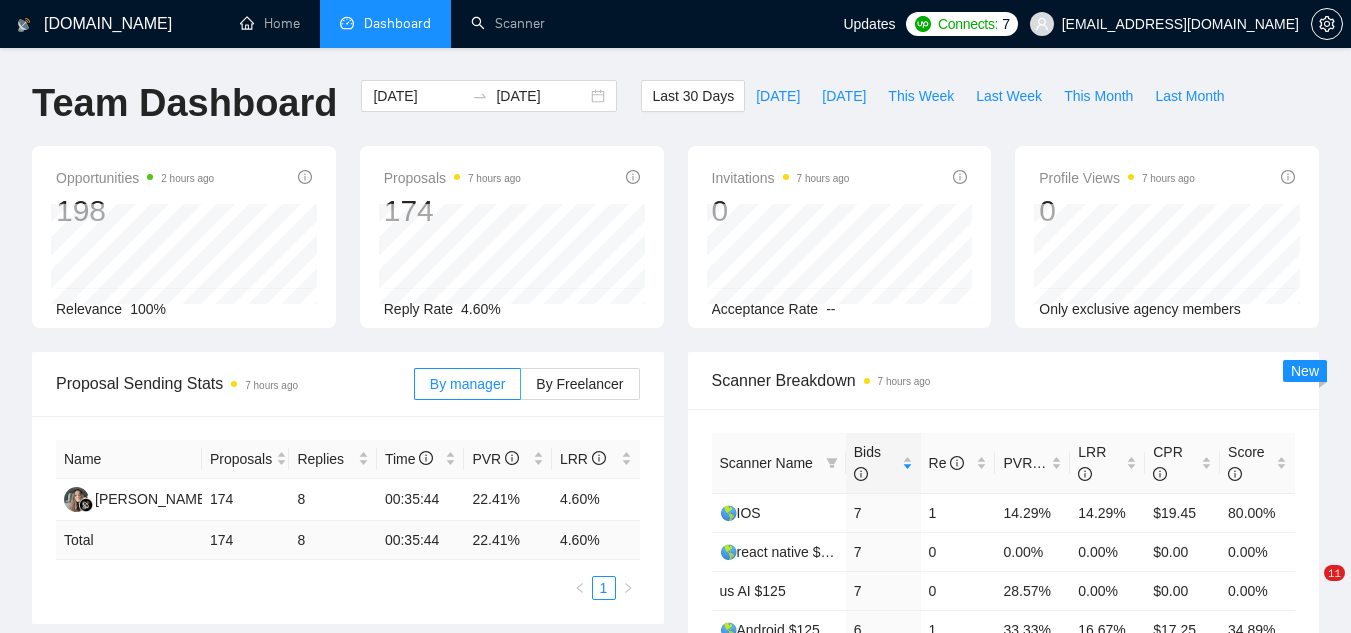 scroll, scrollTop: 0, scrollLeft: 0, axis: both 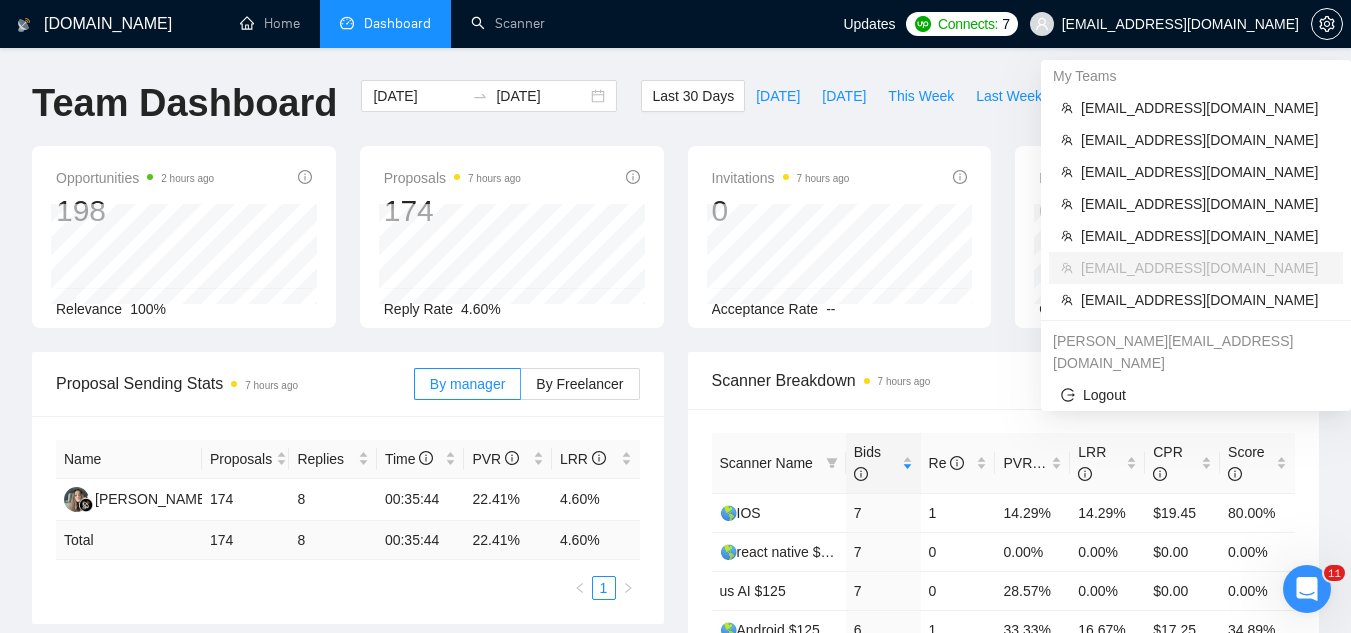 click on "caleb+beachcities@socialbloom.io" at bounding box center (1180, 24) 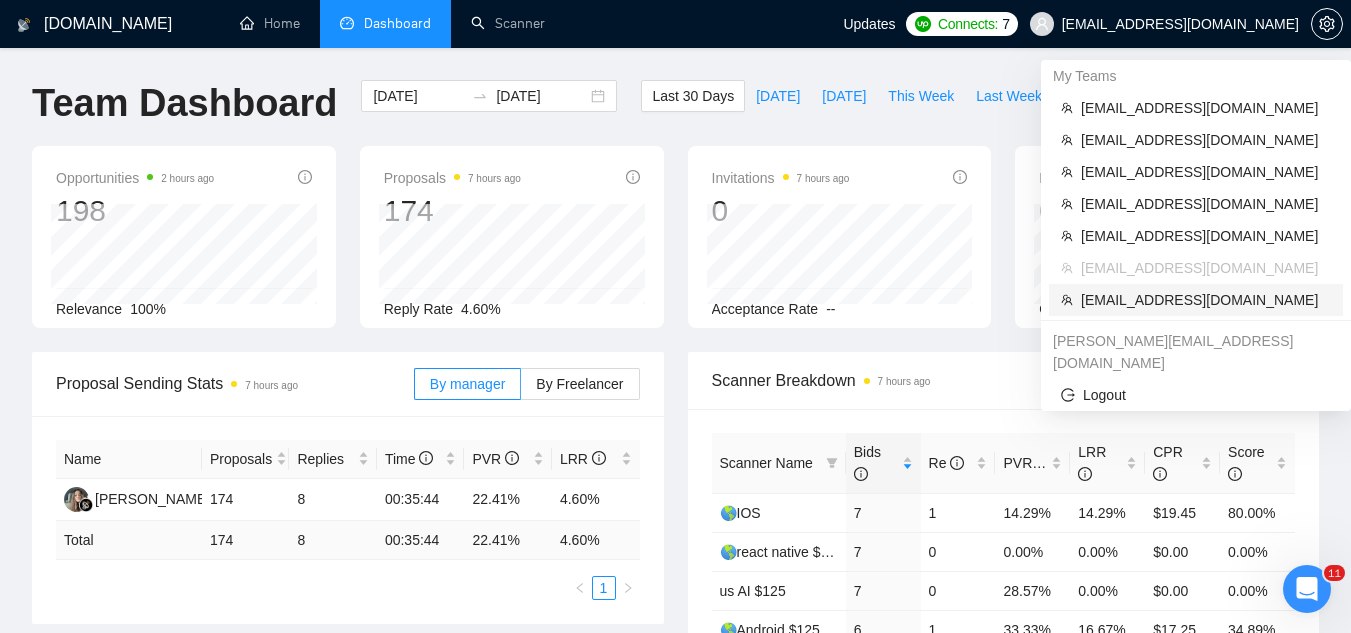 click on "caleb+rikoouu@socialbloom.io" at bounding box center (1206, 300) 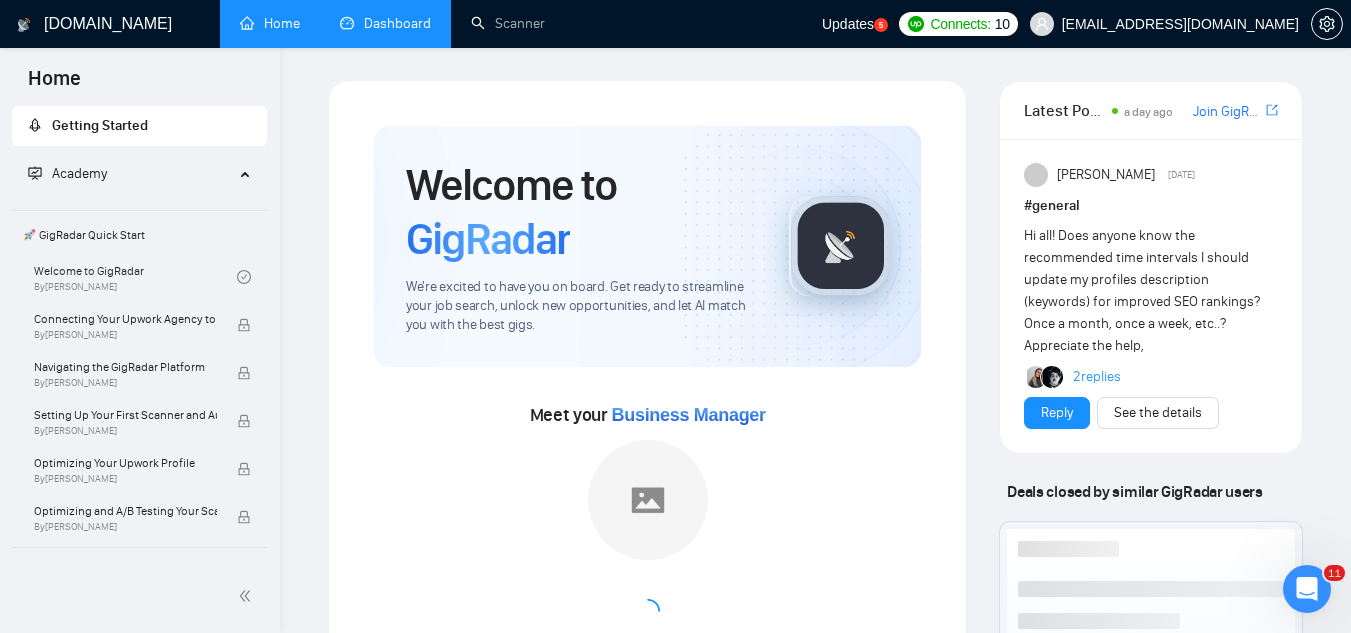 click on "Dashboard" at bounding box center (385, 23) 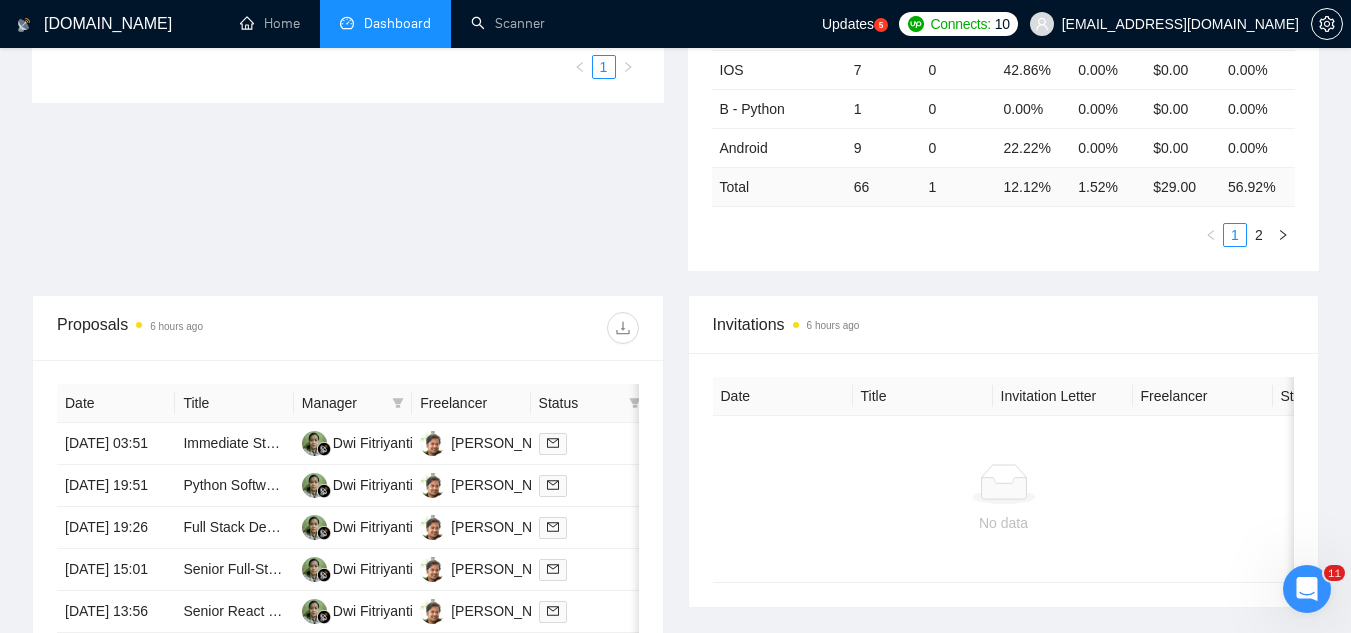 scroll, scrollTop: 700, scrollLeft: 0, axis: vertical 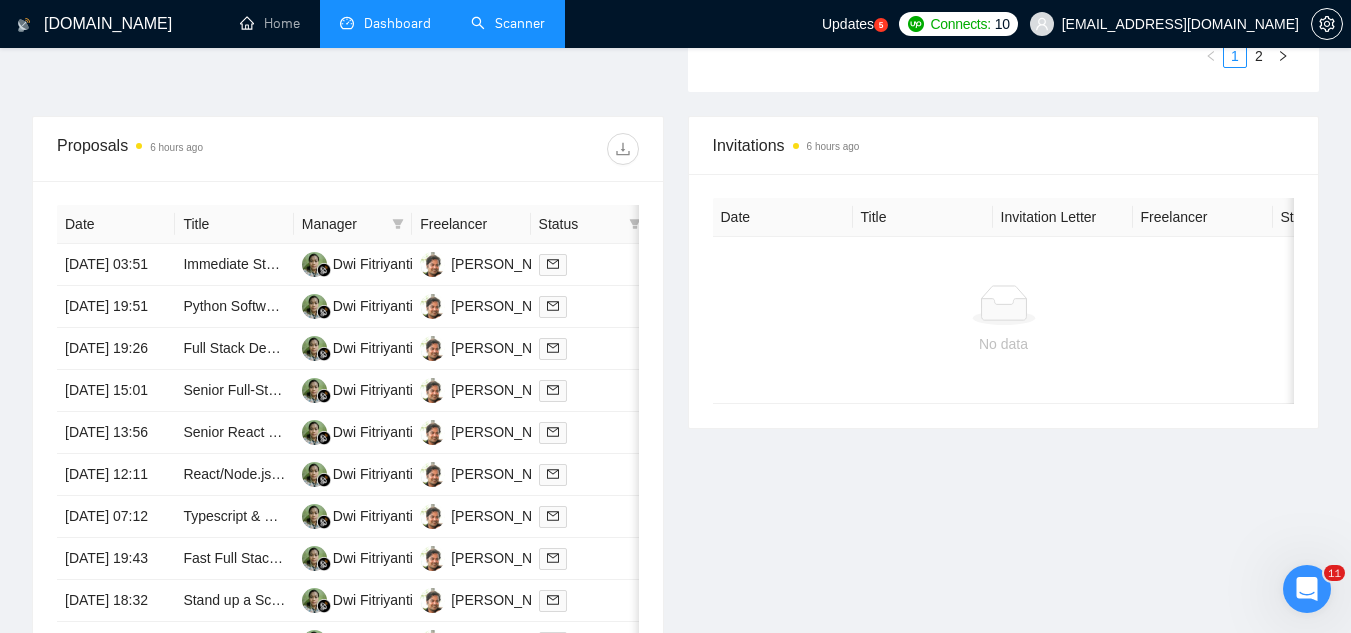click on "Scanner" at bounding box center (508, 23) 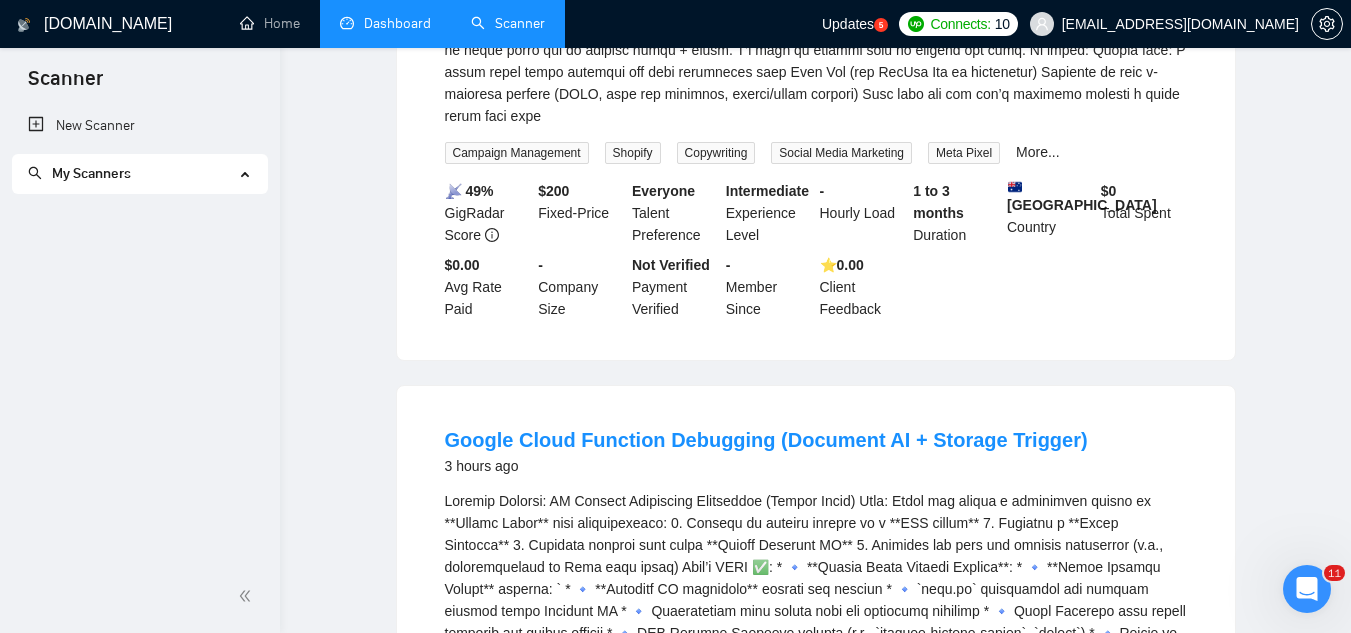 scroll, scrollTop: 0, scrollLeft: 0, axis: both 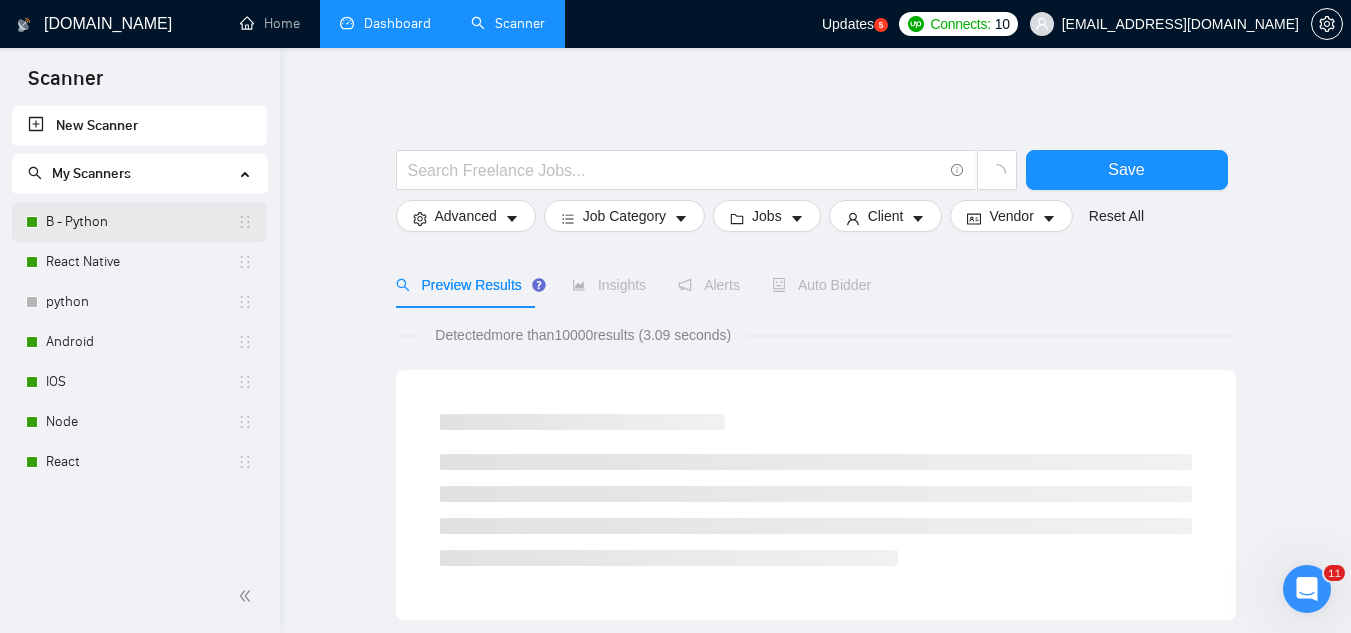 click on "B - Python" at bounding box center [141, 222] 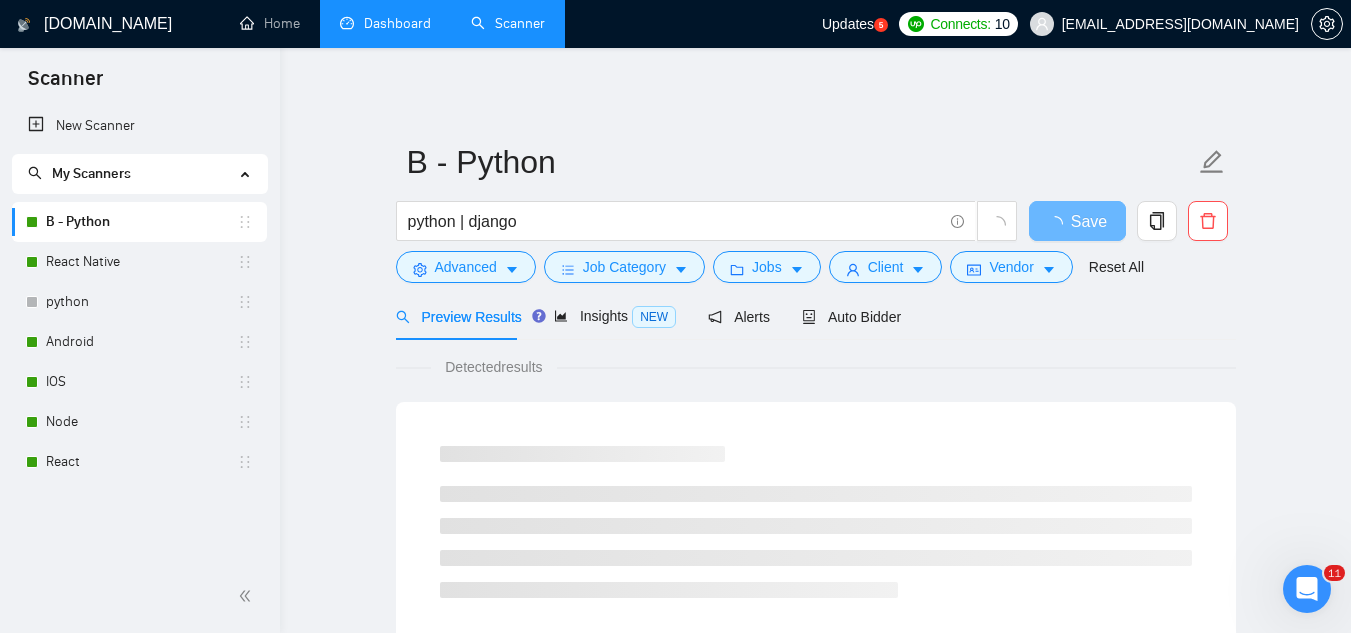 click on "Dashboard" at bounding box center [385, 23] 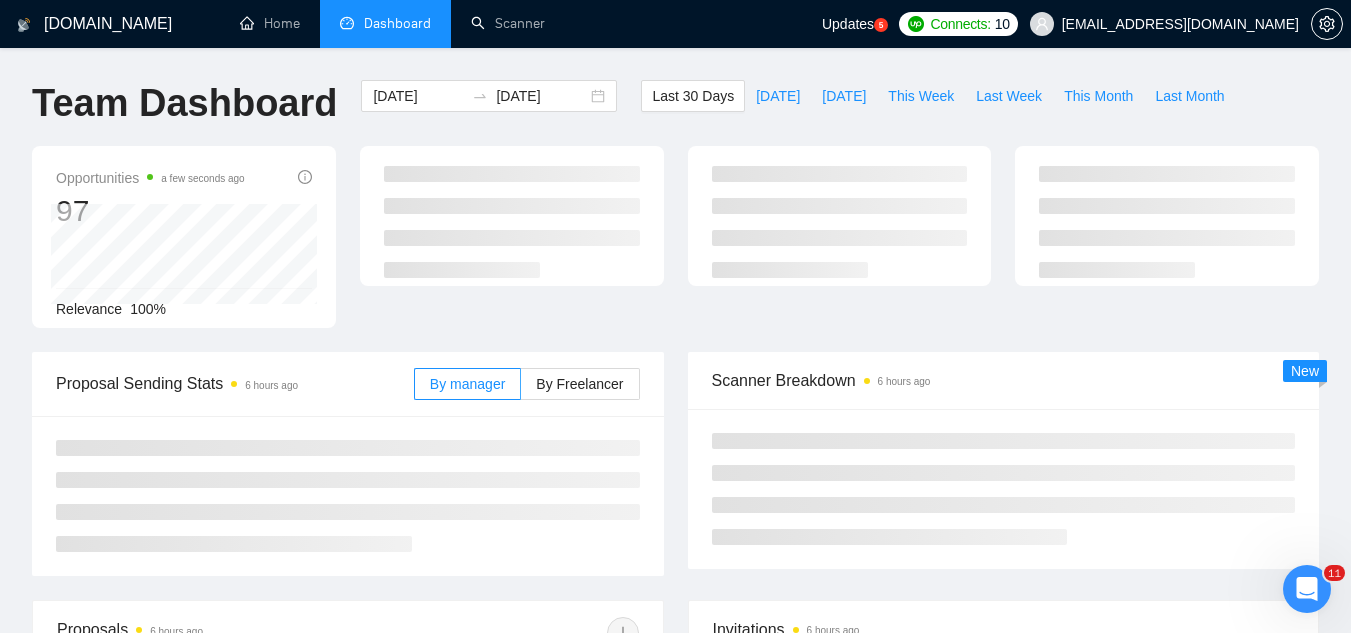 scroll, scrollTop: 200, scrollLeft: 0, axis: vertical 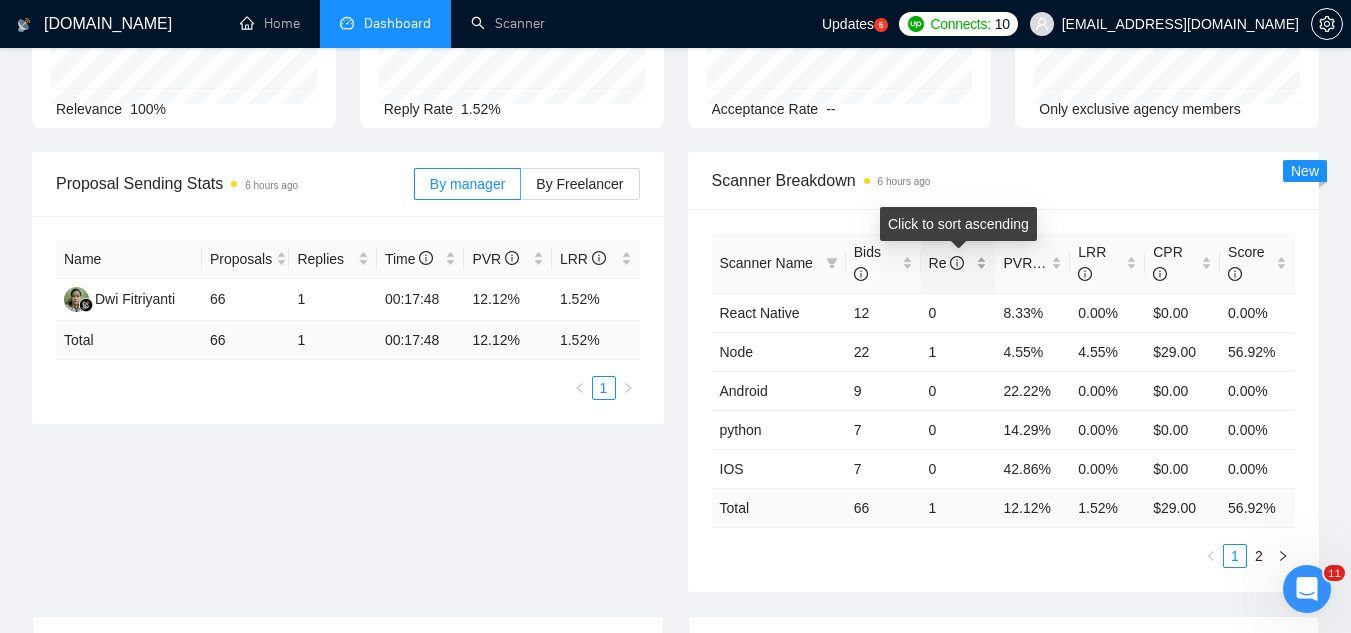 click on "Re" at bounding box center [958, 263] 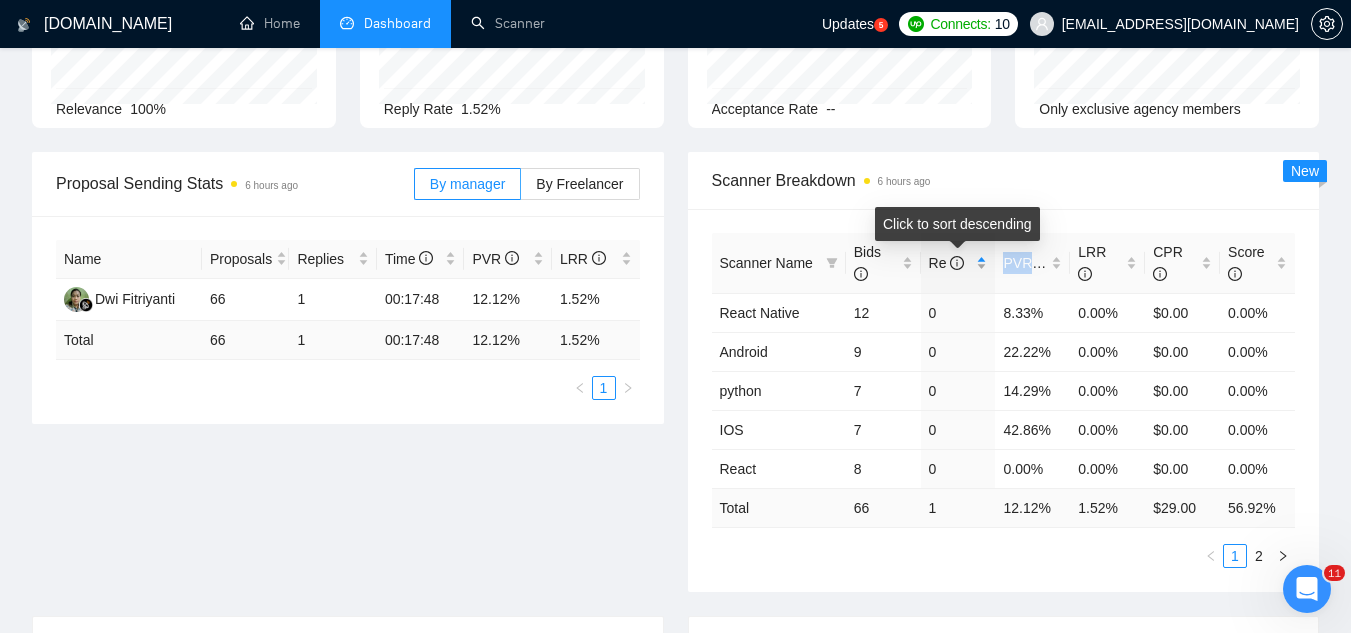 click on "Re" at bounding box center [958, 263] 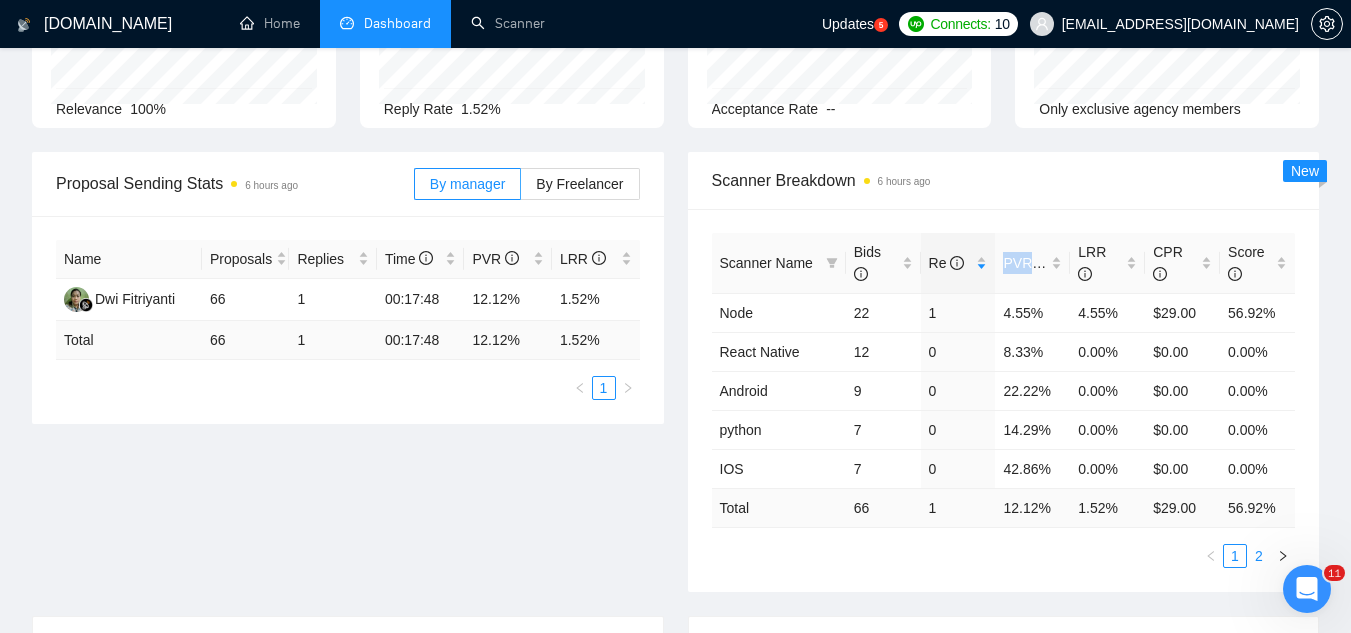 click on "2" at bounding box center [1259, 556] 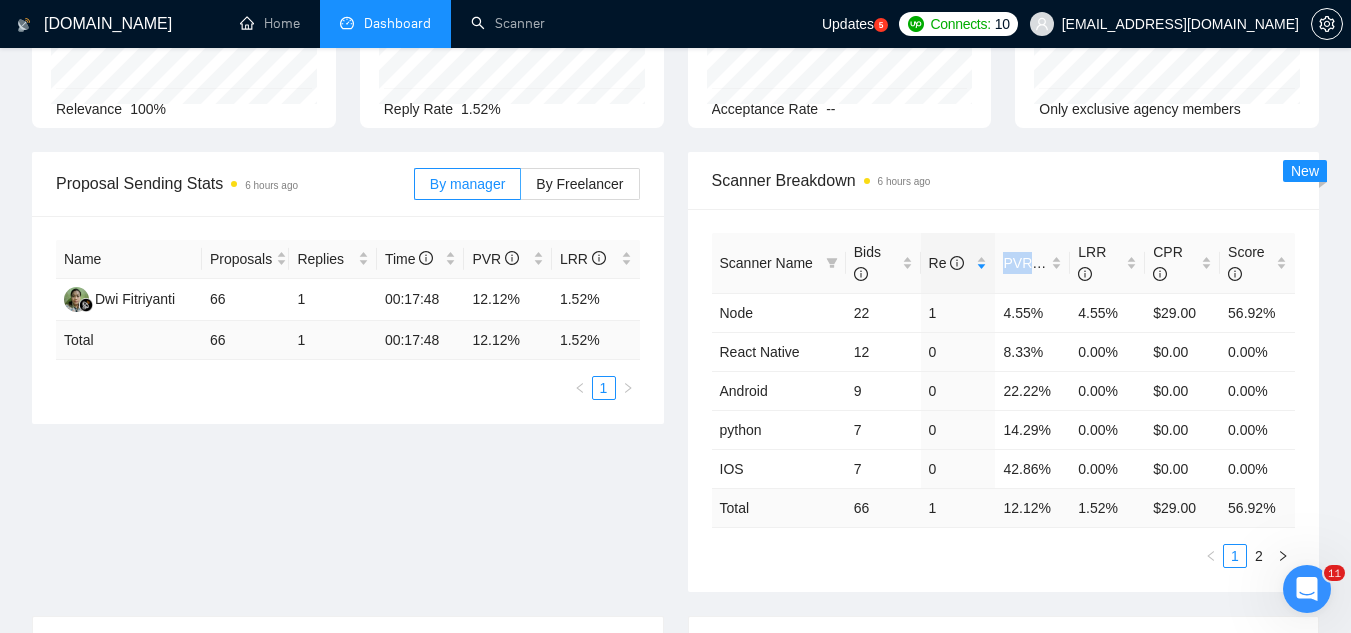click on "Date Title Invitation Letter Freelancer Status           No data" at bounding box center [1004, 801] 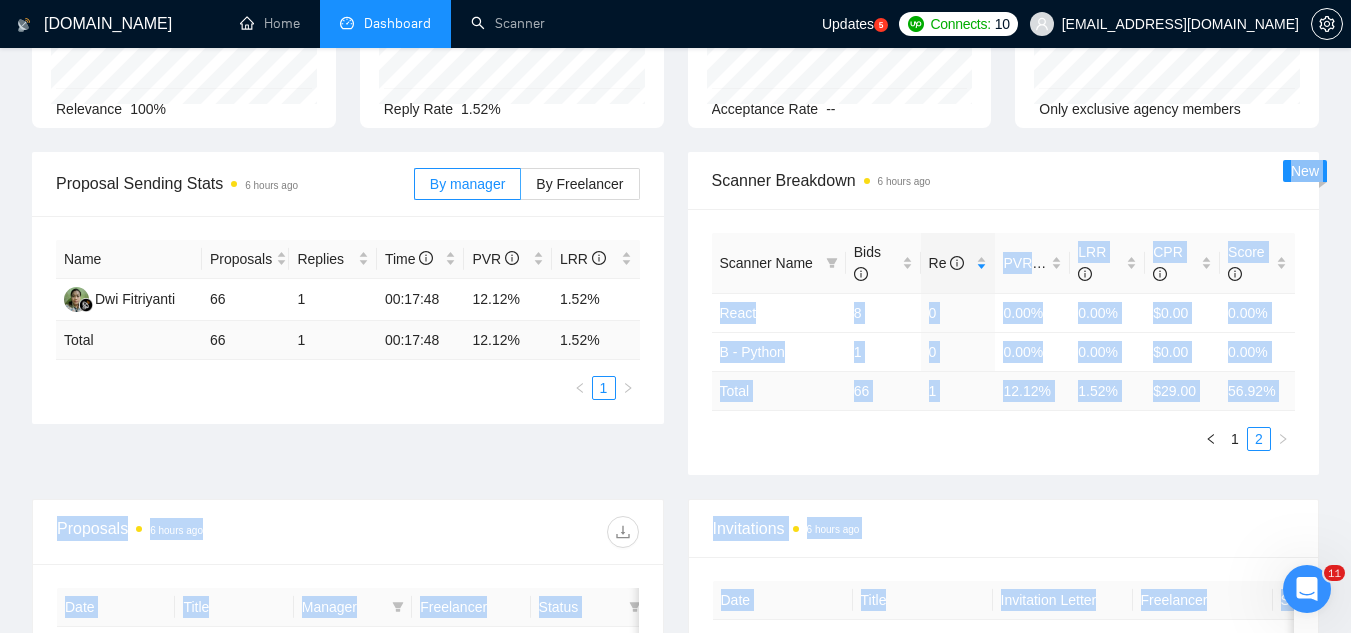 click on "Proposal Sending Stats 6 hours ago By manager By Freelancer Name Proposals Replies Time   PVR   LRR   Dwi Fitriyanti 66 1 00:17:48 12.12% 1.52% Total 66 1 00:17:48 12.12 % 1.52 % 1 Scanner Breakdown 6 hours ago Scanner Name Bids   Re   PVR   LRR   CPR   Score   React 8 0 0.00% 0.00% $0.00 0.00% B - Python 1 0 0.00% 0.00% $0.00 0.00% Total 66 1 12.12 % 1.52 % $ 29.00 56.92 % 1 2 New" at bounding box center [675, 325] 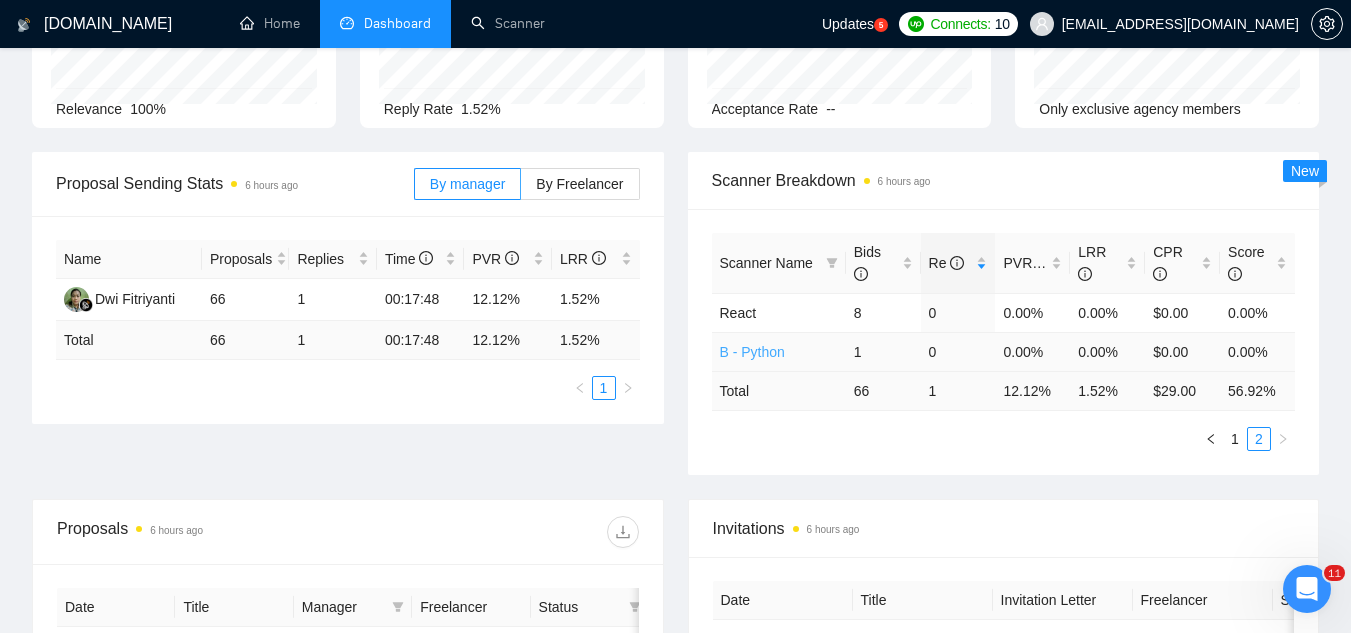 click on "B - Python" at bounding box center (752, 352) 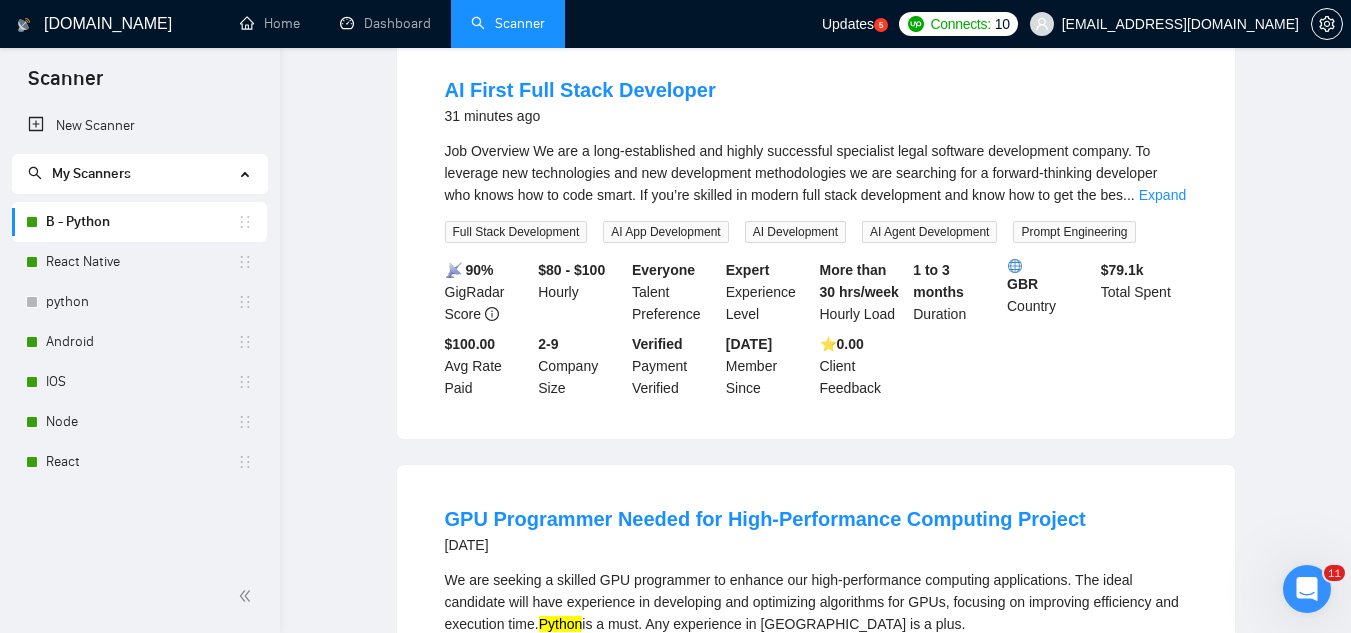 scroll, scrollTop: 0, scrollLeft: 0, axis: both 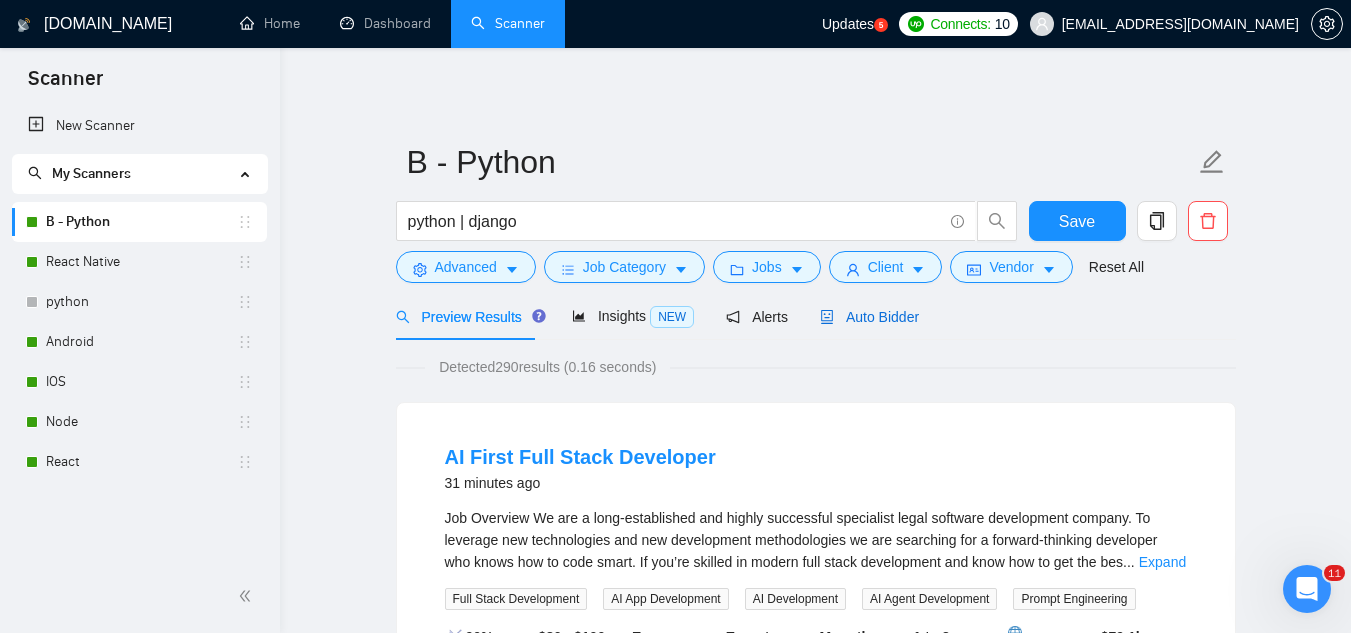 click on "Auto Bidder" at bounding box center (869, 317) 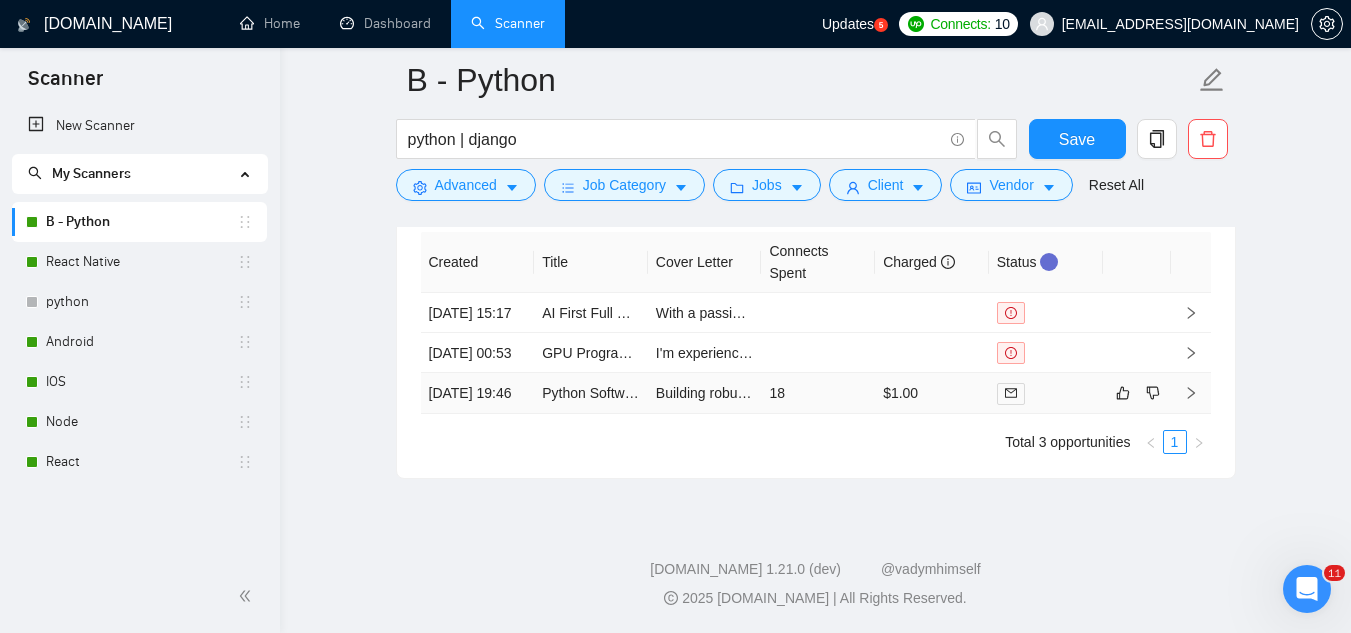 scroll, scrollTop: 4072, scrollLeft: 0, axis: vertical 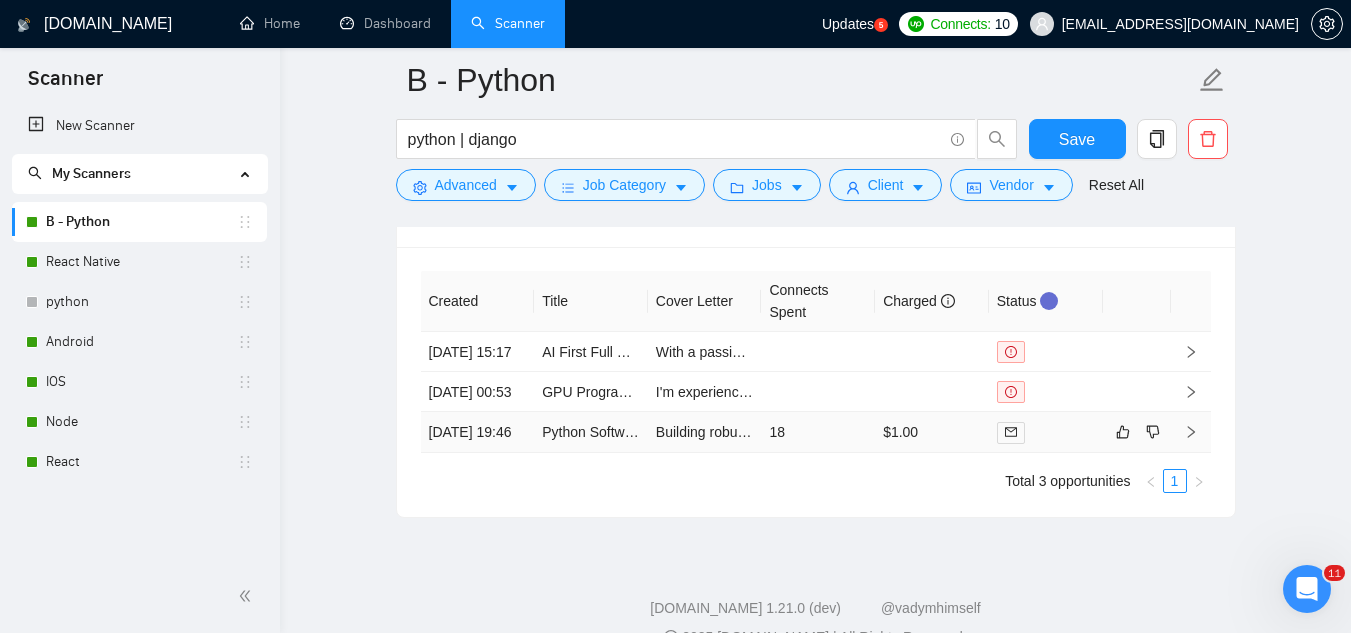 click on "Python Software Engineer – Chatbot & Messaging Integration" at bounding box center [591, 432] 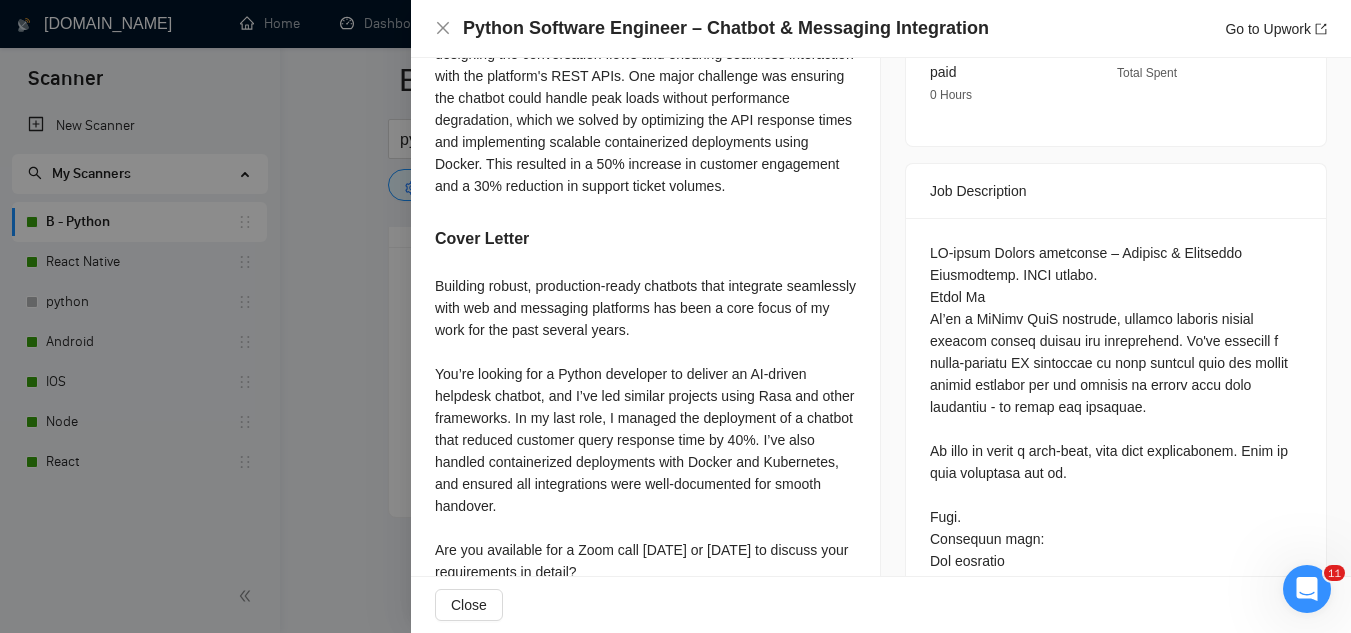 scroll, scrollTop: 800, scrollLeft: 0, axis: vertical 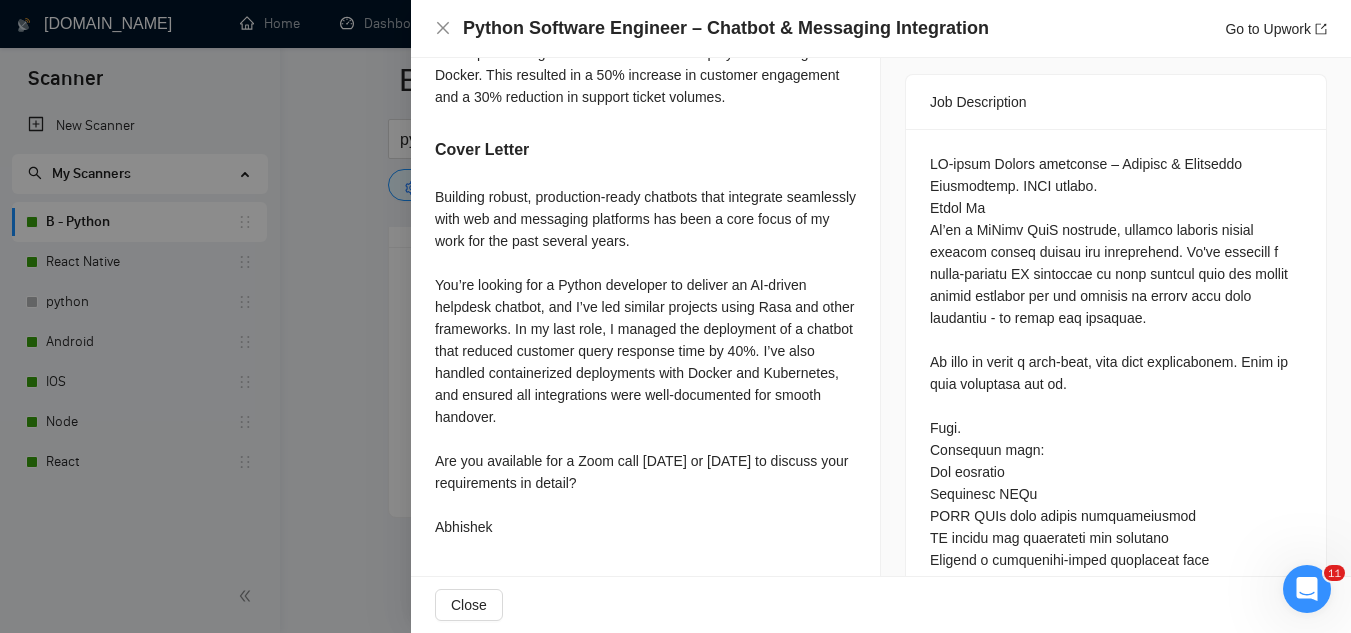 click at bounding box center [675, 316] 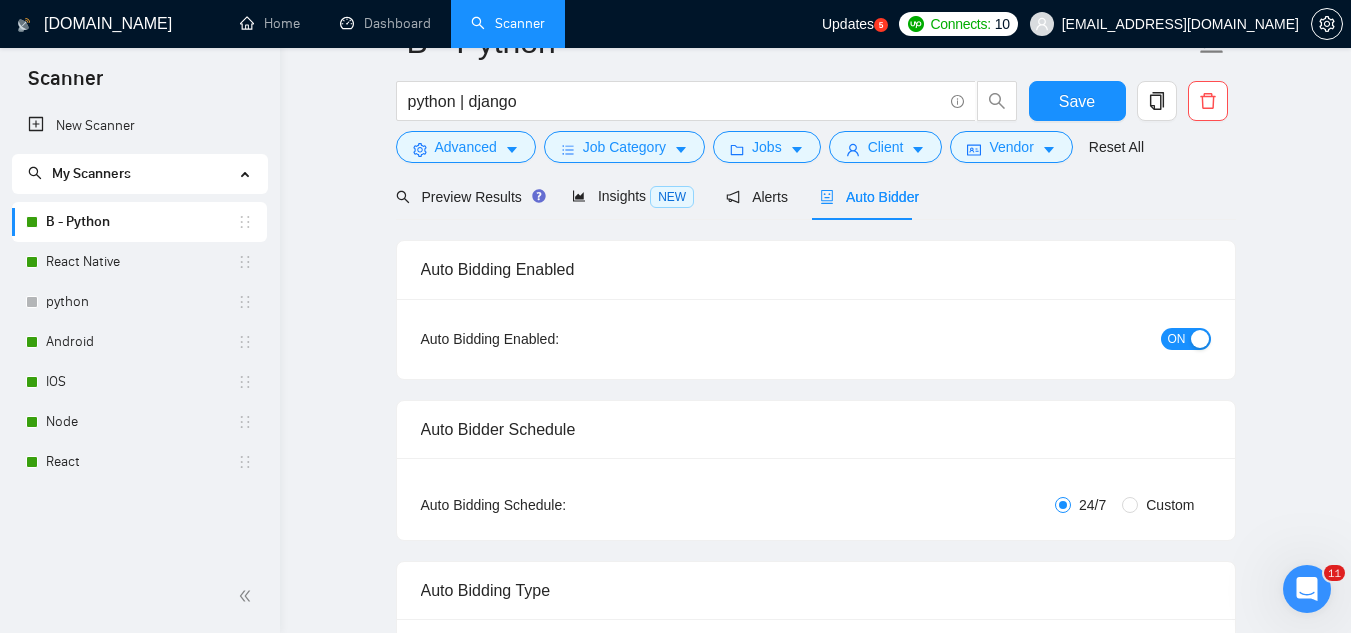 scroll, scrollTop: 0, scrollLeft: 0, axis: both 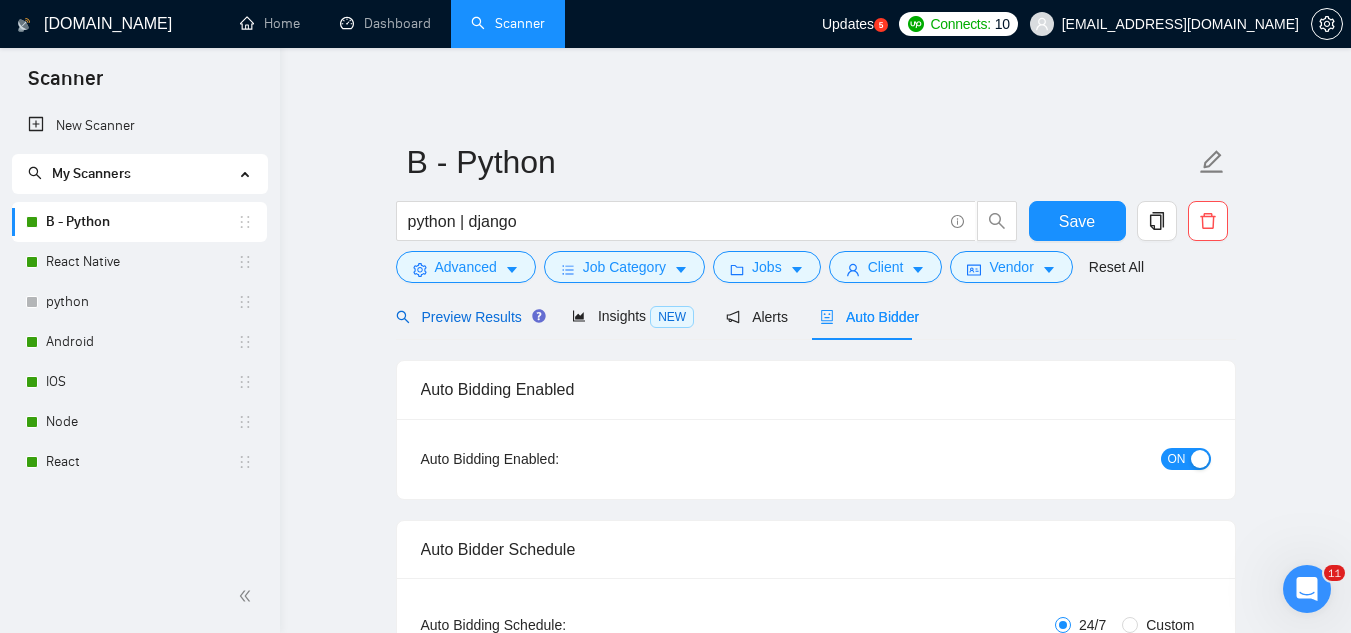 click on "Preview Results" at bounding box center (468, 317) 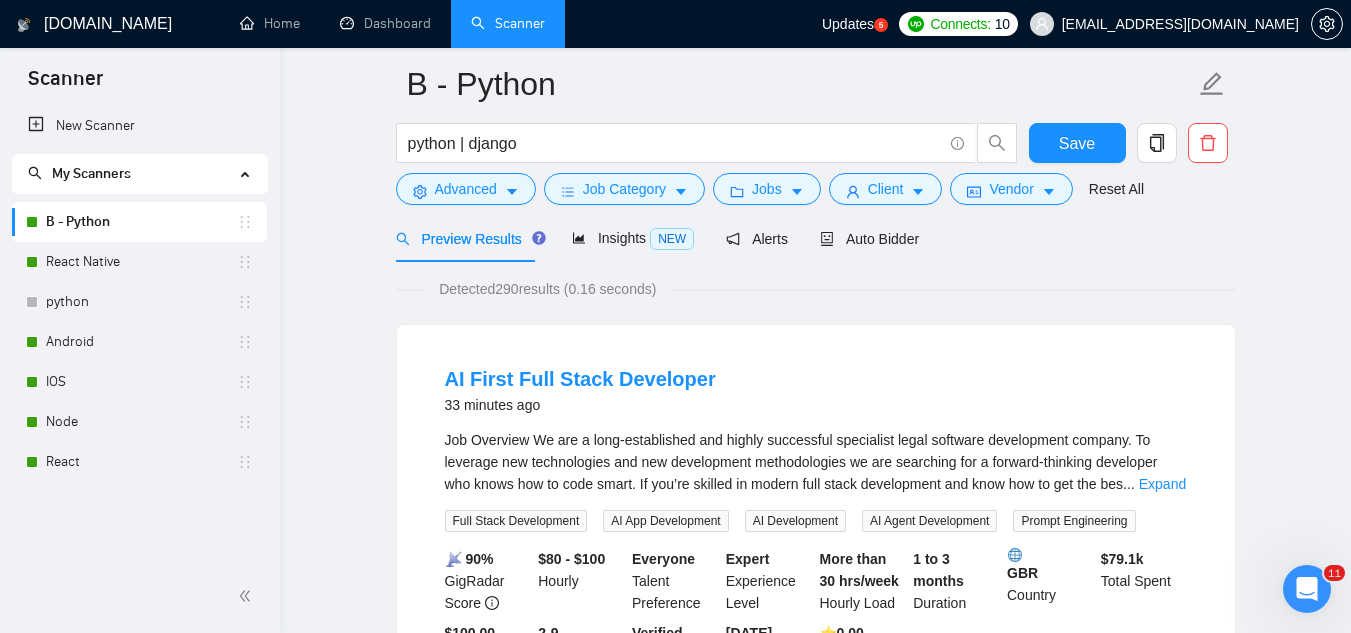 scroll, scrollTop: 200, scrollLeft: 0, axis: vertical 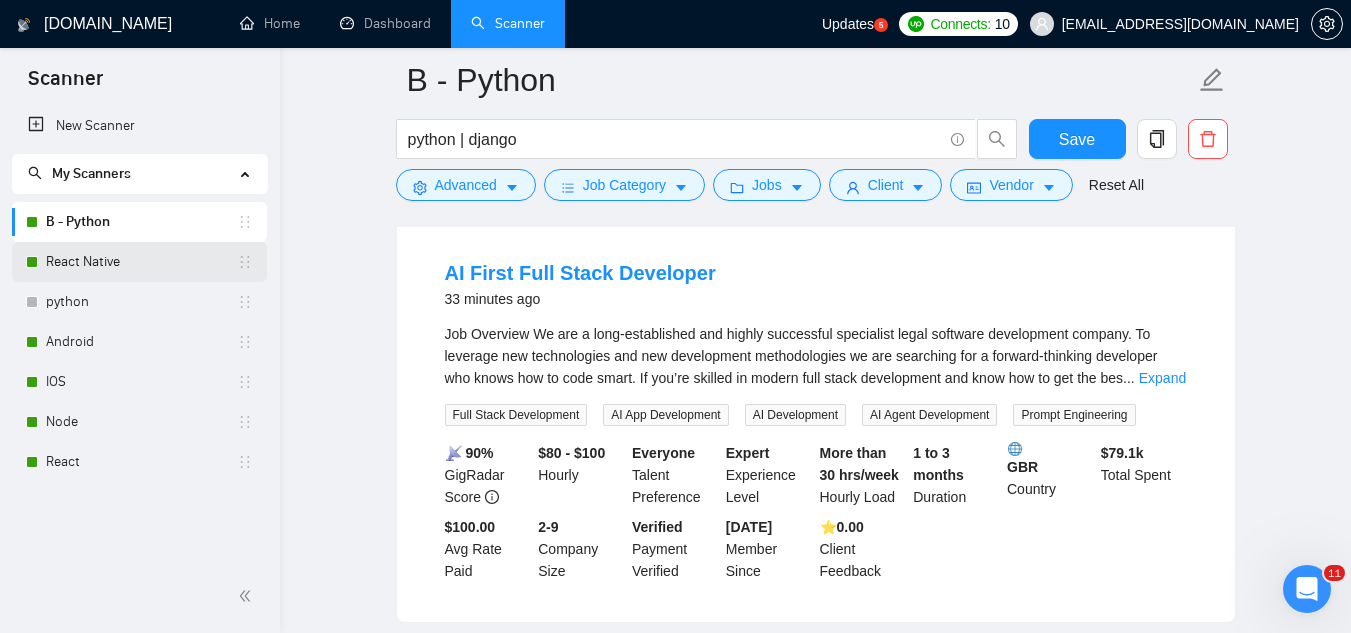 click on "React Native" at bounding box center (141, 262) 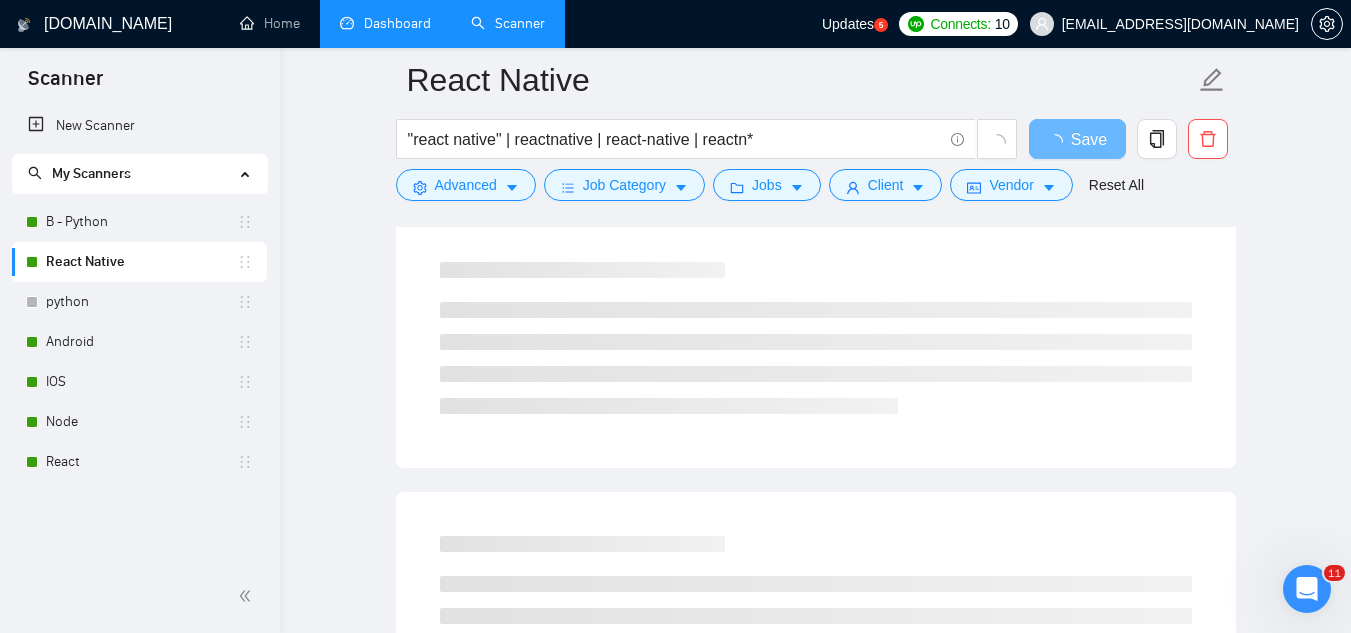 click on "Dashboard" at bounding box center (385, 23) 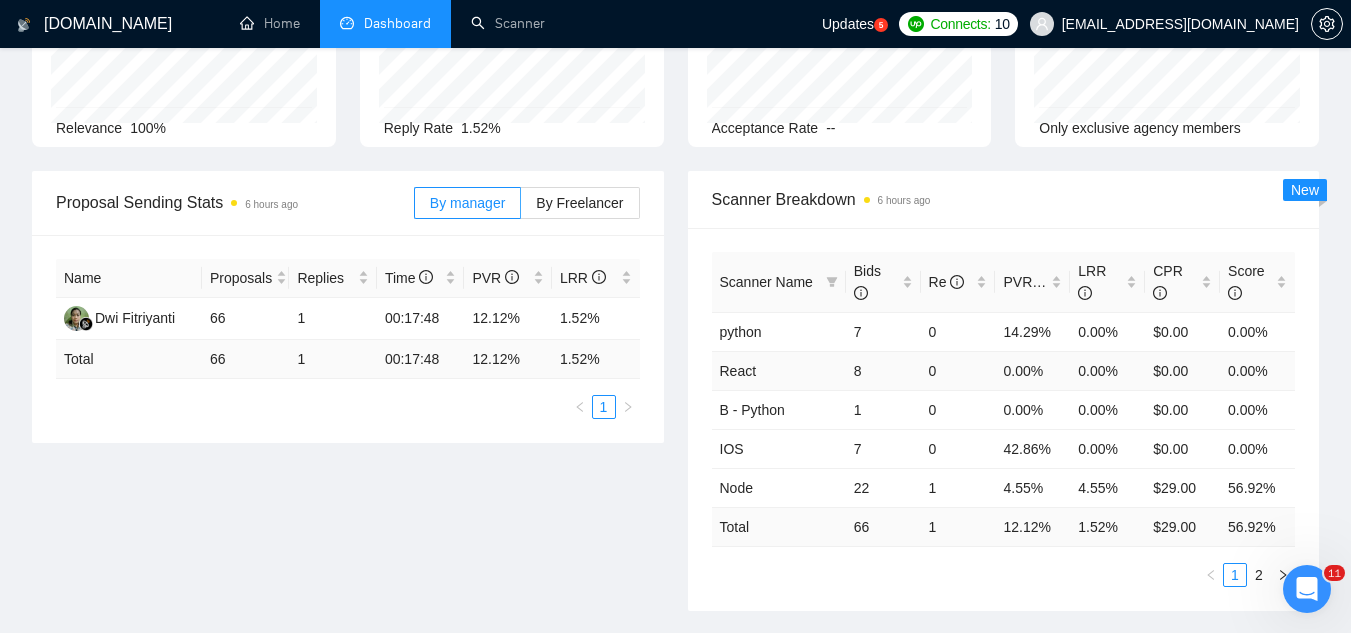 scroll, scrollTop: 200, scrollLeft: 0, axis: vertical 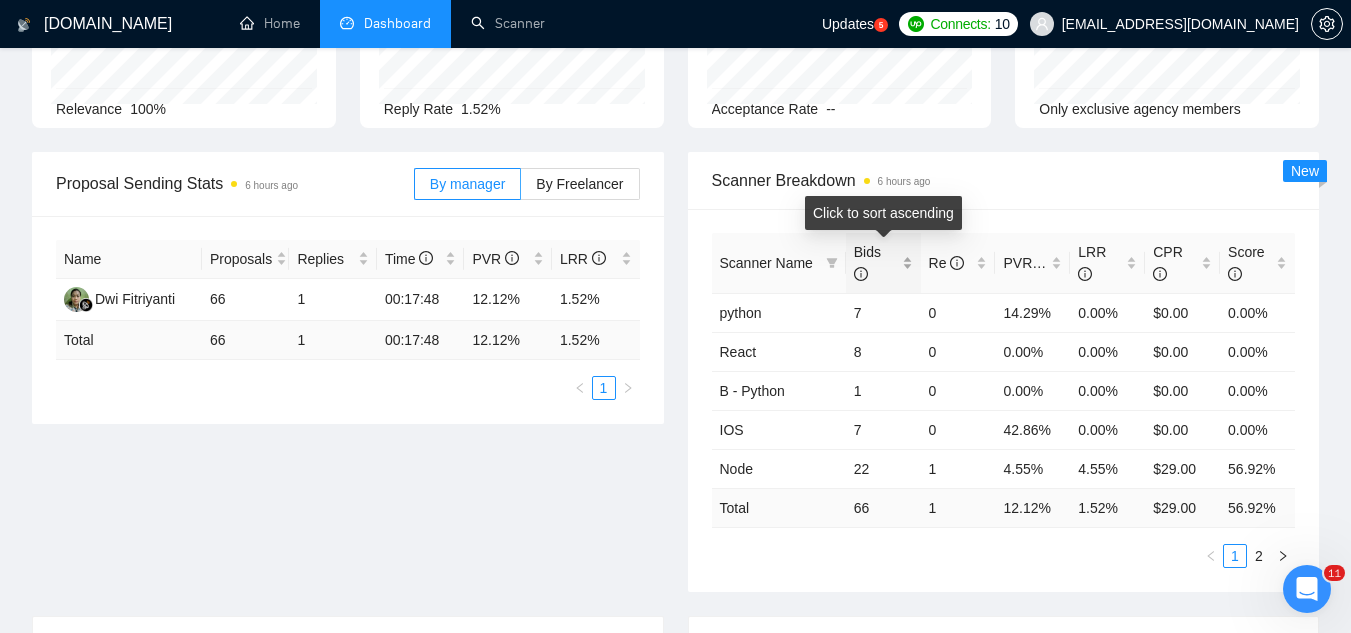 click on "Bids" at bounding box center [883, 263] 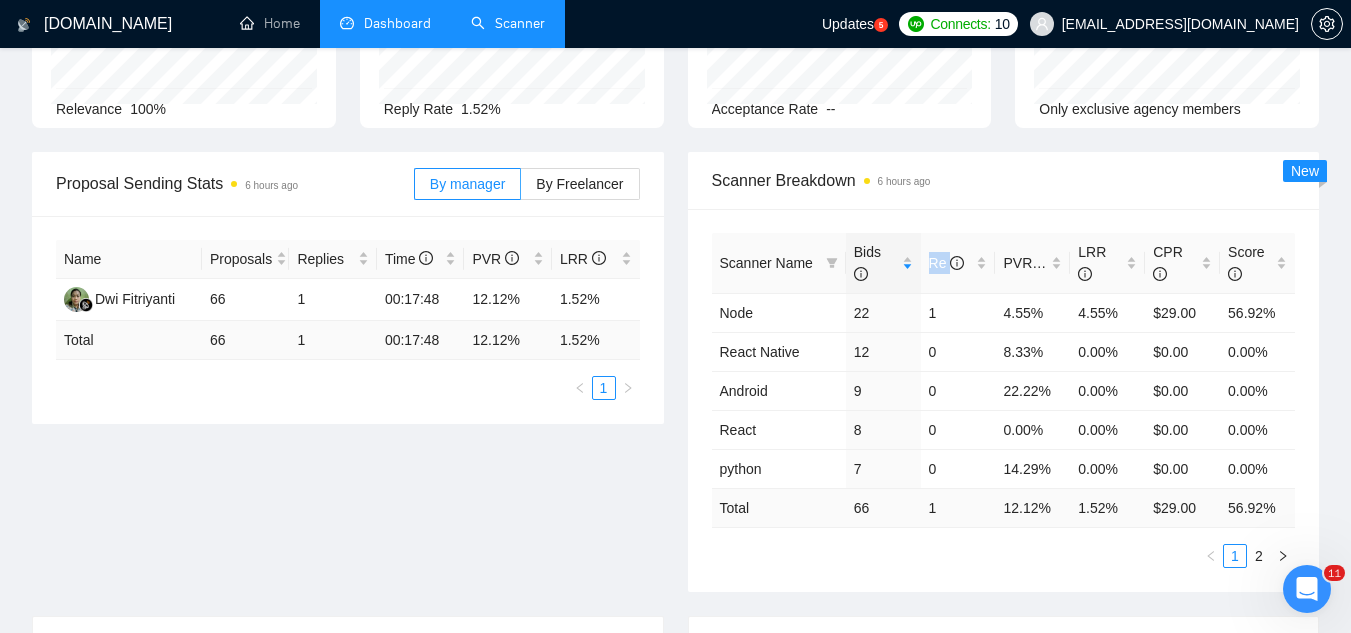 click on "Scanner" at bounding box center [508, 23] 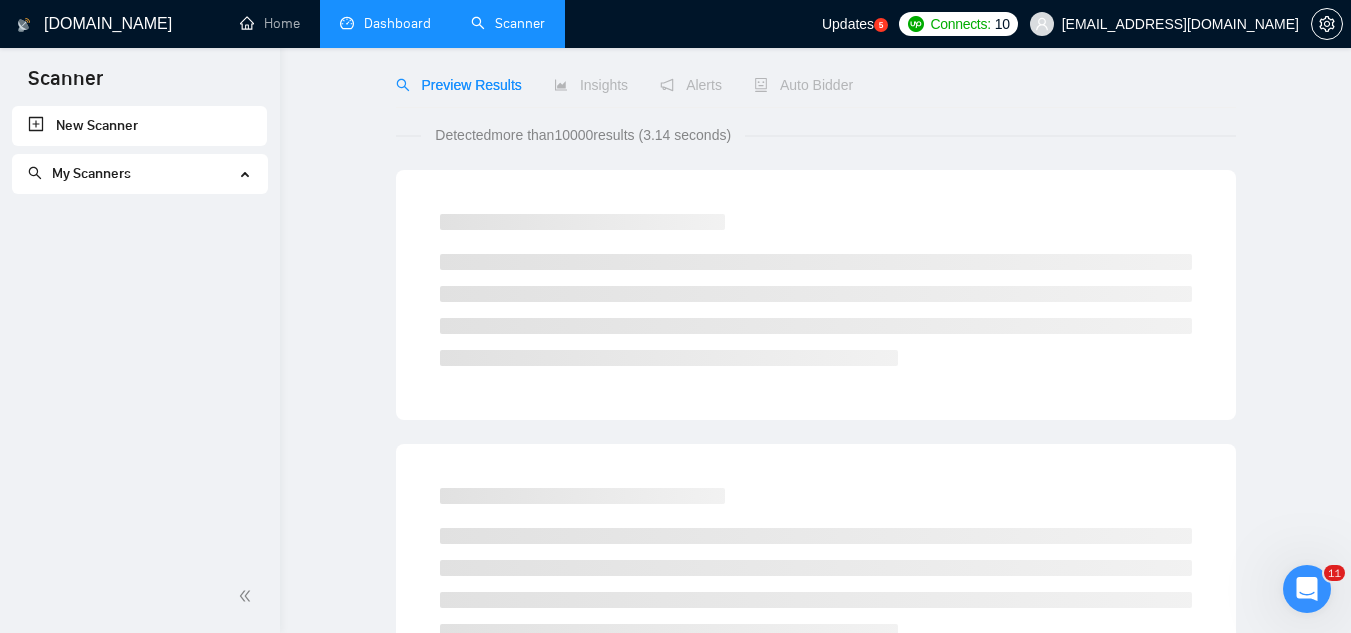 scroll, scrollTop: 0, scrollLeft: 0, axis: both 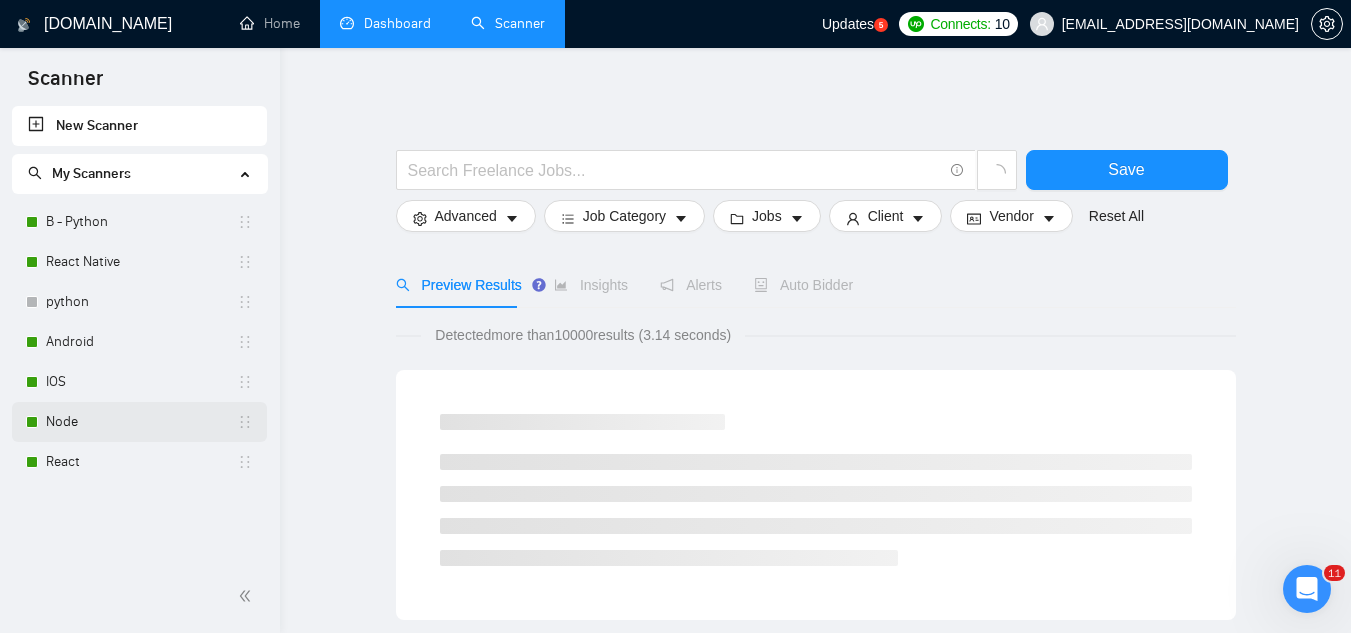 click on "Node" at bounding box center [141, 422] 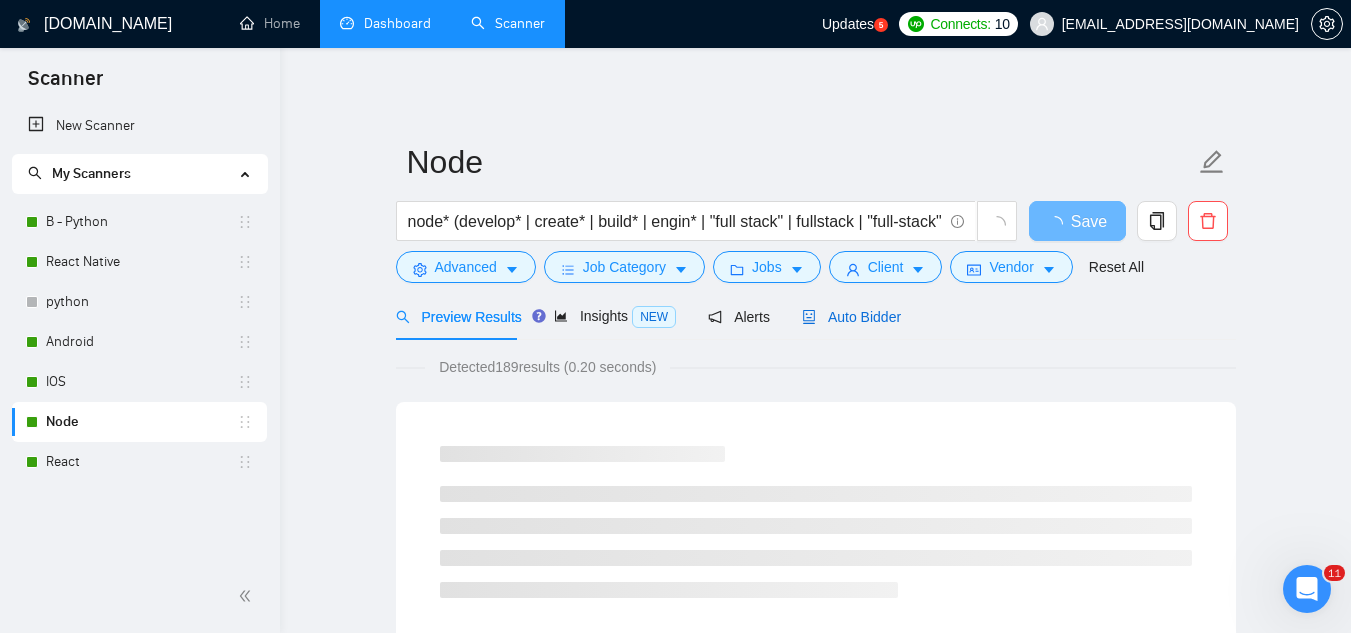 click on "Auto Bidder" at bounding box center (851, 317) 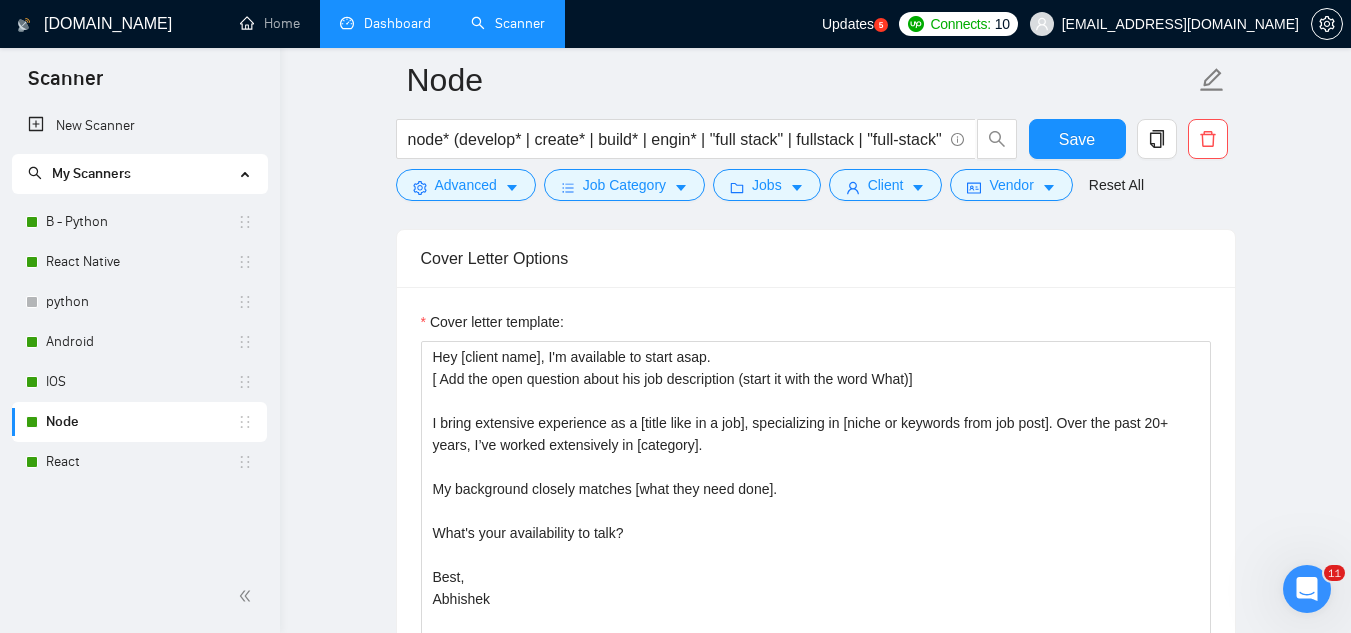 scroll, scrollTop: 1400, scrollLeft: 0, axis: vertical 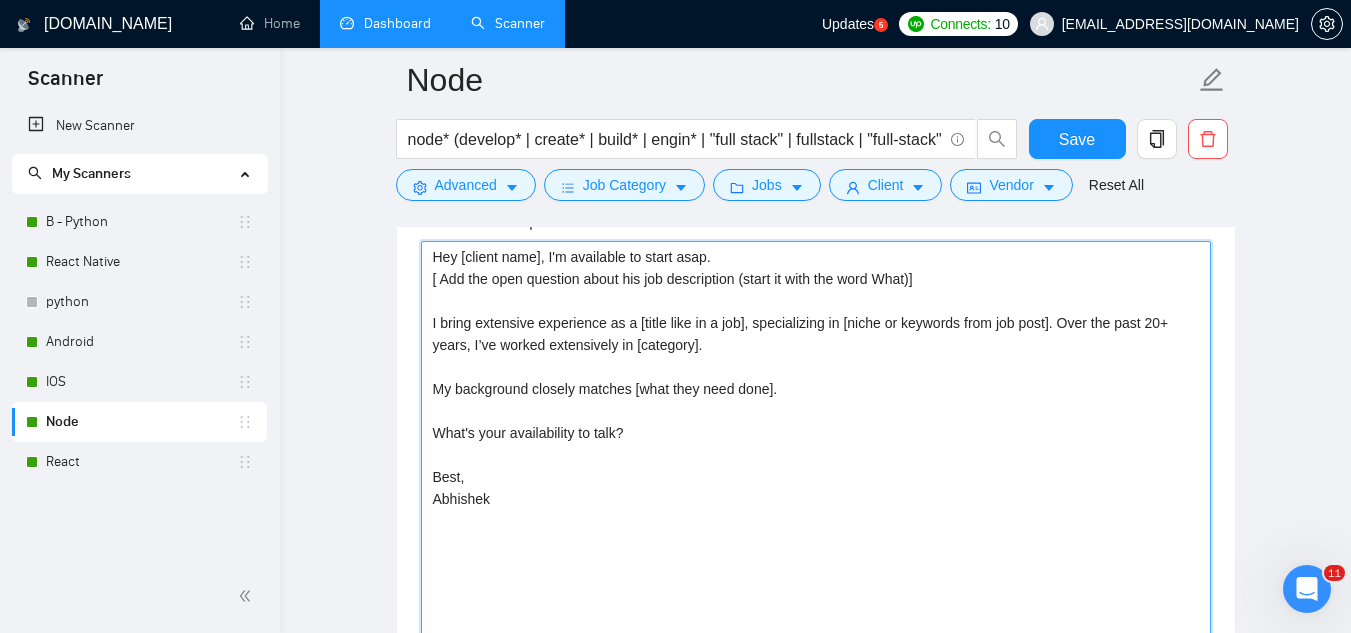 click on "Hey [client name], I'm available to start asap.
[ Add the open question about his job description (start it with the word What)]
I bring extensive experience as a [title like in a job], specializing in [niche or keywords from job post]. Over the past 20+ years, I’ve worked extensively in [category].
My background closely matches [what they need done].
What's your availability to talk?
Best,
Abhishek" at bounding box center (816, 466) 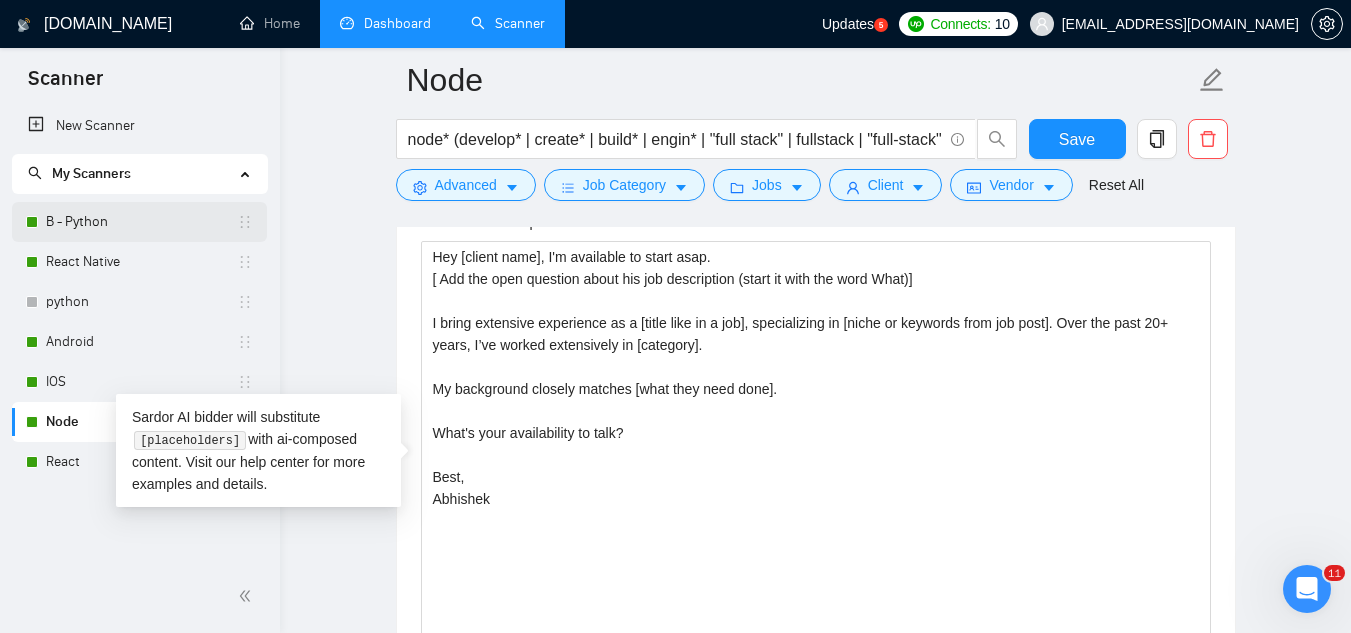 click on "B - Python" at bounding box center (141, 222) 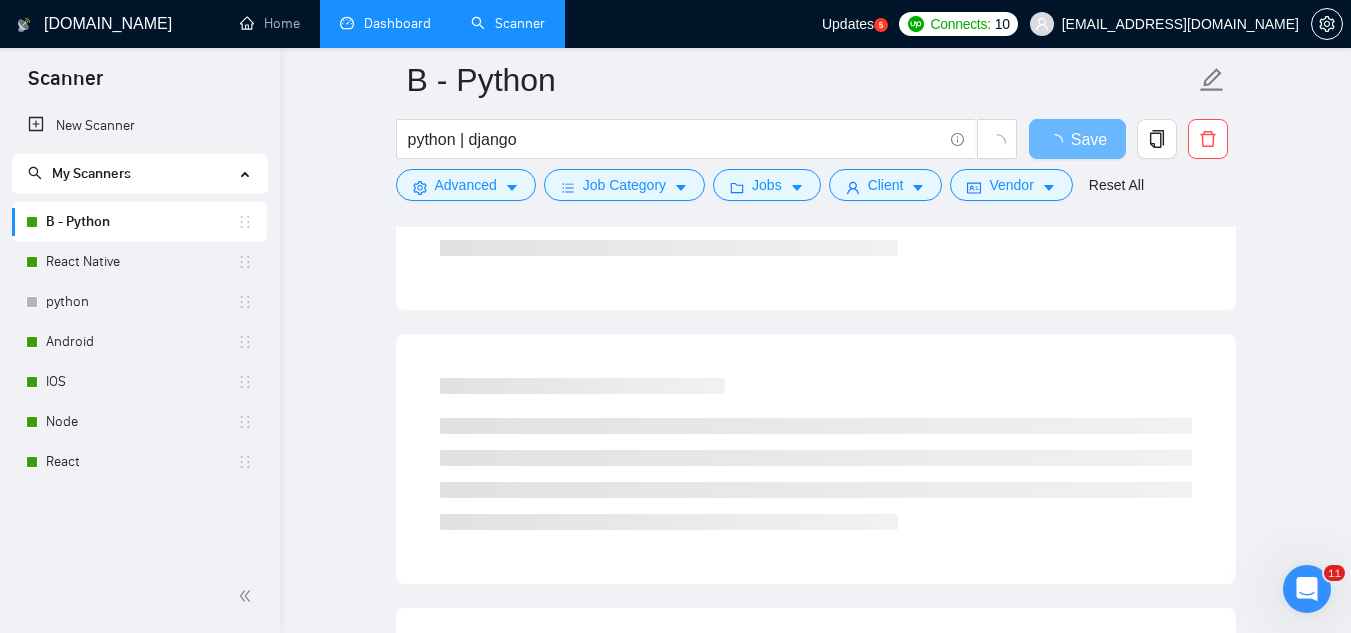 scroll, scrollTop: 0, scrollLeft: 0, axis: both 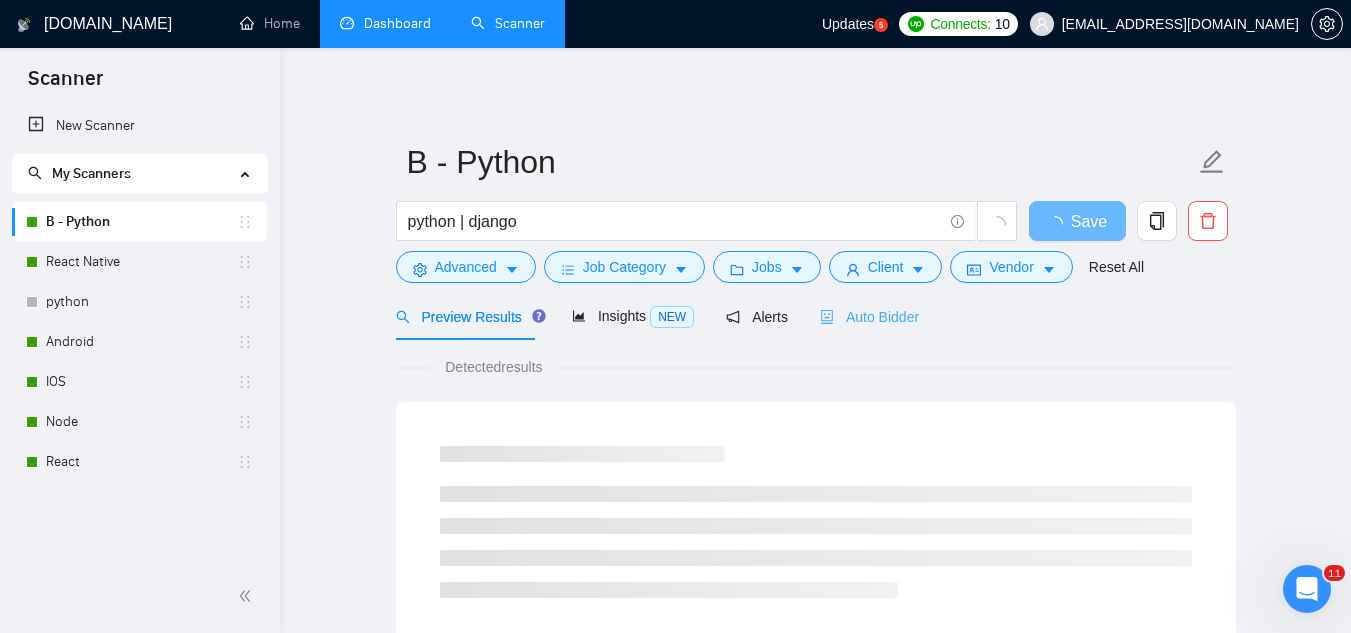 click on "Auto Bidder" at bounding box center [869, 316] 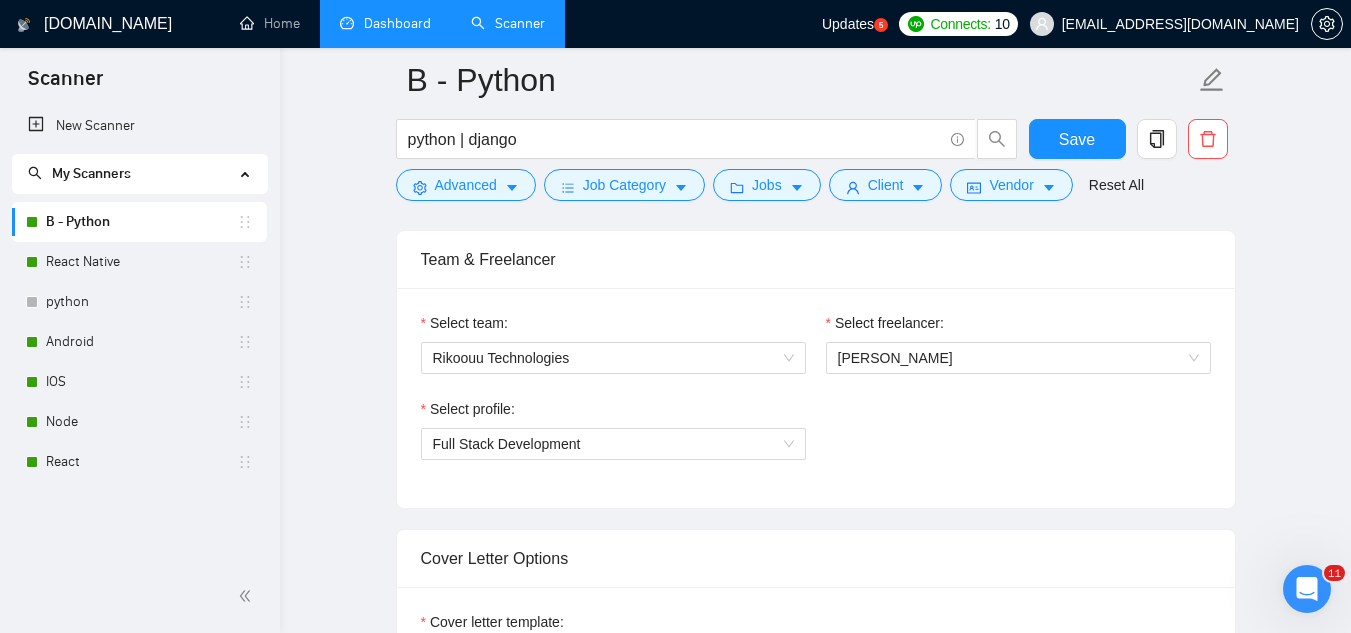 scroll, scrollTop: 1400, scrollLeft: 0, axis: vertical 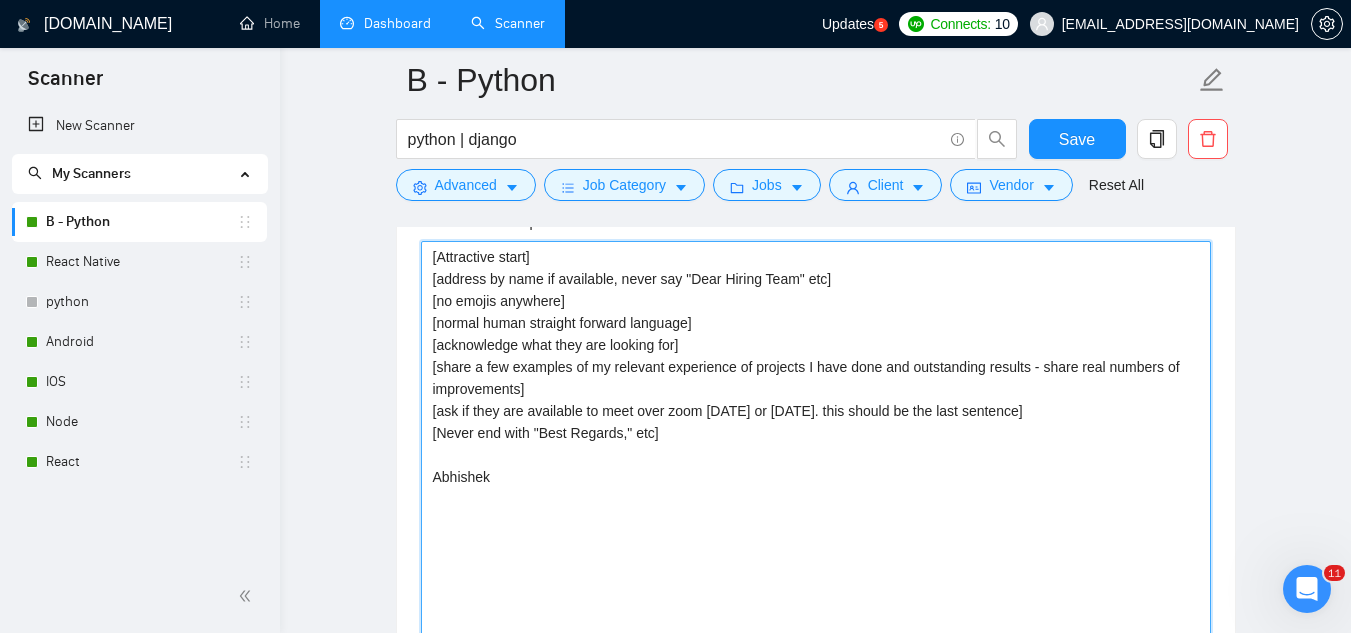 click on "[Attractive start]
[address by name if available, never say "Dear Hiring Team" etc]
[no emojis anywhere]
[normal human straight forward language]
[acknowledge what they are looking for]
[share a few examples of my relevant experience of projects I have done and outstanding results - share real numbers of improvements]
[ask if they are available to meet over zoom today or tomorrow. this should be the last sentence]
[Never end with "Best Regards," etc]
Abhishek" at bounding box center (816, 466) 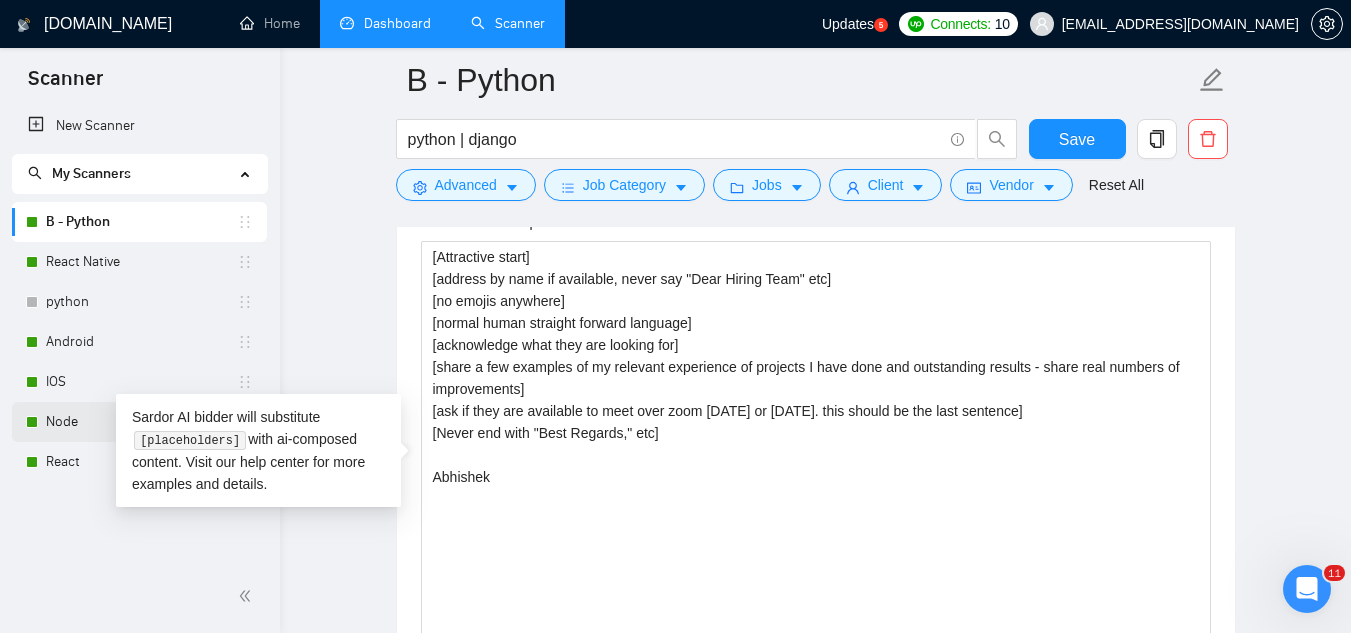 click on "Node" at bounding box center (141, 422) 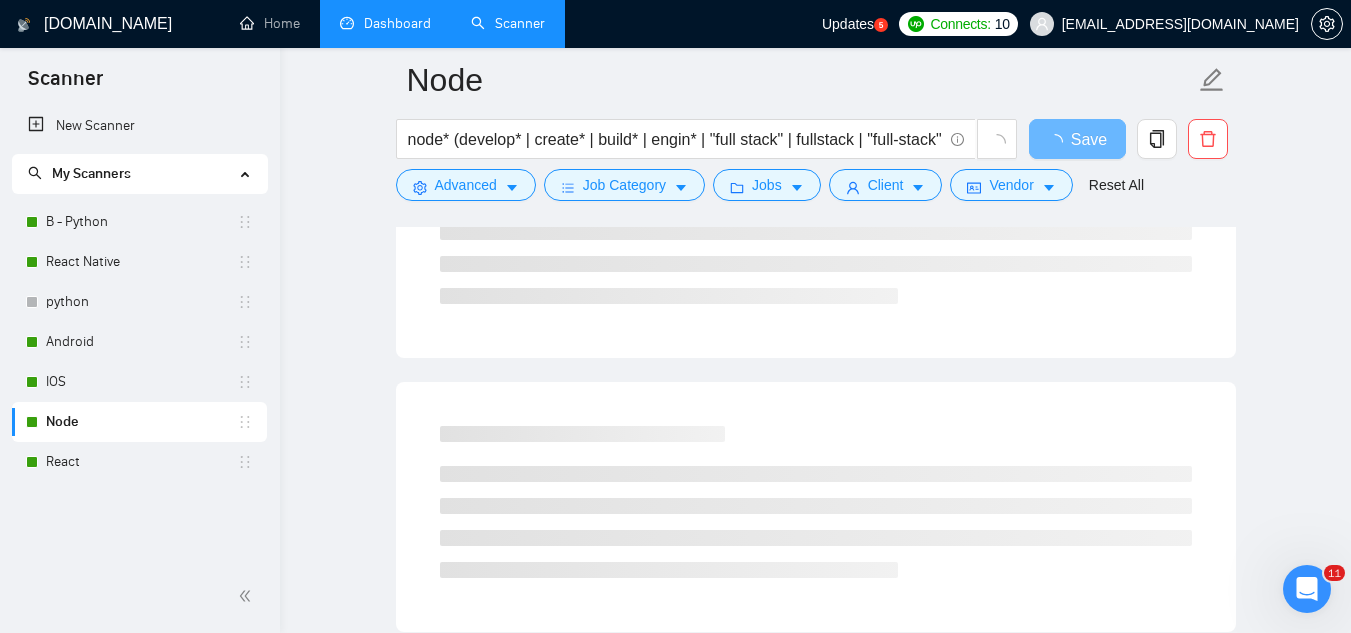 scroll, scrollTop: 0, scrollLeft: 0, axis: both 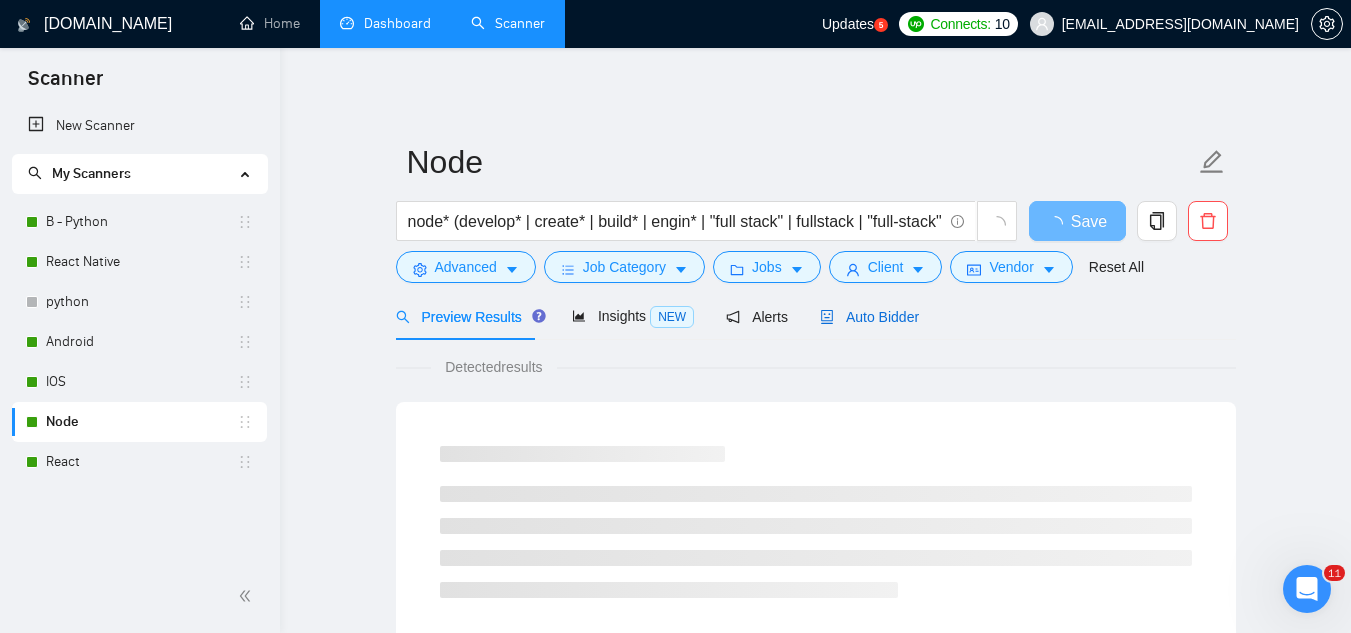 click on "Auto Bidder" at bounding box center (869, 317) 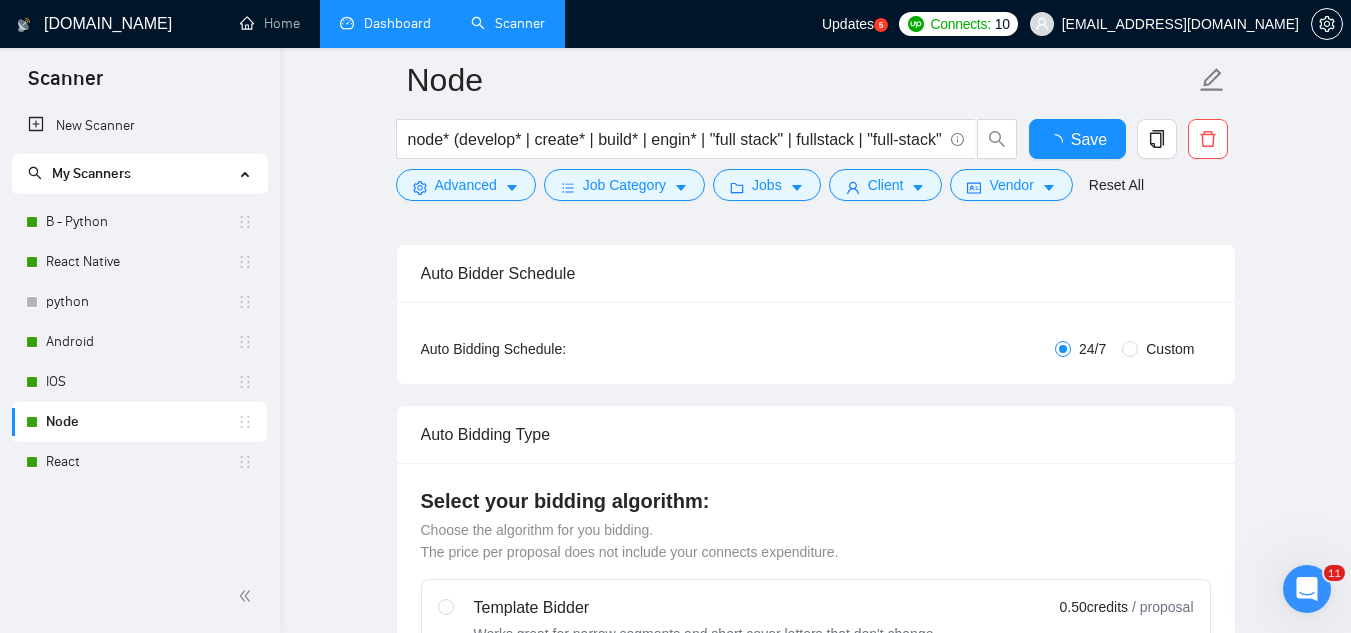 type 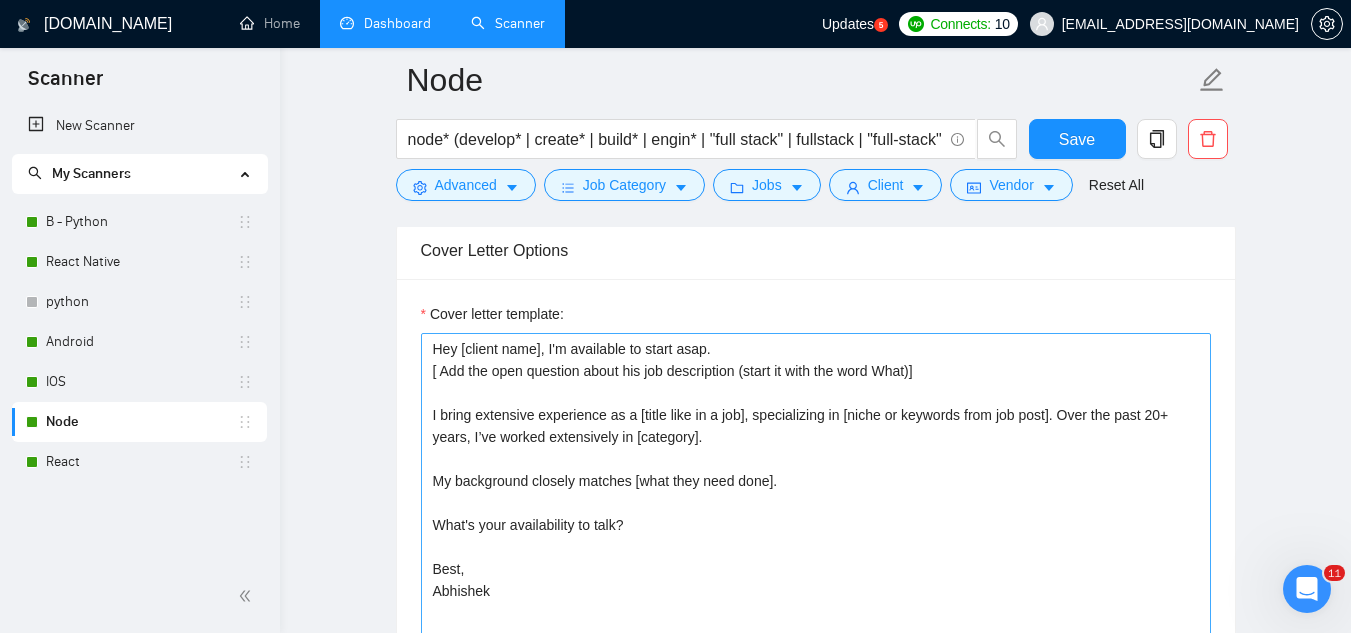 scroll, scrollTop: 1300, scrollLeft: 0, axis: vertical 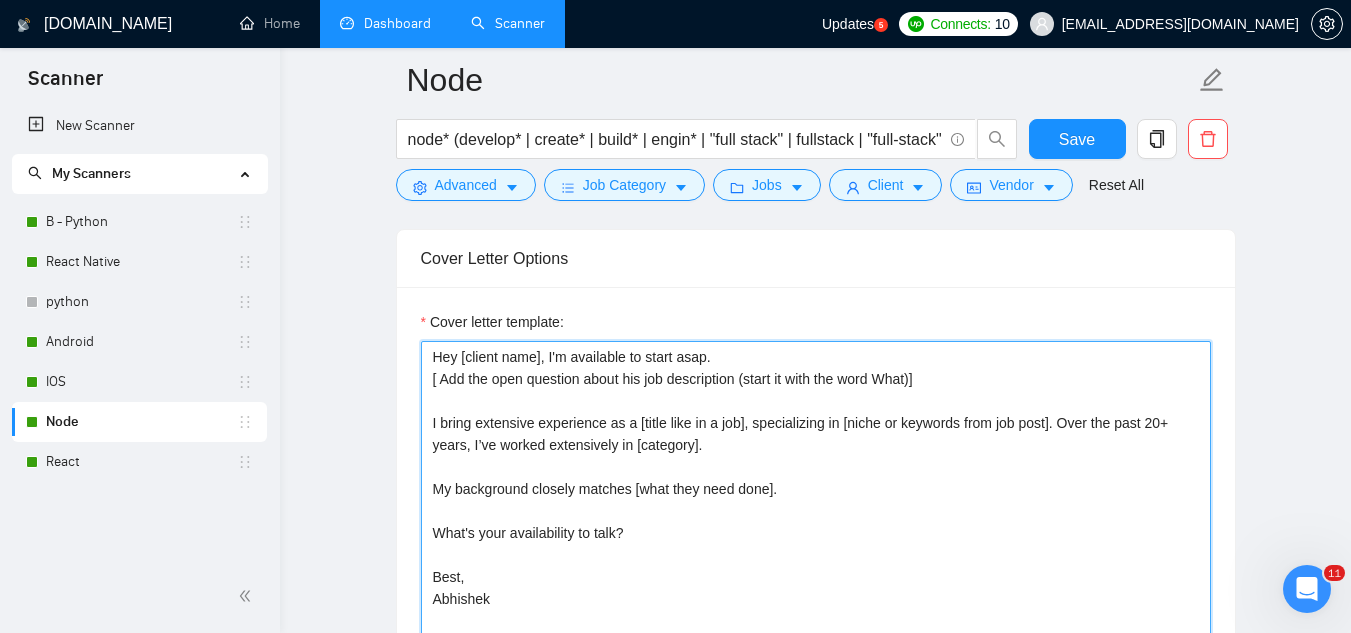 click on "Hey [client name], I'm available to start asap.
[ Add the open question about his job description (start it with the word What)]
I bring extensive experience as a [title like in a job], specializing in [niche or keywords from job post]. Over the past 20+ years, I’ve worked extensively in [category].
My background closely matches [what they need done].
What's your availability to talk?
Best,
Abhishek" at bounding box center [816, 566] 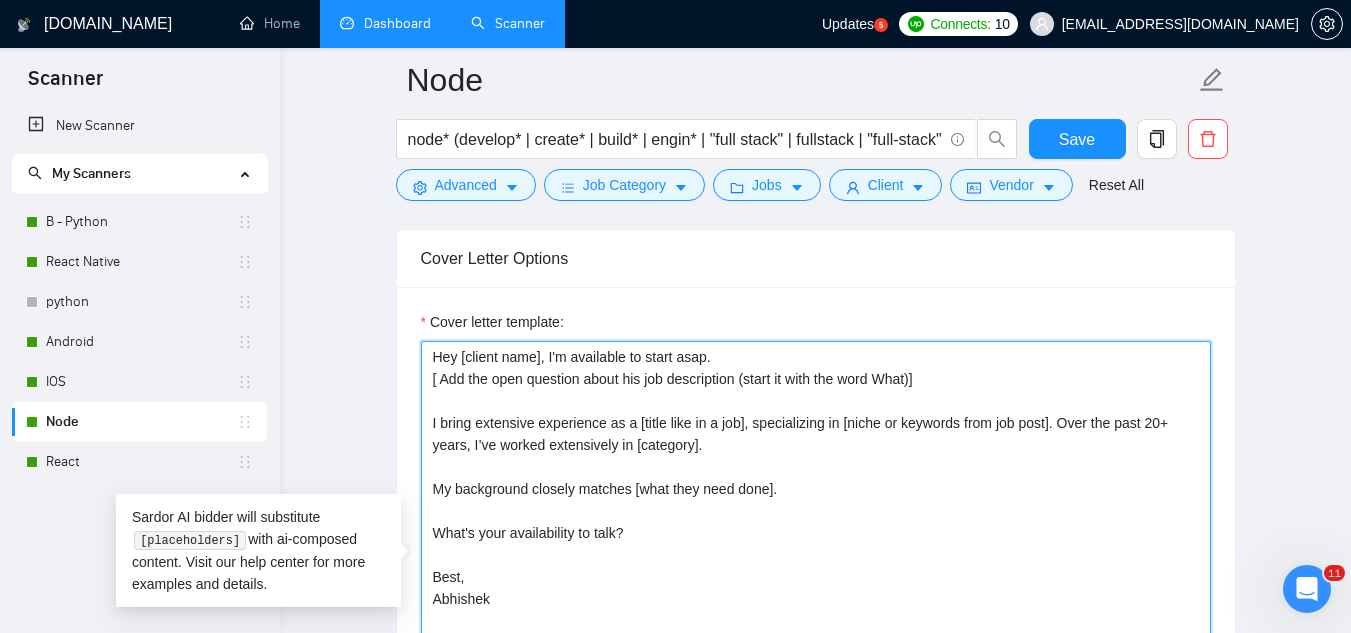 click on "Hey [client name], I'm available to start asap.
[ Add the open question about his job description (start it with the word What)]
I bring extensive experience as a [title like in a job], specializing in [niche or keywords from job post]. Over the past 20+ years, I’ve worked extensively in [category].
My background closely matches [what they need done].
What's your availability to talk?
Best,
Abhishek" at bounding box center [816, 566] 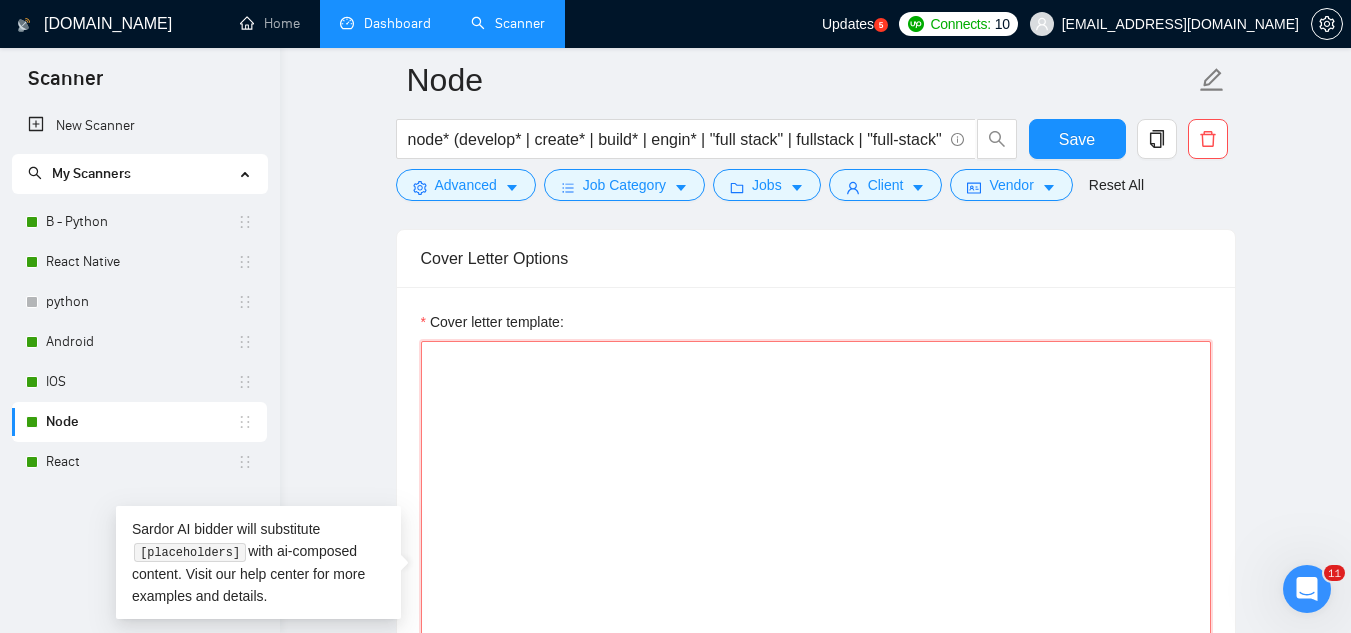 paste on "[Attractive start]
[address by name if available, never say "Dear Hiring Team" etc]
[no emojis anywhere]
[normal human straight forward language]
[acknowledge what they are looking for]
[share a few examples of my relevant experience of projects I have done and outstanding results - share real numbers of improvements]
[ask if they are available to meet over zoom today or tomorrow. this should be the last sentence]
[Never end with "Best Regards," etc]
Abhishek" 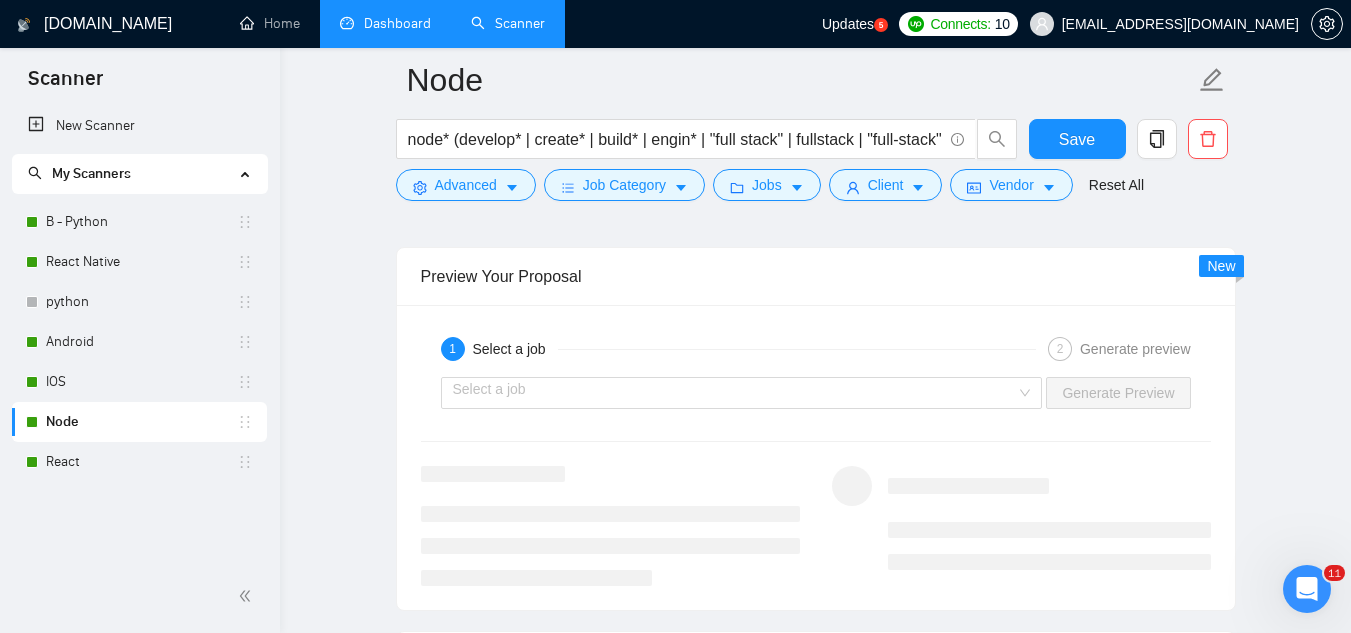 scroll, scrollTop: 2900, scrollLeft: 0, axis: vertical 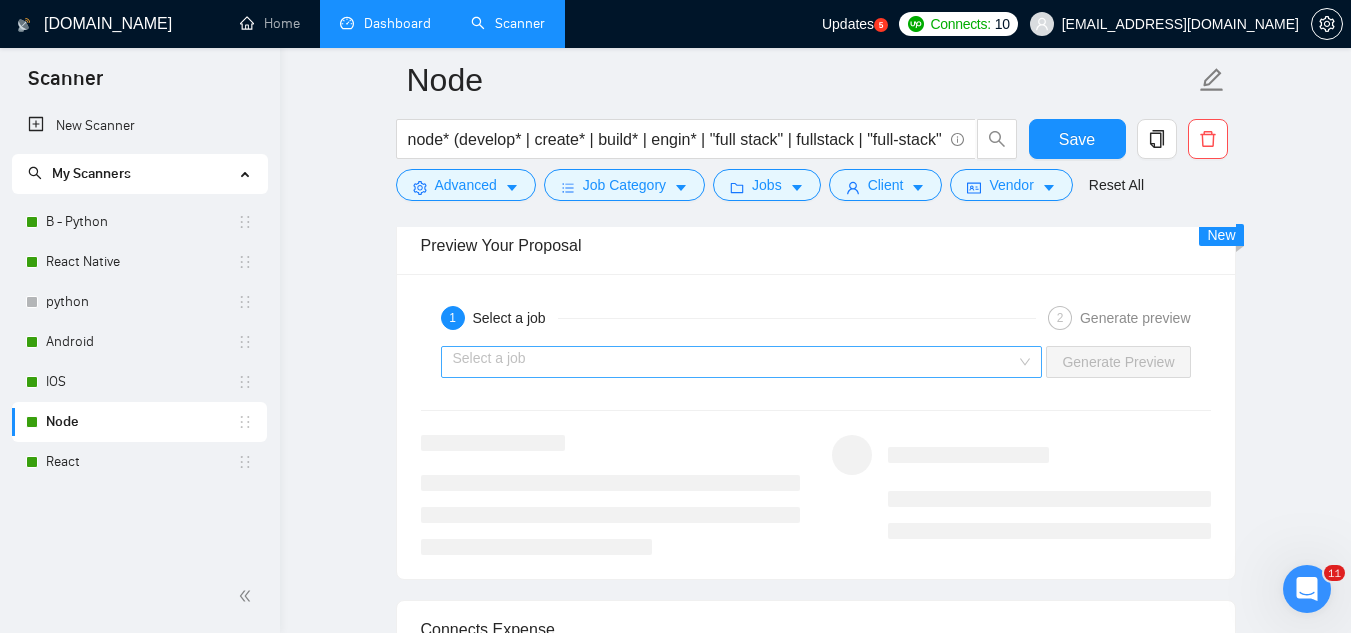 type on "[Attractive start]
[address by name if available, never say "Dear Hiring Team" etc]
[no emojis anywhere]
[normal human straight forward language]
[acknowledge what they are looking for]
[share a few examples of my relevant experience of projects I have done and outstanding results - share real numbers of improvements]
[ask if they are available to meet over zoom today or tomorrow. this should be the last sentence]
[Never end with "Best Regards," etc]
Abhishek" 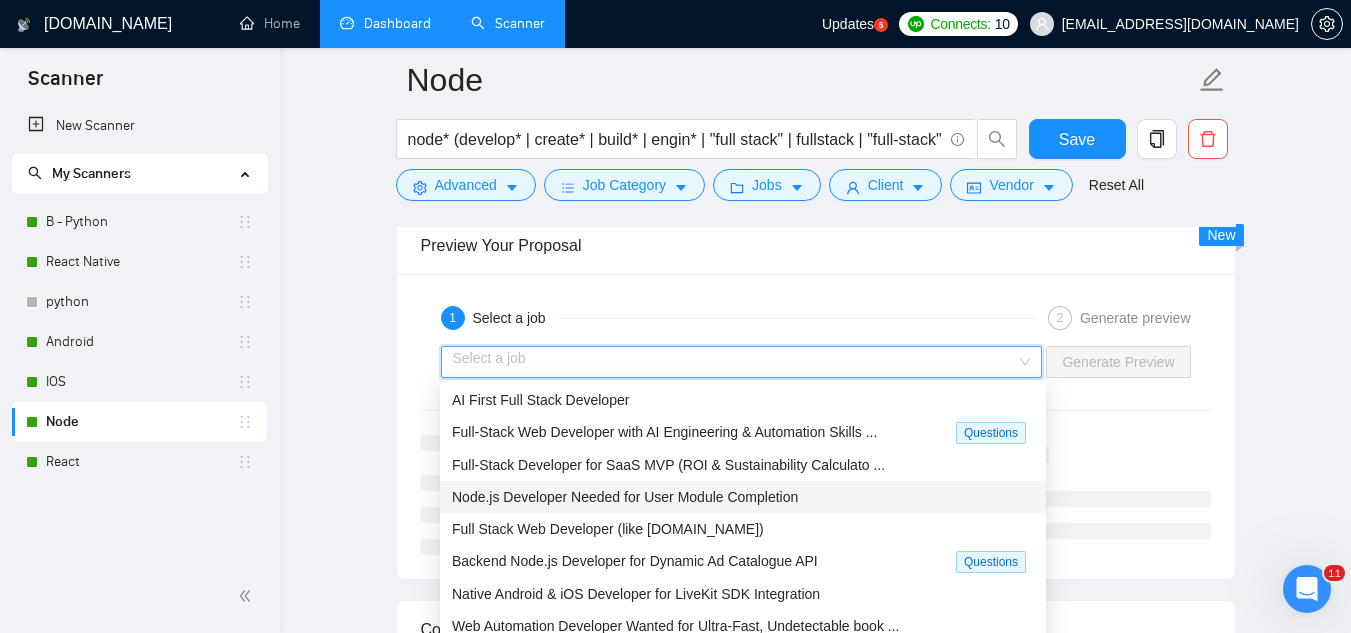 click on "Node.js Developer Needed for User Module Completion" at bounding box center (625, 497) 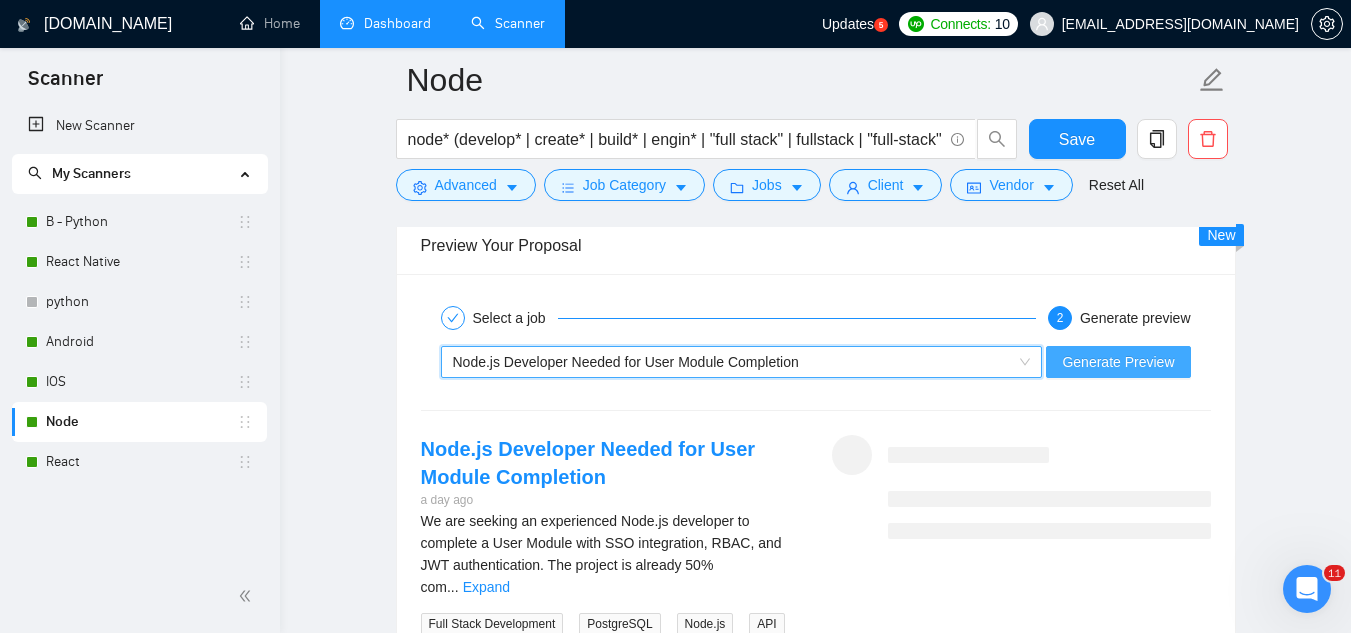 click on "Generate Preview" at bounding box center (1118, 362) 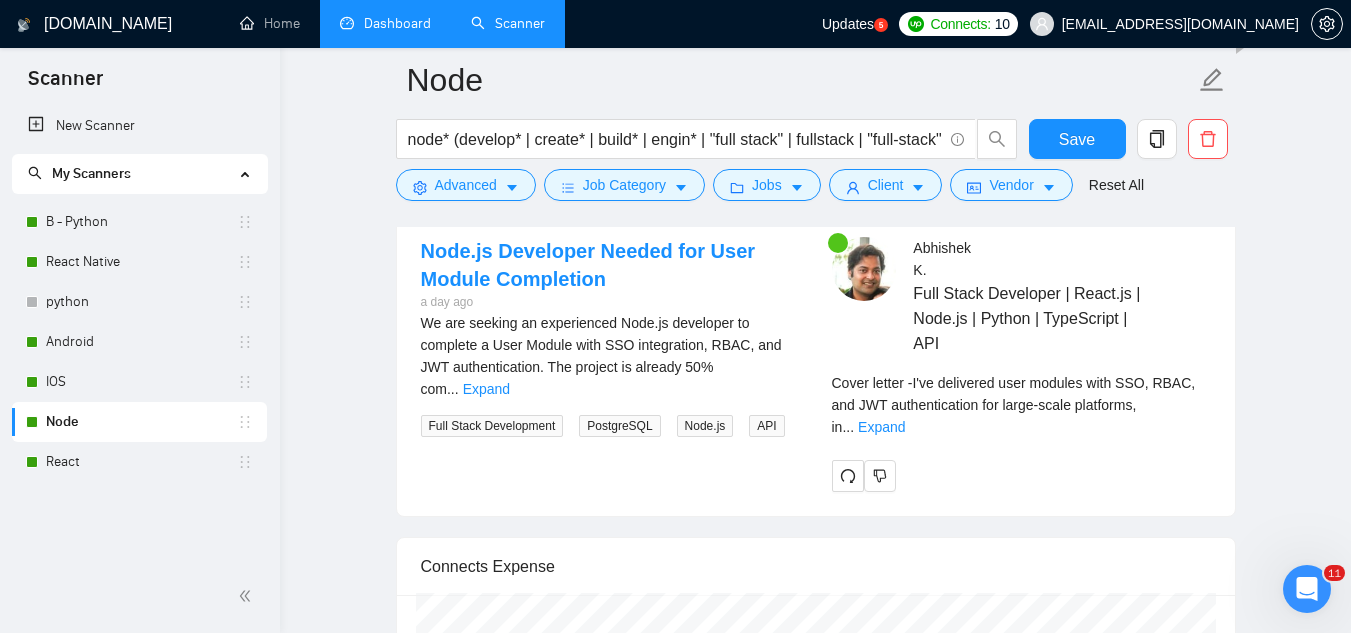 scroll, scrollTop: 3100, scrollLeft: 0, axis: vertical 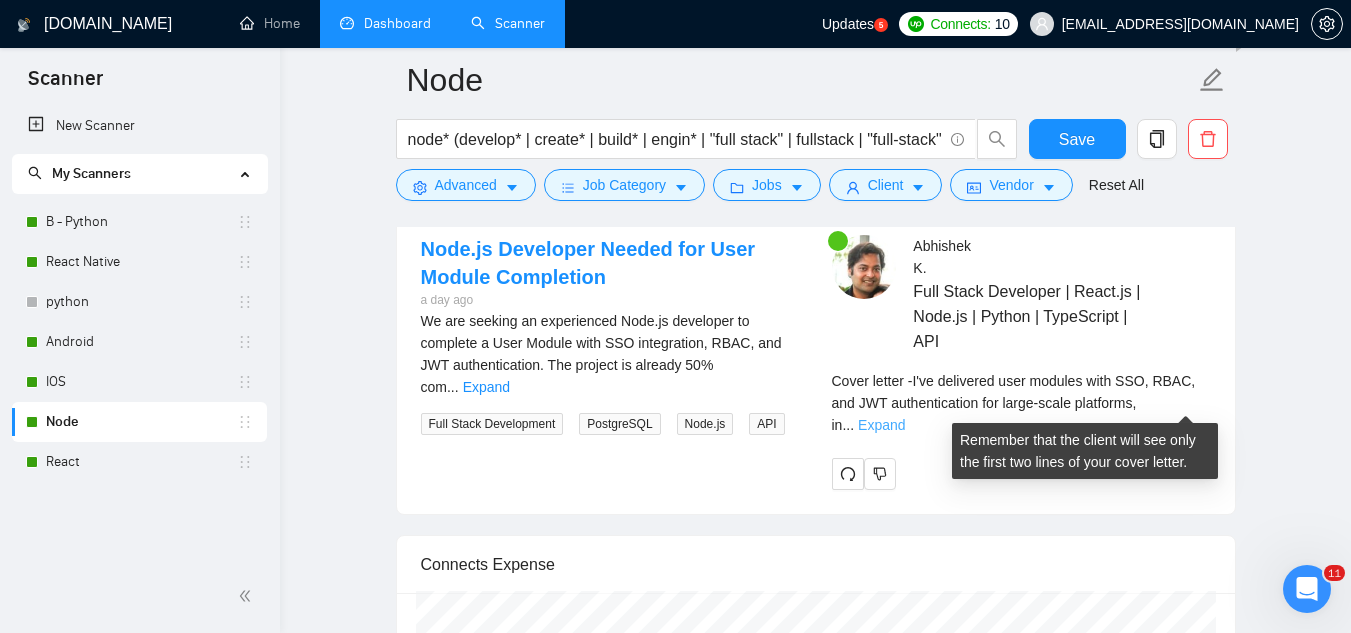 click on "Expand" at bounding box center (881, 425) 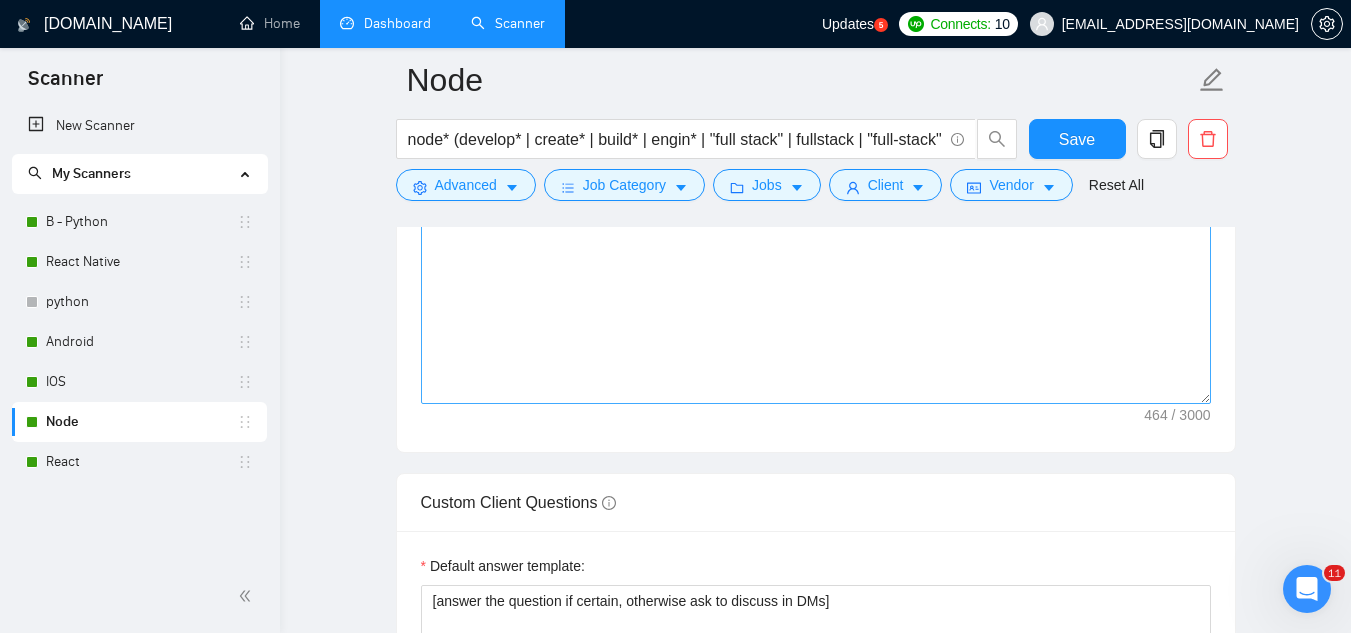 scroll, scrollTop: 2000, scrollLeft: 0, axis: vertical 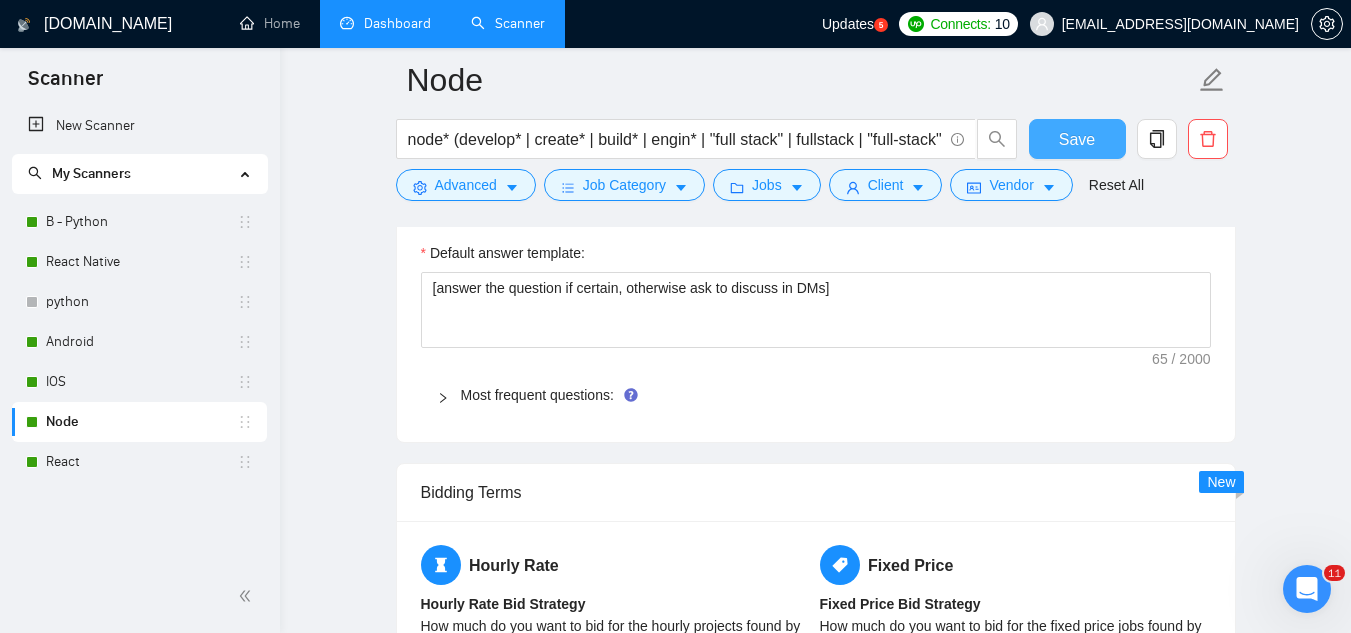 click on "Save" at bounding box center [1077, 139] 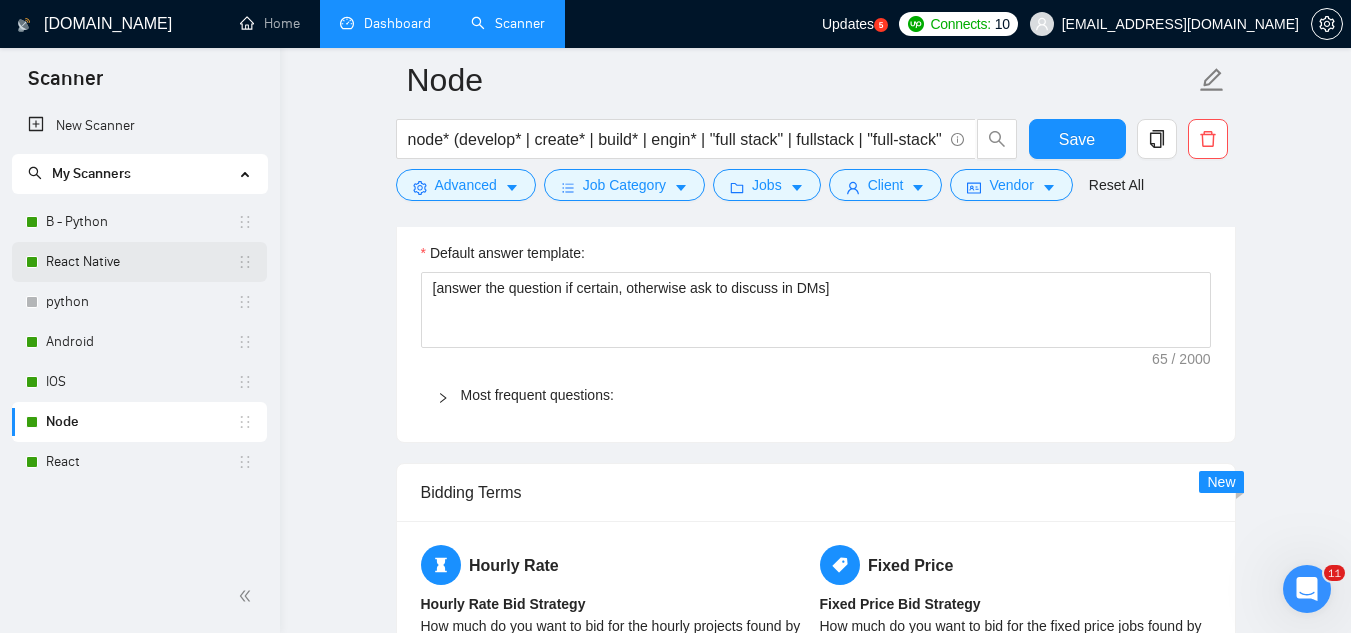 click on "React Native" at bounding box center [141, 262] 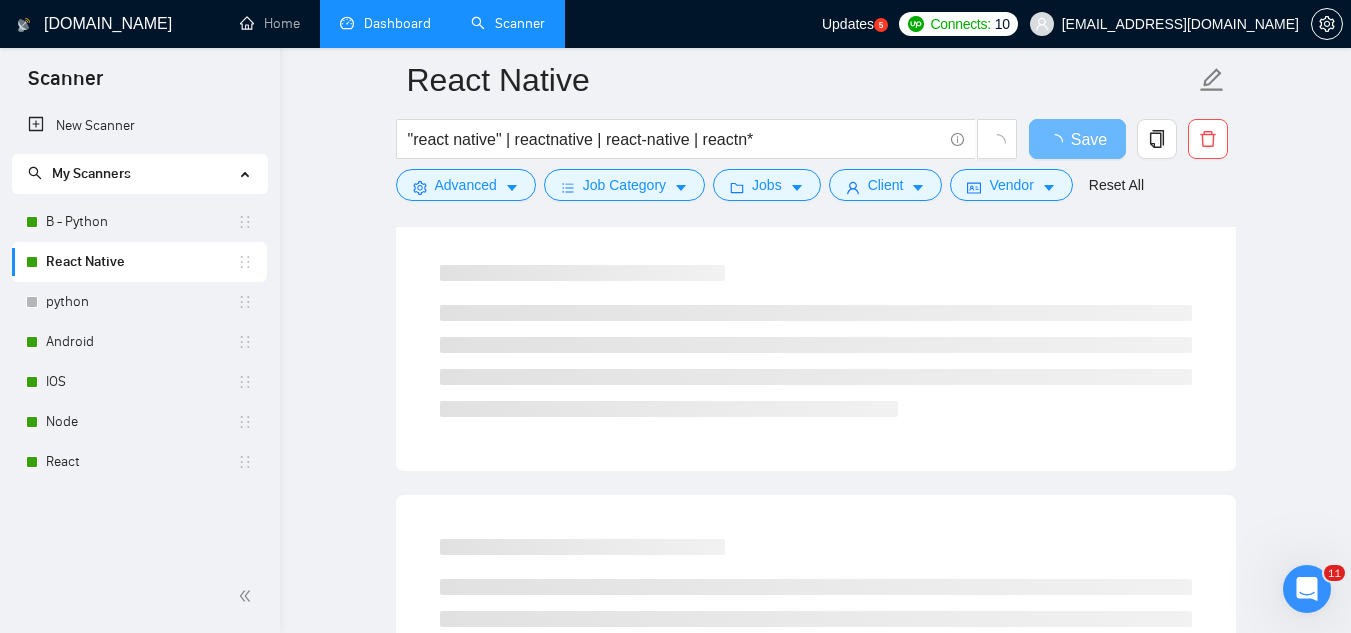 scroll, scrollTop: 0, scrollLeft: 0, axis: both 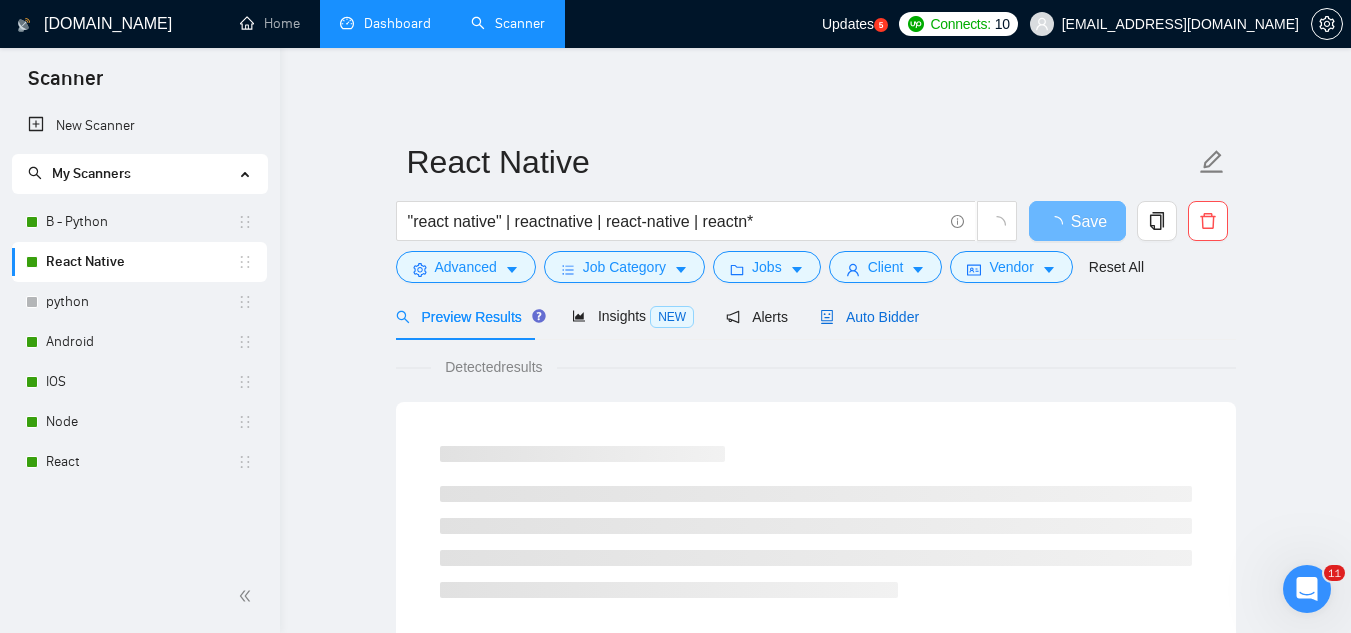 click on "Auto Bidder" at bounding box center [869, 317] 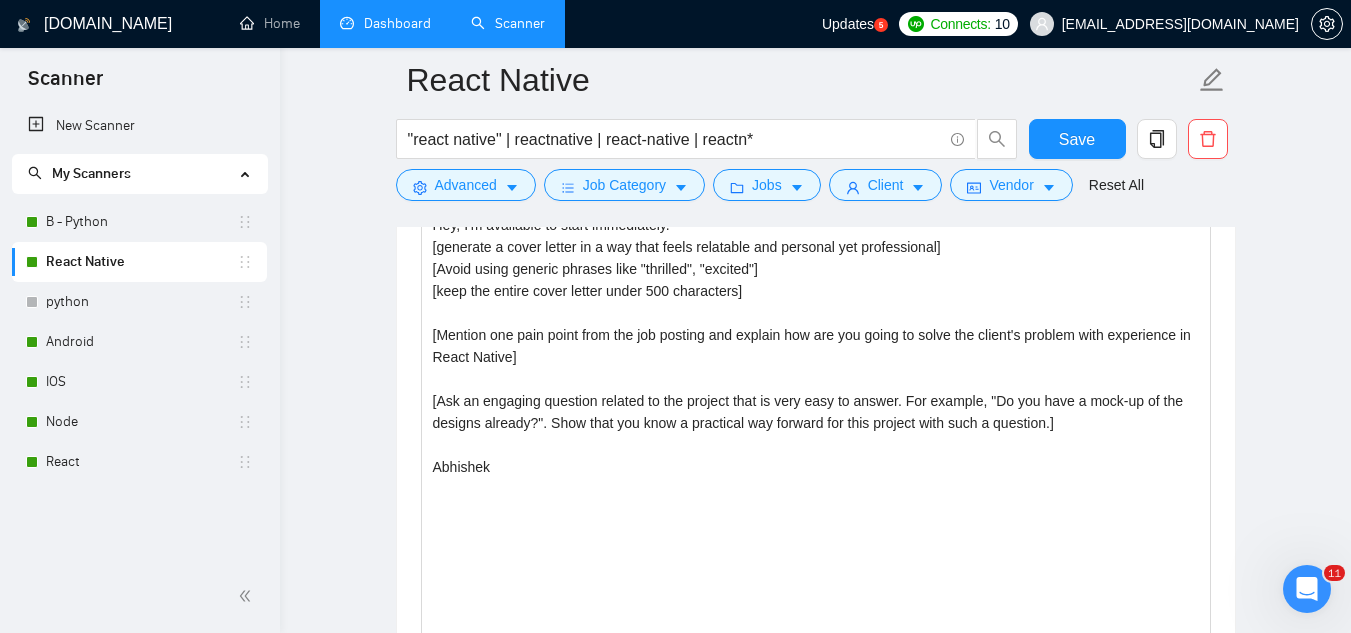 scroll, scrollTop: 1400, scrollLeft: 0, axis: vertical 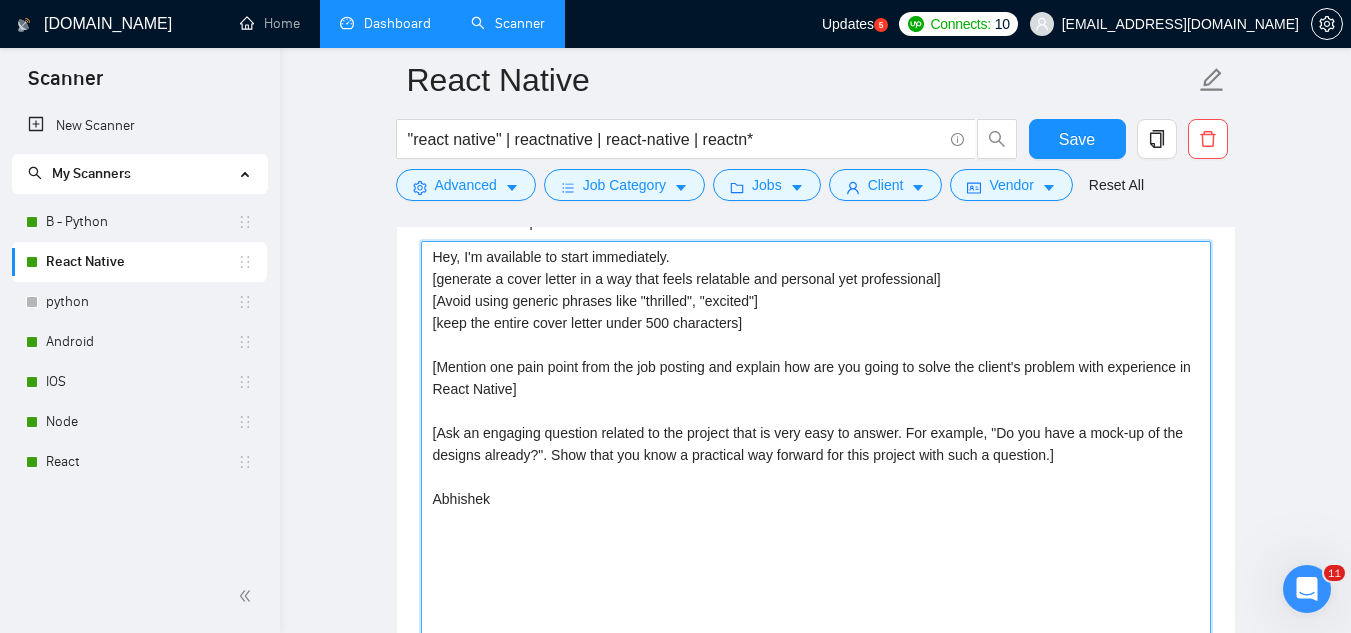 click on "Hey, I'm available to start immediately.
[generate a cover letter in a way that feels relatable and personal yet professional]
[Avoid using generic phrases like "thrilled", "excited"]
[keep the entire cover letter under 500 characters]
[Mention one pain point from the job posting and explain how are you going to solve the client's problem with experience in React Native]
[Ask an engaging question related to the project that is very easy to answer. For example, "Do you have a mock-up of the designs already?". Show that you know a practical way forward for this project with such a question.]
Abhishek" at bounding box center [816, 466] 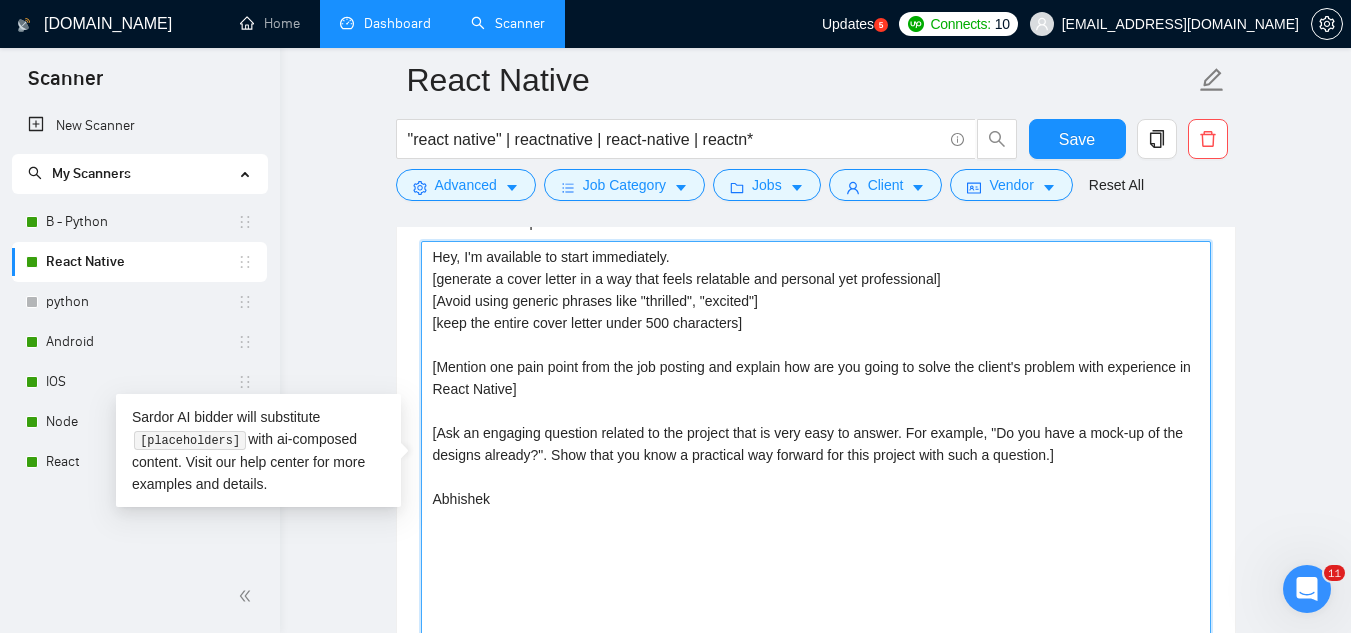 click on "Hey, I'm available to start immediately.
[generate a cover letter in a way that feels relatable and personal yet professional]
[Avoid using generic phrases like "thrilled", "excited"]
[keep the entire cover letter under 500 characters]
[Mention one pain point from the job posting and explain how are you going to solve the client's problem with experience in React Native]
[Ask an engaging question related to the project that is very easy to answer. For example, "Do you have a mock-up of the designs already?". Show that you know a practical way forward for this project with such a question.]
Abhishek" at bounding box center (816, 466) 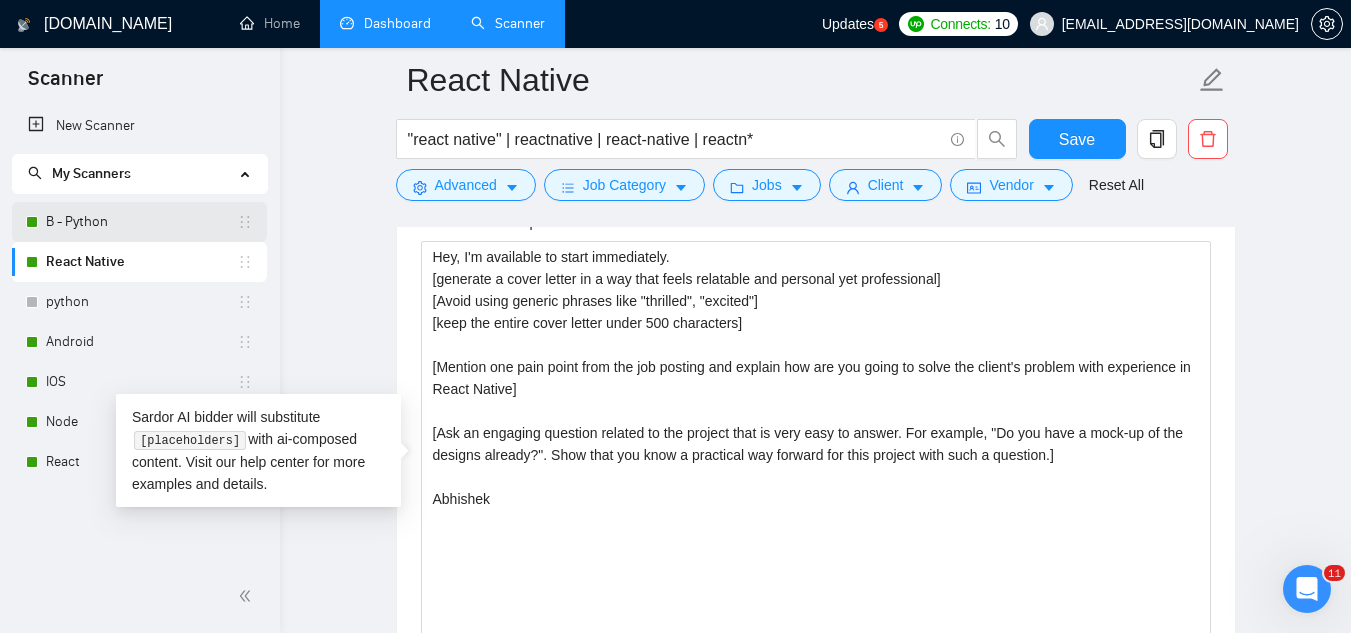 click on "B - Python" at bounding box center (141, 222) 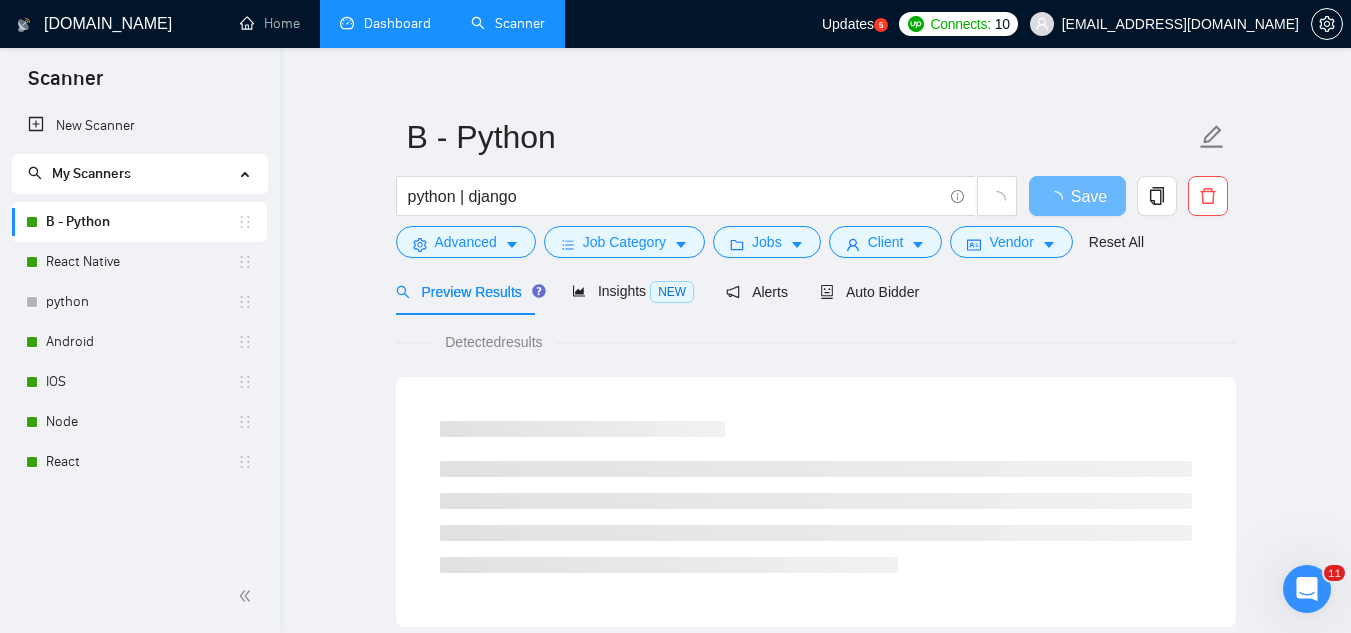 scroll, scrollTop: 0, scrollLeft: 0, axis: both 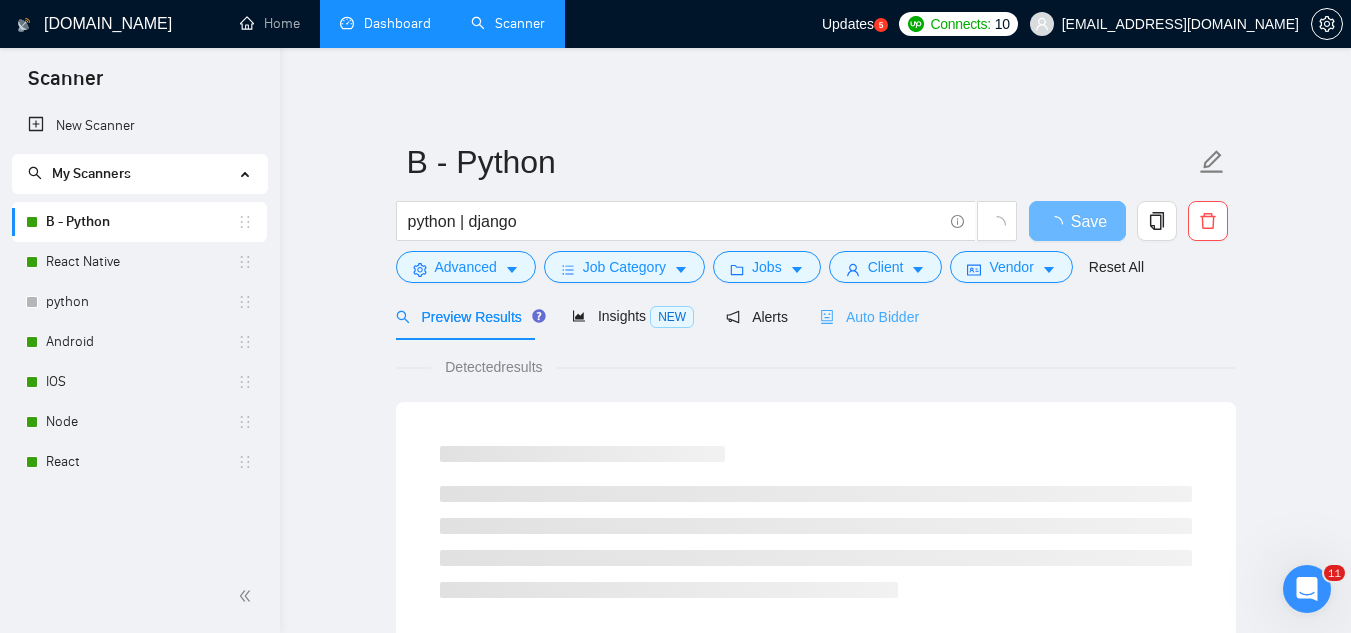 click on "Auto Bidder" at bounding box center [869, 316] 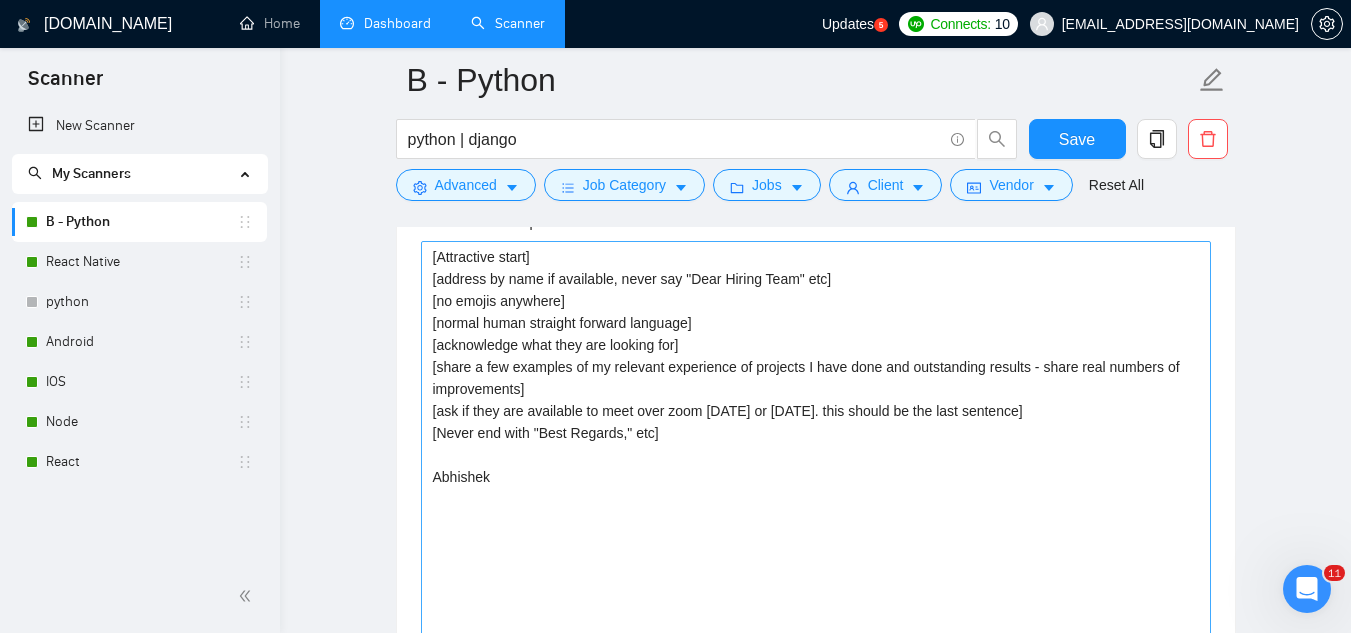 scroll, scrollTop: 1300, scrollLeft: 0, axis: vertical 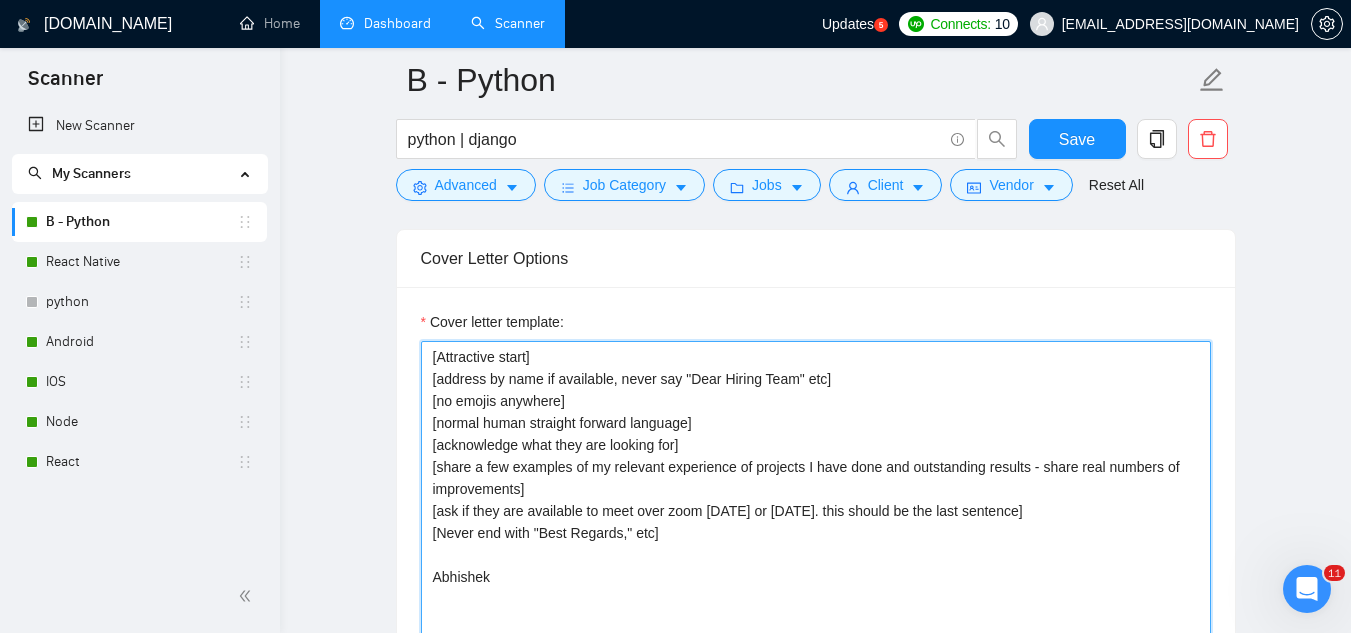 click on "[Attractive start]
[address by name if available, never say "Dear Hiring Team" etc]
[no emojis anywhere]
[normal human straight forward language]
[acknowledge what they are looking for]
[share a few examples of my relevant experience of projects I have done and outstanding results - share real numbers of improvements]
[ask if they are available to meet over zoom today or tomorrow. this should be the last sentence]
[Never end with "Best Regards," etc]
Abhishek" at bounding box center (816, 566) 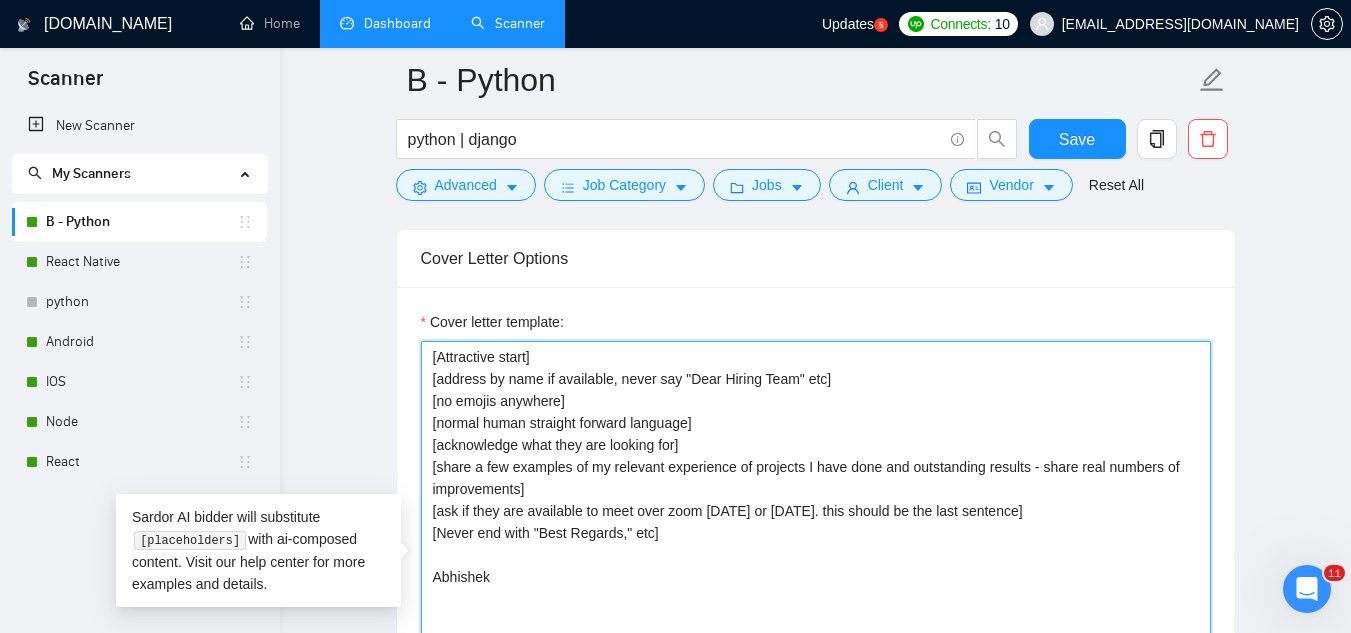 click on "[Attractive start]
[address by name if available, never say "Dear Hiring Team" etc]
[no emojis anywhere]
[normal human straight forward language]
[acknowledge what they are looking for]
[share a few examples of my relevant experience of projects I have done and outstanding results - share real numbers of improvements]
[ask if they are available to meet over zoom today or tomorrow. this should be the last sentence]
[Never end with "Best Regards," etc]
Abhishek" at bounding box center [816, 566] 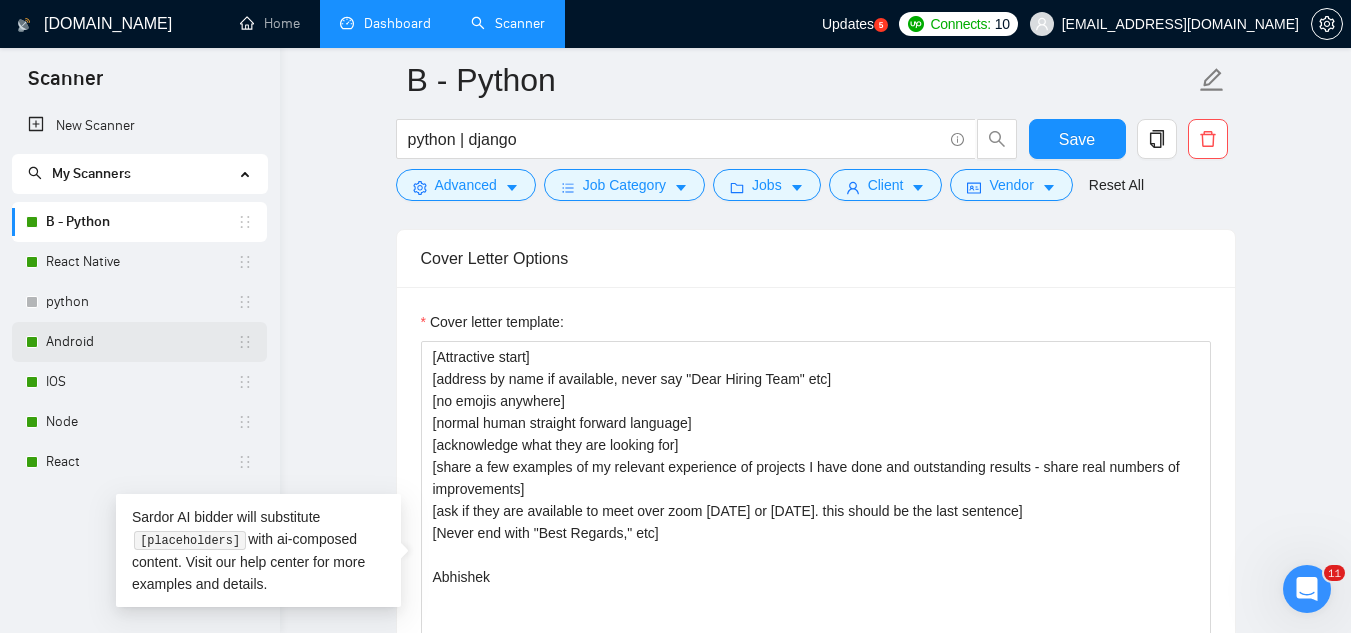 click on "Android" at bounding box center (141, 342) 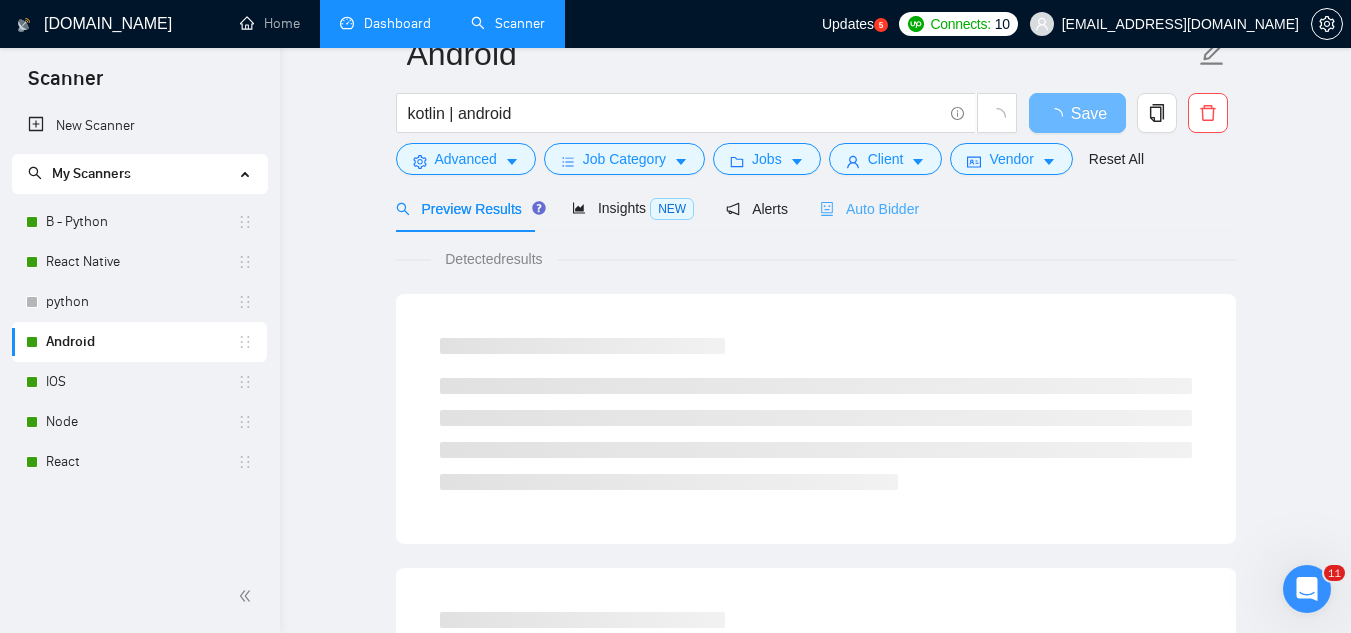 scroll, scrollTop: 0, scrollLeft: 0, axis: both 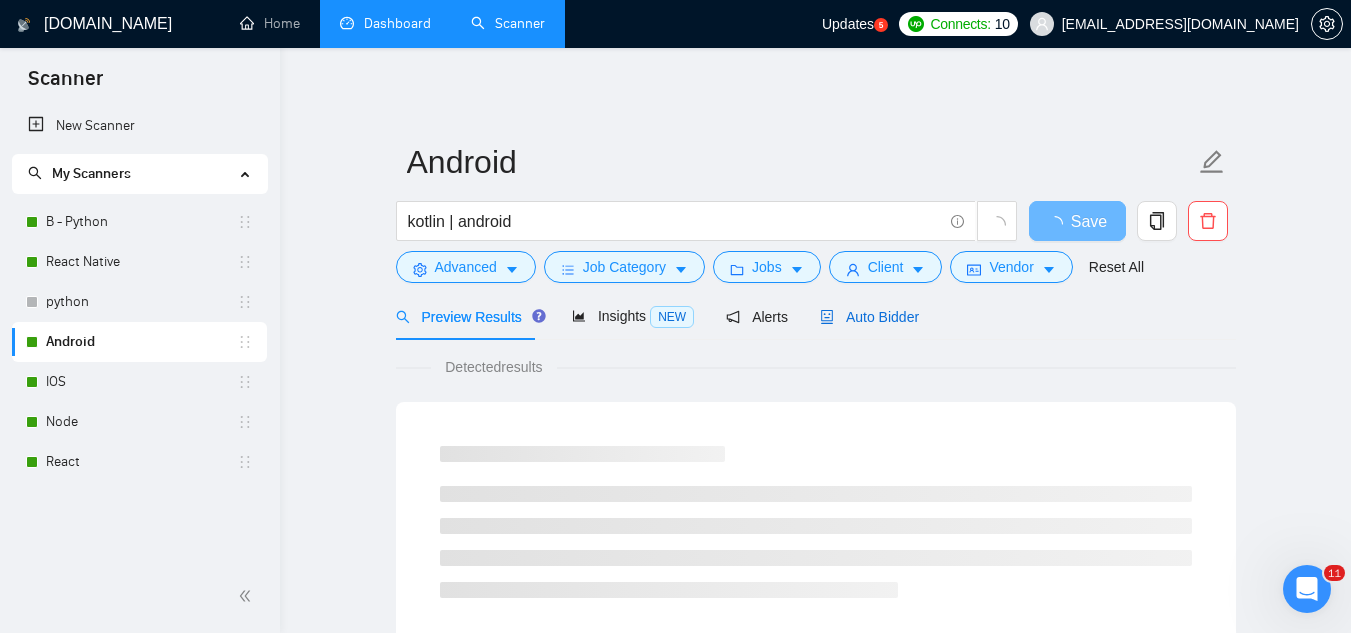 click on "Auto Bidder" at bounding box center (869, 317) 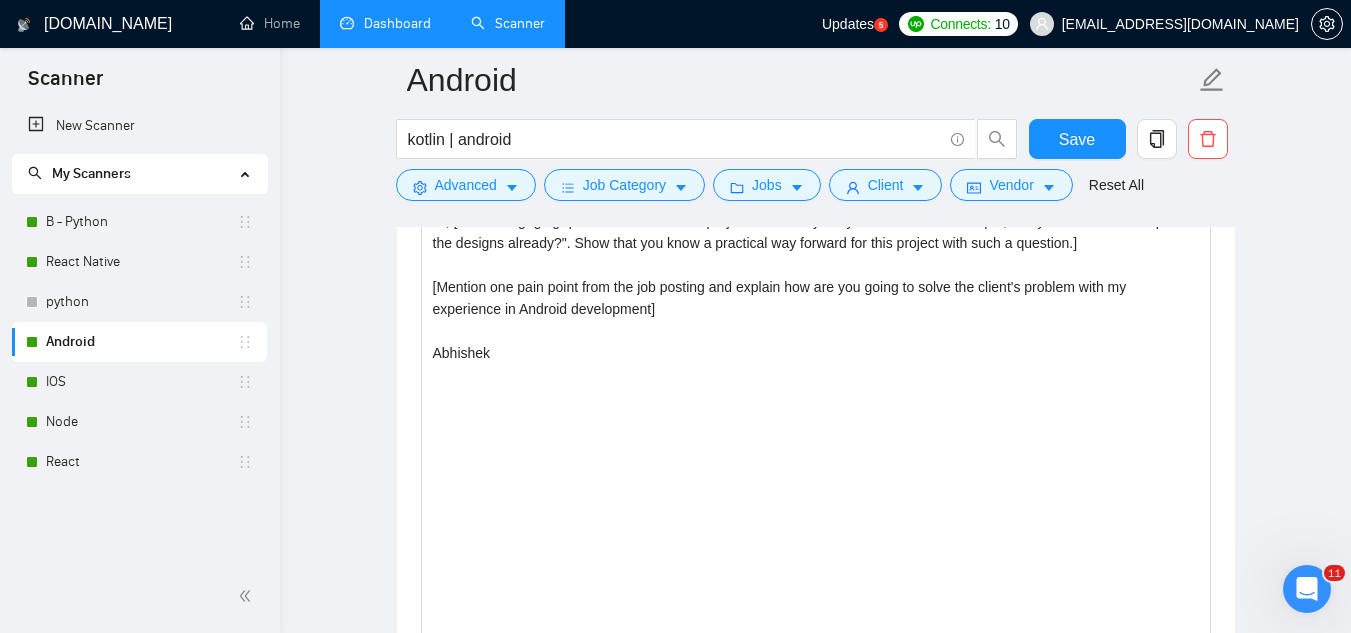 scroll, scrollTop: 1400, scrollLeft: 0, axis: vertical 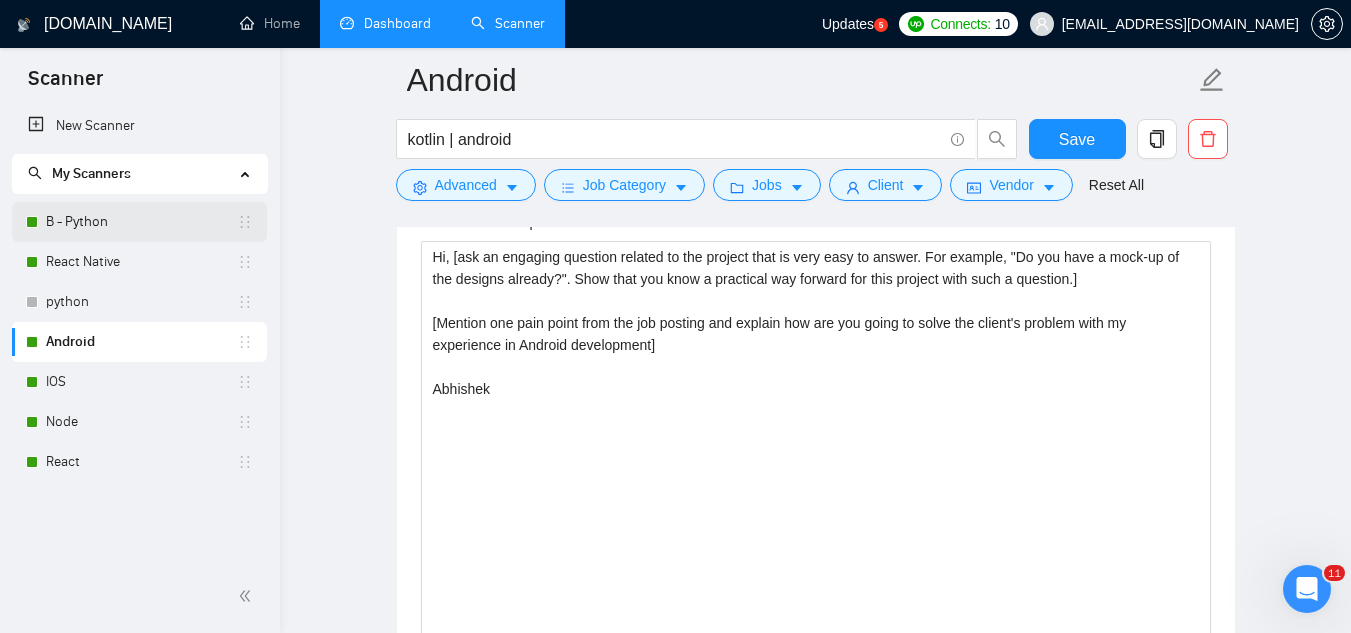 click on "B - Python" at bounding box center [141, 222] 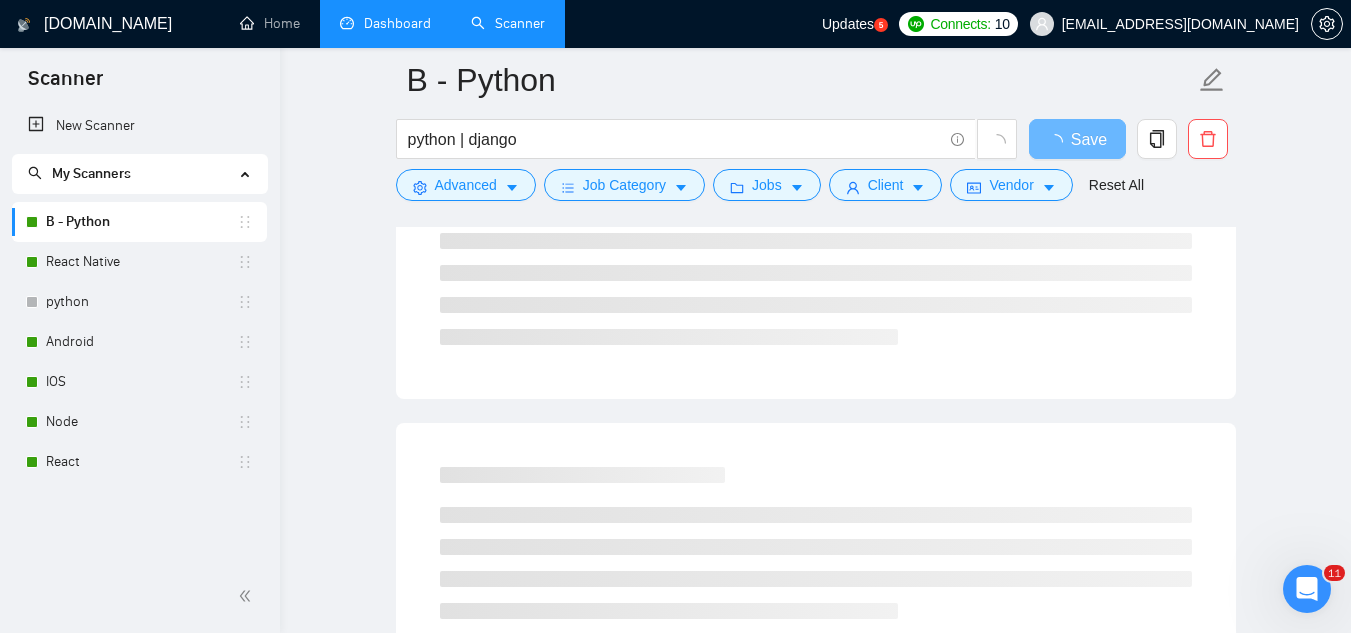 scroll, scrollTop: 0, scrollLeft: 0, axis: both 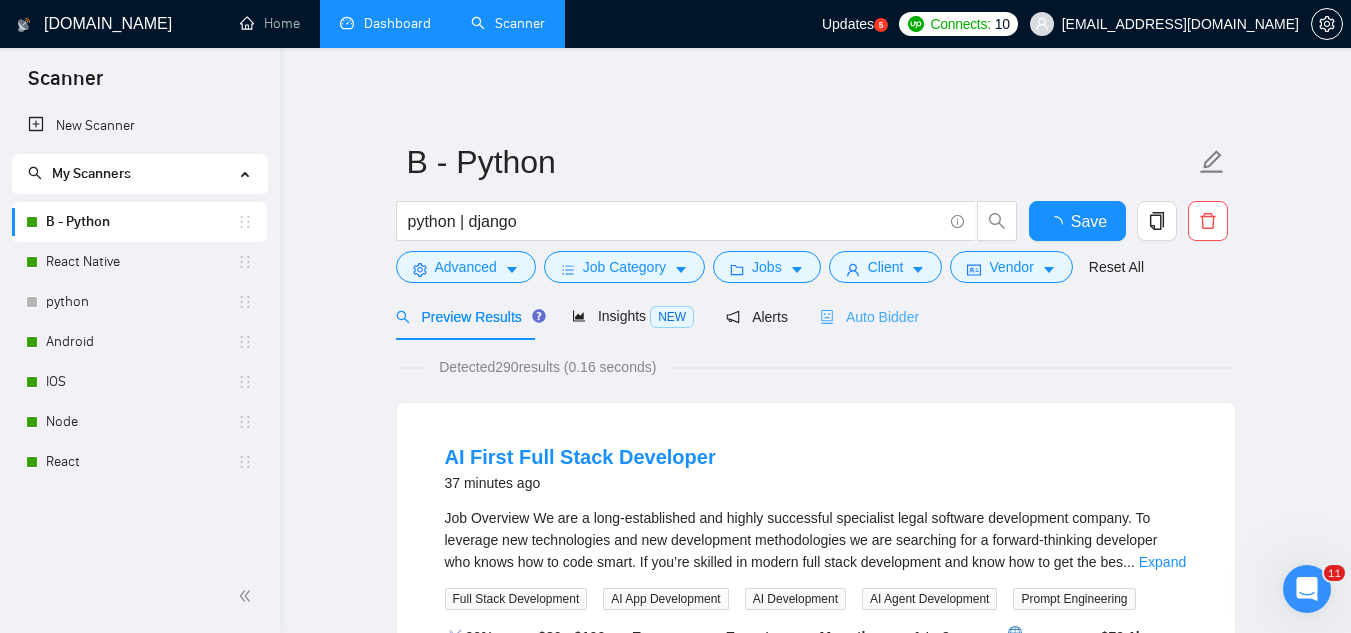 click on "Auto Bidder" at bounding box center (869, 316) 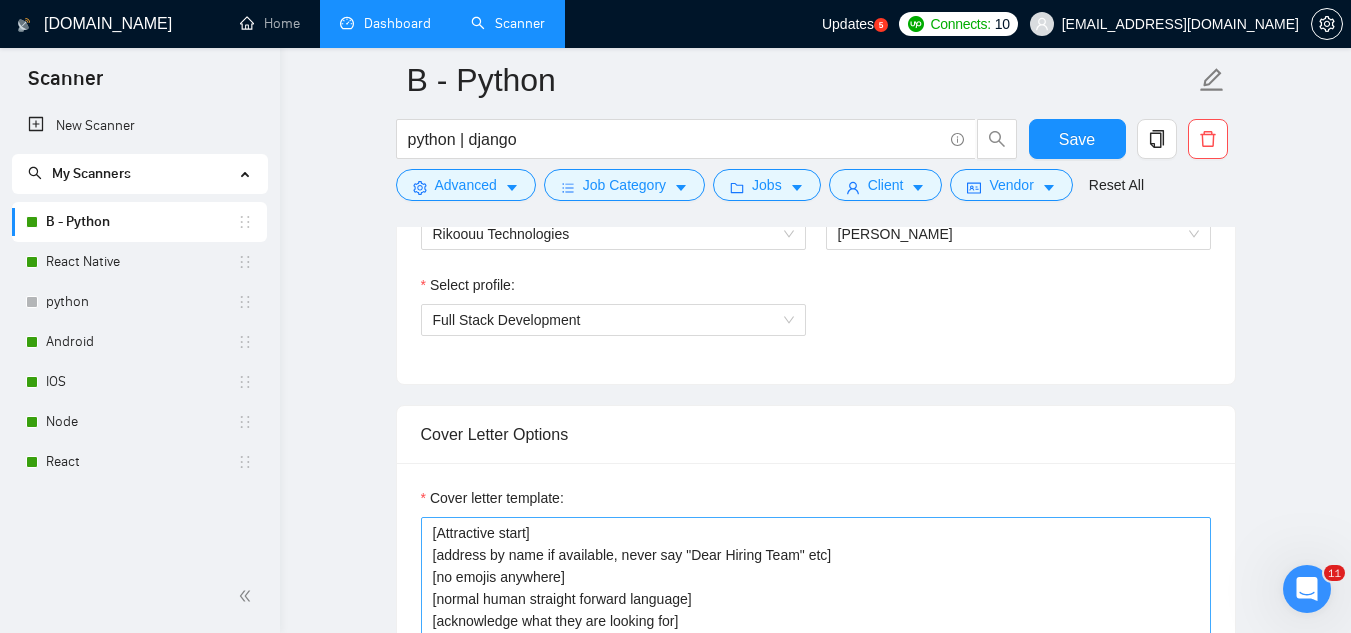 scroll, scrollTop: 1400, scrollLeft: 0, axis: vertical 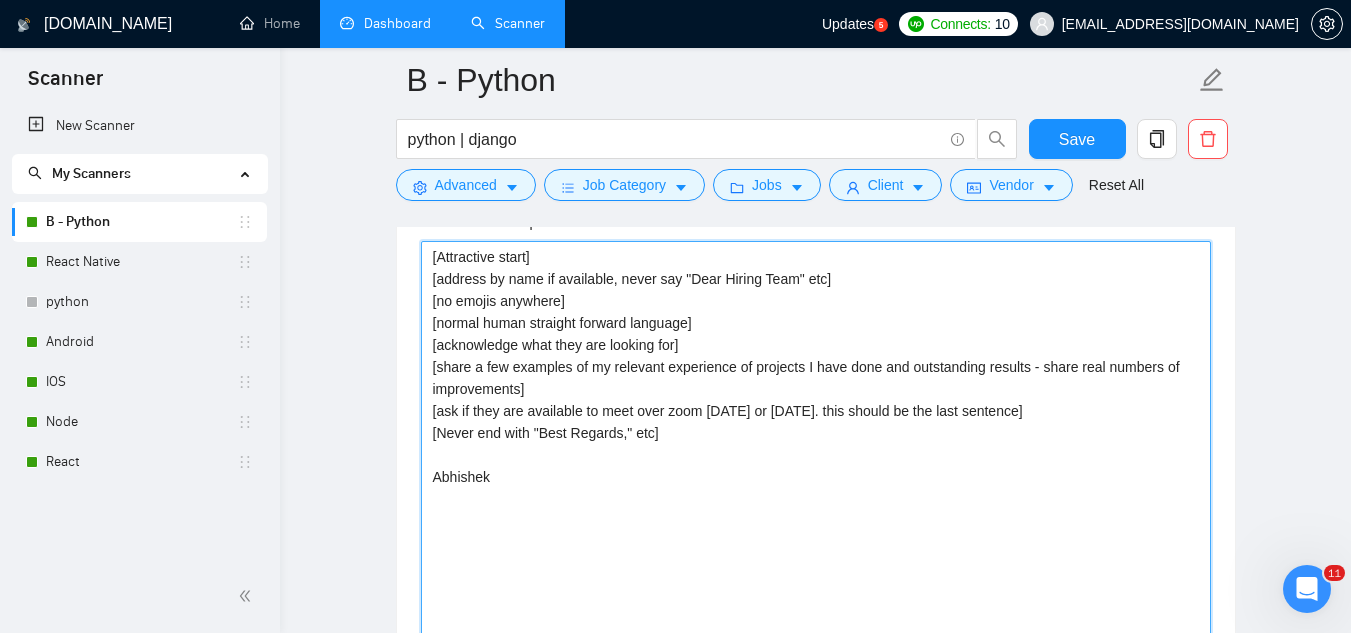 click on "[Attractive start]
[address by name if available, never say "Dear Hiring Team" etc]
[no emojis anywhere]
[normal human straight forward language]
[acknowledge what they are looking for]
[share a few examples of my relevant experience of projects I have done and outstanding results - share real numbers of improvements]
[ask if they are available to meet over zoom today or tomorrow. this should be the last sentence]
[Never end with "Best Regards," etc]
Abhishek" at bounding box center (816, 466) 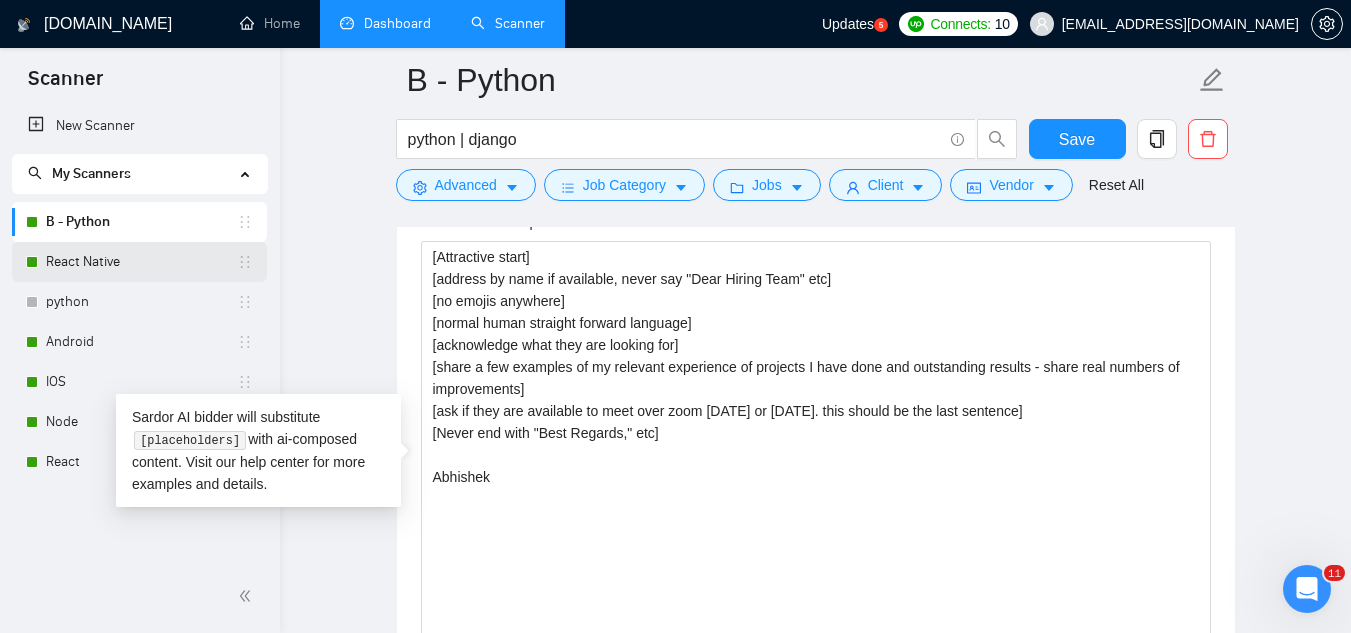 click on "React Native" at bounding box center [141, 262] 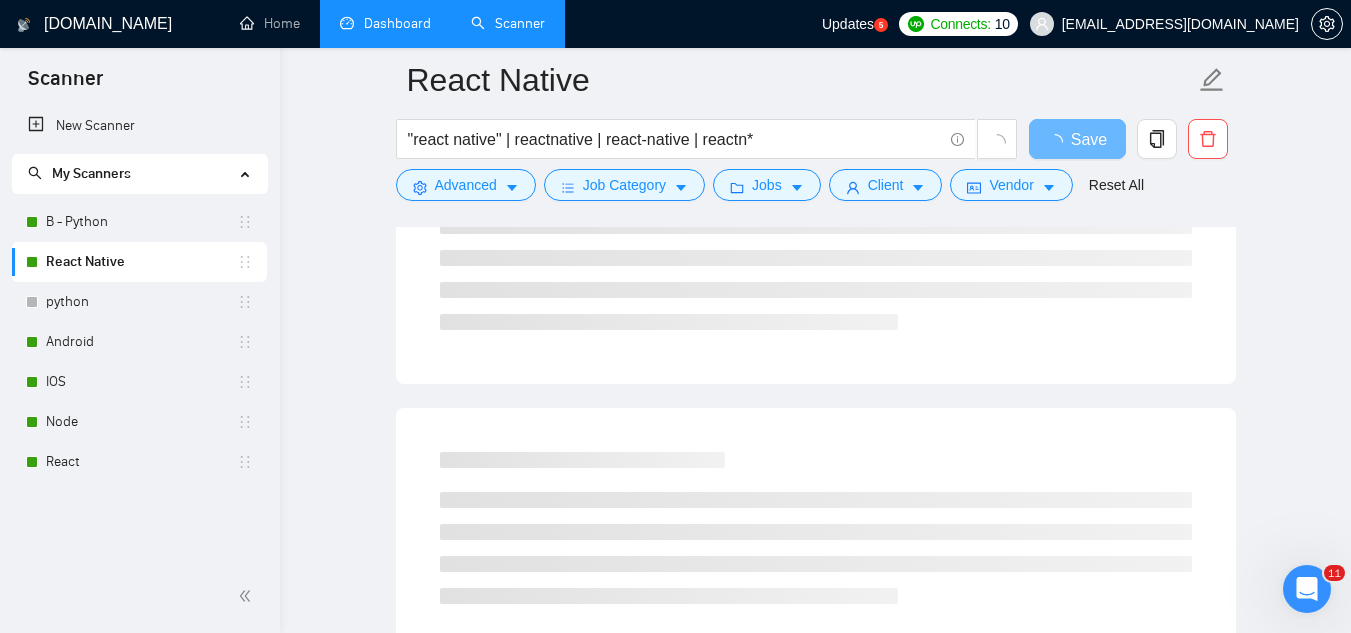 scroll, scrollTop: 0, scrollLeft: 0, axis: both 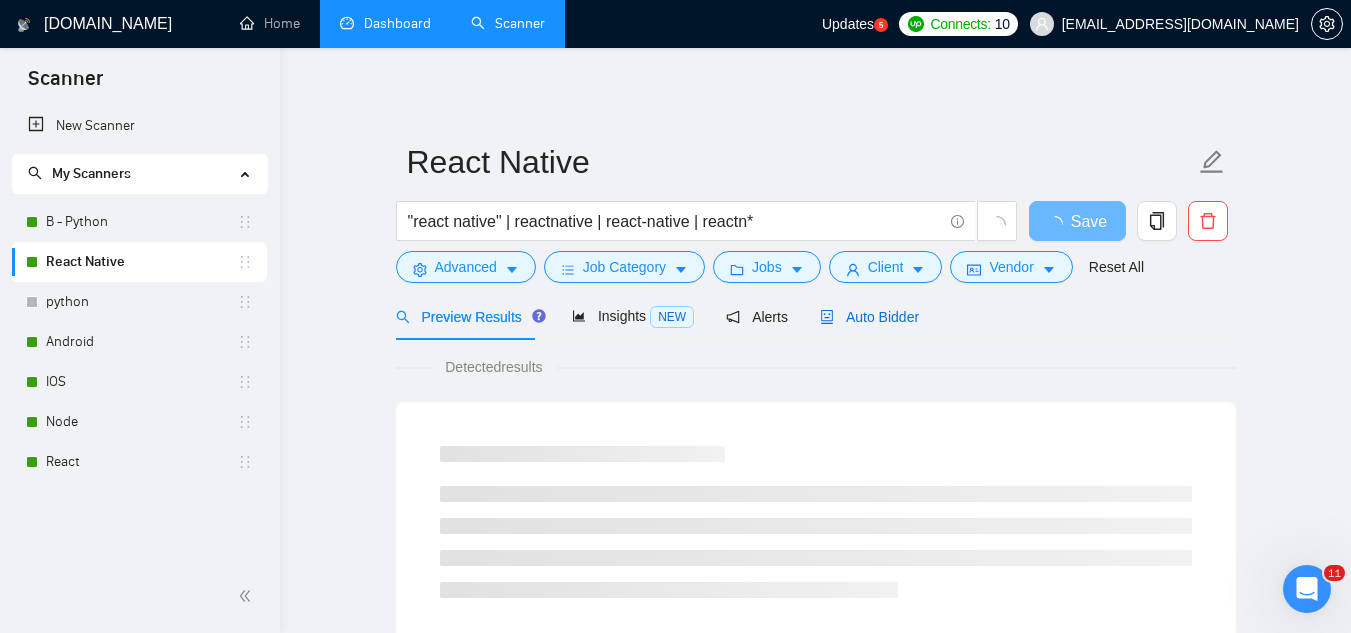 click on "Auto Bidder" at bounding box center [869, 317] 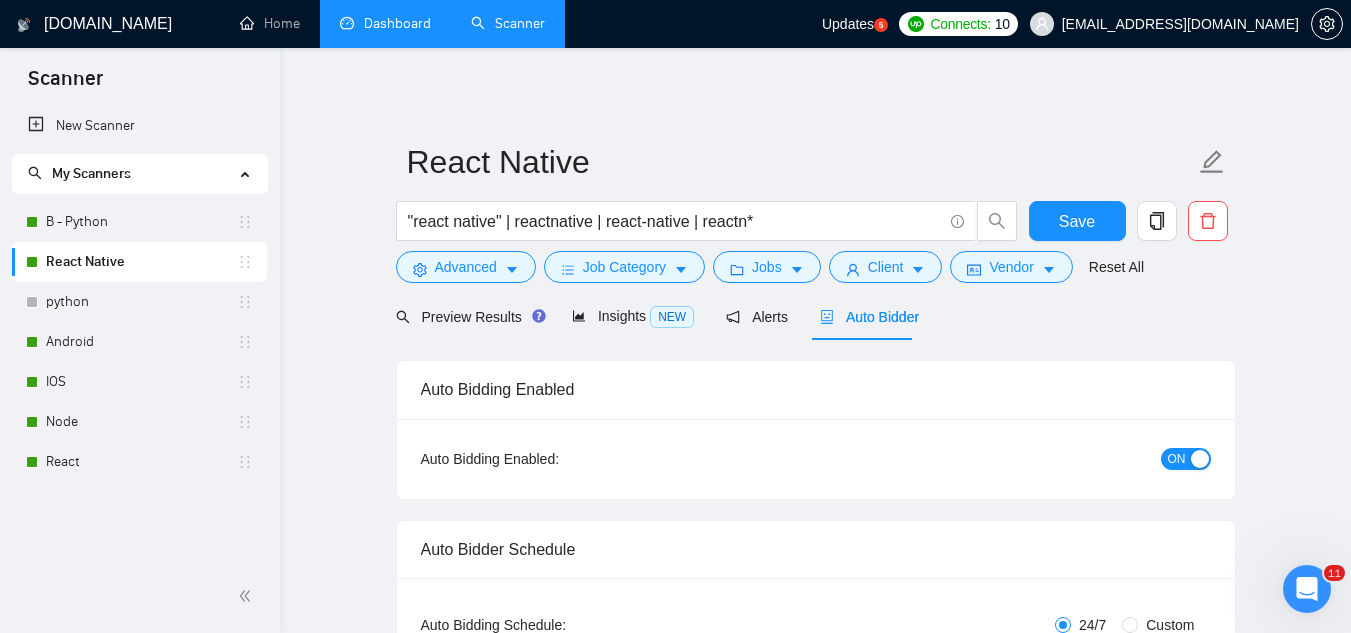 type 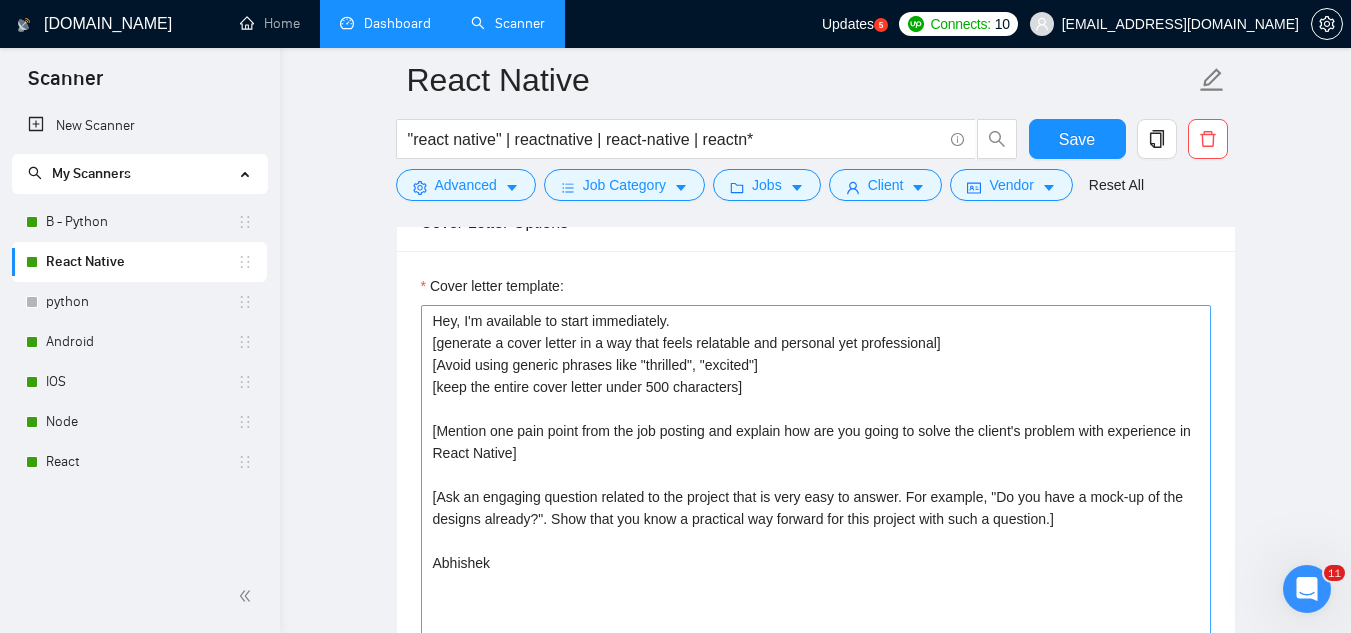 scroll, scrollTop: 1300, scrollLeft: 0, axis: vertical 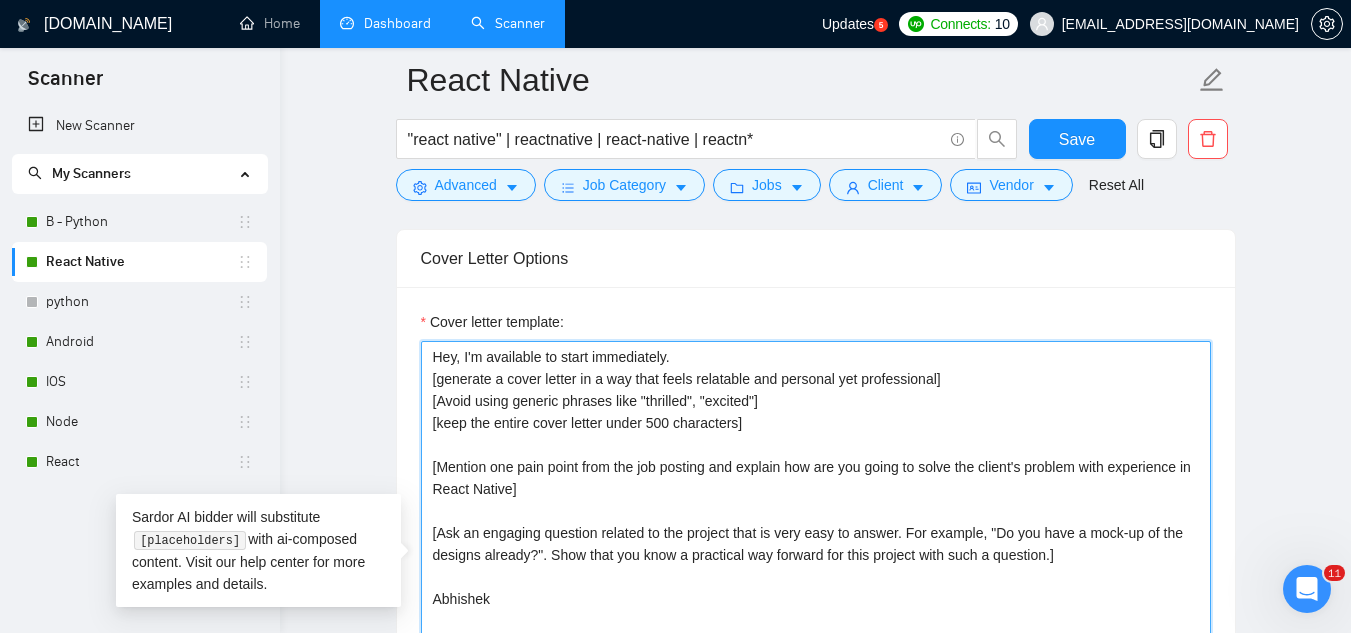 drag, startPoint x: 436, startPoint y: 381, endPoint x: 1032, endPoint y: 576, distance: 627.0893 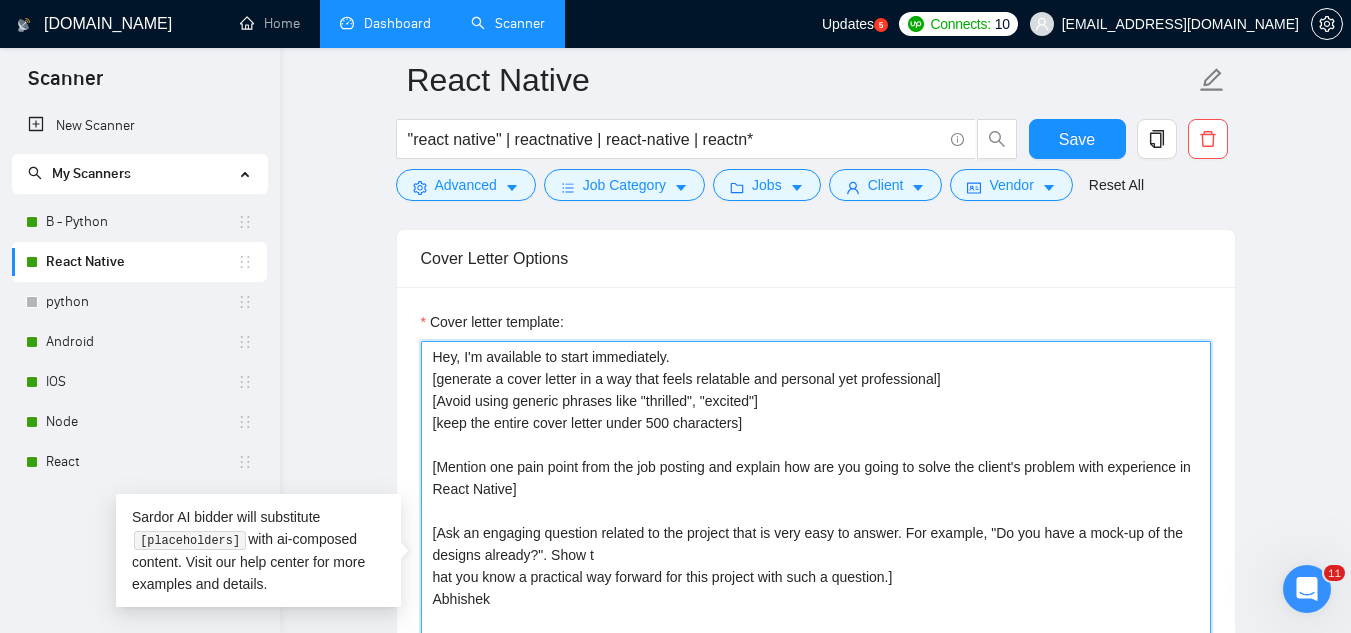 click on "Hey, I'm available to start immediately.
[generate a cover letter in a way that feels relatable and personal yet professional]
[Avoid using generic phrases like "thrilled", "excited"]
[keep the entire cover letter under 500 characters]
[Mention one pain point from the job posting and explain how are you going to solve the client's problem with experience in React Native]
[Ask an engaging question related to the project that is very easy to answer. For example, "Do you have a mock-up of the designs already?". Show t
hat you know a practical way forward for this project with such a question.]
Abhishek" at bounding box center (816, 566) 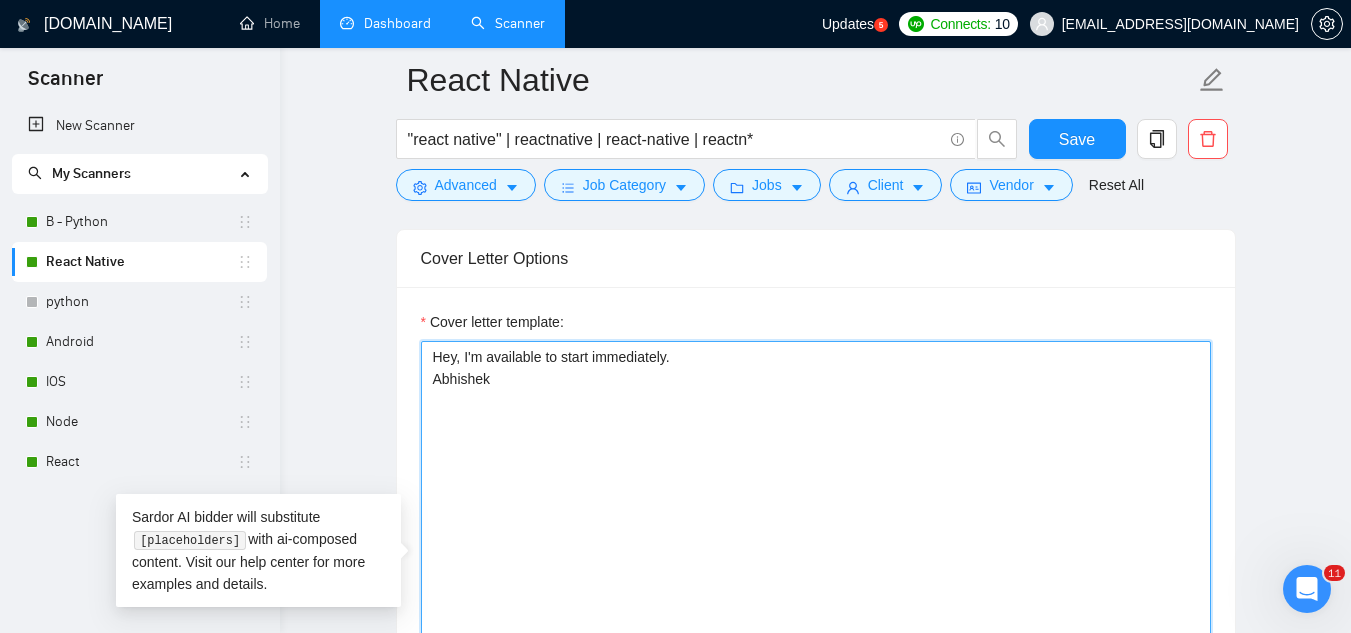 paste on "[Attractive start]
[address by name if available, never say "Dear Hiring Team" etc]
[no emojis anywhere]
[normal human straight forward language]
[acknowledge what they are looking for]
[share a few examples of my relevant experience of projects I have done and outstanding results - share real numbers of improvements]
[ask if they are available to meet over zoom today or tomorrow. this should be the last sentence]
[Never end with "Best Regards," etc]
Abhishek" 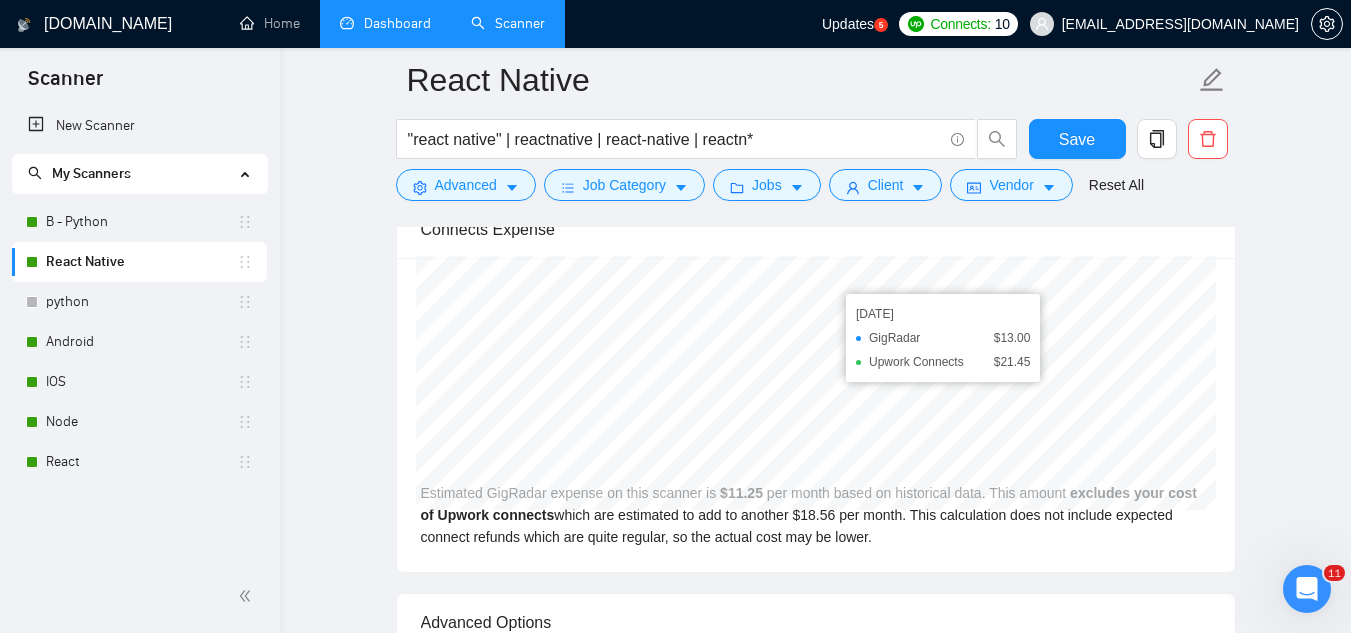 scroll, scrollTop: 3000, scrollLeft: 0, axis: vertical 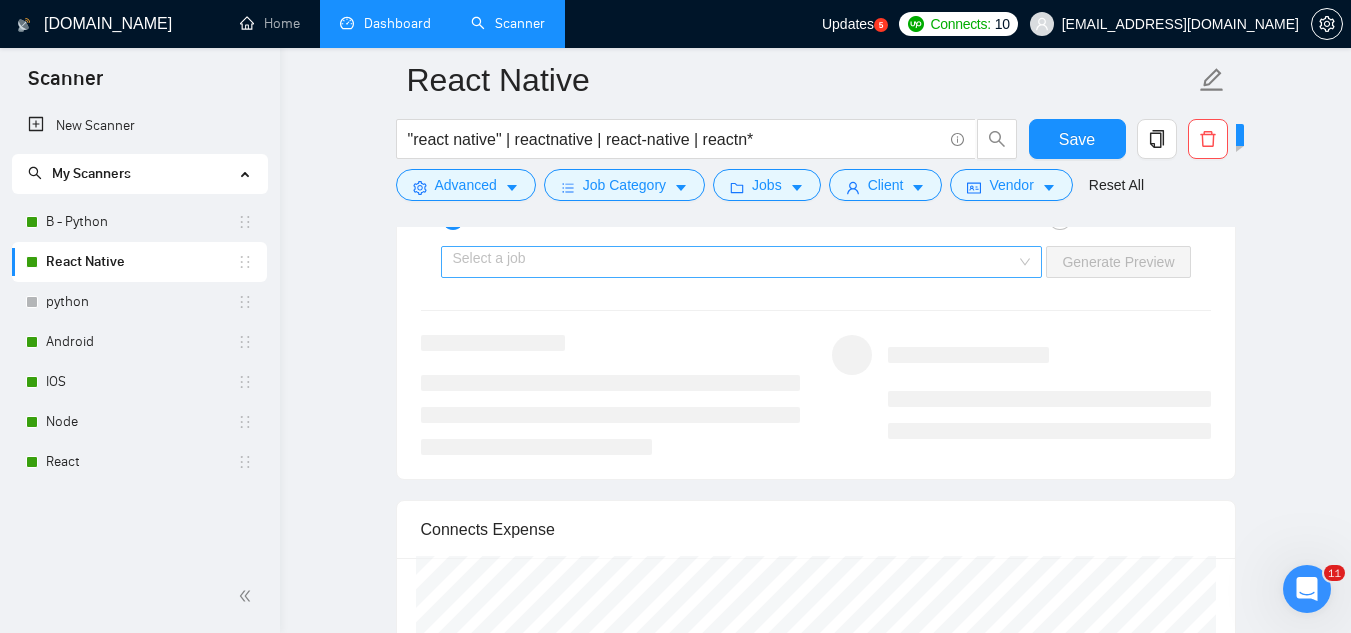click at bounding box center [735, 262] 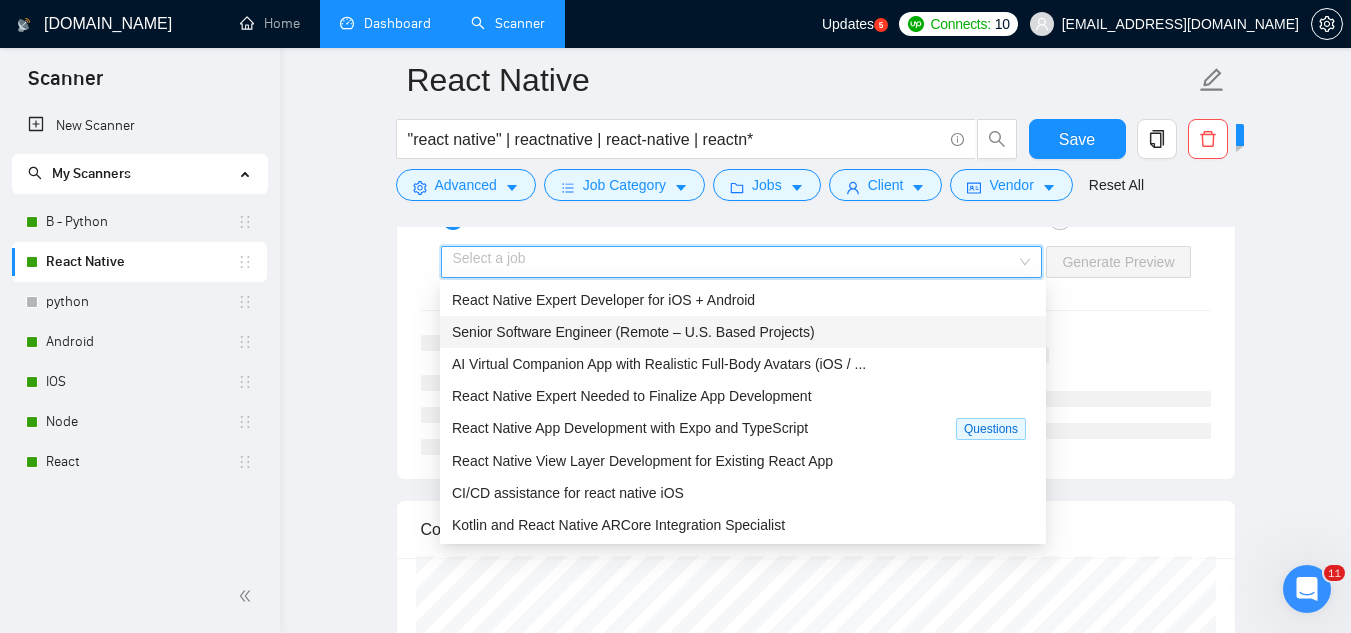 click on "Senior Software Engineer (Remote – U.S. Based Projects)" at bounding box center [633, 332] 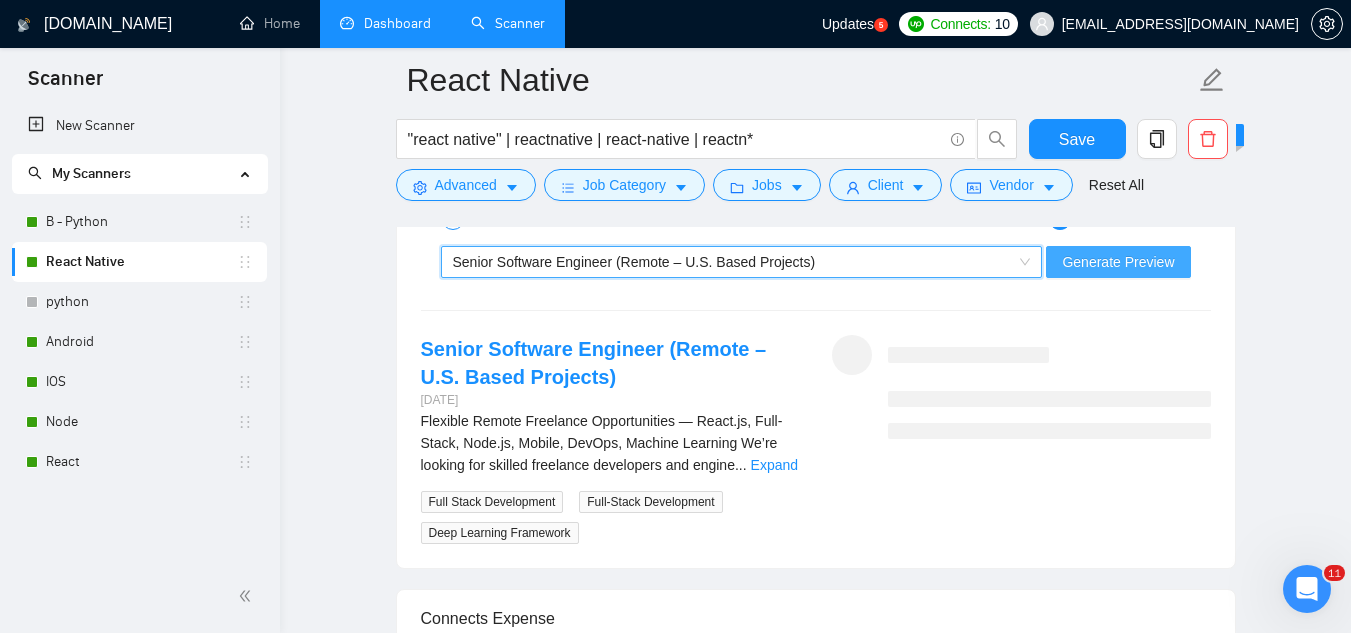 click on "Generate Preview" at bounding box center [1118, 262] 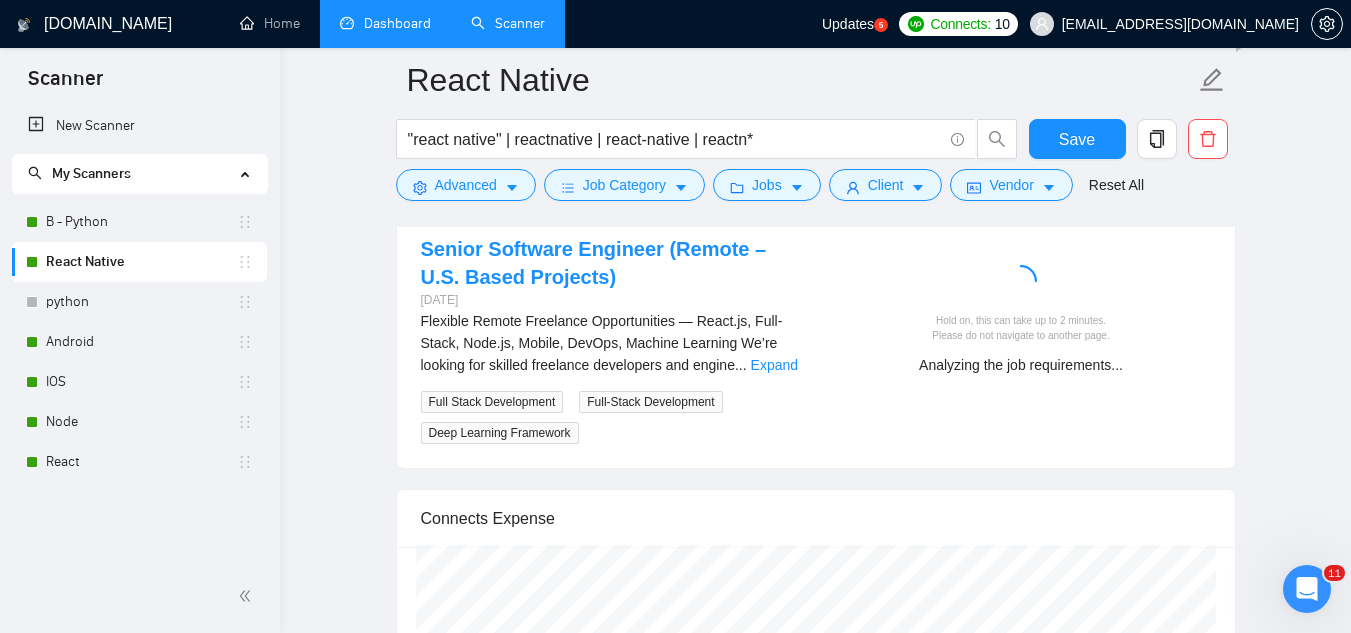 scroll, scrollTop: 3000, scrollLeft: 0, axis: vertical 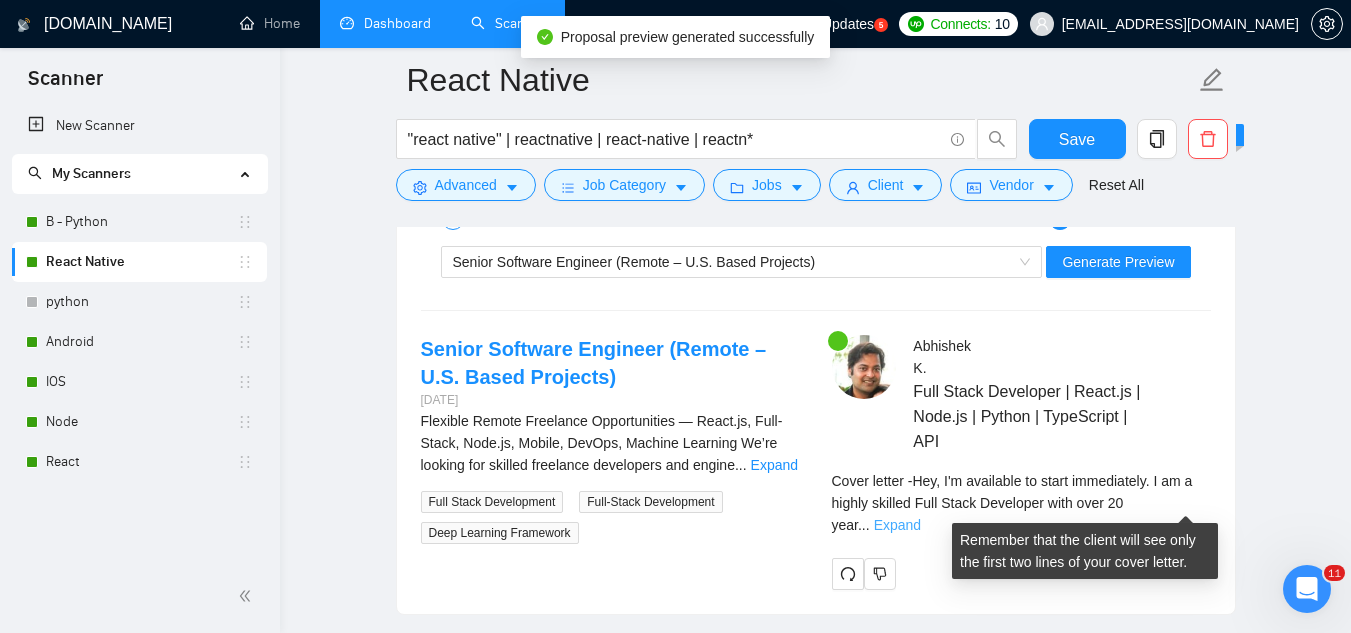 click on "Expand" at bounding box center (897, 525) 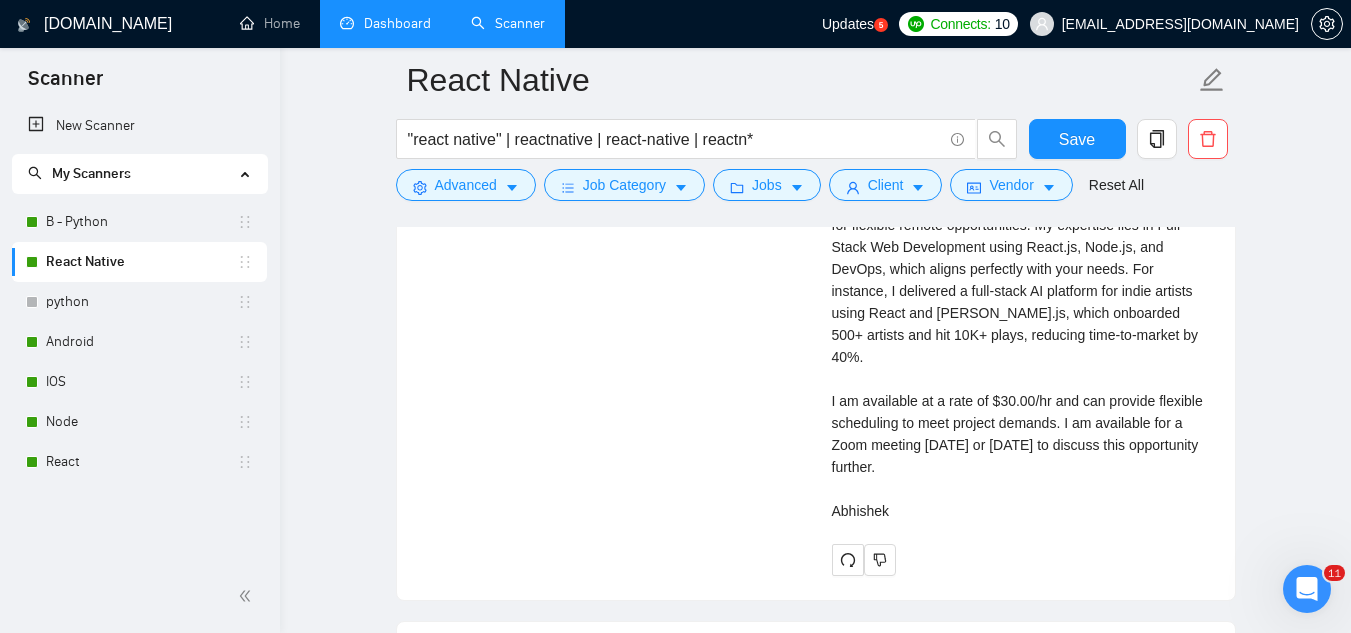 scroll, scrollTop: 3400, scrollLeft: 0, axis: vertical 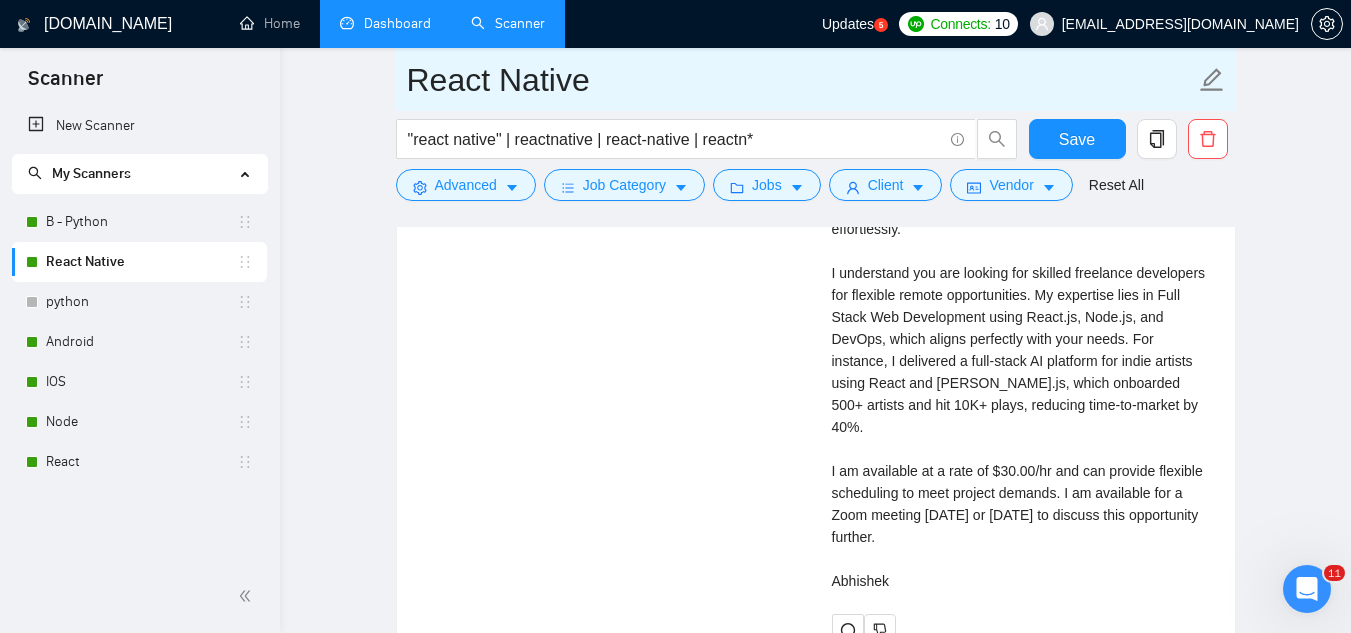 drag, startPoint x: 1253, startPoint y: 3, endPoint x: 856, endPoint y: 109, distance: 410.90753 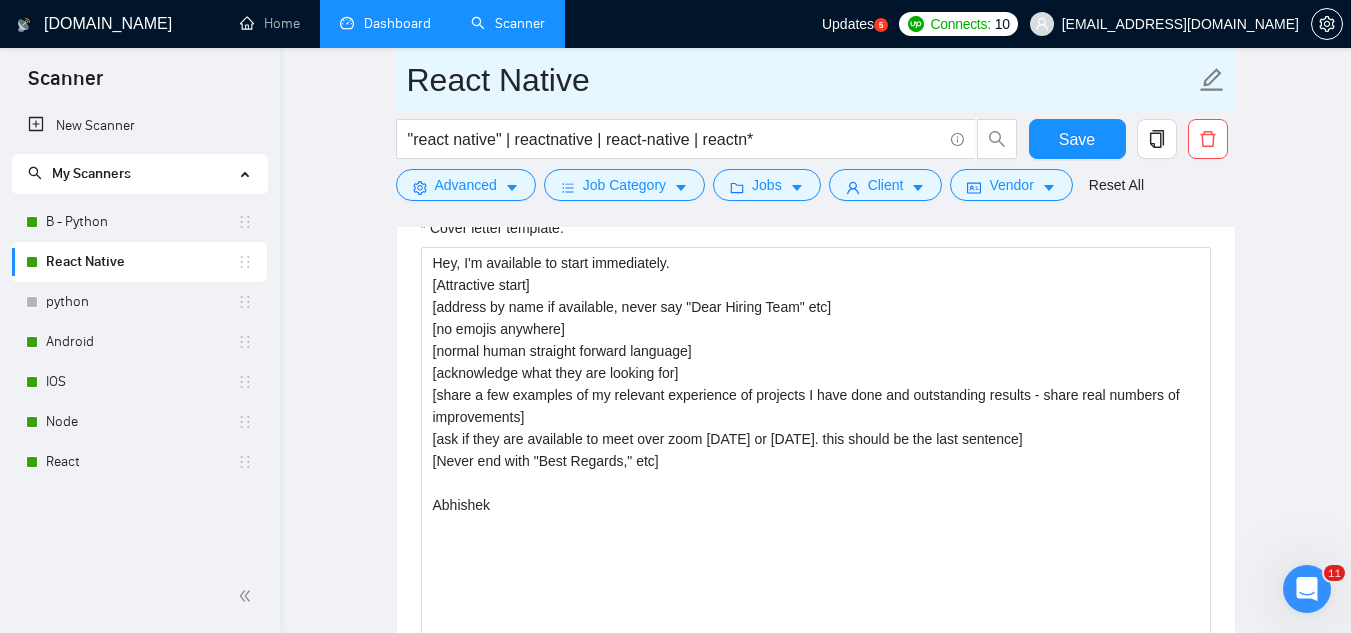 scroll, scrollTop: 1300, scrollLeft: 0, axis: vertical 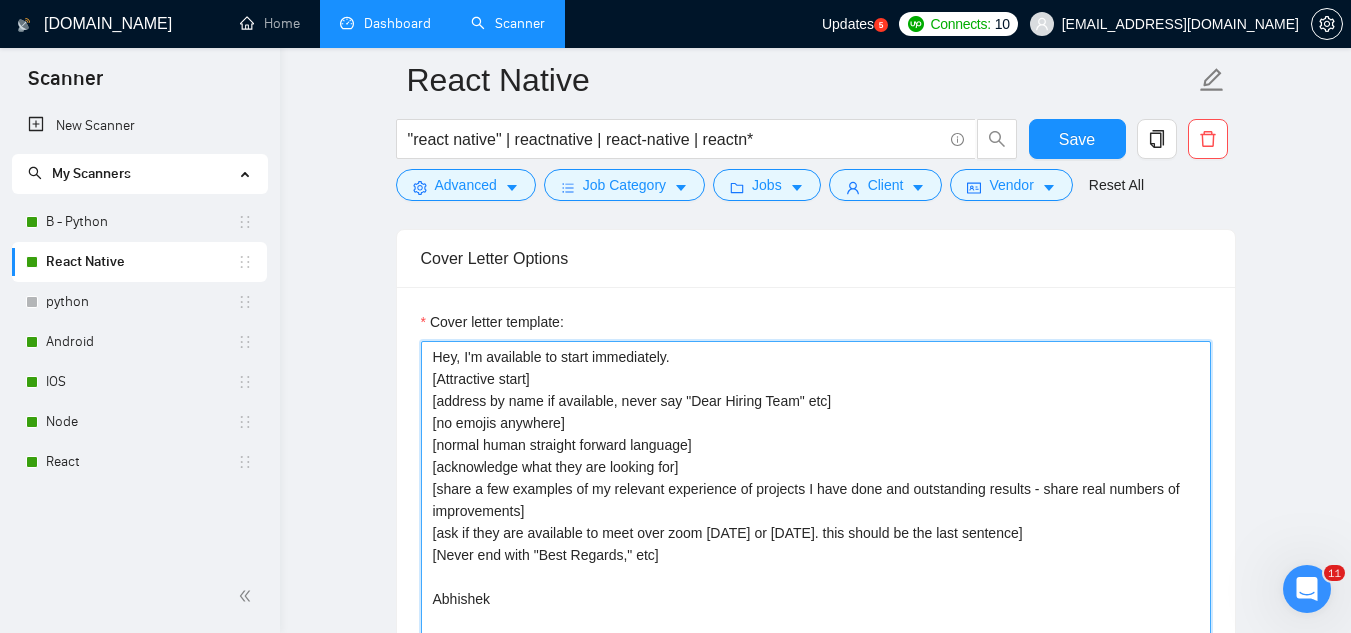 click on "Hey, I'm available to start immediately.
[Attractive start]
[address by name if available, never say "Dear Hiring Team" etc]
[no emojis anywhere]
[normal human straight forward language]
[acknowledge what they are looking for]
[share a few examples of my relevant experience of projects I have done and outstanding results - share real numbers of improvements]
[ask if they are available to meet over zoom today or tomorrow. this should be the last sentence]
[Never end with "Best Regards," etc]
Abhishek" at bounding box center (816, 566) 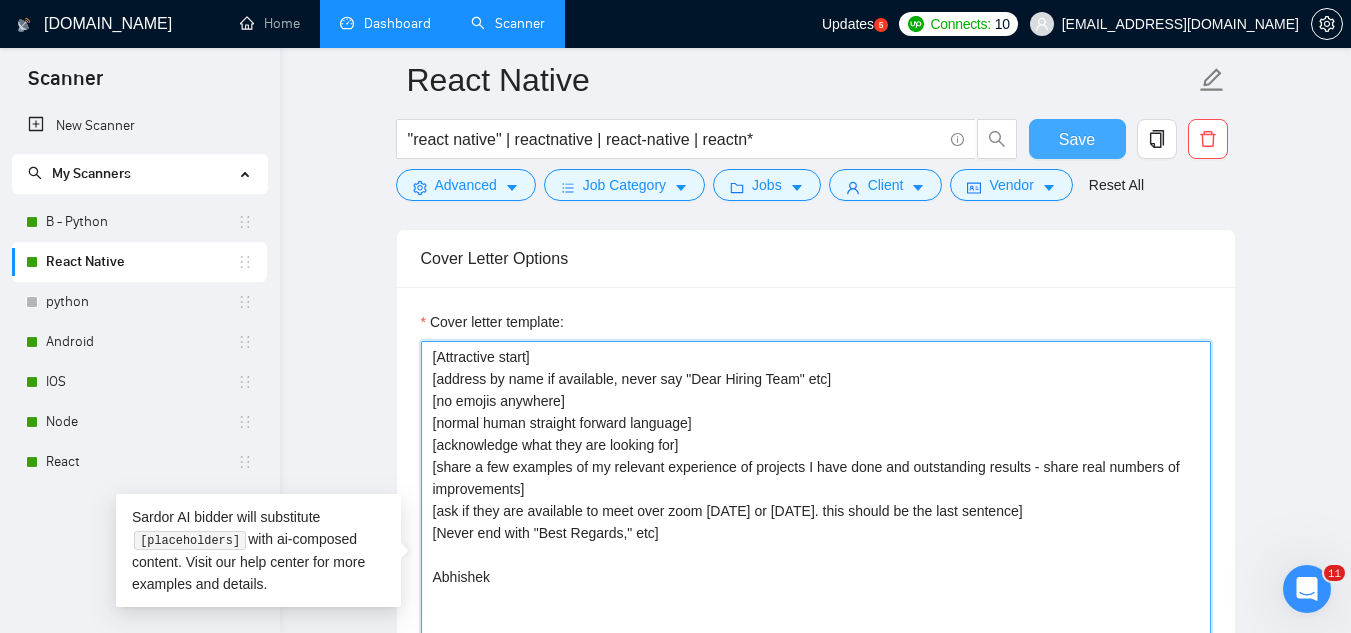 type on "[Attractive start]
[address by name if available, never say "Dear Hiring Team" etc]
[no emojis anywhere]
[normal human straight forward language]
[acknowledge what they are looking for]
[share a few examples of my relevant experience of projects I have done and outstanding results - share real numbers of improvements]
[ask if they are available to meet over zoom today or tomorrow. this should be the last sentence]
[Never end with "Best Regards," etc]
Abhishek" 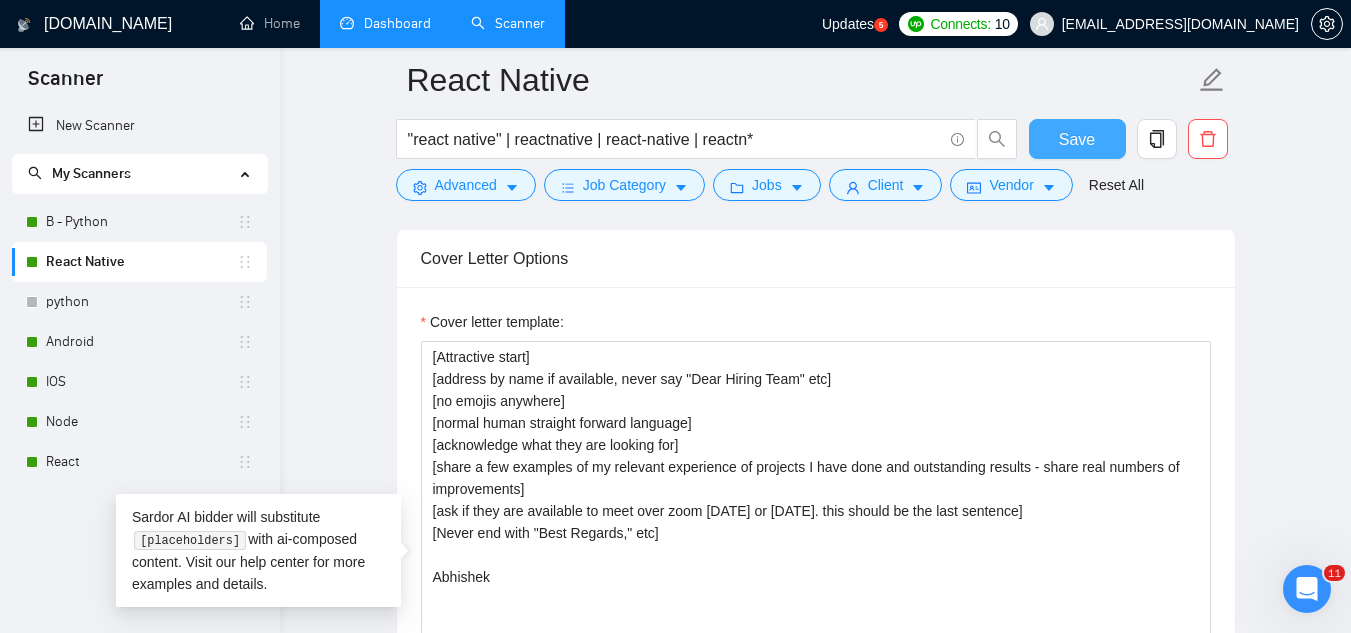 click on "Save" at bounding box center [1077, 139] 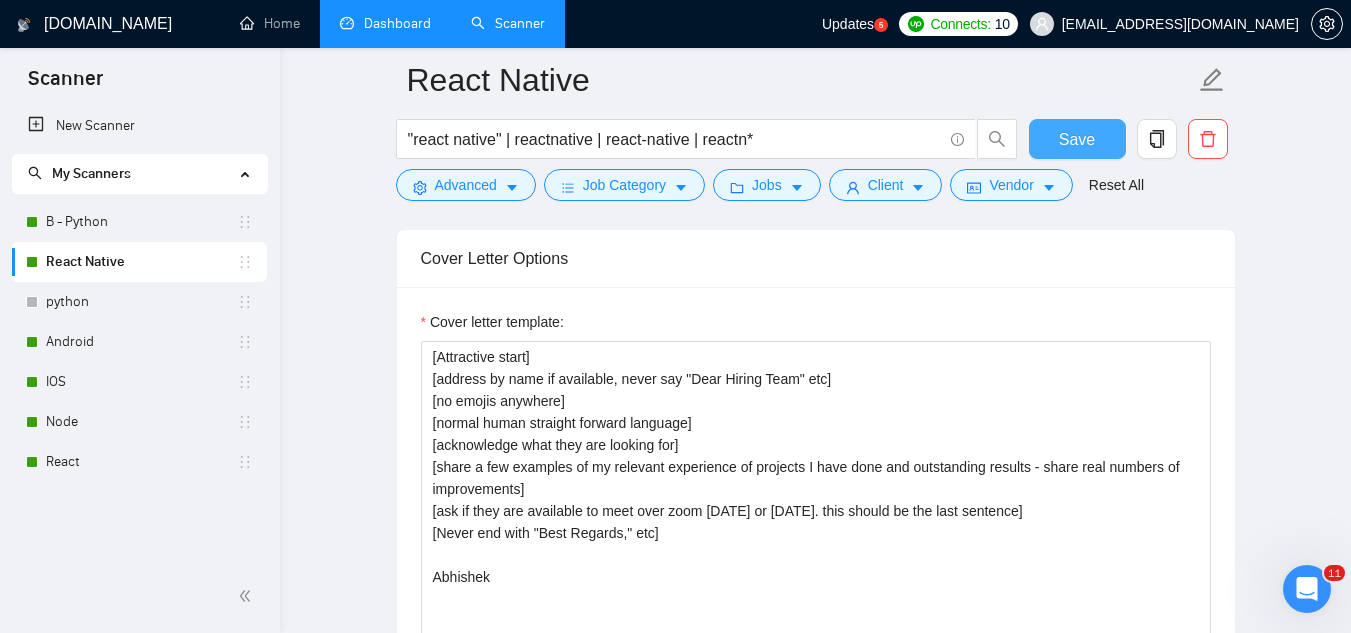 type 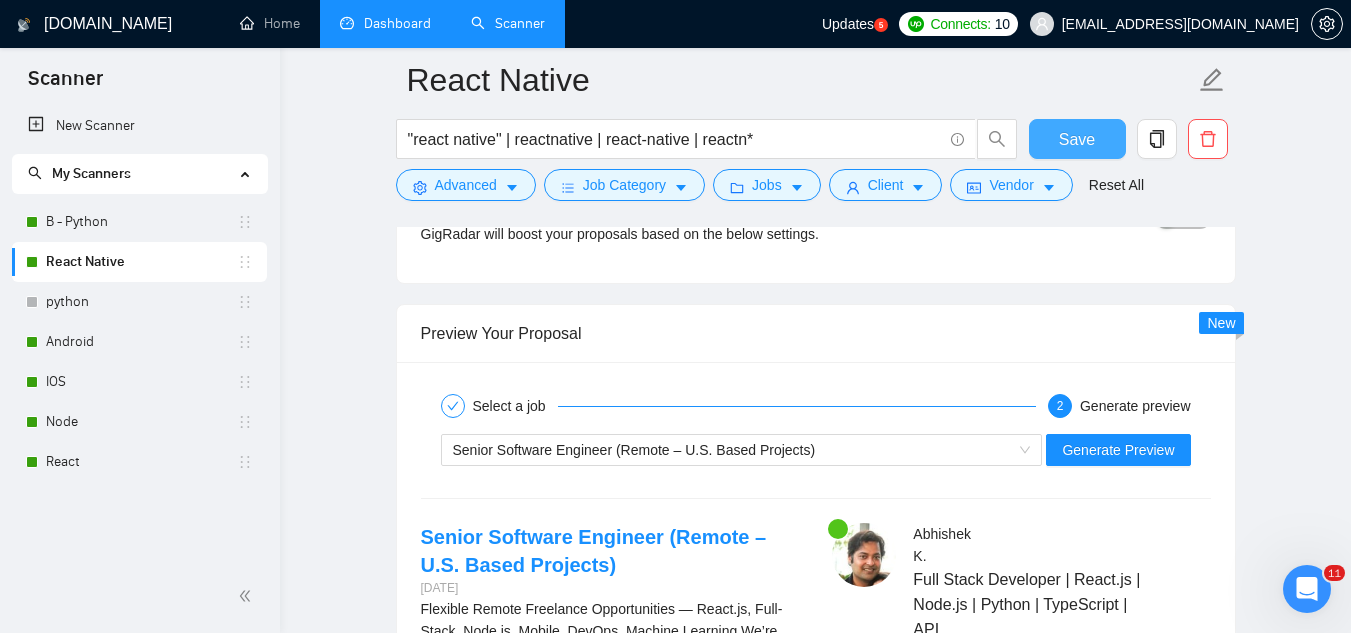 scroll, scrollTop: 2800, scrollLeft: 0, axis: vertical 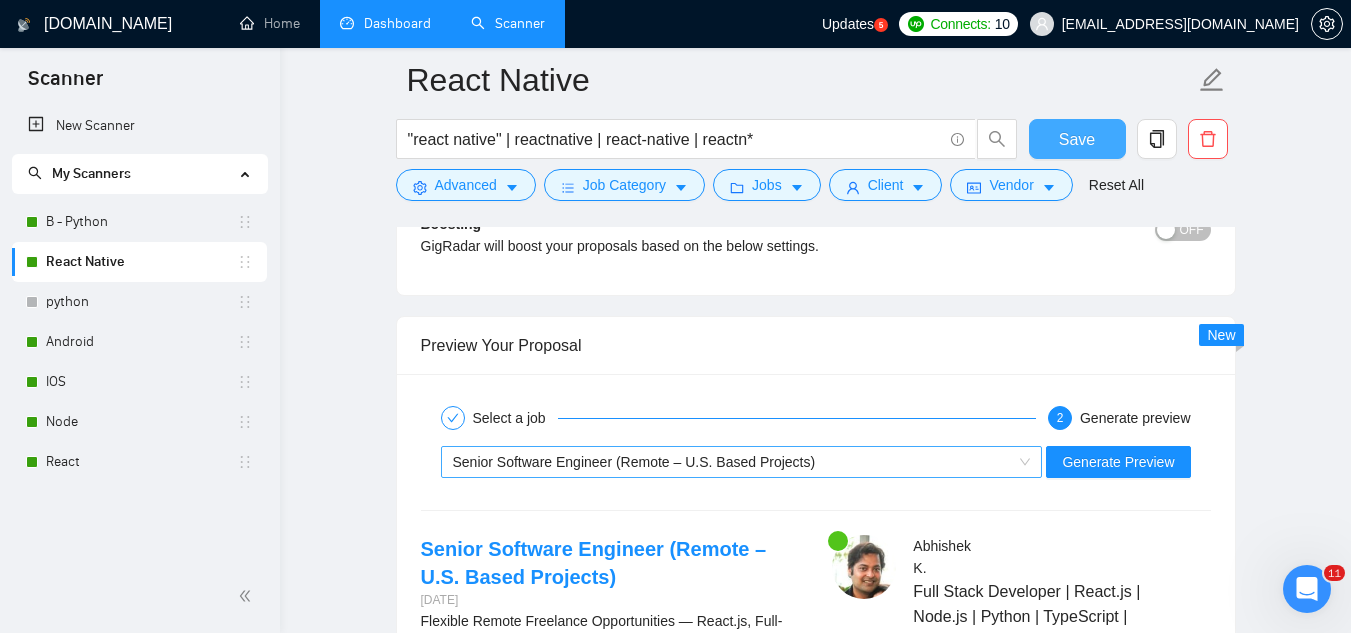 click on "Senior Software Engineer (Remote – U.S. Based Projects)" at bounding box center [733, 462] 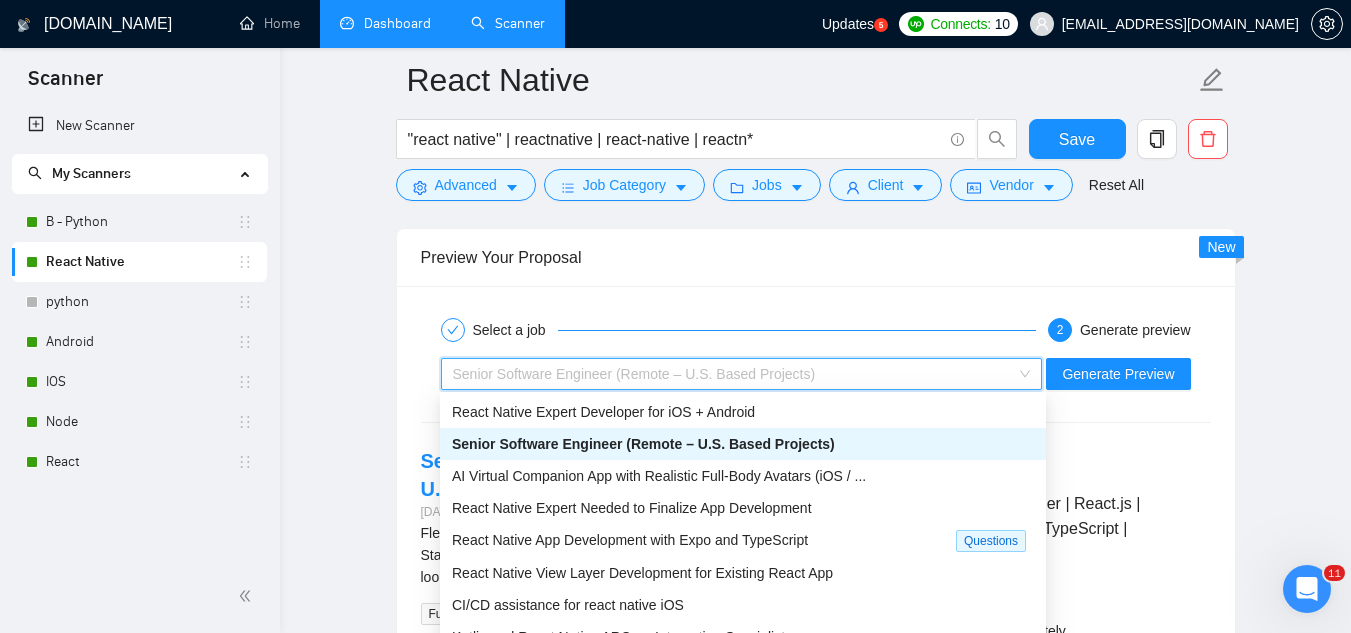 scroll, scrollTop: 3000, scrollLeft: 0, axis: vertical 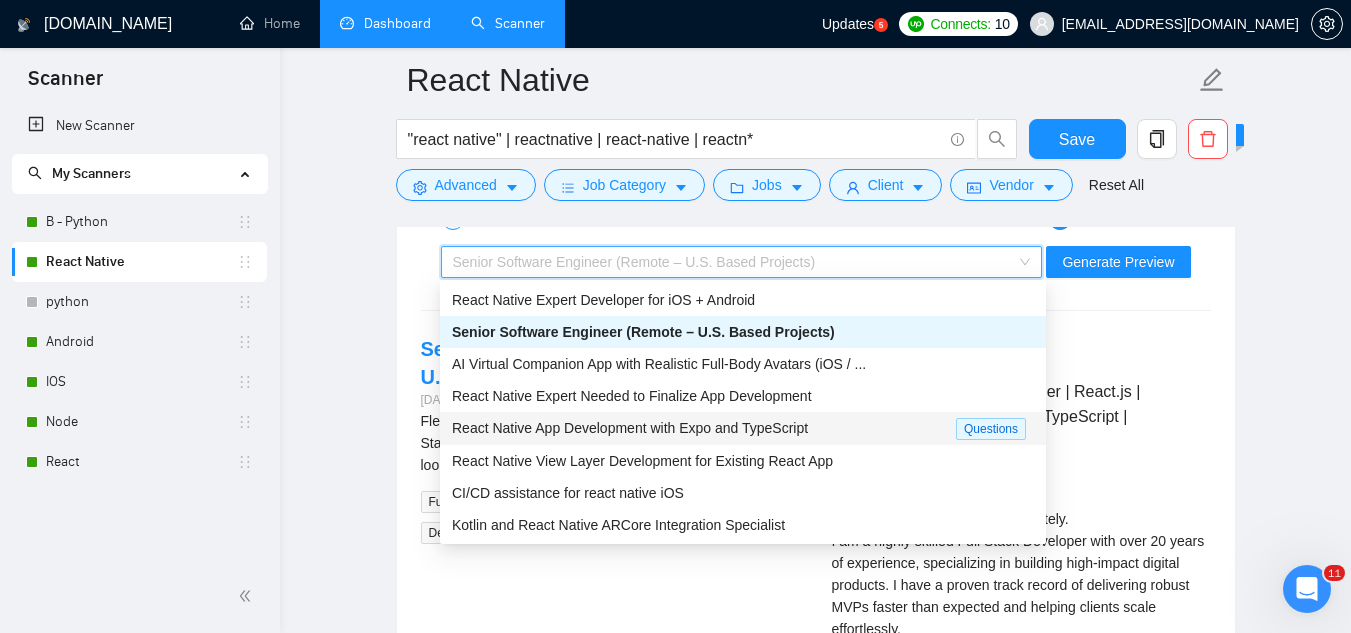 click on "React Native App Development with Expo and TypeScript" at bounding box center [704, 428] 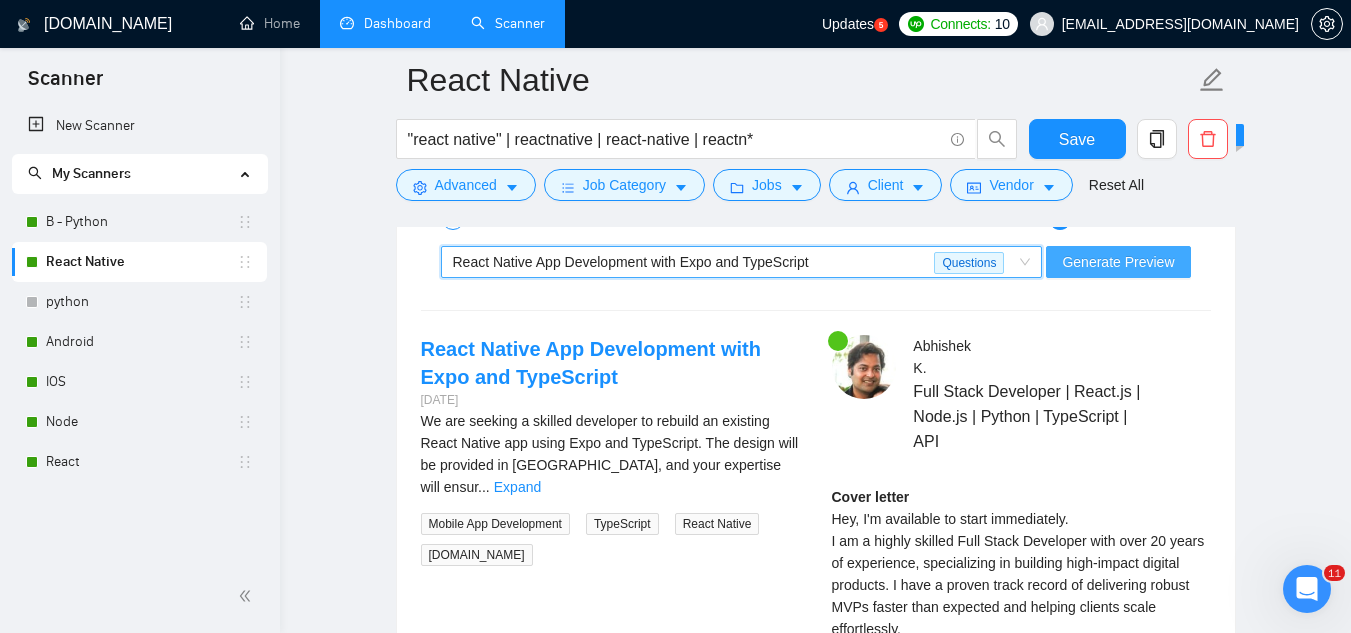 click on "Generate Preview" at bounding box center [1118, 262] 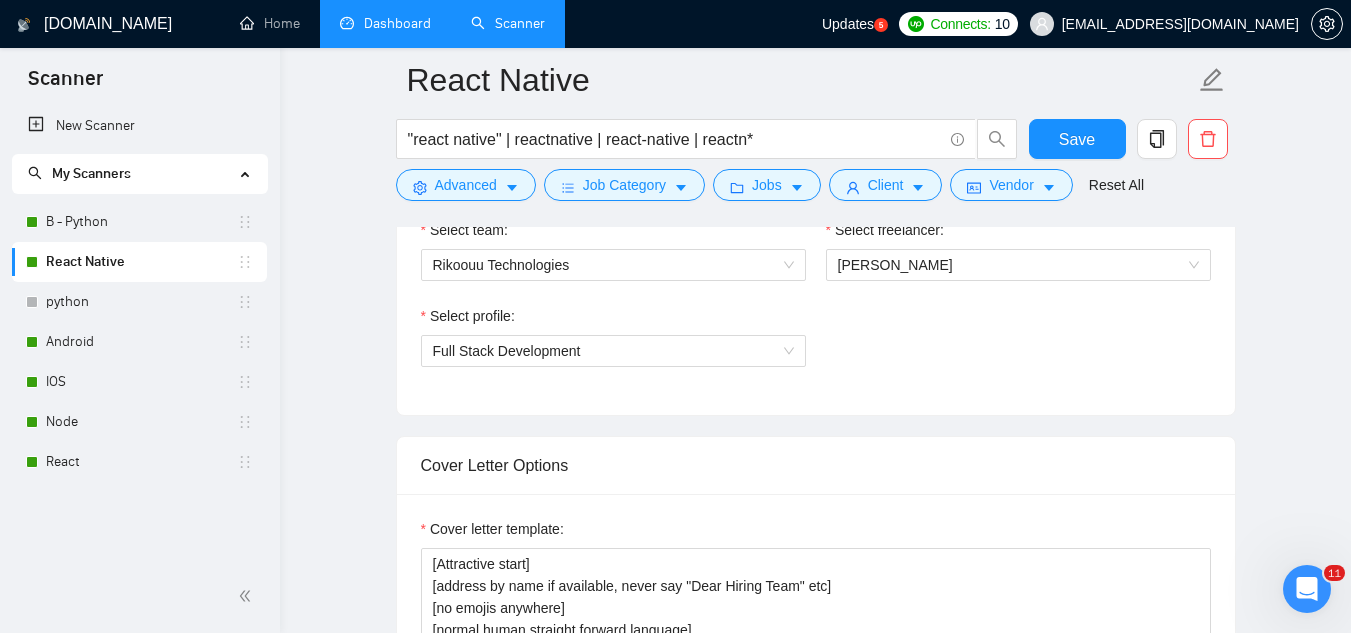 scroll, scrollTop: 1100, scrollLeft: 0, axis: vertical 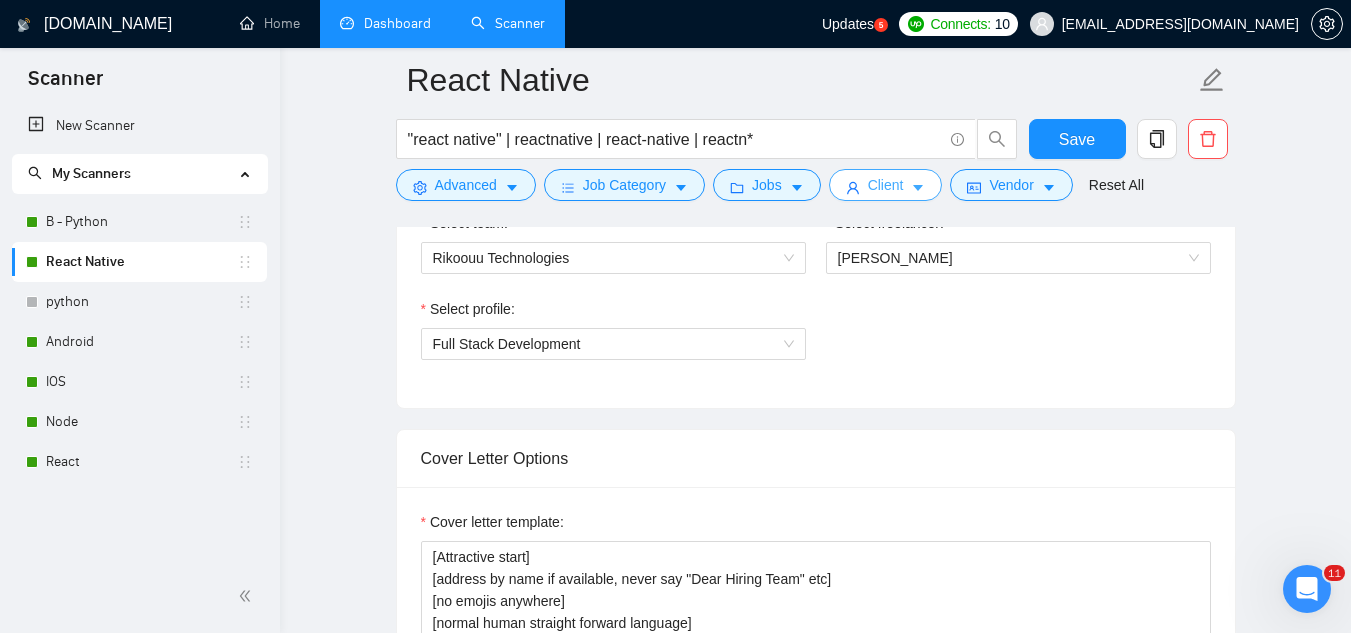 click on "Client" at bounding box center [886, 185] 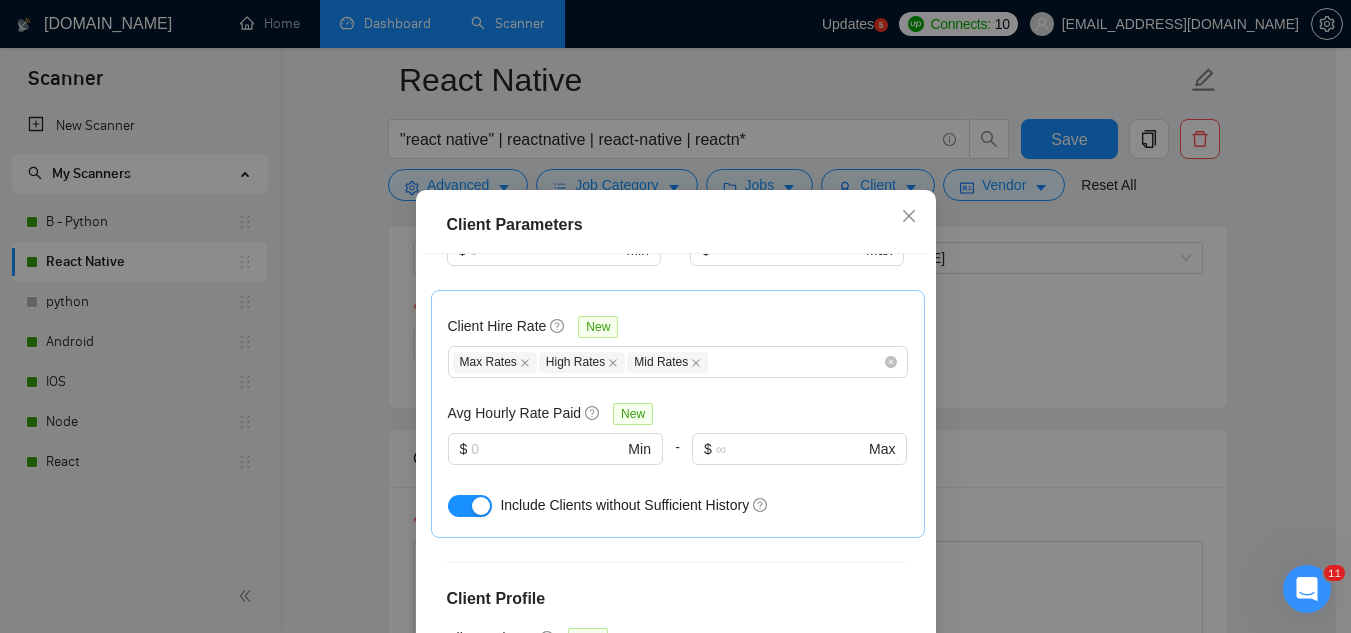 scroll, scrollTop: 600, scrollLeft: 0, axis: vertical 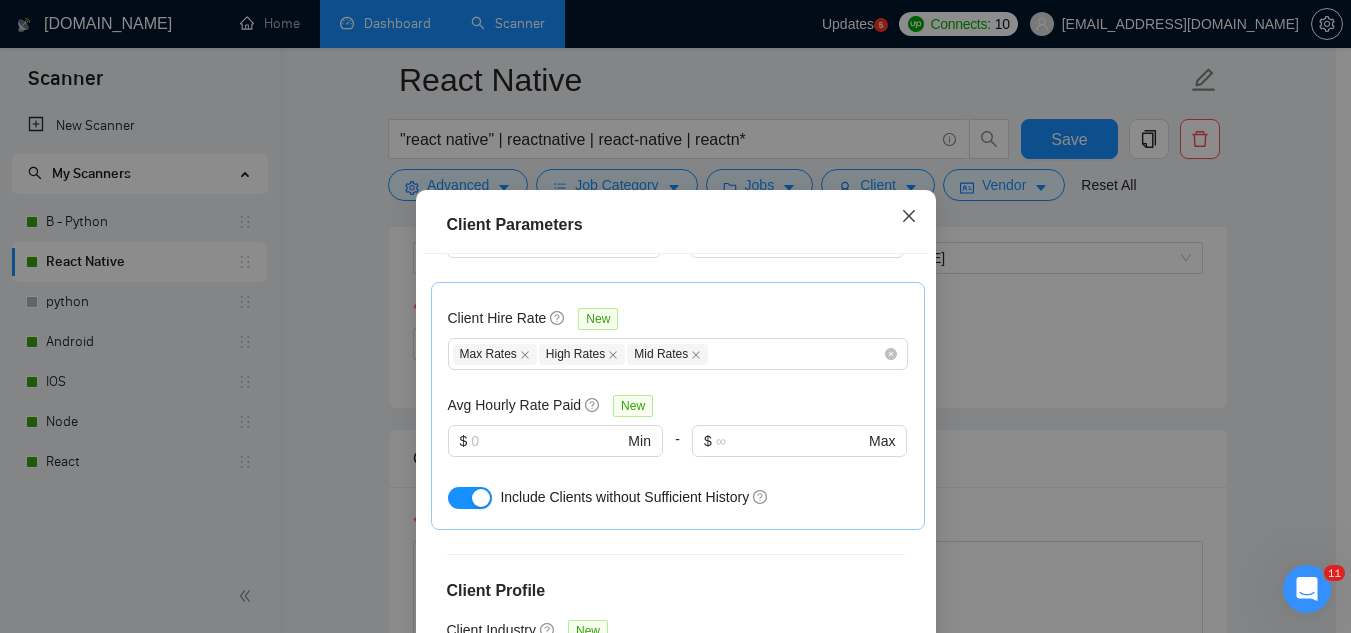click 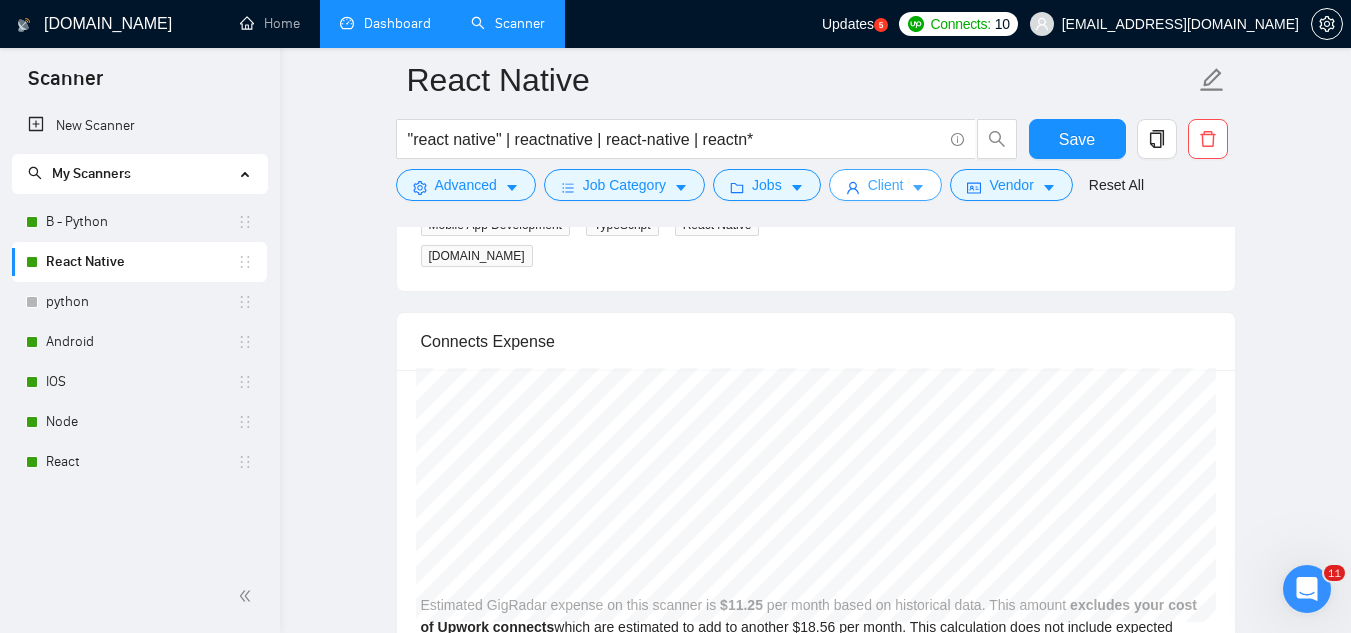 scroll, scrollTop: 3300, scrollLeft: 0, axis: vertical 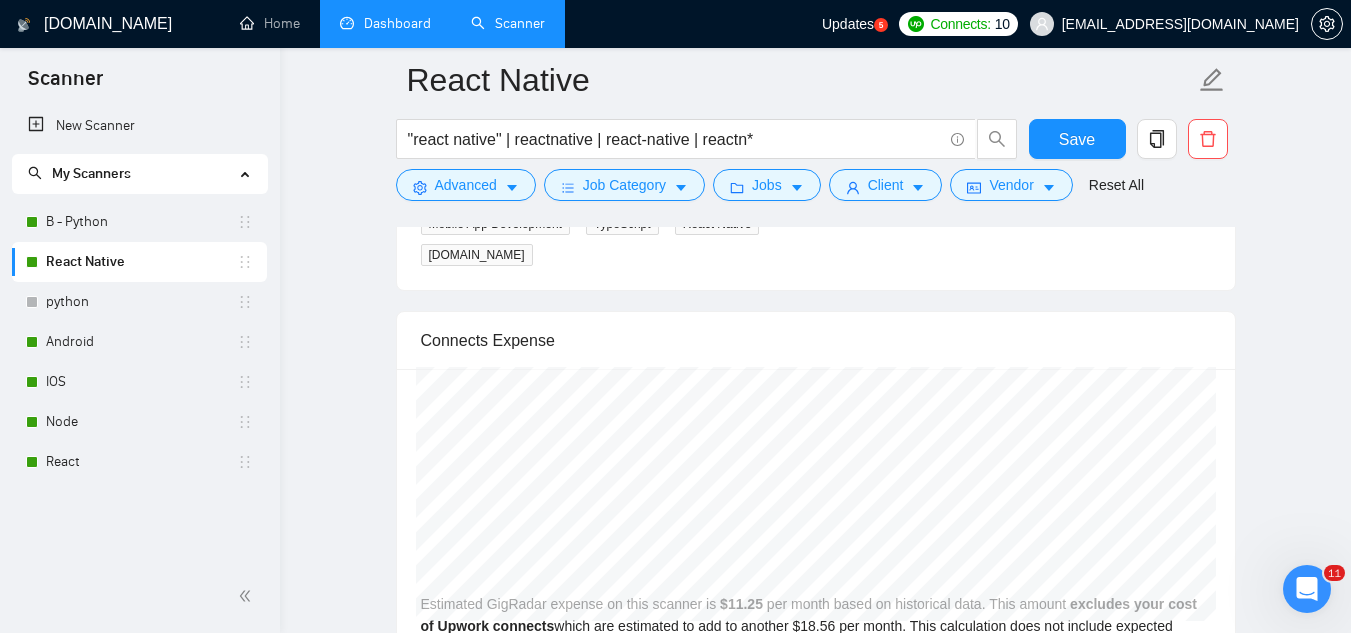 click on "Dashboard" at bounding box center (385, 23) 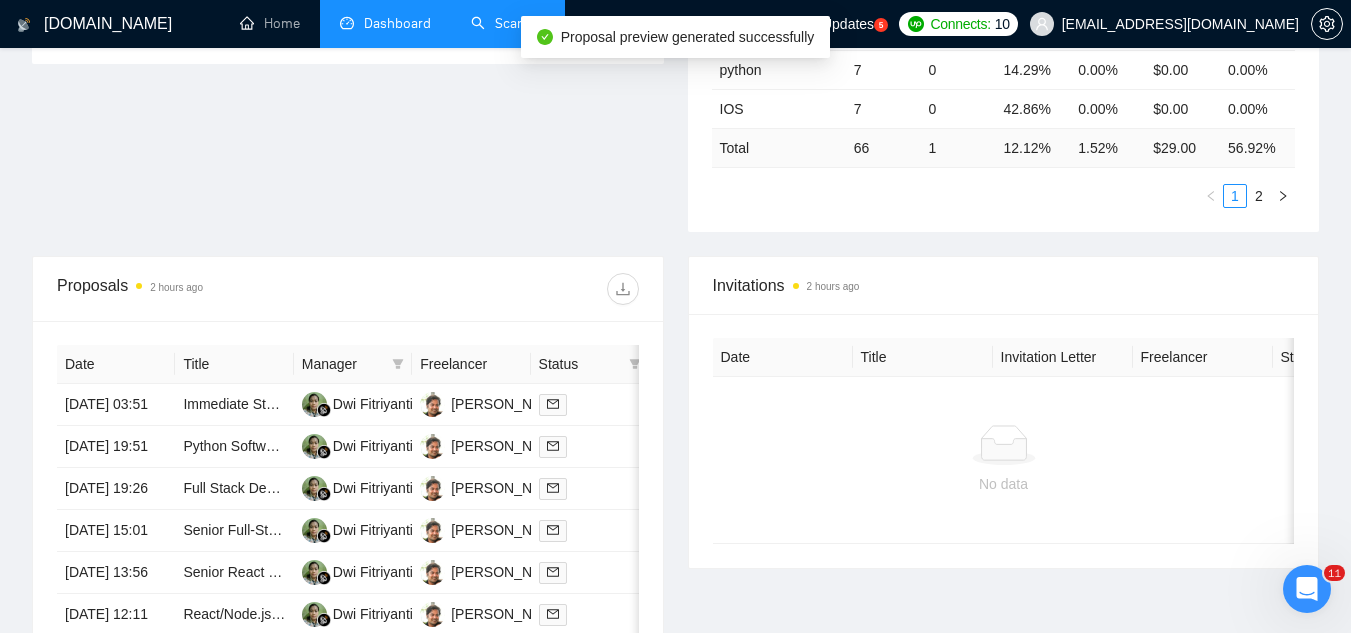 scroll, scrollTop: 602, scrollLeft: 0, axis: vertical 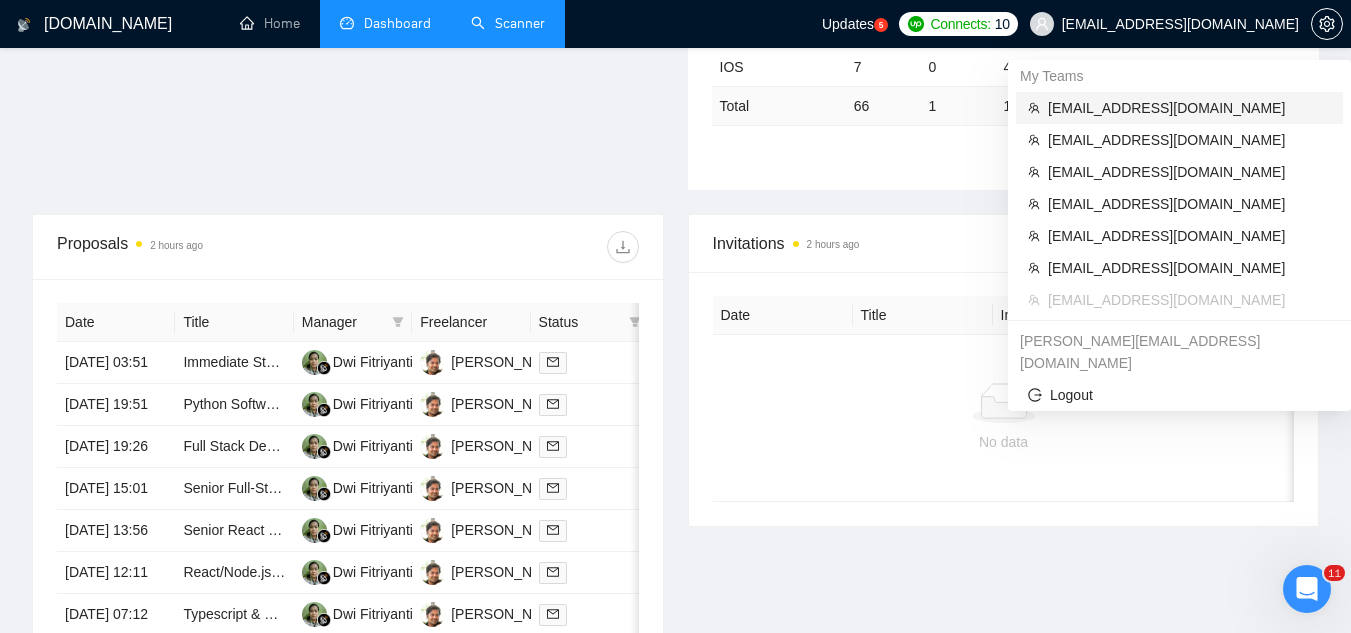 click on "[EMAIL_ADDRESS][DOMAIN_NAME]" at bounding box center [1189, 108] 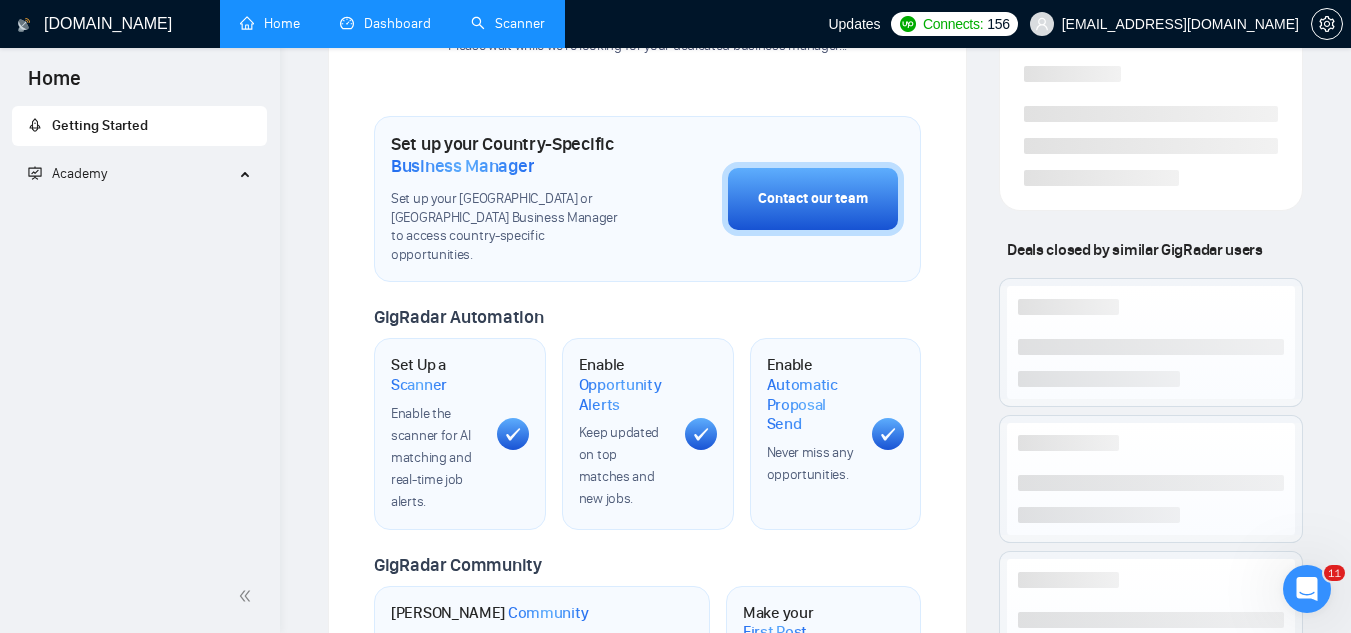 scroll, scrollTop: 882, scrollLeft: 0, axis: vertical 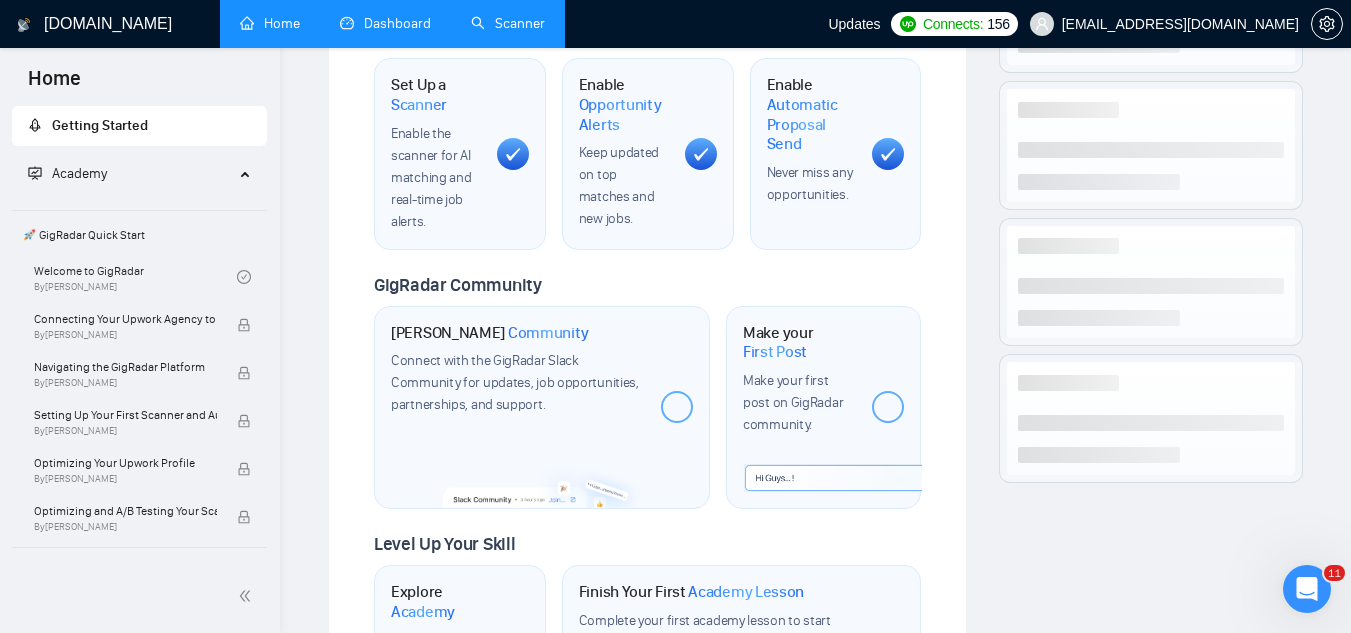 click on "Scanner" at bounding box center (508, 23) 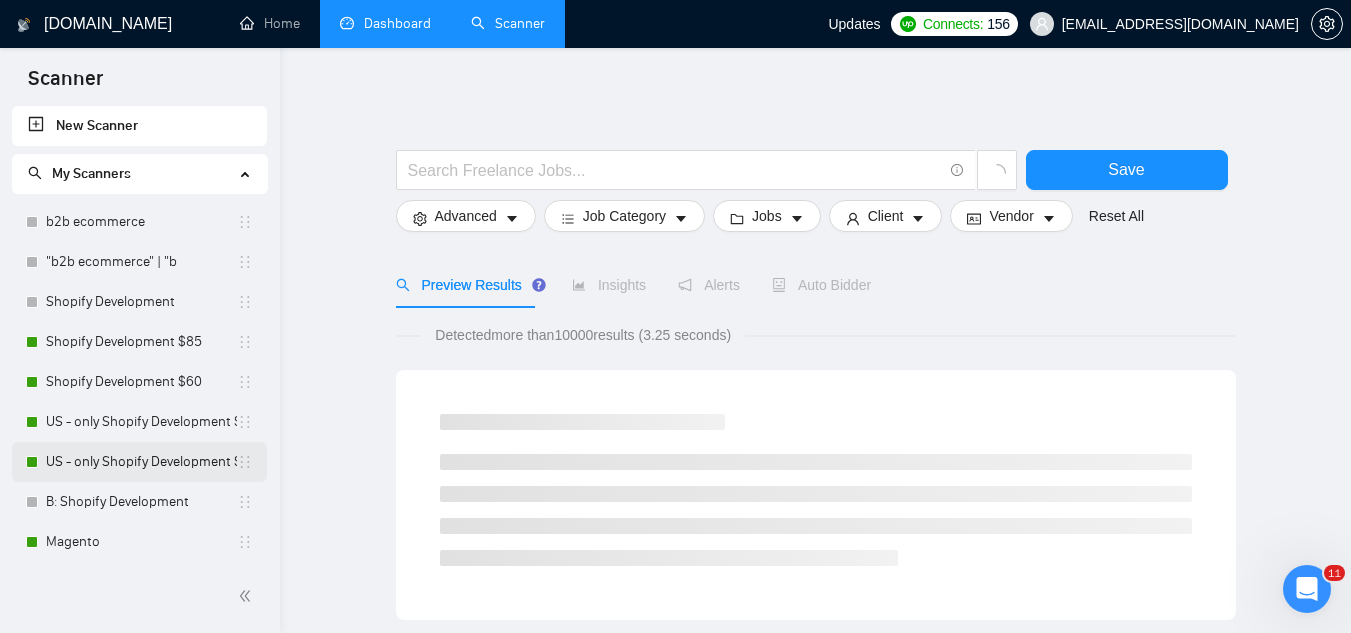scroll, scrollTop: 100, scrollLeft: 0, axis: vertical 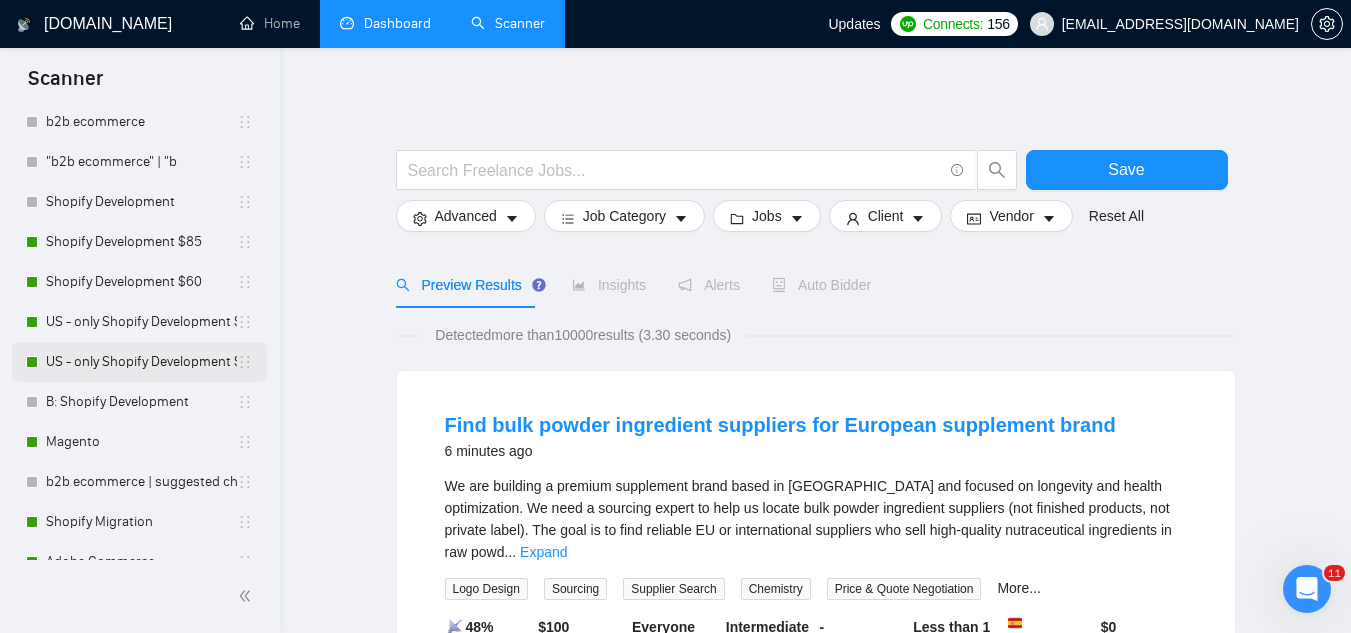 click on "US - only Shopify Development $60" at bounding box center [141, 362] 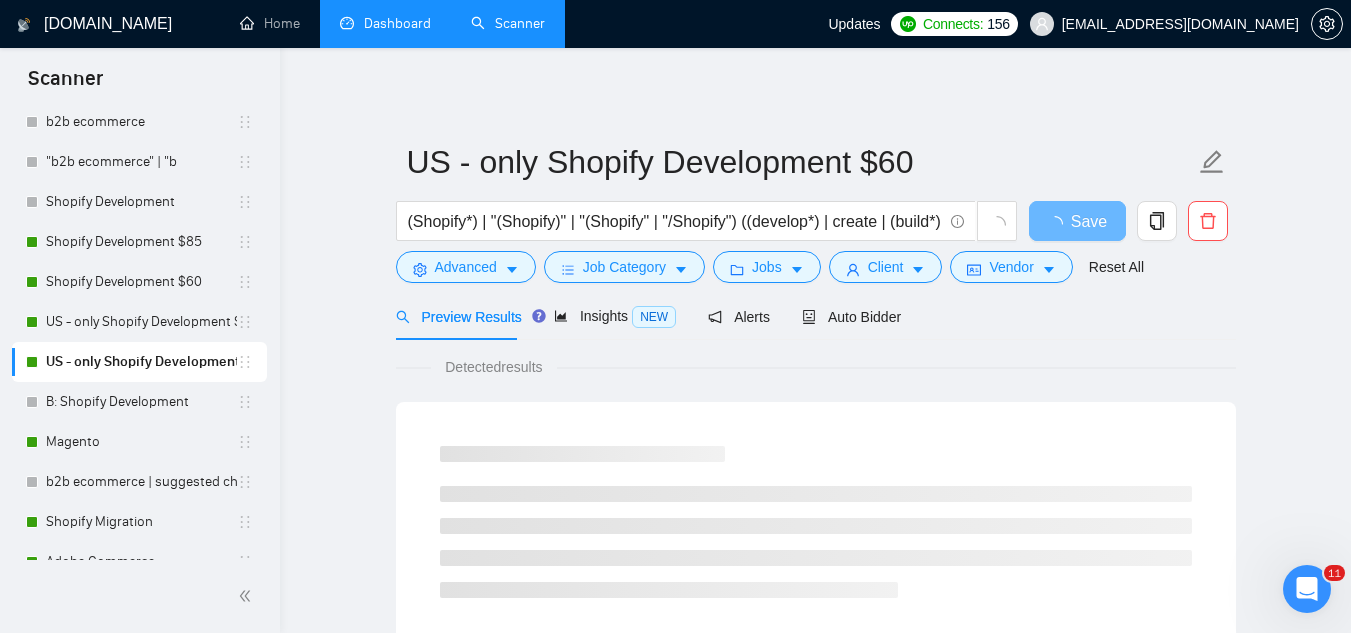 scroll, scrollTop: 162, scrollLeft: 0, axis: vertical 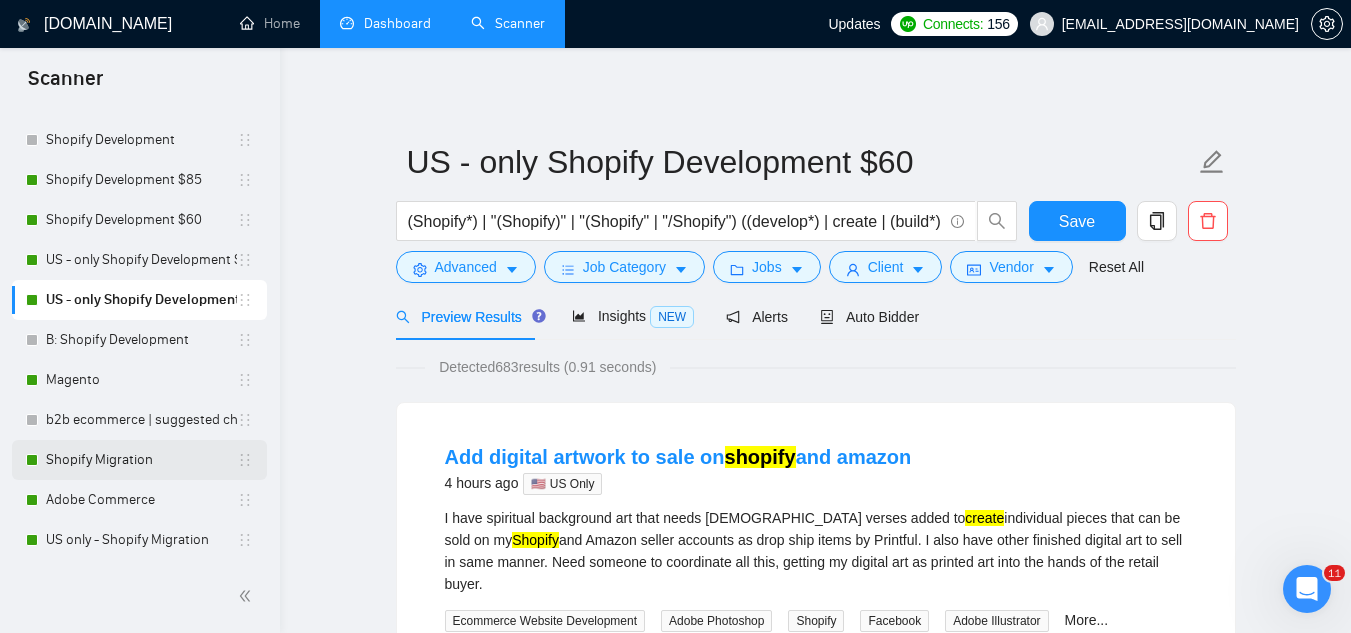 click on "Shopify Migration" at bounding box center (141, 460) 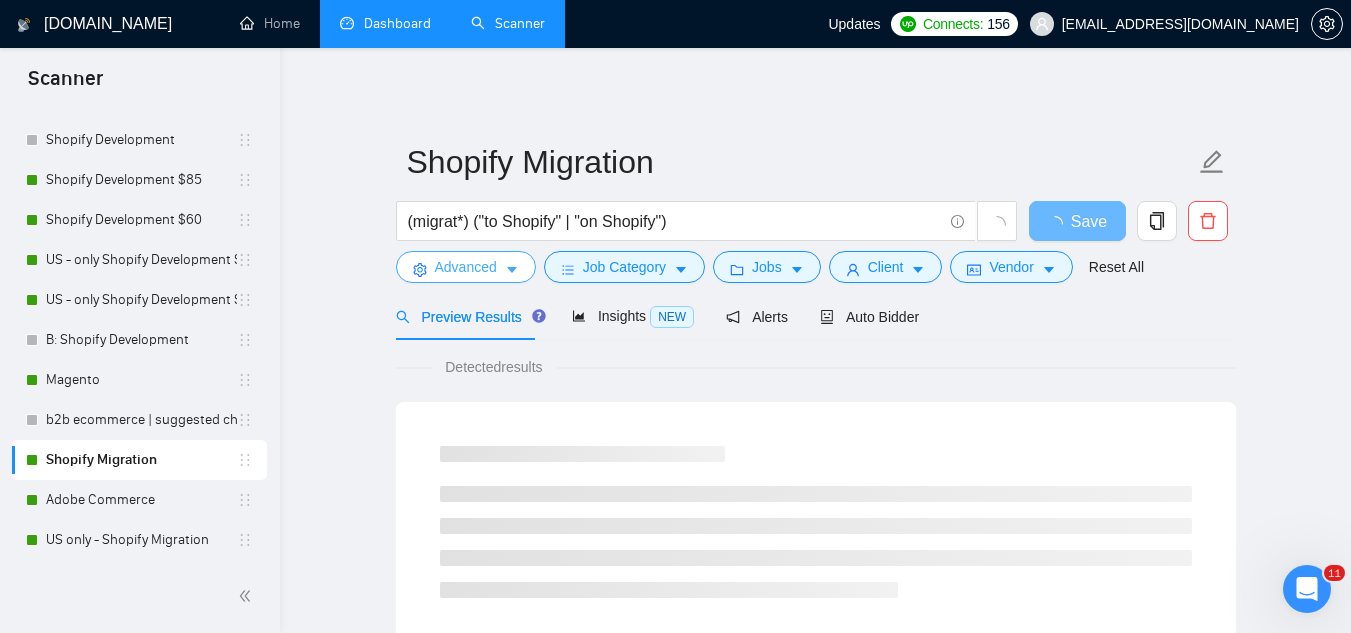 click on "Advanced" at bounding box center (466, 267) 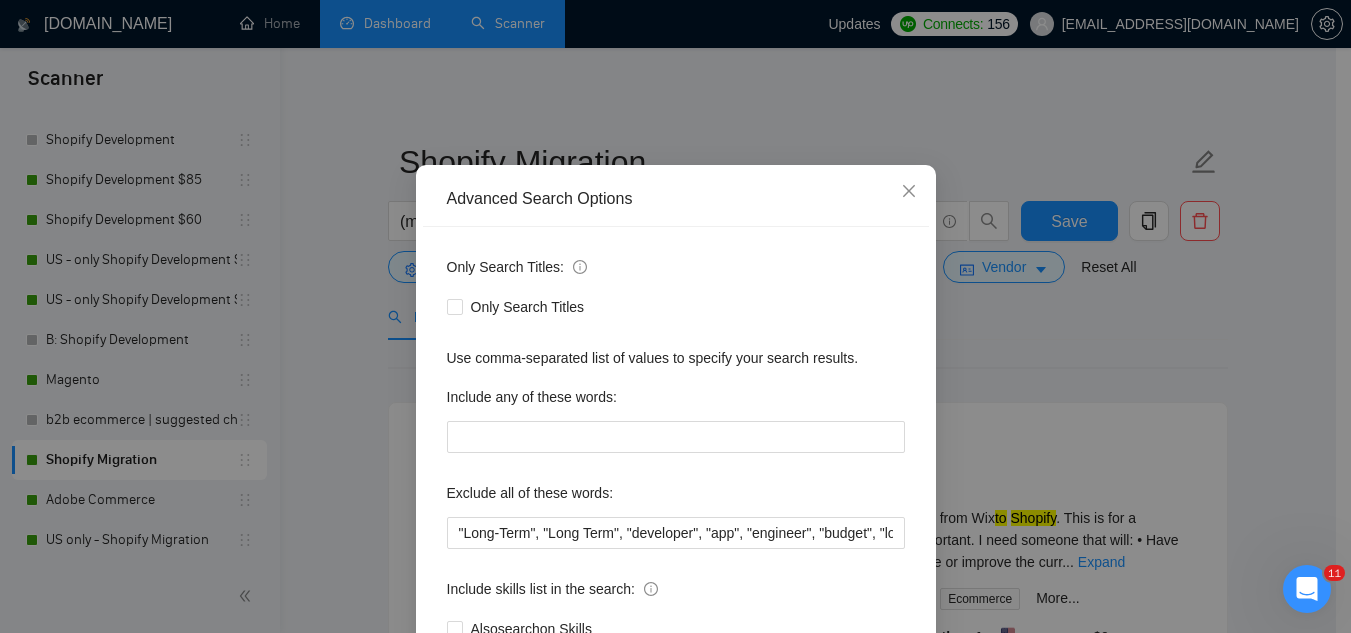 scroll, scrollTop: 100, scrollLeft: 0, axis: vertical 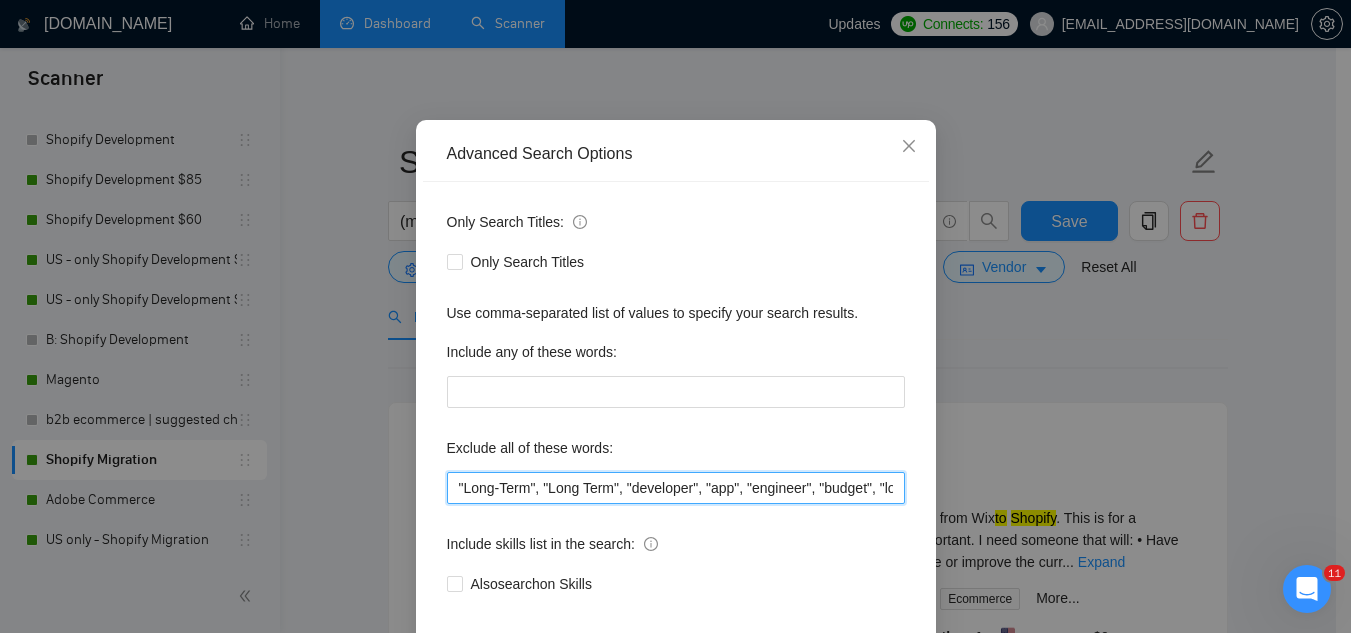 click on ""Long-Term", "Long Term", "developer", "app", "engineer", "budget", "low budget", "tight budget", "affordable", "cheap", "cheapest", "competitive pricing", "most competitive pricing", "cost-effective", "cost effective", "cost-efficient", "under $200", "under $500", "around $500", "weekly installments", "looking to keep costs down", "please quote lowest", "basic site", "simple site", "simple store", "2 products", "two products", "5 products", "few pages", "single page", "one page", "just a homepage", "three pages", "initial brand testing", "quick MVP", "MVP only", "just need tweaks", "minor tweak", "quick fix", "training", "teach me", "mentorship", "1:1 guidance", "walk me through", "screen-share", "show me how", "quick turnaround", "ASAP delivery", "start immediately", "urgent but low budget", "need in 1–3 days", "24 hour job", "free theme", "use a free theme", "nothing fancy", "basic template", "no custom code", "minimalist only" at bounding box center [676, 488] 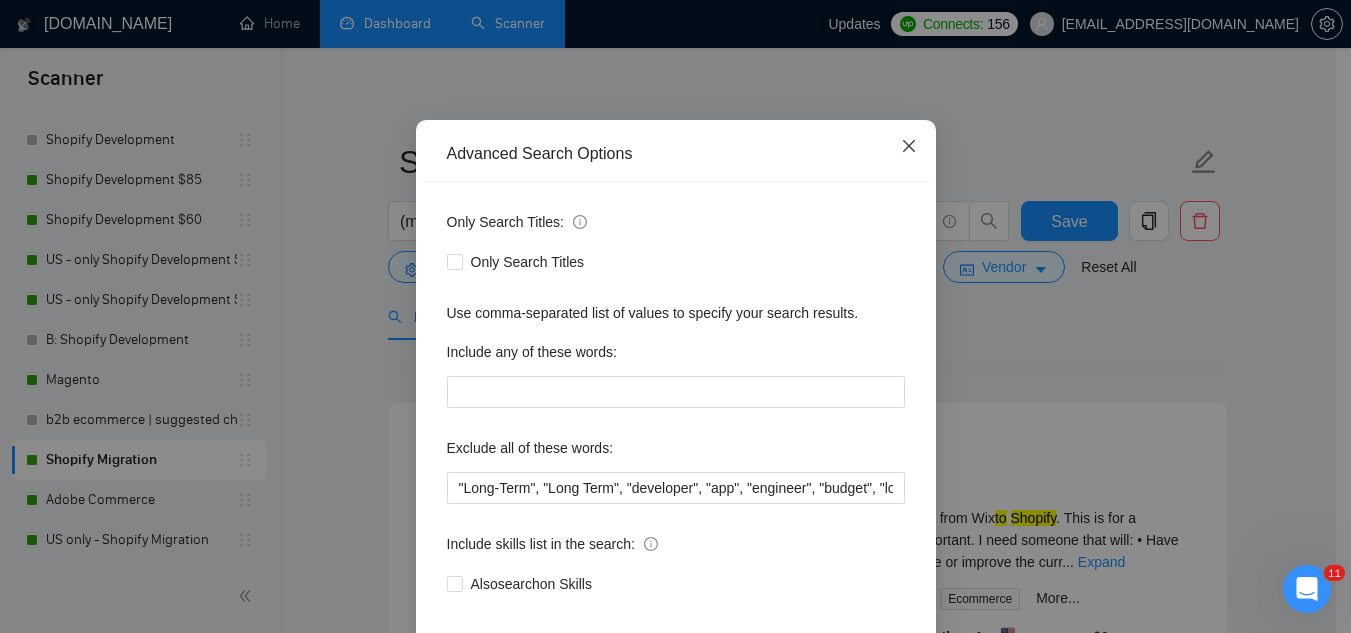 click 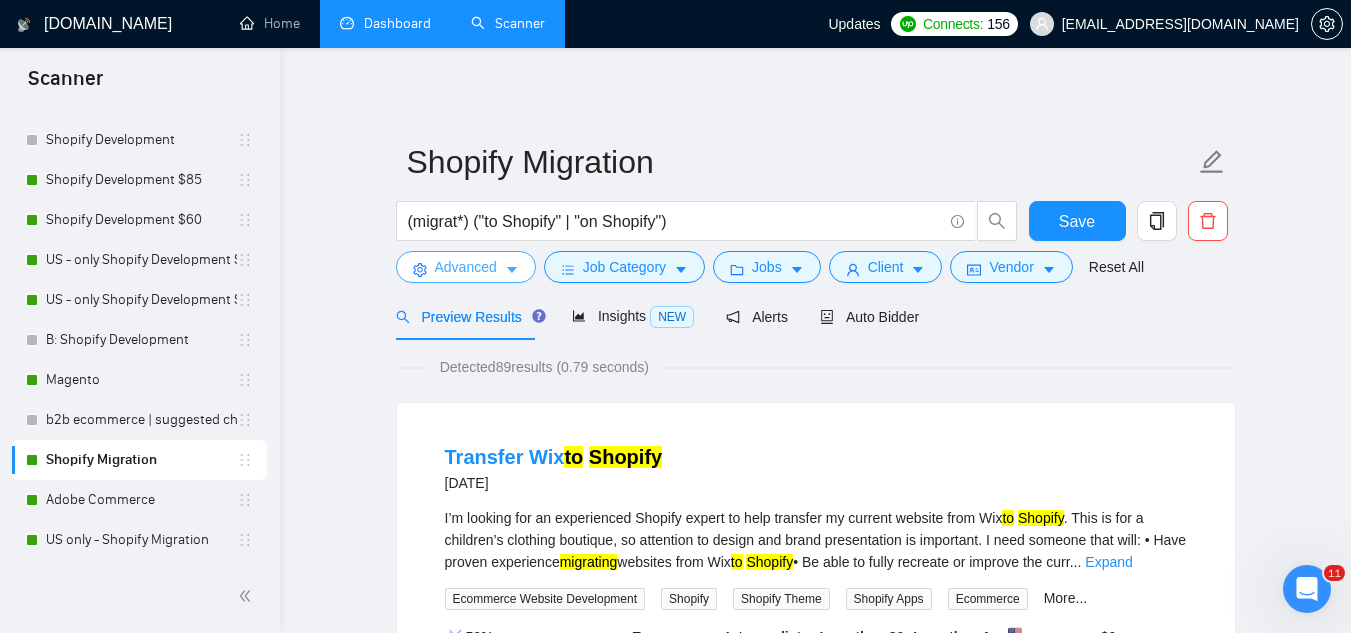 click on "Advanced" at bounding box center (466, 267) 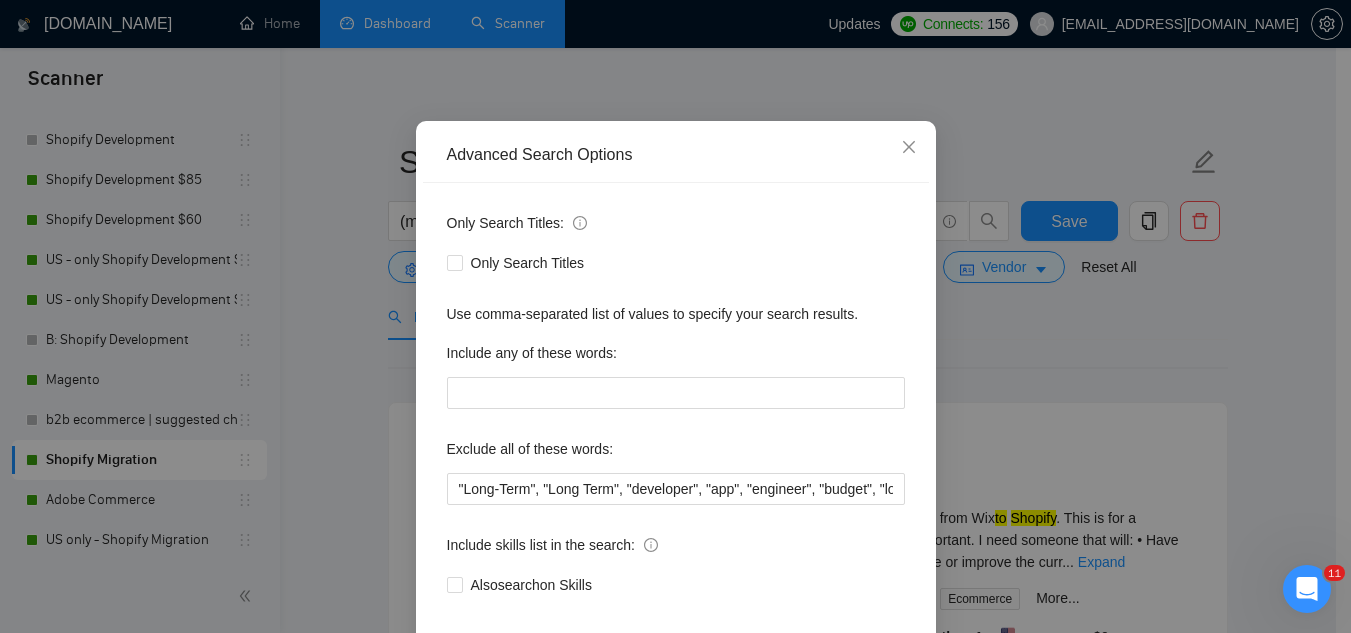 scroll, scrollTop: 100, scrollLeft: 0, axis: vertical 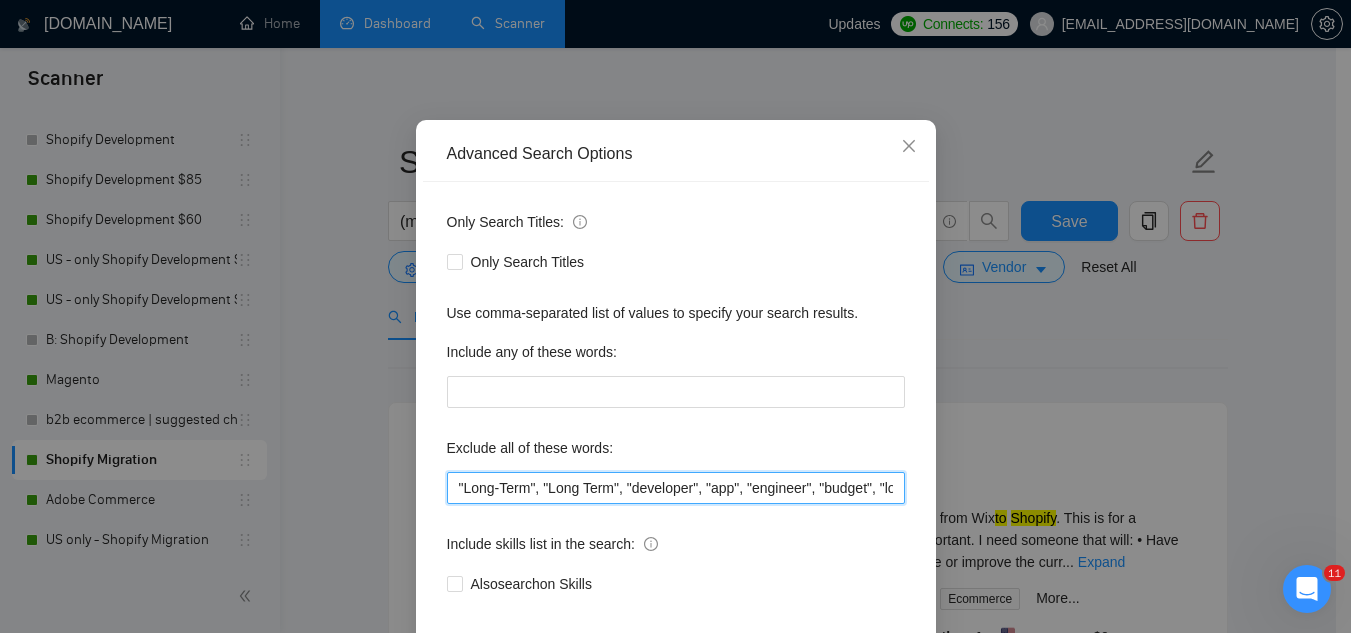 click on ""Long-Term", "Long Term", "developer", "app", "engineer", "budget", "low budget", "tight budget", "affordable", "cheap", "cheapest", "competitive pricing", "most competitive pricing", "cost-effective", "cost effective", "cost-efficient", "under $200", "under $500", "around $500", "weekly installments", "looking to keep costs down", "please quote lowest", "basic site", "simple site", "simple store", "2 products", "two products", "5 products", "few pages", "single page", "one page", "just a homepage", "three pages", "initial brand testing", "quick MVP", "MVP only", "just need tweaks", "minor tweak", "quick fix", "training", "teach me", "mentorship", "1:1 guidance", "walk me through", "screen-share", "show me how", "quick turnaround", "ASAP delivery", "start immediately", "urgent but low budget", "need in 1–3 days", "24 hour job", "free theme", "use a free theme", "nothing fancy", "basic template", "no custom code", "minimalist only" at bounding box center (676, 488) 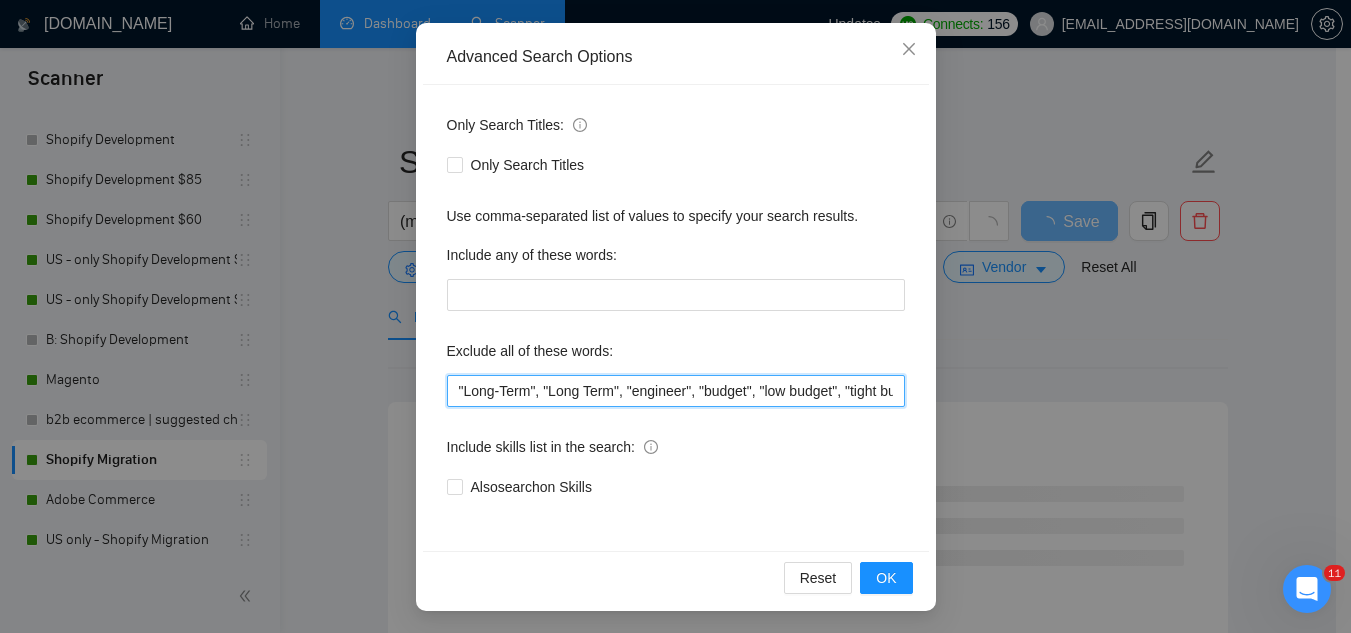 scroll, scrollTop: 199, scrollLeft: 0, axis: vertical 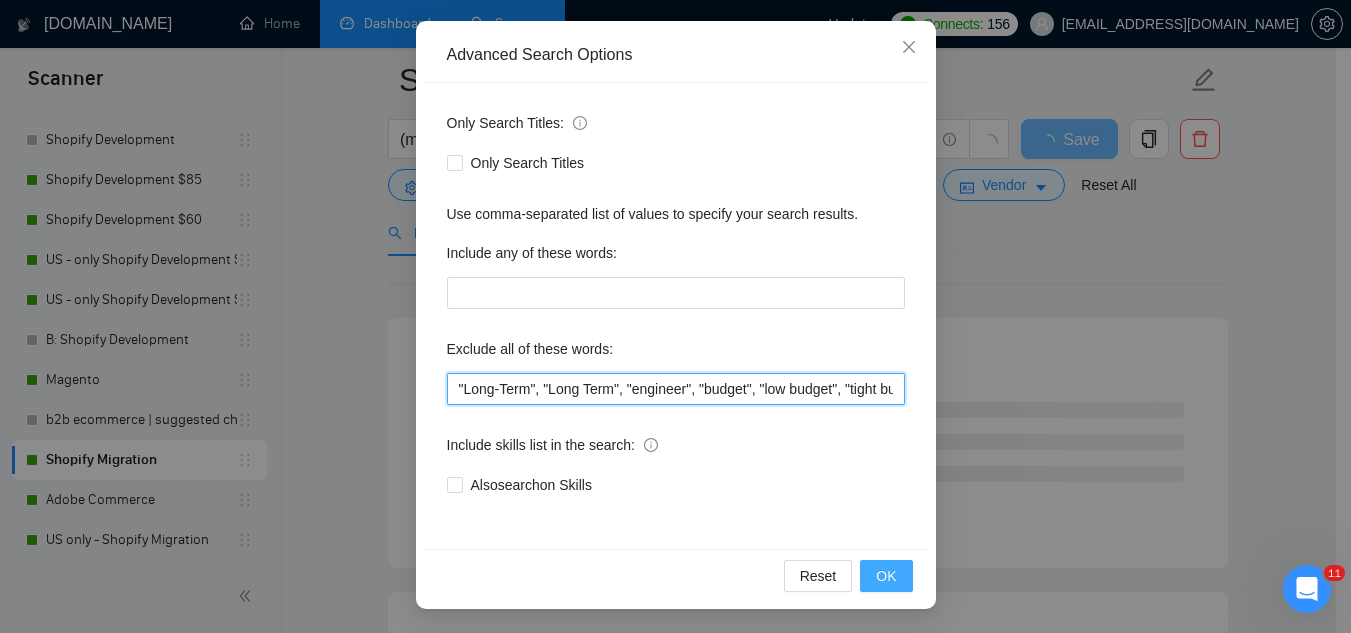 type on ""Long-Term", "Long Term", "engineer", "budget", "low budget", "tight budget", "affordable", "cheap", "cheapest", "competitive pricing", "most competitive pricing", "cost-effective", "cost effective", "cost-efficient", "under $200", "under $500", "around $500", "weekly installments", "looking to keep costs down", "please quote lowest", "basic site", "simple site", "simple store", "2 products", "two products", "5 products", "few pages", "single page", "one page", "just a homepage", "three pages", "initial brand testing", "quick MVP", "MVP only", "just need tweaks", "minor tweak", "quick fix", "training", "teach me", "mentorship", "1:1 guidance", "walk me through", "screen-share", "show me how", "quick turnaround", "ASAP delivery", "start immediately", "urgent but low budget", "need in 1–3 days", "24 hour job", "free theme", "use a free theme", "nothing fancy", "basic template", "no custom code", "minimalist only" 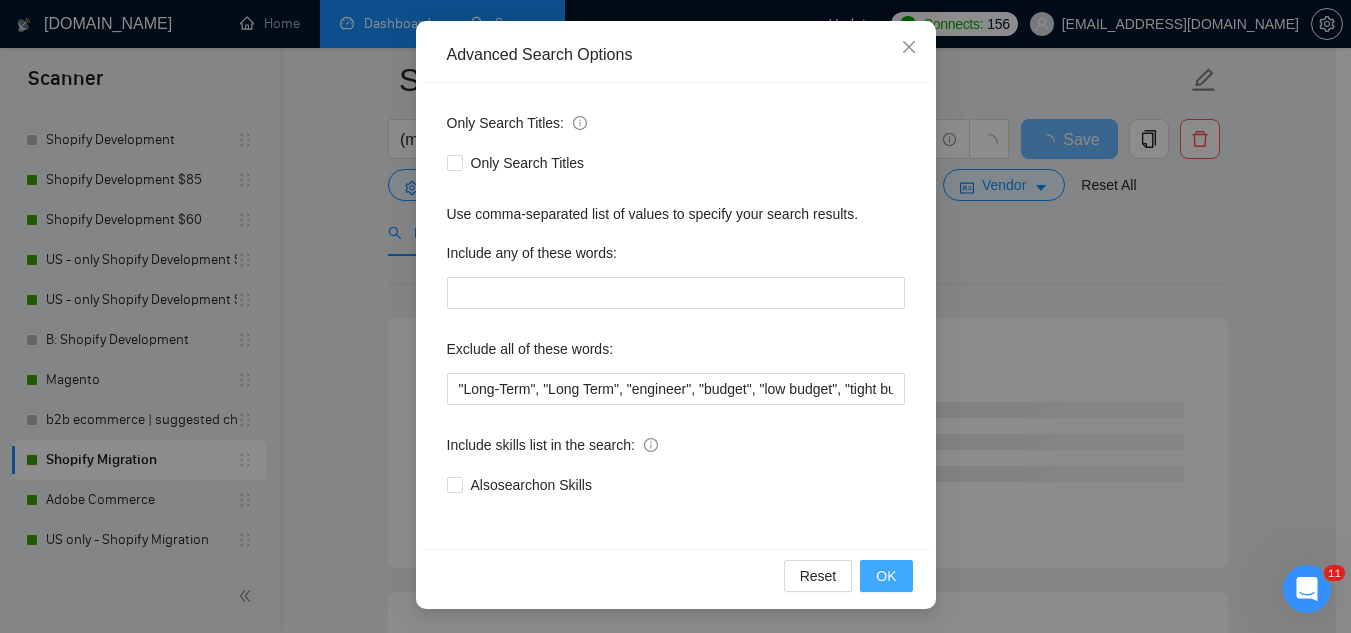 click on "OK" at bounding box center (886, 576) 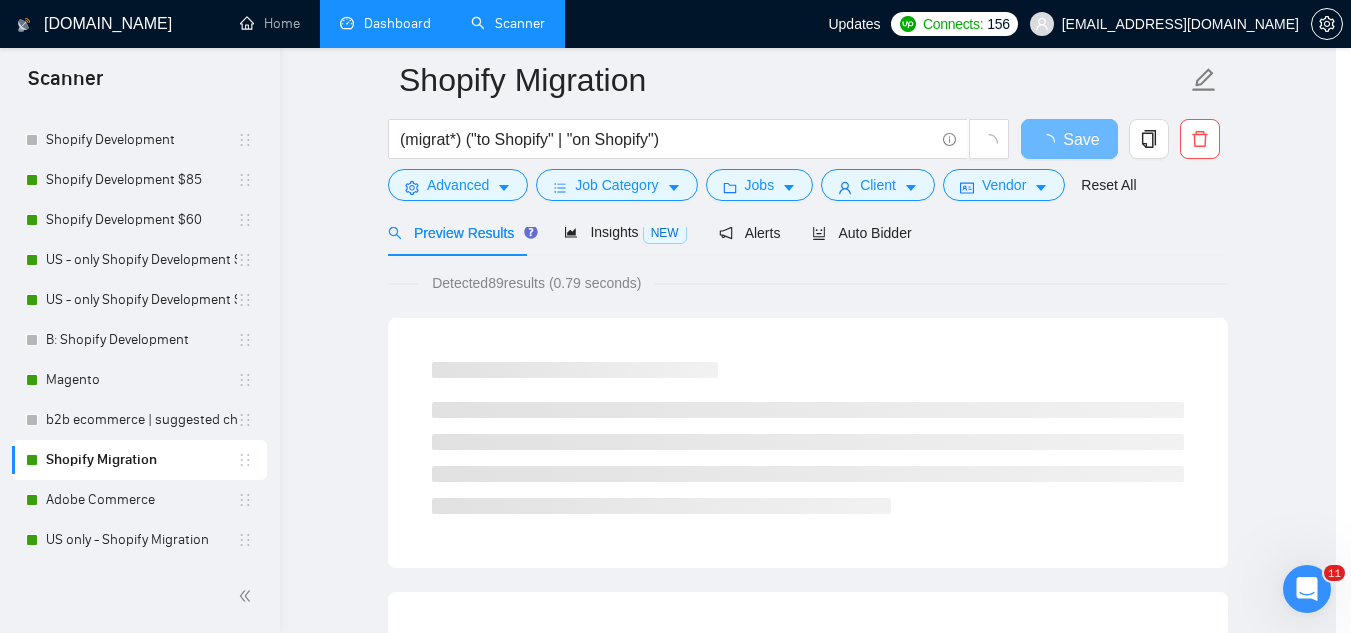scroll, scrollTop: 99, scrollLeft: 0, axis: vertical 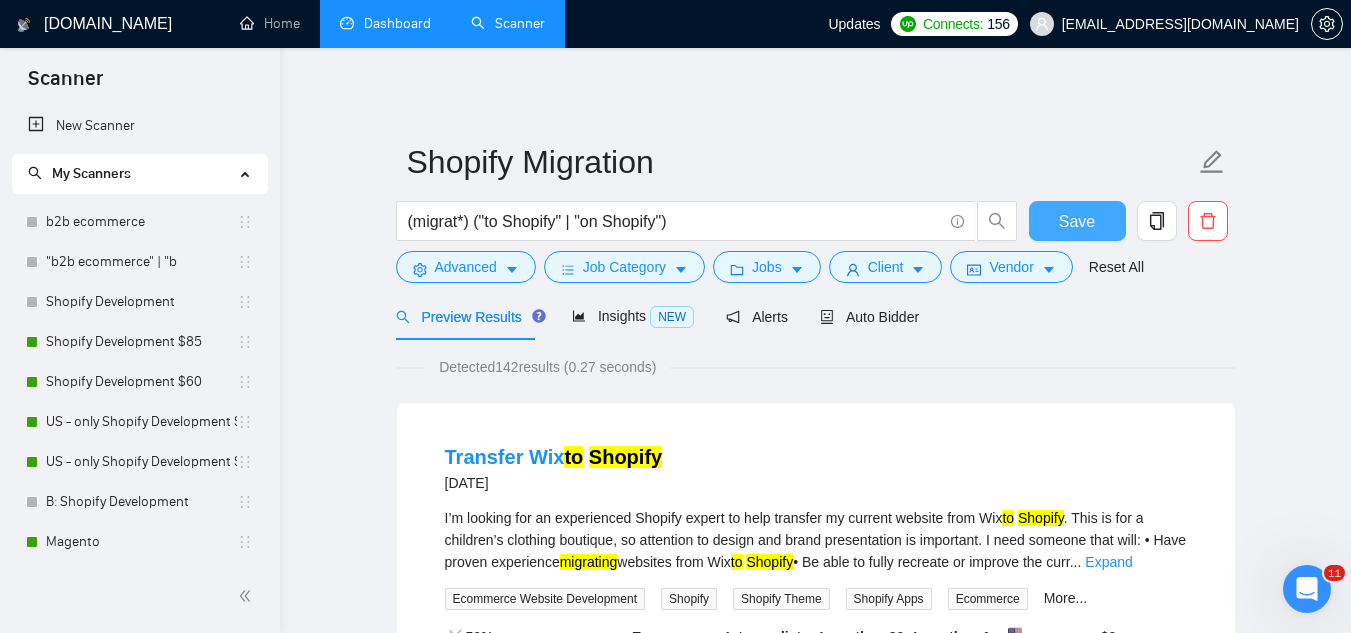 click on "Save" at bounding box center [1077, 221] 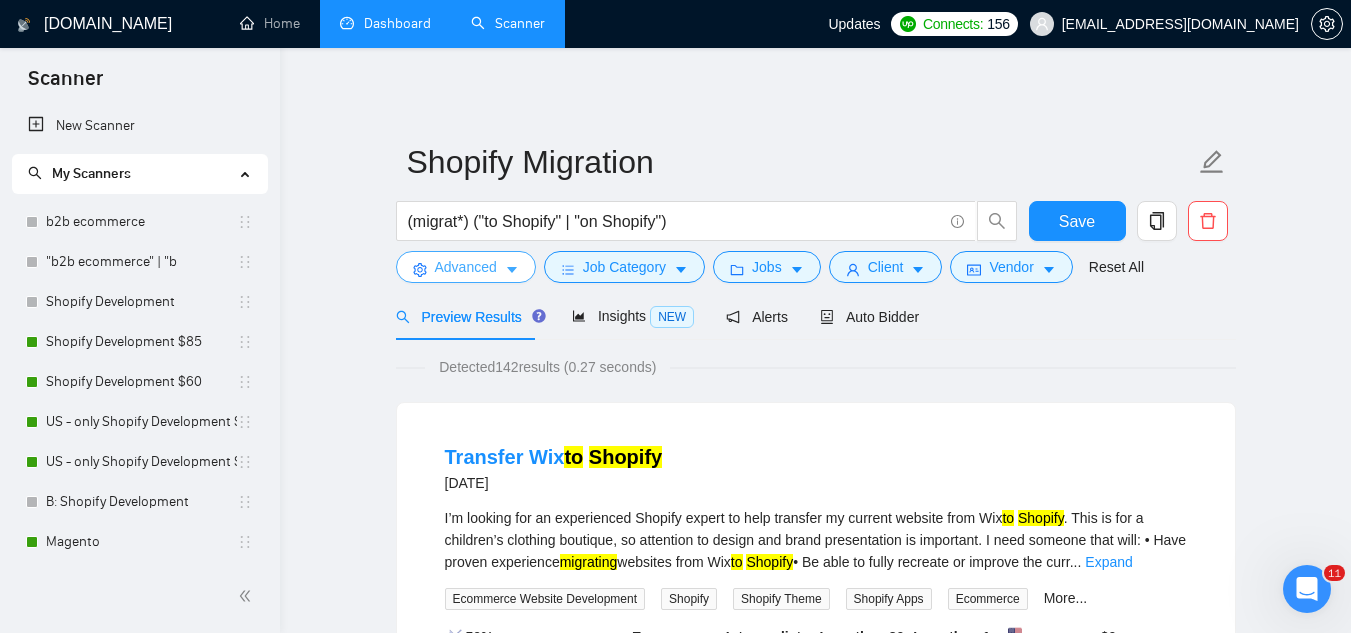 click on "Advanced" at bounding box center (466, 267) 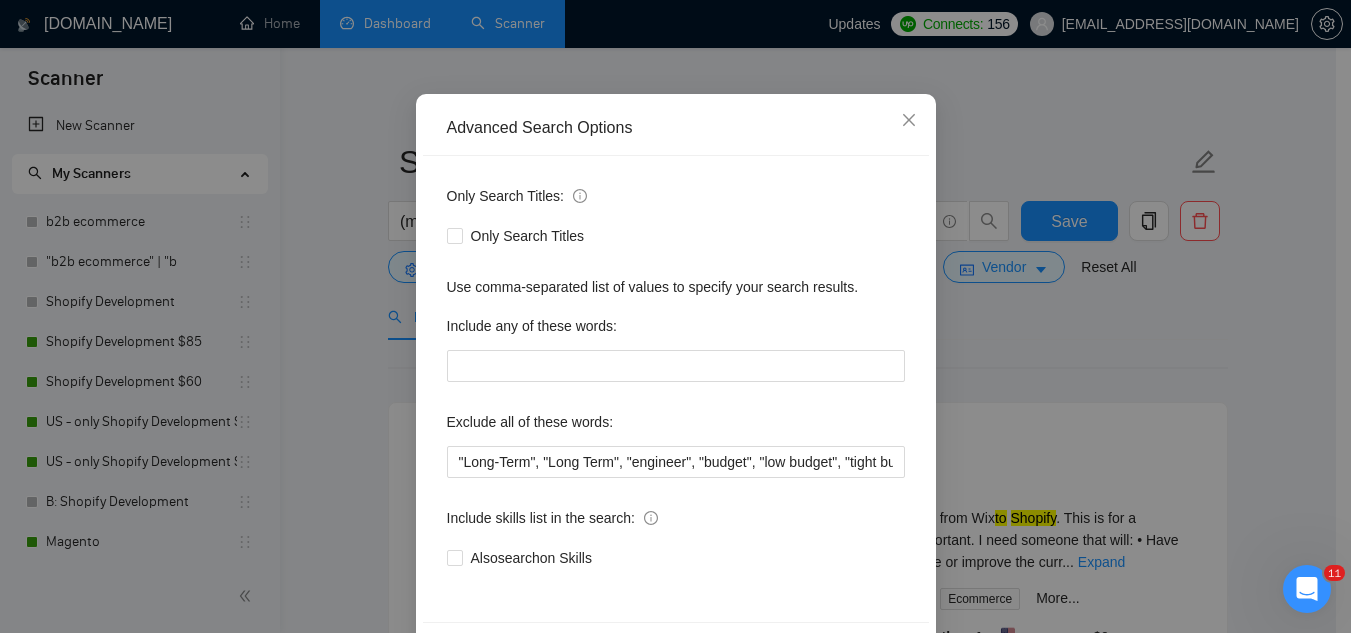 scroll, scrollTop: 0, scrollLeft: 0, axis: both 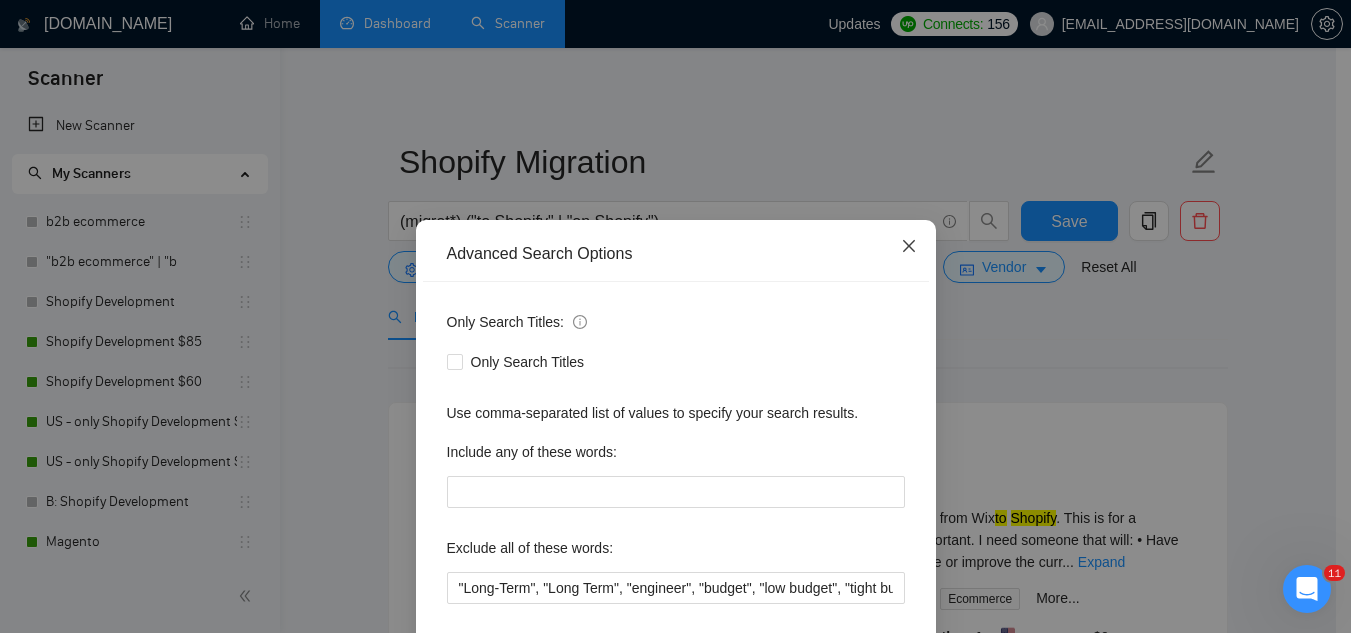 click 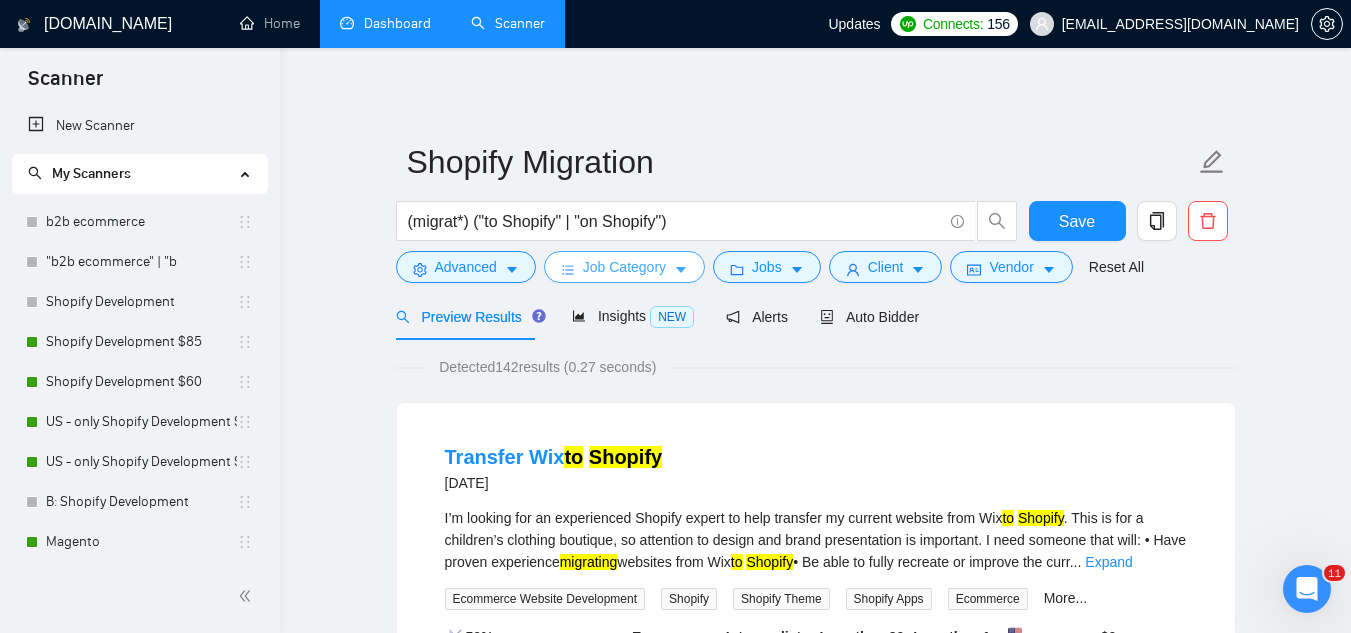 click on "Job Category" at bounding box center (624, 267) 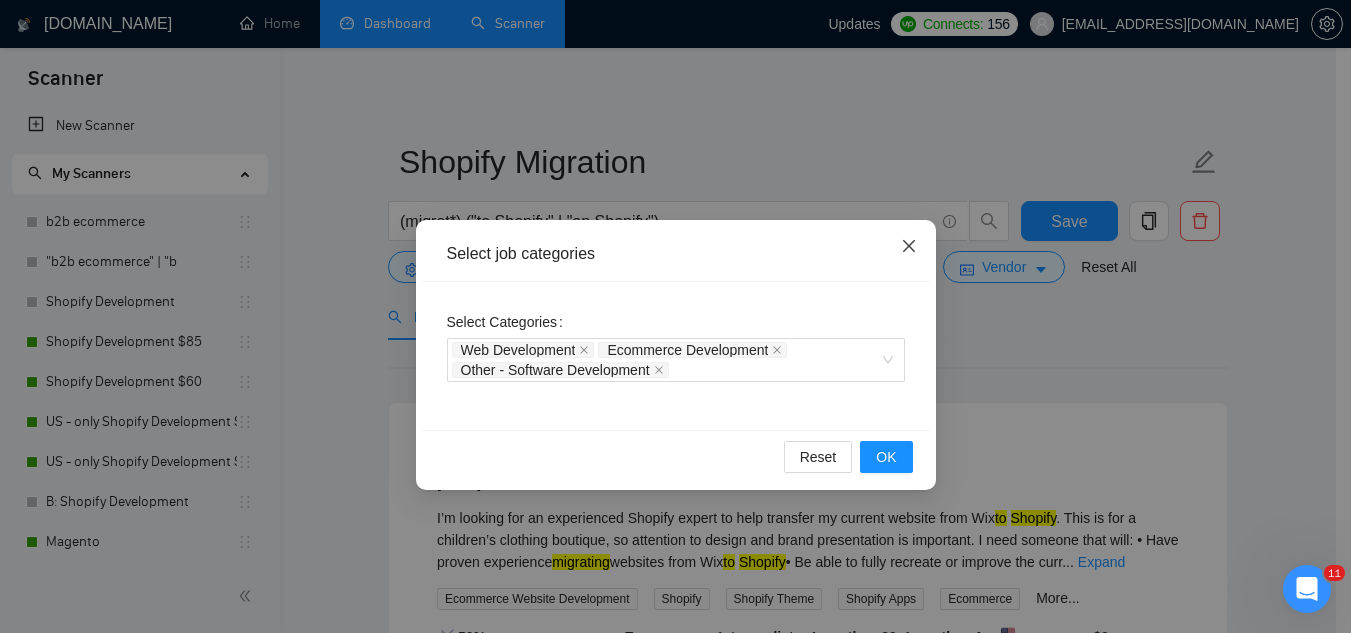 click 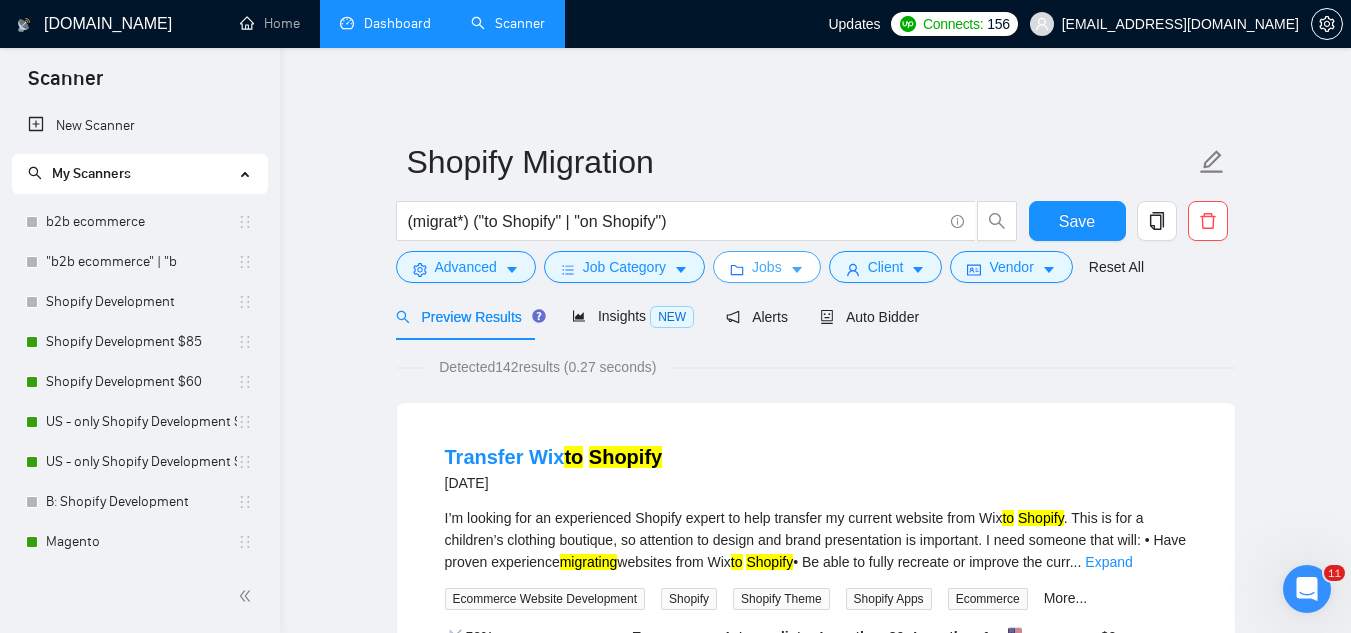 click on "Jobs" at bounding box center [767, 267] 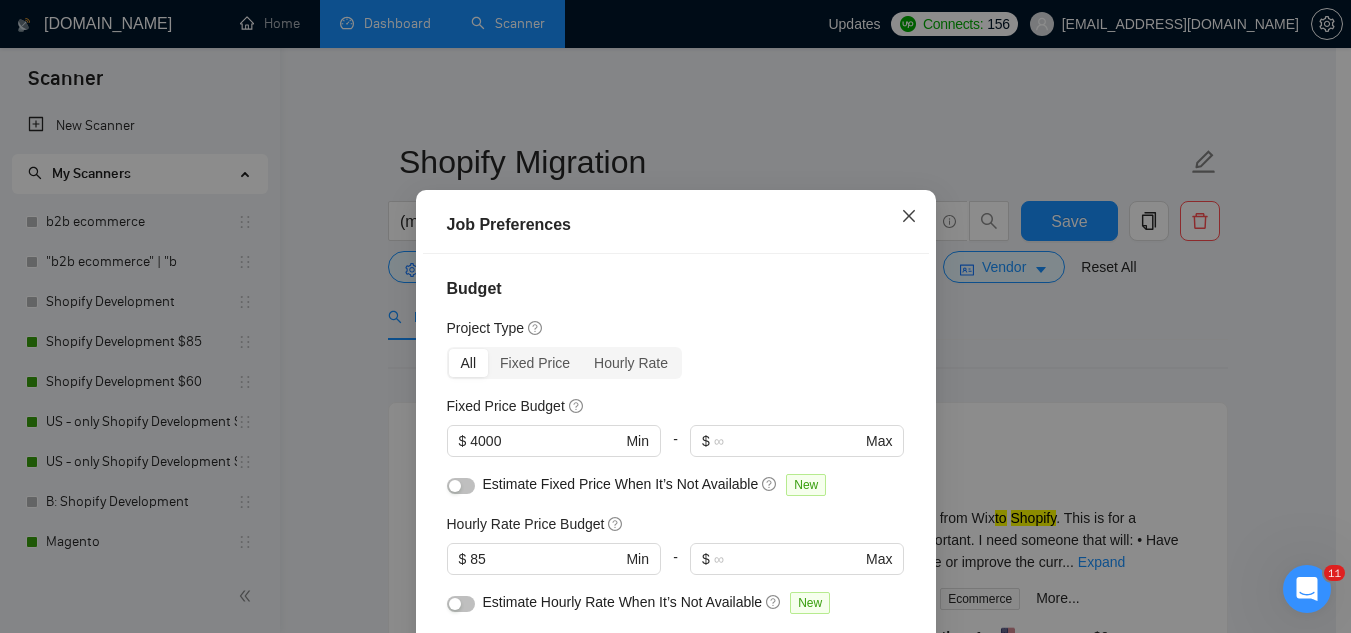 scroll, scrollTop: 0, scrollLeft: 0, axis: both 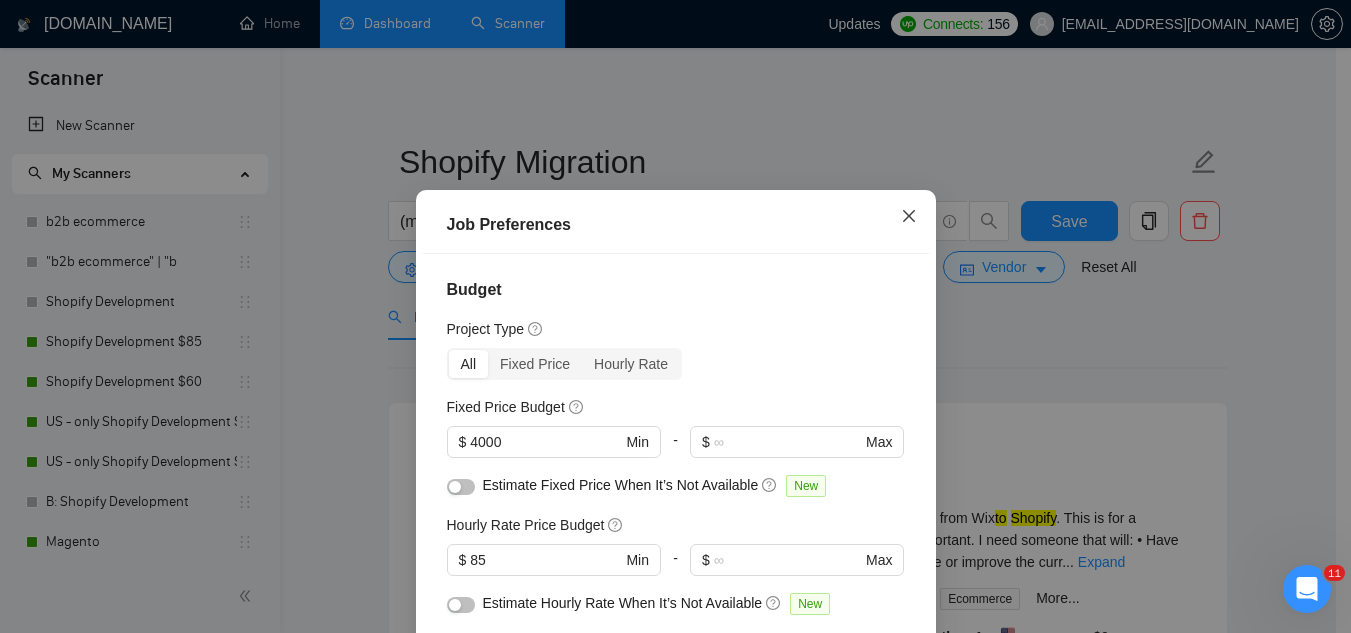 click 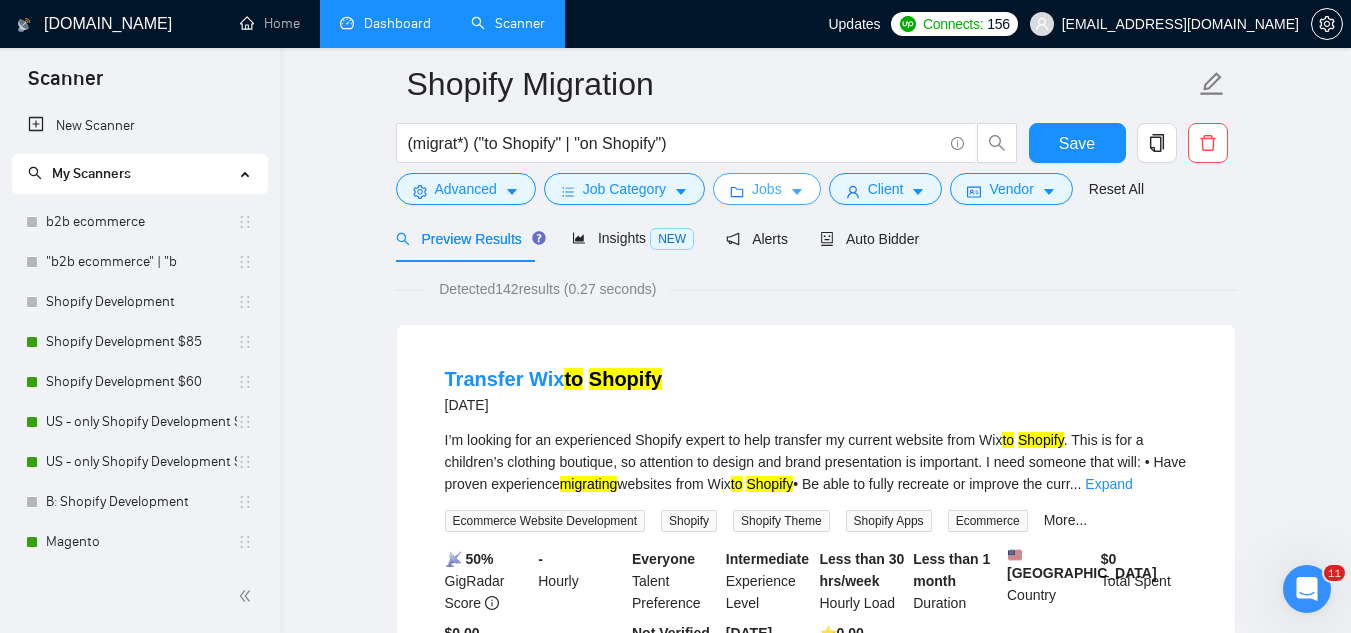 scroll, scrollTop: 200, scrollLeft: 0, axis: vertical 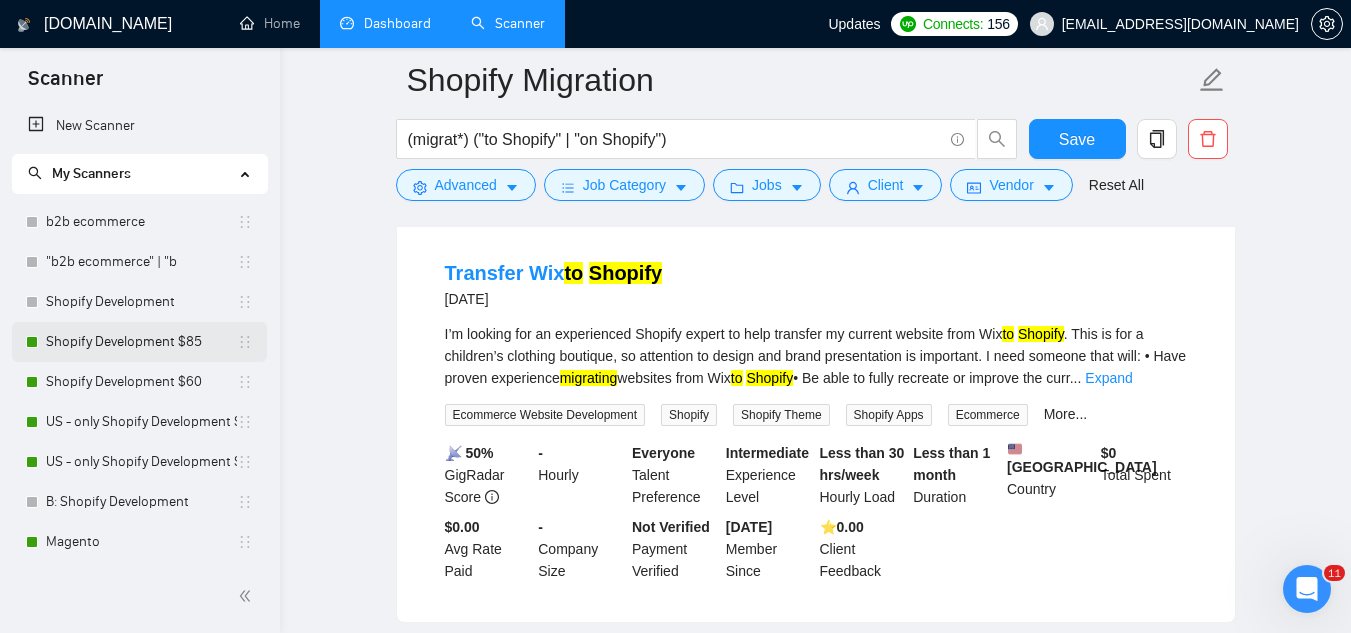 click on "Shopify Development $85" at bounding box center [141, 342] 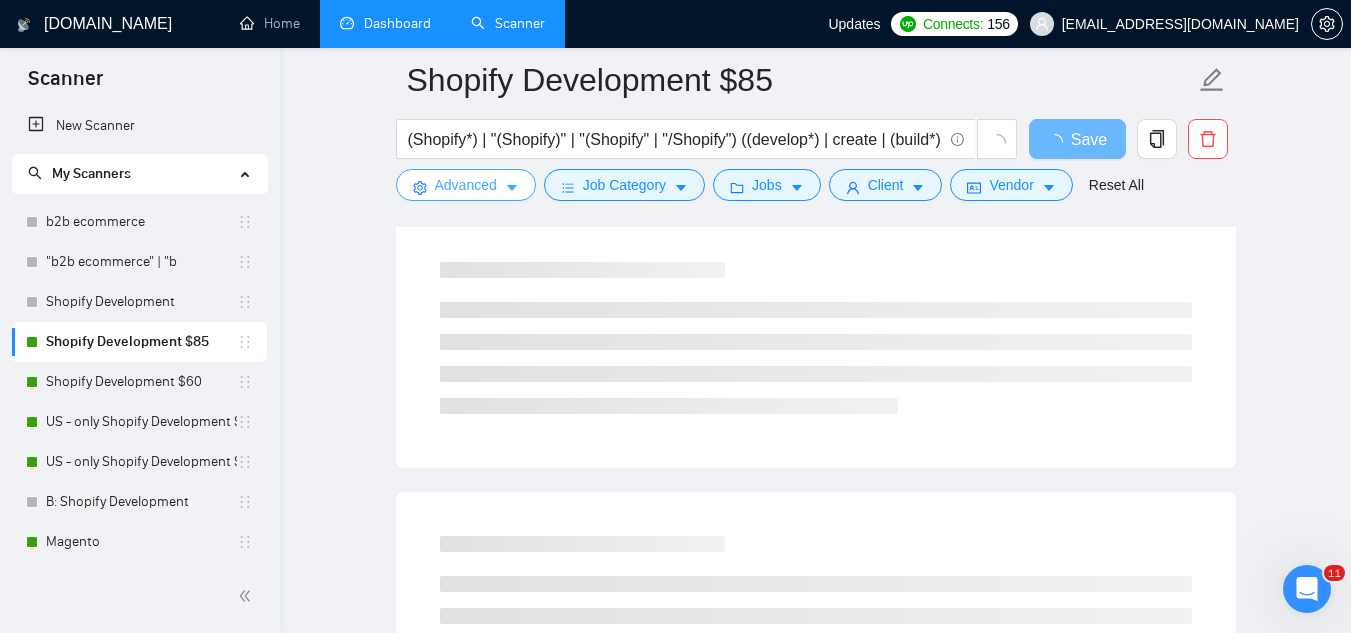click on "Advanced" at bounding box center [466, 185] 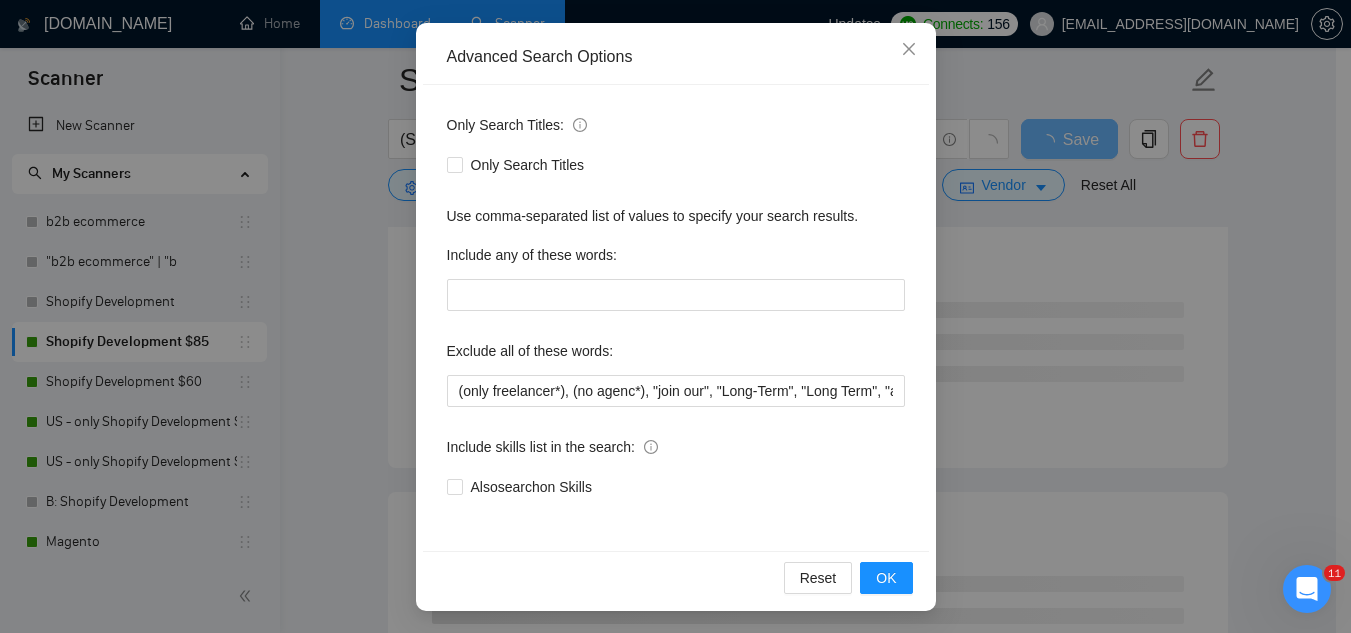 scroll, scrollTop: 199, scrollLeft: 0, axis: vertical 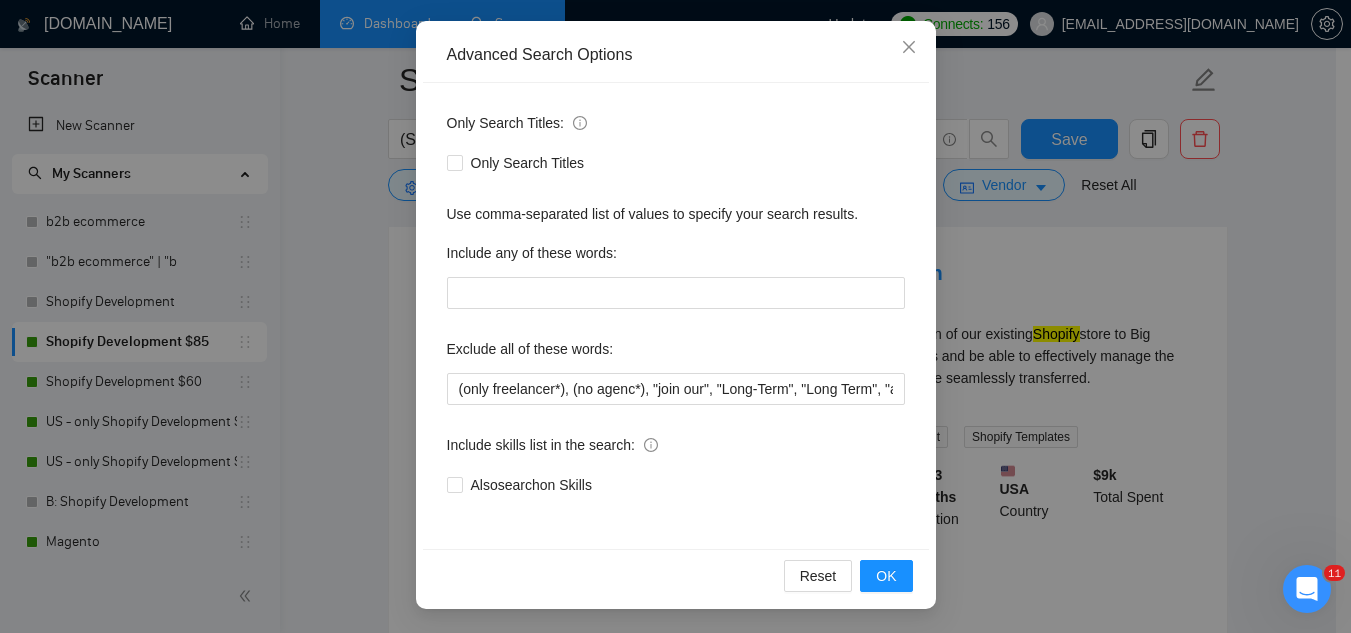 click on "Only Search Titles:   Only Search Titles Use comma-separated list of values to specify your search results. Include any of these words: Exclude all of these words: Include skills list in the search:   Also  search  on Skills" at bounding box center [676, 316] 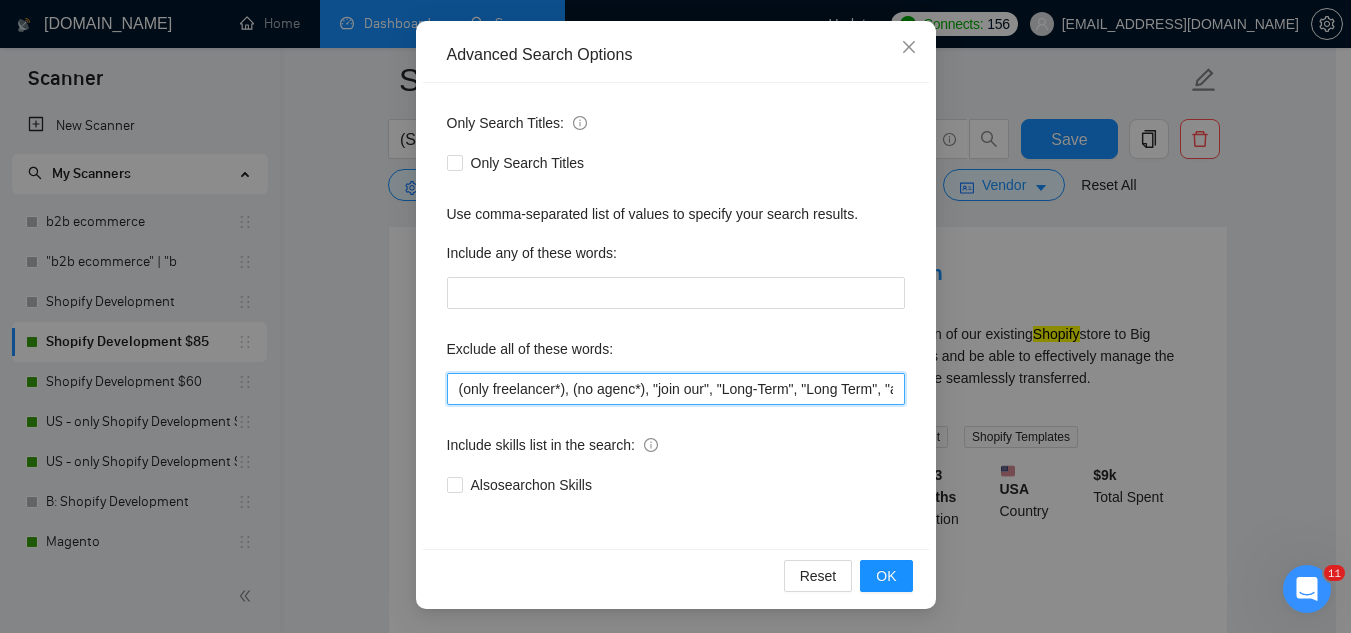 click on "(only freelancer*), (no agenc*), "join our", "Long-Term", "Long Term", "app", "engineer", "budget", "low budget", "tight budget", "affordable", "cheap", "cheapest", "competitive pricing", "most competitive pricing", "cost-effective", "cost effective", "cost-efficient", "under $200", "under $500", "around $500", "weekly installments", "looking to keep costs down", "please quote lowest", "basic site", "simple site", "simple store", "2 products", "two products", "5 products", "few pages", "single page", "one page", "just a homepage", "three pages", "initial brand testing", "quick MVP", "MVP only", "just need tweaks", "minor tweak", "quick fix", "training", "teach me", "mentorship", "1:1 guidance", "walk me through", "screen-share", "show me how", "quick turnaround", "ASAP delivery", "start immediately", "urgent but low budget", "need in 1–3 days", "24 hour job", "free theme", "use a free theme", "nothing fancy", "basic template", "no custom code", "minimalist only" at bounding box center [676, 389] 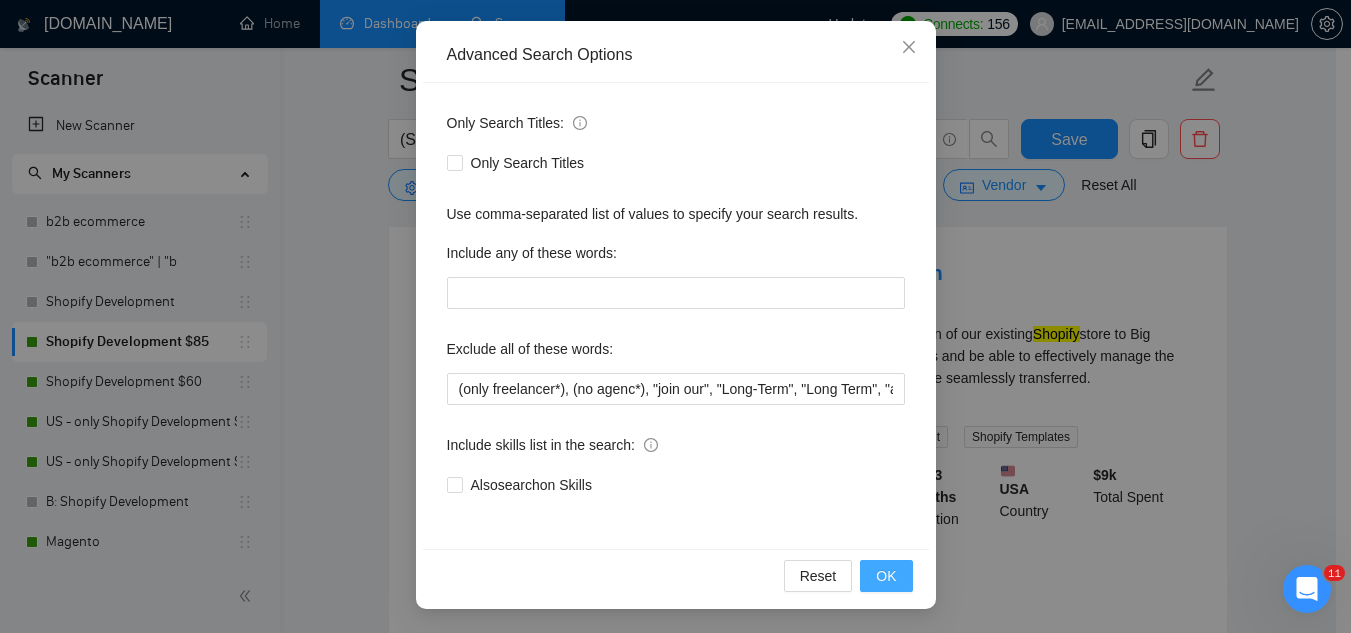click on "OK" at bounding box center (886, 576) 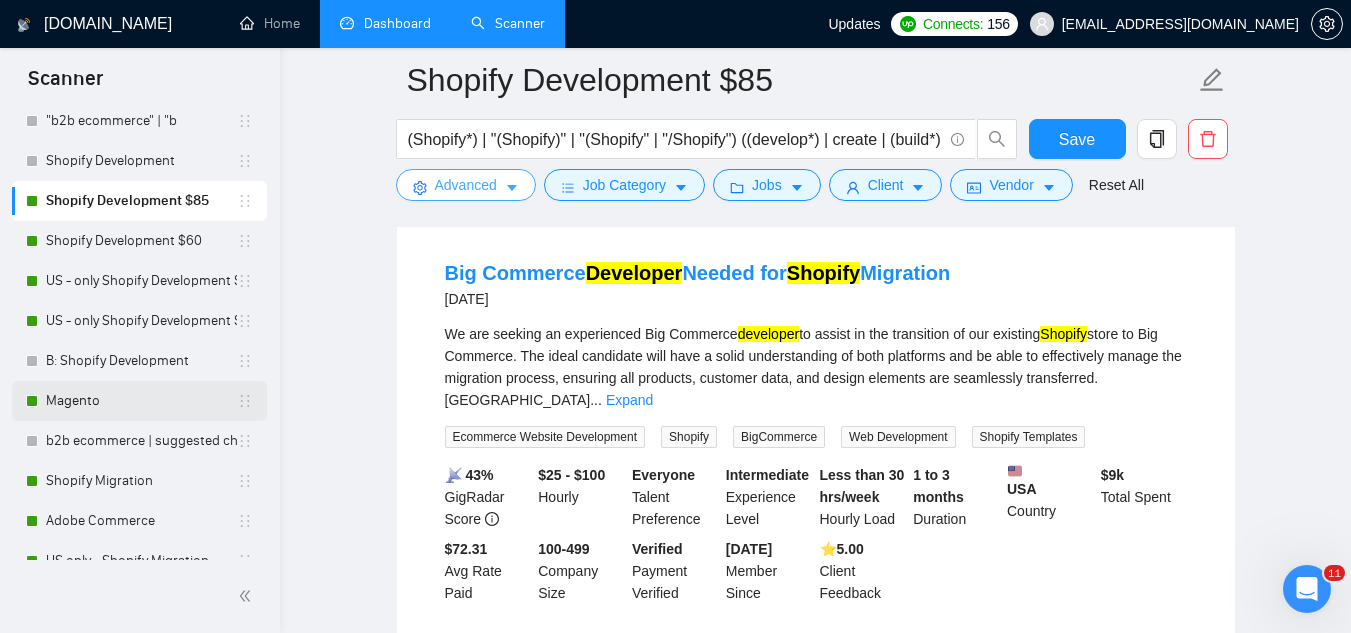scroll, scrollTop: 162, scrollLeft: 0, axis: vertical 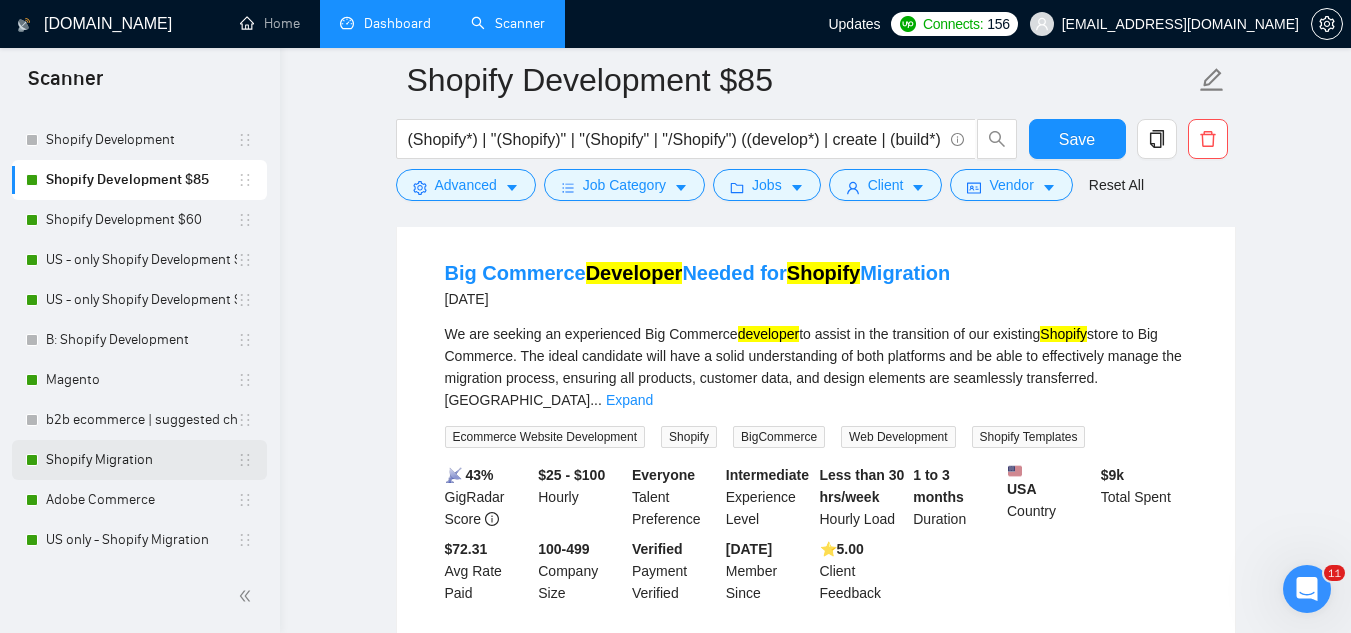 click on "Shopify Migration" at bounding box center (141, 460) 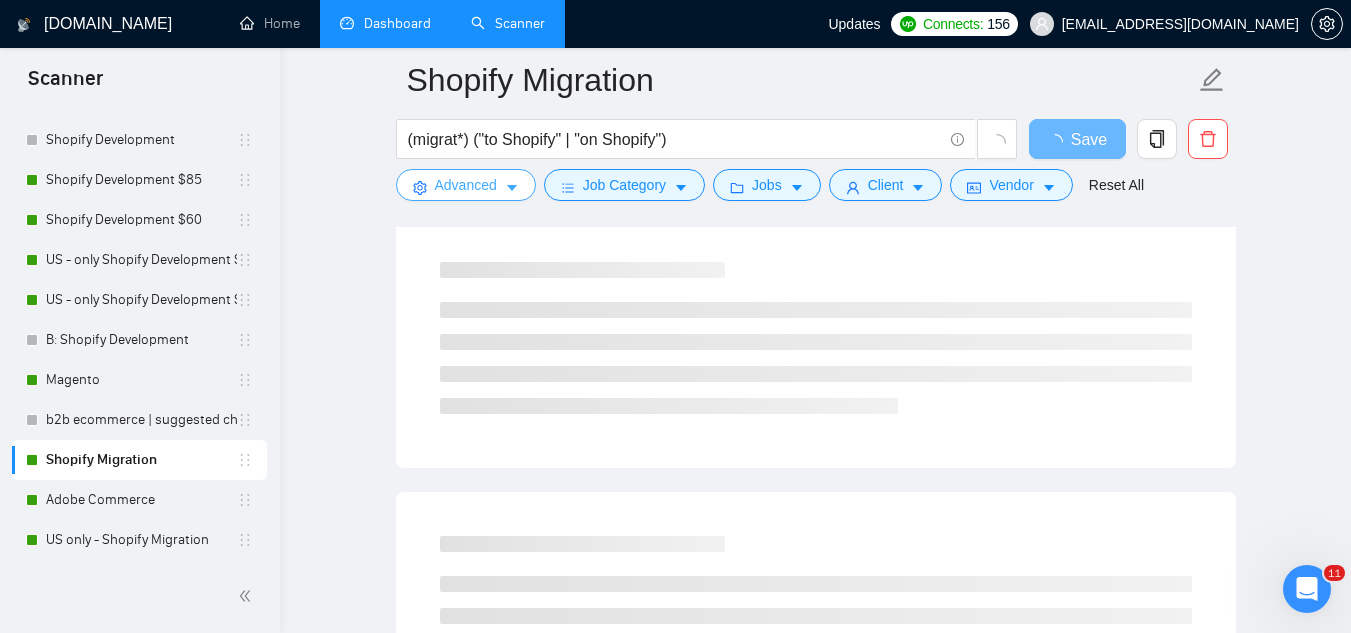 click on "Advanced" at bounding box center [466, 185] 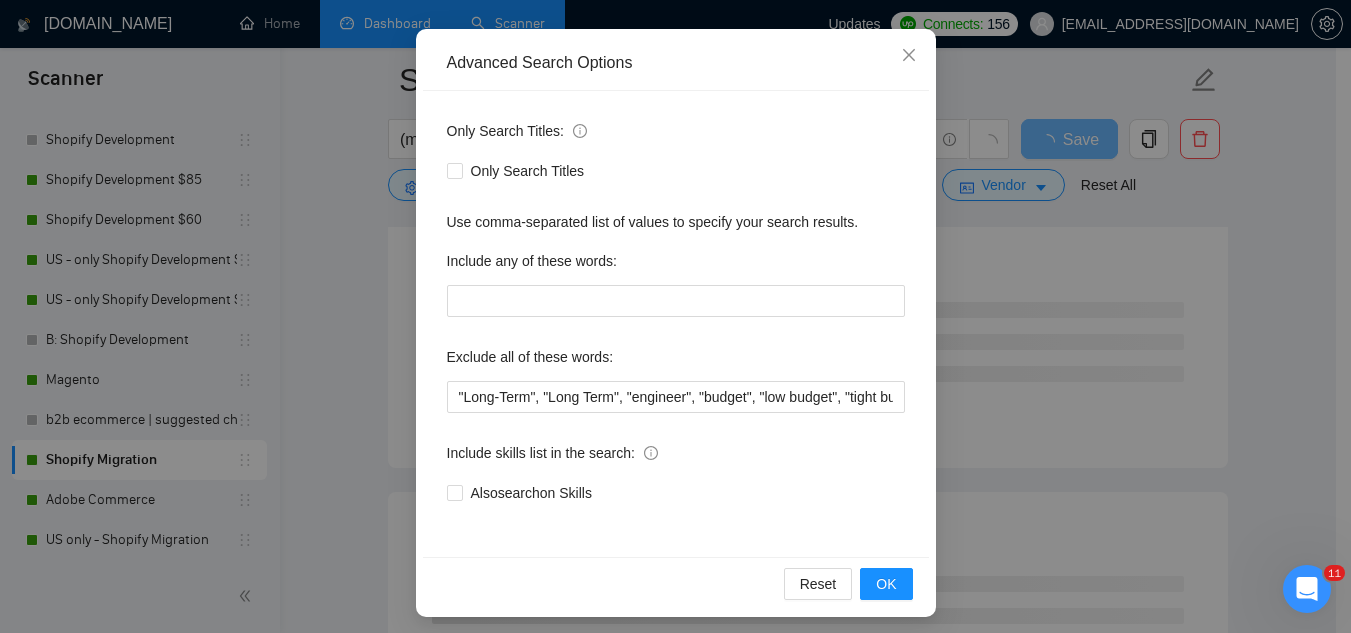 scroll, scrollTop: 199, scrollLeft: 0, axis: vertical 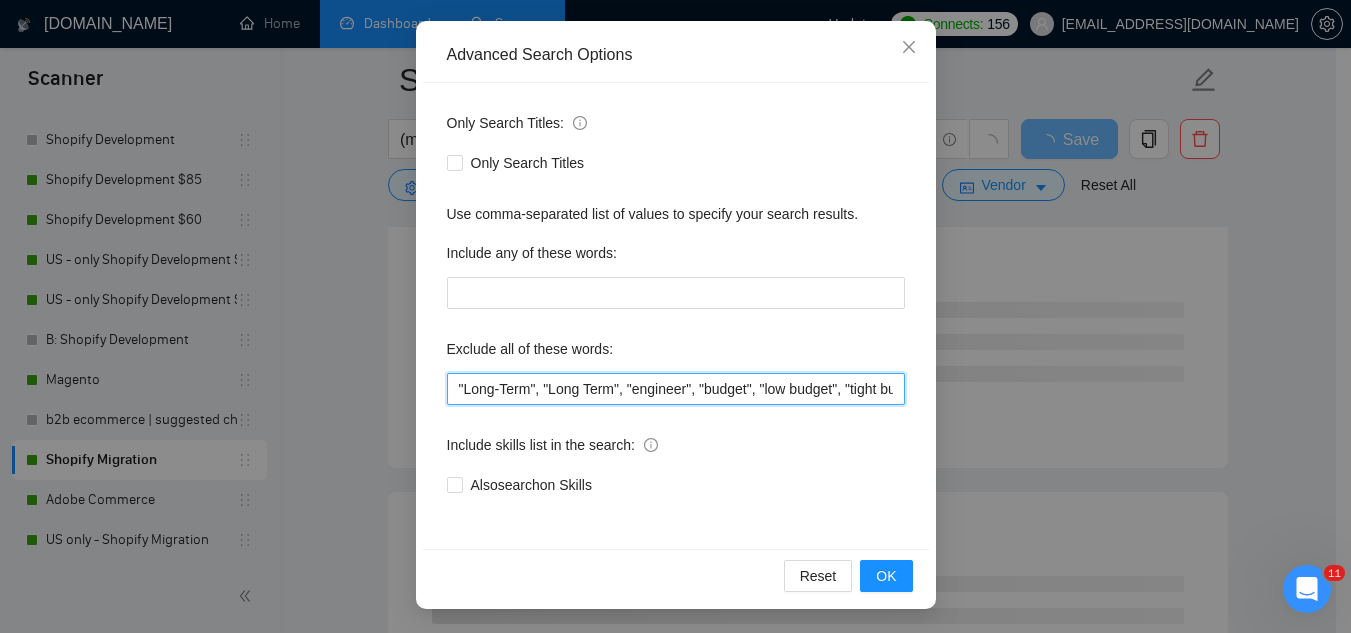 click on ""Long-Term", "Long Term", "engineer", "budget", "low budget", "tight budget", "affordable", "cheap", "cheapest", "competitive pricing", "most competitive pricing", "cost-effective", "cost effective", "cost-efficient", "under $200", "under $500", "around $500", "weekly installments", "looking to keep costs down", "please quote lowest", "basic site", "simple site", "simple store", "2 products", "two products", "5 products", "few pages", "single page", "one page", "just a homepage", "three pages", "initial brand testing", "quick MVP", "MVP only", "just need tweaks", "minor tweak", "quick fix", "training", "teach me", "mentorship", "1:1 guidance", "walk me through", "screen-share", "show me how", "quick turnaround", "ASAP delivery", "start immediately", "urgent but low budget", "need in 1–3 days", "24 hour job", "free theme", "use a free theme", "nothing fancy", "basic template", "no custom code", "minimalist only" at bounding box center [676, 389] 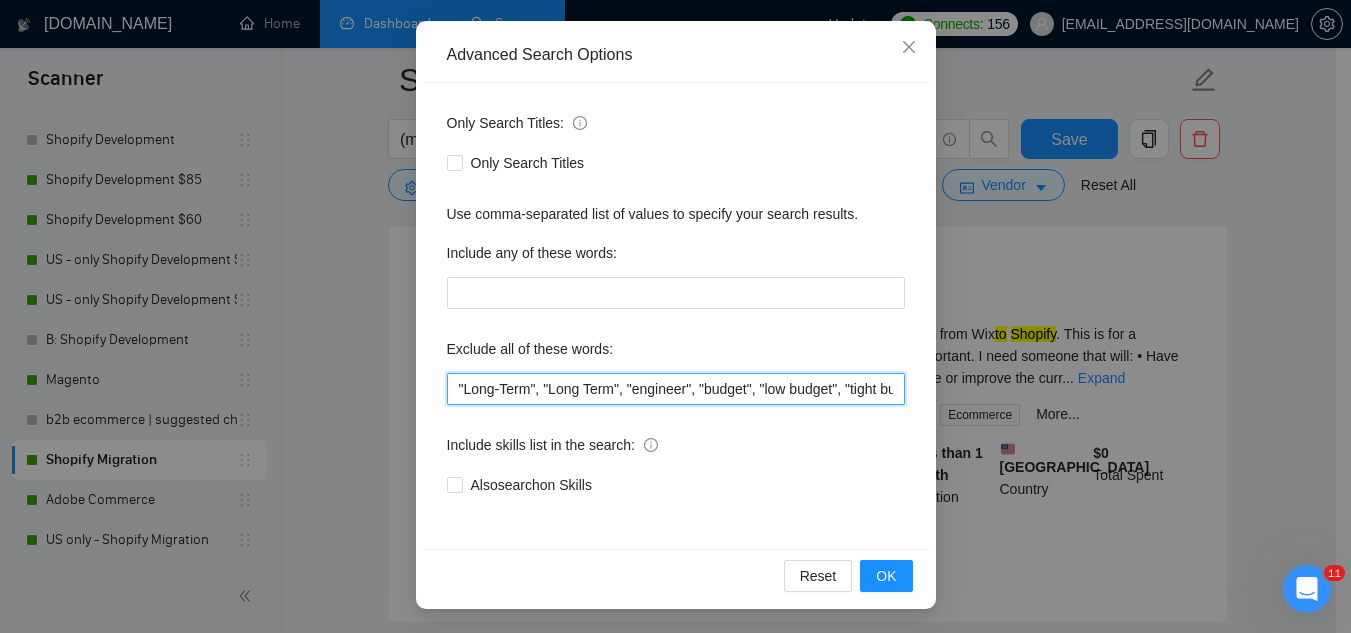 paste on "(only freelancer*), (no agenc*), "join our"," 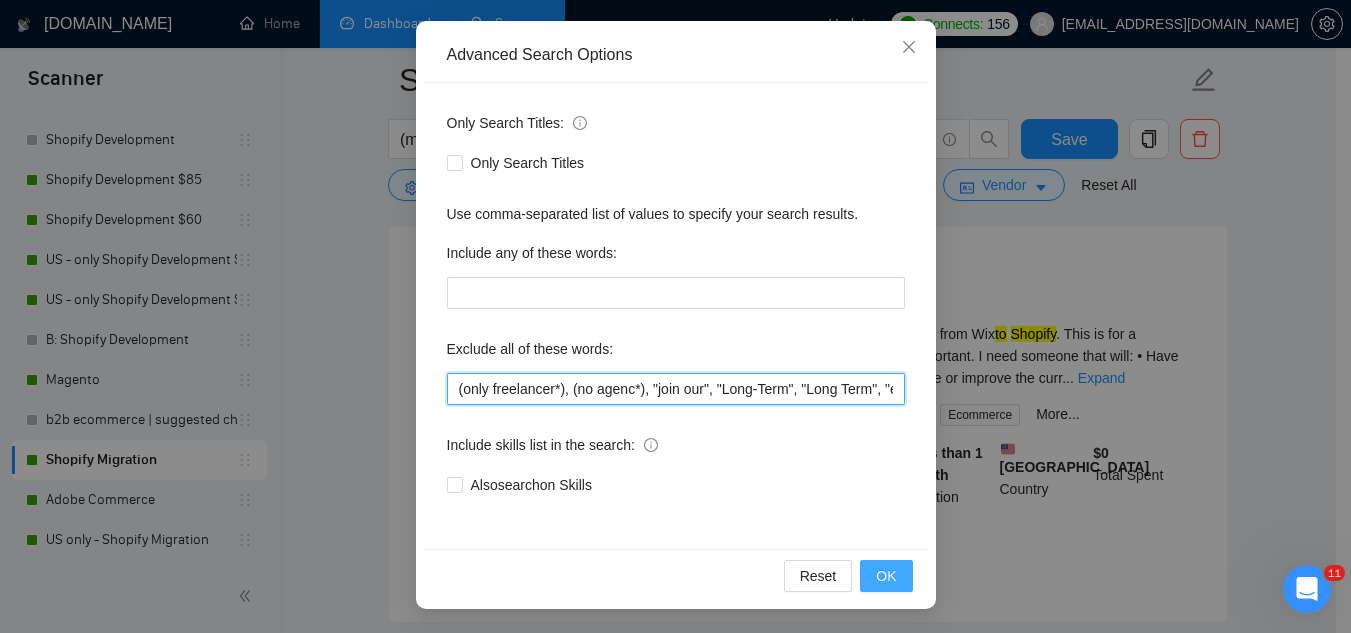 type on "(only freelancer*), (no agenc*), "join our", "Long-Term", "Long Term", "engineer", "budget", "low budget", "tight budget", "affordable", "cheap", "cheapest", "competitive pricing", "most competitive pricing", "cost-effective", "cost effective", "cost-efficient", "under $200", "under $500", "around $500", "weekly installments", "looking to keep costs down", "please quote lowest", "basic site", "simple site", "simple store", "2 products", "two products", "5 products", "few pages", "single page", "one page", "just a homepage", "three pages", "initial brand testing", "quick MVP", "MVP only", "just need tweaks", "minor tweak", "quick fix", "training", "teach me", "mentorship", "1:1 guidance", "walk me through", "screen-share", "show me how", "quick turnaround", "ASAP delivery", "start immediately", "urgent but low budget", "need in 1–3 days", "24 hour job", "free theme", "use a free theme", "nothing fancy", "basic template", "no custom code", "minimalist only" 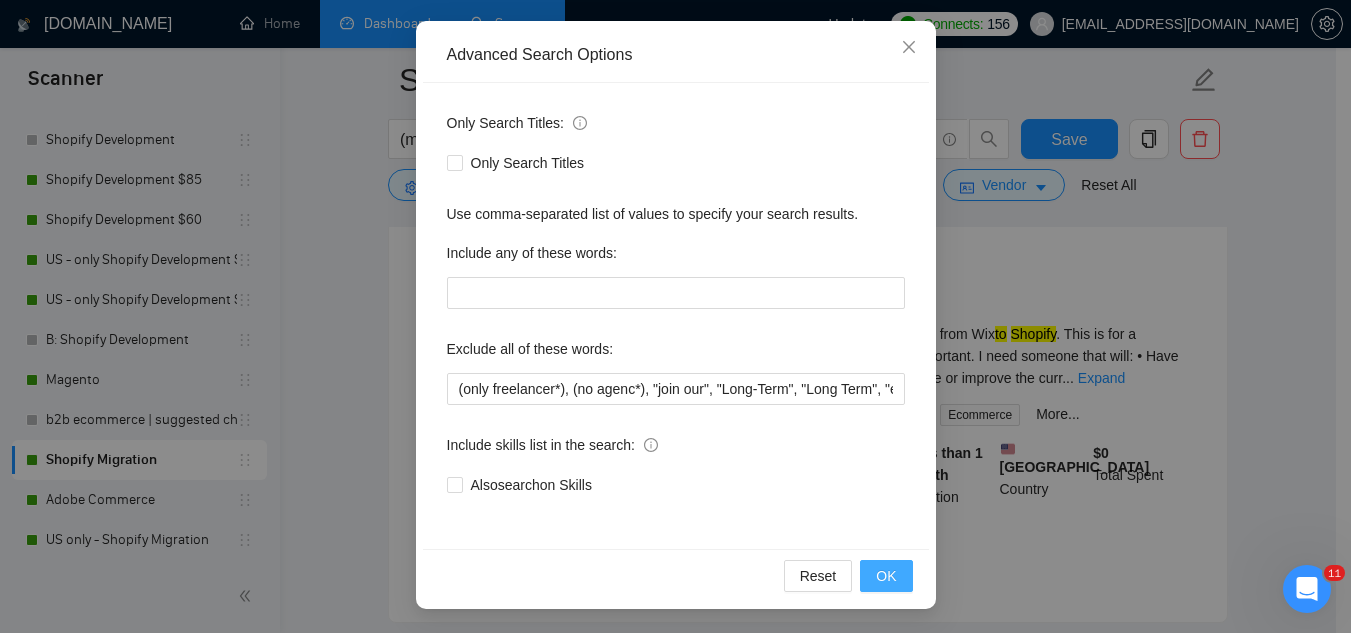 click on "OK" at bounding box center (886, 576) 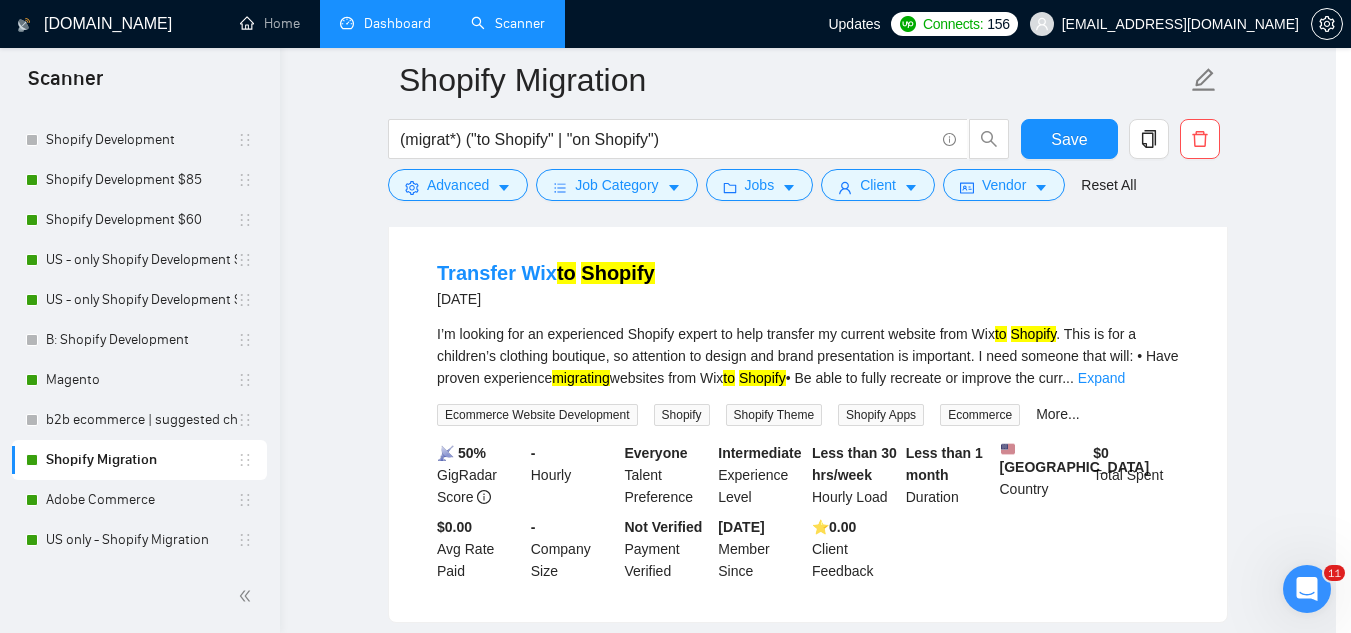 scroll, scrollTop: 99, scrollLeft: 0, axis: vertical 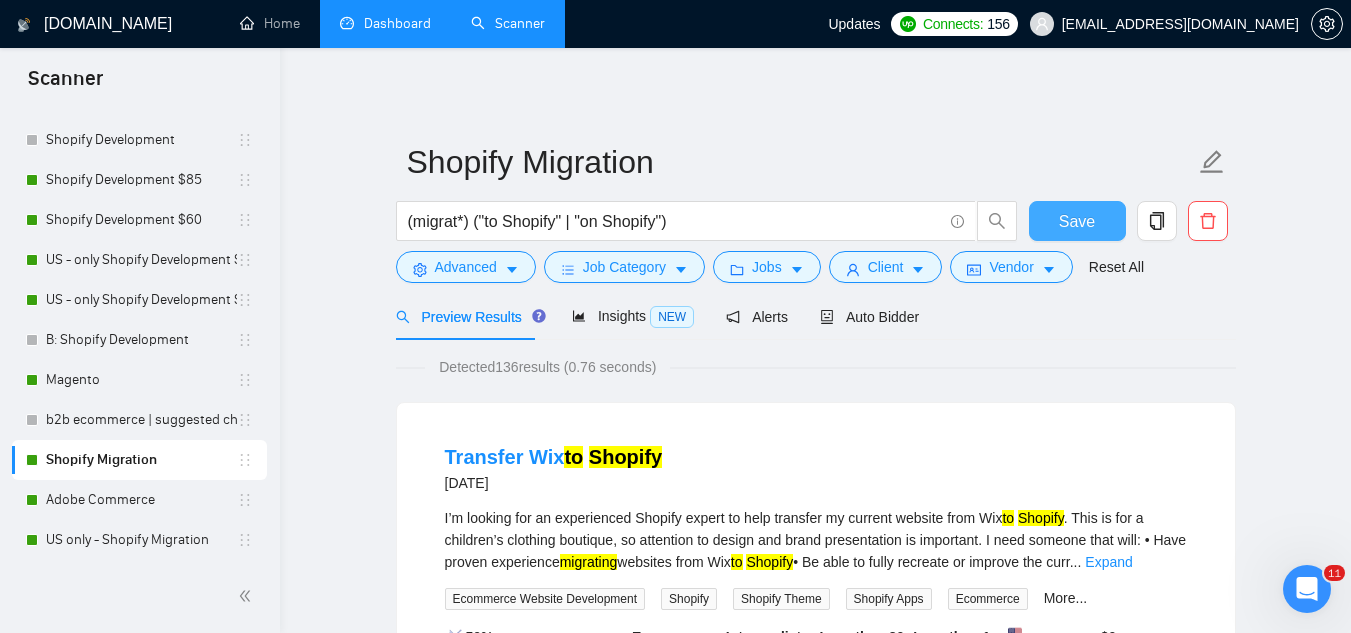 click on "Save" at bounding box center [1077, 221] 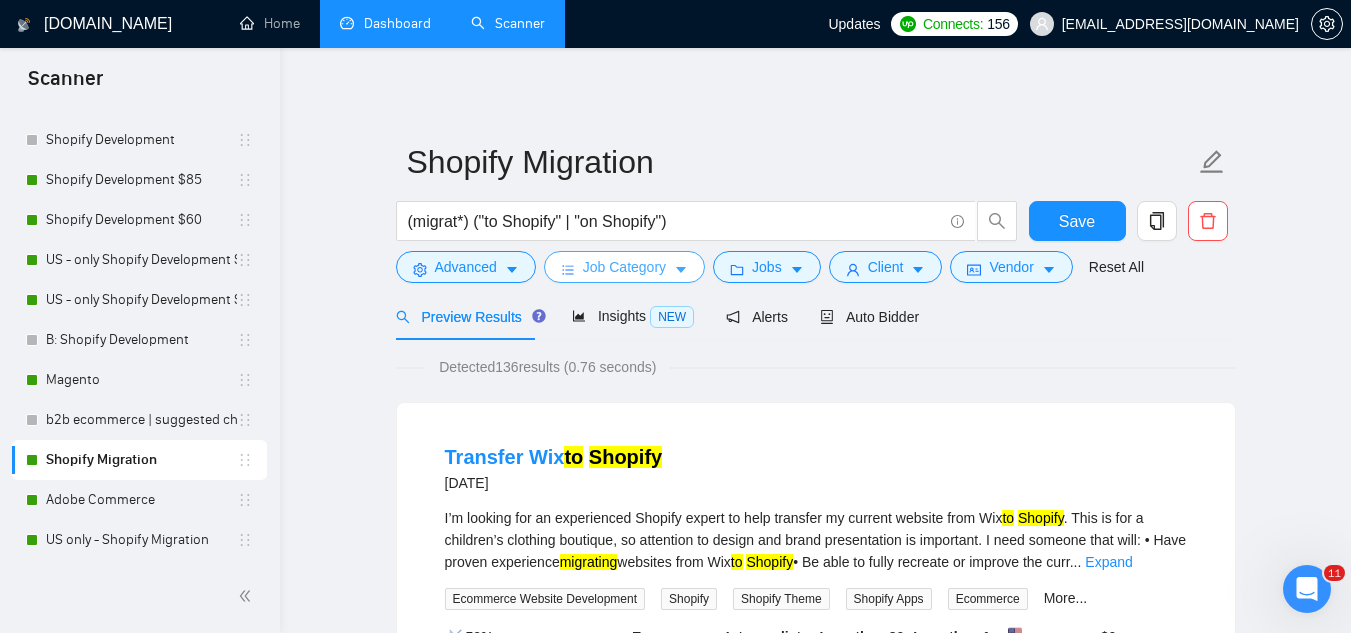 click on "Job Category" at bounding box center (624, 267) 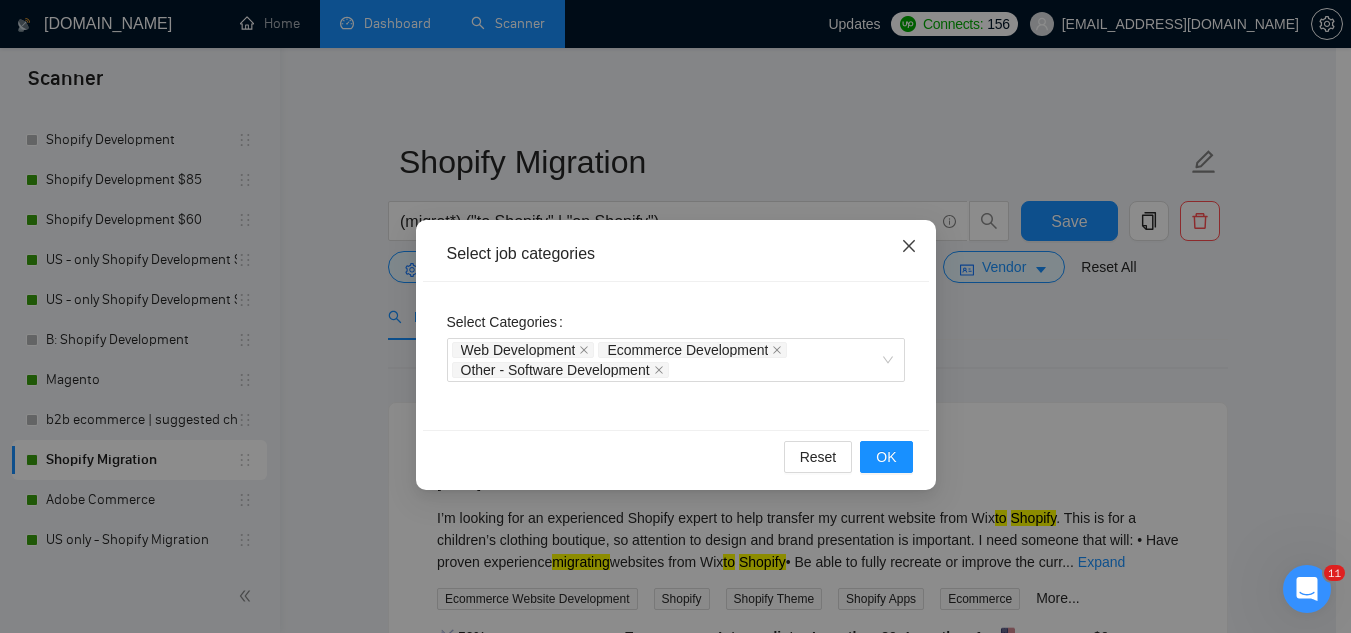 click 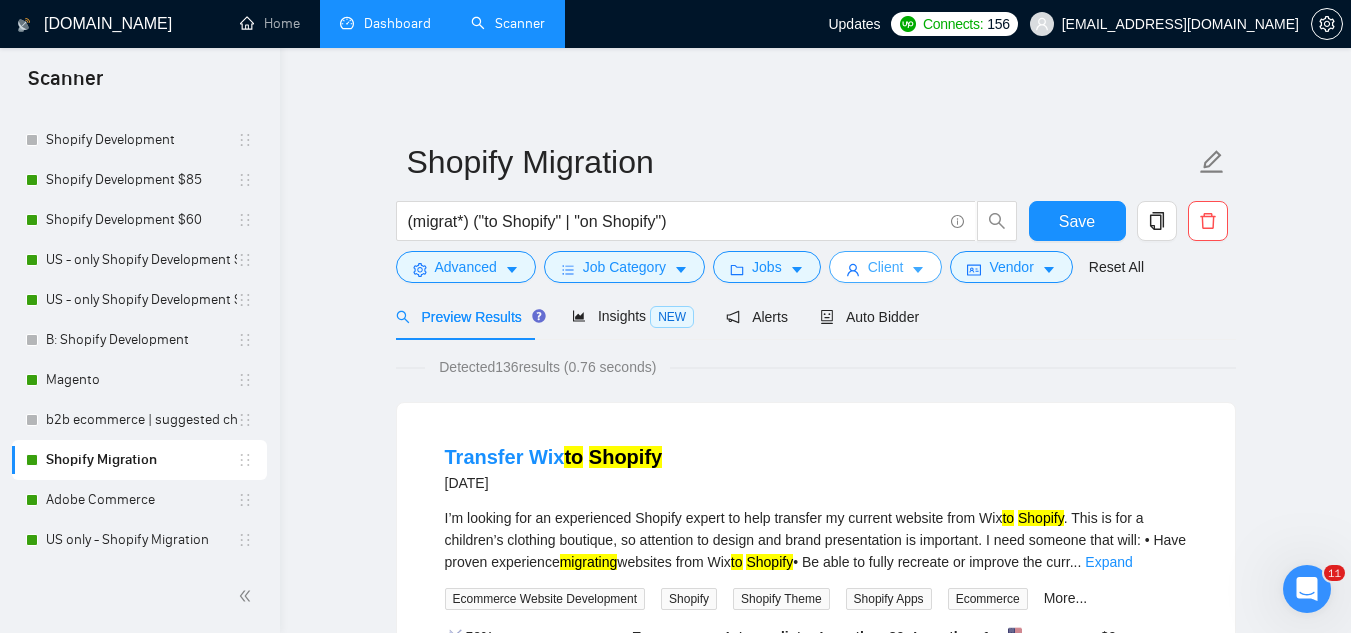 click on "Client" at bounding box center [886, 267] 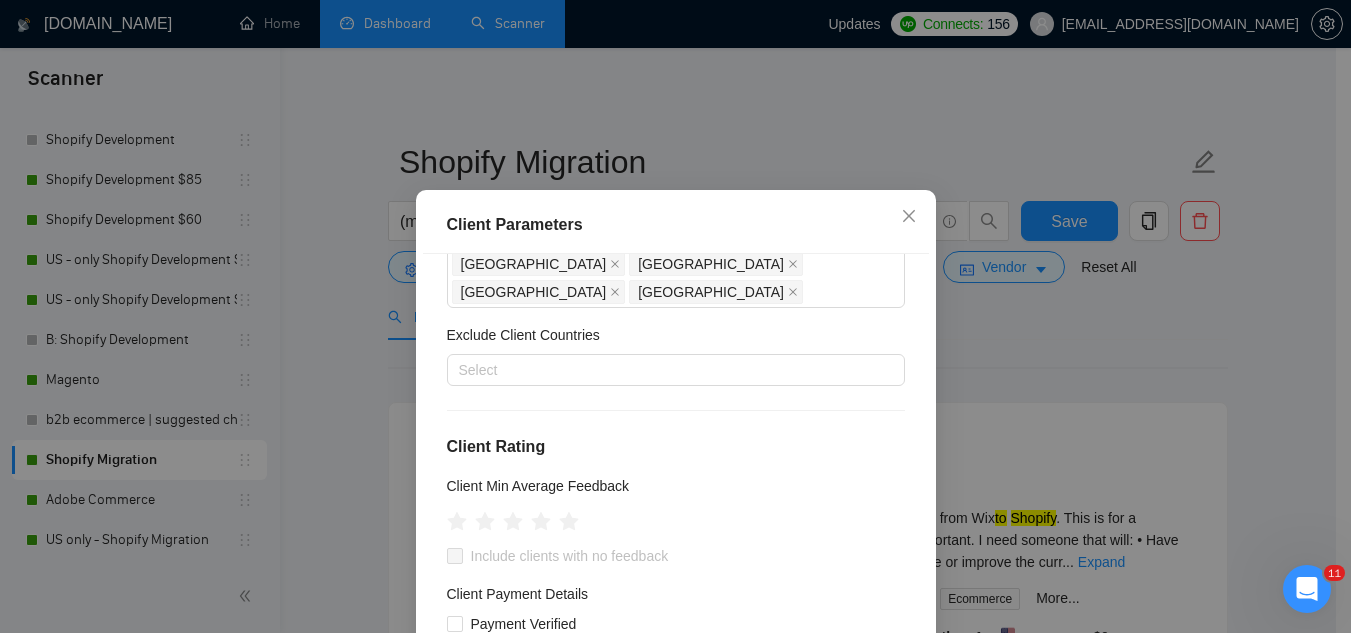 scroll, scrollTop: 200, scrollLeft: 0, axis: vertical 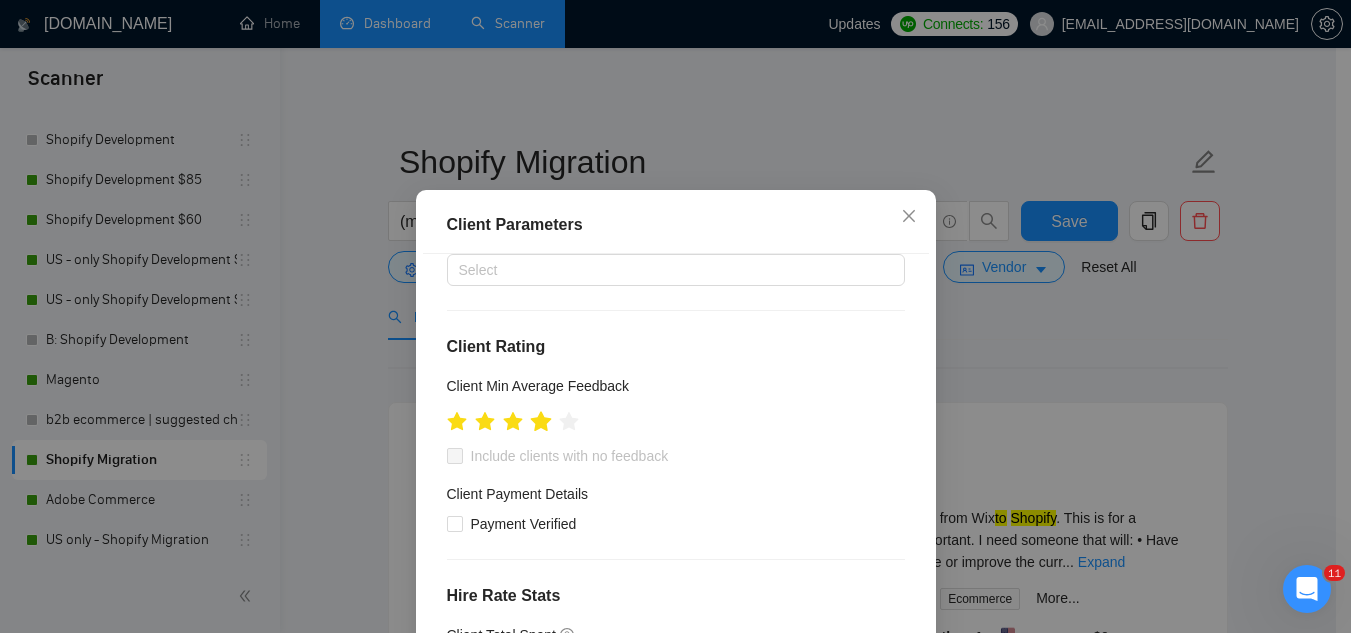 click 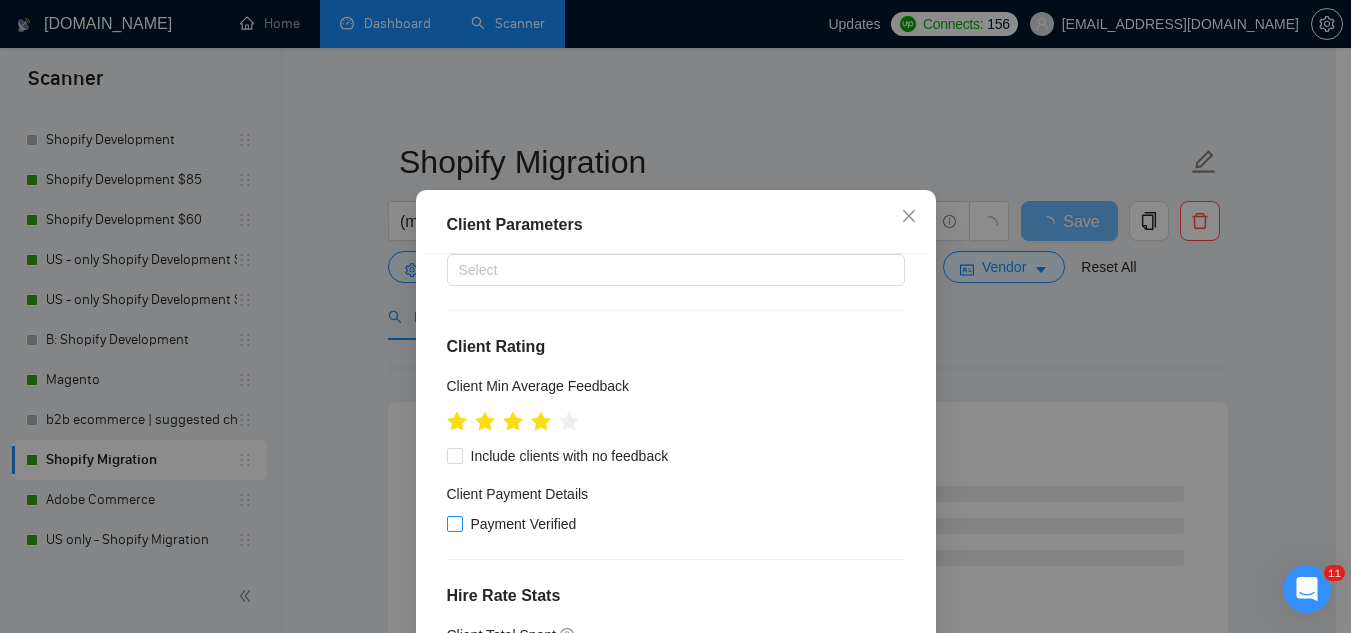 click on "Payment Verified" at bounding box center (524, 524) 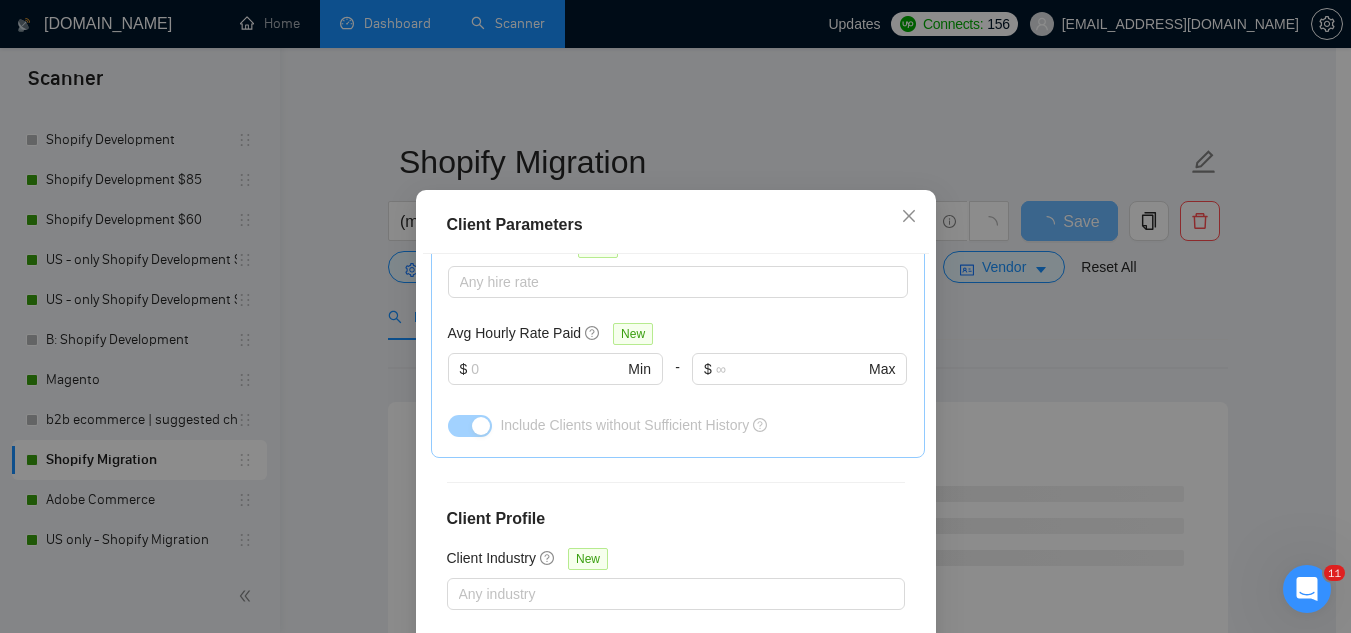 scroll, scrollTop: 829, scrollLeft: 0, axis: vertical 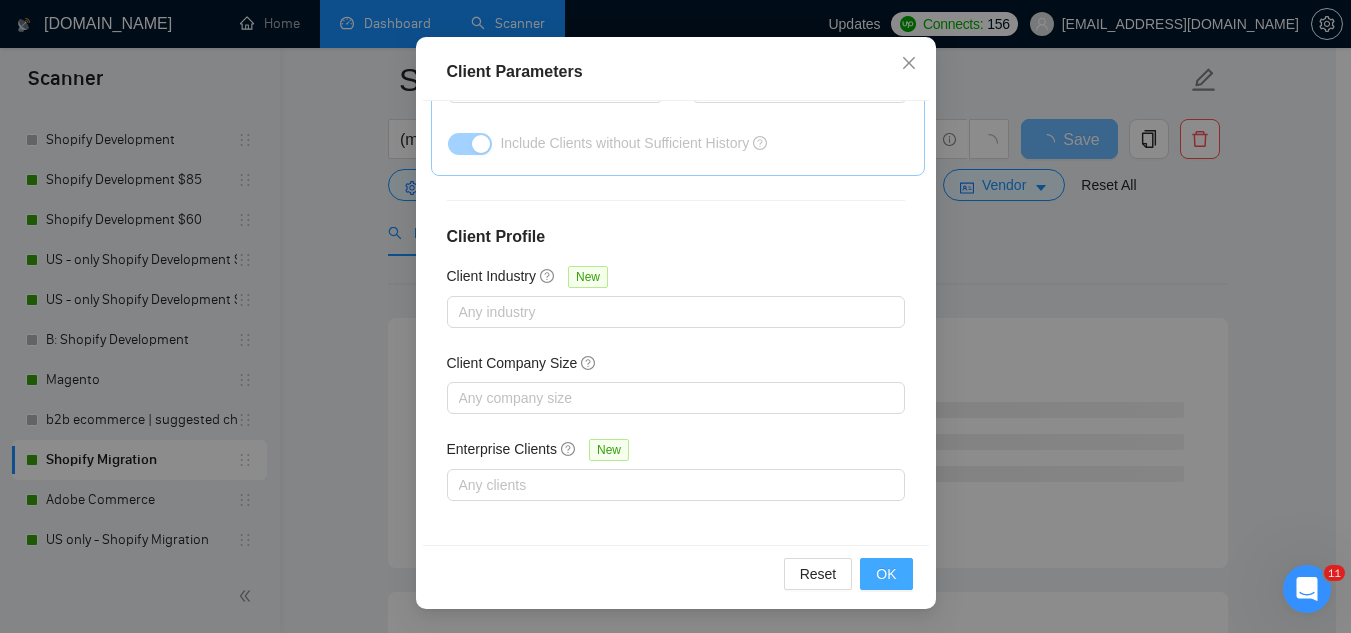 click on "OK" at bounding box center [886, 574] 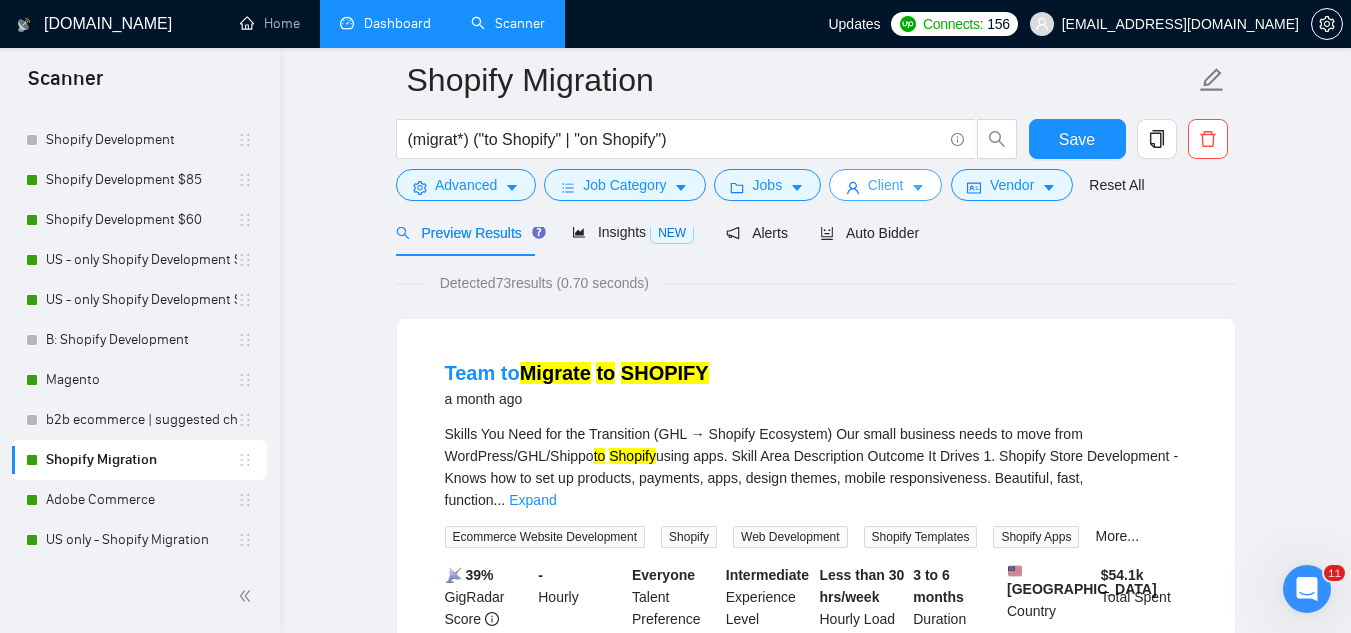 scroll, scrollTop: 0, scrollLeft: 0, axis: both 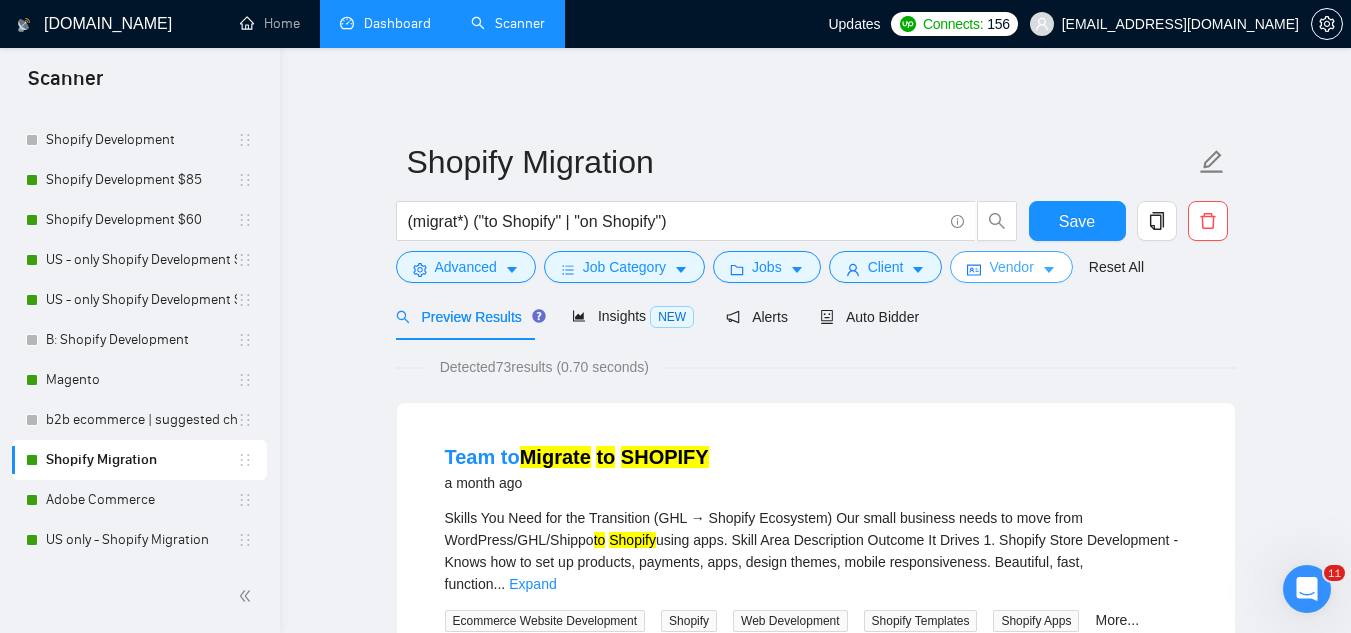 click on "Vendor" at bounding box center [1011, 267] 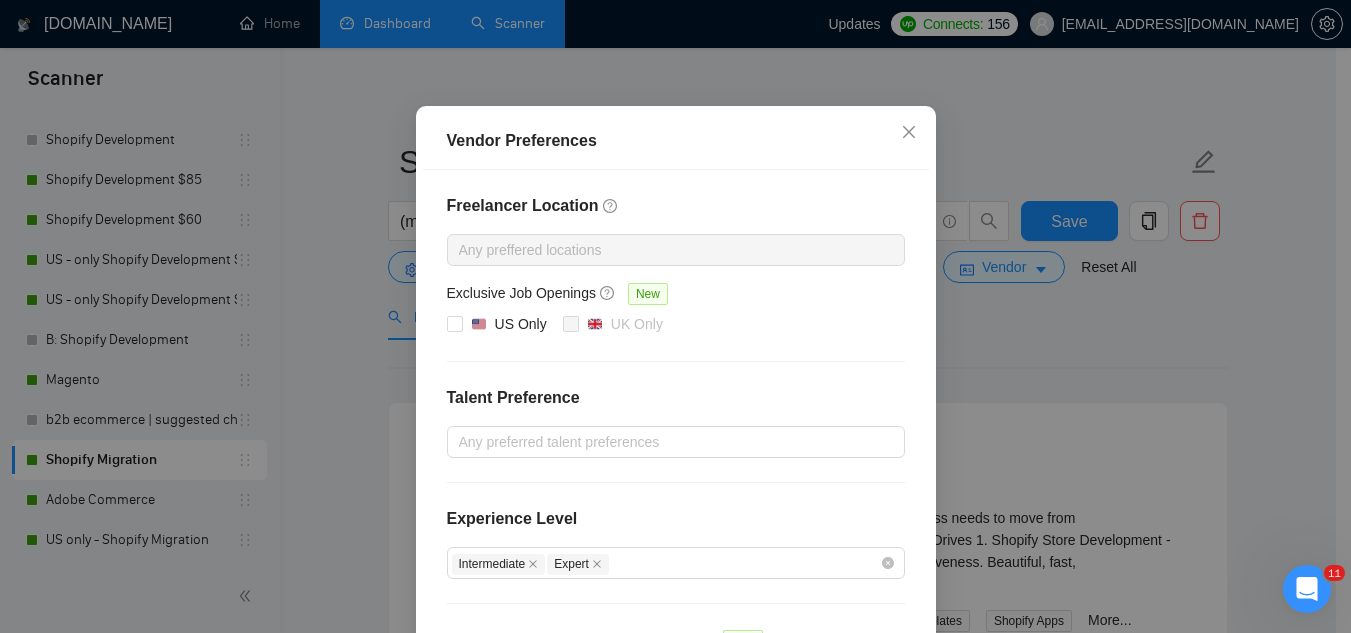 scroll, scrollTop: 0, scrollLeft: 0, axis: both 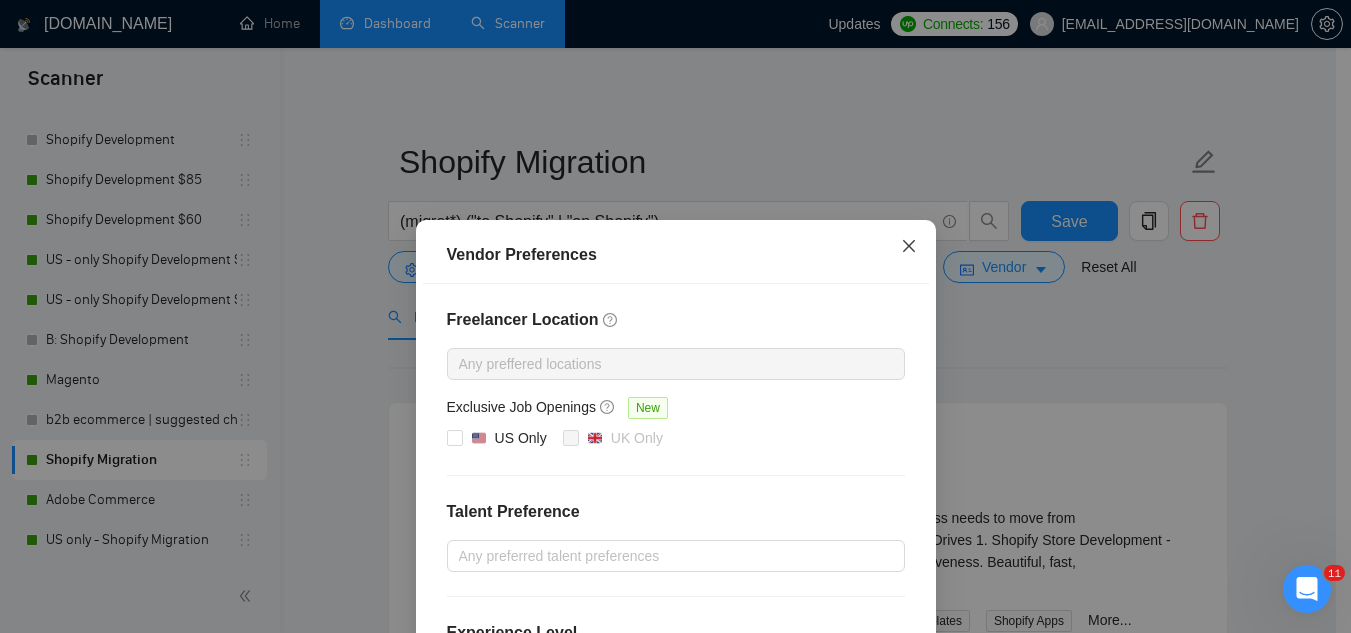 click at bounding box center [909, 247] 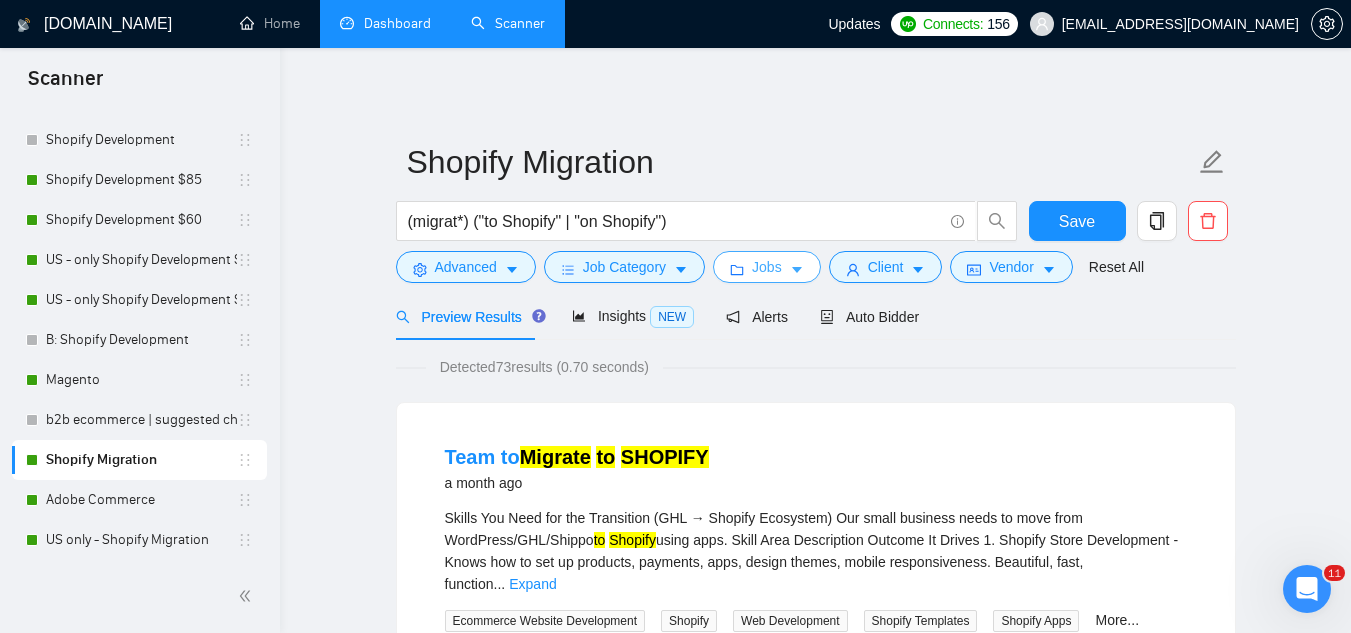 click on "Jobs" at bounding box center [767, 267] 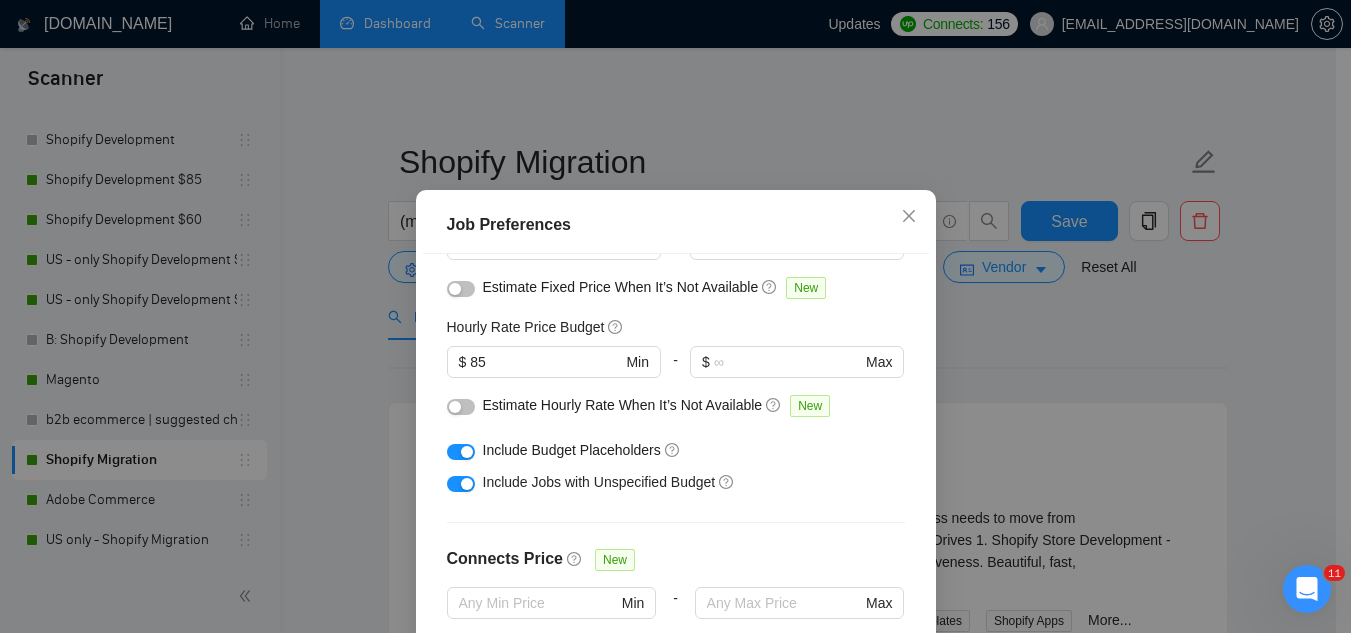 scroll, scrollTop: 200, scrollLeft: 0, axis: vertical 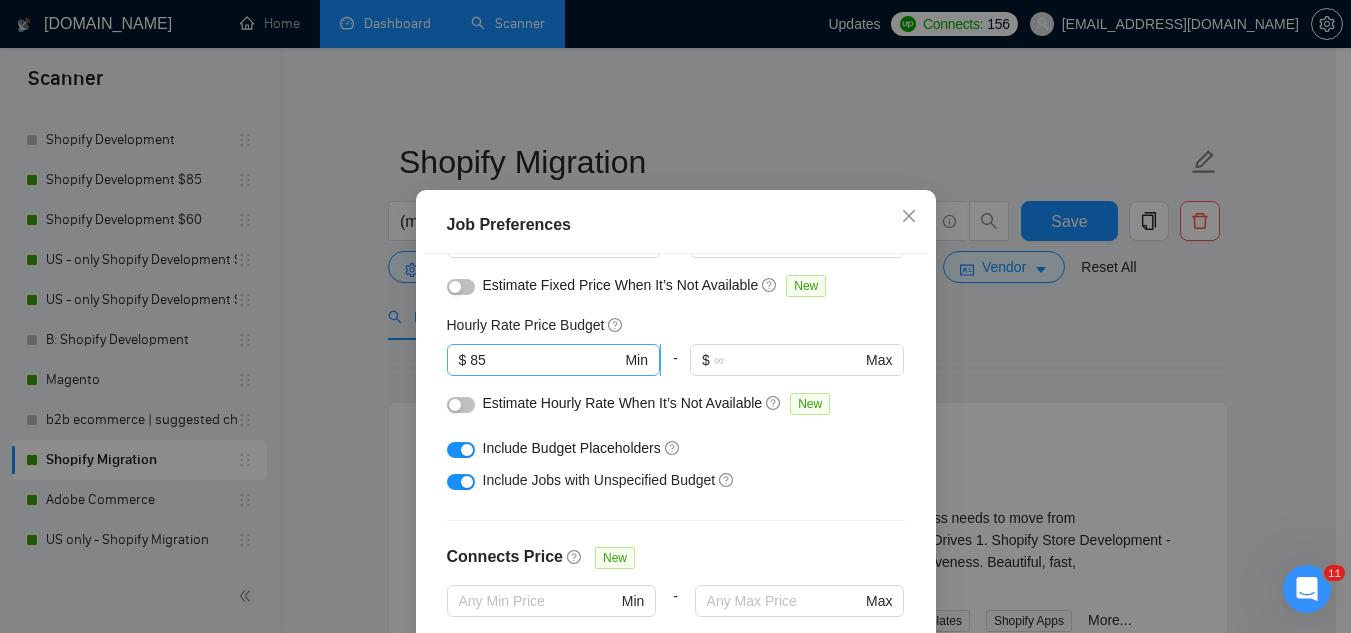 click on "85" at bounding box center (545, 360) 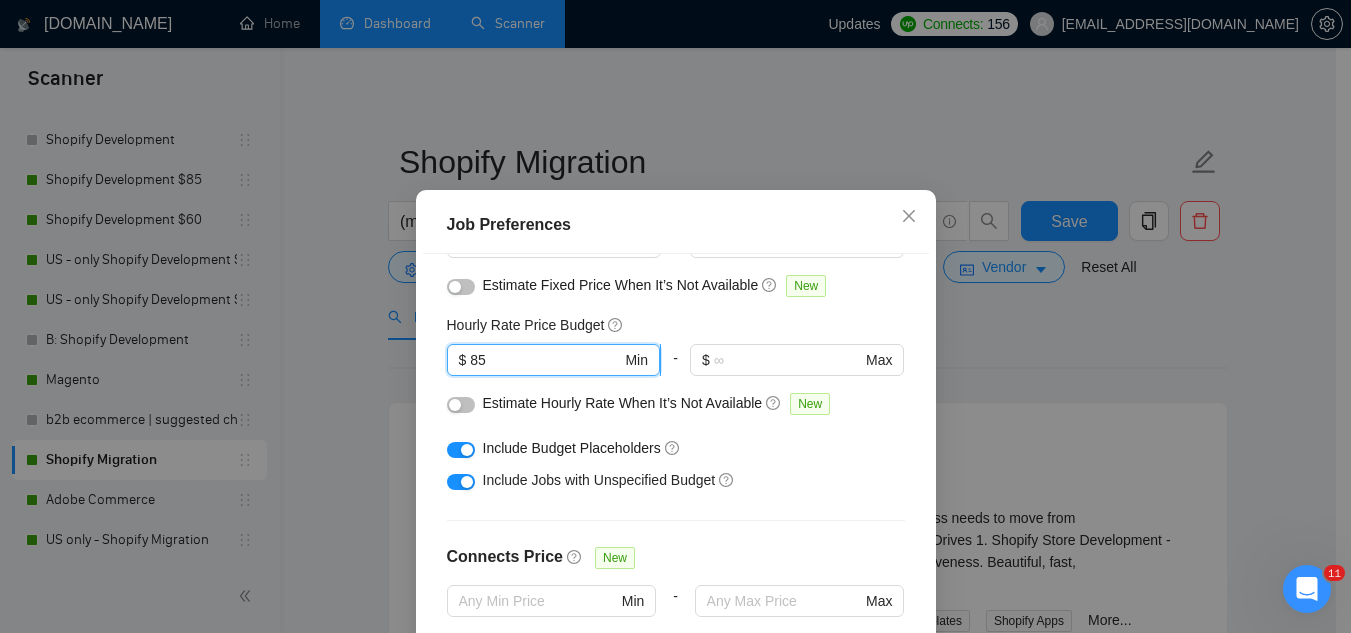 type on "8" 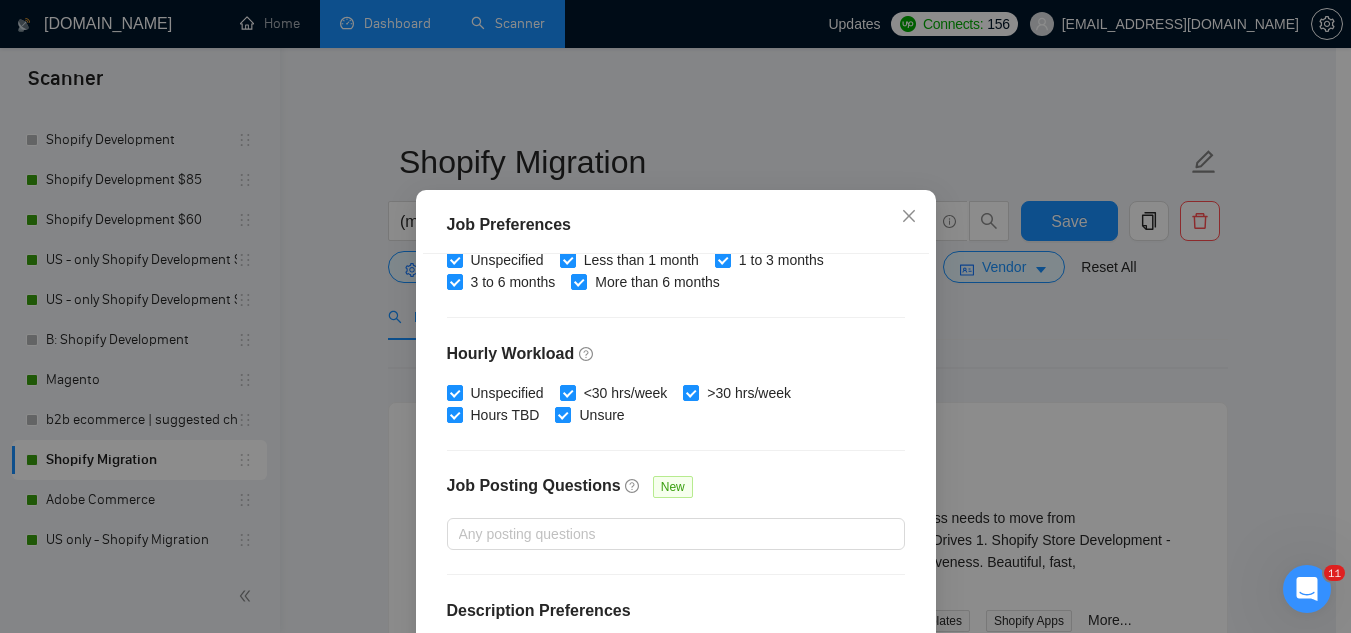 scroll, scrollTop: 683, scrollLeft: 0, axis: vertical 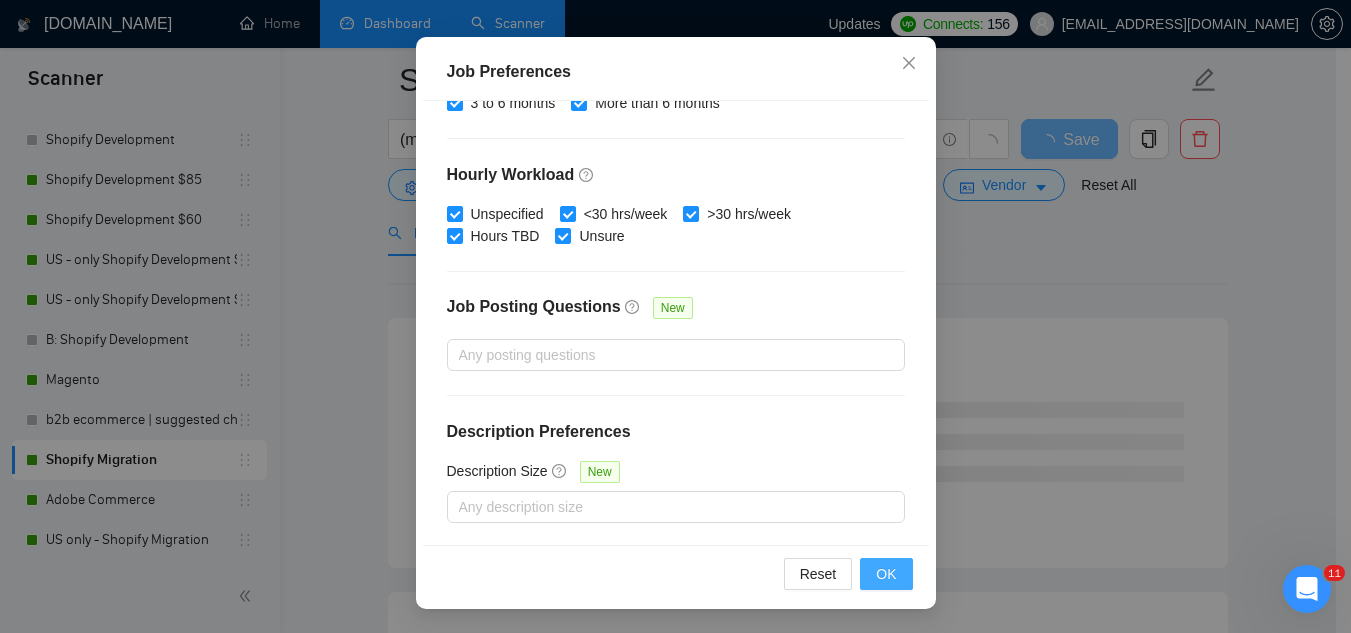 type on "60" 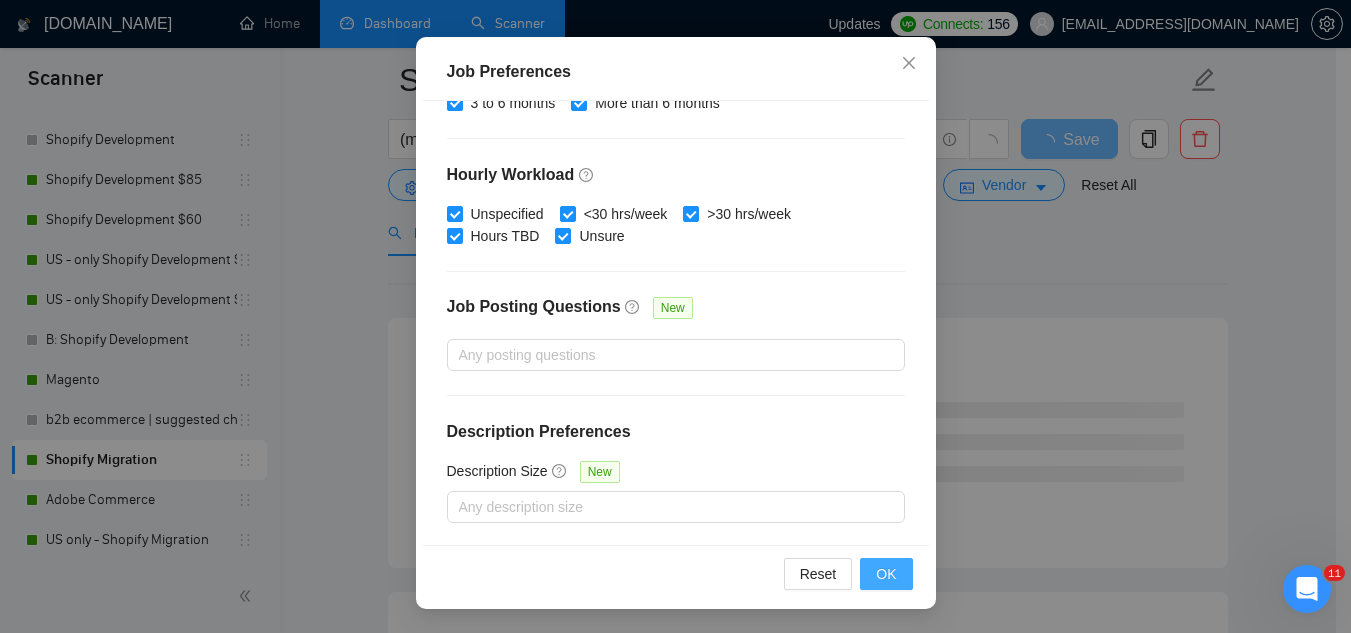 click on "OK" at bounding box center (886, 574) 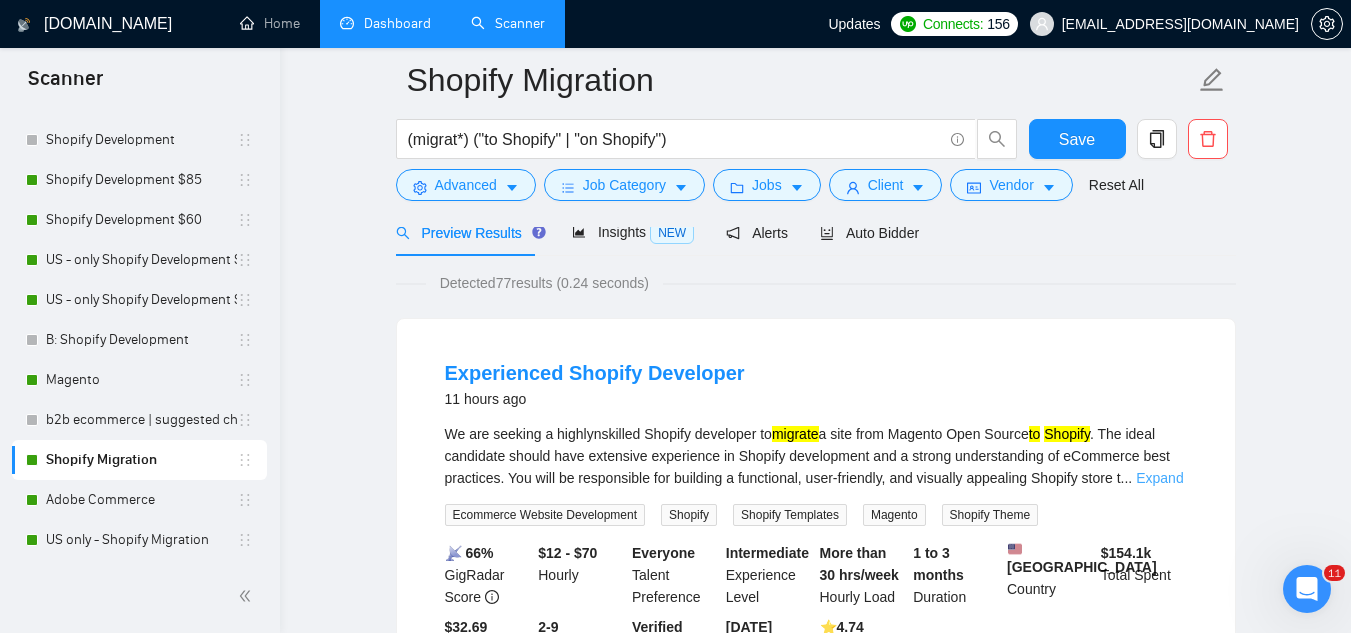 click on "Expand" at bounding box center [1159, 478] 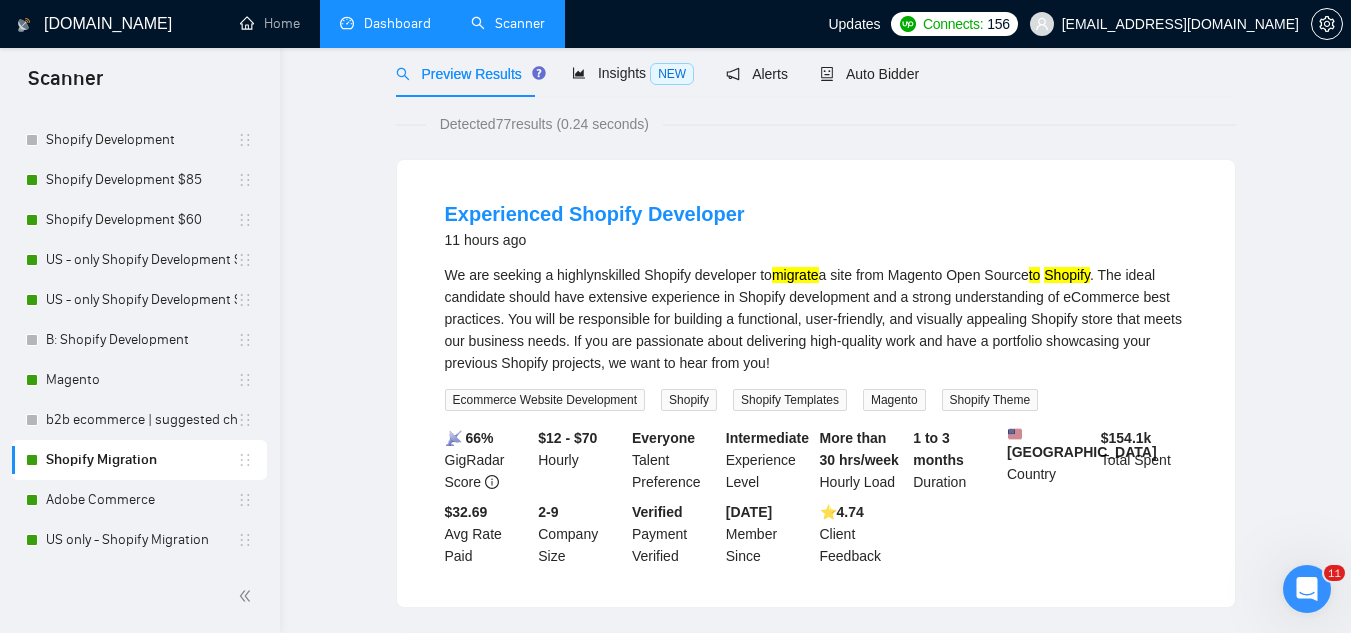 scroll, scrollTop: 0, scrollLeft: 0, axis: both 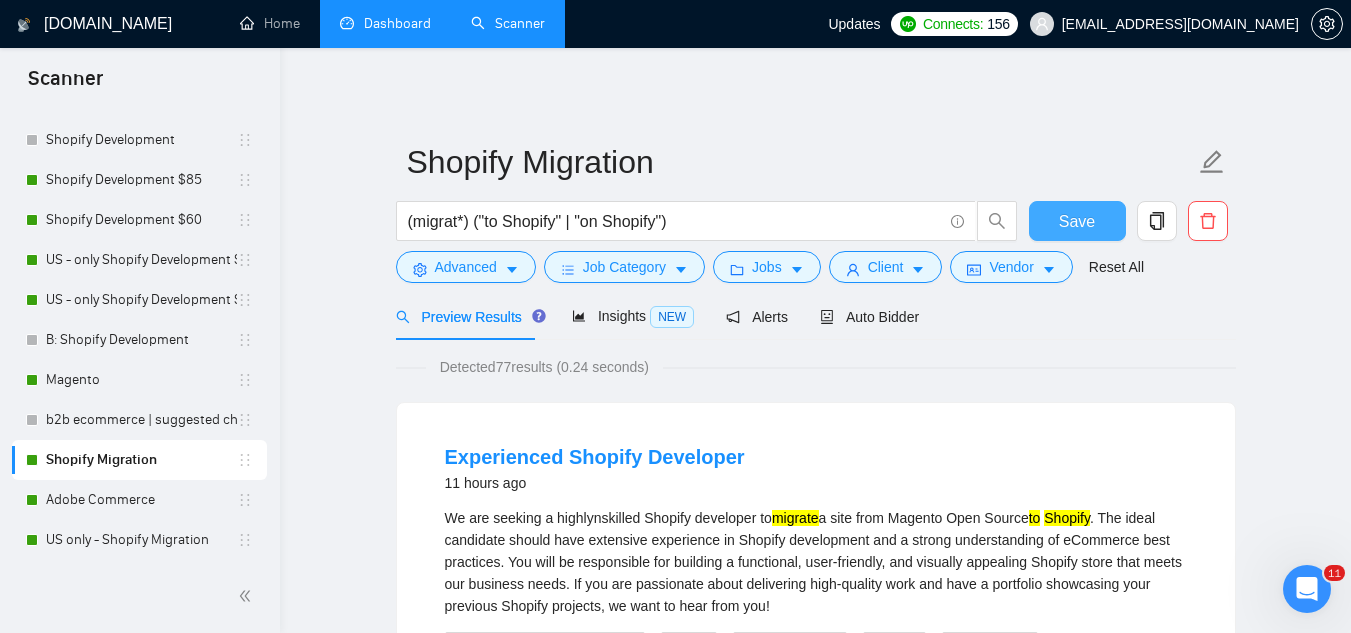 click on "Save" at bounding box center (1077, 221) 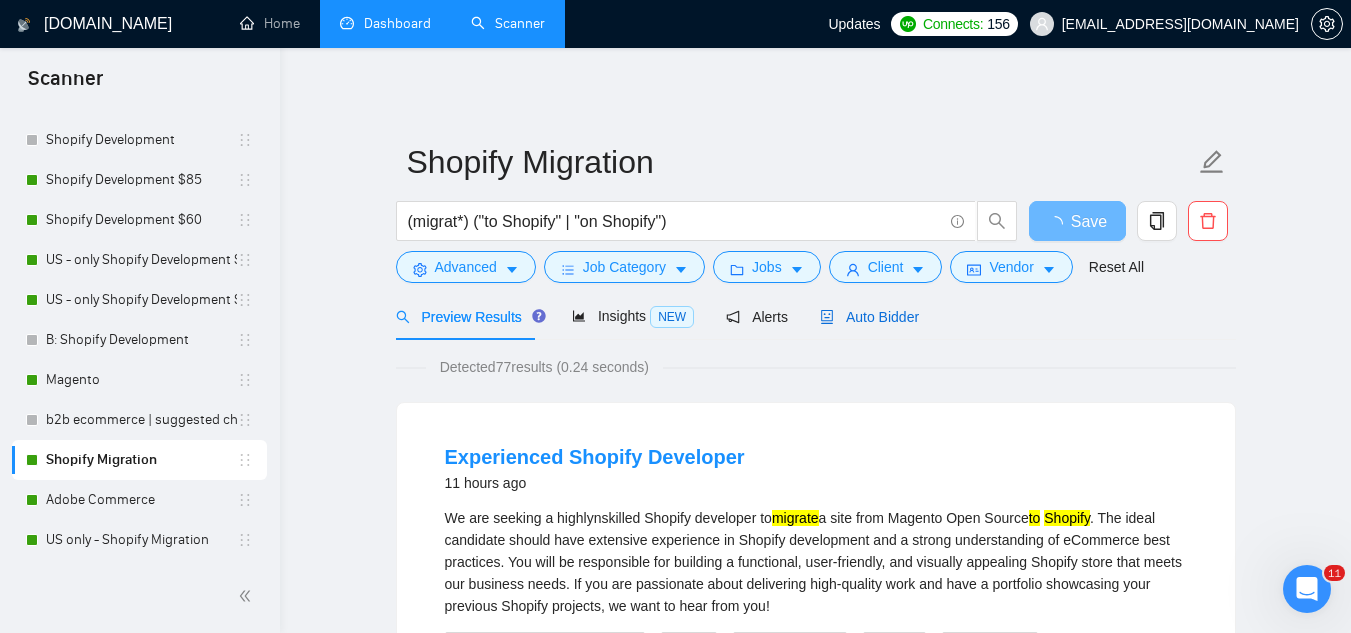 click on "Auto Bidder" at bounding box center [869, 317] 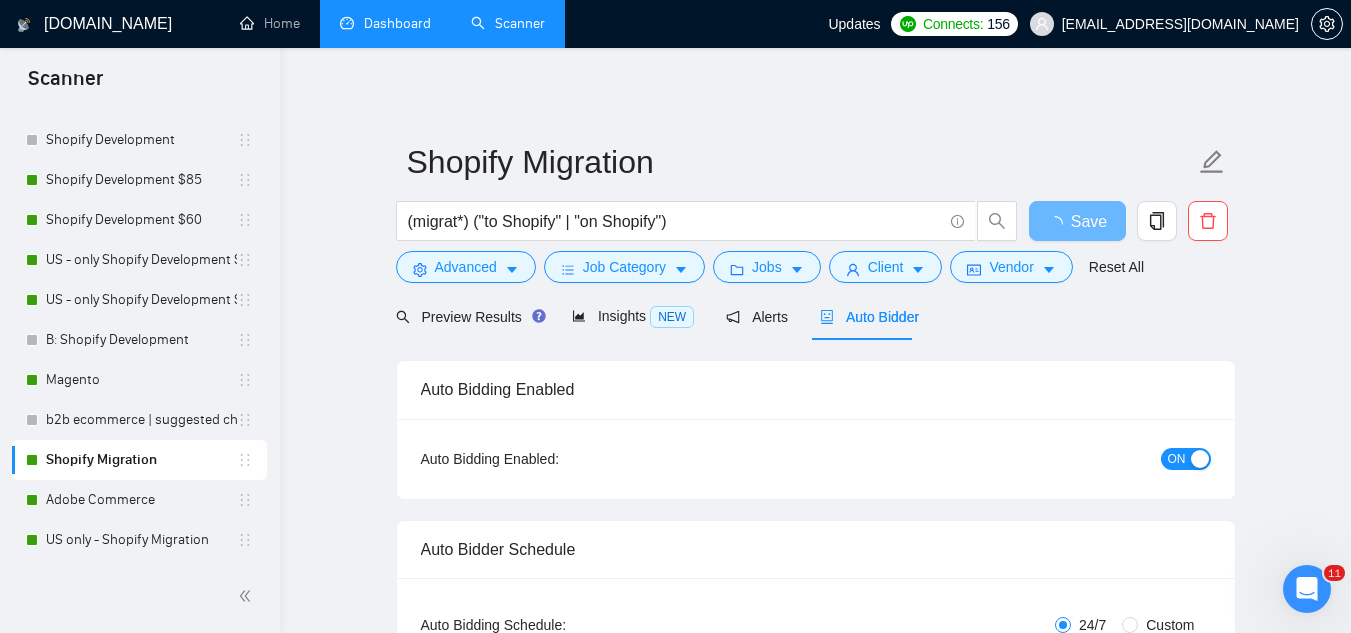 type 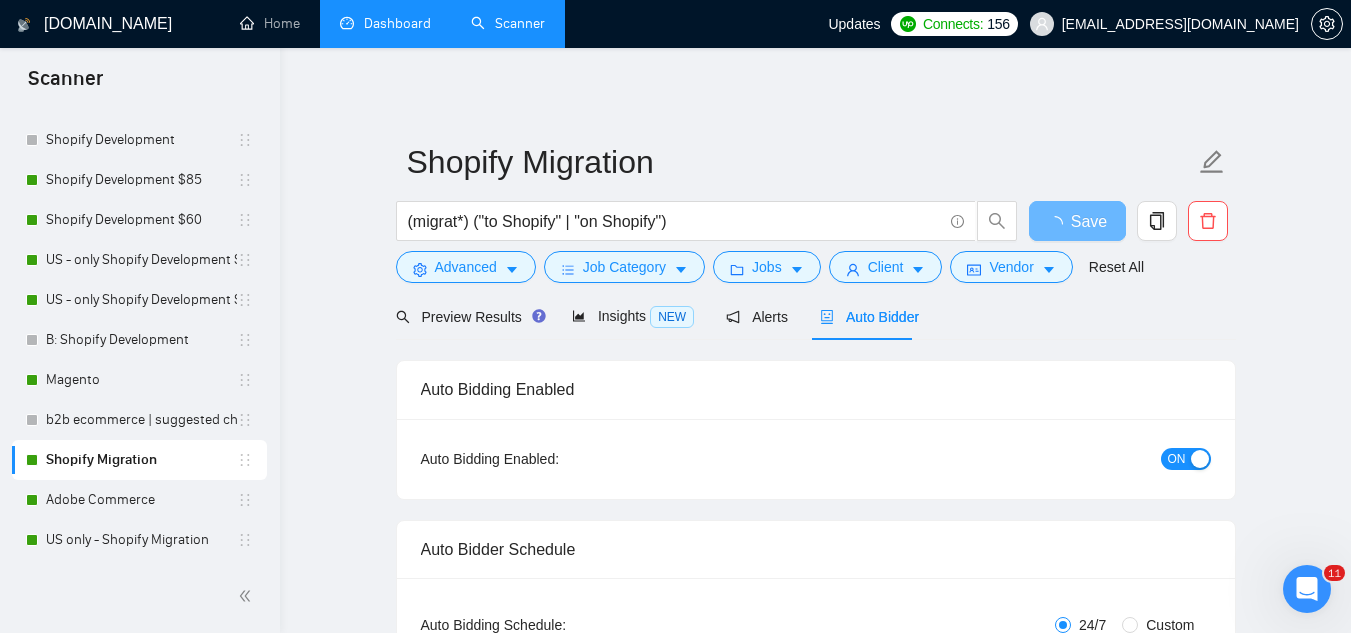 checkbox on "true" 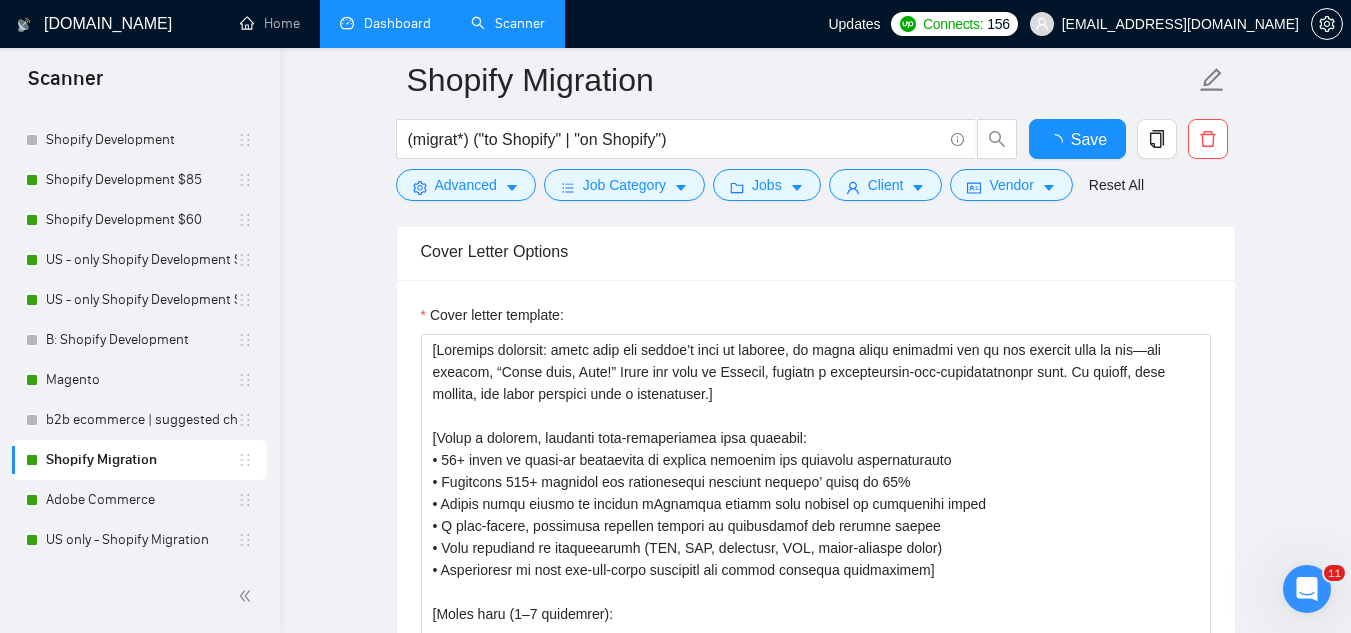 type 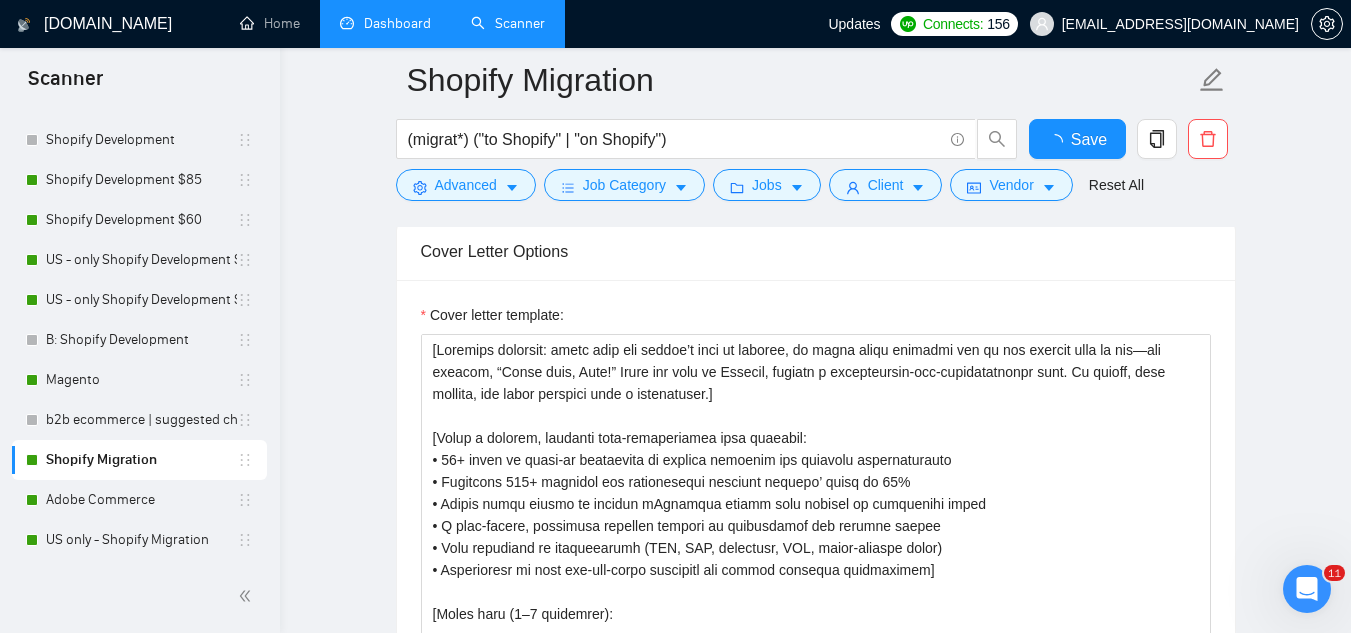 checkbox on "true" 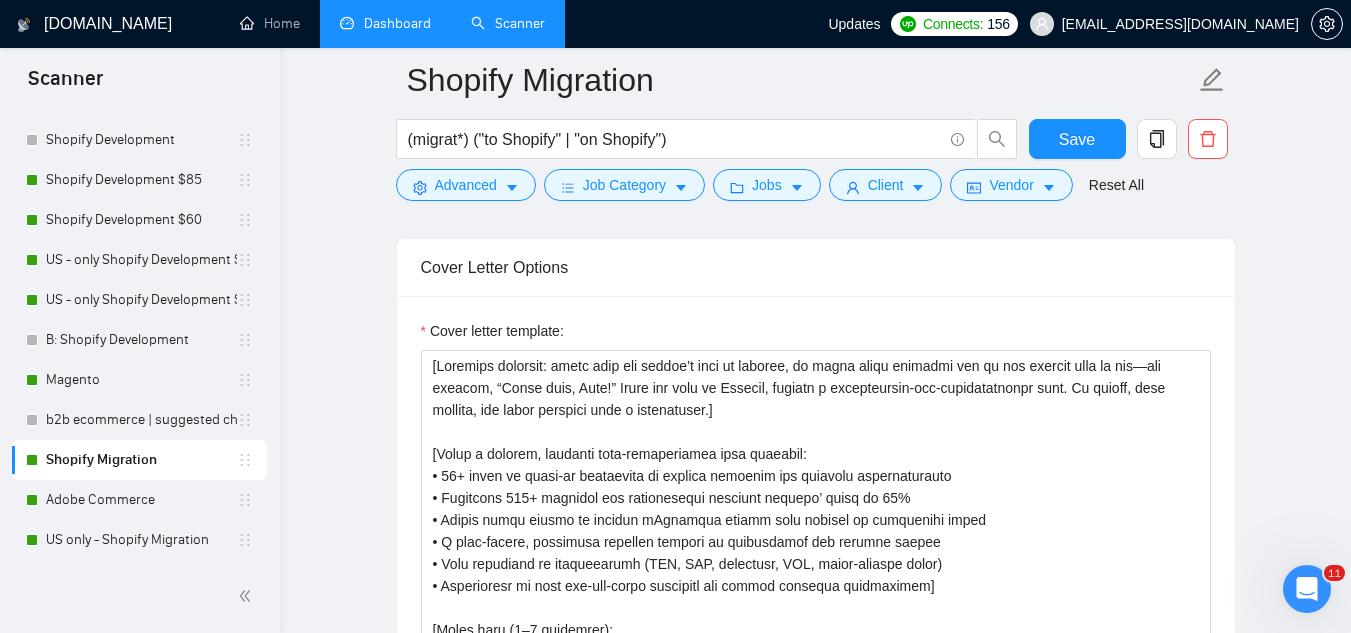 scroll, scrollTop: 1800, scrollLeft: 0, axis: vertical 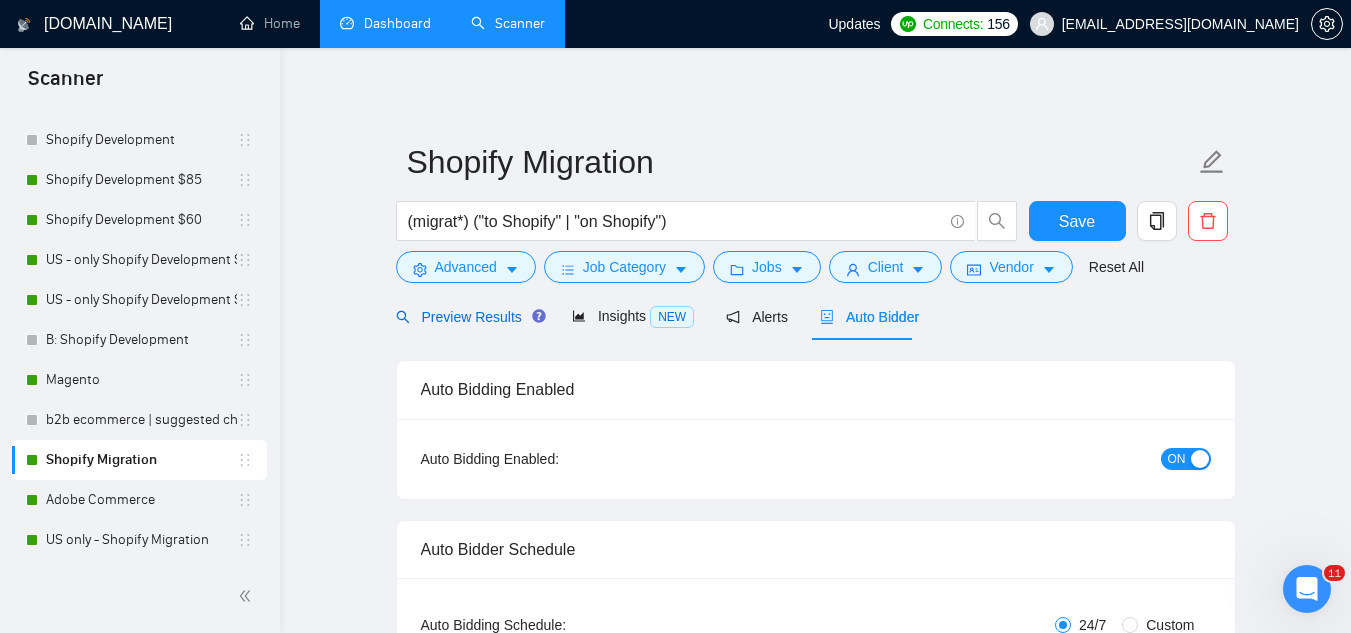 click on "Preview Results" at bounding box center (468, 317) 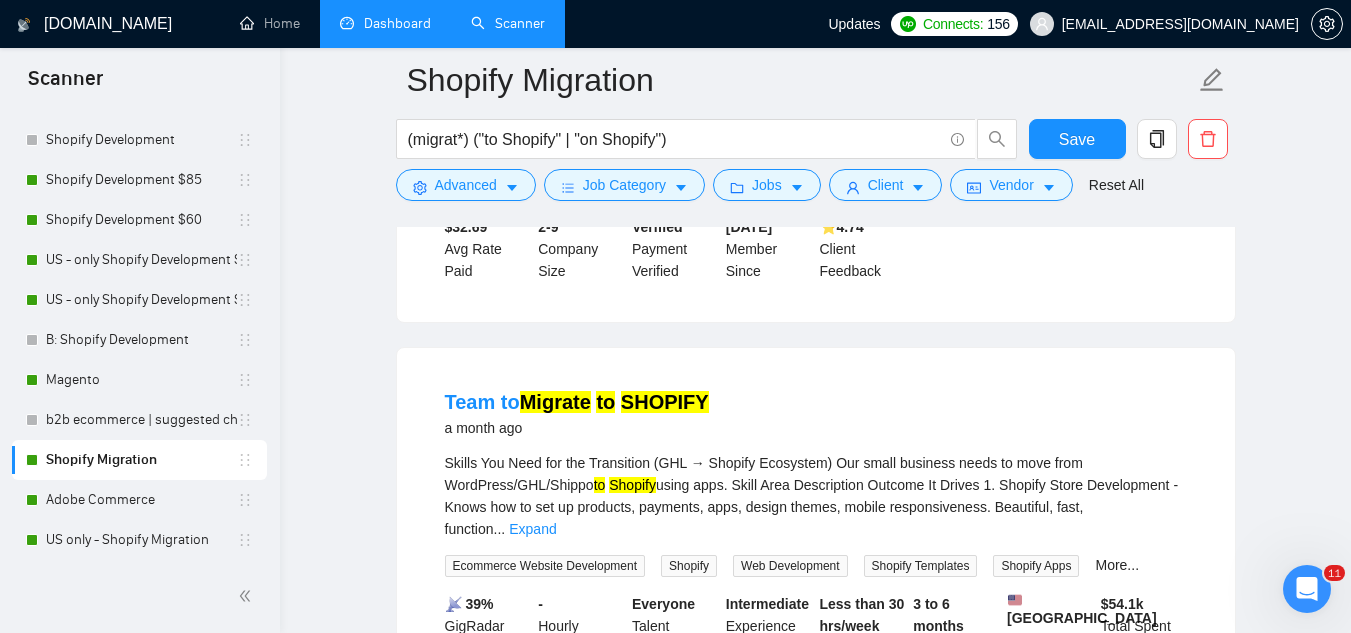 scroll, scrollTop: 600, scrollLeft: 0, axis: vertical 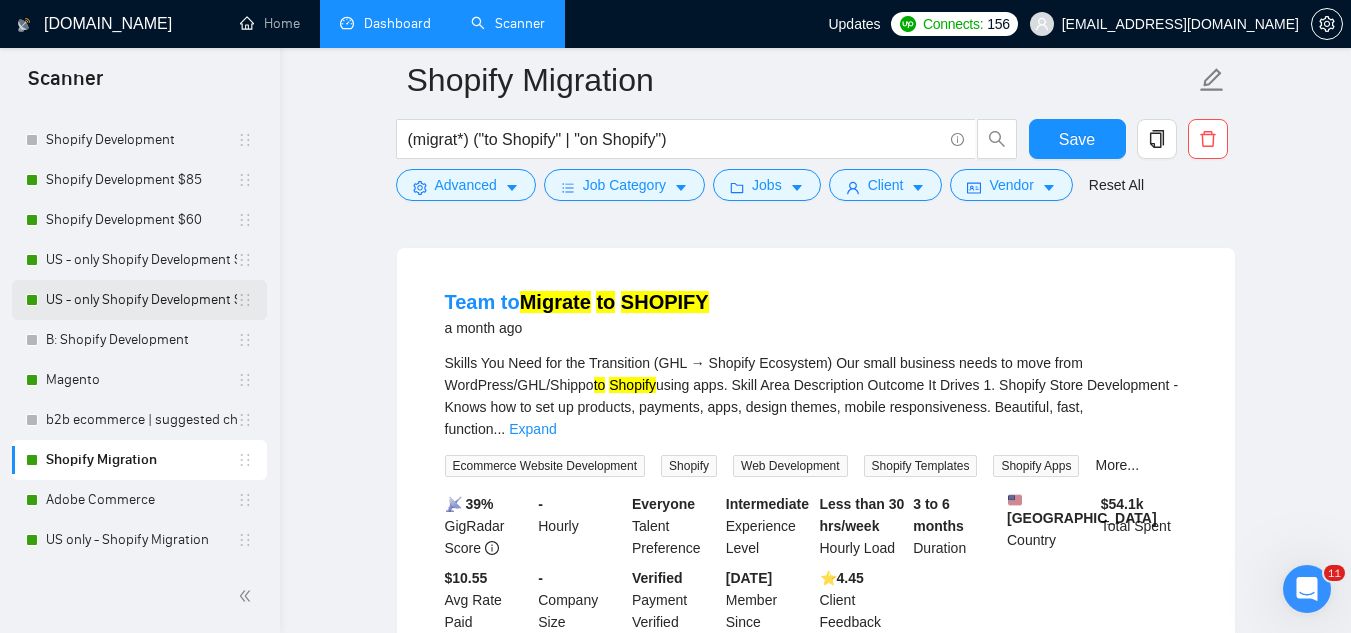 click on "US - only Shopify Development $60" at bounding box center (141, 300) 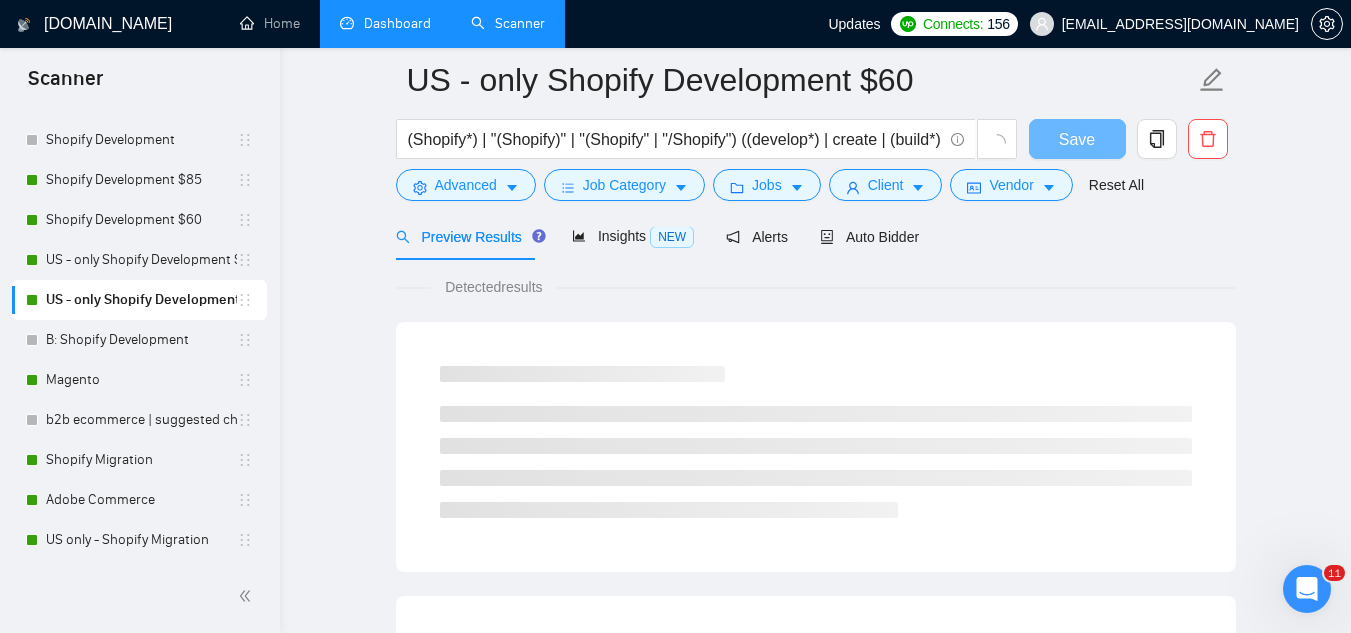 scroll, scrollTop: 600, scrollLeft: 0, axis: vertical 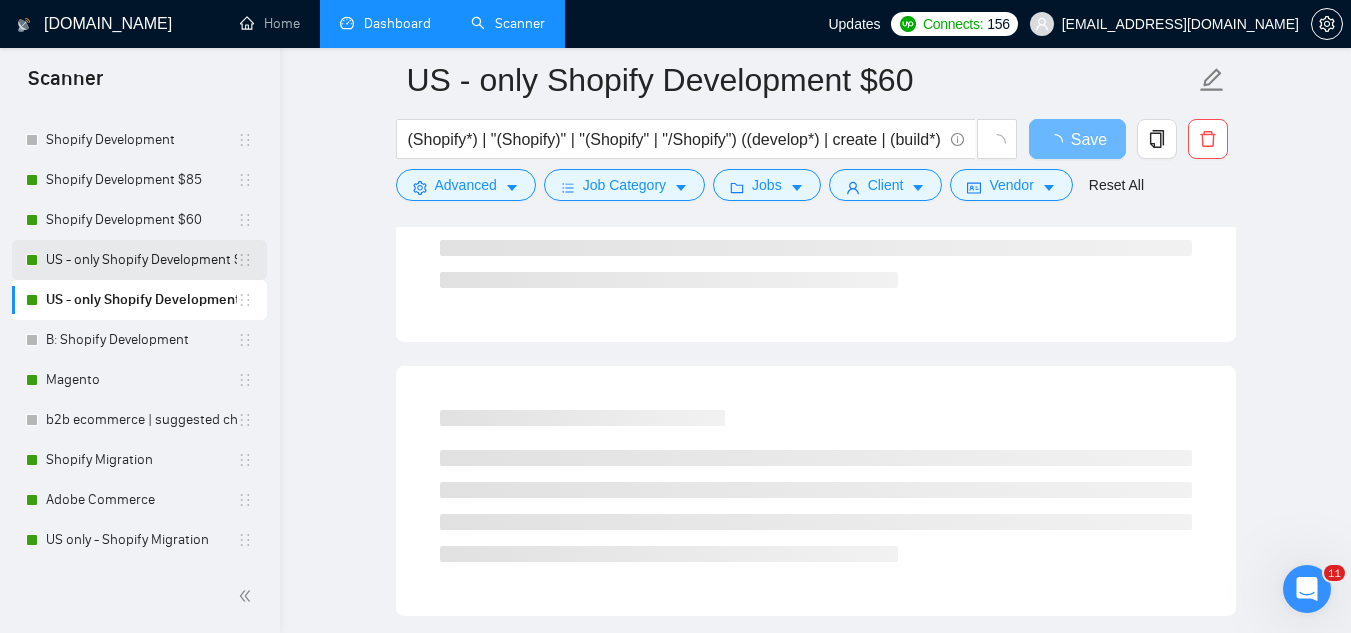 click on "US - only Shopify Development $85" at bounding box center [141, 260] 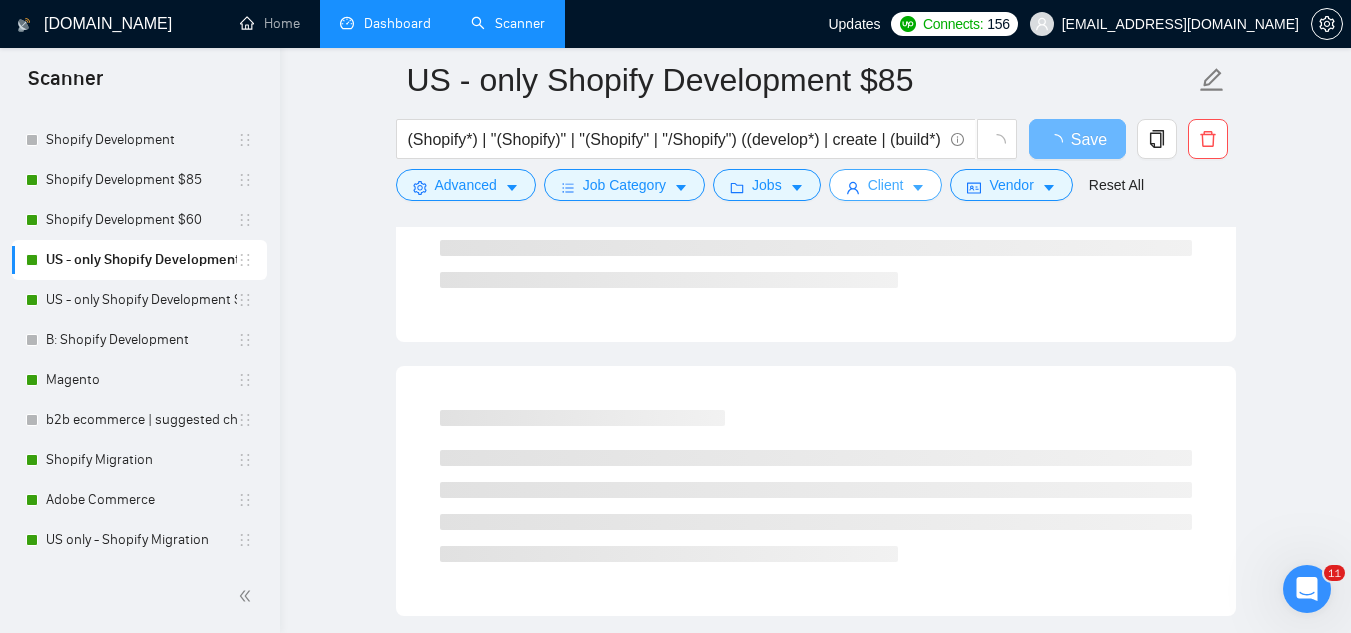 click on "Client" at bounding box center [886, 185] 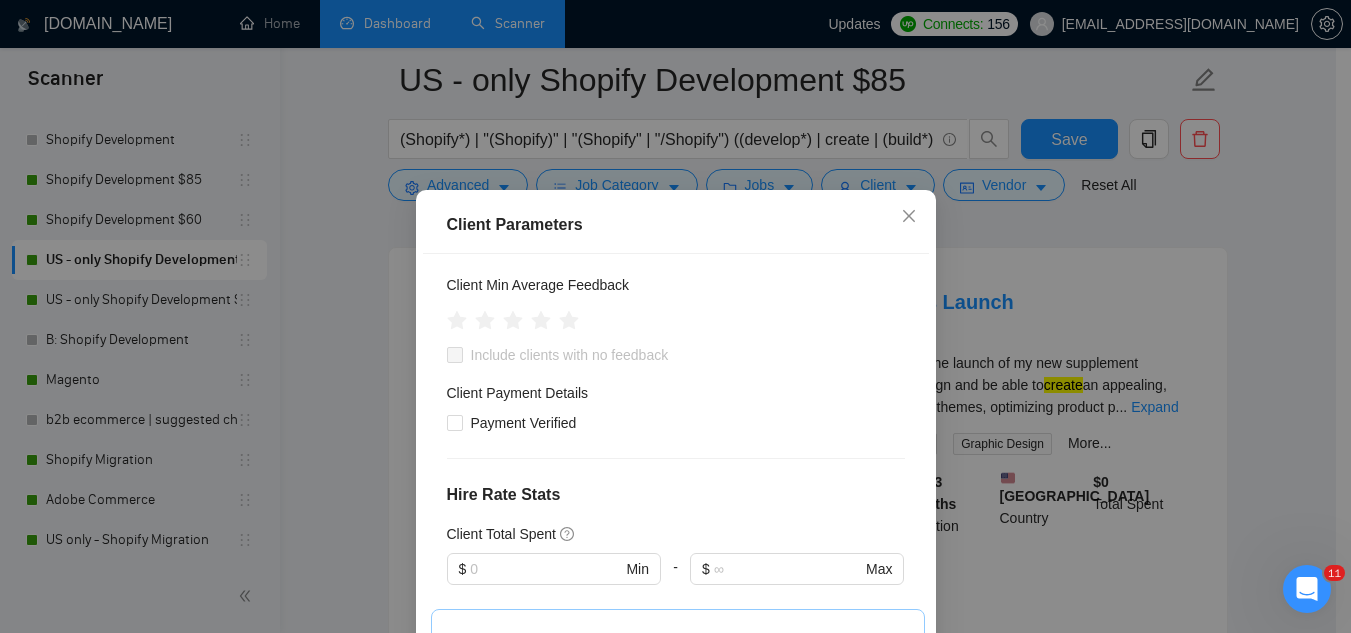 scroll, scrollTop: 629, scrollLeft: 0, axis: vertical 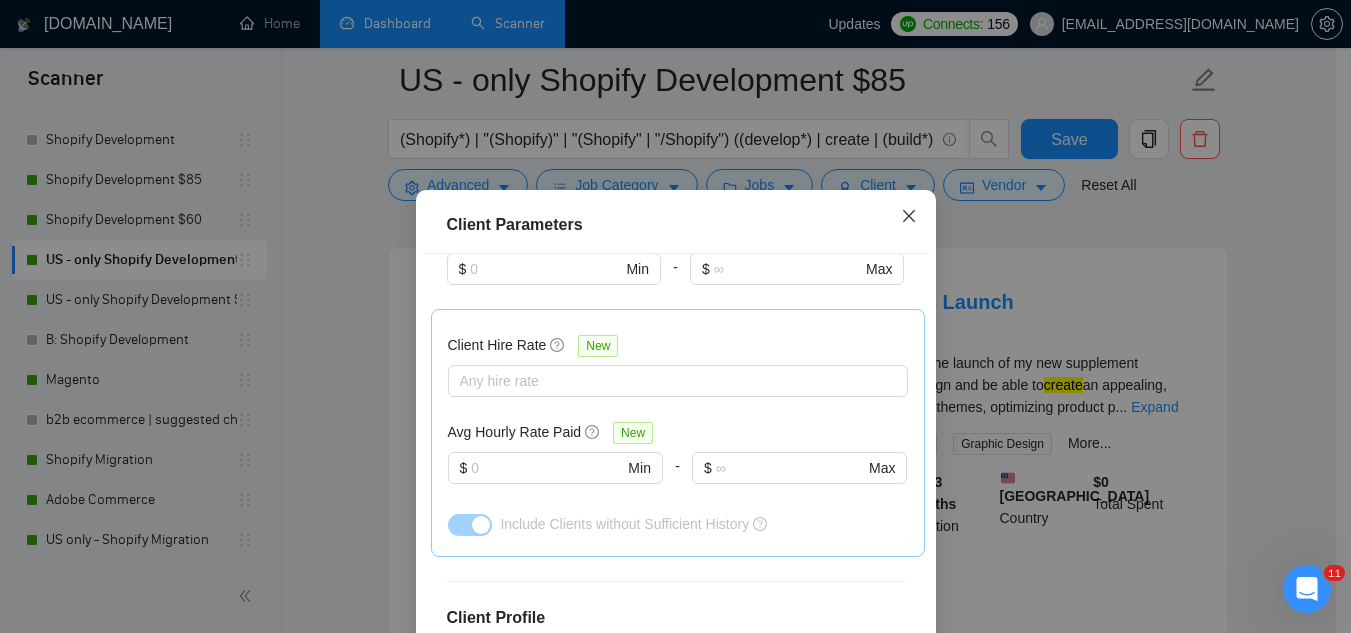 click 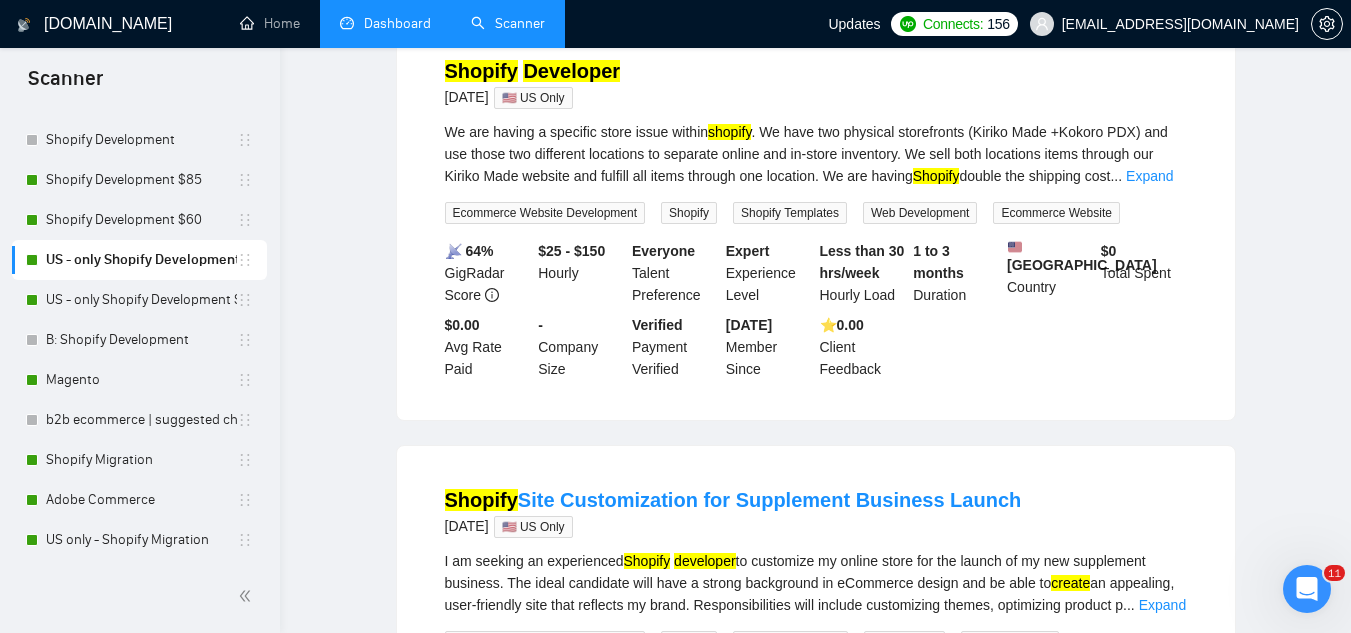 scroll, scrollTop: 0, scrollLeft: 0, axis: both 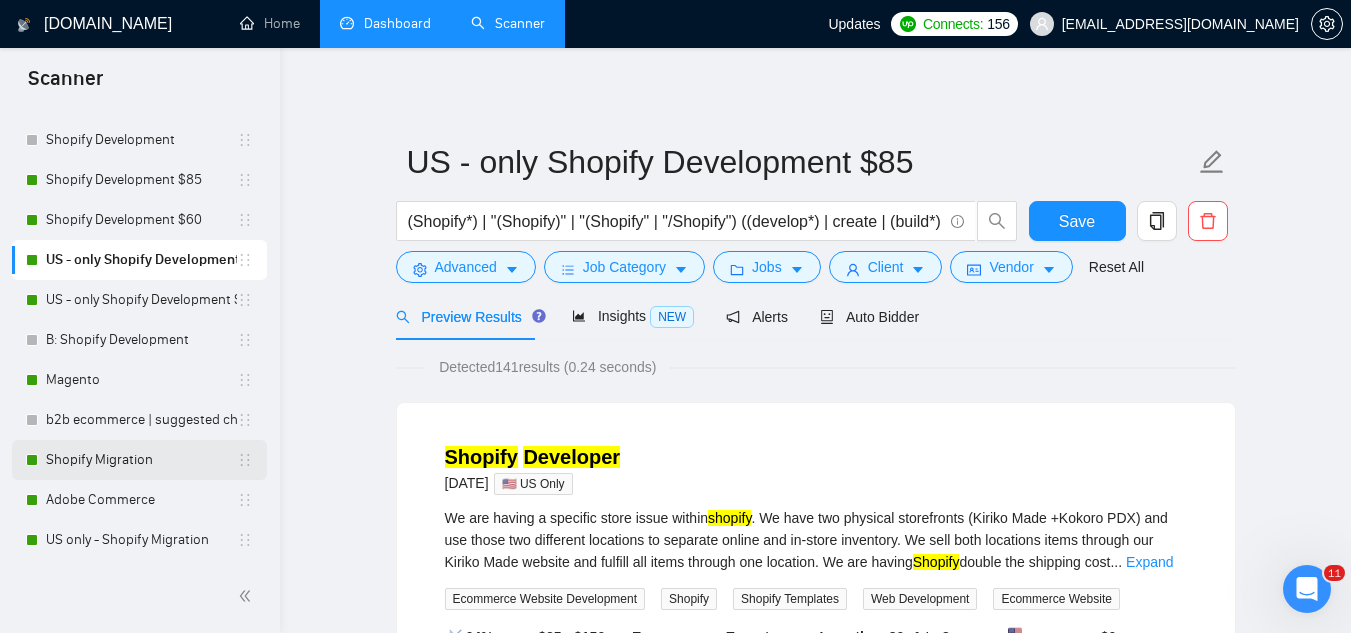 click on "Shopify Migration" at bounding box center (141, 460) 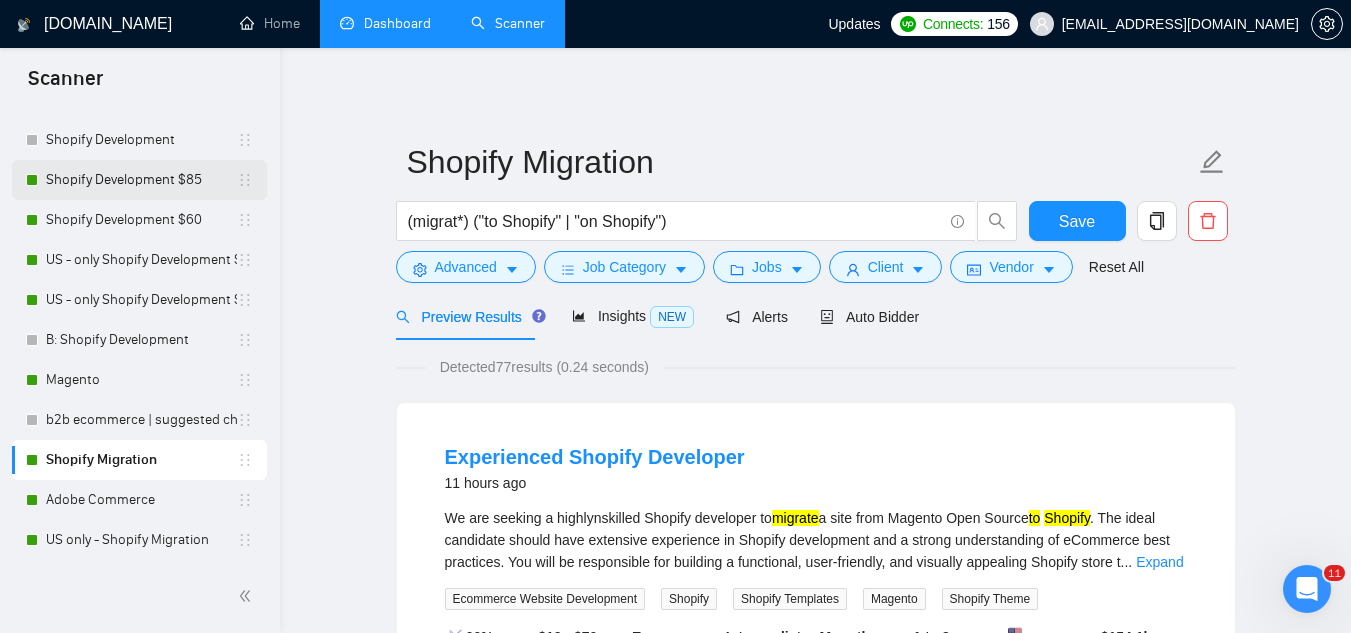 click on "Shopify Development $85" at bounding box center [141, 180] 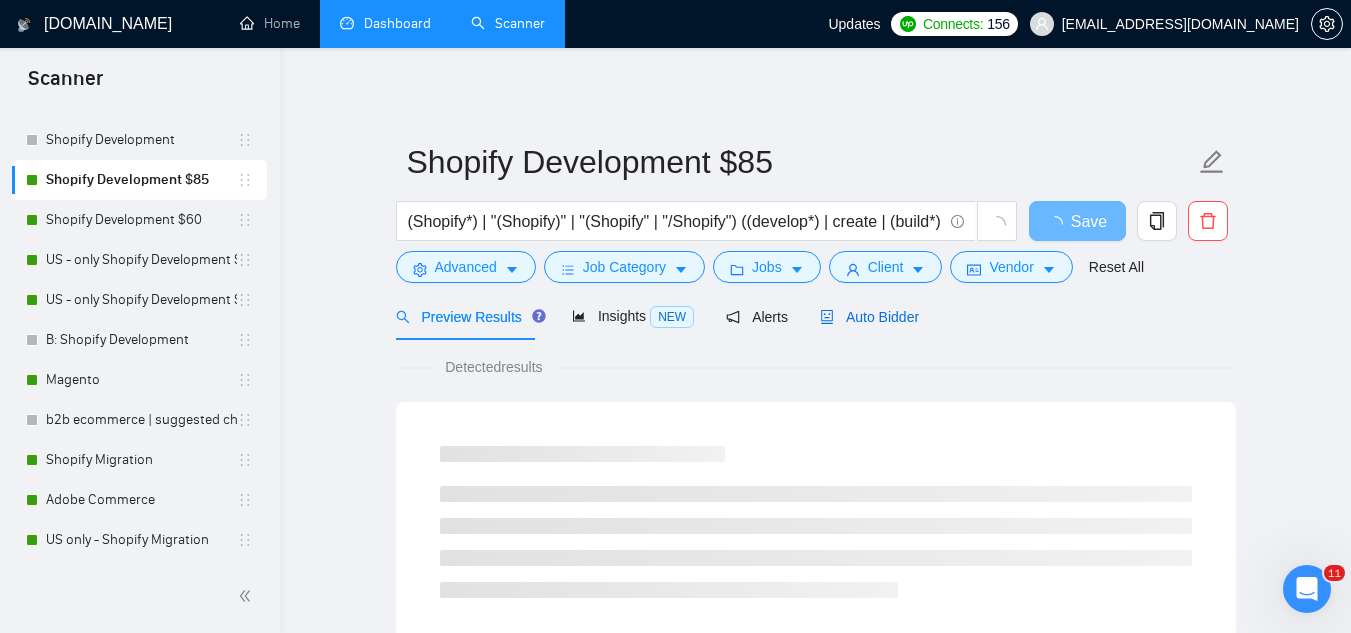 click on "Auto Bidder" at bounding box center [869, 317] 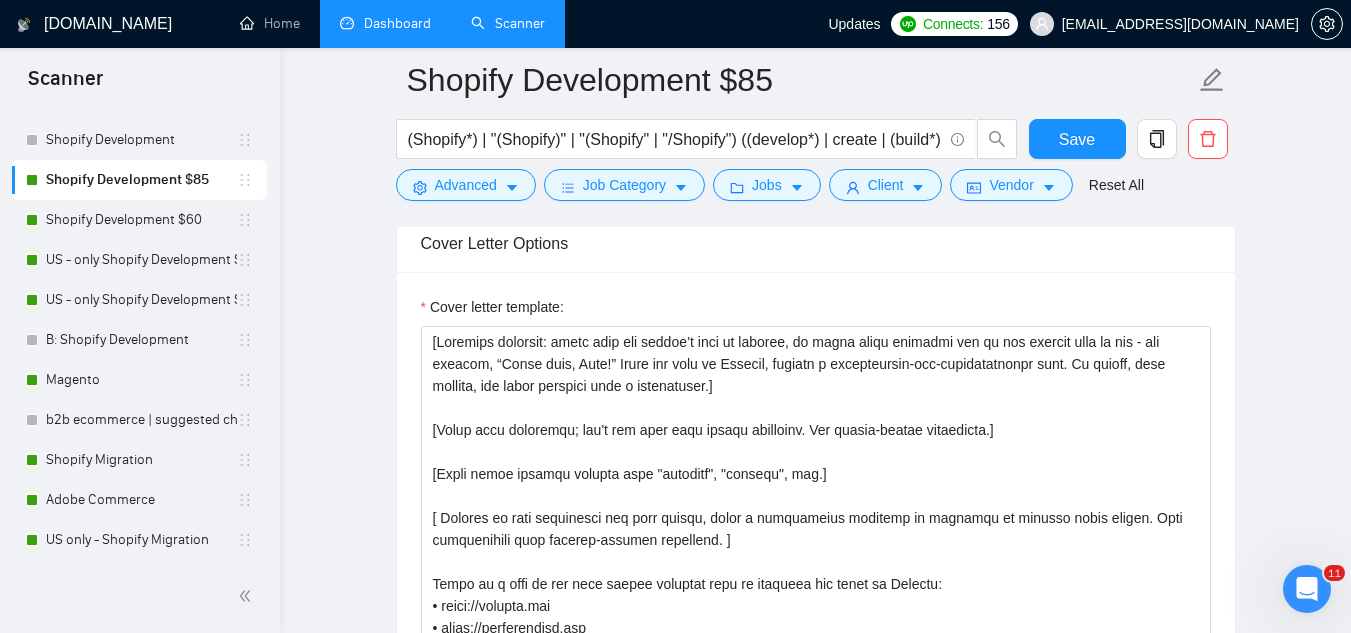 scroll, scrollTop: 1800, scrollLeft: 0, axis: vertical 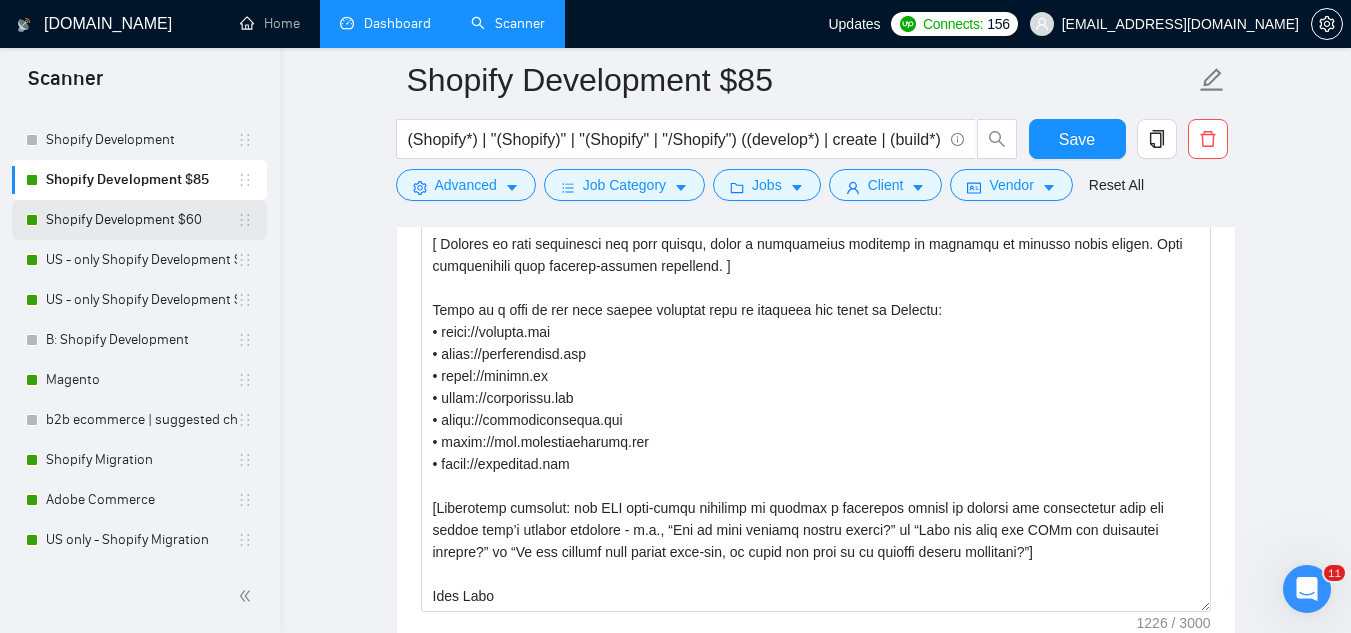 click on "Shopify Development $60" at bounding box center (141, 220) 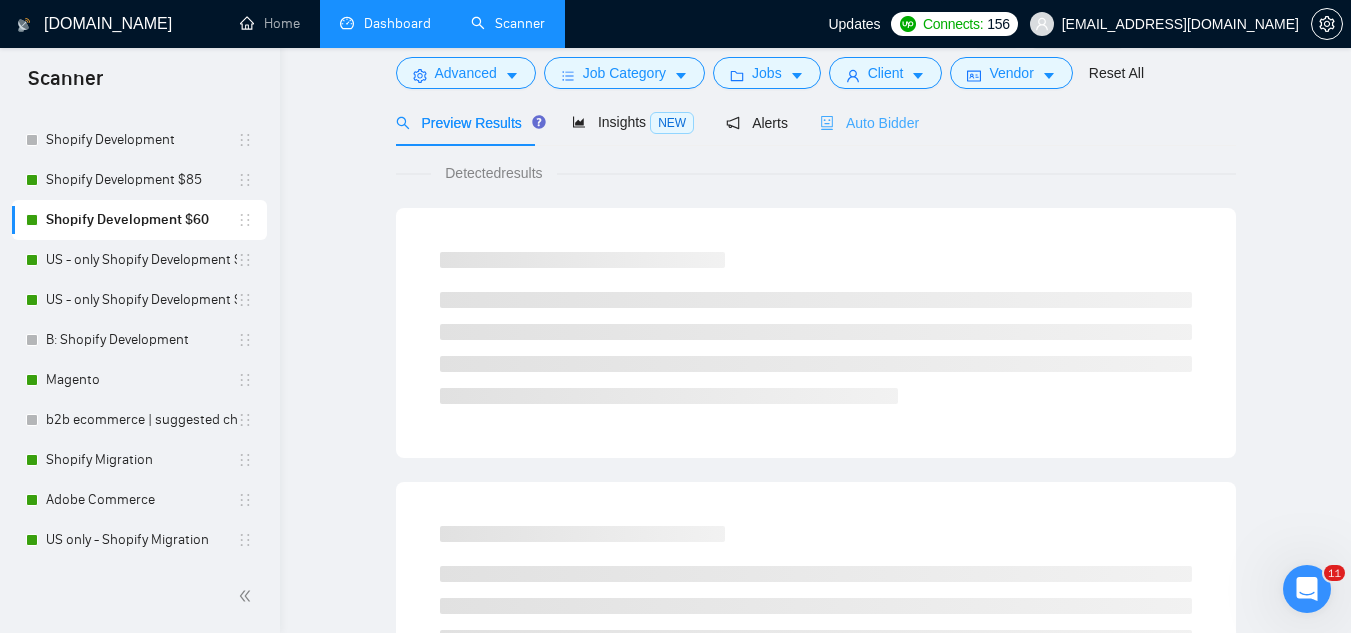 scroll, scrollTop: 0, scrollLeft: 0, axis: both 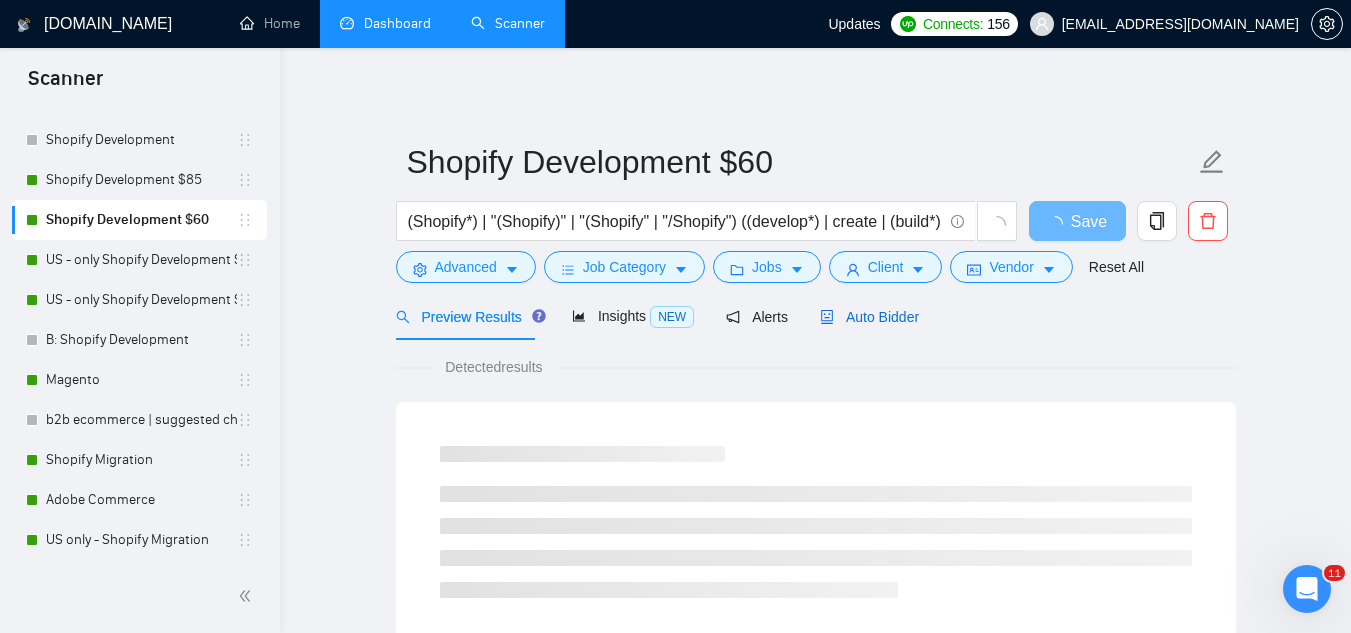 click on "Auto Bidder" at bounding box center [869, 317] 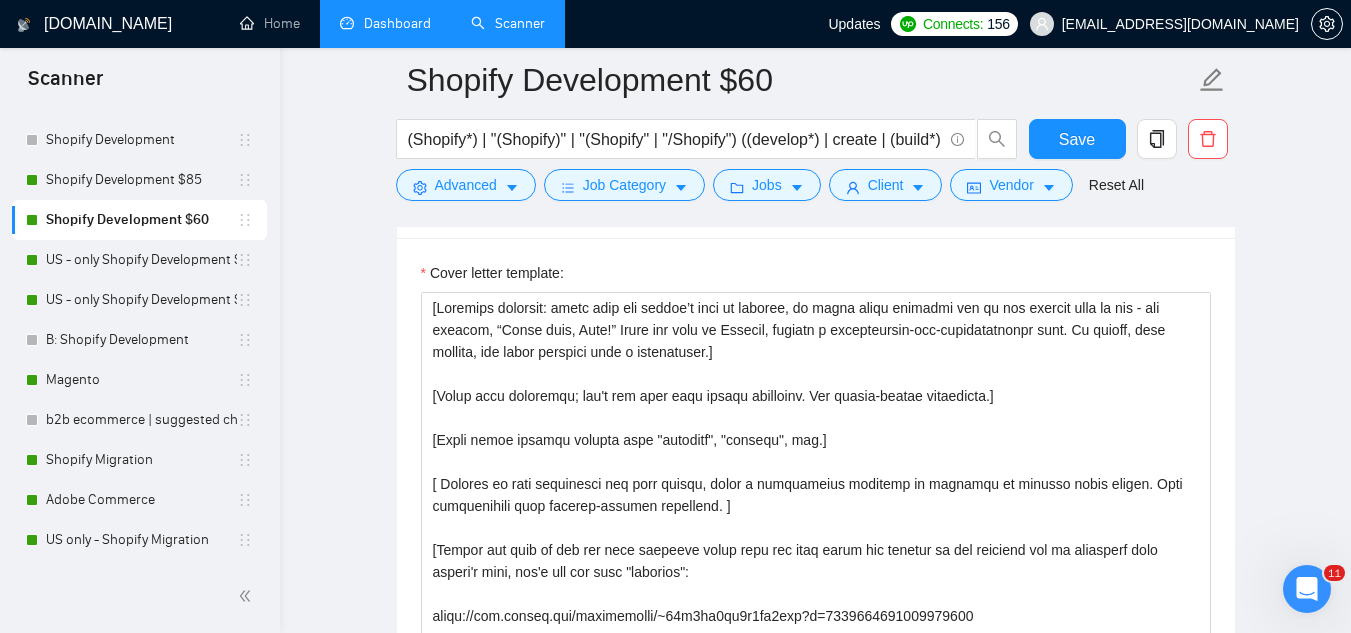scroll, scrollTop: 1900, scrollLeft: 0, axis: vertical 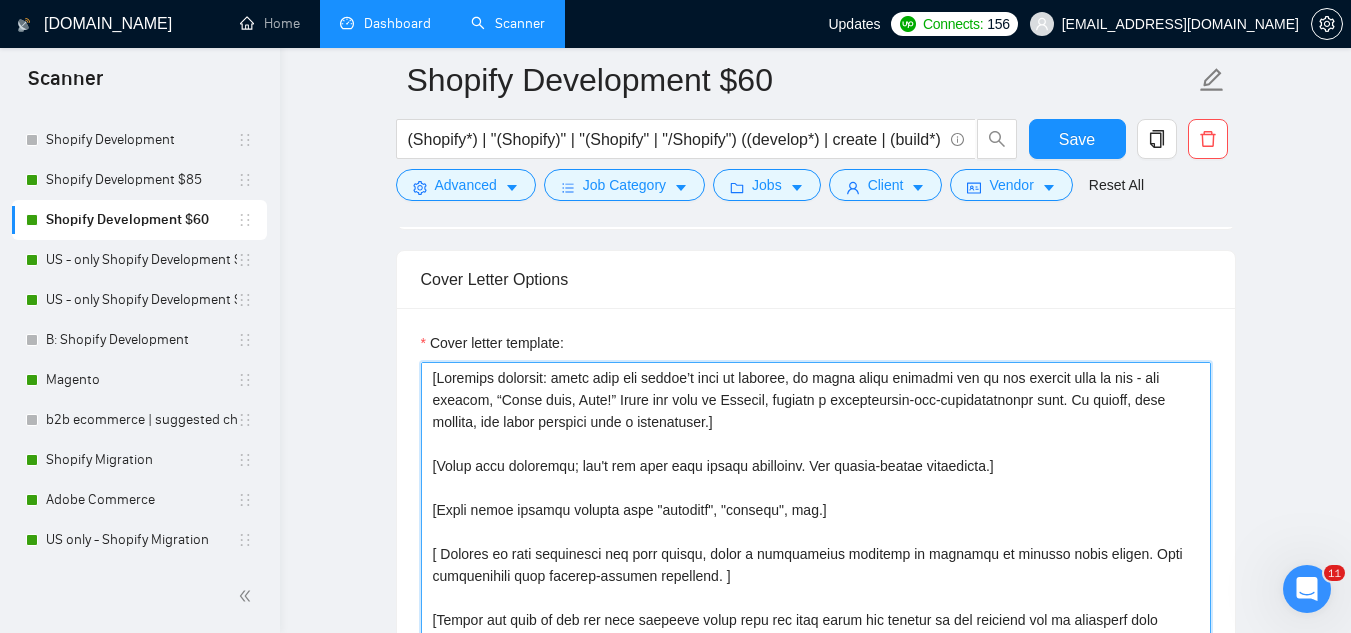 click on "Cover letter template:" at bounding box center [816, 587] 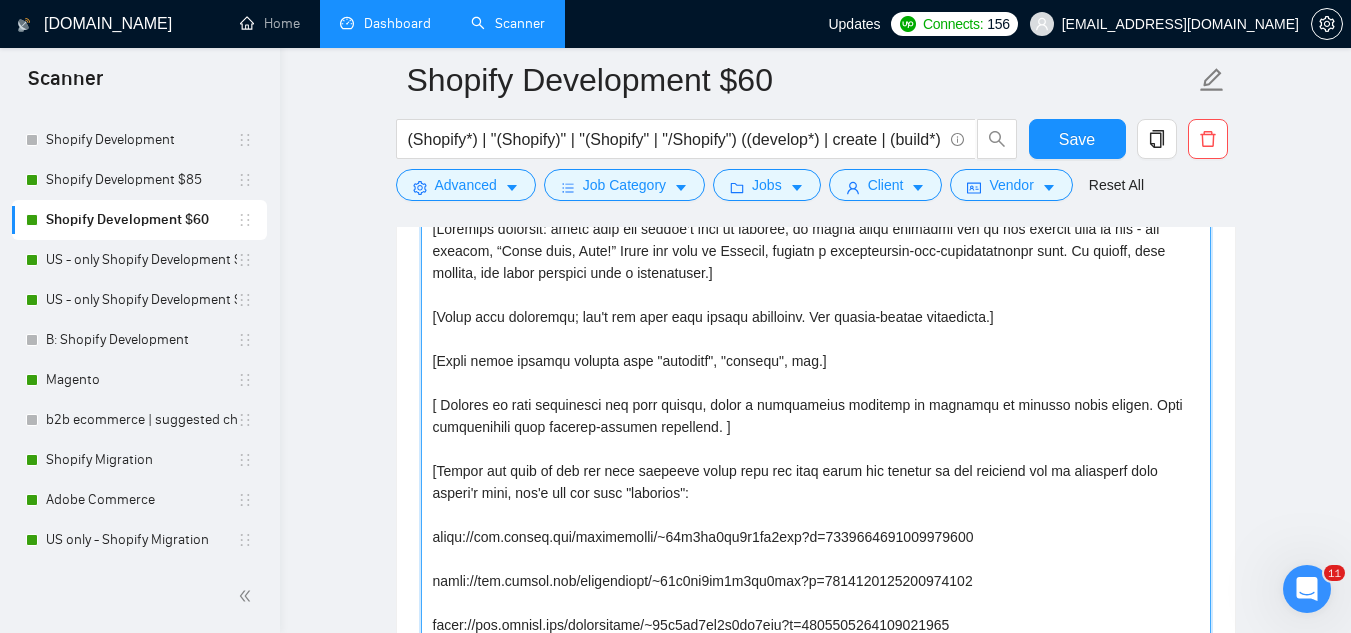 scroll, scrollTop: 1971, scrollLeft: 0, axis: vertical 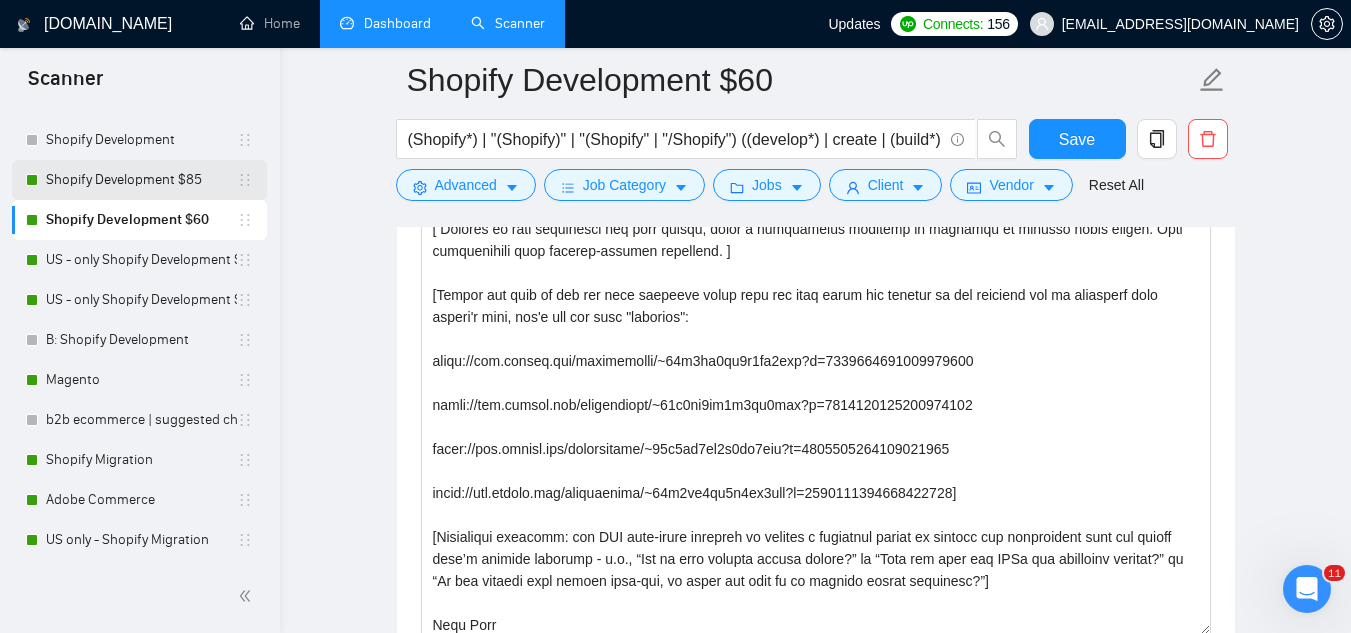 click on "Shopify Development $85" at bounding box center (141, 180) 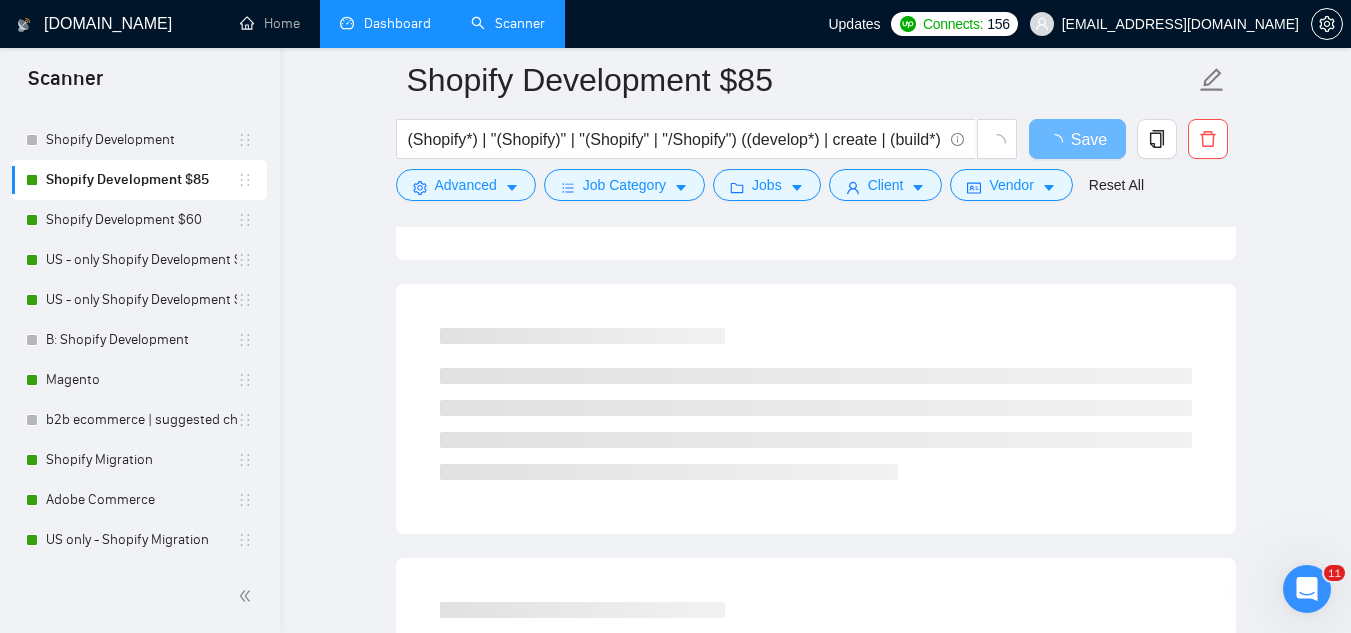 scroll, scrollTop: 0, scrollLeft: 0, axis: both 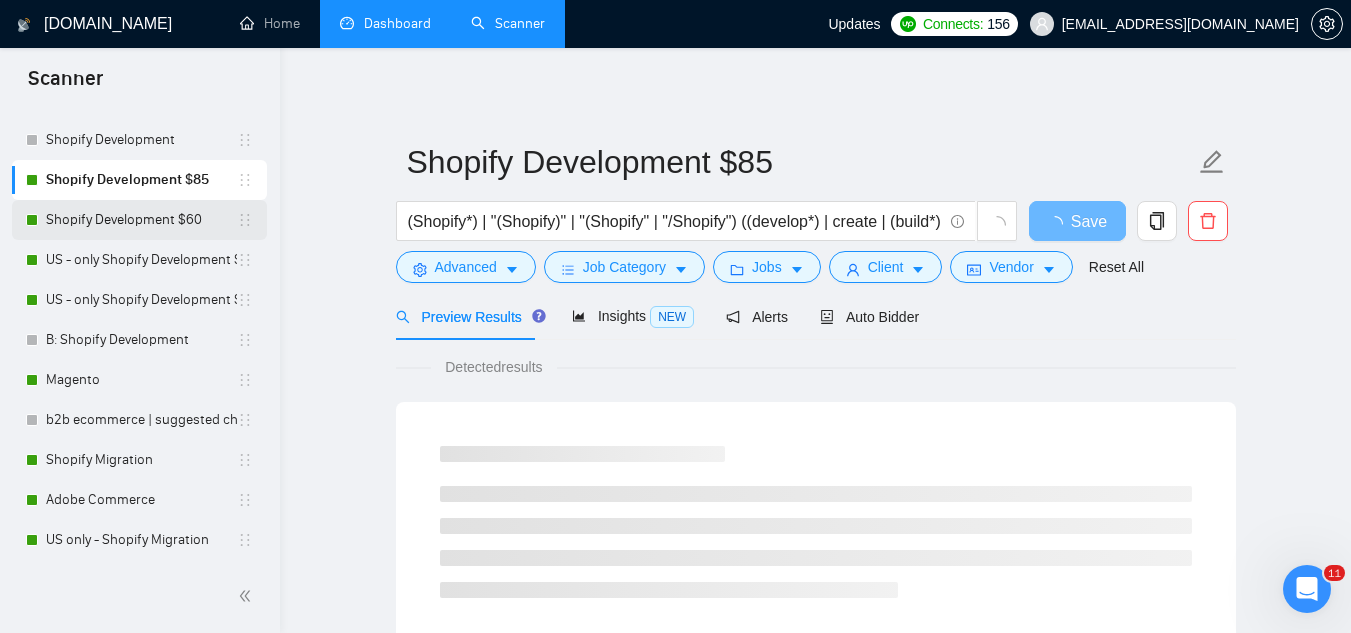 click on "Shopify Development $60" at bounding box center [141, 220] 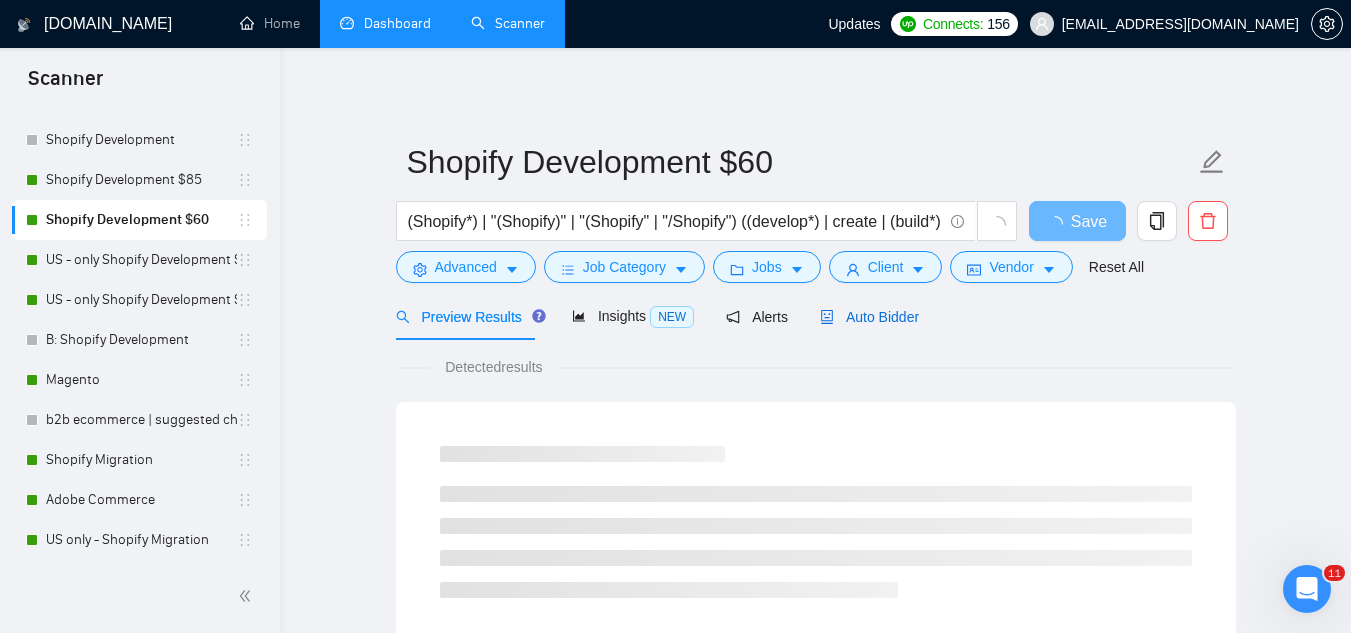 click on "Auto Bidder" at bounding box center [869, 317] 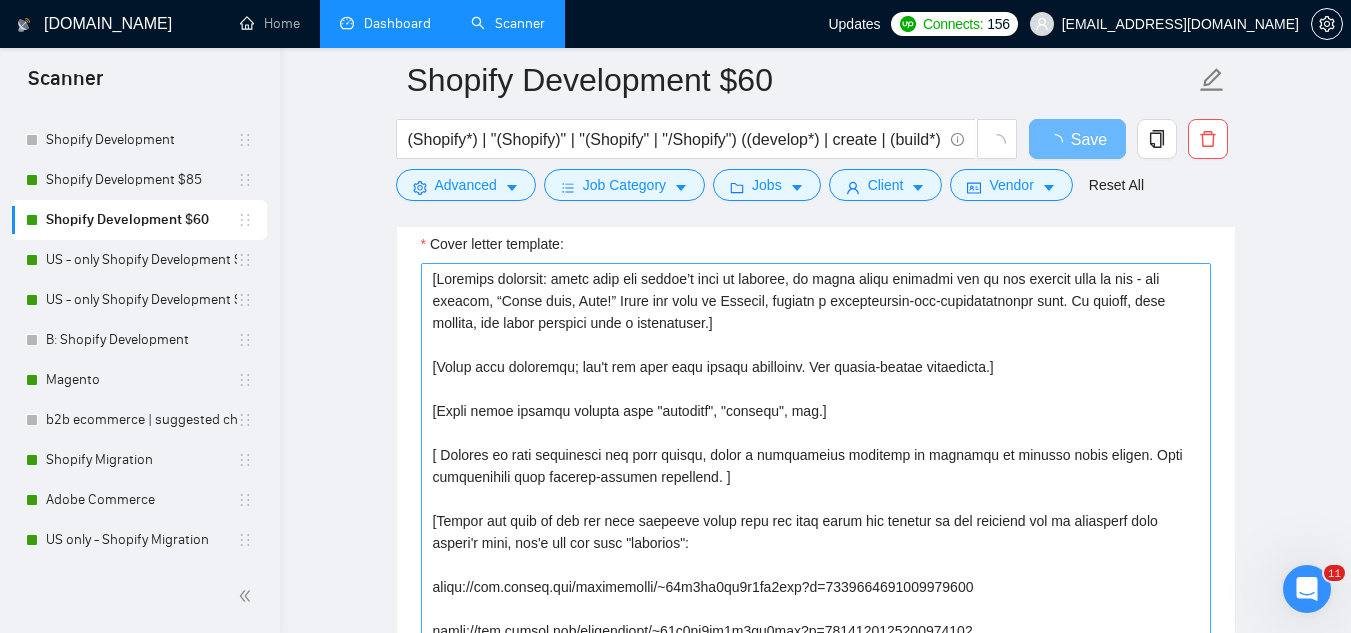 scroll, scrollTop: 1900, scrollLeft: 0, axis: vertical 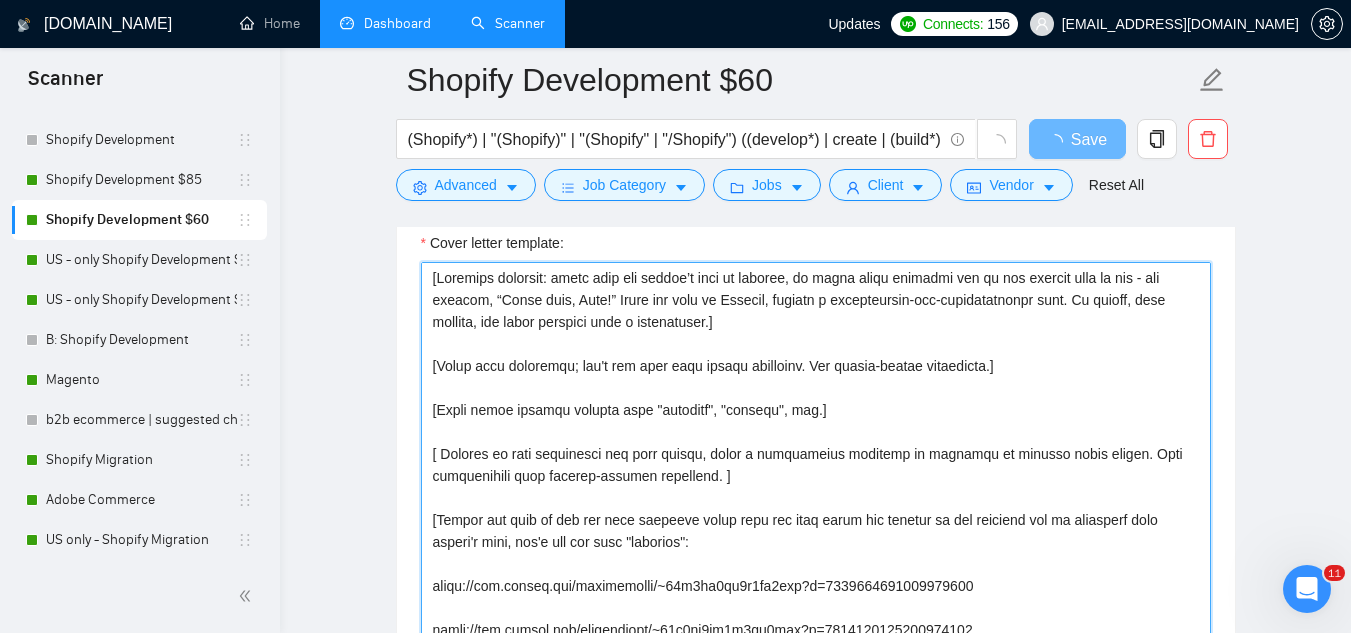 click on "Cover letter template:" at bounding box center (816, 487) 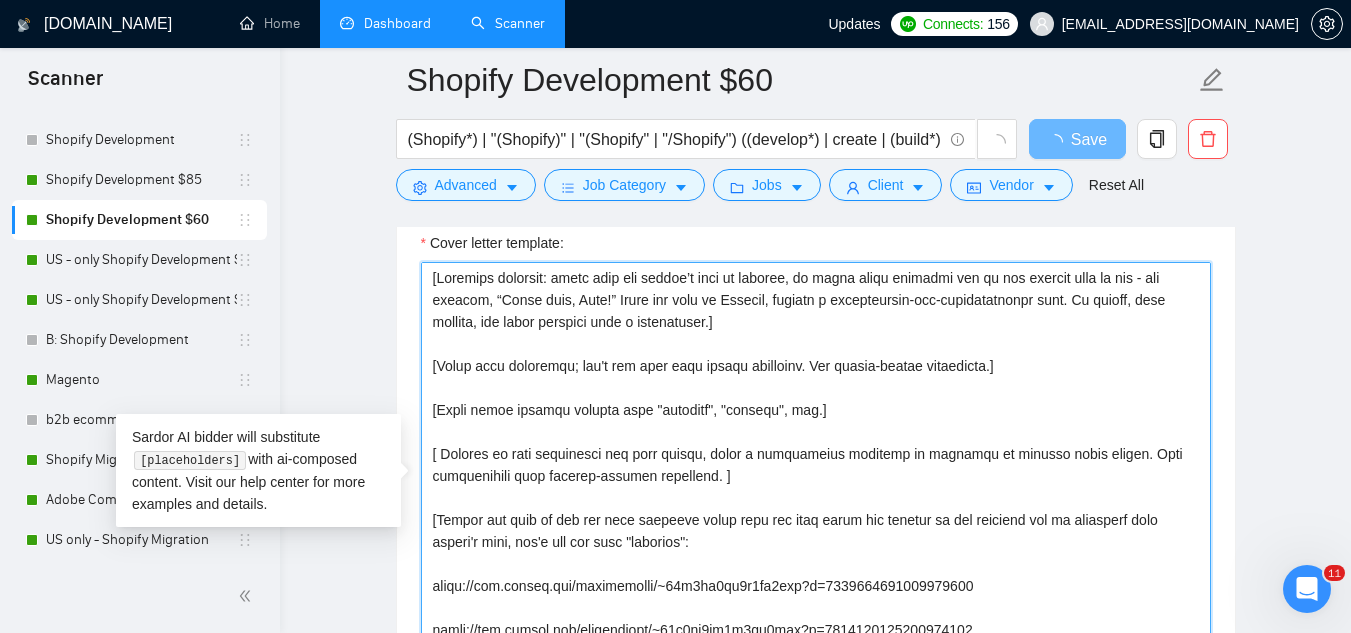 click on "Cover letter template:" at bounding box center [816, 487] 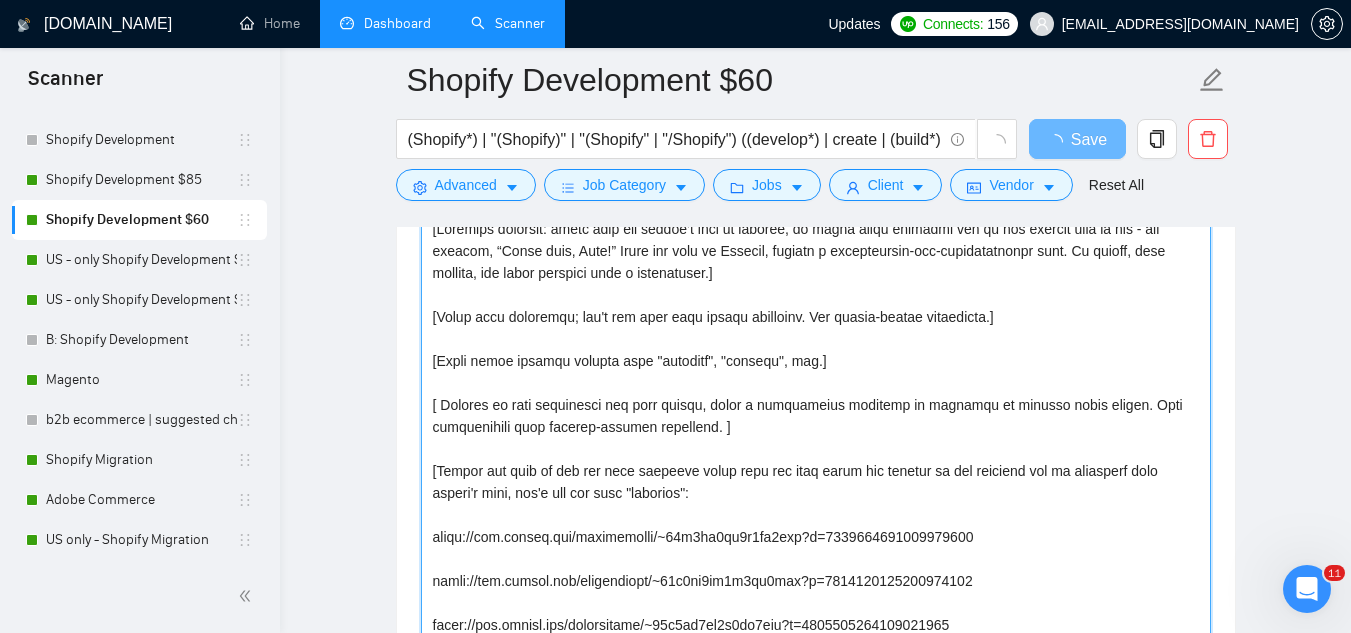 scroll, scrollTop: 1977, scrollLeft: 0, axis: vertical 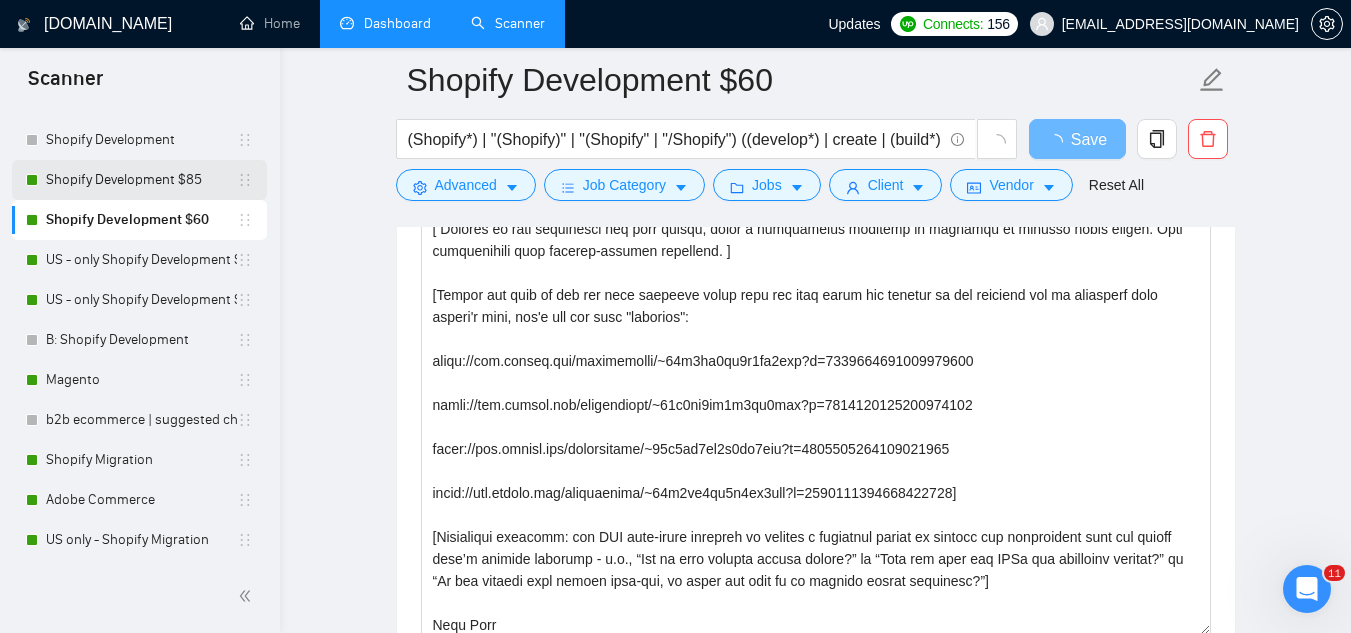 click on "Shopify Development $85" at bounding box center [141, 180] 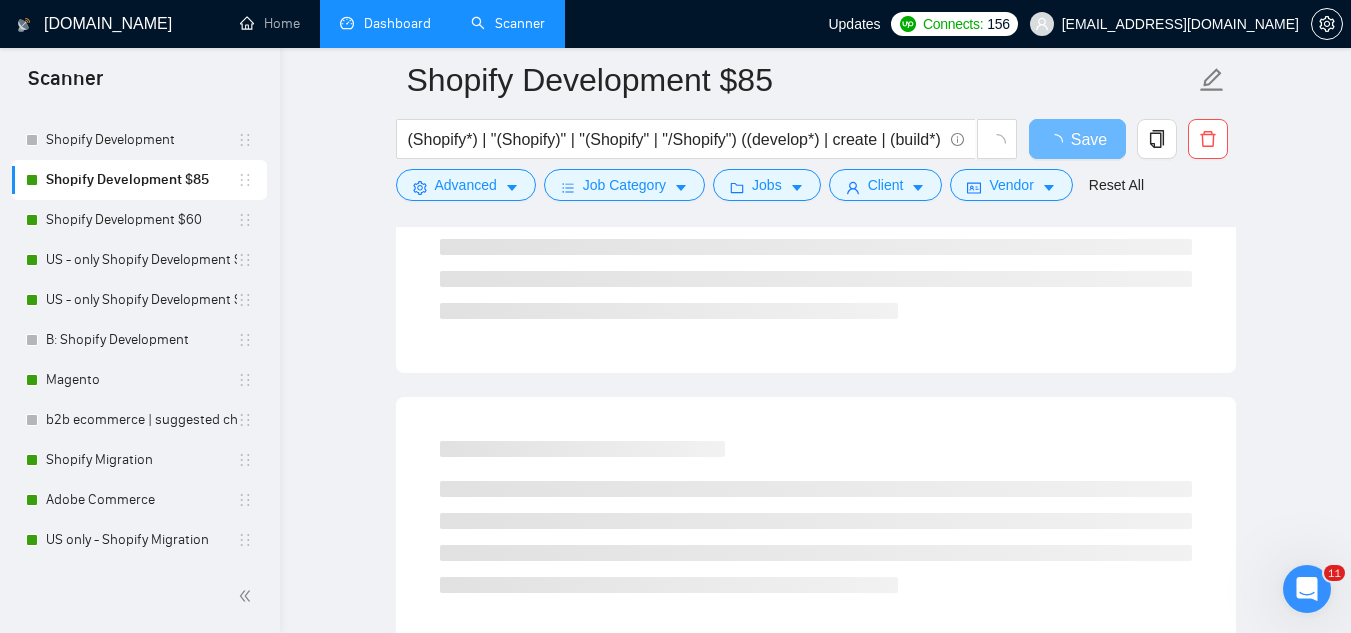scroll, scrollTop: 0, scrollLeft: 0, axis: both 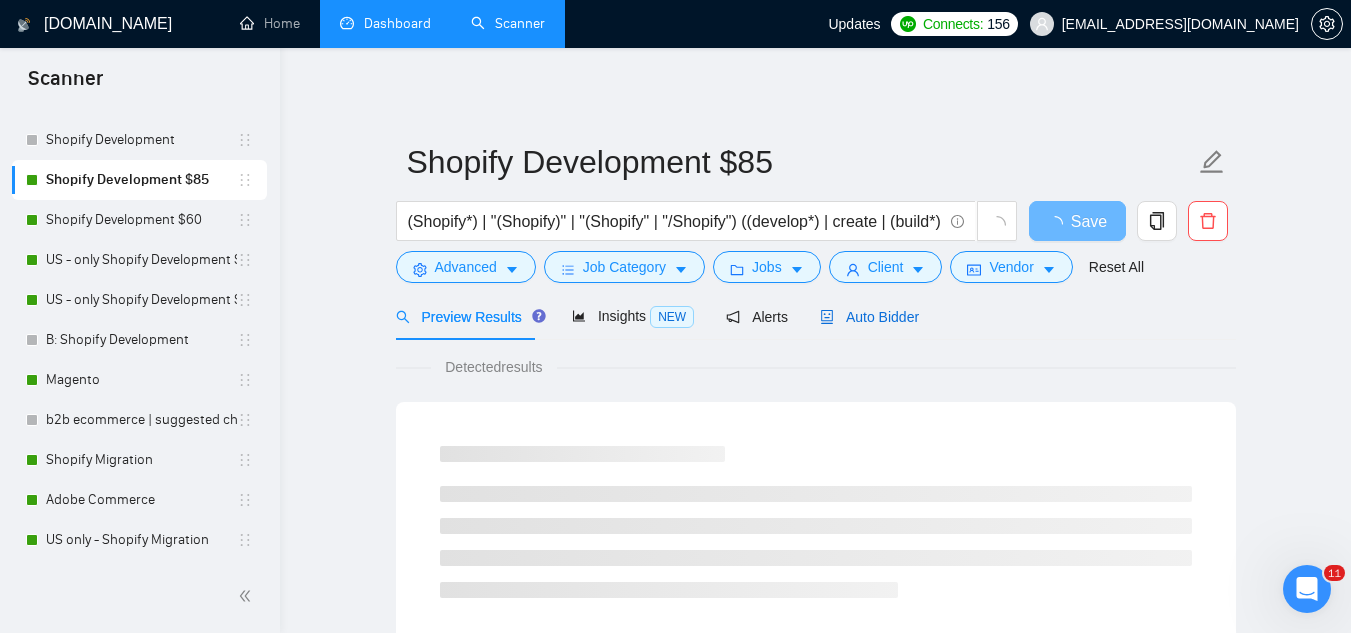 click on "Auto Bidder" at bounding box center (869, 317) 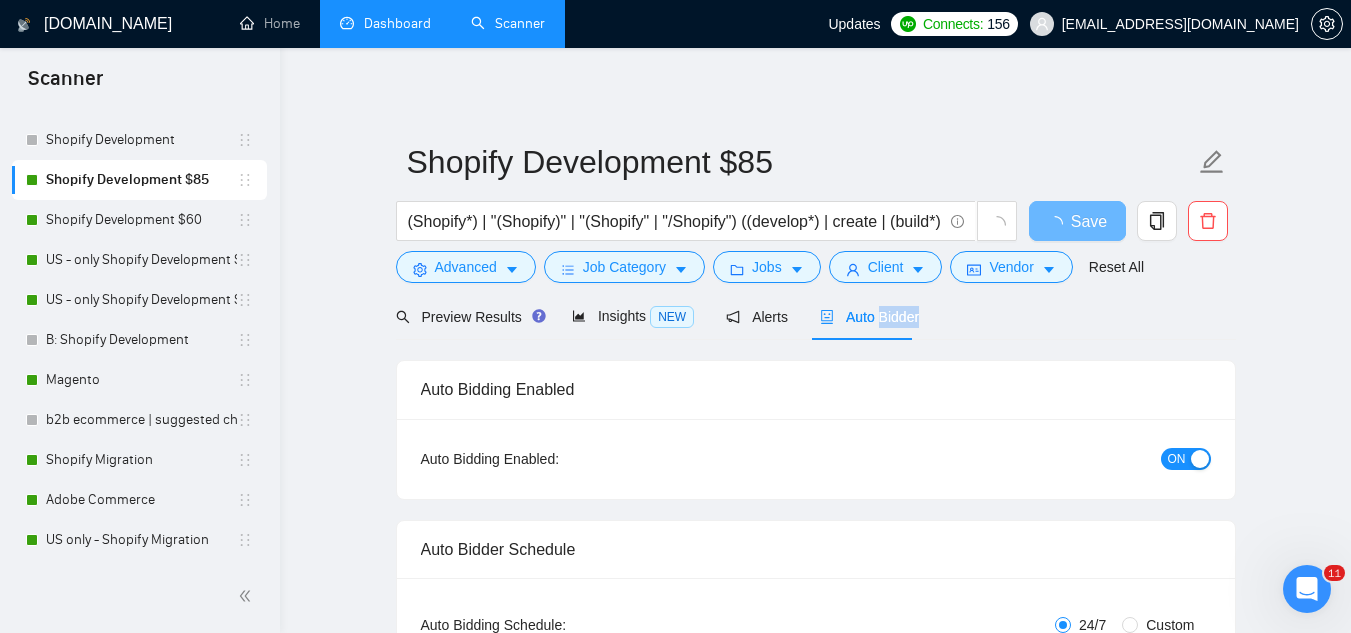 type 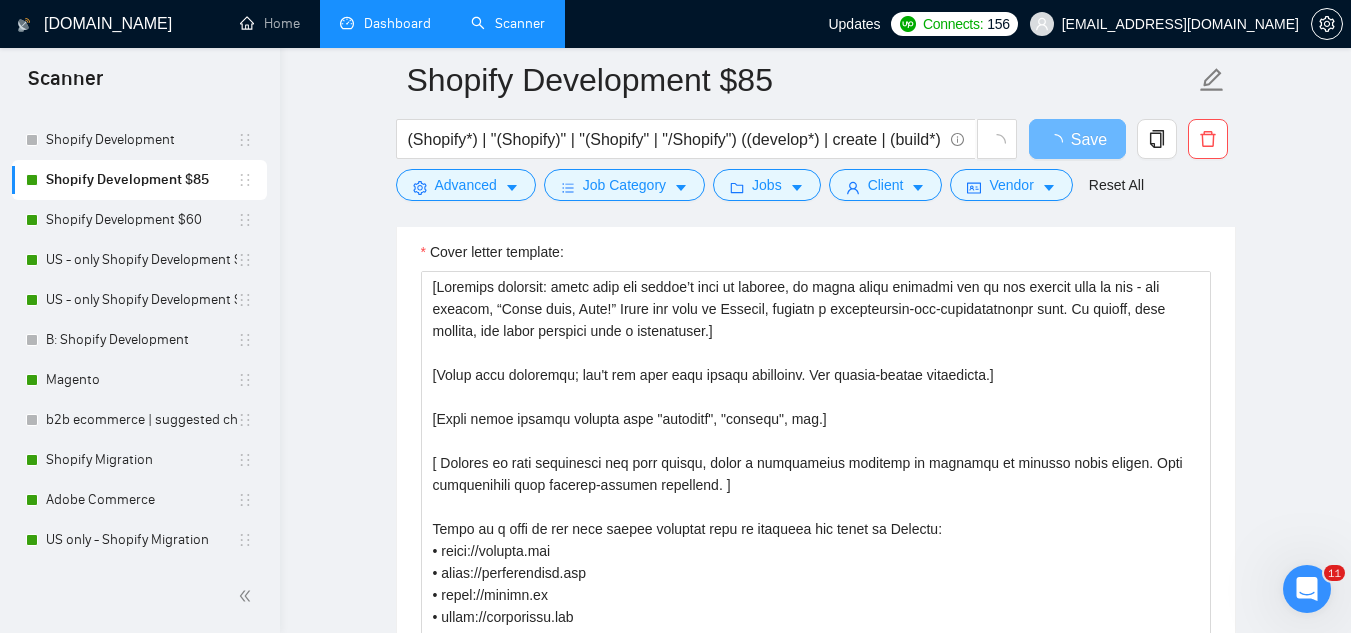 scroll, scrollTop: 1900, scrollLeft: 0, axis: vertical 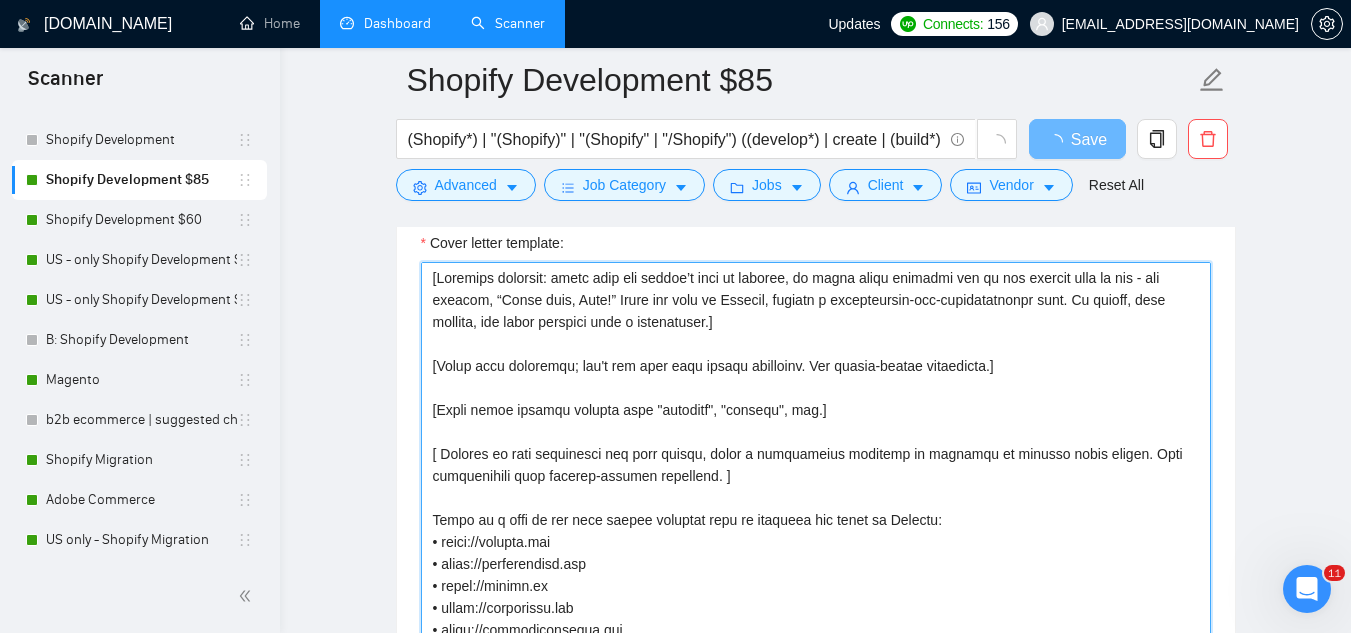click on "Cover letter template:" at bounding box center (816, 487) 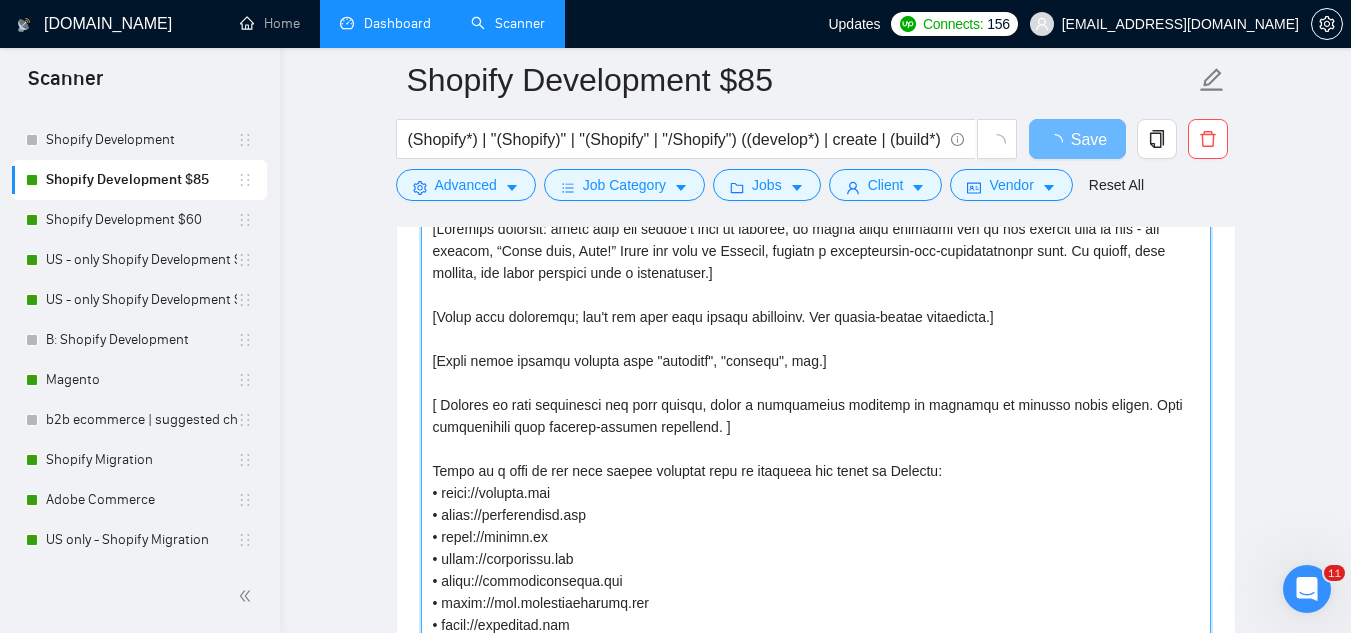 scroll, scrollTop: 1977, scrollLeft: 0, axis: vertical 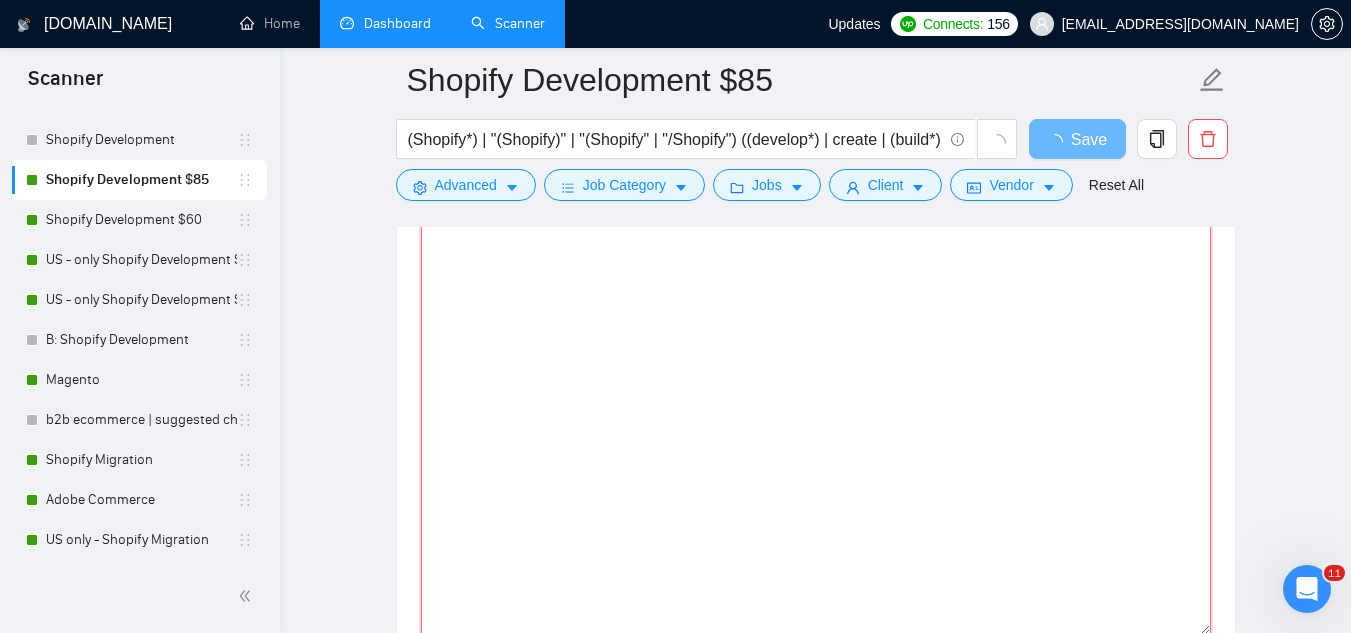 click on "Cover letter template:" at bounding box center (816, 410) 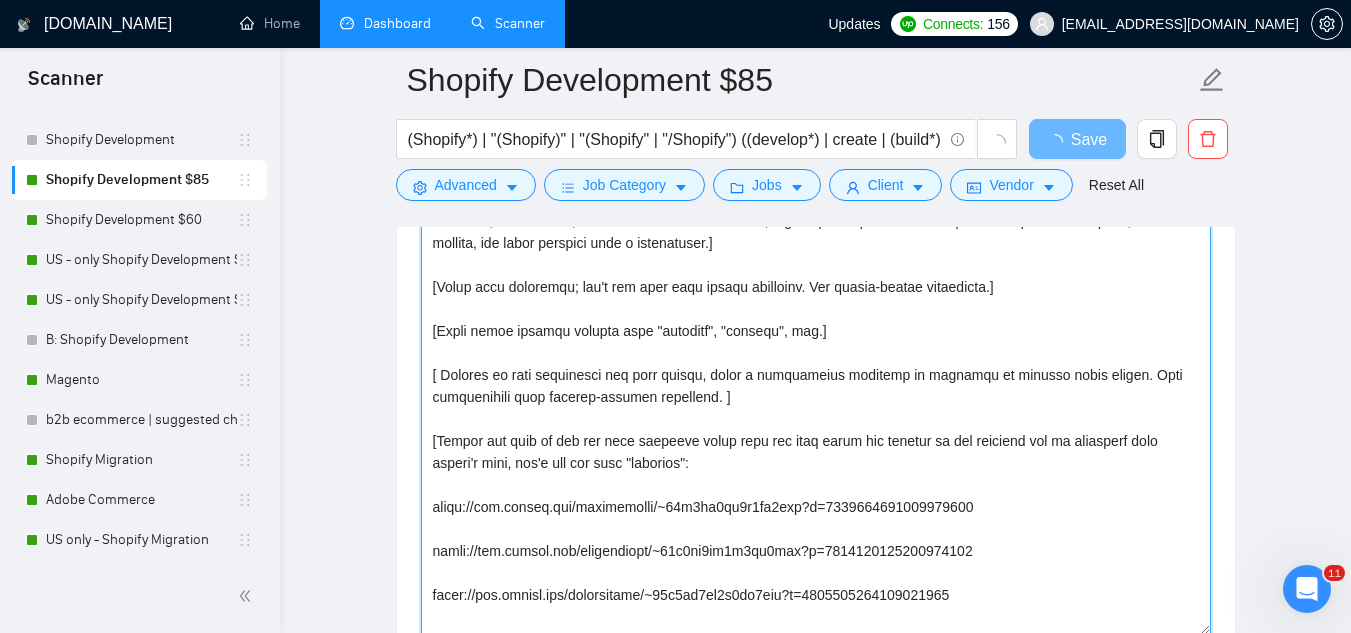 scroll, scrollTop: 0, scrollLeft: 0, axis: both 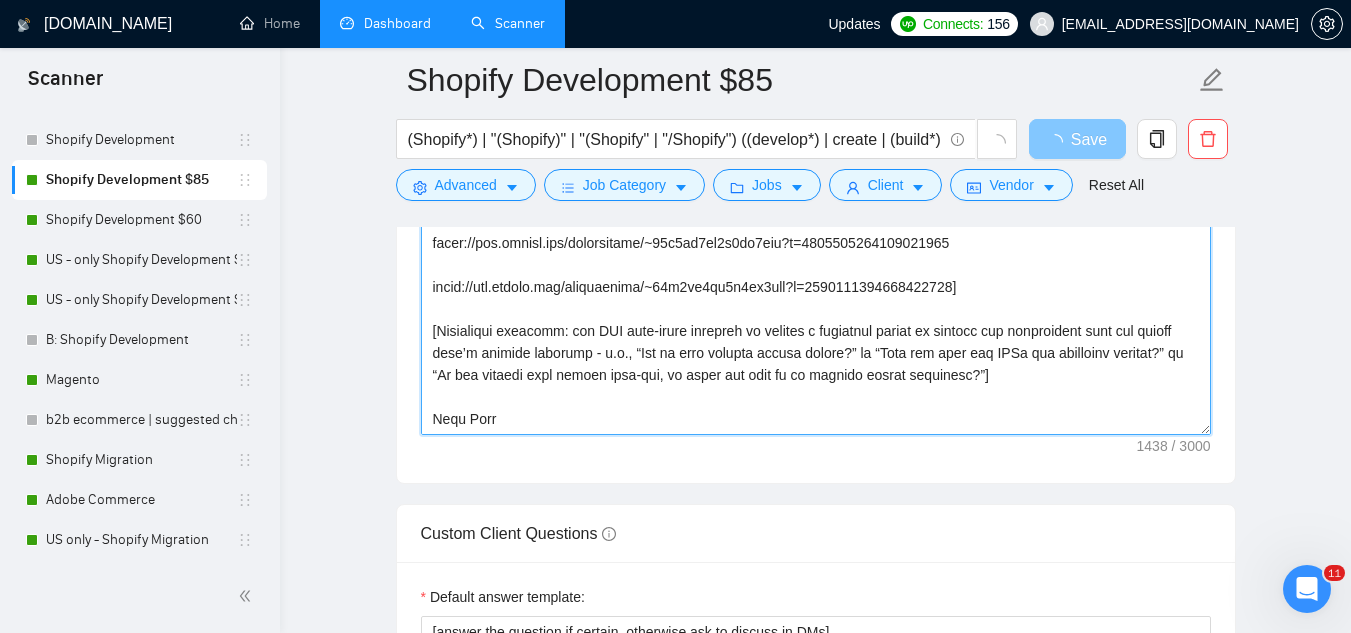 type on "[Personal greeting: start with the client’s name or company, in their local language and at the correct time of day - for example, “Buona sera, Luca!” Write the rest in English, keeping a professional-yet-conversational tone. Be direct, skip clichés, and avoid sounding like a salesperson.]
[Sound more humanlike; don't use very long formal sentences. Use middle-school vocabulary.]
[Avoid using generic phrases like "thrilled", "delight", etc.]
[ Instead of just addressing the pain points, offer a preliminary solution or strategy to address those issues. This demonstrates your problem-solving abilities. ]
[Attach the link of one the most relevant cases from the list below and explain in one sentence how it resonates with client's need, don't use the word "relevant":
https://www.upwork.com/freelancers/~01c7af2eb0d7ff5afe?p=1919160500734976000
https://www.upwork.com/freelancers/~01c7af2eb0d7ff5afe?p=1281693255796957184
https://www.upwork.com/freelancers/~01c7af2eb0d7ff5afe?p=1031975988238041088
https://..." 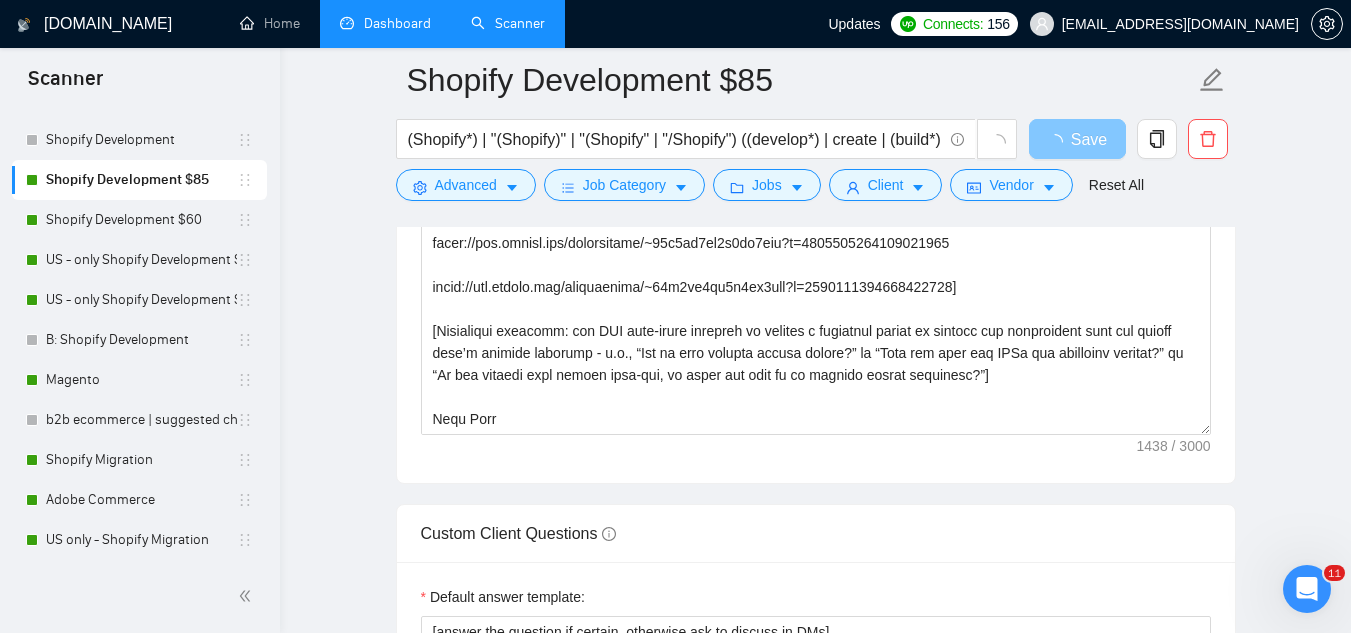 click on "Save" at bounding box center [1089, 139] 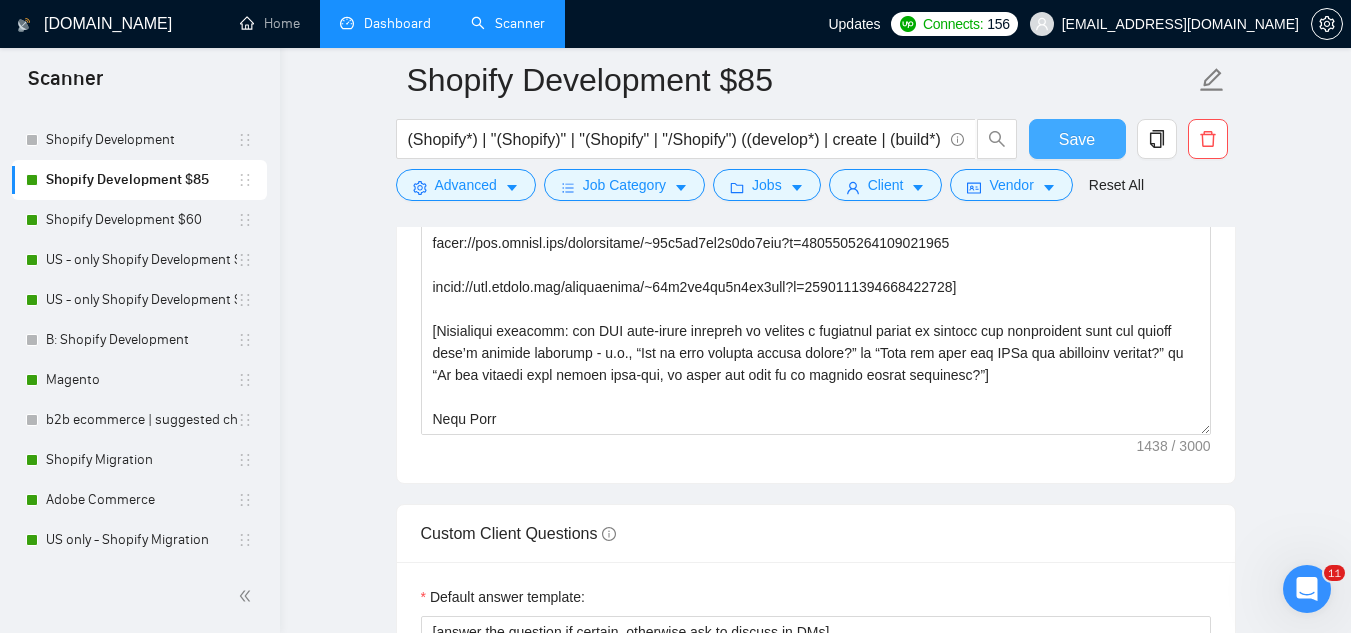 click on "Save" at bounding box center [1077, 139] 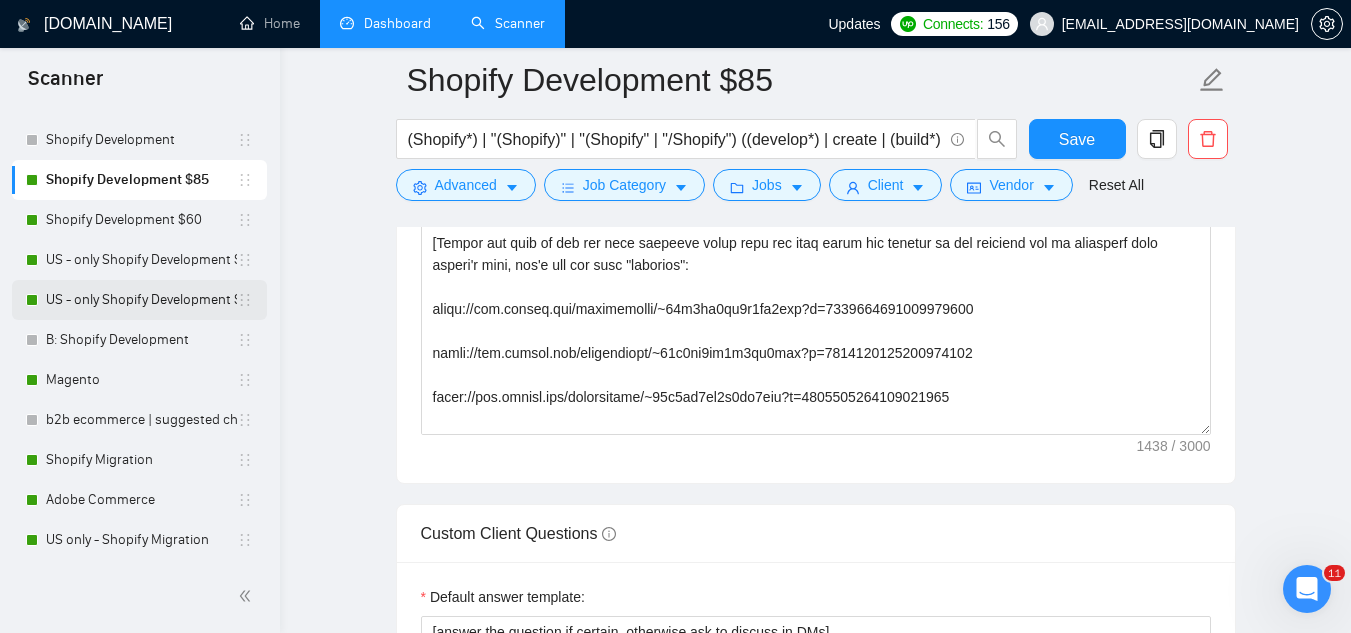 click on "US - only Shopify Development $60" at bounding box center [141, 300] 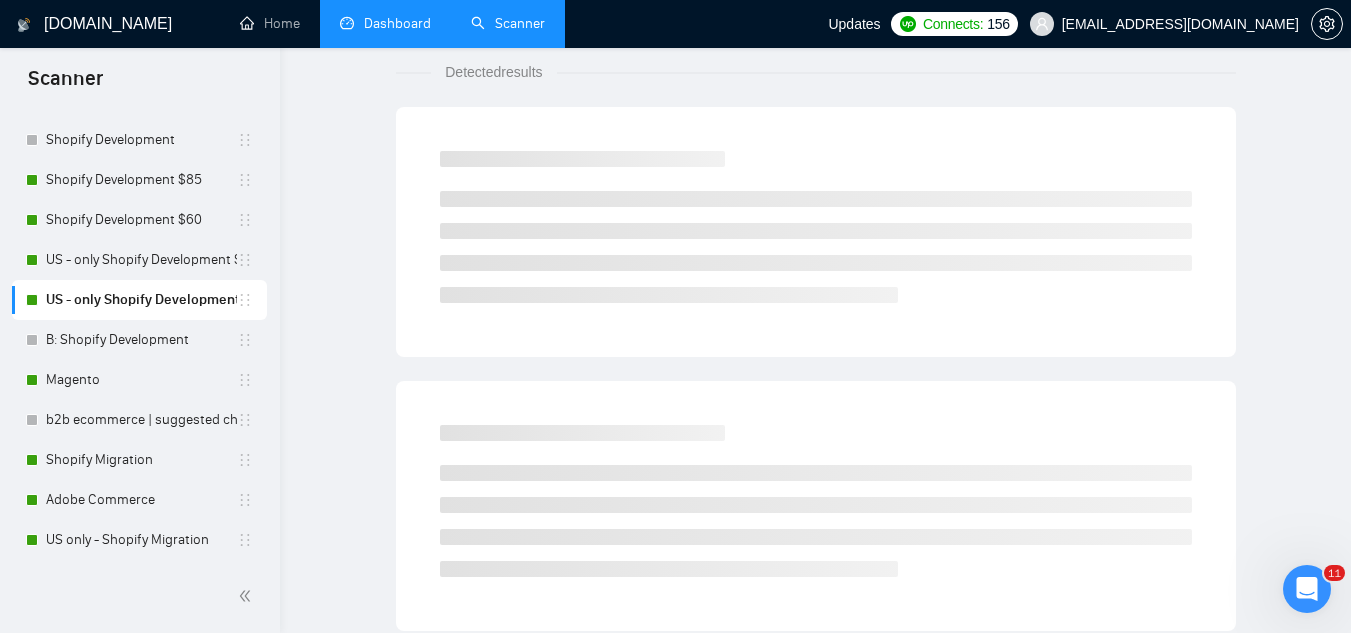 scroll, scrollTop: 0, scrollLeft: 0, axis: both 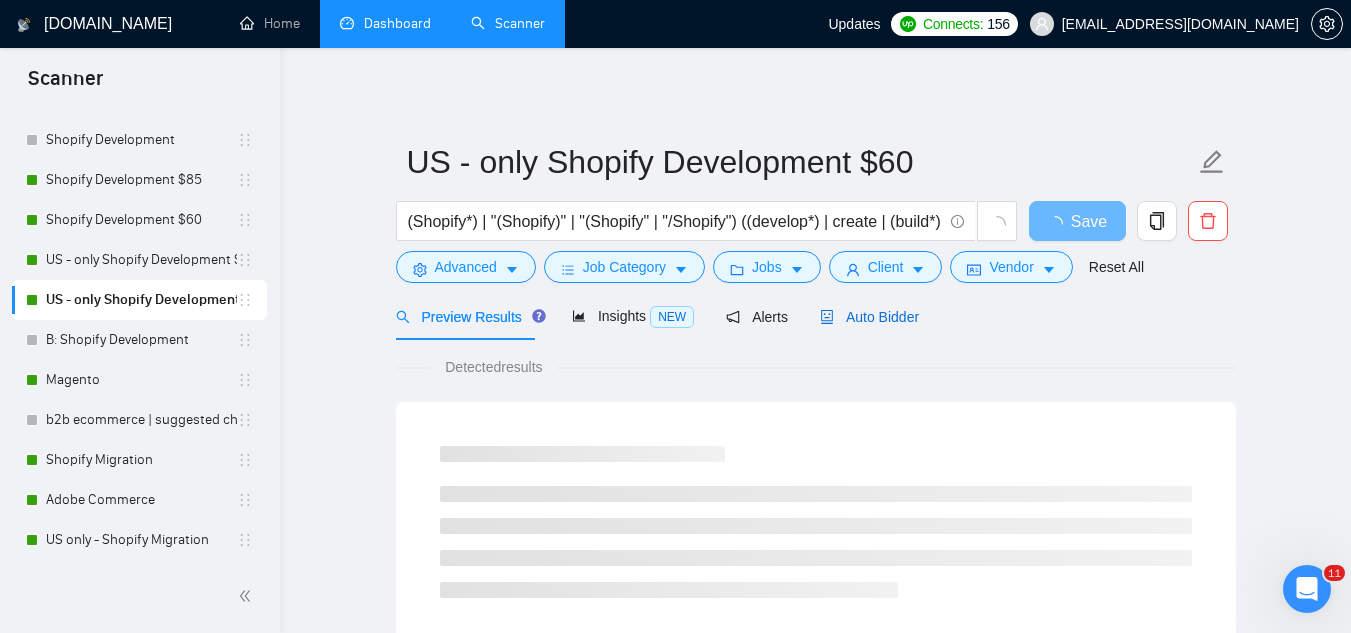 click on "Auto Bidder" at bounding box center (869, 317) 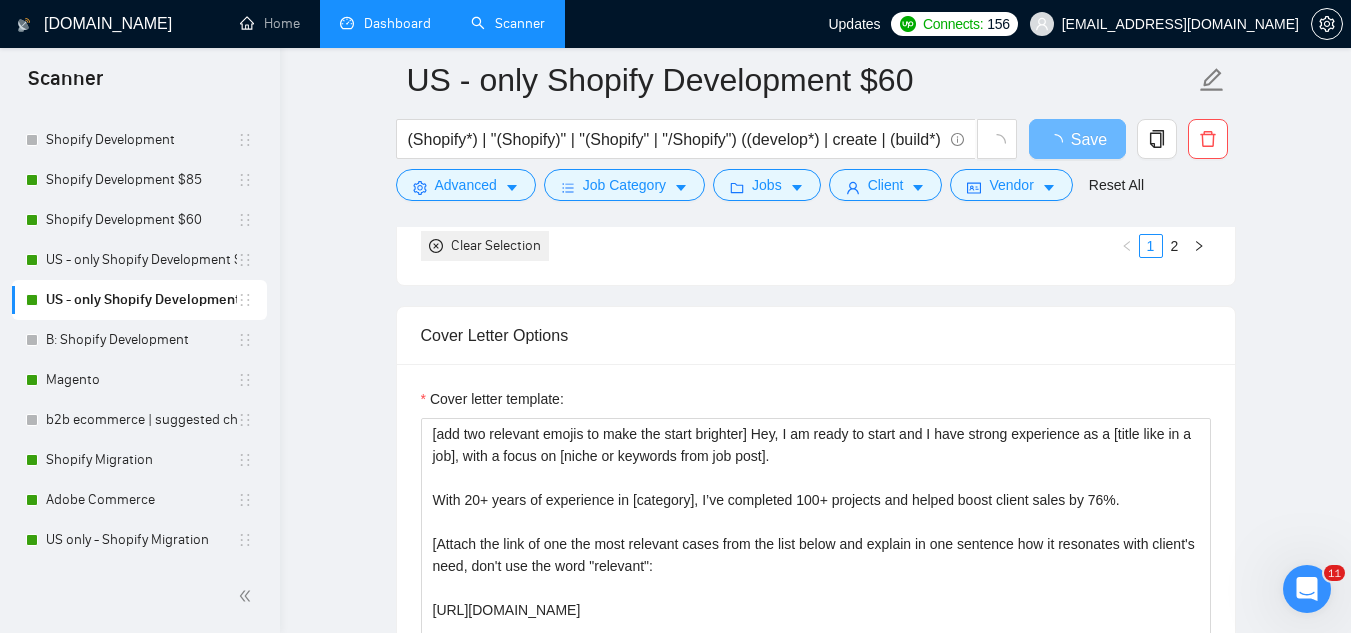 scroll, scrollTop: 1900, scrollLeft: 0, axis: vertical 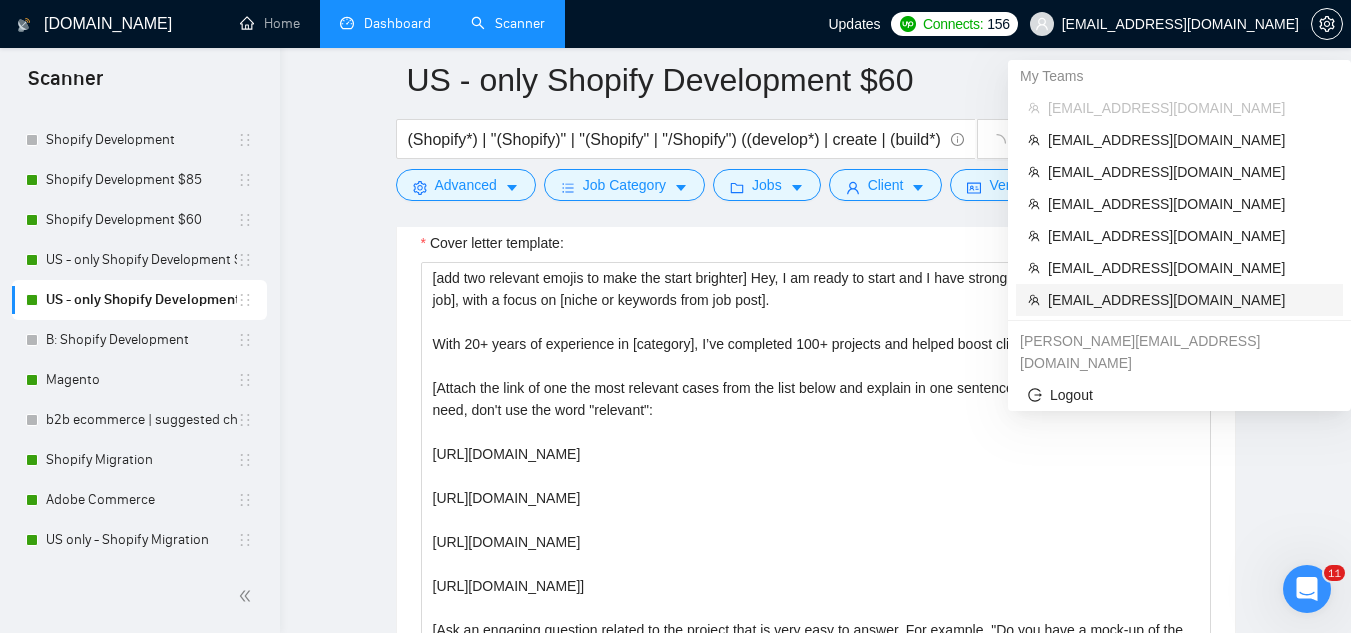 click on "caleb+rikoouu@socialbloom.io" at bounding box center (1189, 300) 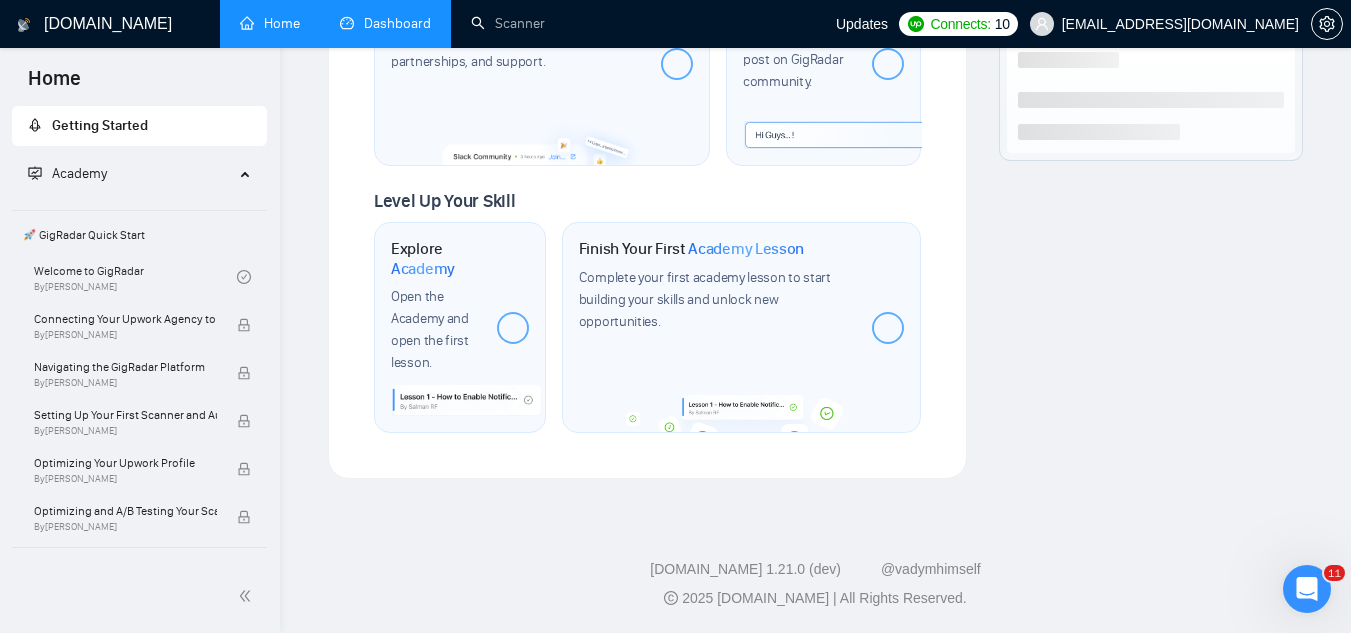 scroll, scrollTop: 1206, scrollLeft: 0, axis: vertical 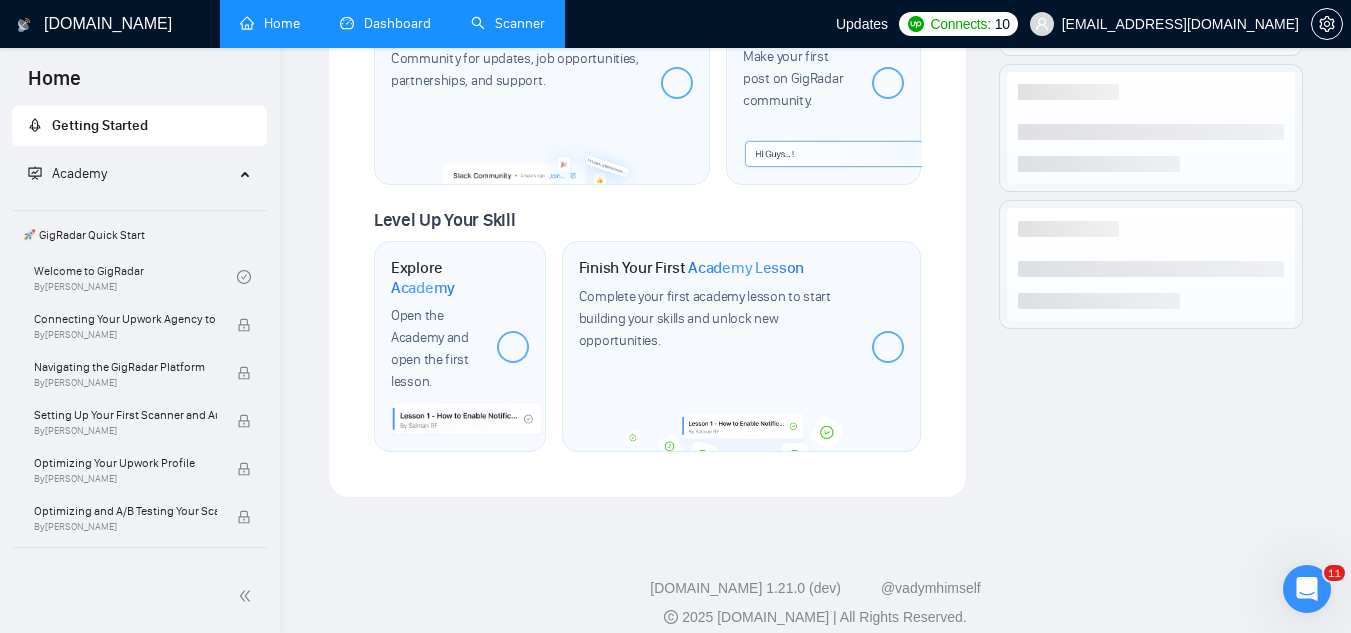 click on "Scanner" at bounding box center (508, 23) 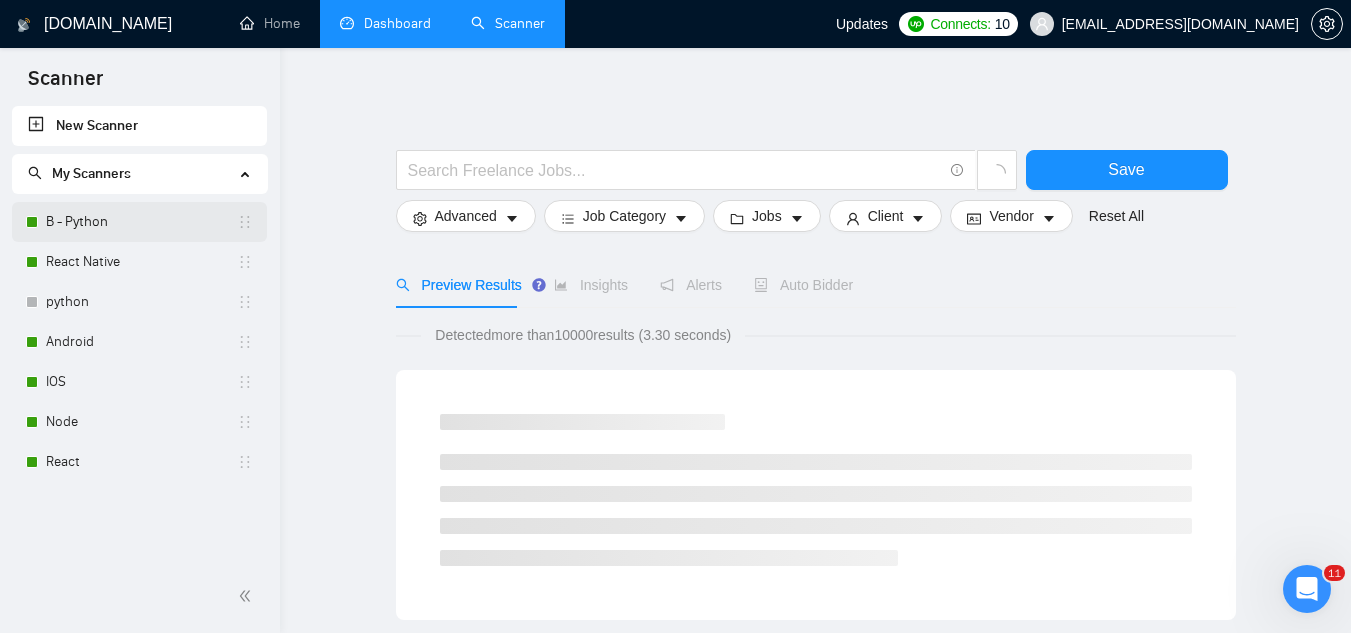 click on "B - Python" at bounding box center (141, 222) 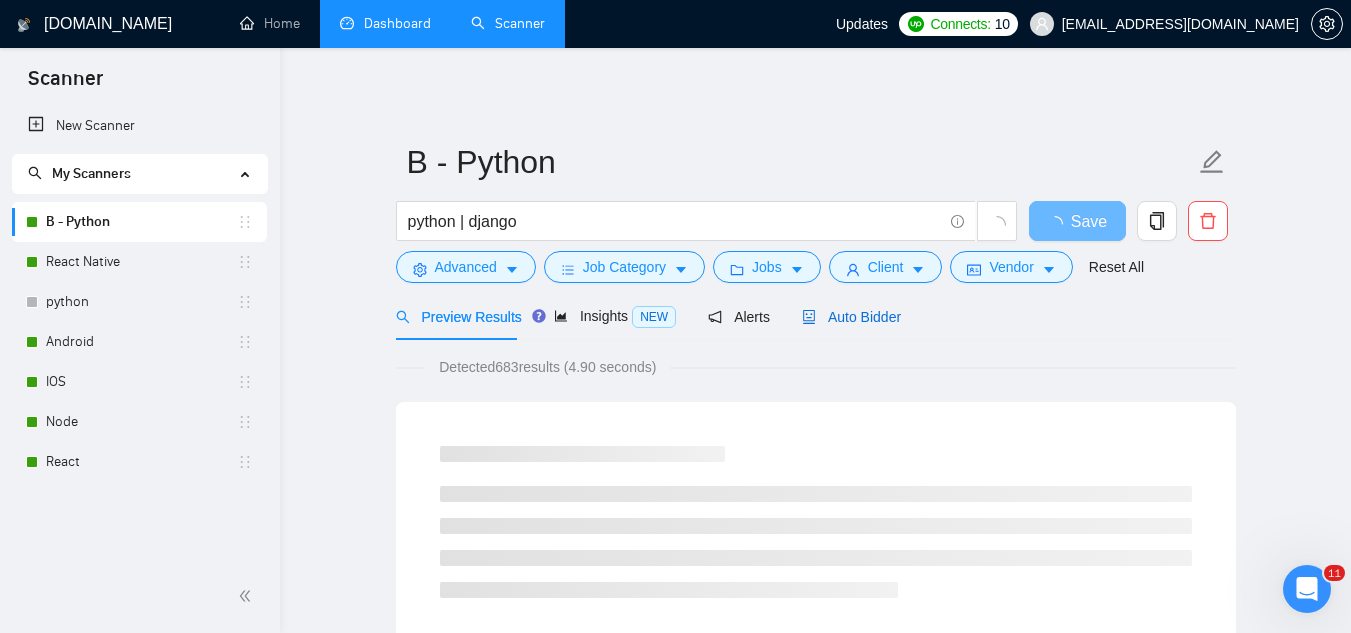 click on "Auto Bidder" at bounding box center [851, 317] 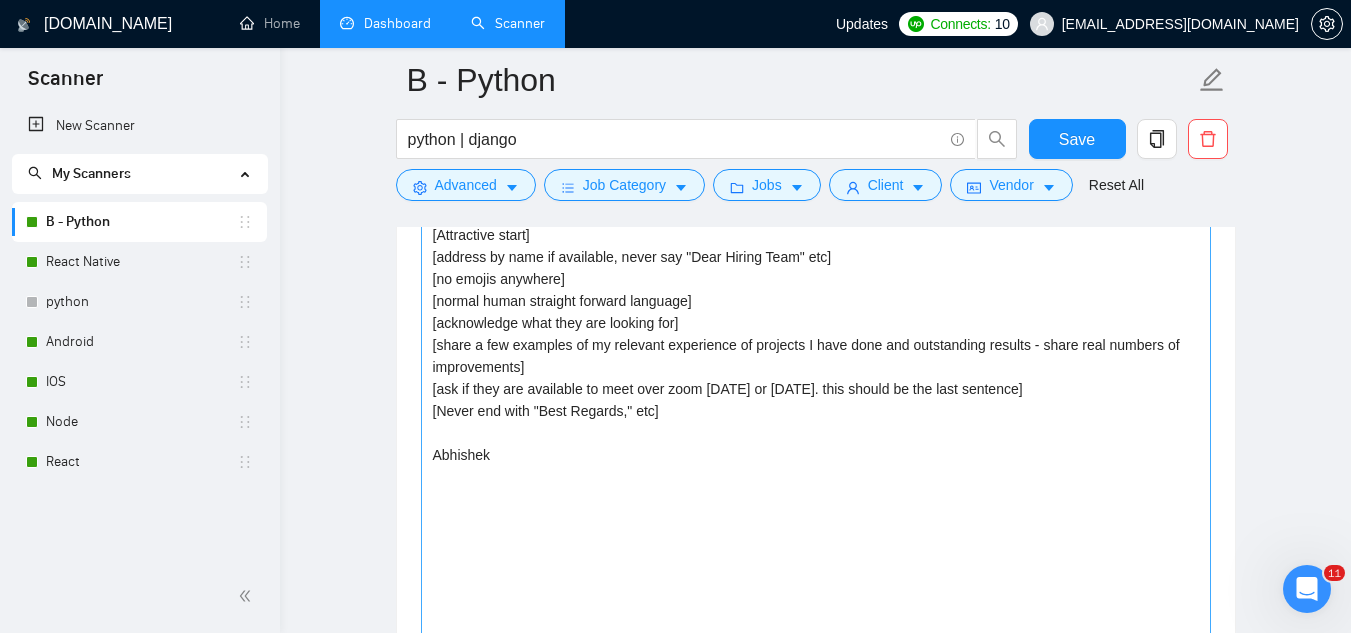 scroll, scrollTop: 1400, scrollLeft: 0, axis: vertical 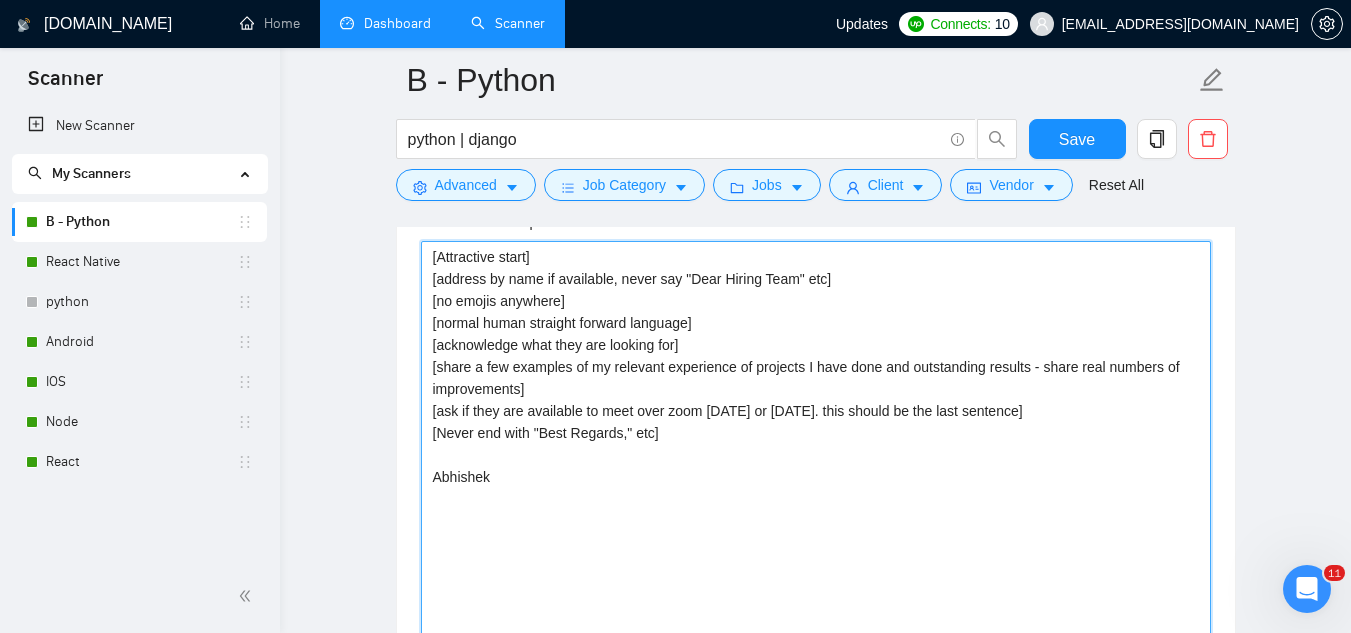 click on "[Attractive start]
[address by name if available, never say "Dear Hiring Team" etc]
[no emojis anywhere]
[normal human straight forward language]
[acknowledge what they are looking for]
[share a few examples of my relevant experience of projects I have done and outstanding results - share real numbers of improvements]
[ask if they are available to meet over zoom today or tomorrow. this should be the last sentence]
[Never end with "Best Regards," etc]
Abhishek" at bounding box center (816, 466) 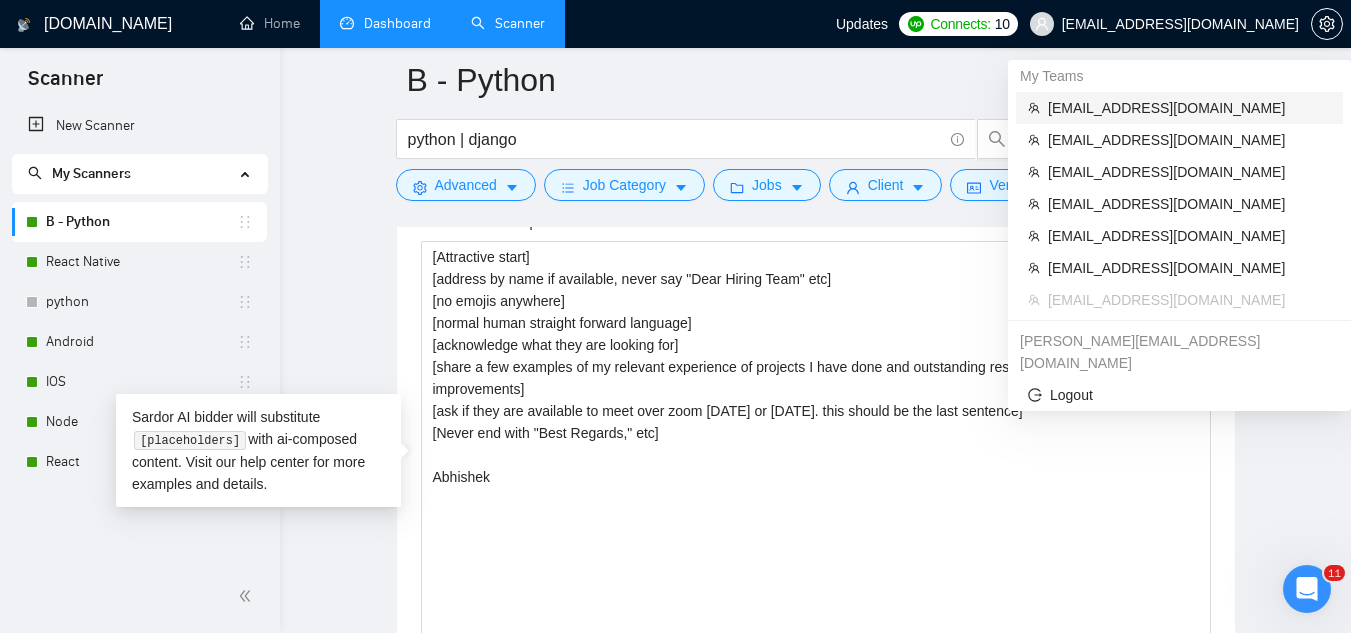 click on "[EMAIL_ADDRESS][DOMAIN_NAME]" at bounding box center (1189, 108) 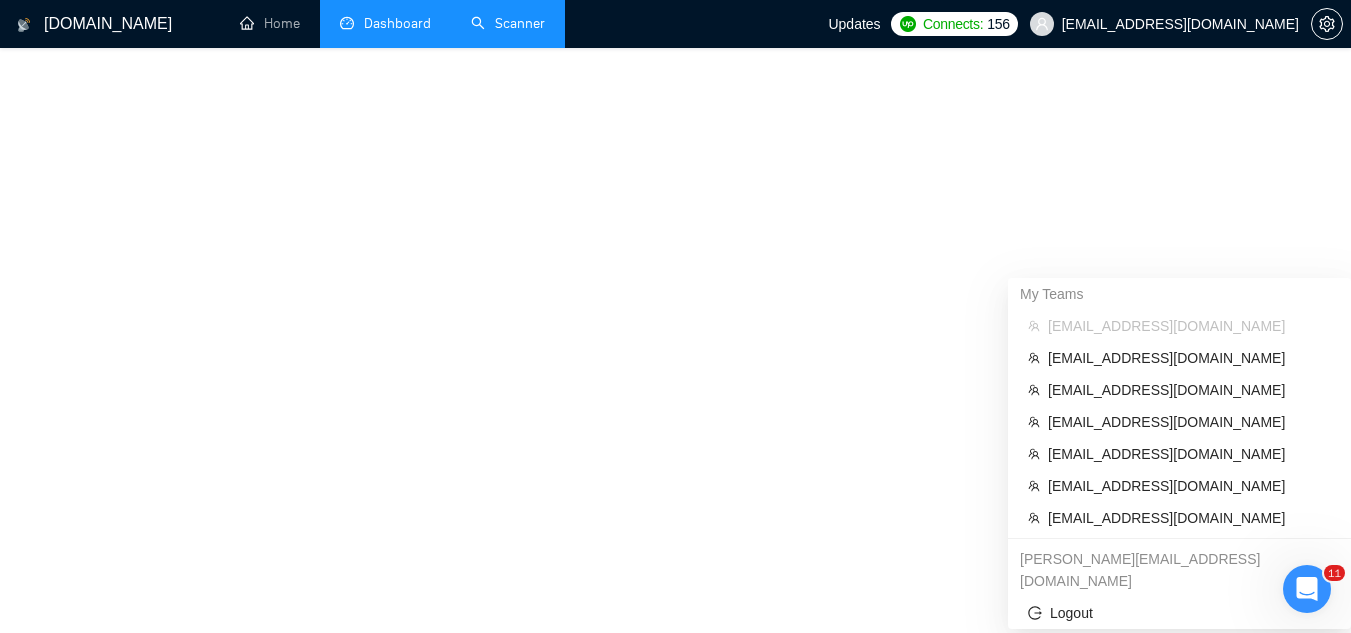 scroll, scrollTop: 1160, scrollLeft: 0, axis: vertical 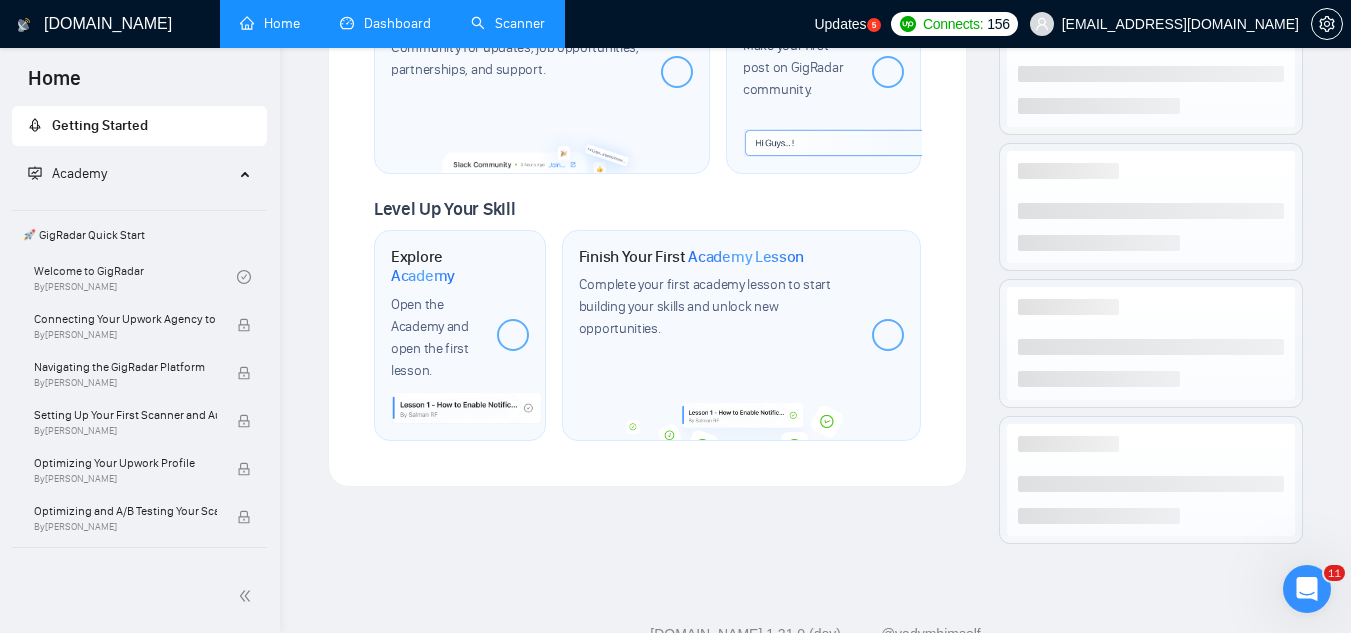 click on "Connect with the GigRadar Slack Community for updates, job opportunities, partnerships, and support." at bounding box center (515, 47) 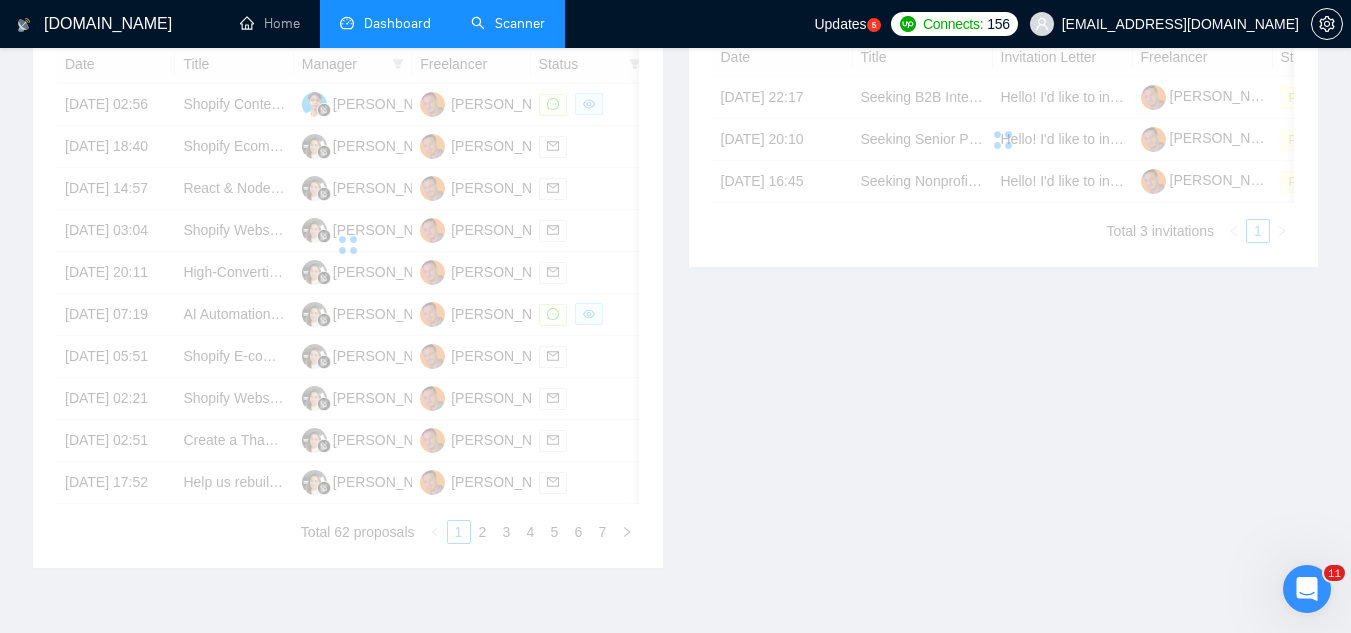 scroll, scrollTop: 560, scrollLeft: 0, axis: vertical 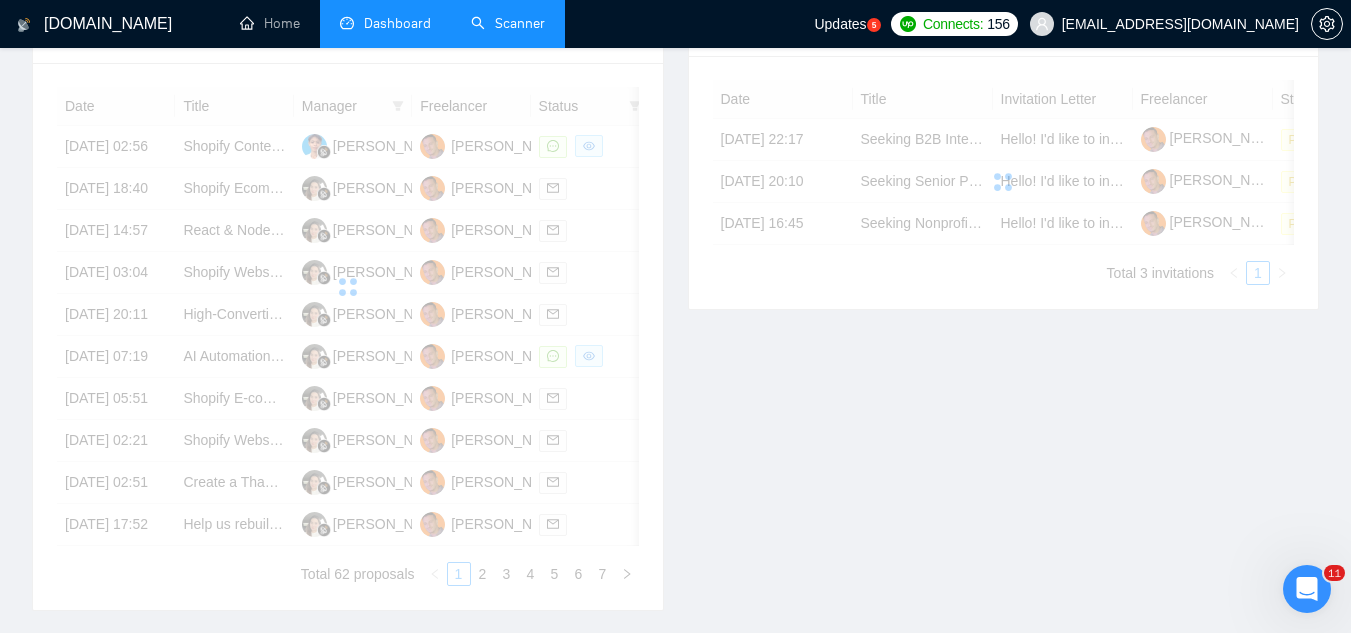 click on "Scanner" at bounding box center [508, 23] 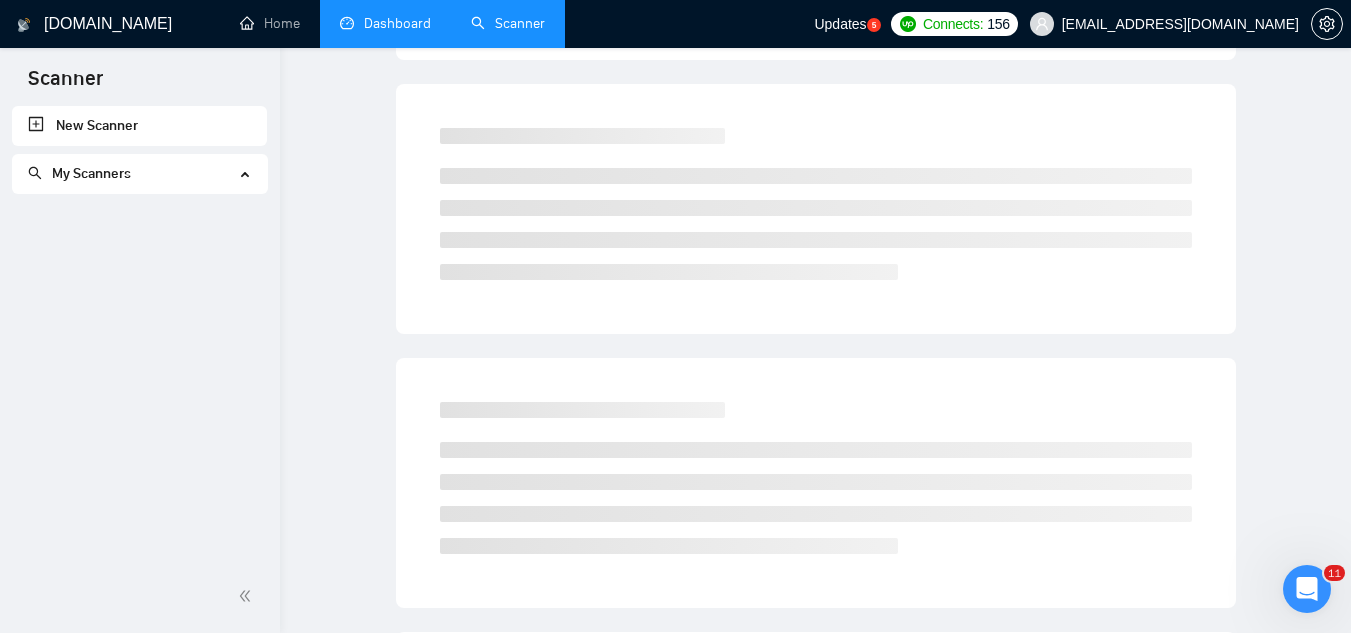scroll, scrollTop: 0, scrollLeft: 0, axis: both 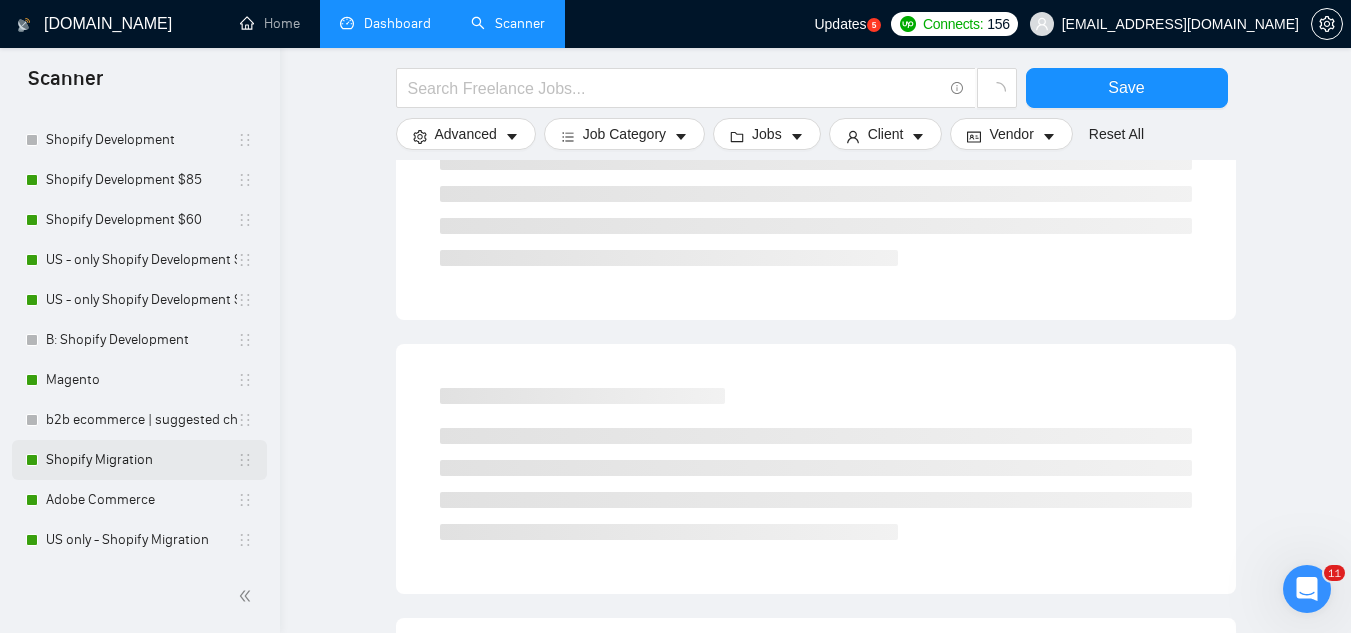 click on "Shopify Migration" at bounding box center [141, 460] 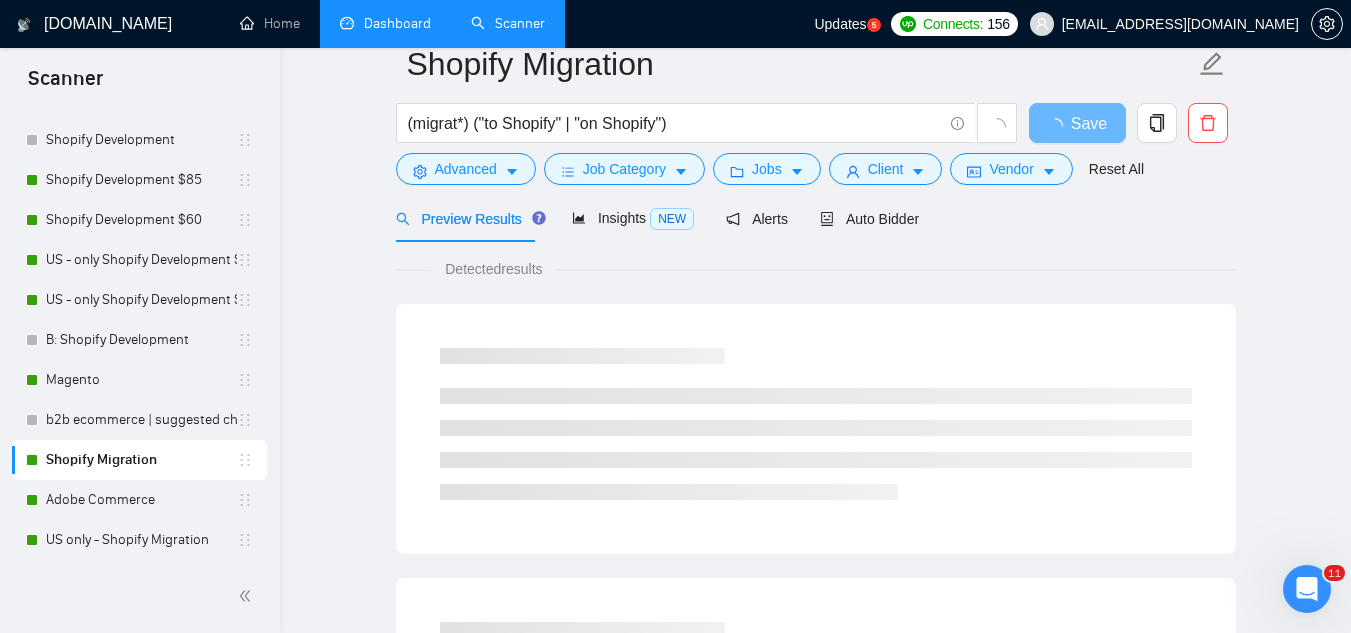 scroll, scrollTop: 0, scrollLeft: 0, axis: both 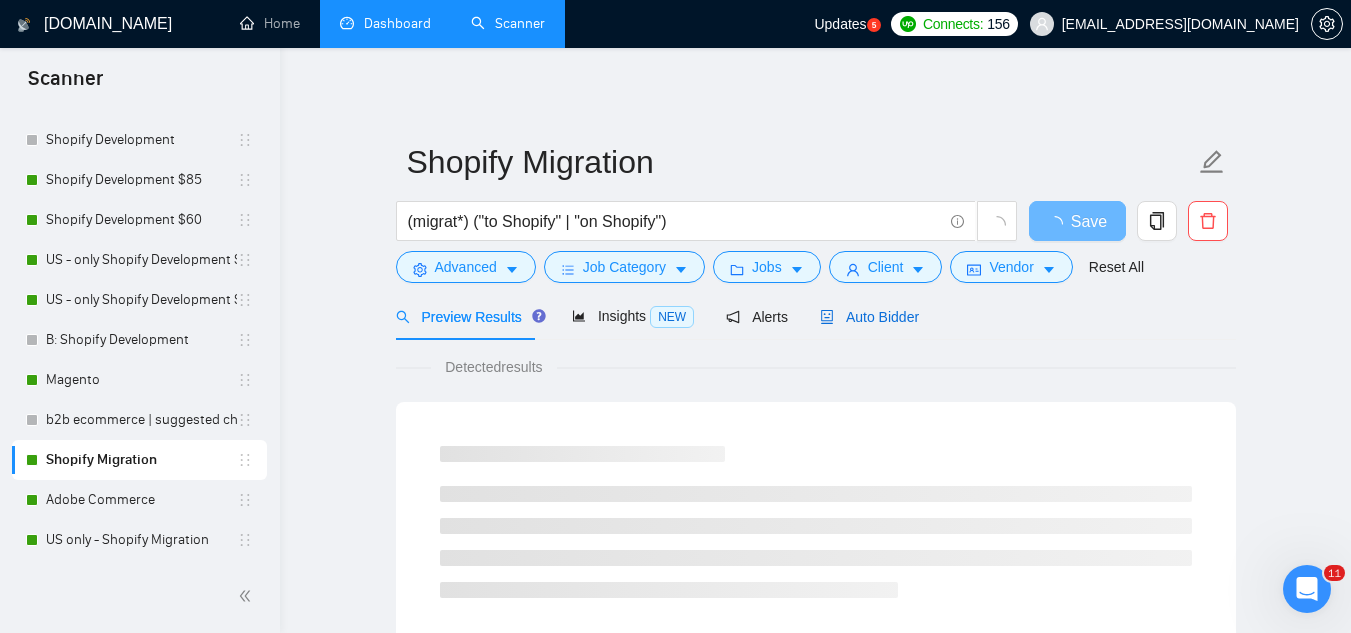 click on "Auto Bidder" at bounding box center (869, 317) 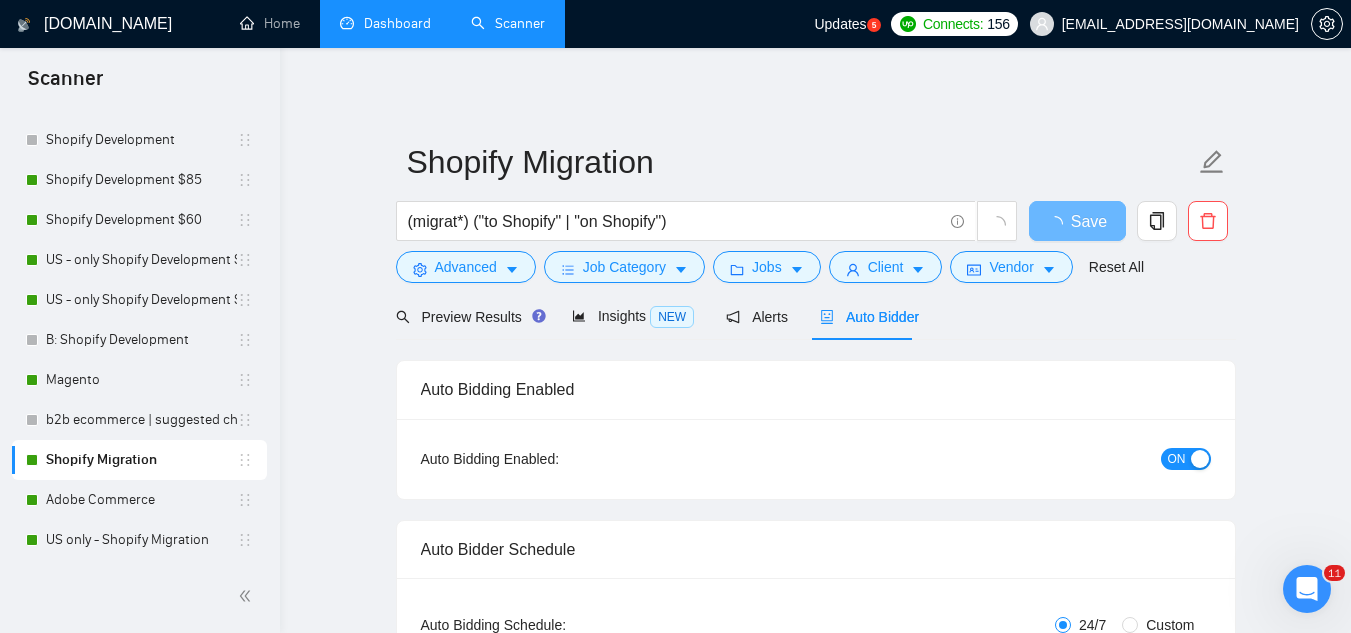type 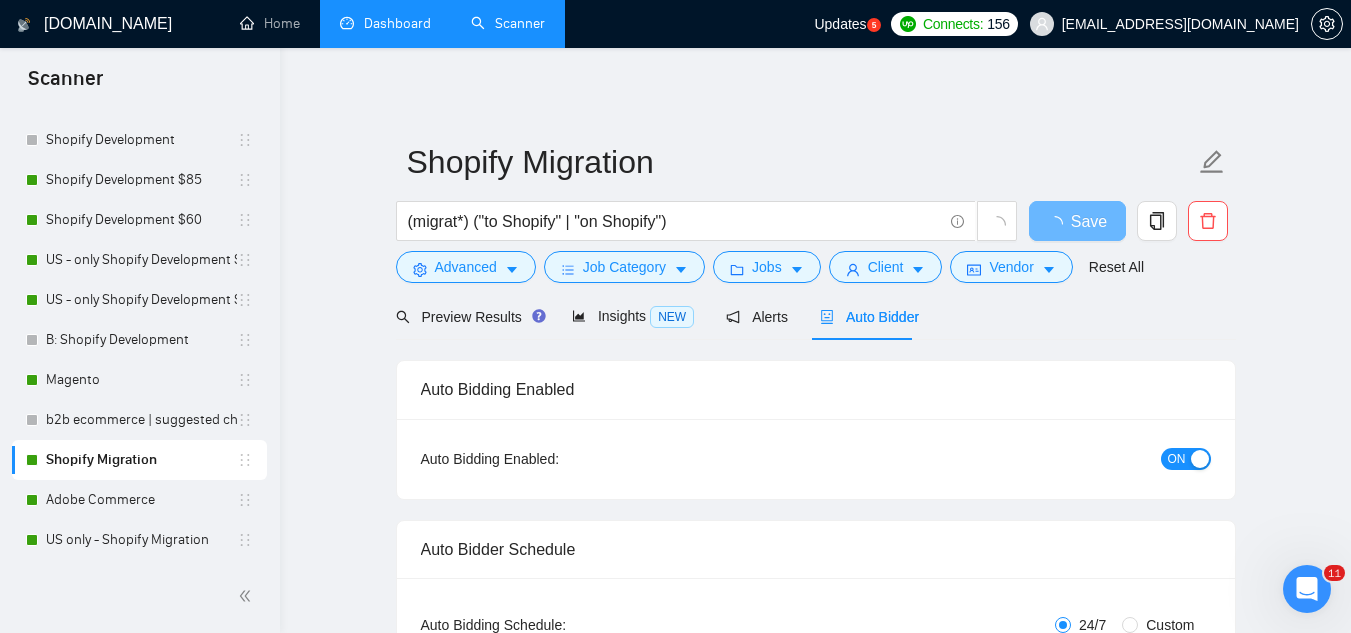checkbox on "true" 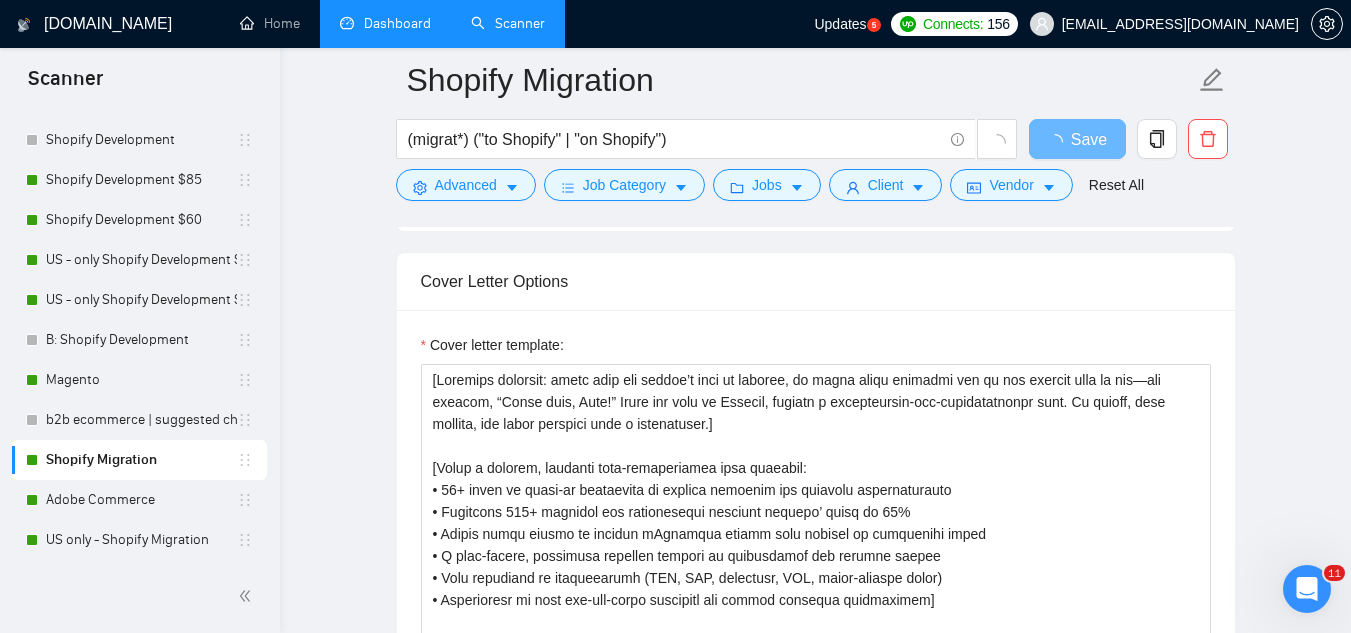 scroll, scrollTop: 1800, scrollLeft: 0, axis: vertical 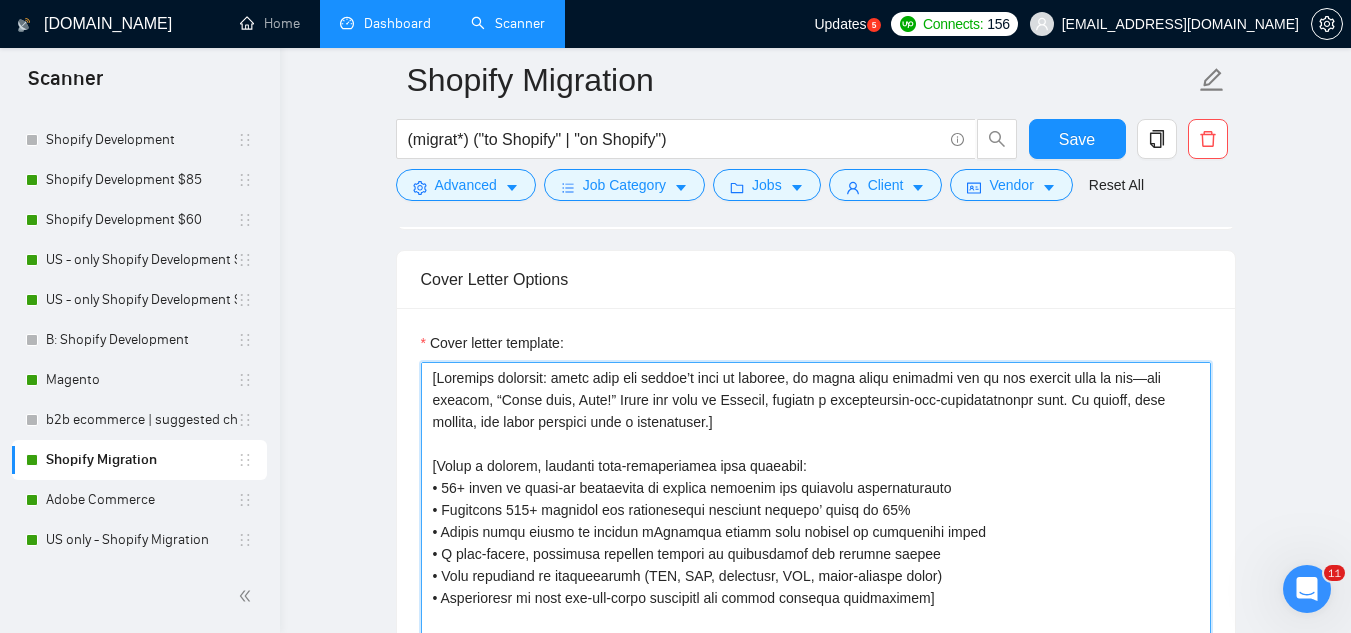 click on "Cover letter template:" at bounding box center [816, 587] 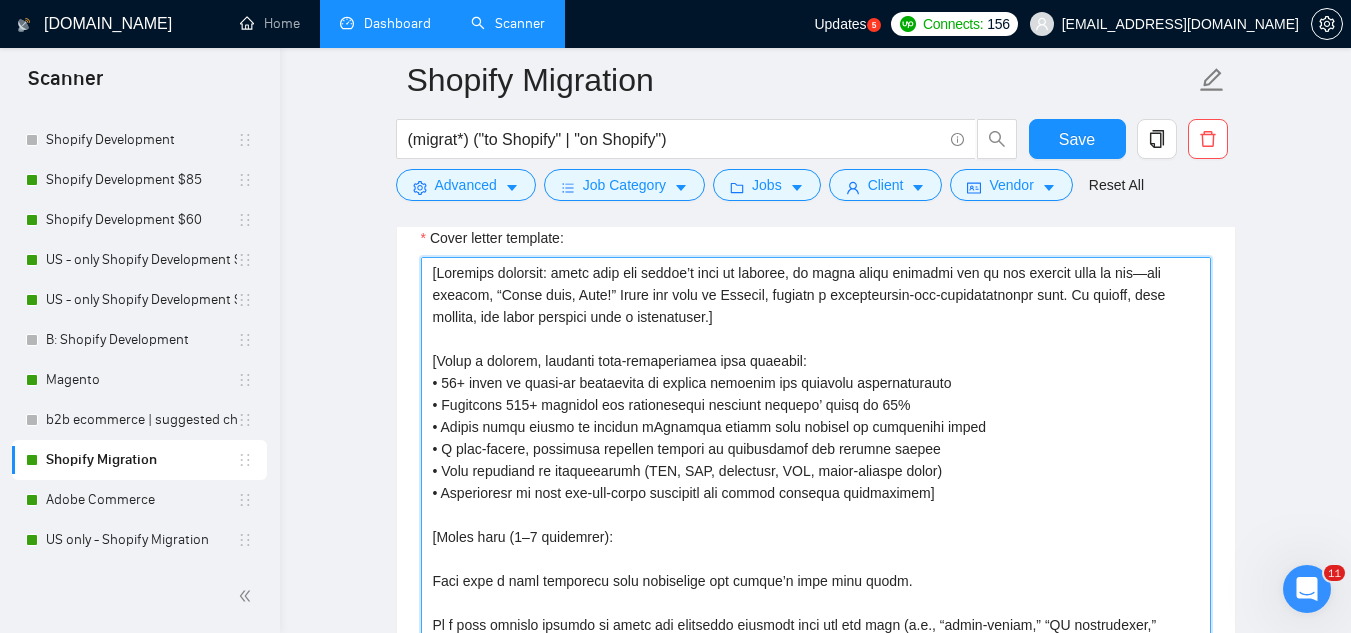 scroll, scrollTop: 1977, scrollLeft: 0, axis: vertical 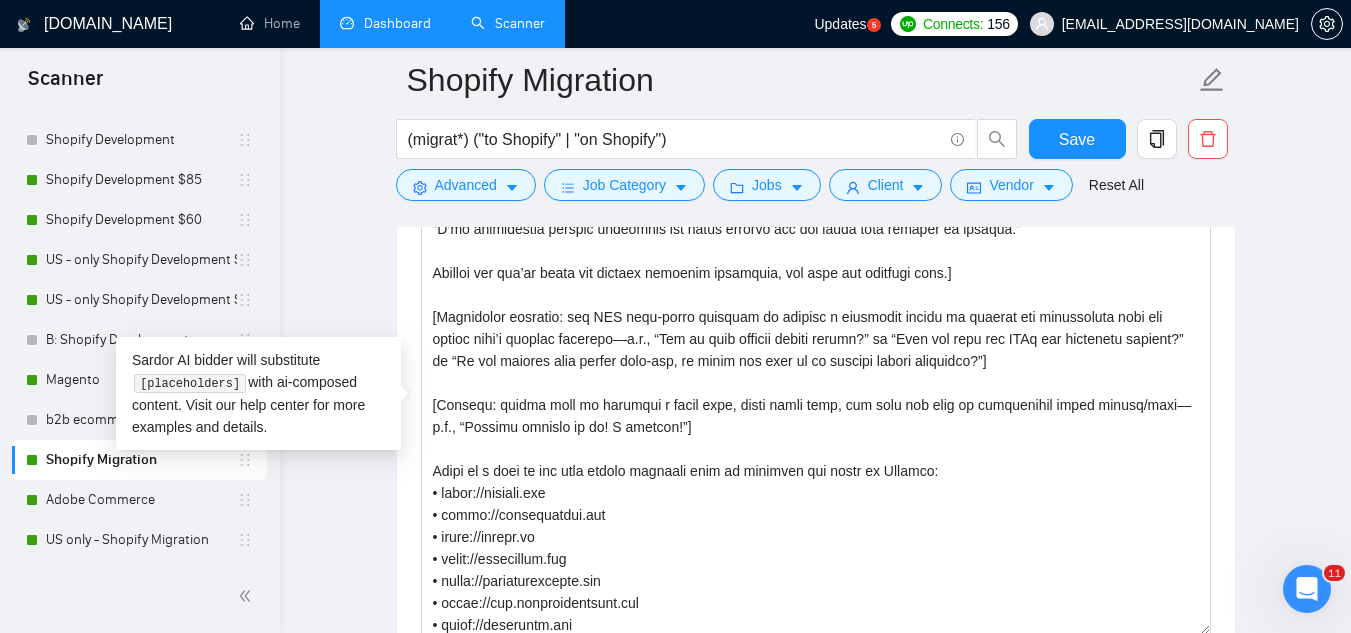click on "[EMAIL_ADDRESS][DOMAIN_NAME]" at bounding box center [1164, 24] 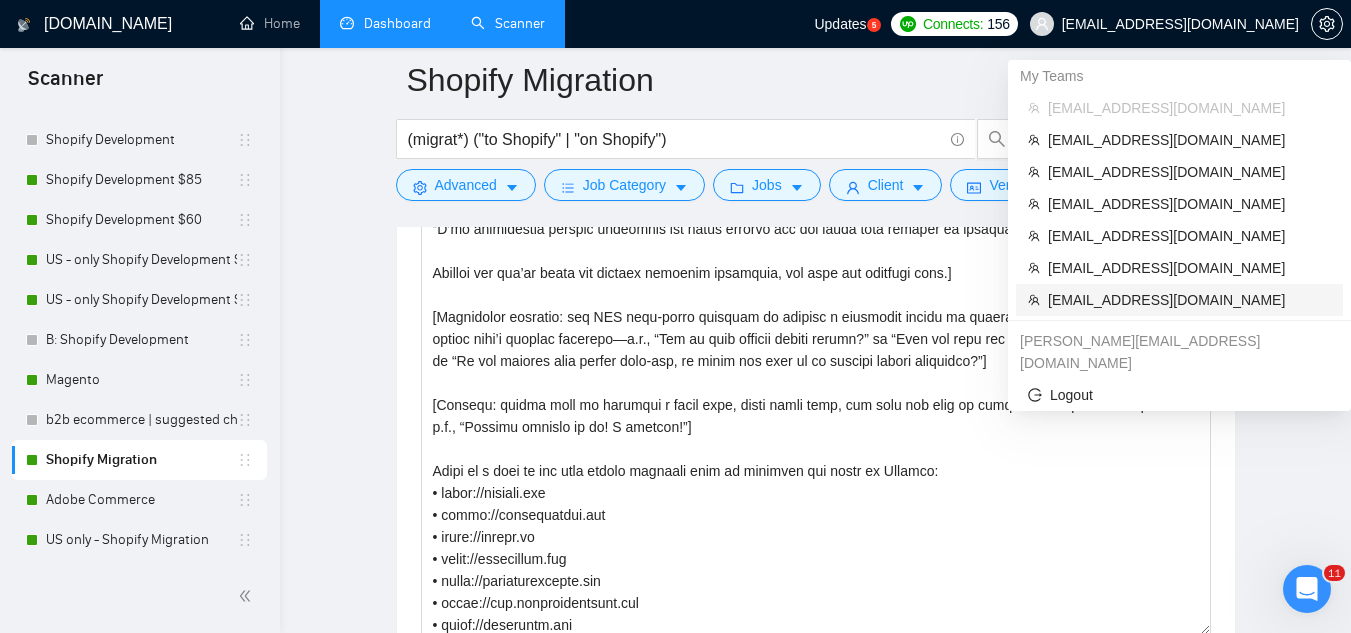 click on "caleb+rikoouu@socialbloom.io" at bounding box center (1189, 300) 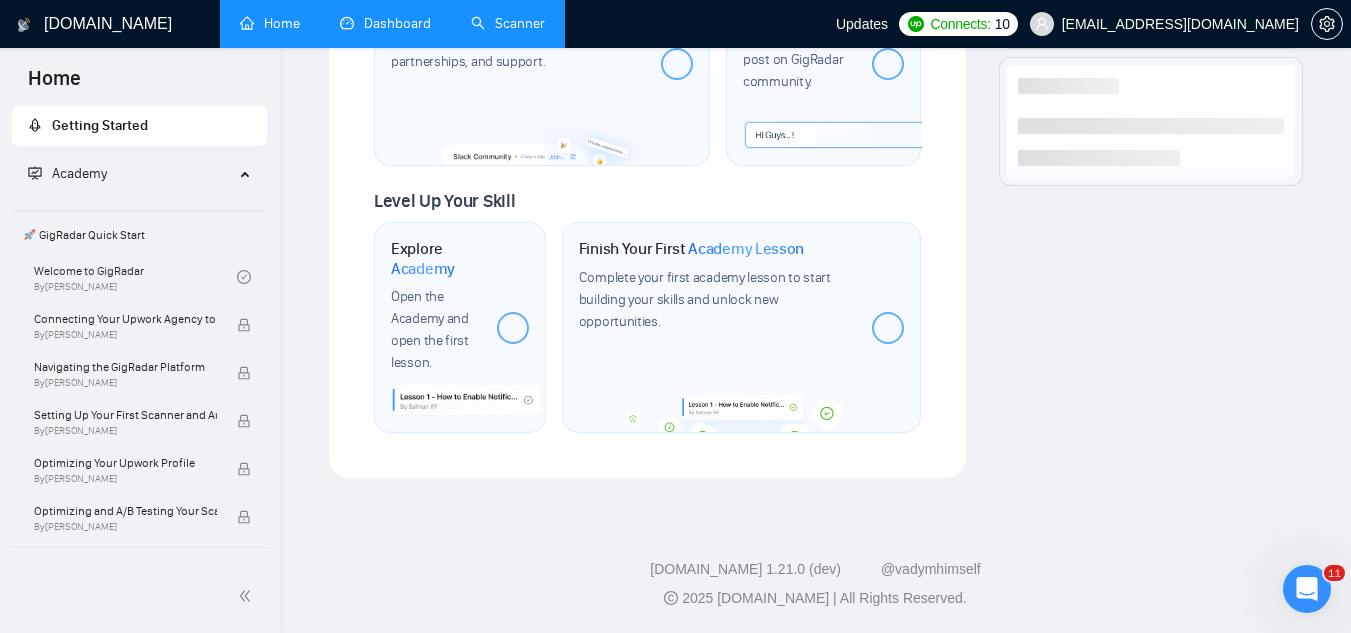 scroll, scrollTop: 1206, scrollLeft: 0, axis: vertical 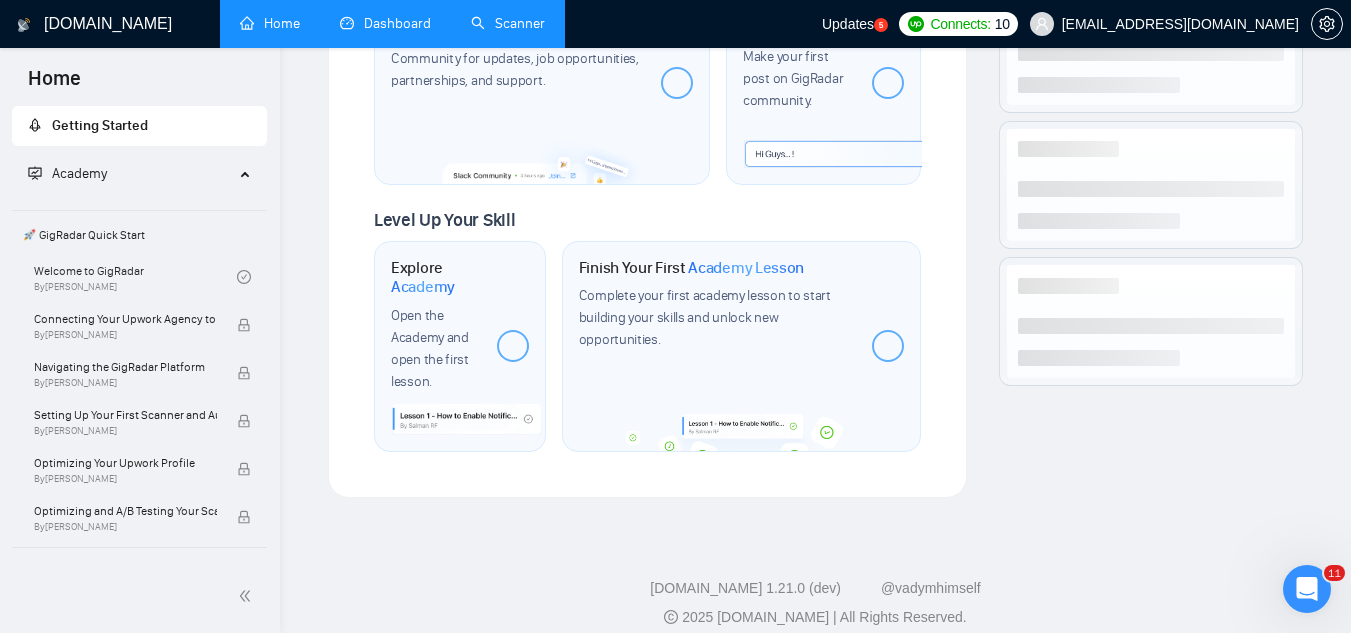 click on "Connect with the GigRadar Slack Community for updates, job opportunities, partnerships, and support." at bounding box center (518, 59) 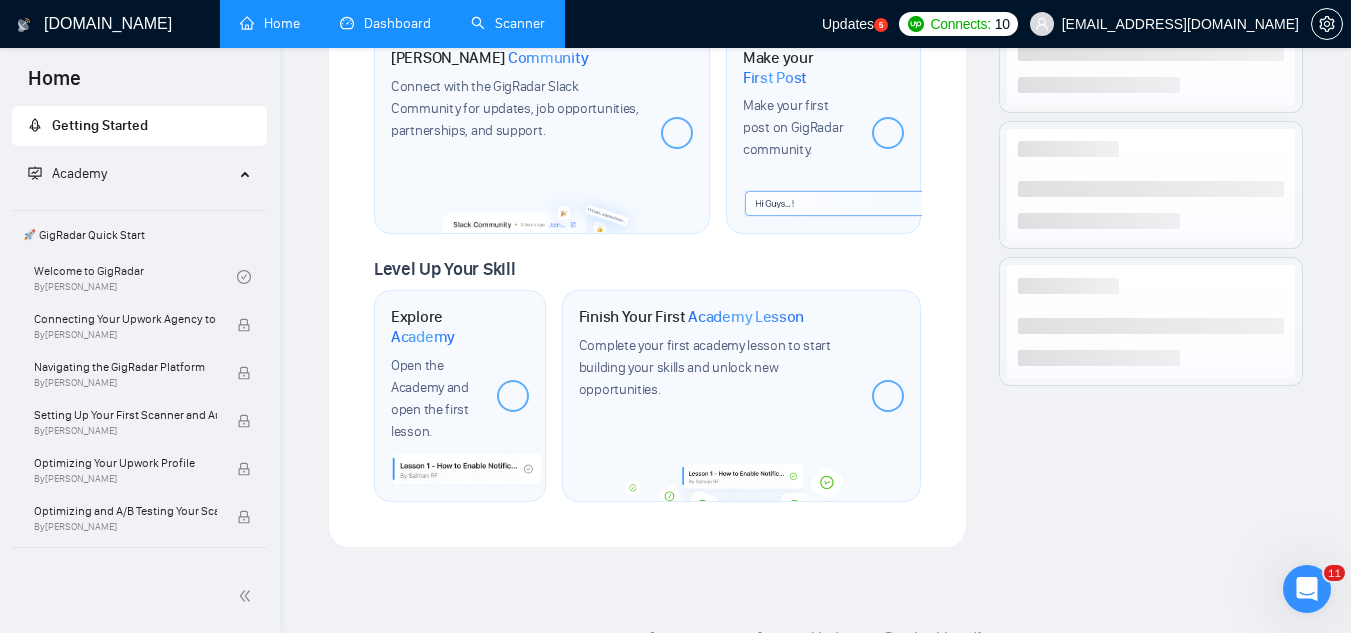 scroll, scrollTop: 1199, scrollLeft: 0, axis: vertical 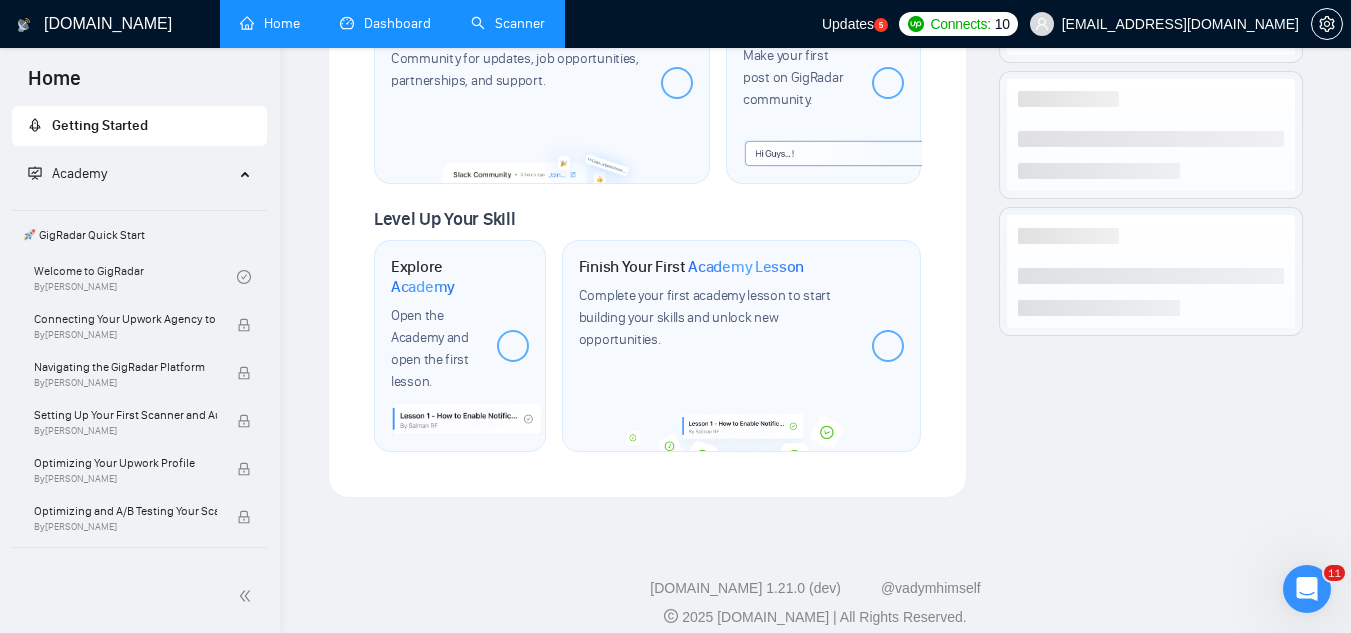 click on "Scanner" at bounding box center (508, 23) 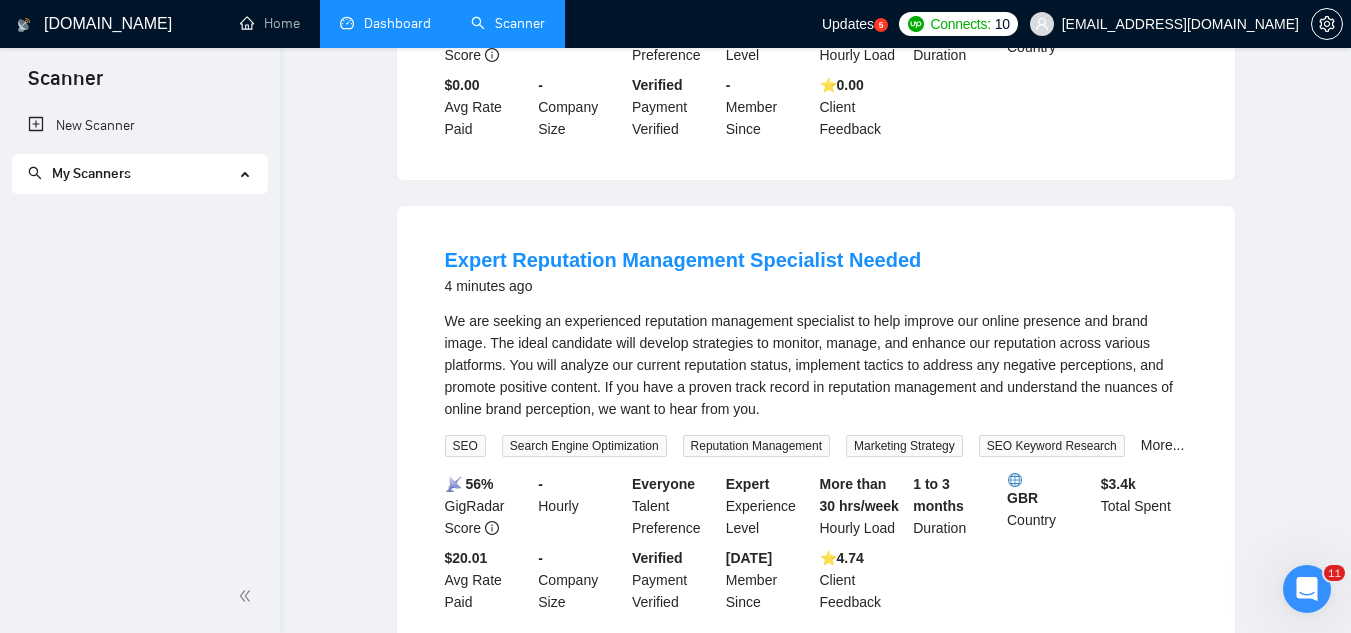 scroll, scrollTop: 0, scrollLeft: 0, axis: both 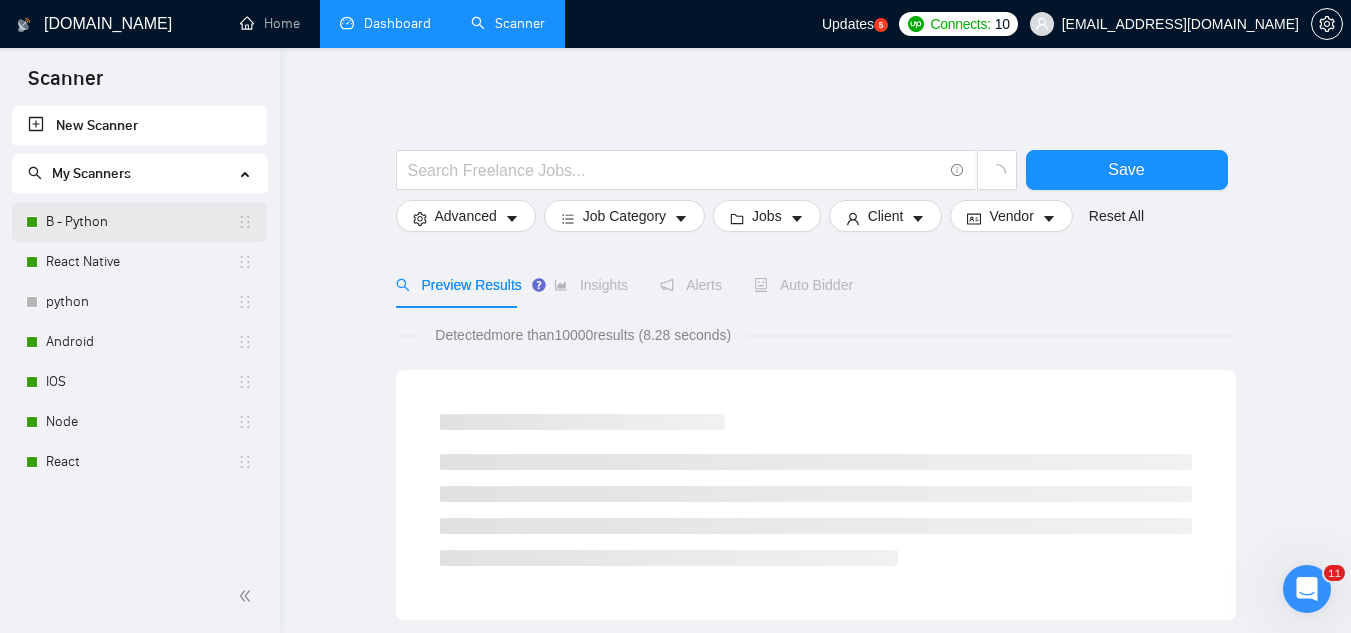 click on "B - Python" at bounding box center [141, 222] 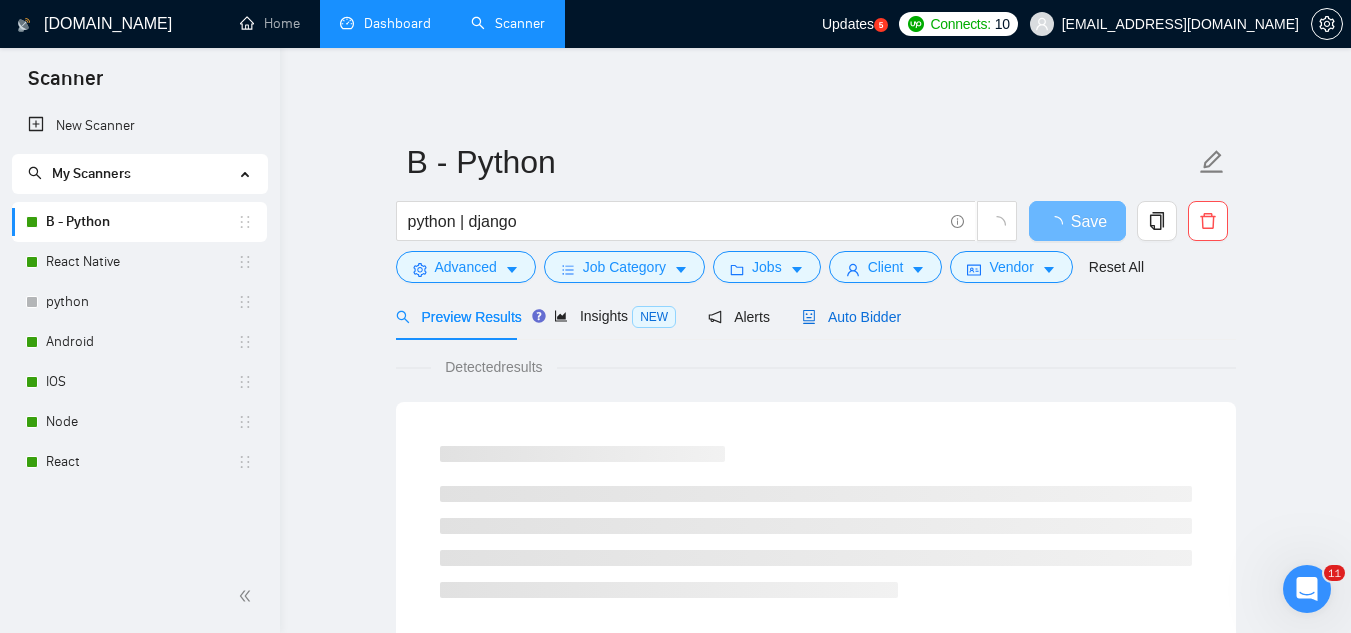 click on "Auto Bidder" at bounding box center (851, 317) 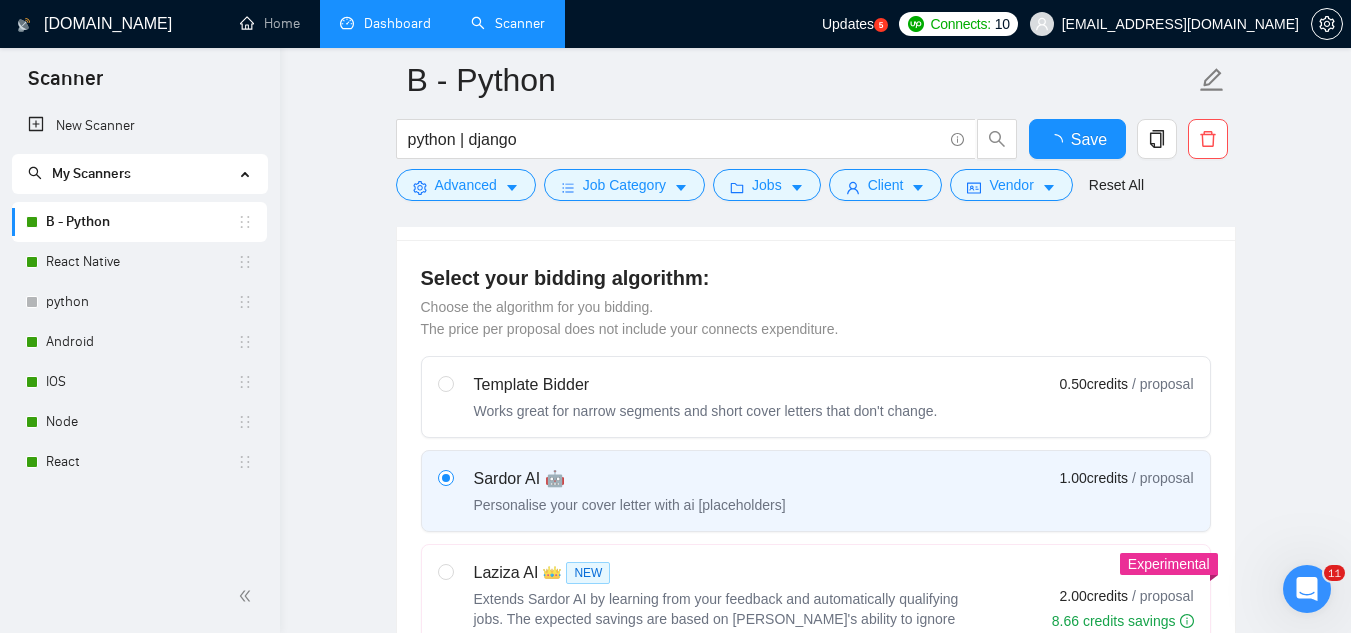 type 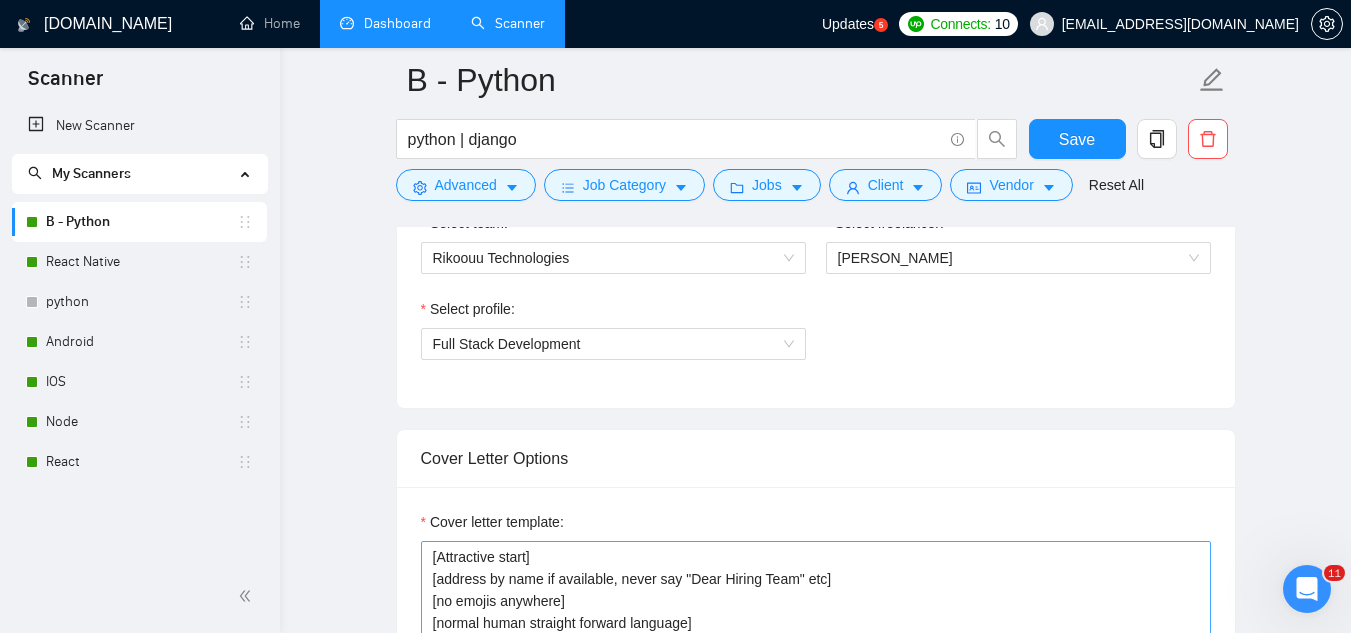 scroll, scrollTop: 1400, scrollLeft: 0, axis: vertical 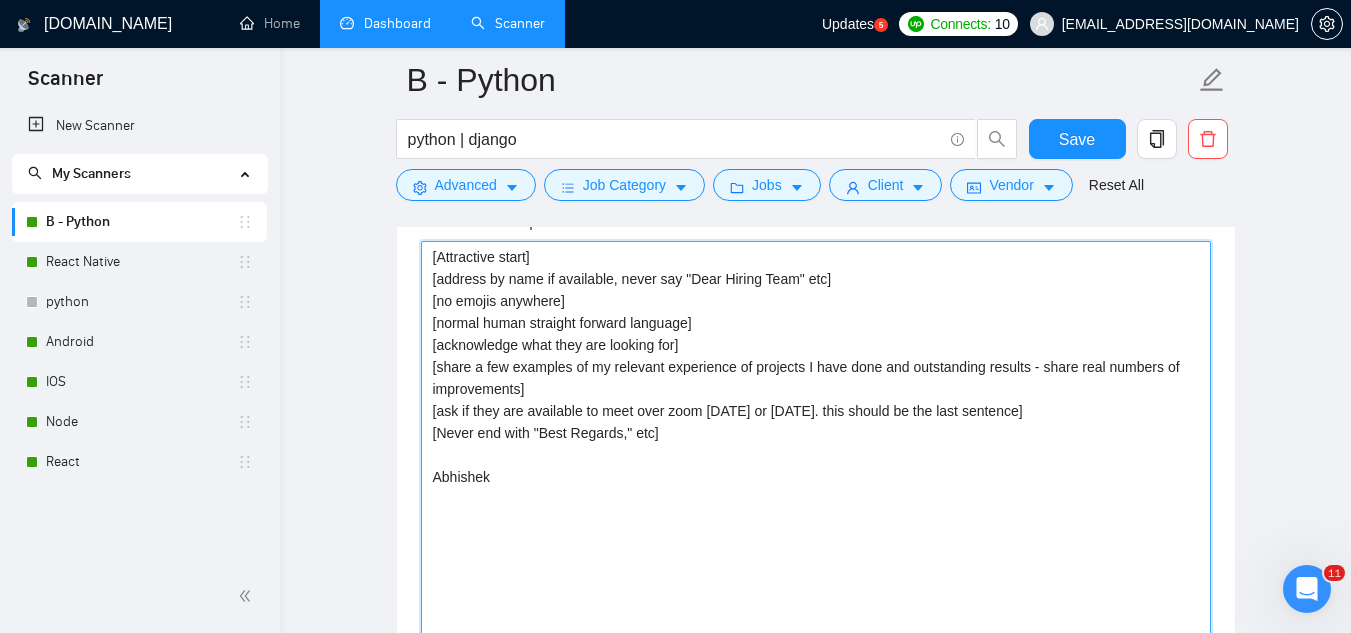click on "[Attractive start]
[address by name if available, never say "Dear Hiring Team" etc]
[no emojis anywhere]
[normal human straight forward language]
[acknowledge what they are looking for]
[share a few examples of my relevant experience of projects I have done and outstanding results - share real numbers of improvements]
[ask if they are available to meet over zoom today or tomorrow. this should be the last sentence]
[Never end with "Best Regards," etc]
Abhishek" at bounding box center [816, 466] 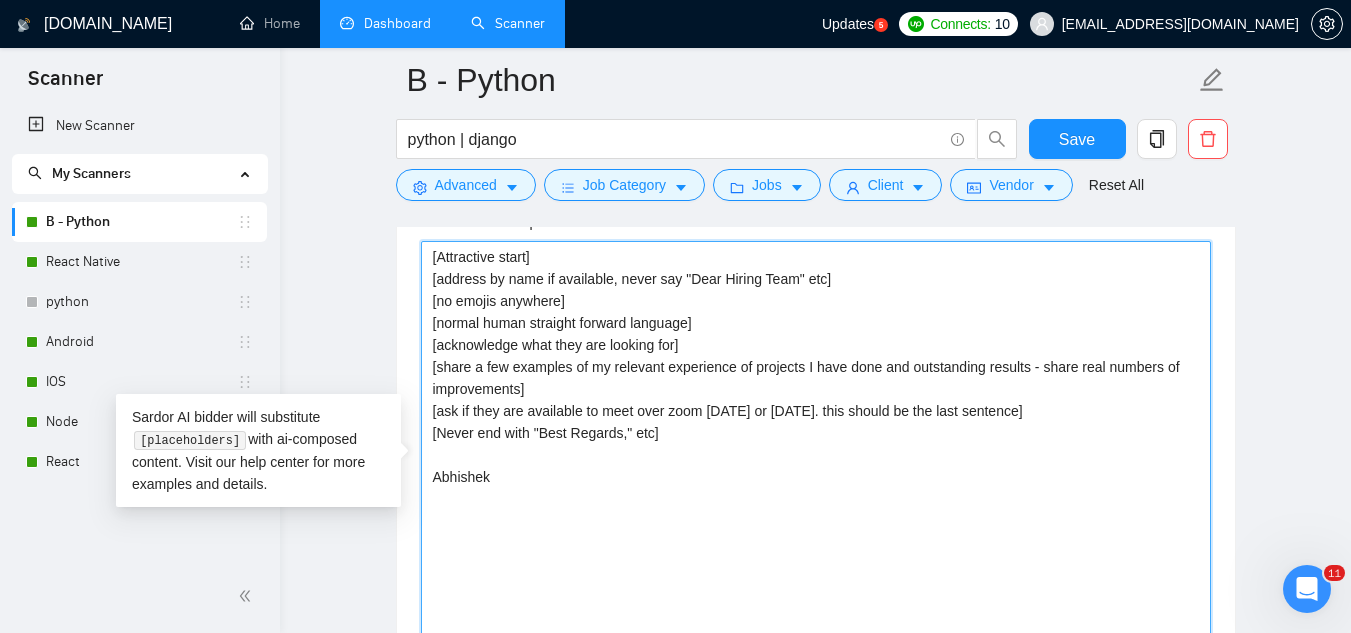 click on "[Attractive start]
[address by name if available, never say "Dear Hiring Team" etc]
[no emojis anywhere]
[normal human straight forward language]
[acknowledge what they are looking for]
[share a few examples of my relevant experience of projects I have done and outstanding results - share real numbers of improvements]
[ask if they are available to meet over zoom today or tomorrow. this should be the last sentence]
[Never end with "Best Regards," etc]
Abhishek" at bounding box center [816, 466] 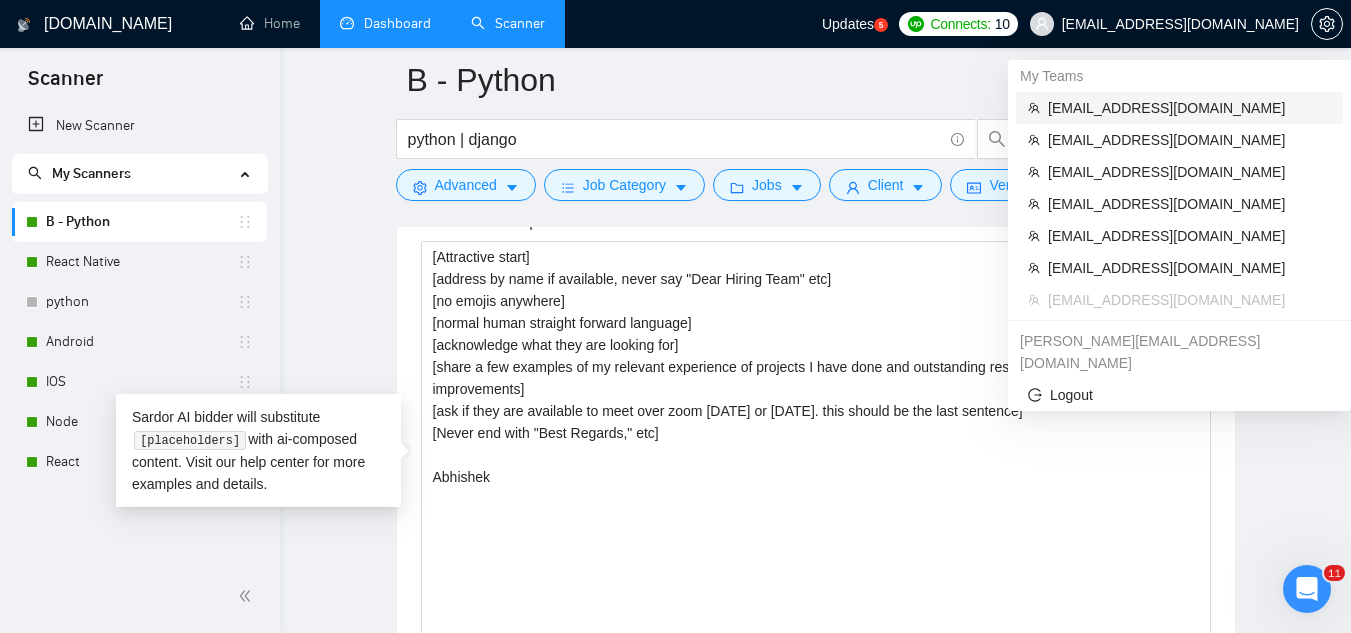 click on "[EMAIL_ADDRESS][DOMAIN_NAME]" at bounding box center (1189, 108) 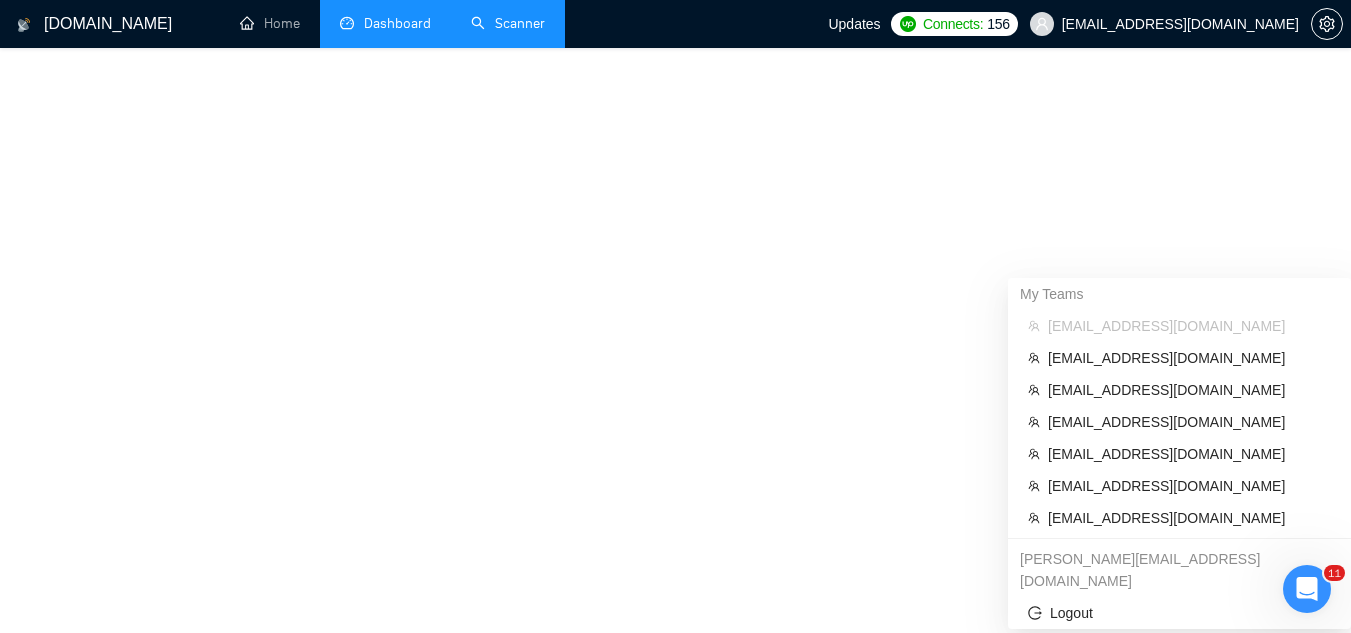 scroll, scrollTop: 1160, scrollLeft: 0, axis: vertical 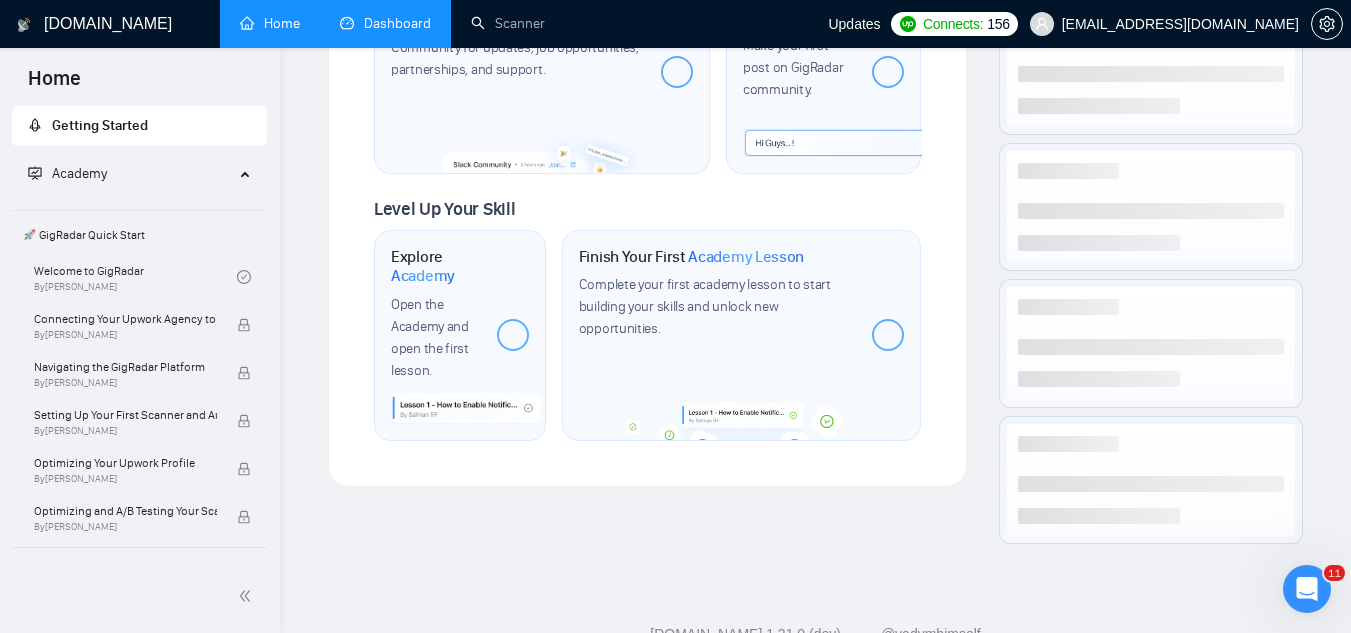 click on "Dashboard" at bounding box center [385, 23] 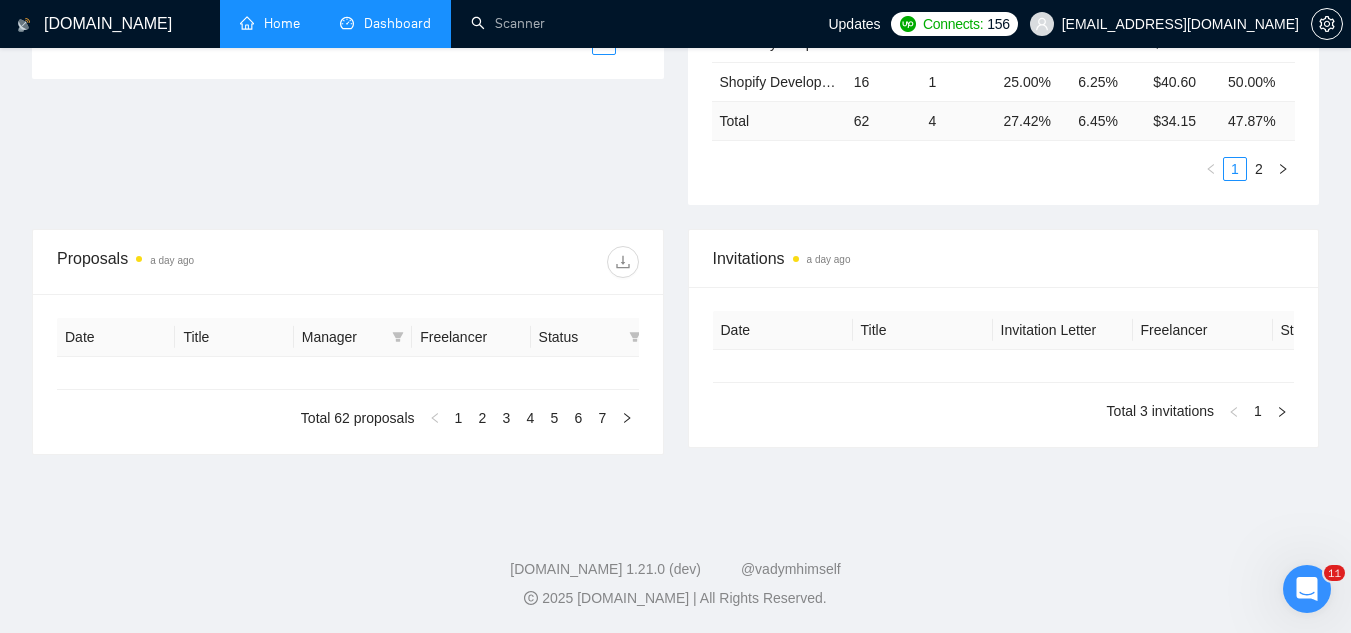 type on "[DATE]" 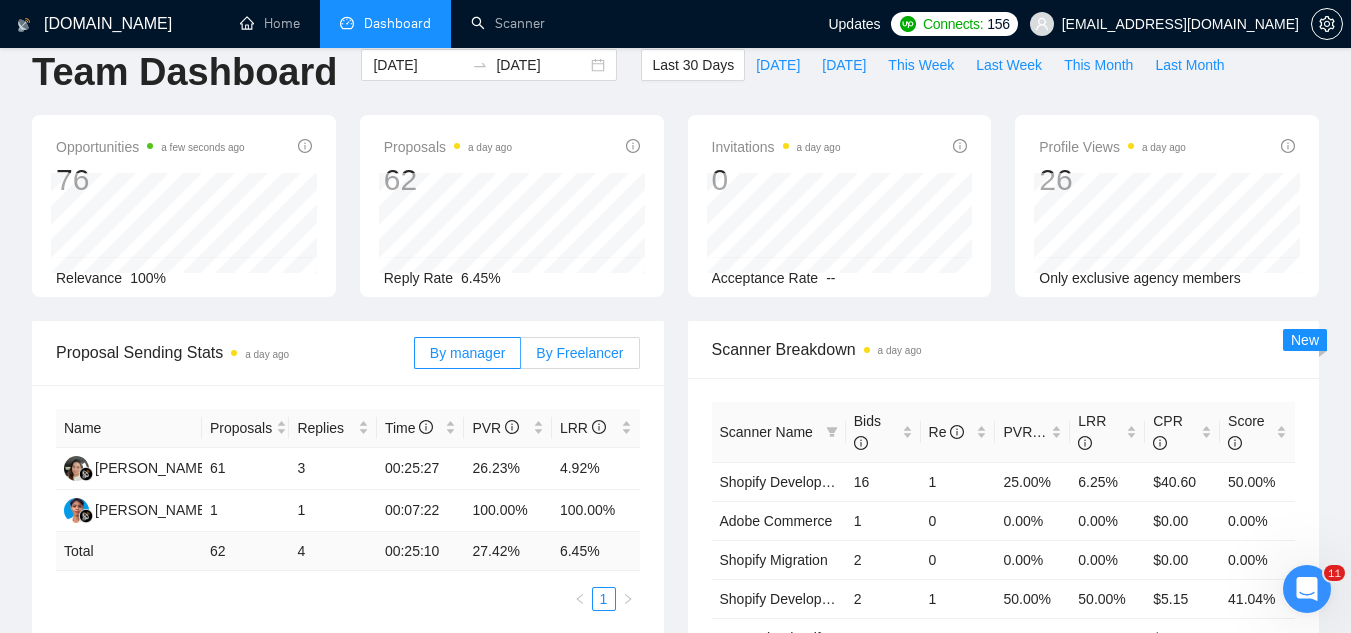 scroll, scrollTop: 0, scrollLeft: 0, axis: both 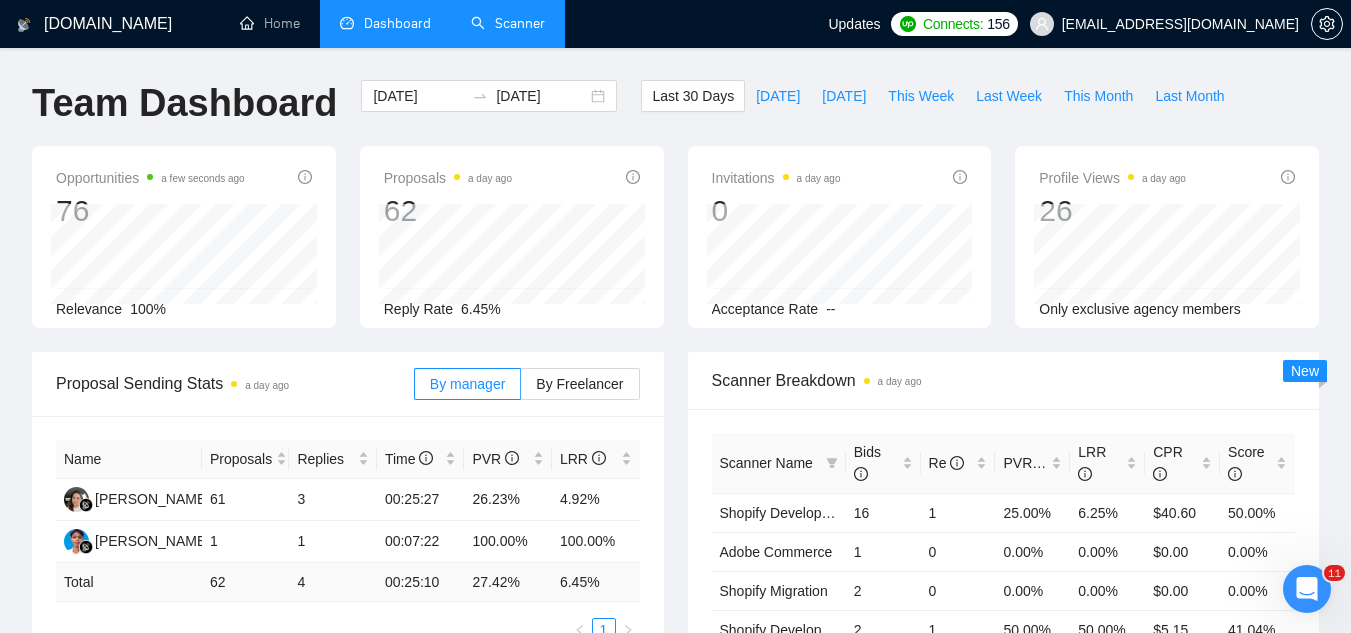 click on "Scanner" at bounding box center (508, 23) 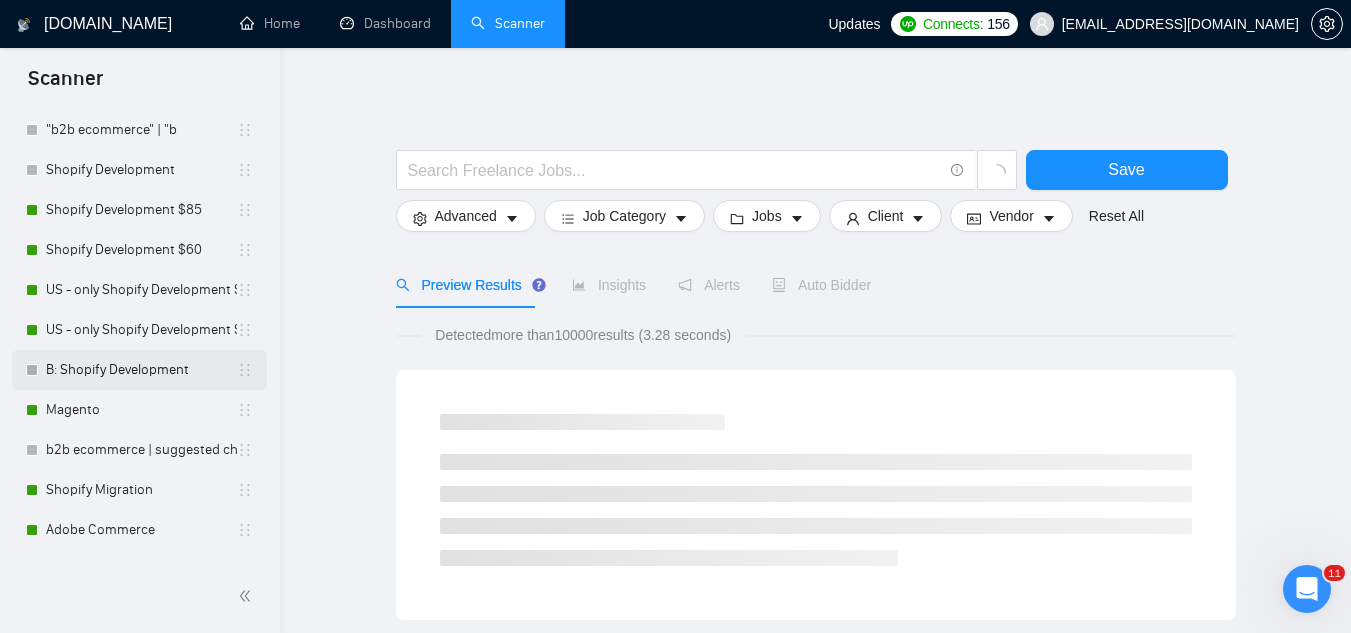 scroll, scrollTop: 162, scrollLeft: 0, axis: vertical 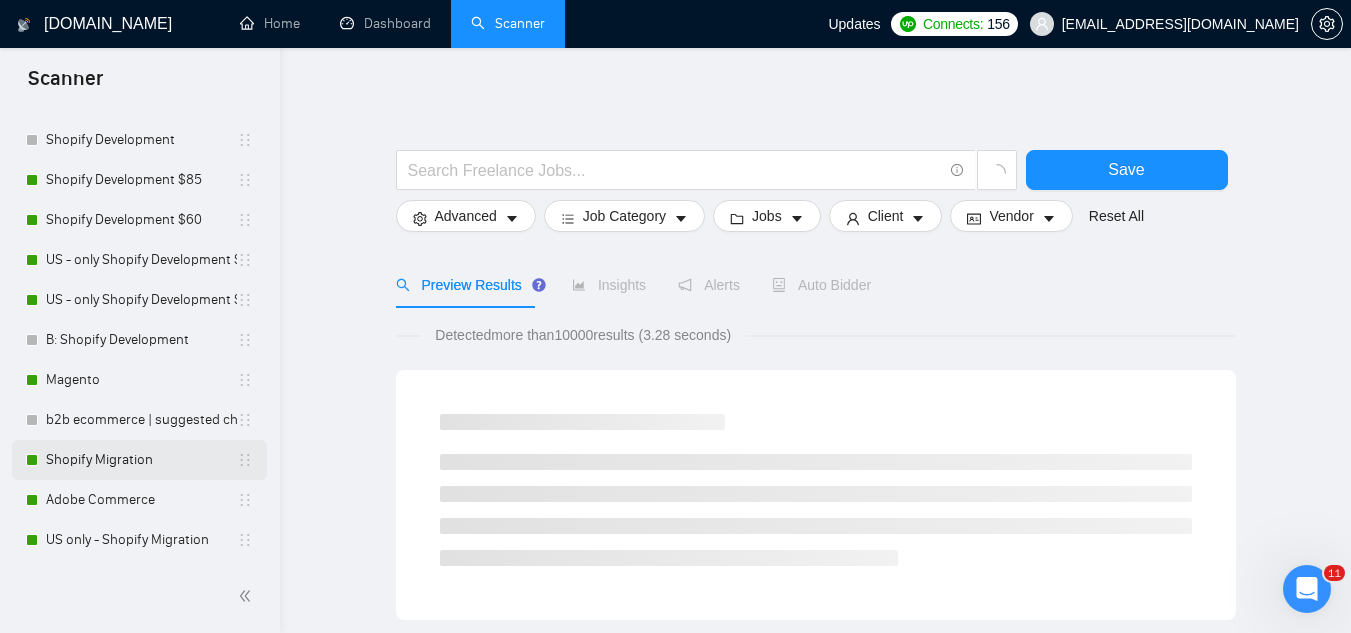 click on "Shopify Migration" at bounding box center (141, 460) 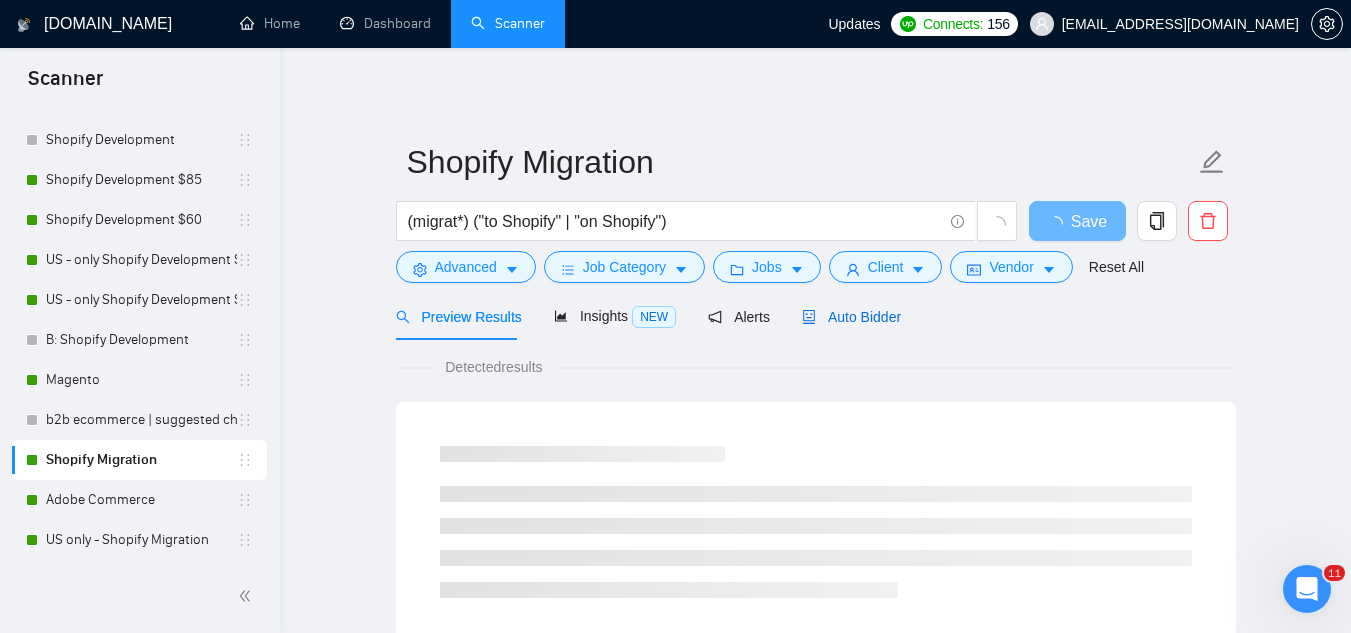 click on "Auto Bidder" at bounding box center (851, 317) 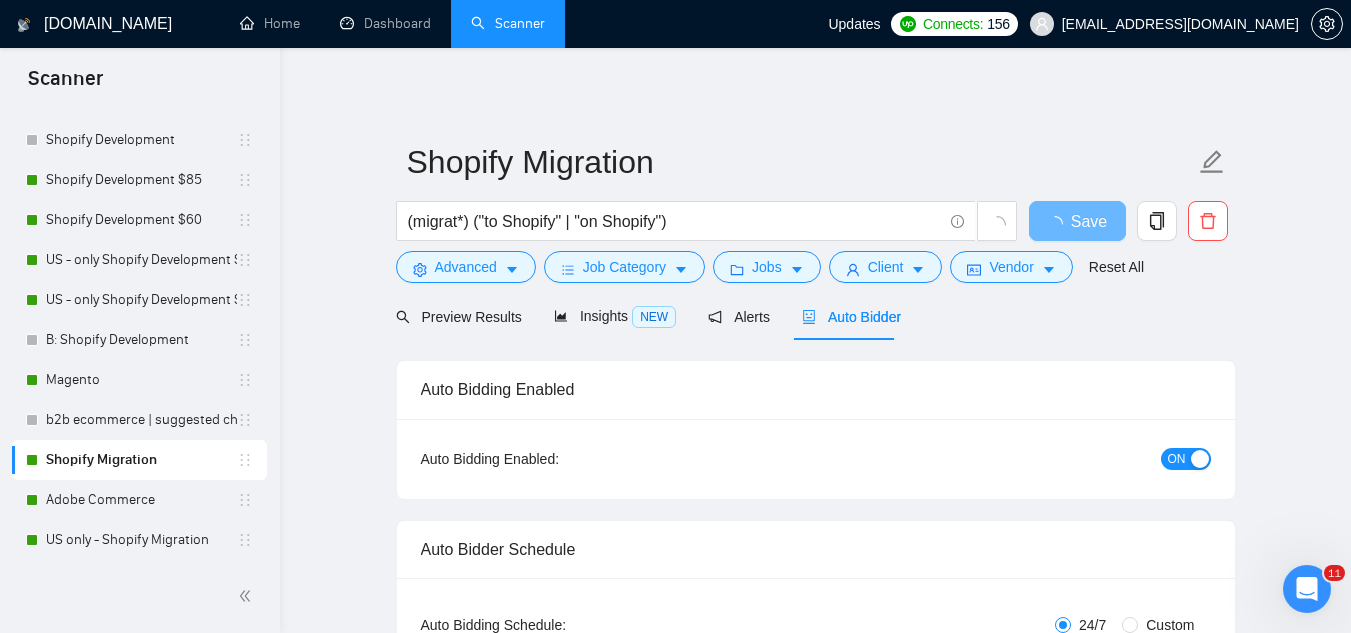 type 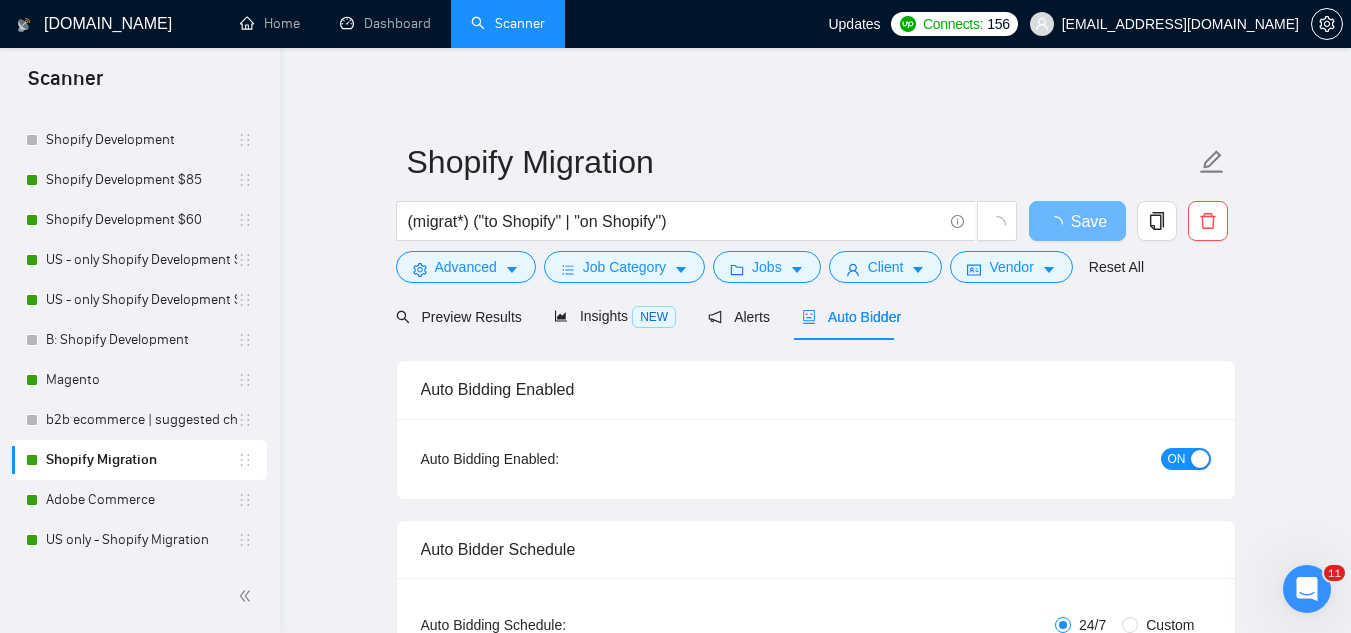 checkbox on "true" 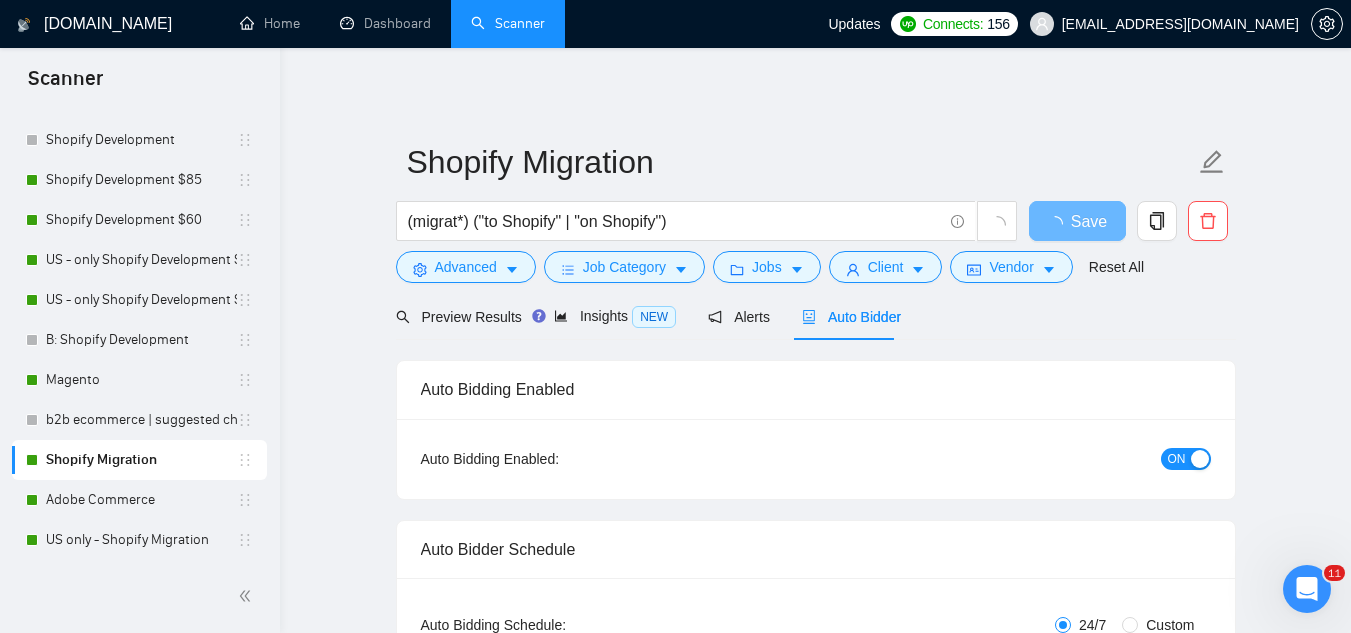 type 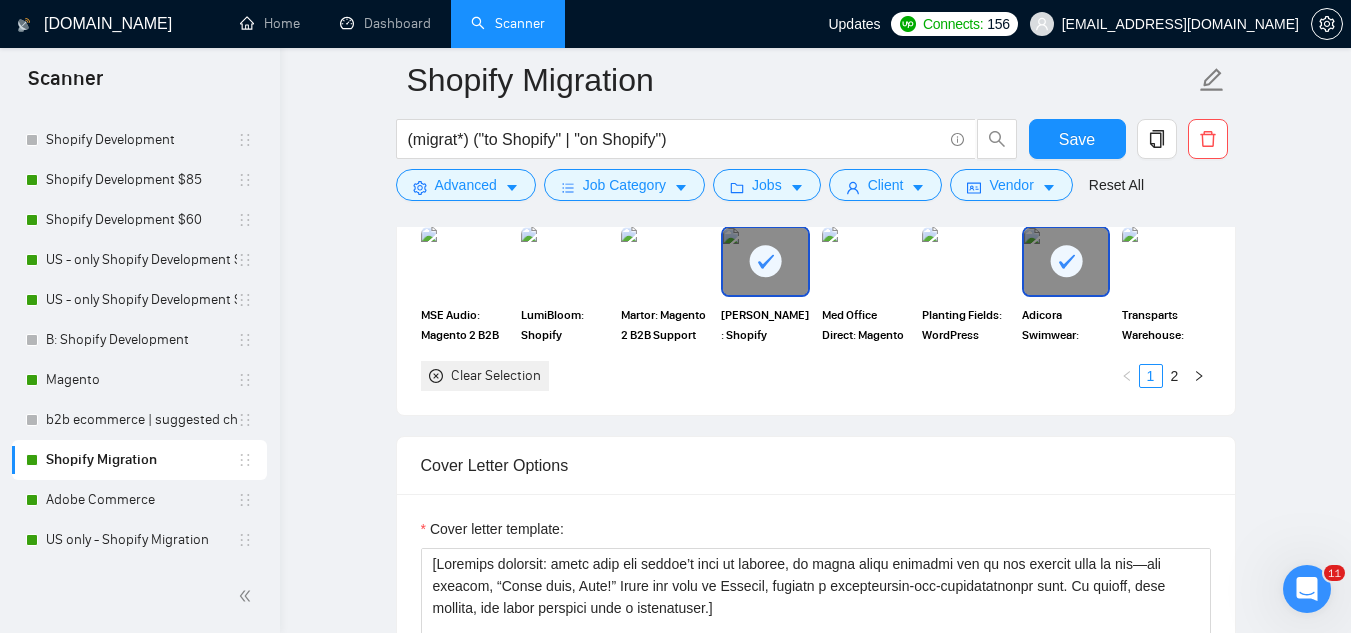 scroll, scrollTop: 1900, scrollLeft: 0, axis: vertical 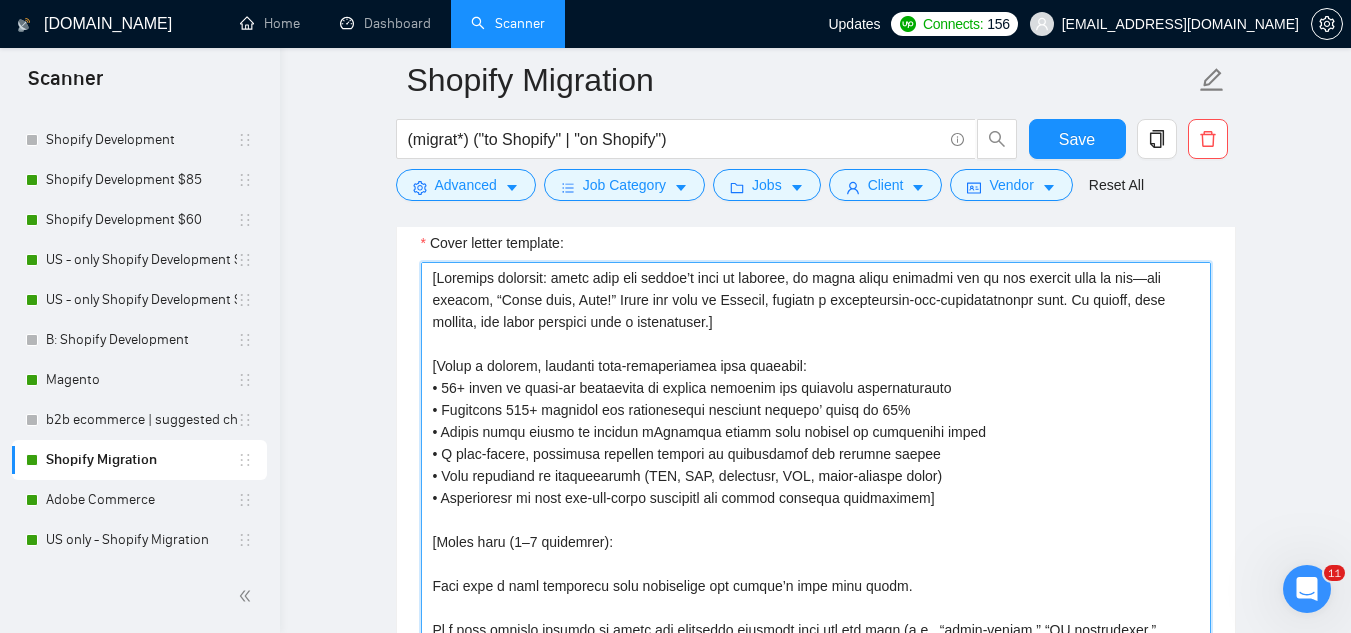 click on "Cover letter template:" at bounding box center [816, 487] 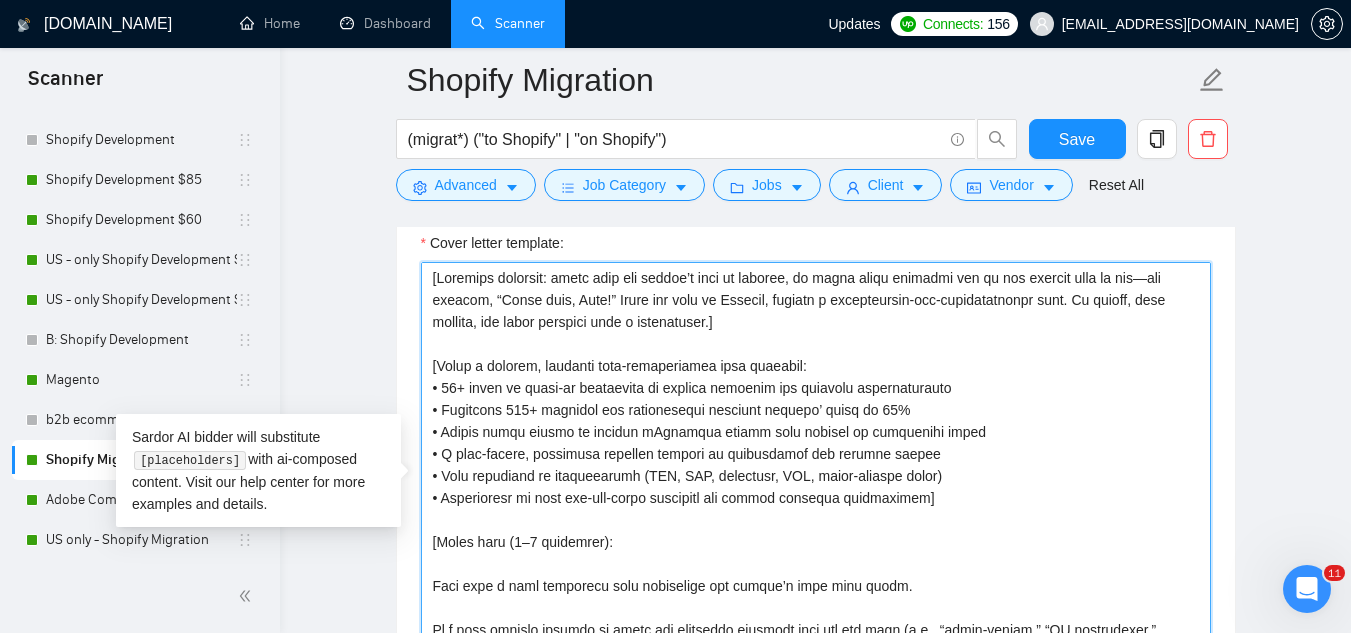 click on "Cover letter template:" at bounding box center (816, 487) 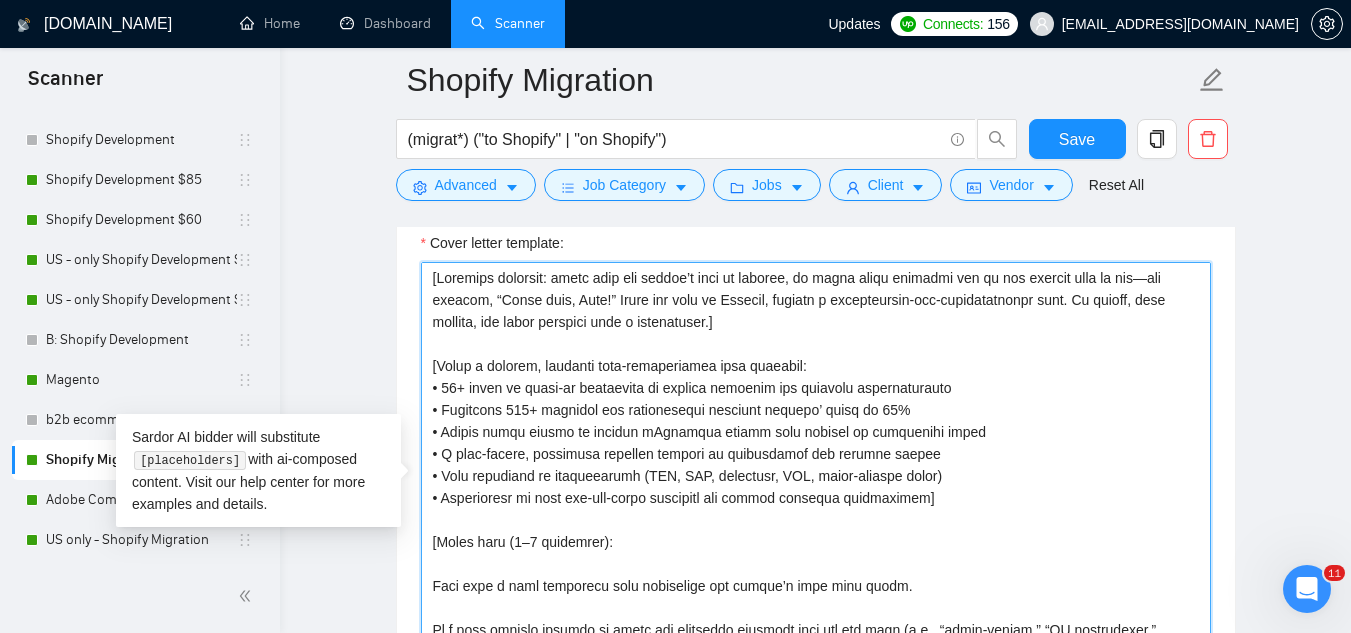 type on "[Write a concise, engaging self‐introduction that includes:
• 20+ years of hands‐on experience in digital commerce and business transformation
• Delivered 100+ projects and consistently boosting clients’ sales by 76%
• Proven track record of scaling eCommerce brands from startup to enterprise level
• A data‐driven, strategic approach focused on conversions and revenue growth
• Deep expertise in integrations (ERP, OMS, logistics, CRM, multi‐channel sales)
• Proficiency in both off‐the‐shelf solutions and custom platform development]
[Write hook (3–4 sentences):
Lead with a bold statement that highlights the client’s core pain point.
If a past project matches at least two identical keywords from the job post (e.g., “multi‐vendor,” “AI integration,” “checkout optimization,” “CRO,” “redesign”), name that project and mention only the relevant experience.
If no close match exists, use the fallback:
“I’ve implemented similar solutions for other clients and can share case details on request.”
Explain how you..." 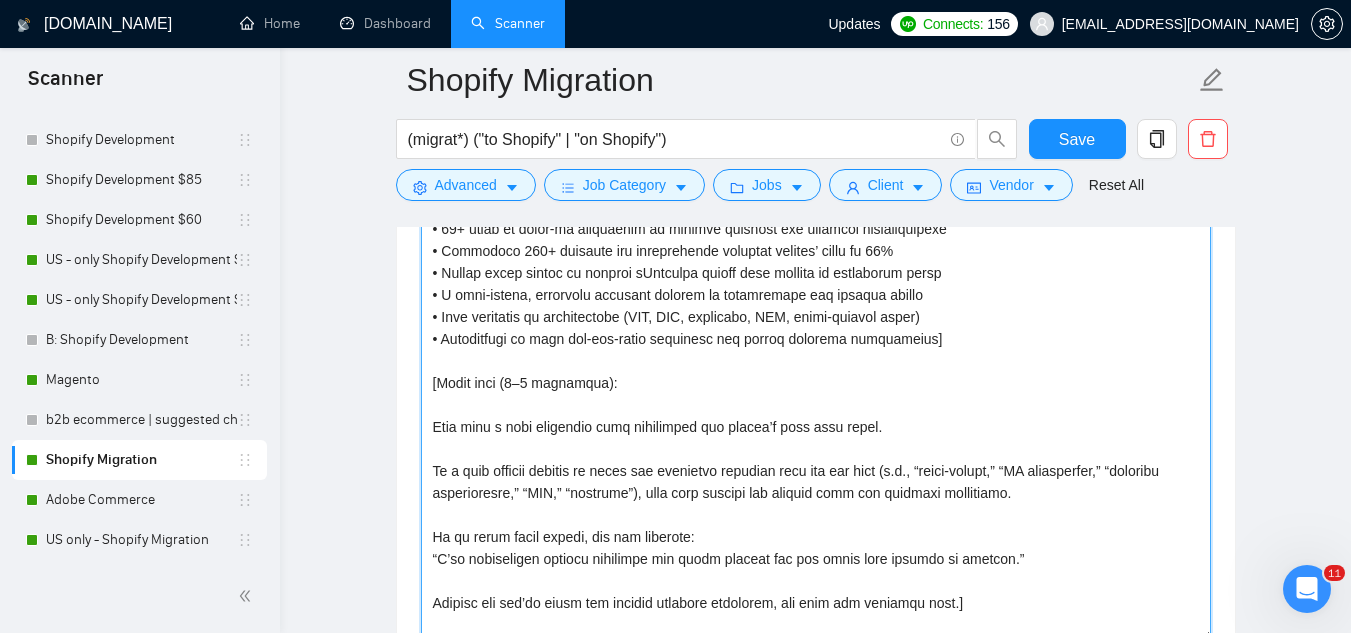 scroll, scrollTop: 1977, scrollLeft: 0, axis: vertical 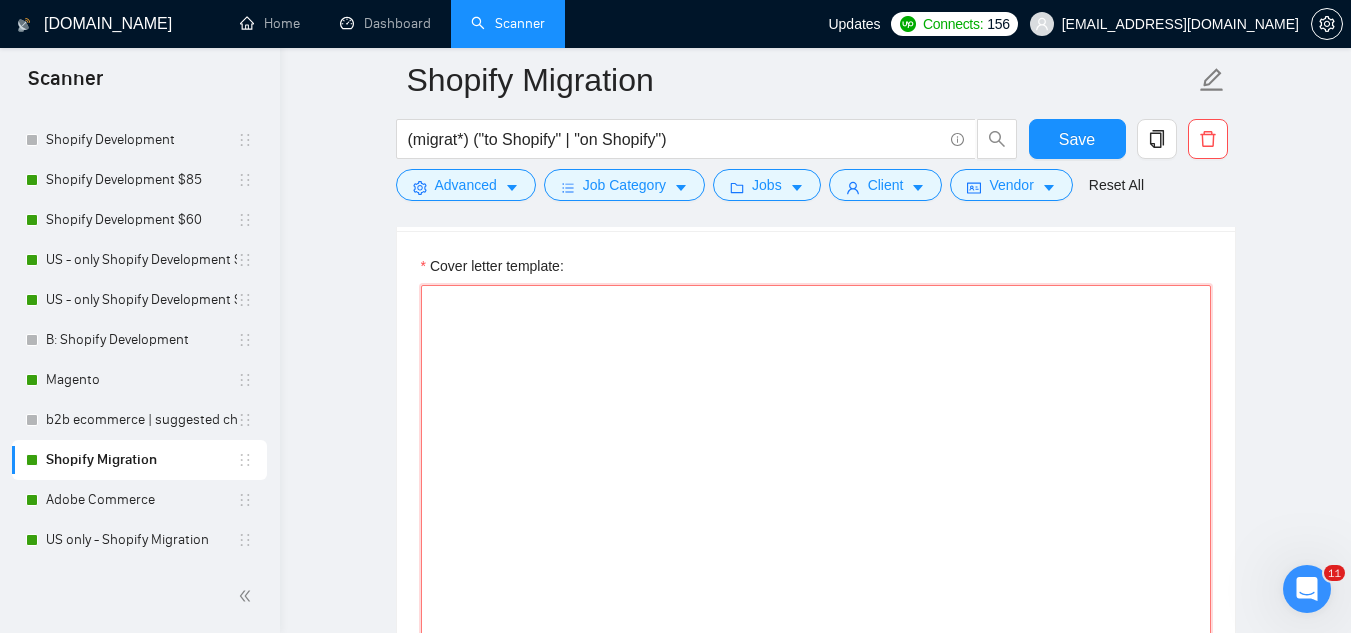 paste on "[Attractive start]
[address by name if available, never say "Dear Hiring Team" etc]
[no emojis anywhere]
[normal human straight forward language]
[acknowledge what they are looking for]
[share a few examples of my relevant experience of projects I have done and outstanding results - share real numbers of improvements]
[ask if they are available to meet over zoom today or tomorrow. this should be the last sentence]
[Never end with "Best Regards," etc]" 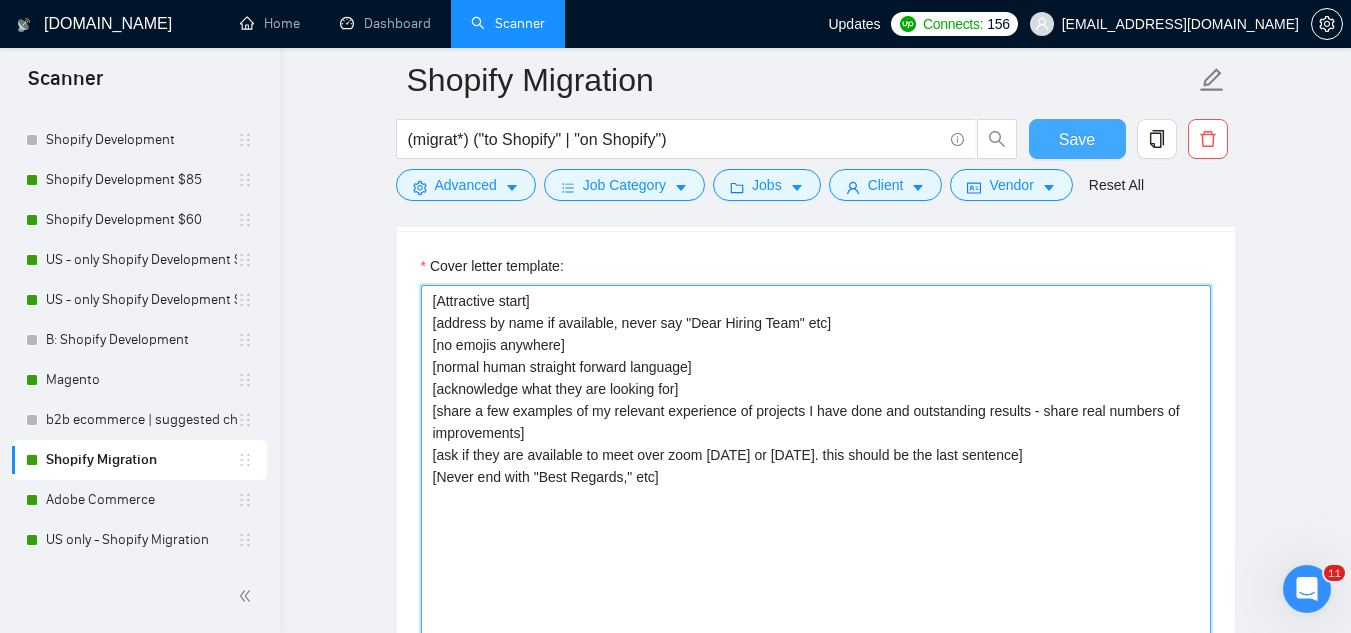 type on "[Attractive start]
[address by name if available, never say "Dear Hiring Team" etc]
[no emojis anywhere]
[normal human straight forward language]
[acknowledge what they are looking for]
[share a few examples of my relevant experience of projects I have done and outstanding results - share real numbers of improvements]
[ask if they are available to meet over zoom today or tomorrow. this should be the last sentence]
[Never end with "Best Regards," etc]" 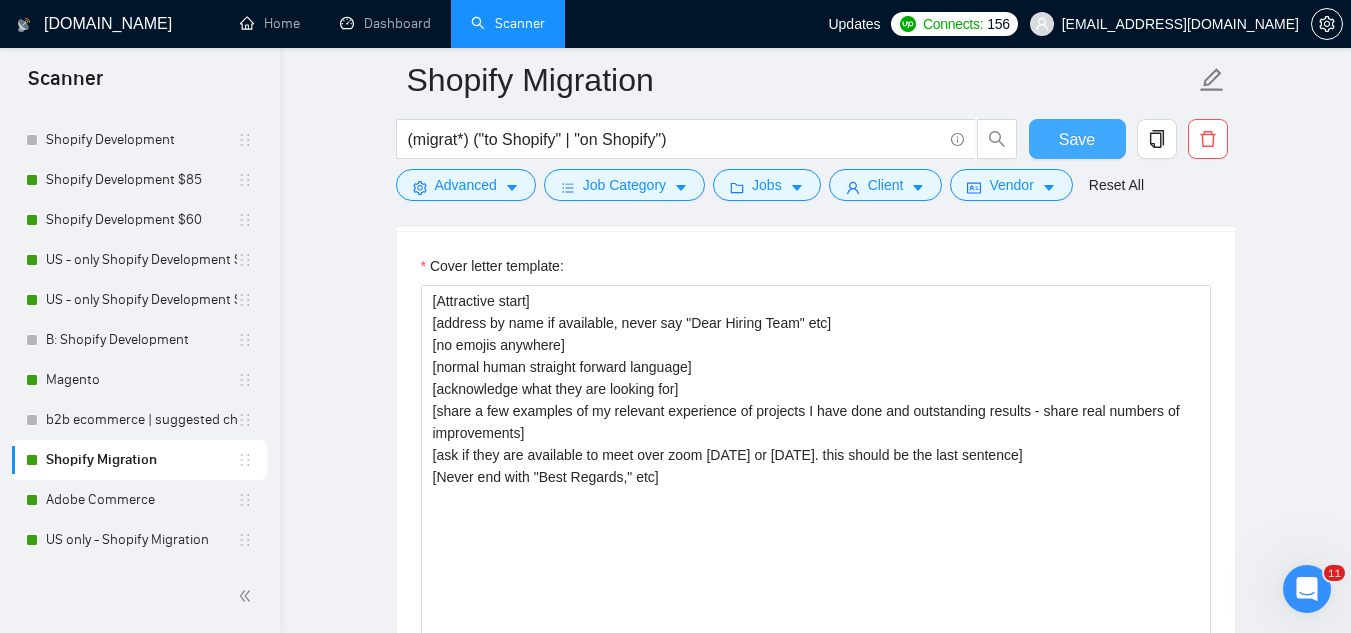 click on "Save" at bounding box center [1077, 139] 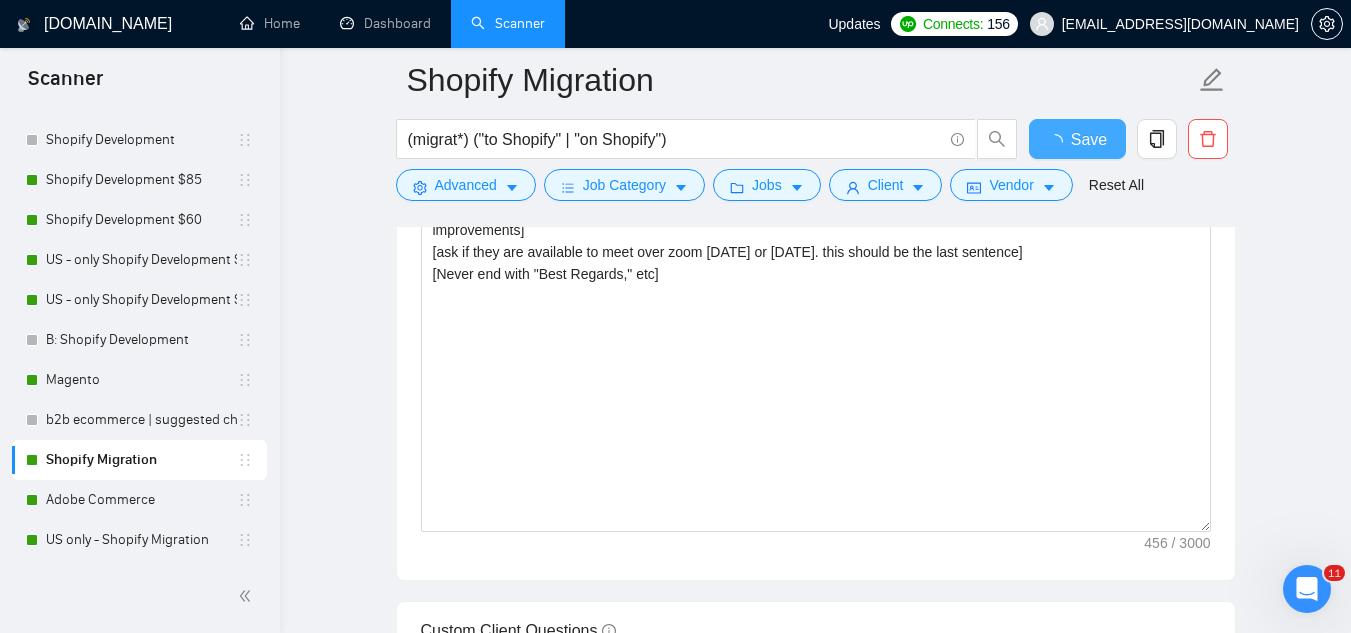 type 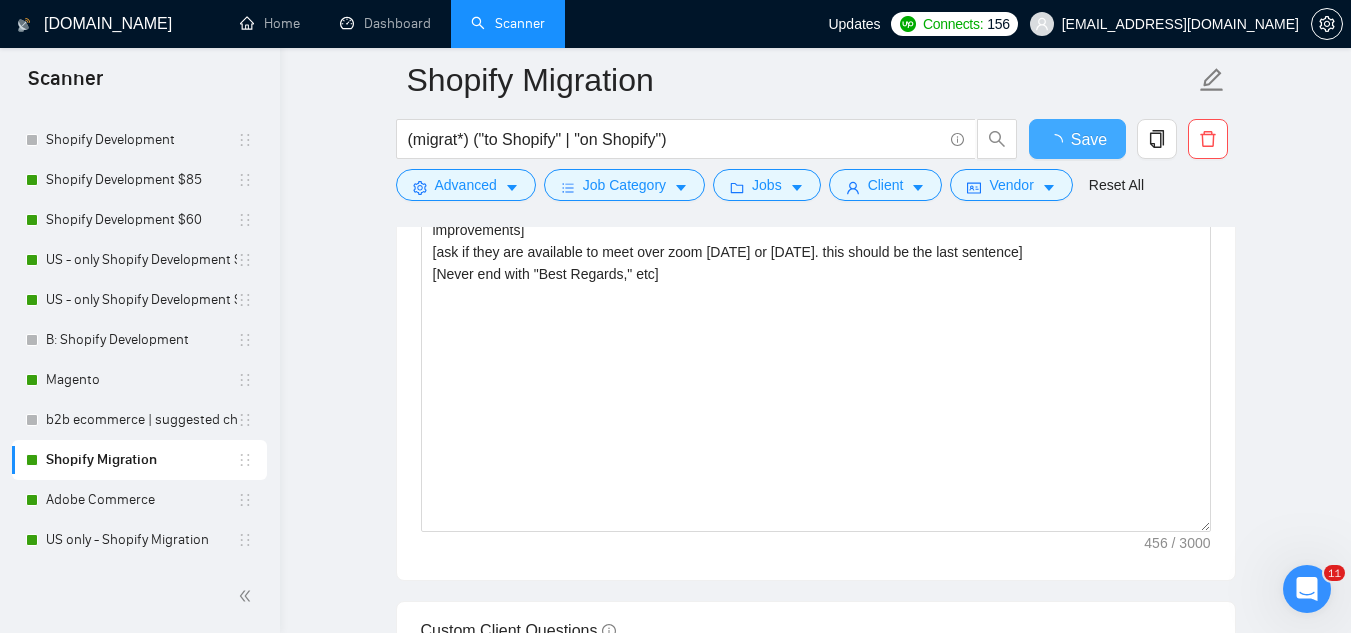 checkbox on "true" 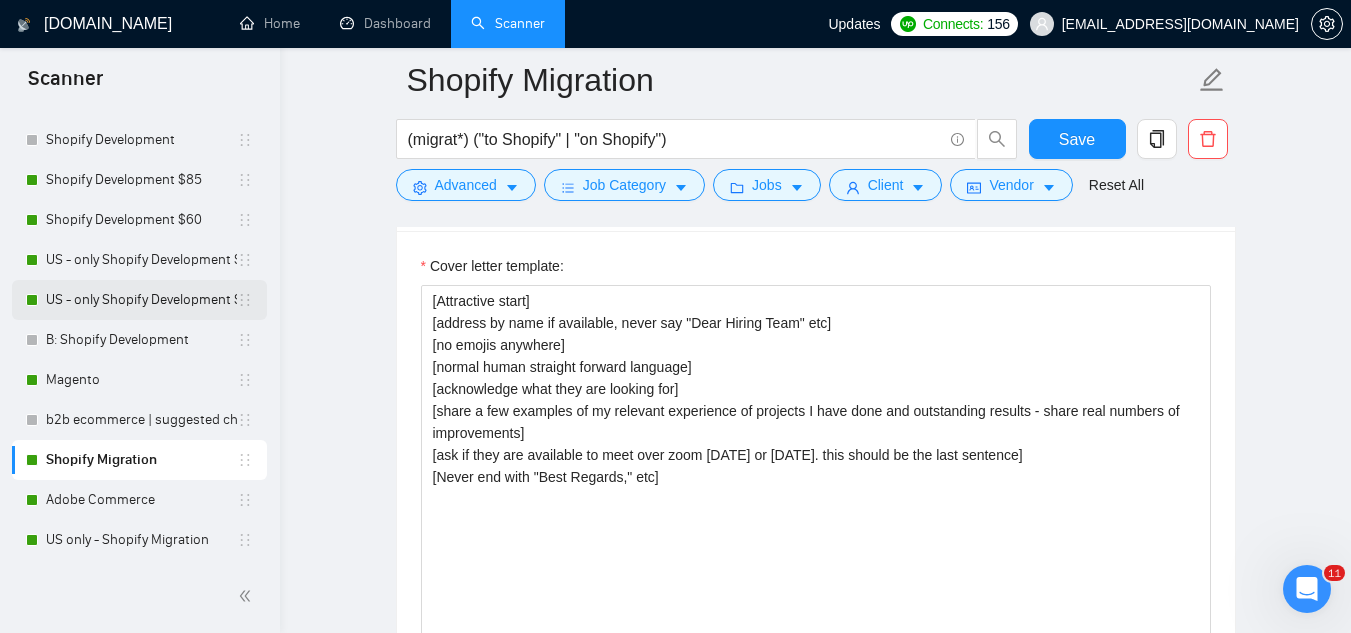 click on "US - only Shopify Development $60" at bounding box center (141, 300) 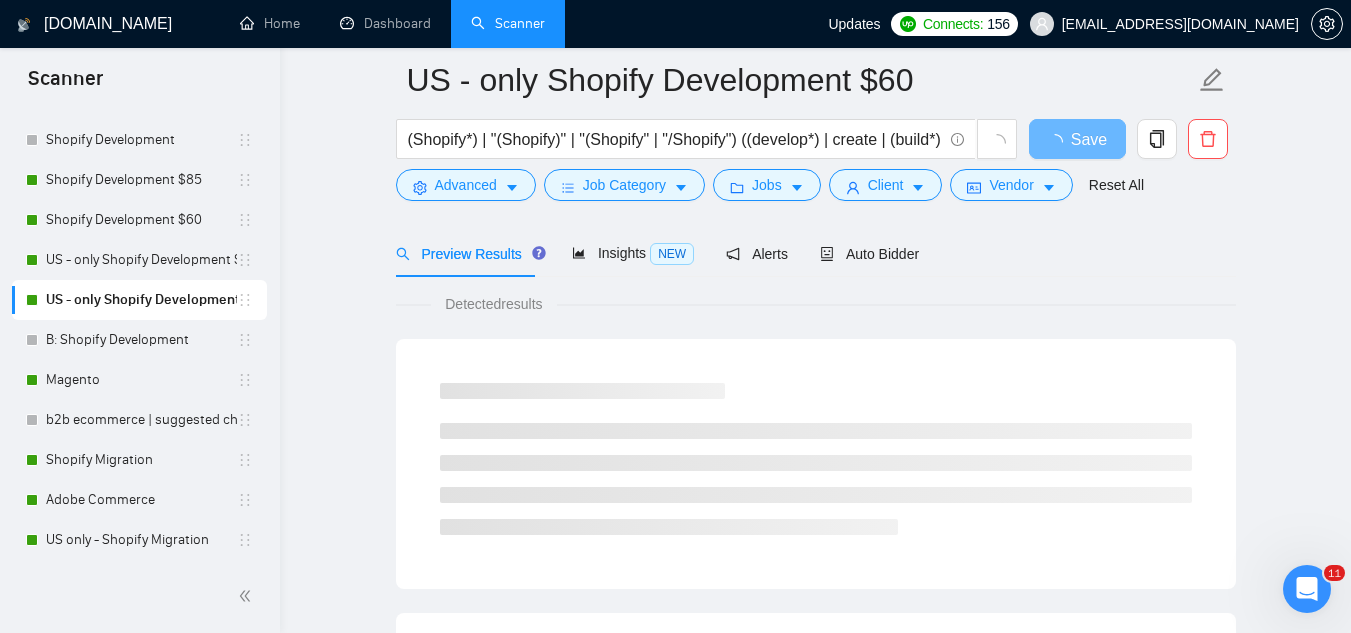 scroll, scrollTop: 0, scrollLeft: 0, axis: both 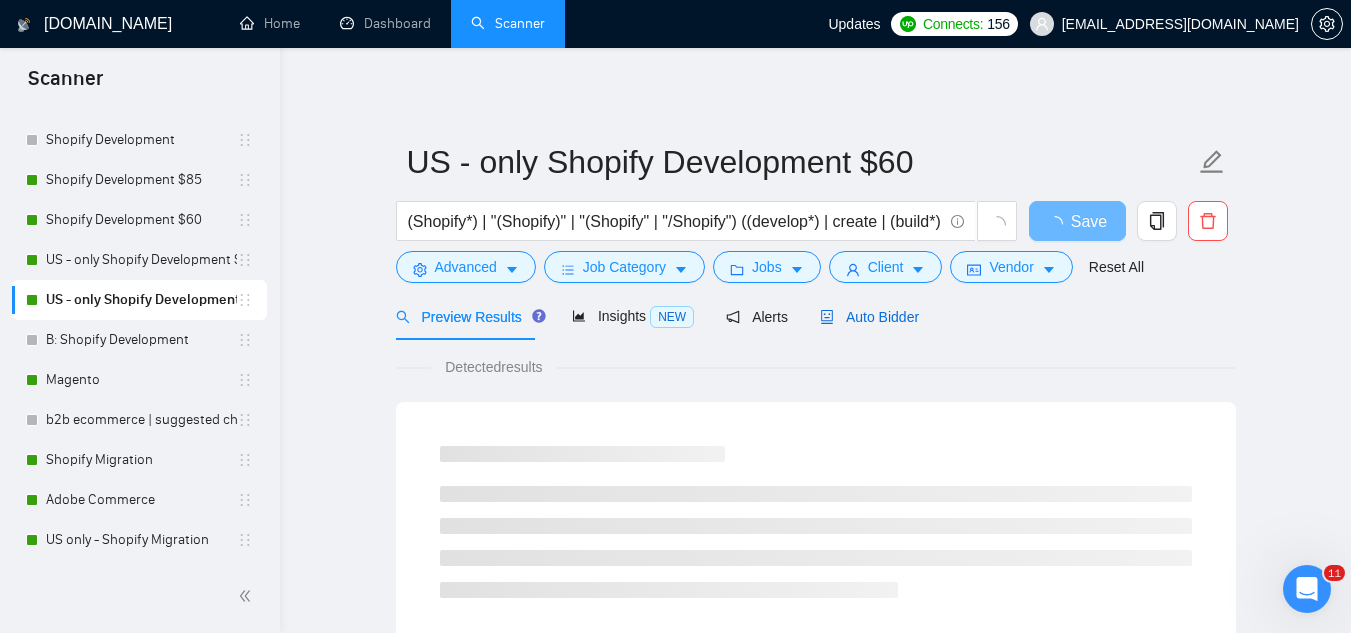 click on "Auto Bidder" at bounding box center (869, 317) 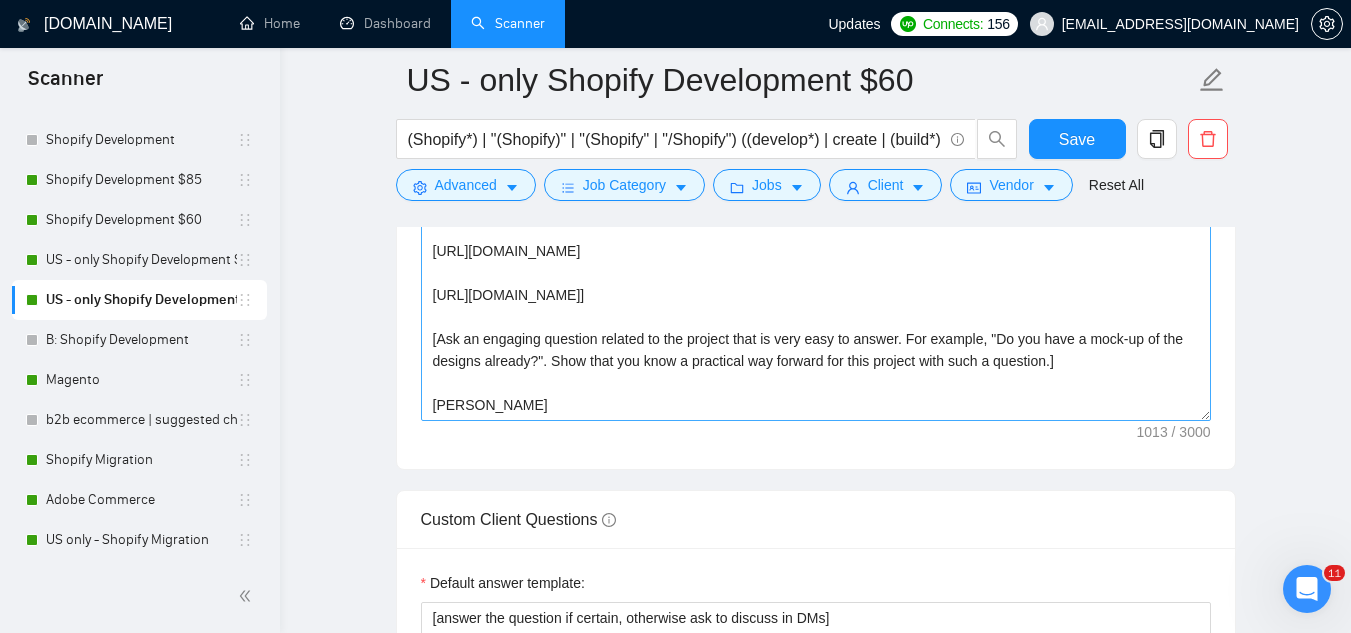 scroll, scrollTop: 2300, scrollLeft: 0, axis: vertical 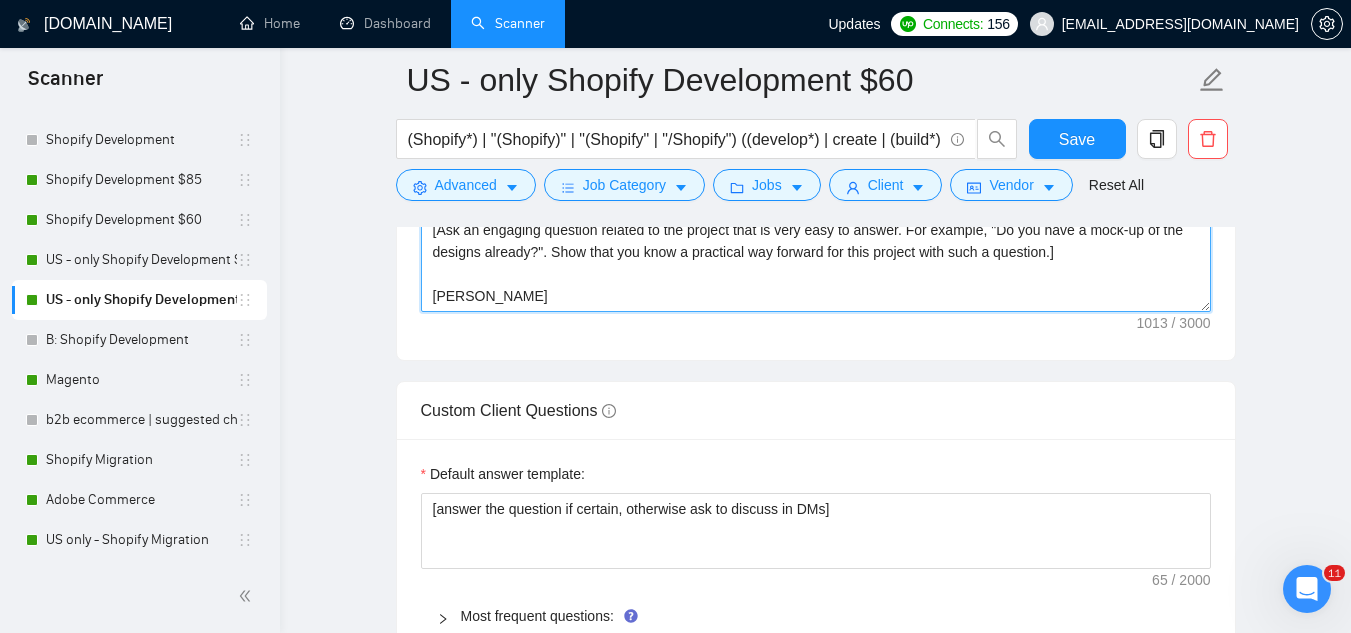 click on "[add two relevant emojis to make the start brighter] Hey, I am ready to start and I have strong experience as a [title like in a job], with a focus on [niche or keywords from job post].
With 20+ years of experience in [category], I’ve completed 100+ projects and helped boost client sales by 76%.
[Attach the link of one the most relevant cases from the list below and explain in one sentence how it resonates with client's need, don't use the word "relevant":
https://www.upwork.com/freelancers/~01c7af2eb0d7ff5afe?p=1919160500734976000
https://www.upwork.com/freelancers/~01c7af2eb0d7ff5afe?p=1281693255796957184
https://www.upwork.com/freelancers/~01c7af2eb0d7ff5afe?p=1031975988238041088
https://www.upwork.com/freelancers/~01c7af2eb0d7ff5afe?p=1358858474343350272]
[Ask an engaging question related to the project that is very easy to answer. For example, "Do you have a mock-up of the designs already?". Show that you know a practical way forward for this project with such a question.]
Jean Paul" at bounding box center (816, 87) 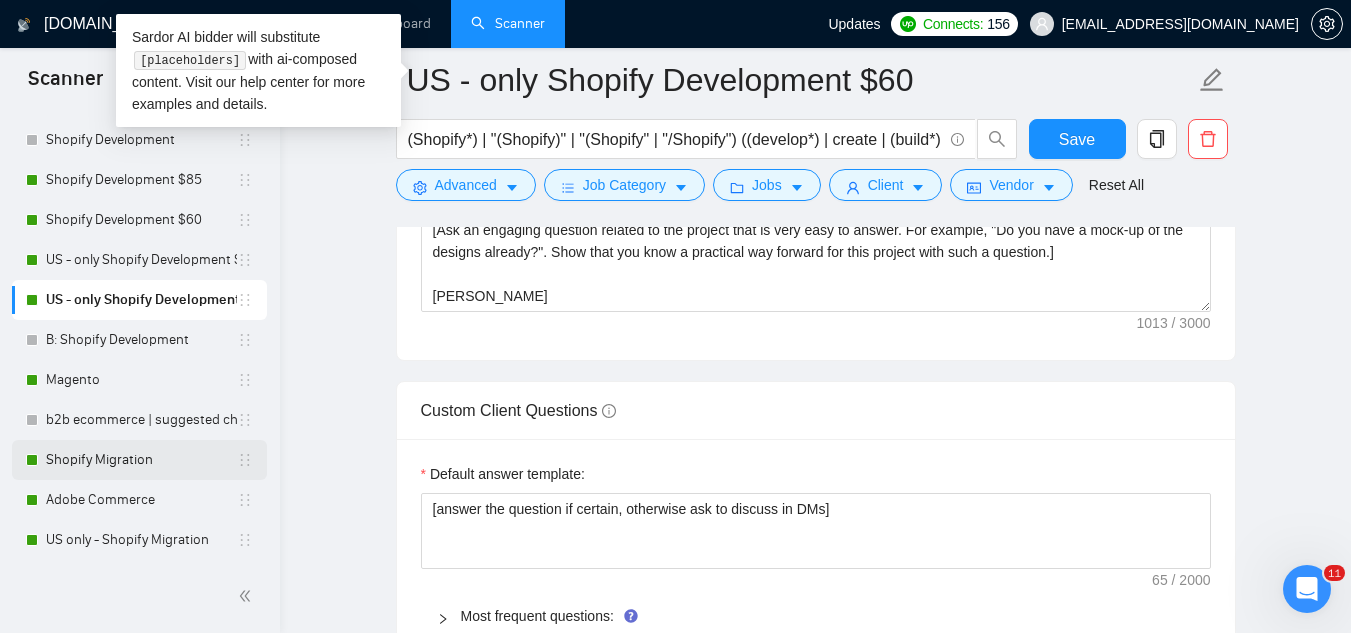 click on "Shopify Migration" at bounding box center (141, 460) 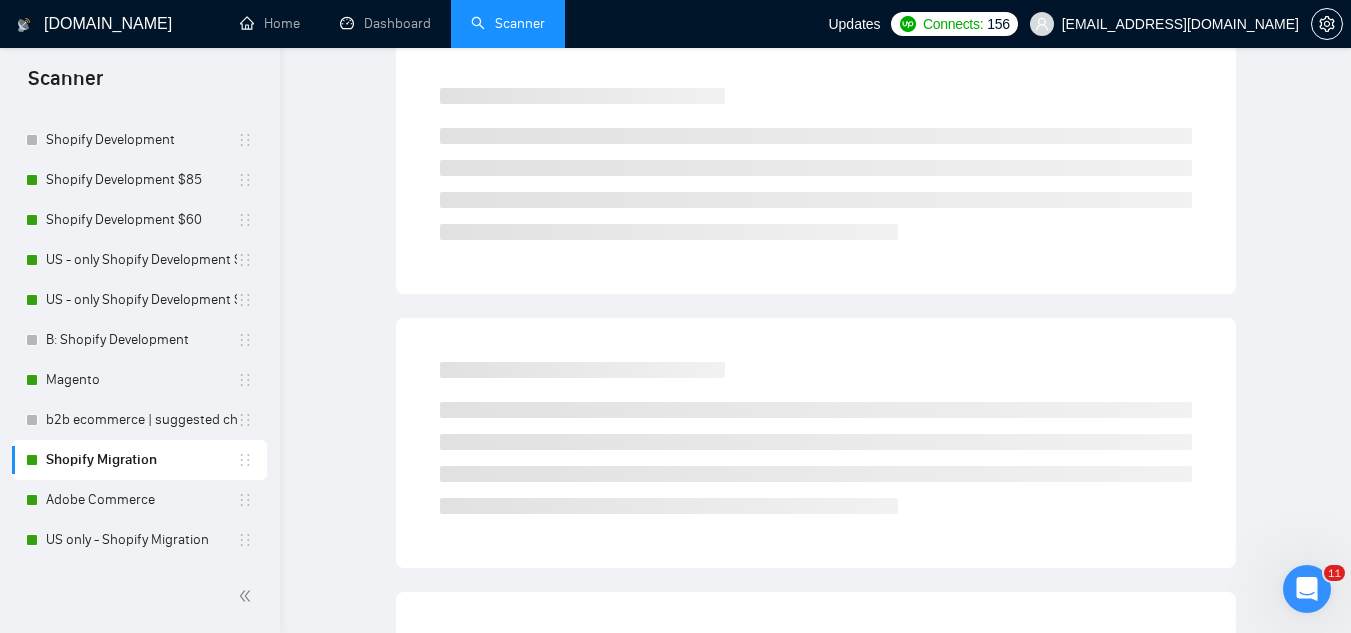 scroll, scrollTop: 0, scrollLeft: 0, axis: both 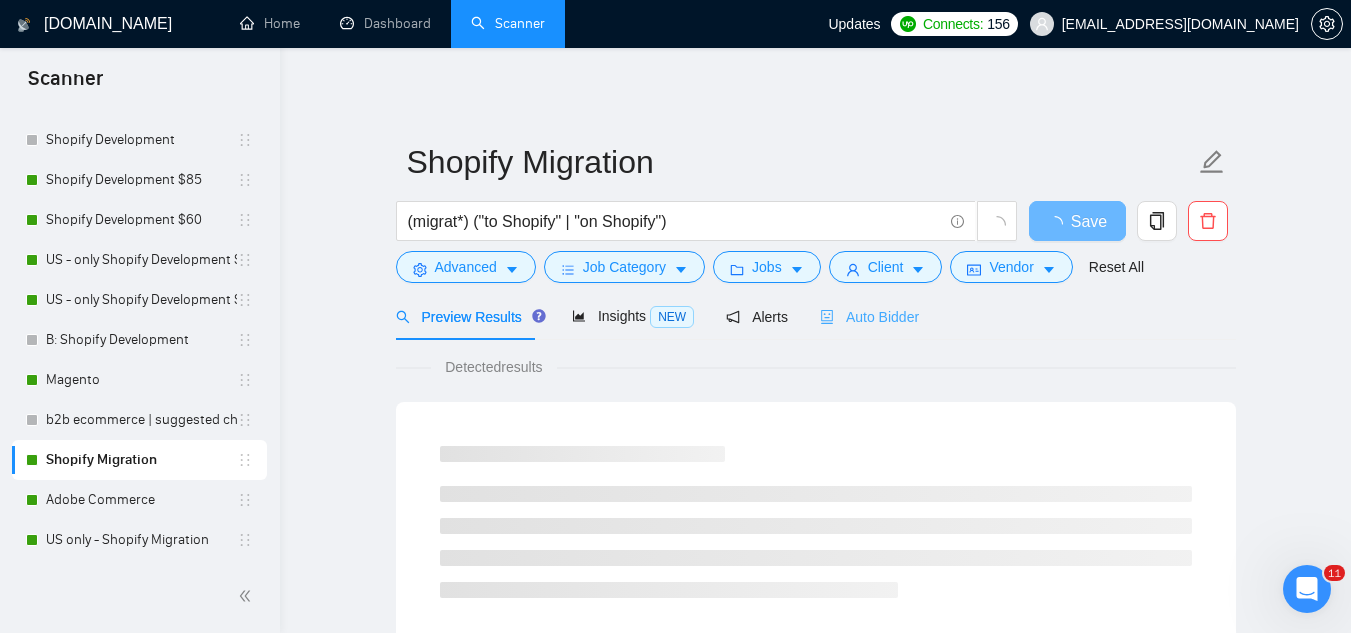 click on "Auto Bidder" at bounding box center [869, 316] 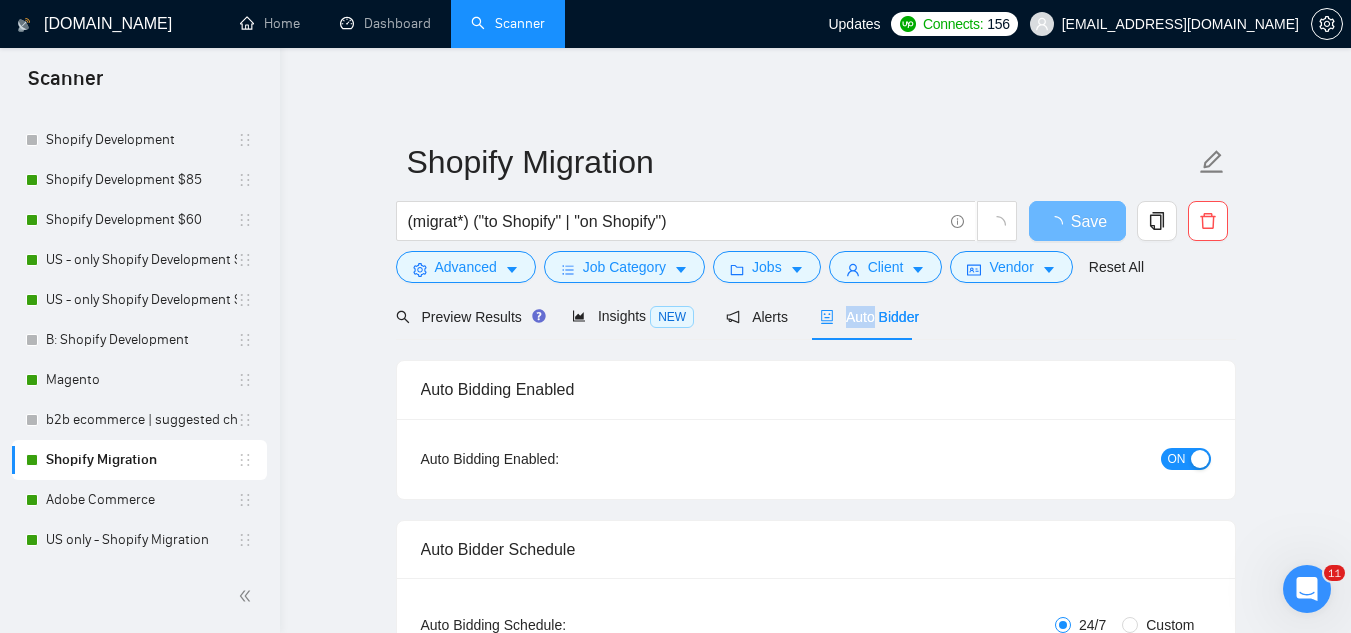 type 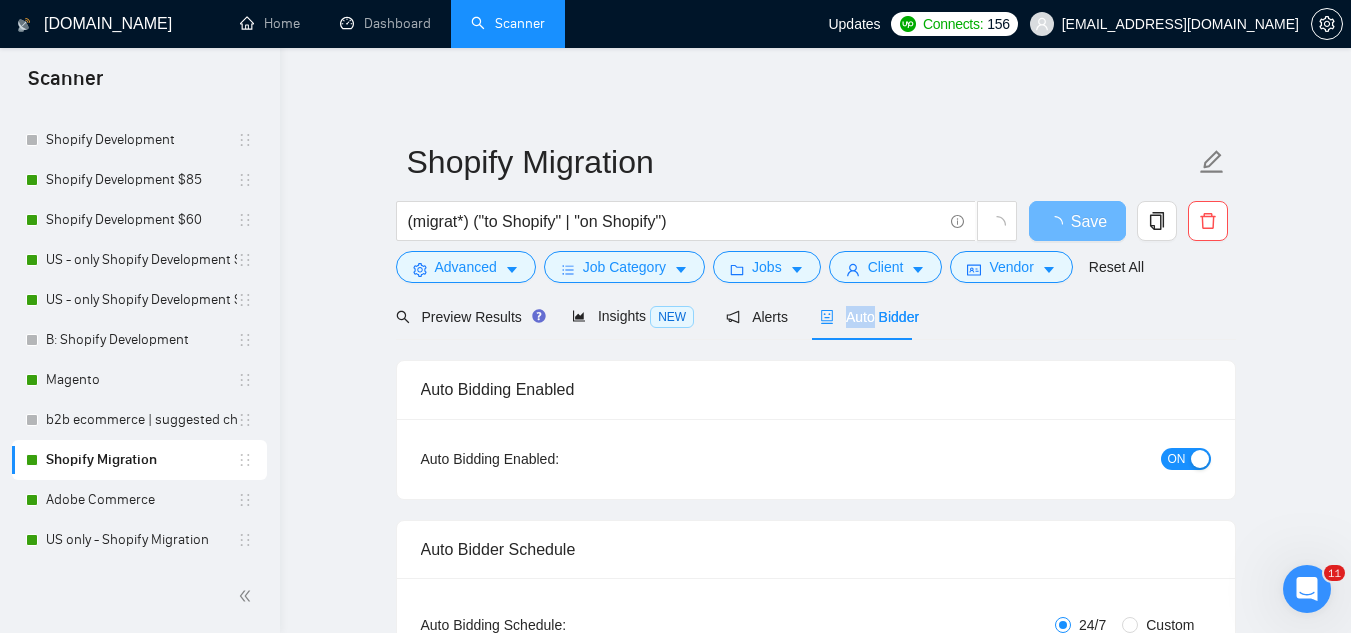 checkbox on "true" 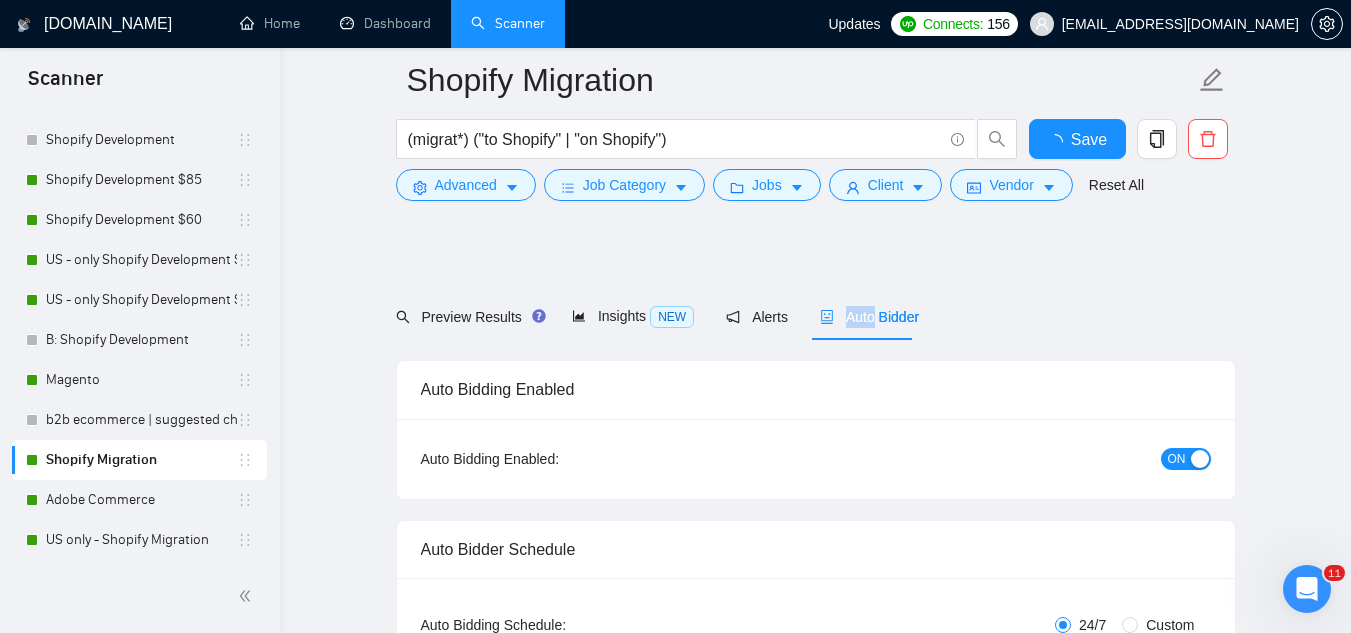 type 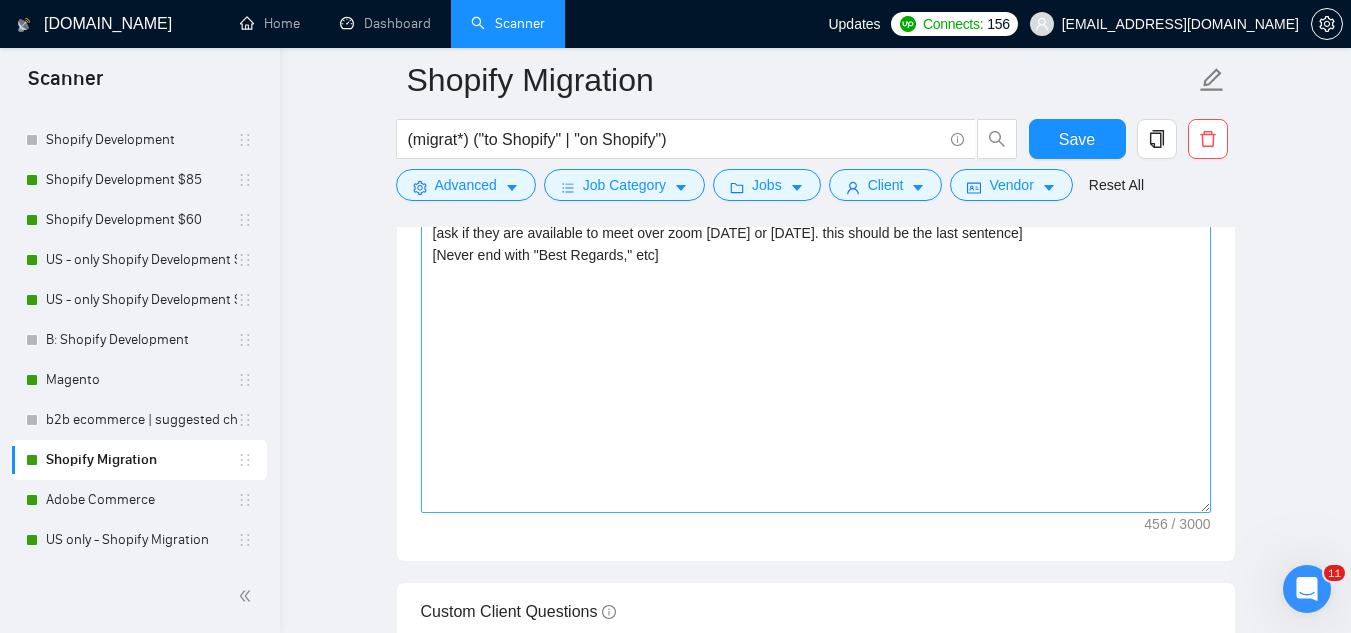 scroll, scrollTop: 2100, scrollLeft: 0, axis: vertical 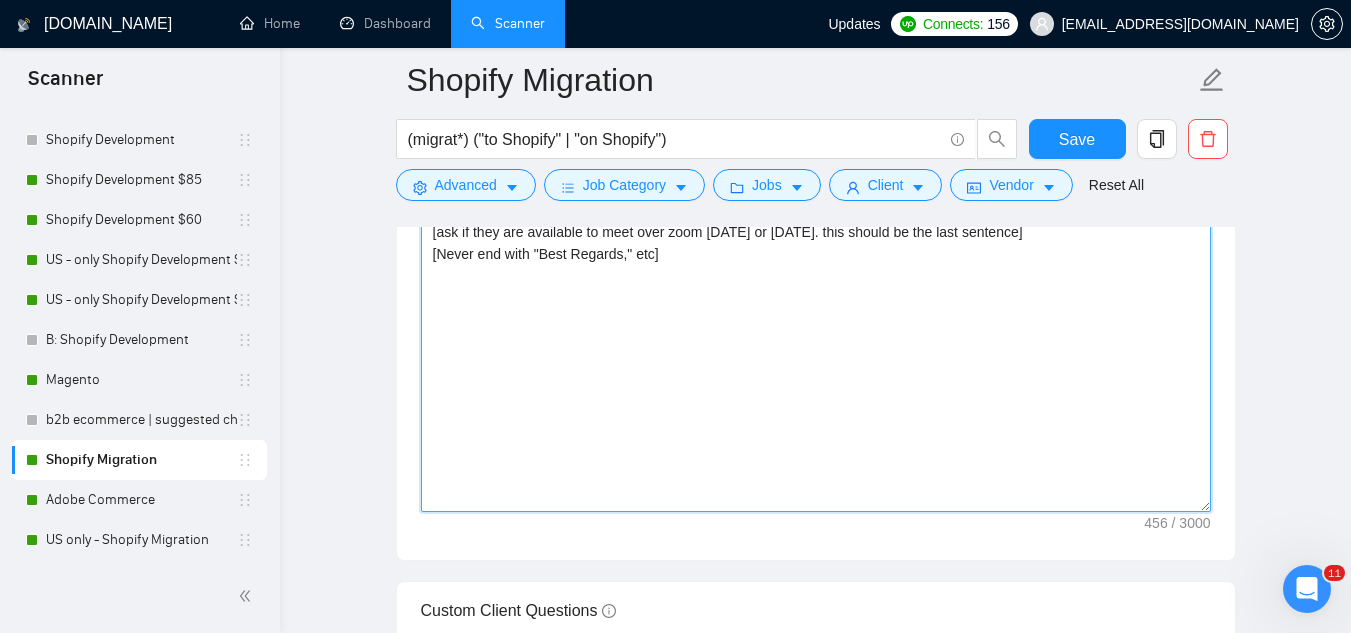 click on "[Attractive start]
[address by name if available, never say "Dear Hiring Team" etc]
[no emojis anywhere]
[normal human straight forward language]
[acknowledge what they are looking for]
[share a few examples of my relevant experience of projects I have done and outstanding results - share real numbers of improvements]
[ask if they are available to meet over zoom today or tomorrow. this should be the last sentence]
[Never end with "Best Regards," etc]" at bounding box center [816, 287] 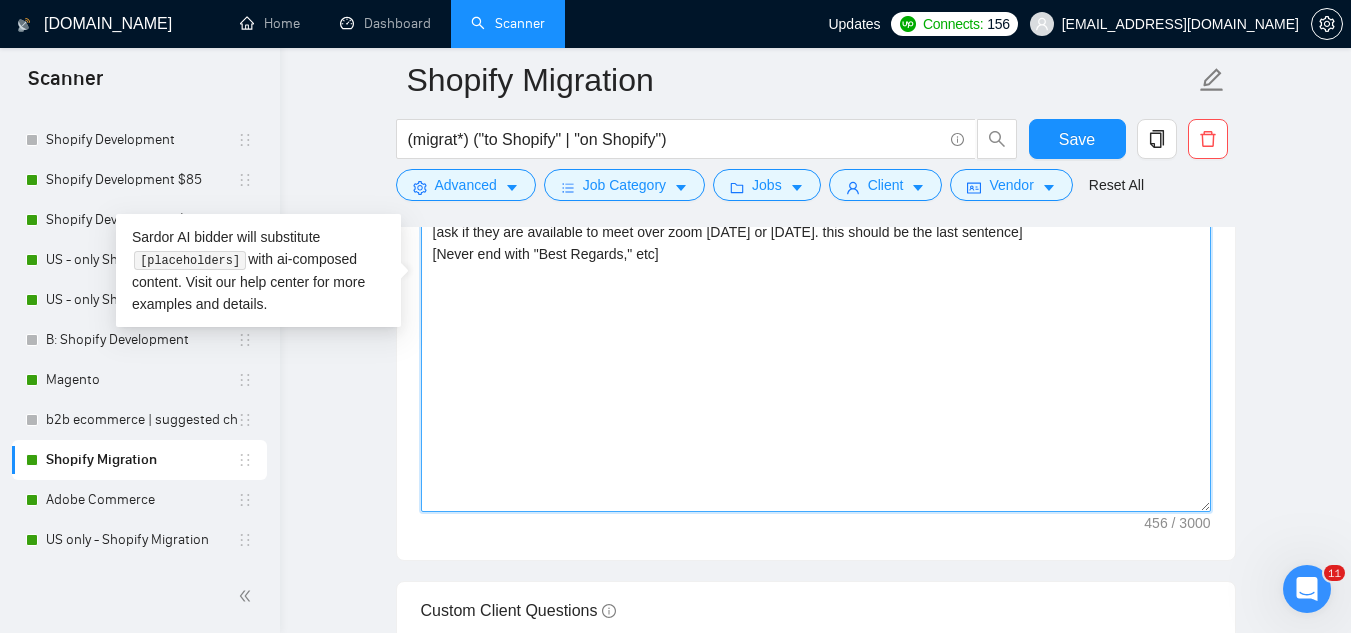 paste on "Jean Paul" 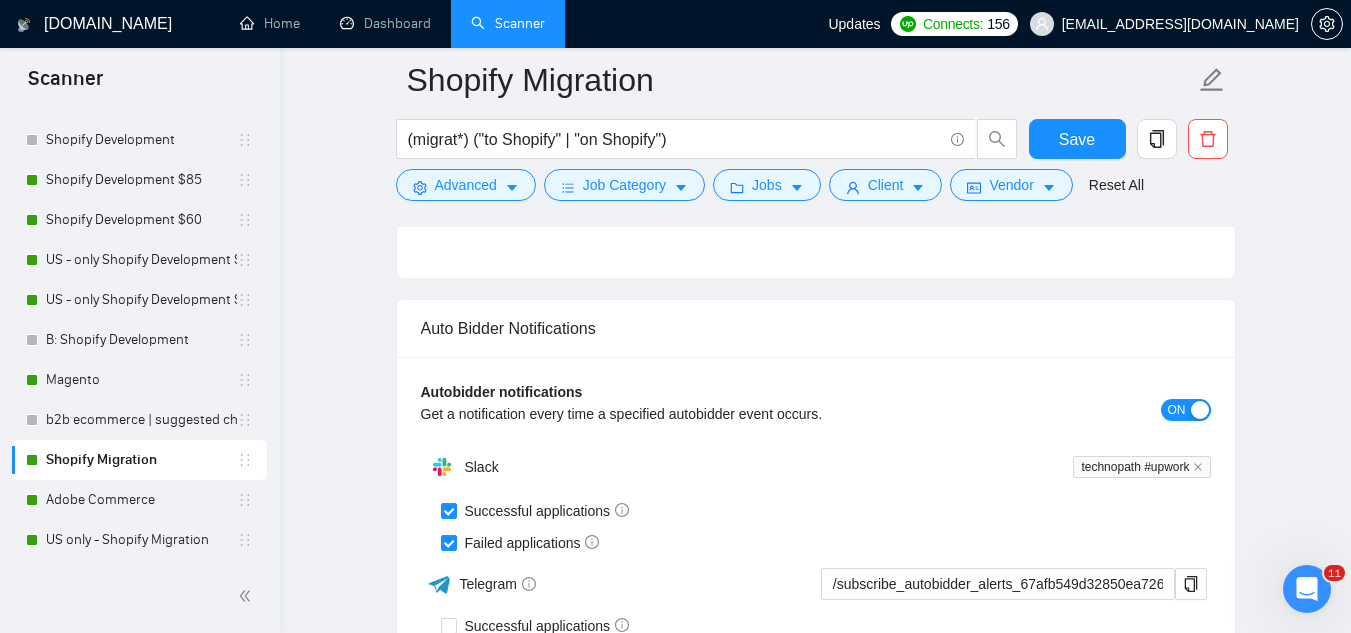 scroll, scrollTop: 3900, scrollLeft: 0, axis: vertical 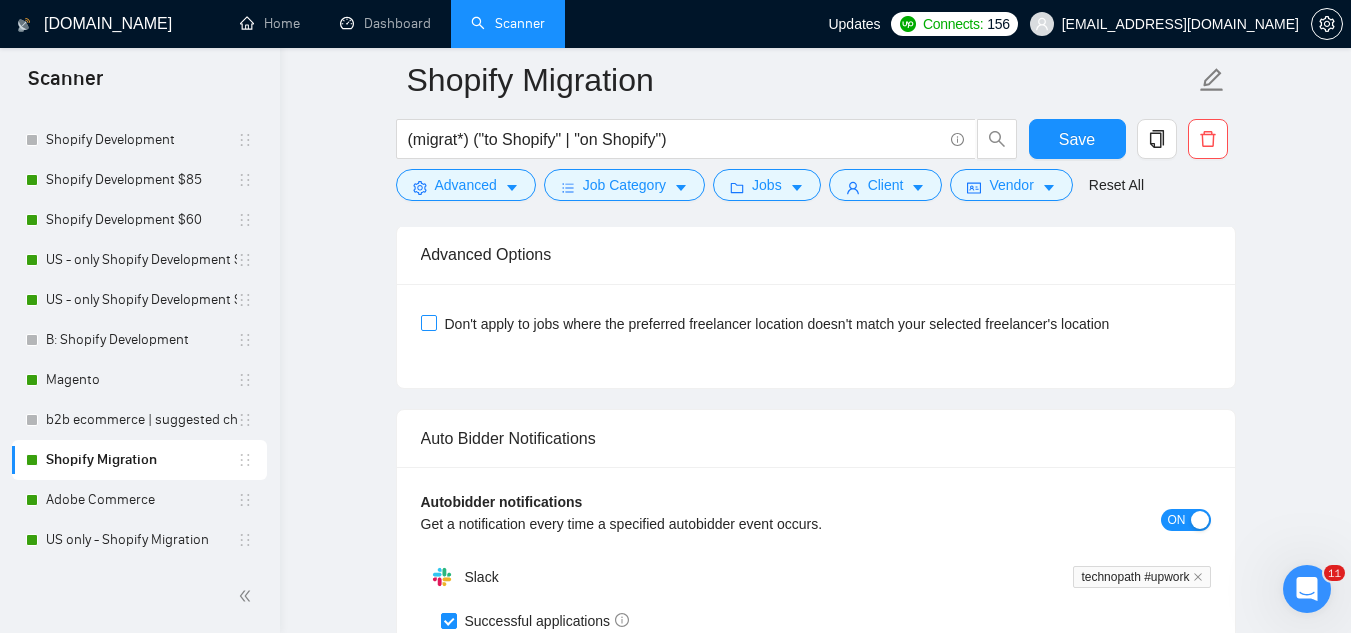 type on "[Attractive start]
[address by name if available, never say "Dear Hiring Team" etc]
[no emojis anywhere]
[normal human straight forward language]
[acknowledge what they are looking for]
[share a few examples of my relevant experience of projects I have done and outstanding results - share real numbers of improvements]
[ask if they are available to meet over zoom [DATE] or [DATE]. this should be the last sentence]
[Never end with "Best Regards," etc]
[PERSON_NAME]" 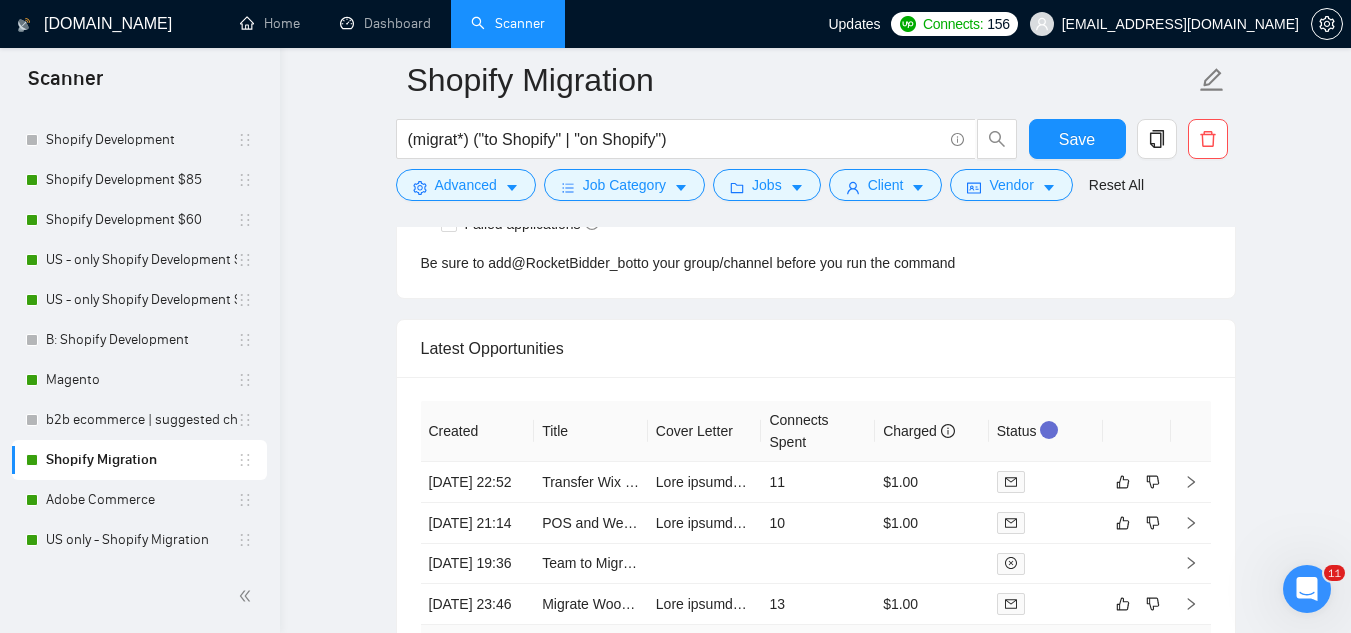scroll, scrollTop: 4700, scrollLeft: 0, axis: vertical 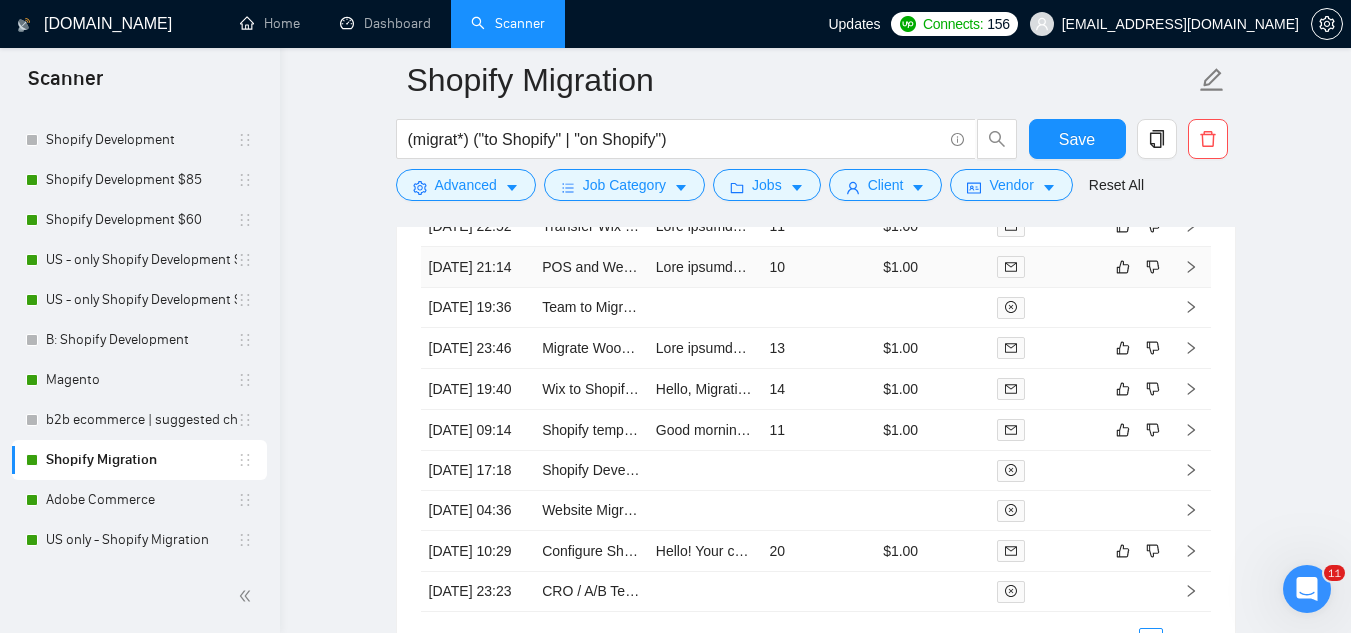 click on "POS and Website Migration from Lightspeed to Shopify" at bounding box center (591, 267) 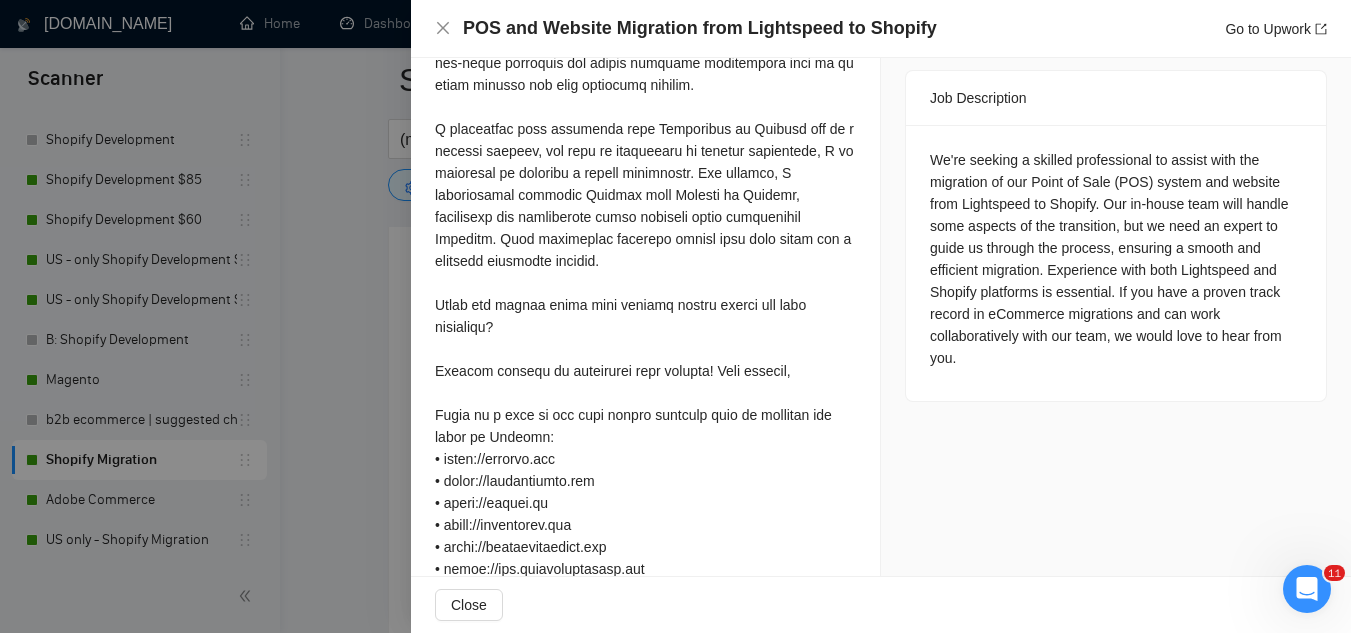 scroll, scrollTop: 835, scrollLeft: 0, axis: vertical 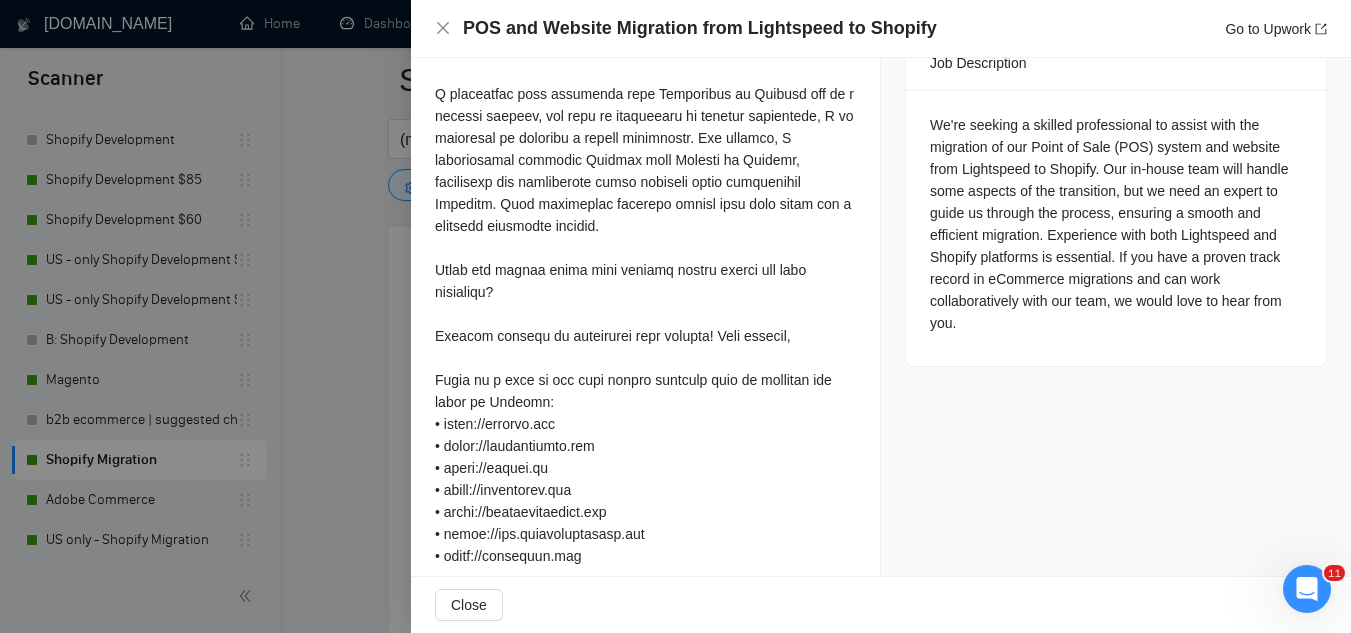 click at bounding box center (675, 316) 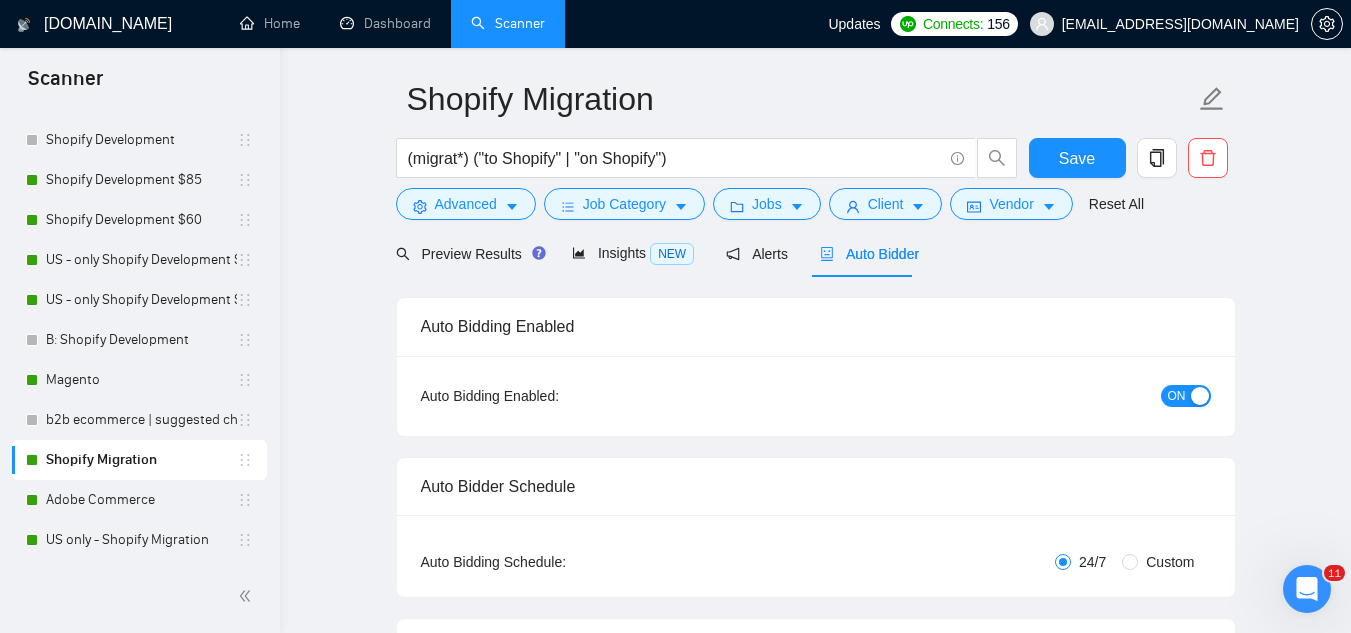 scroll, scrollTop: 0, scrollLeft: 0, axis: both 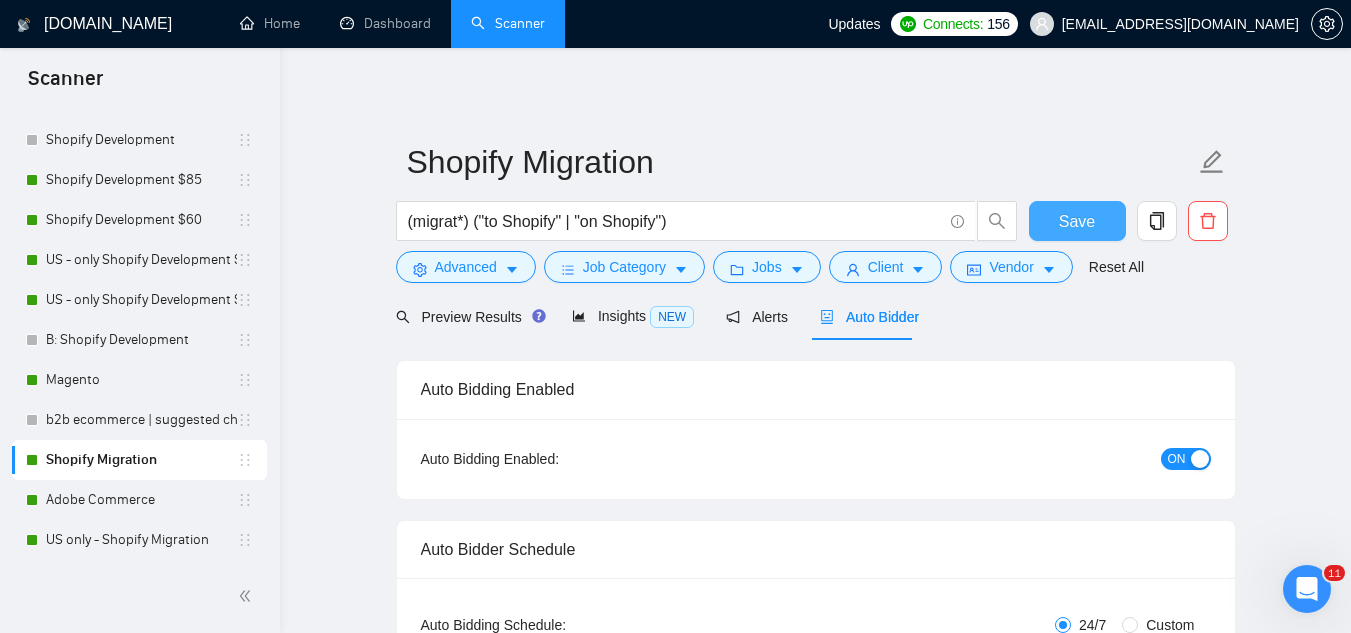 click on "Save" at bounding box center [1077, 221] 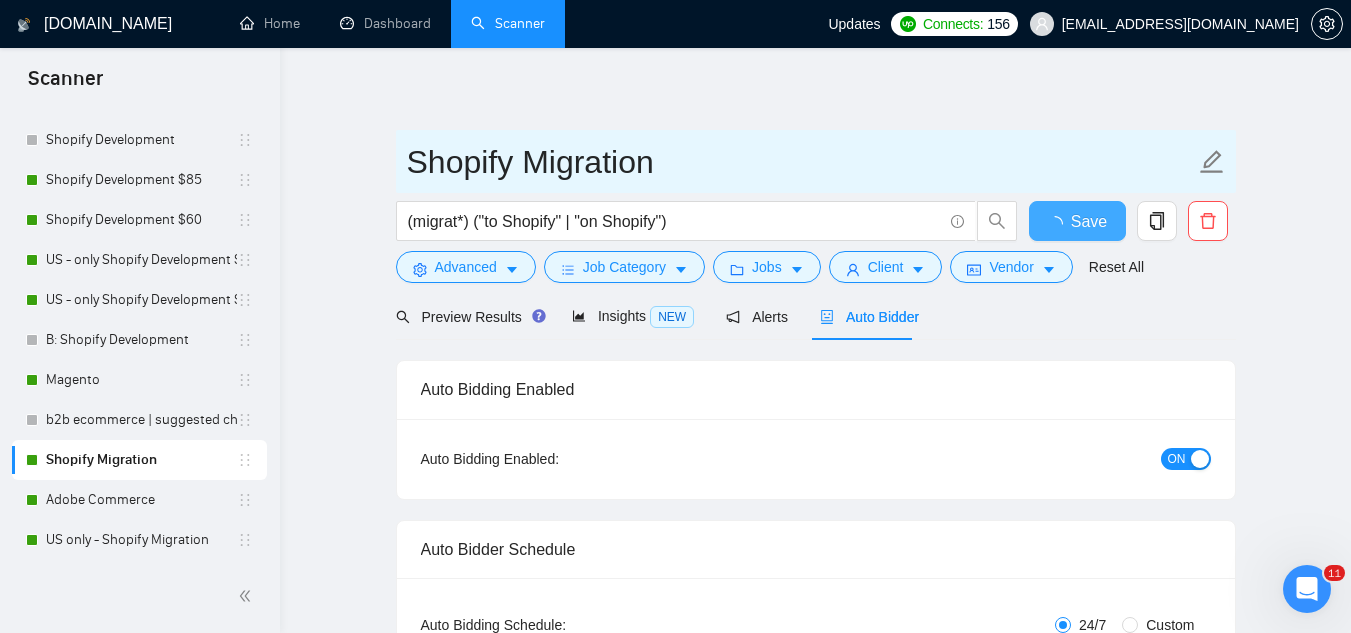 type 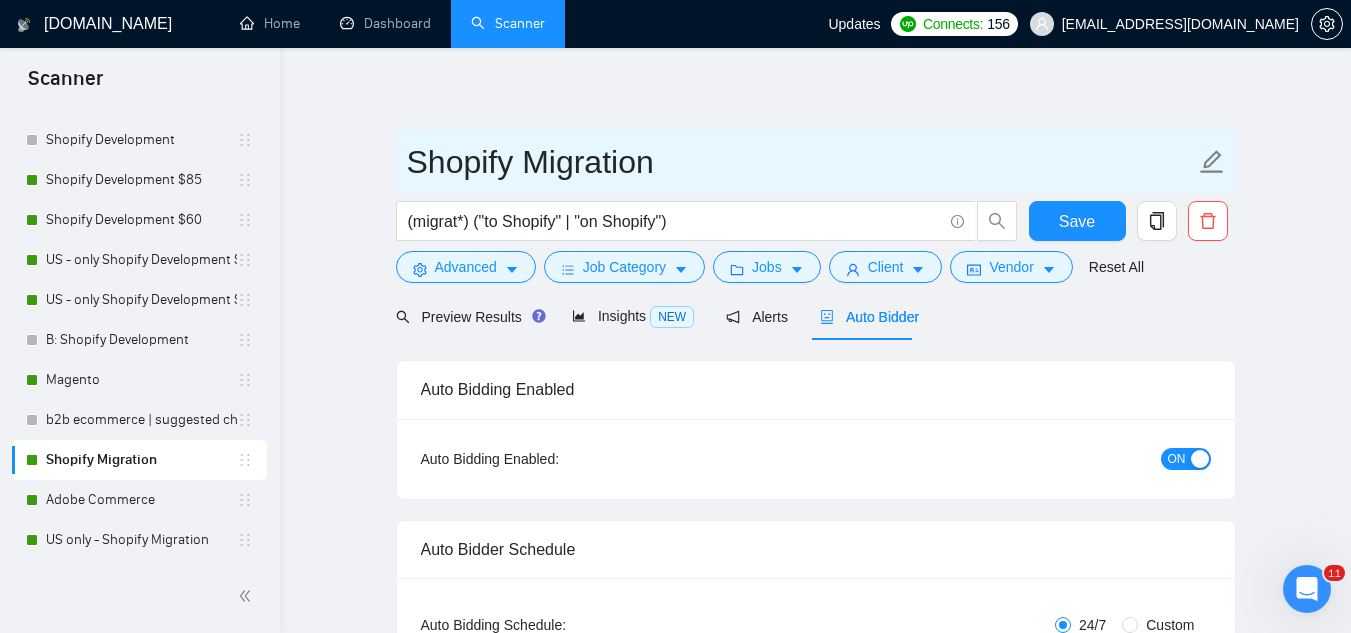 click on "Shopify Migration" at bounding box center [801, 162] 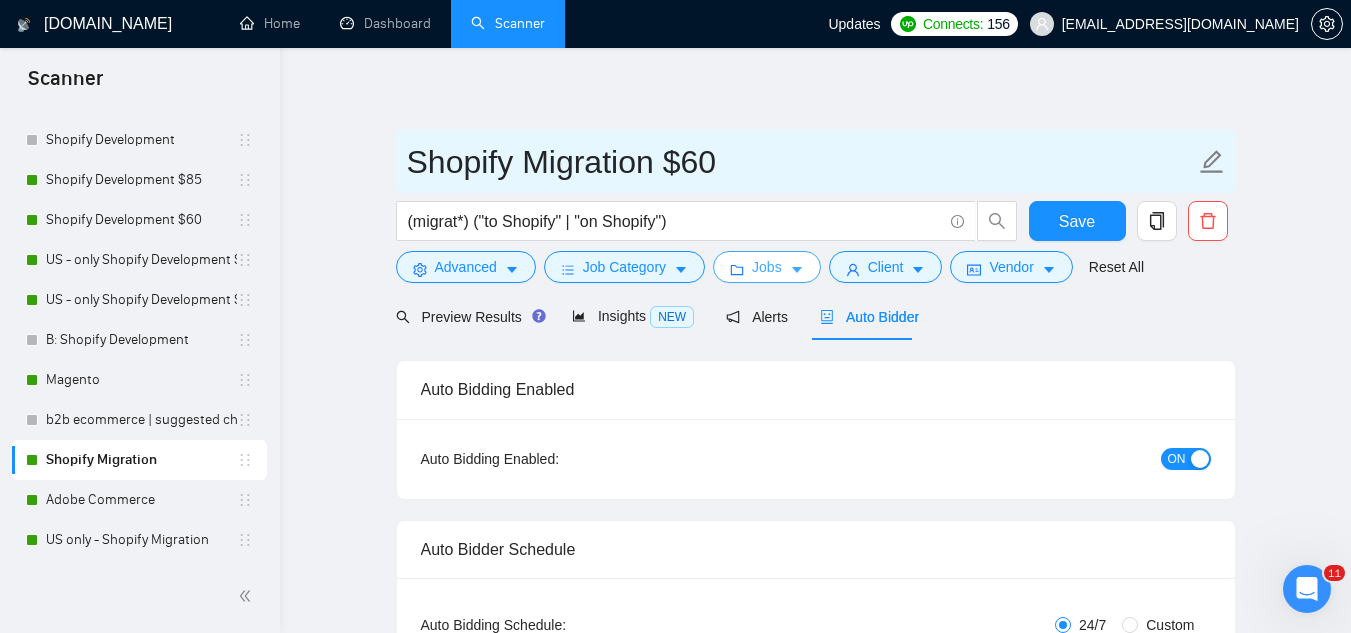 type on "Shopify Migration $60" 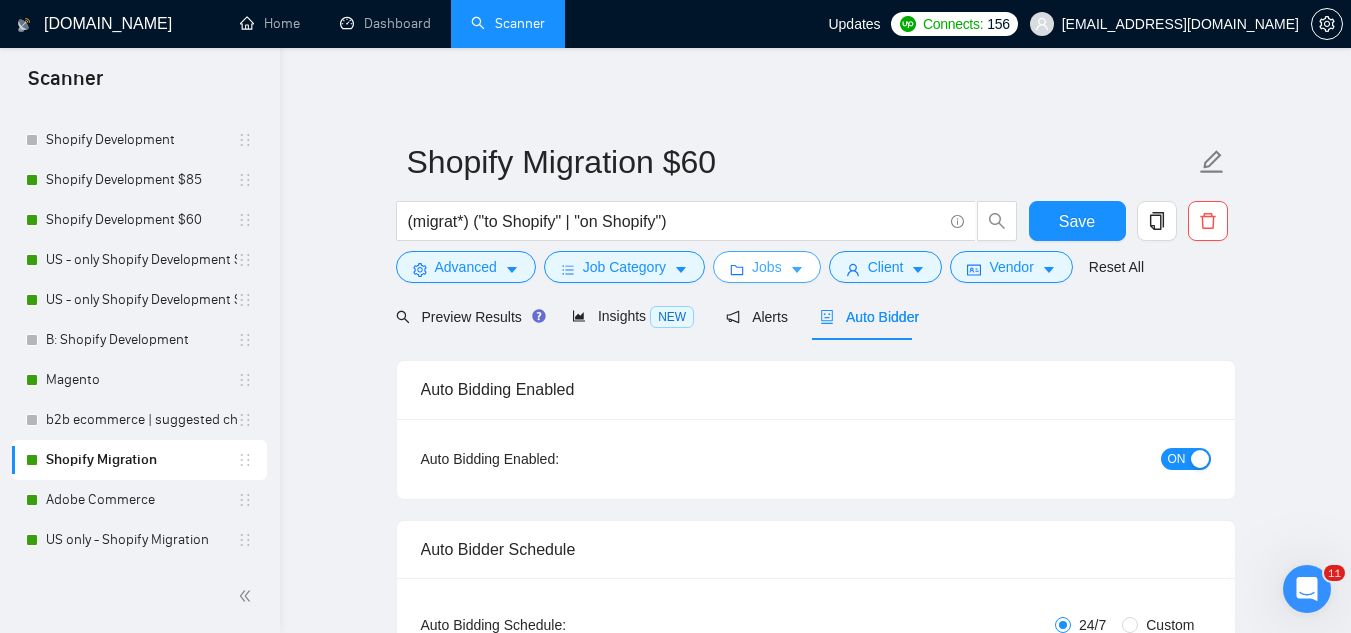click on "Jobs" at bounding box center [767, 267] 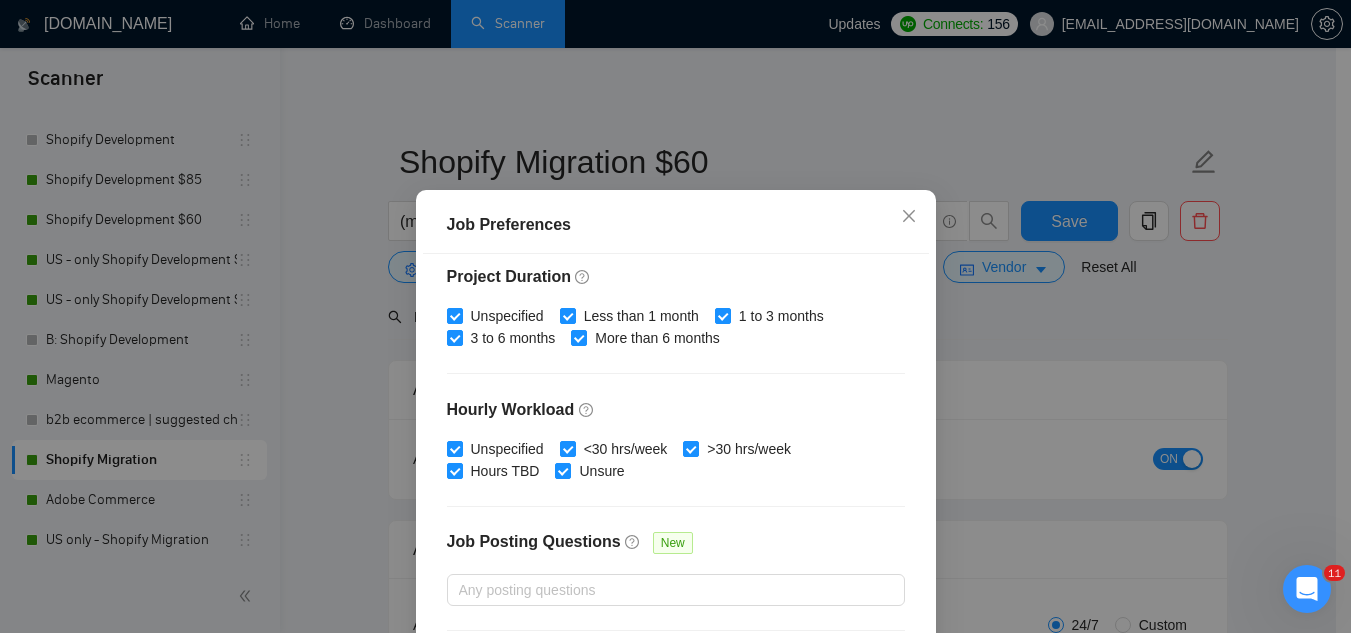 scroll, scrollTop: 683, scrollLeft: 0, axis: vertical 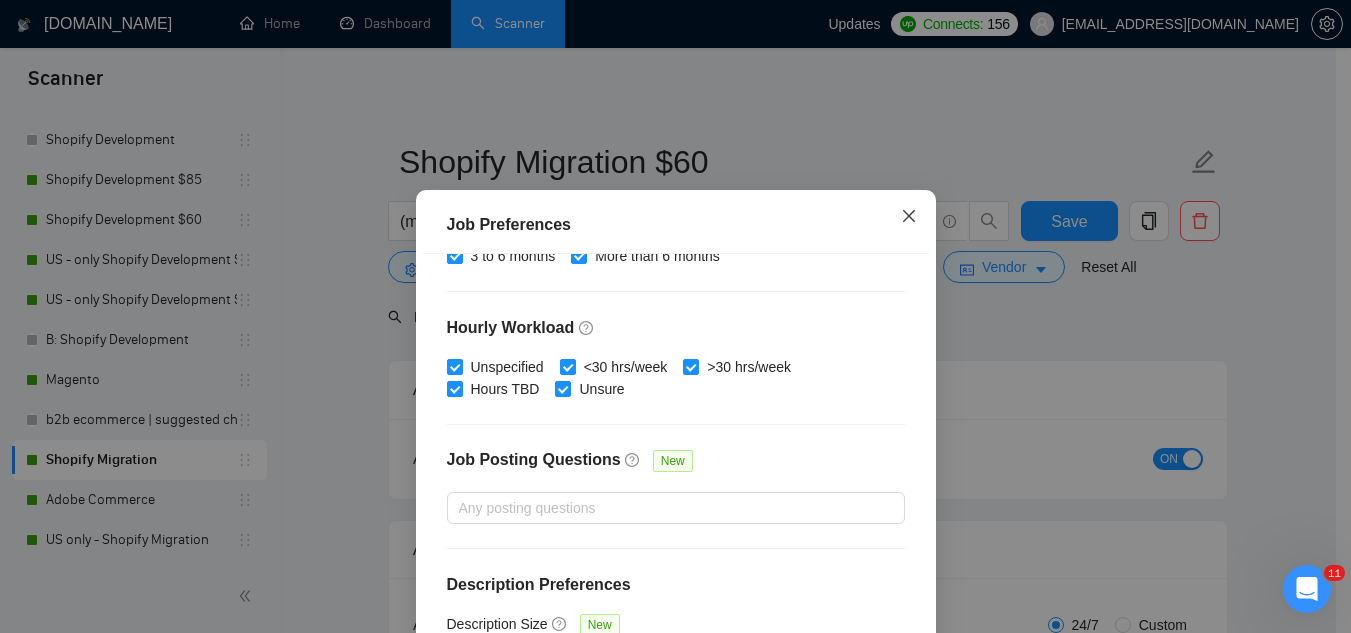 click 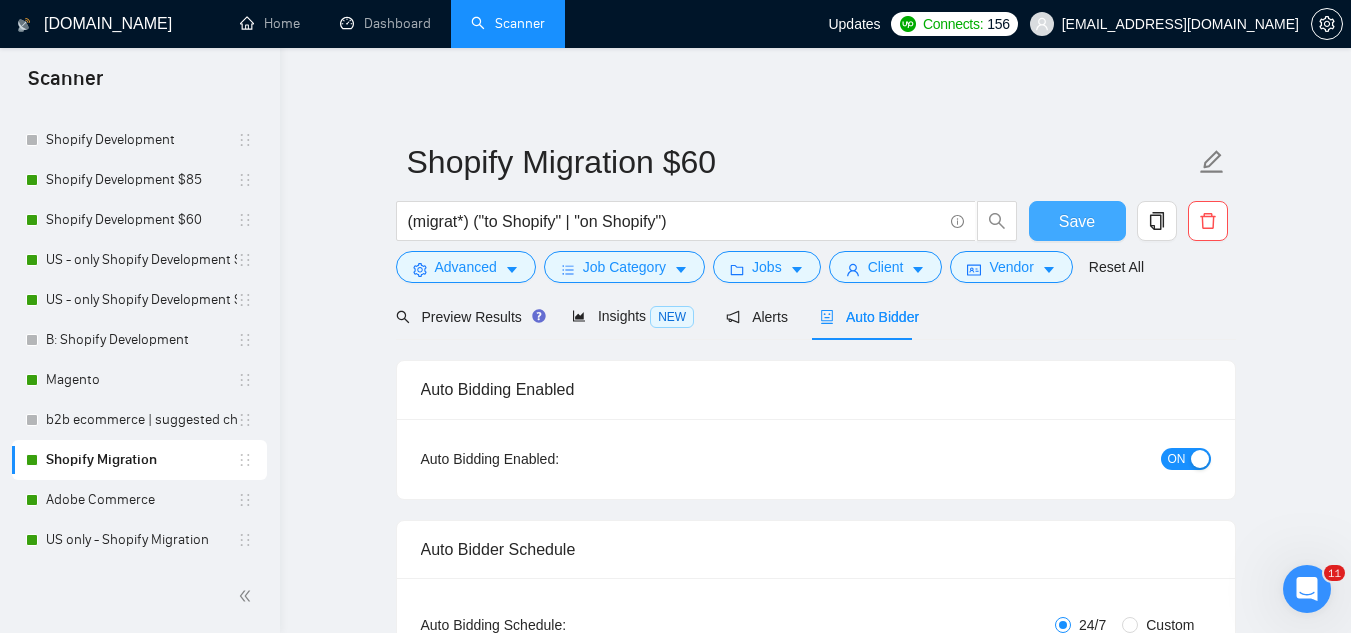 click on "Save" at bounding box center (1077, 221) 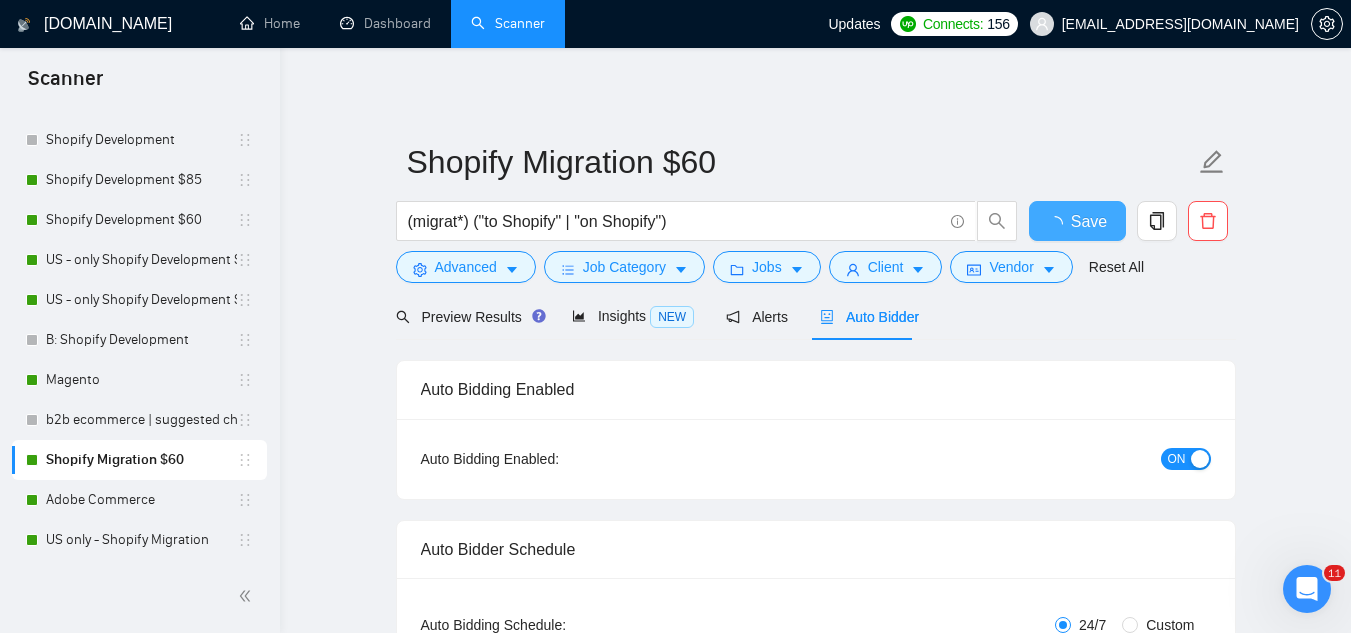 type 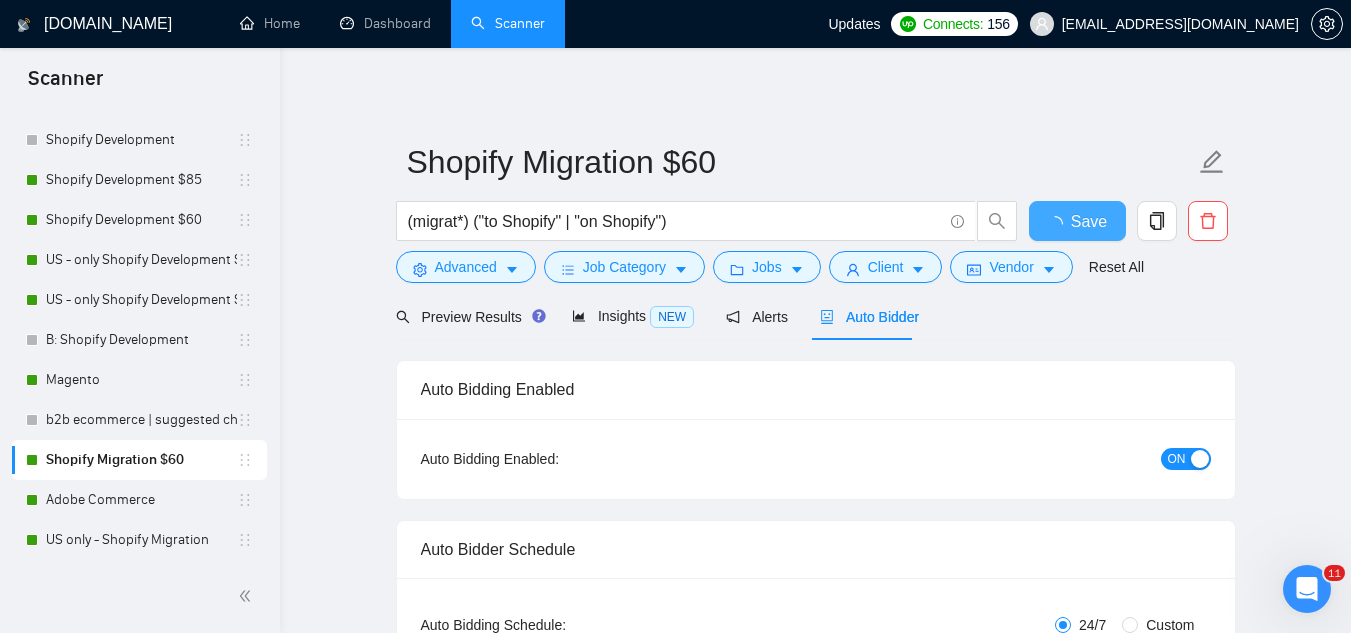 checkbox on "true" 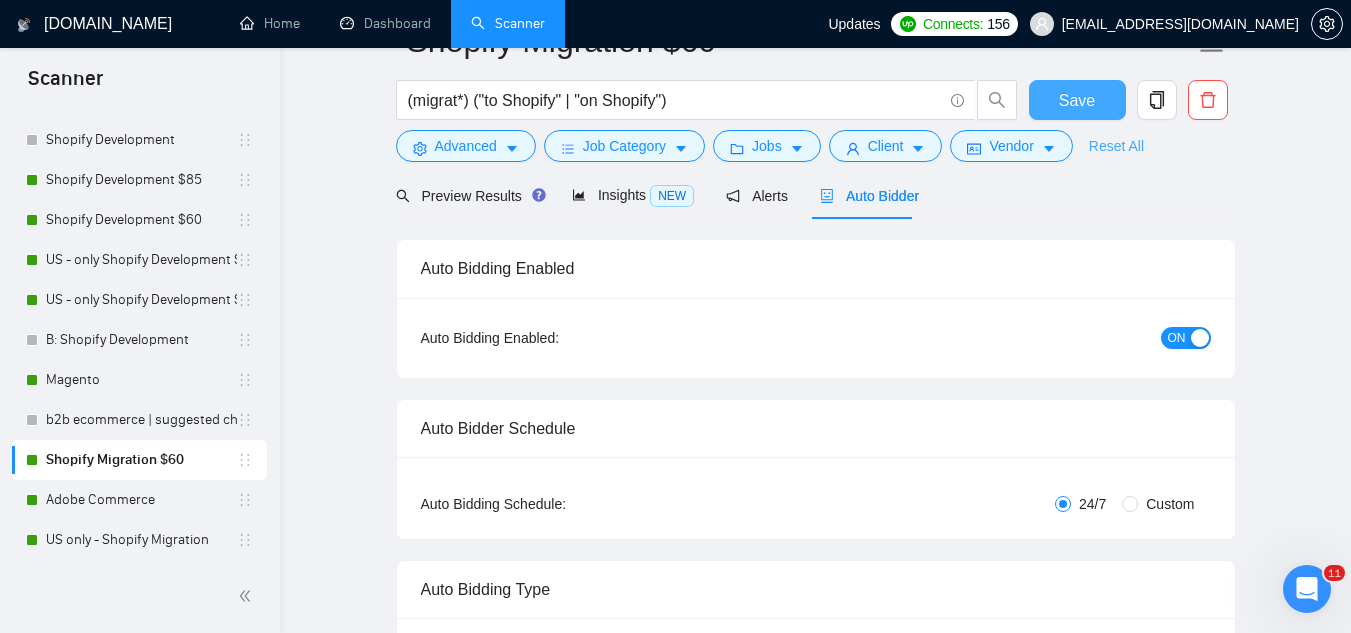 scroll, scrollTop: 0, scrollLeft: 0, axis: both 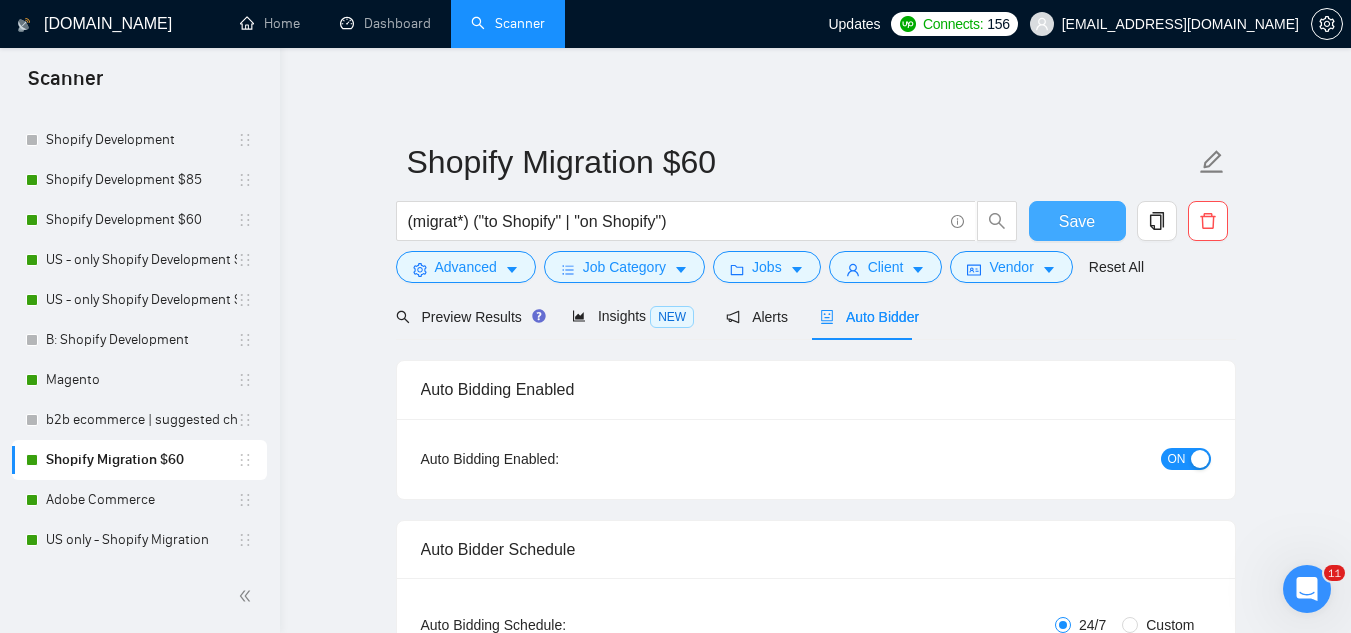 click on "Save" at bounding box center [1077, 221] 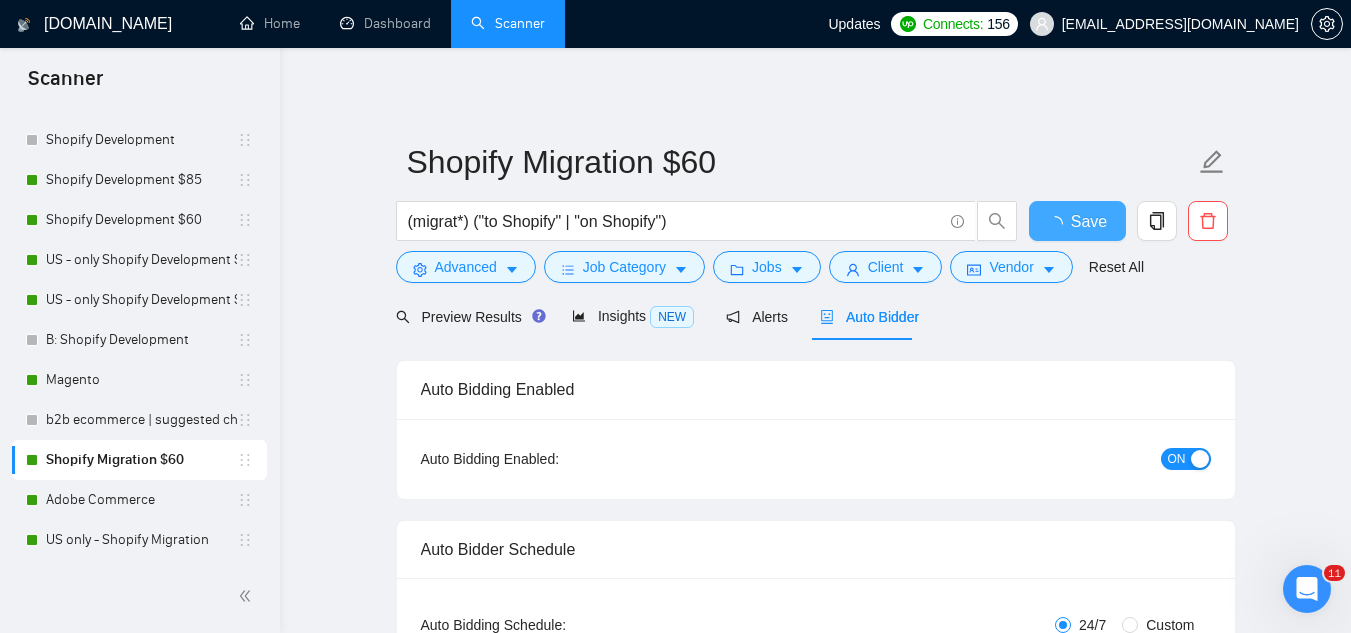 type 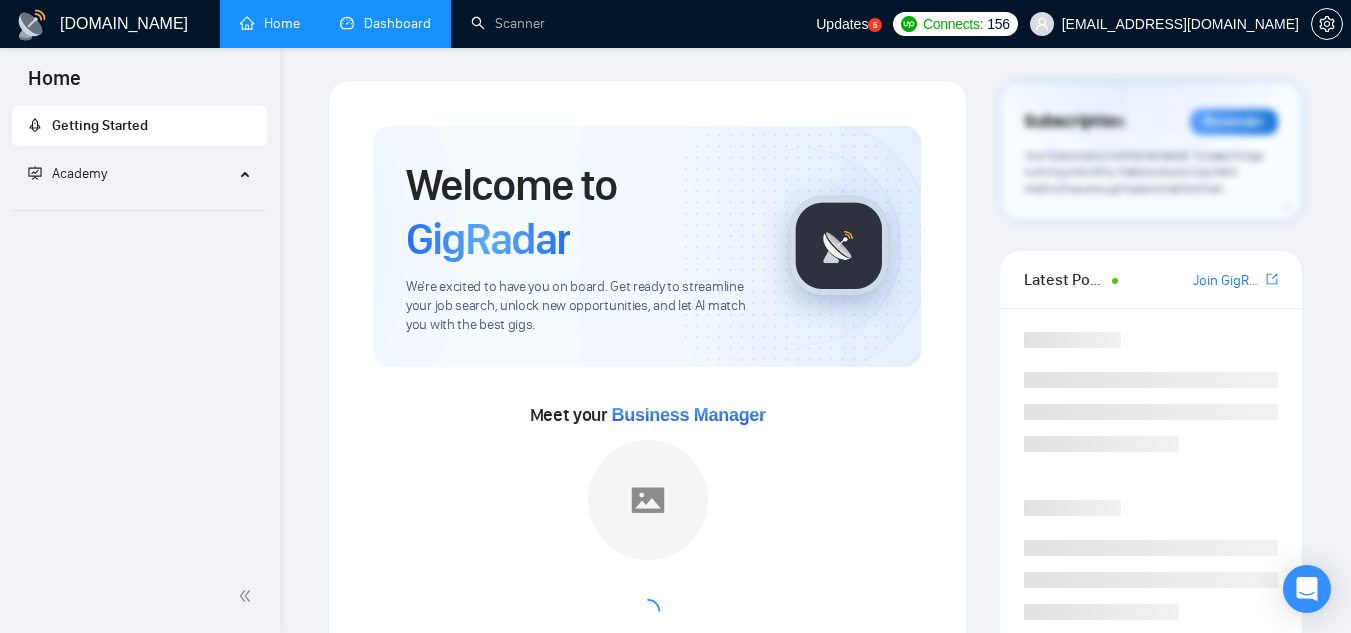 scroll, scrollTop: 0, scrollLeft: 0, axis: both 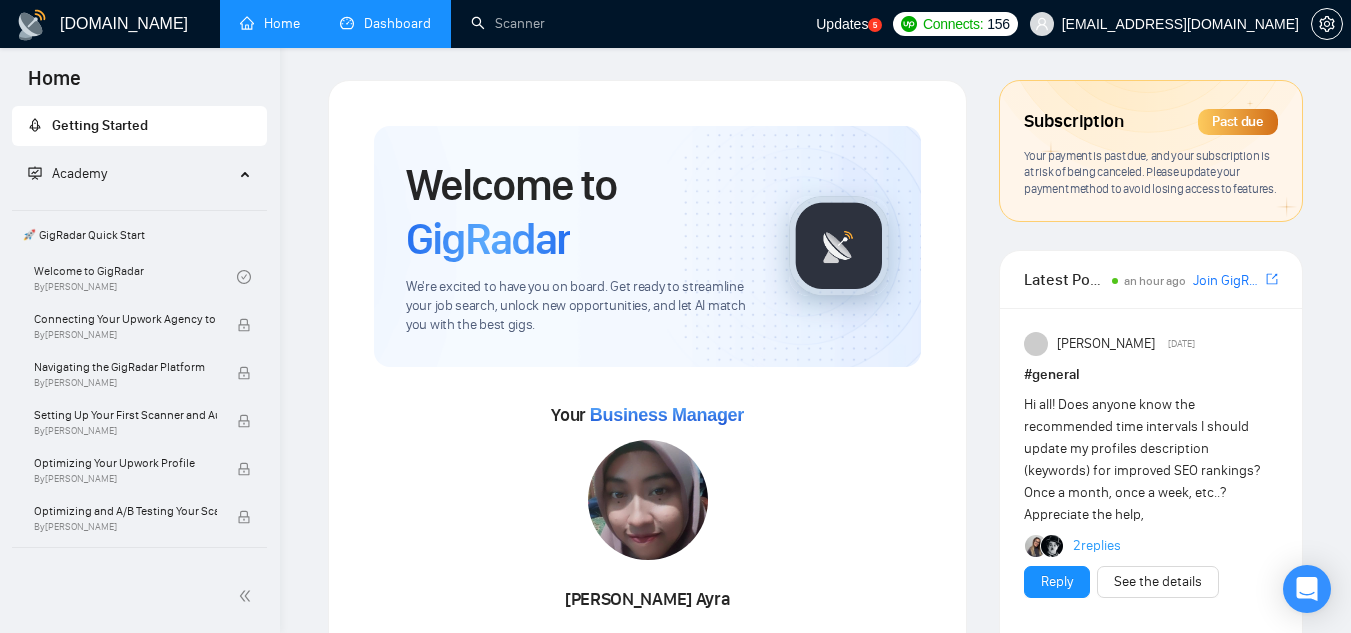 click on "Dashboard" at bounding box center [385, 23] 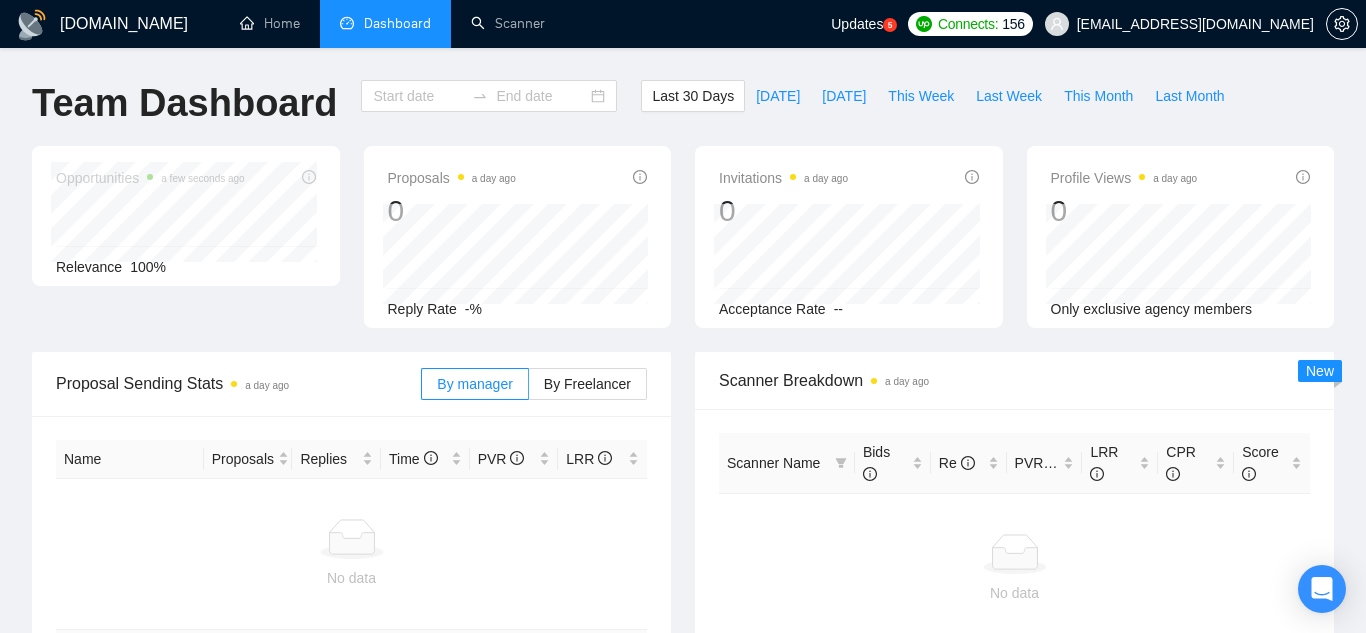type on "[DATE]" 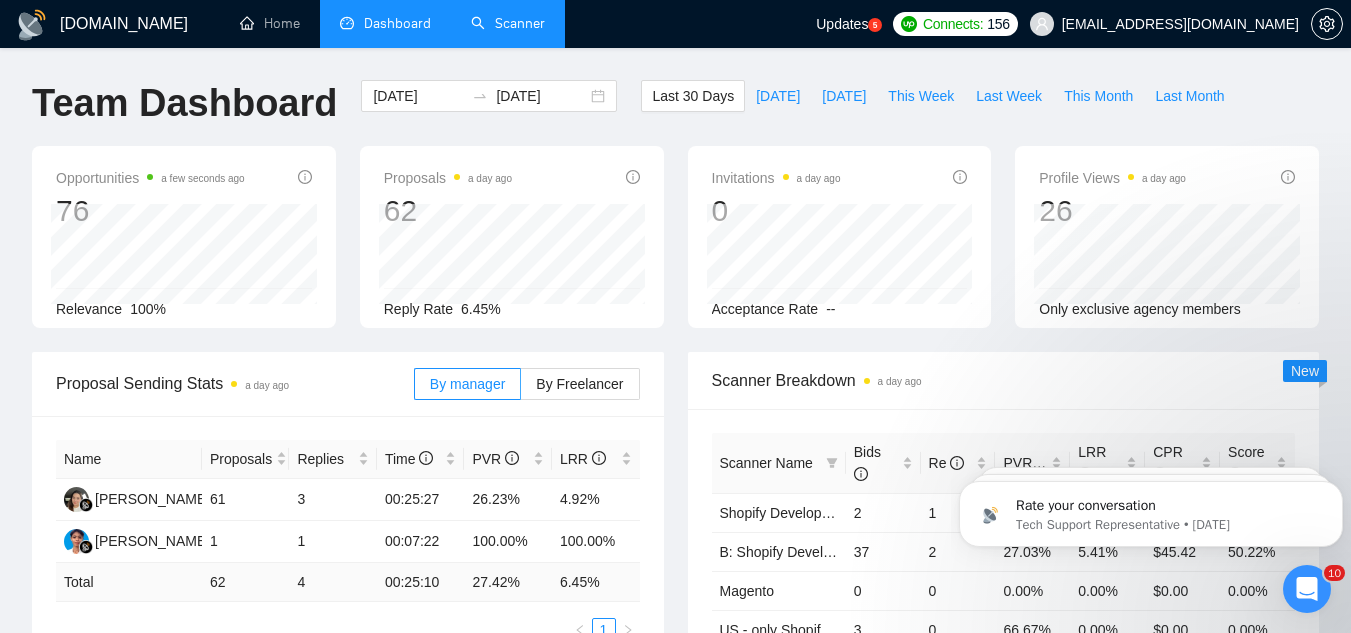 scroll, scrollTop: 0, scrollLeft: 0, axis: both 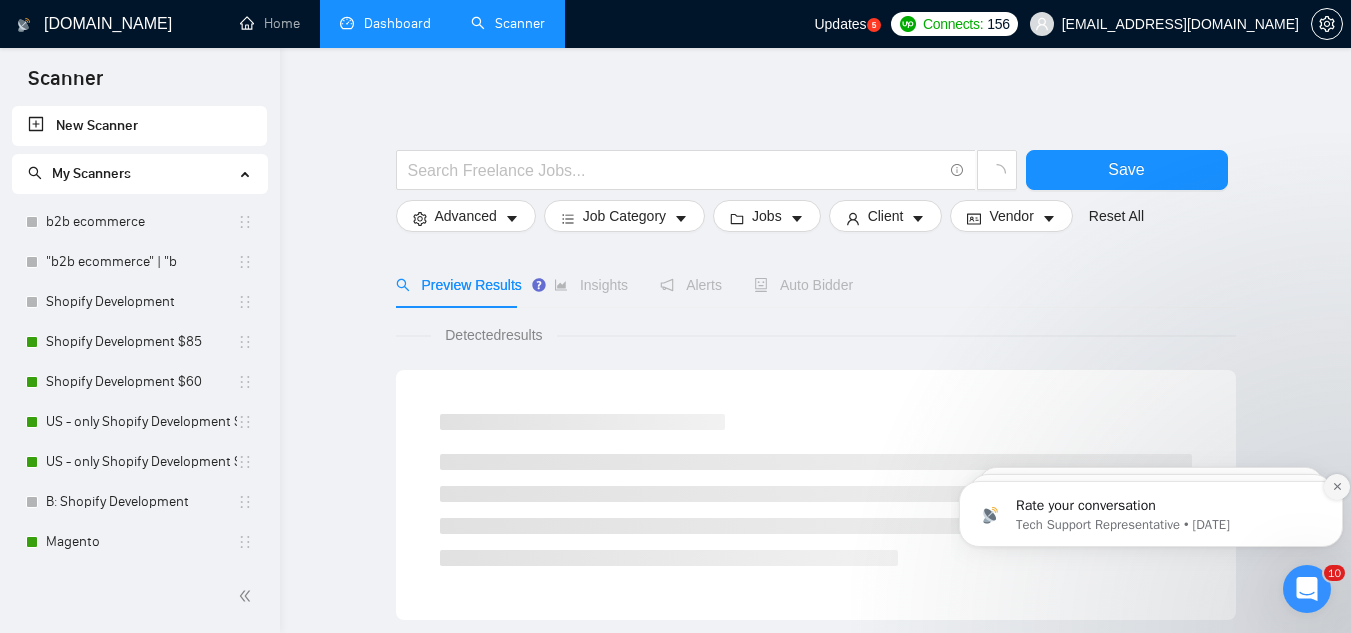 click 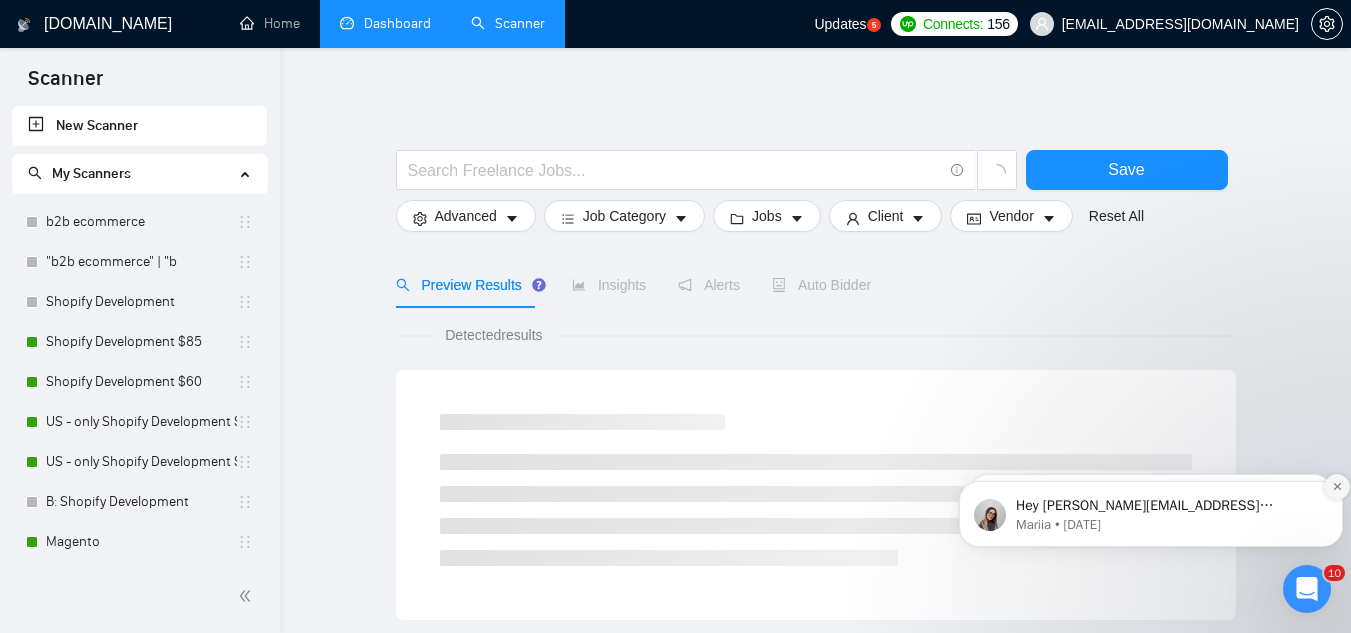 click 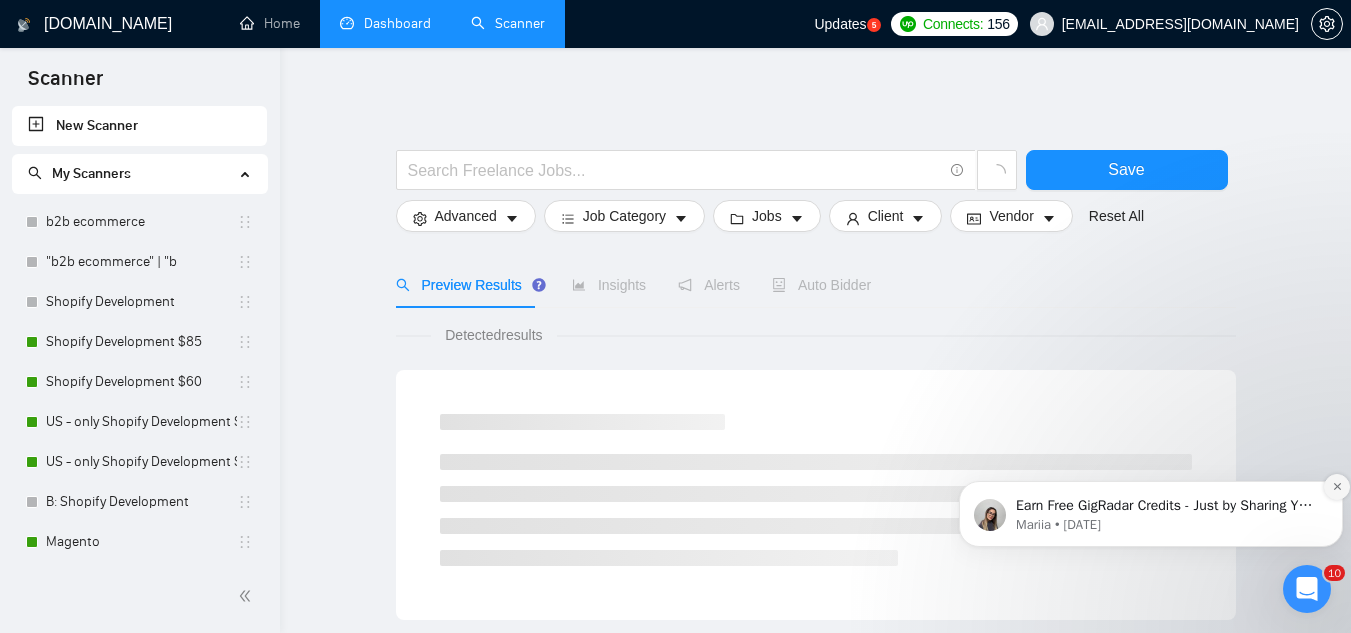click 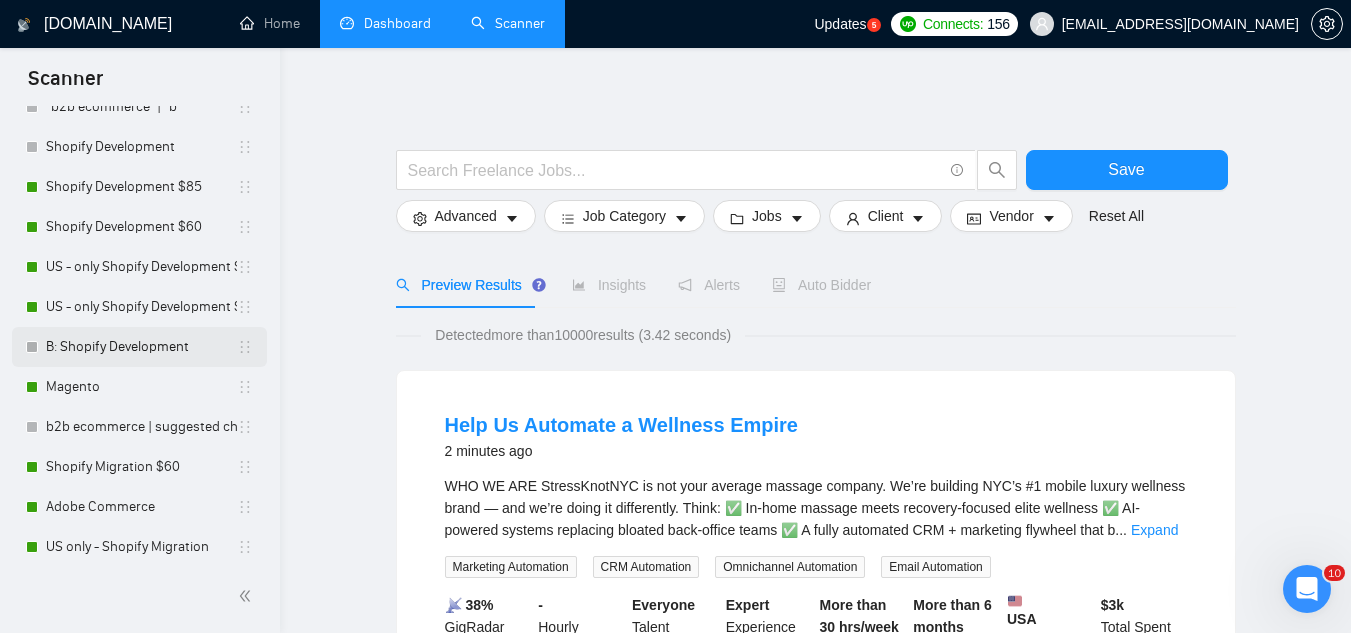 scroll, scrollTop: 162, scrollLeft: 0, axis: vertical 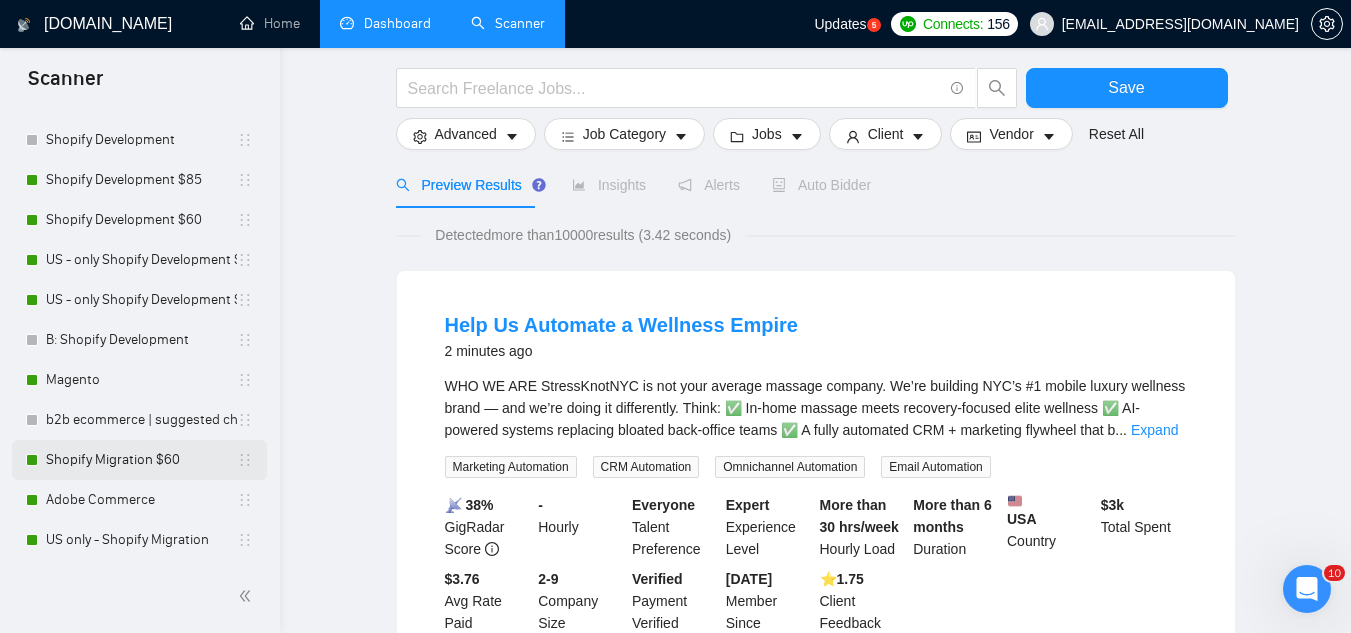 click on "Shopify Migration $60" at bounding box center (141, 460) 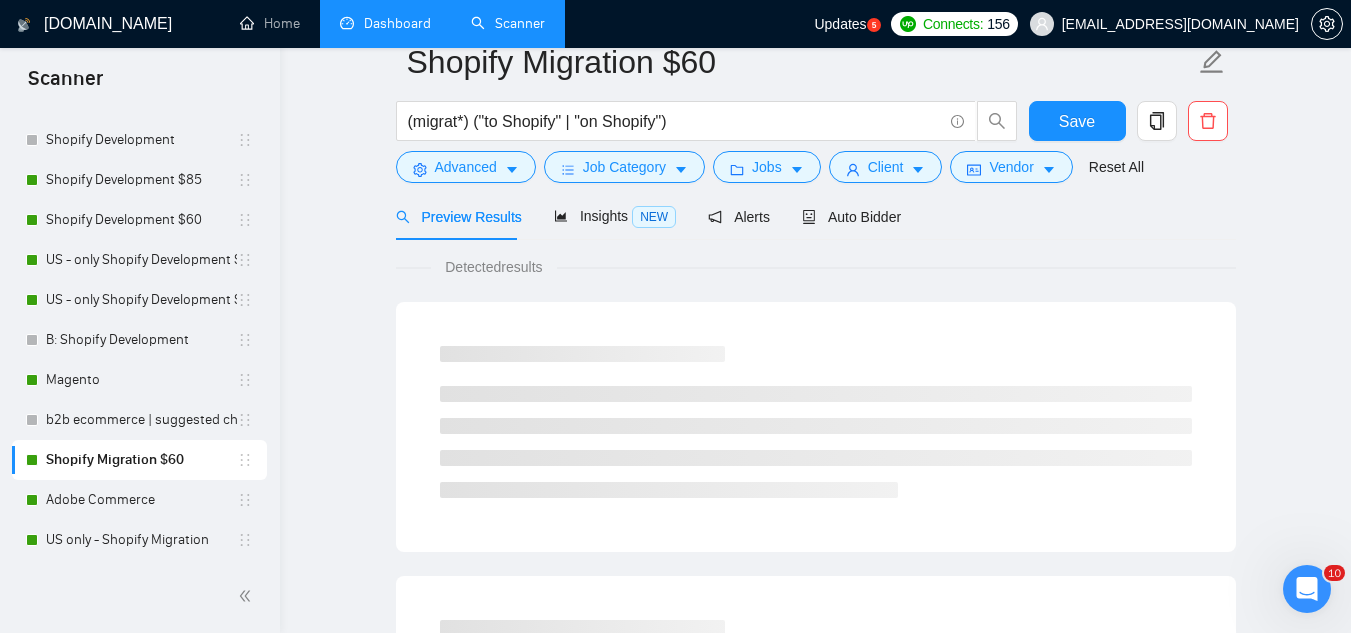scroll, scrollTop: 0, scrollLeft: 0, axis: both 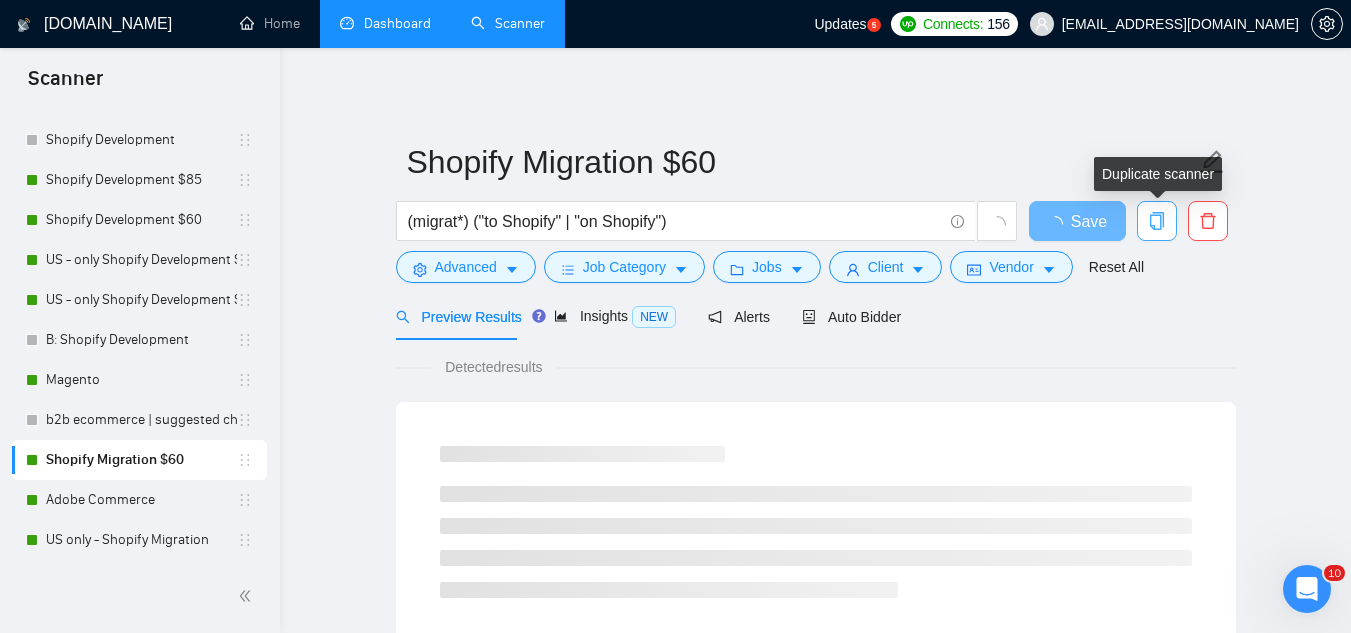 click at bounding box center [1157, 221] 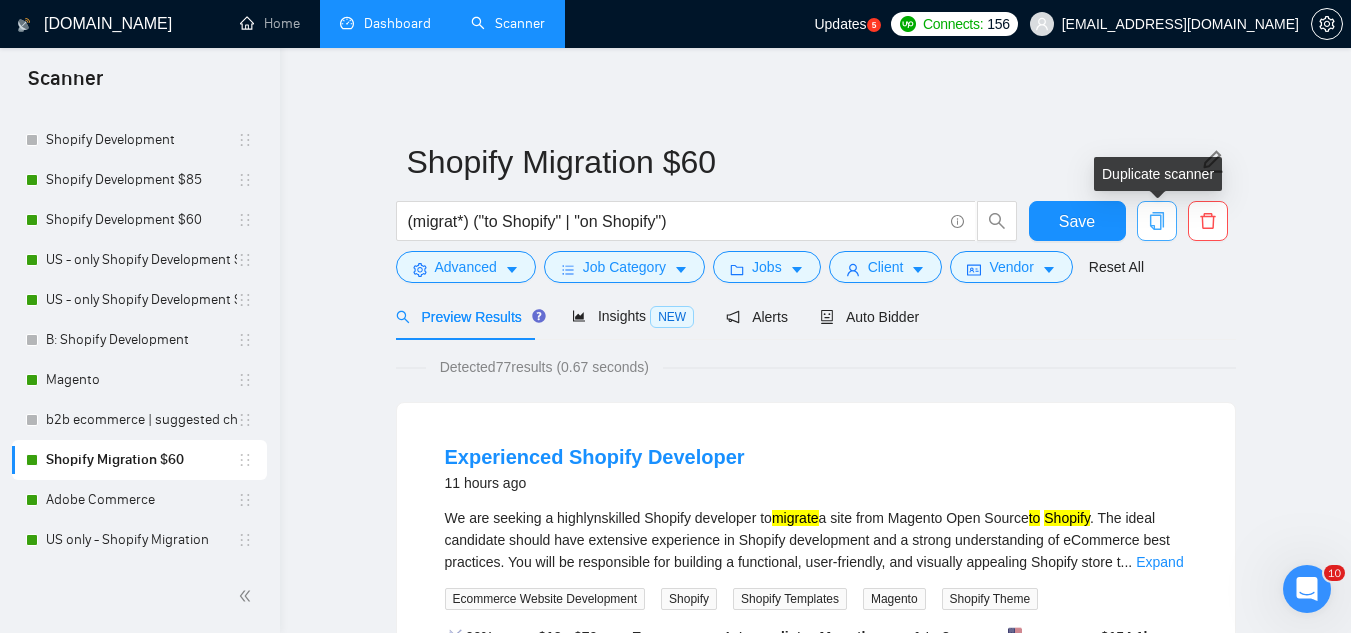 click at bounding box center (1157, 221) 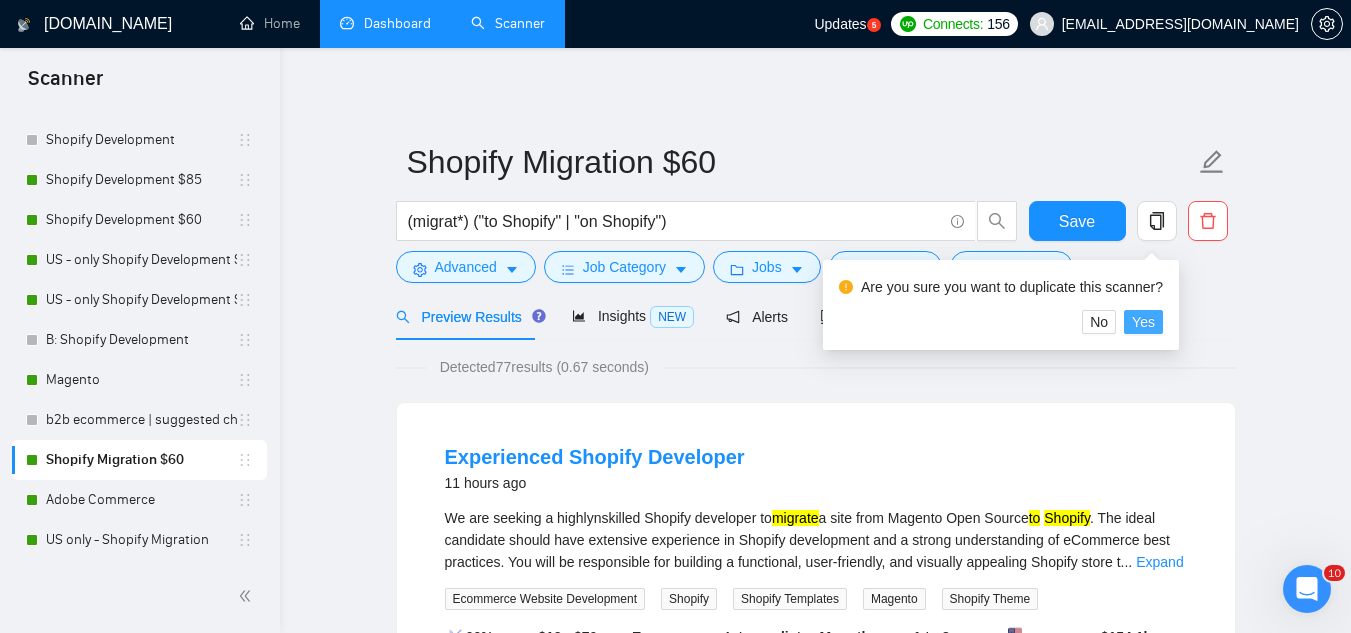 click on "Yes" at bounding box center [1143, 322] 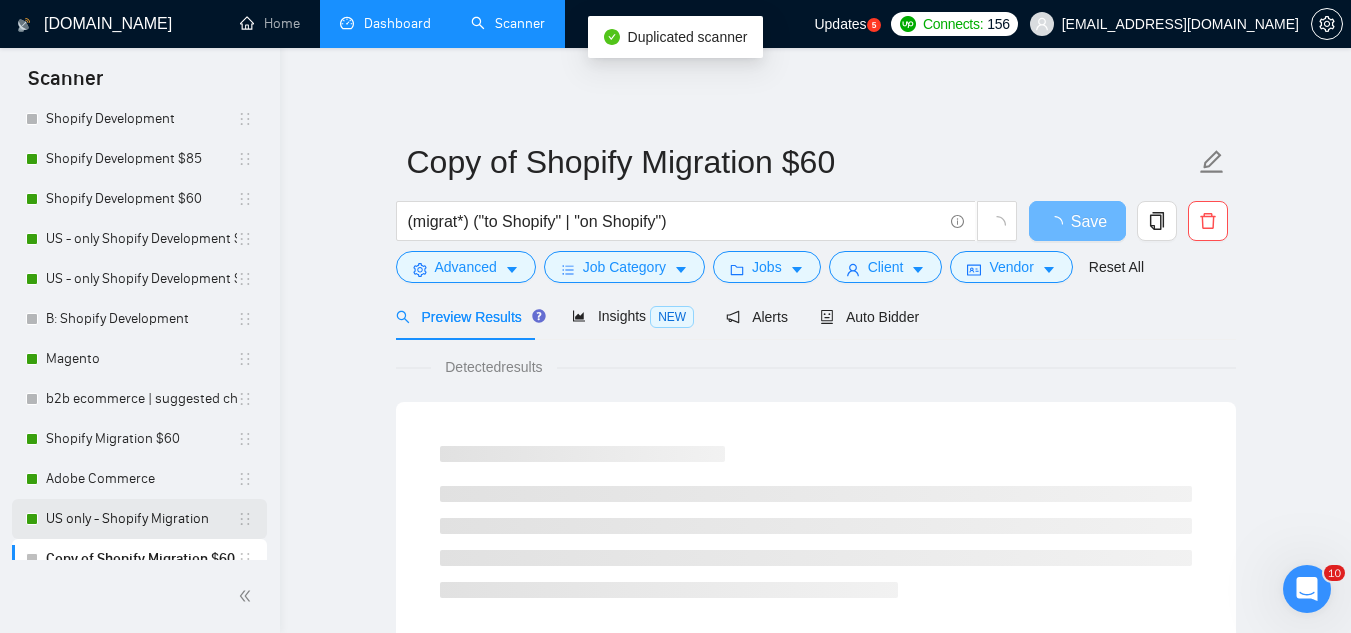 scroll, scrollTop: 202, scrollLeft: 0, axis: vertical 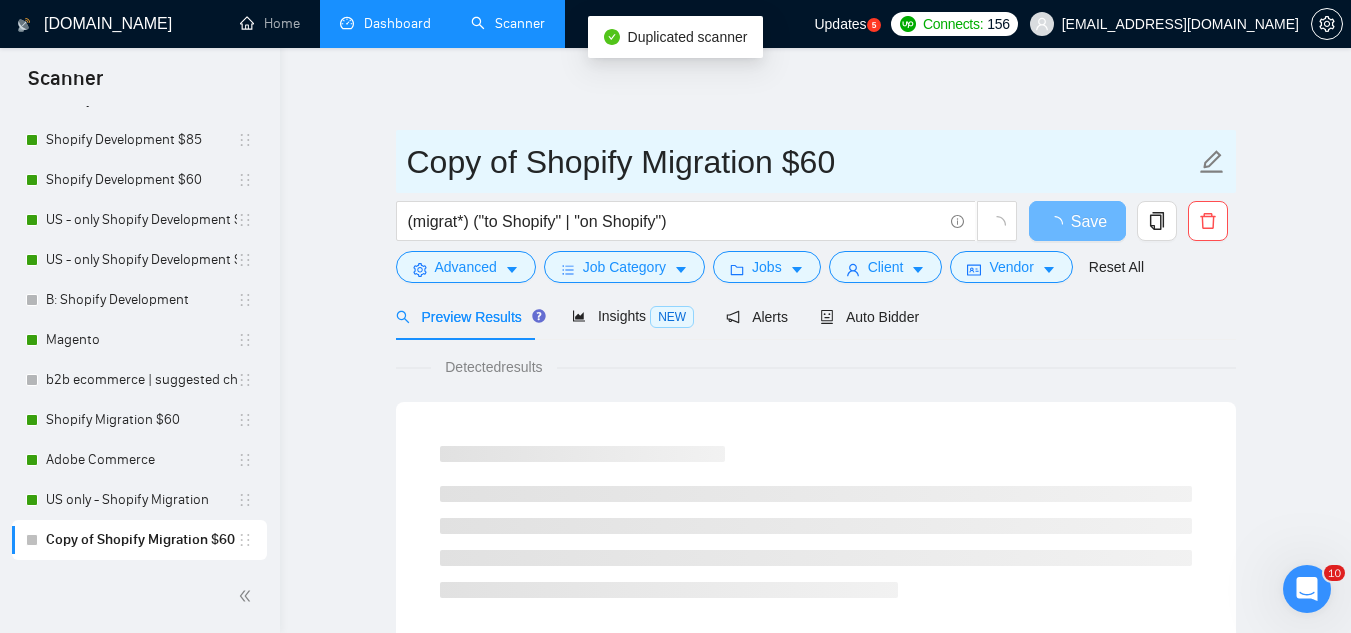 click on "Copy of Shopify Migration $60" at bounding box center [801, 162] 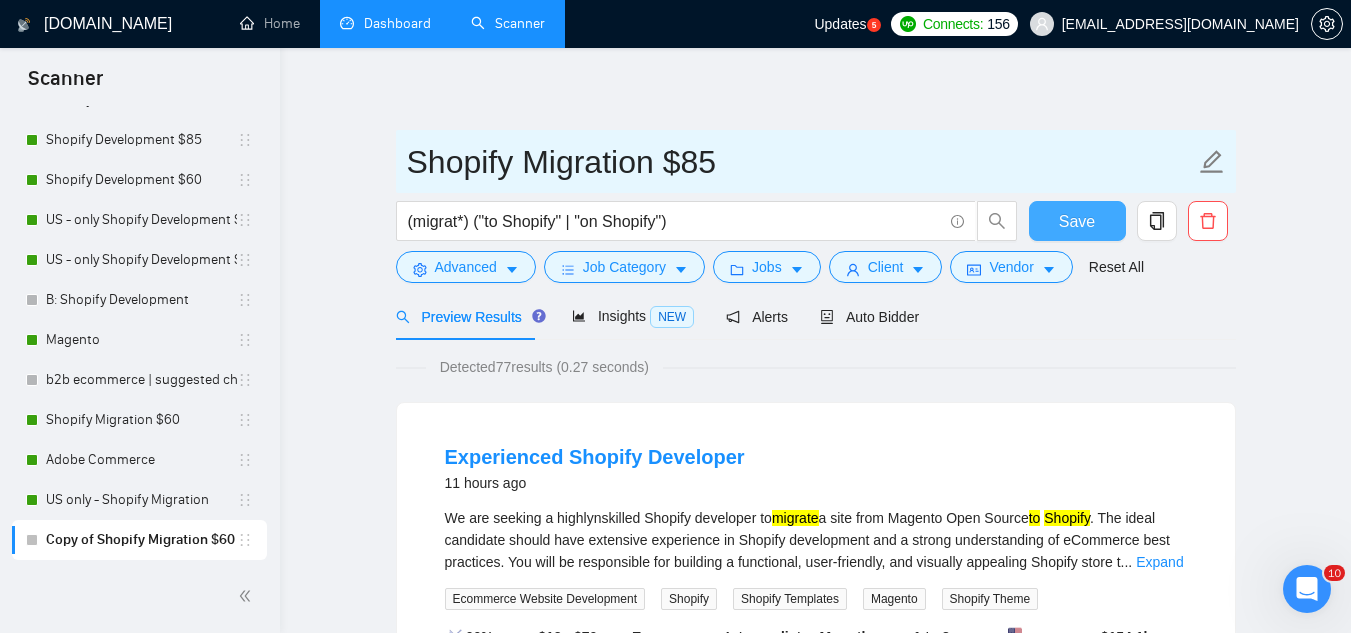 type on "Shopify Migration $85" 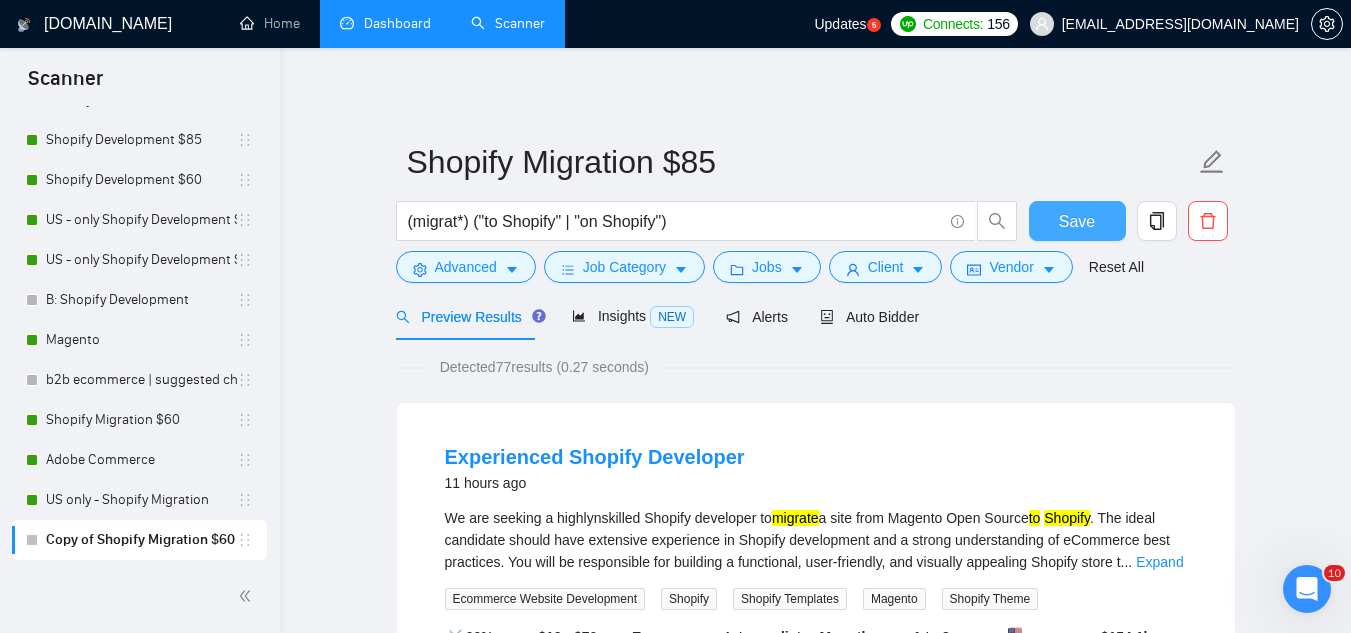 click on "Save" at bounding box center [1077, 221] 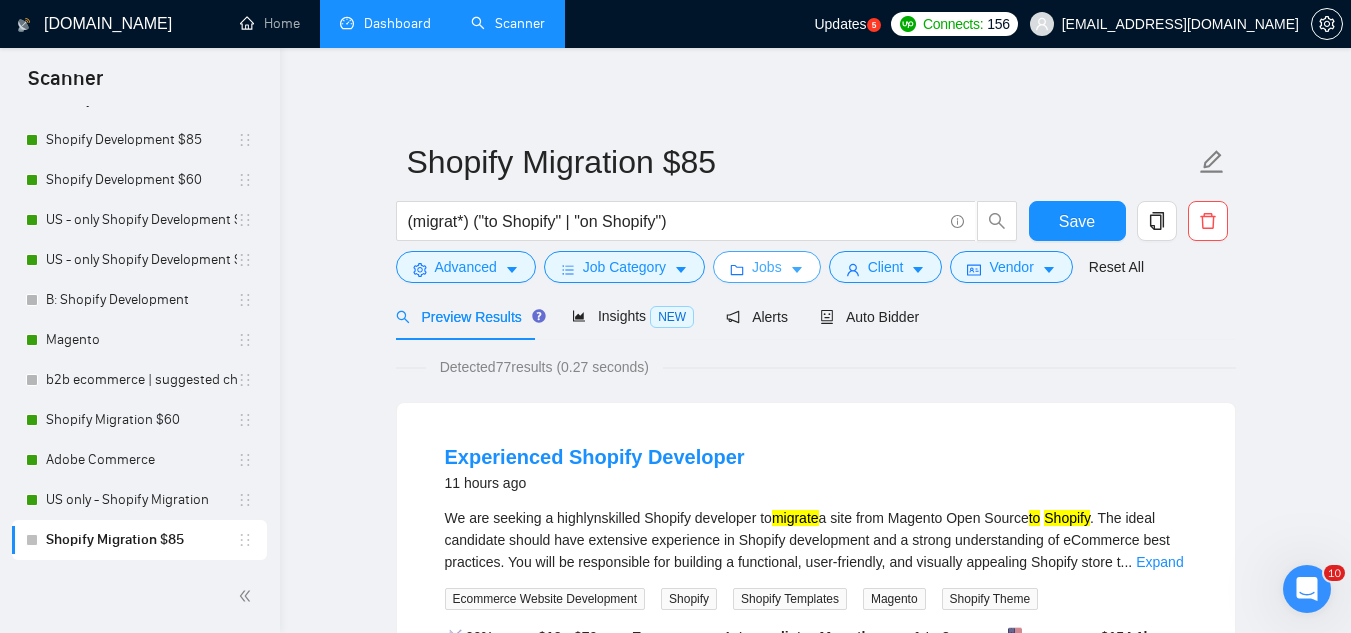 click on "Jobs" at bounding box center [767, 267] 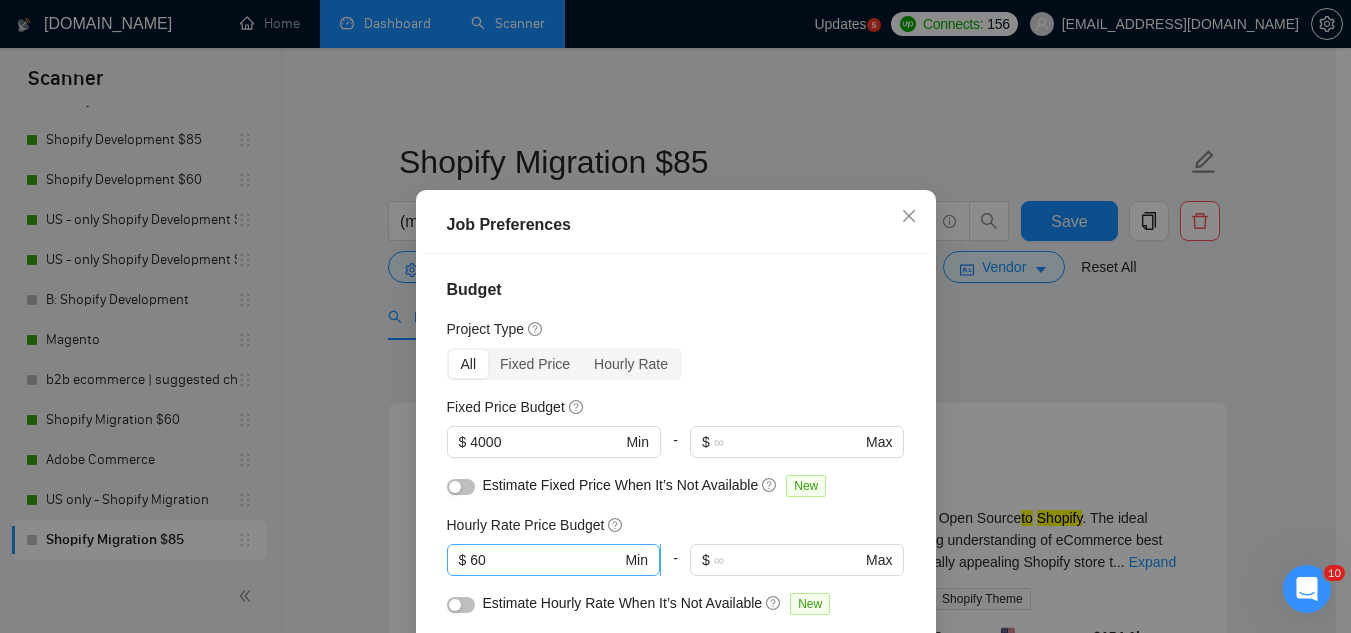 click on "60" at bounding box center [545, 560] 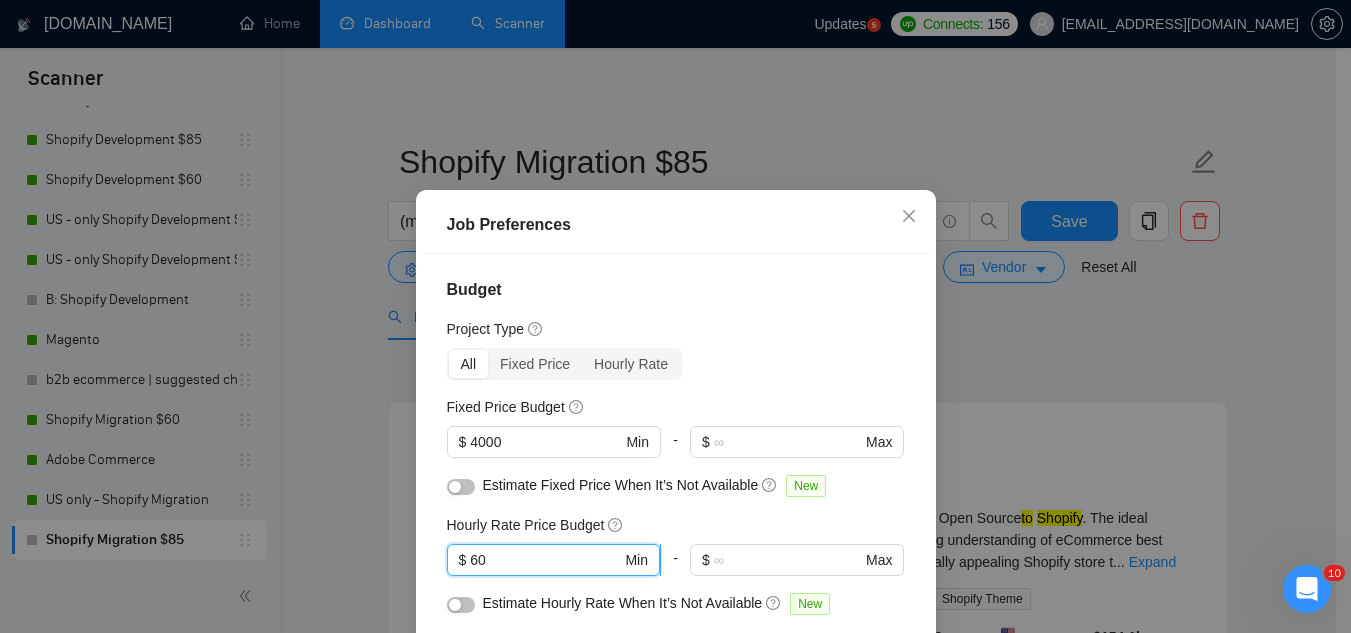 type on "6" 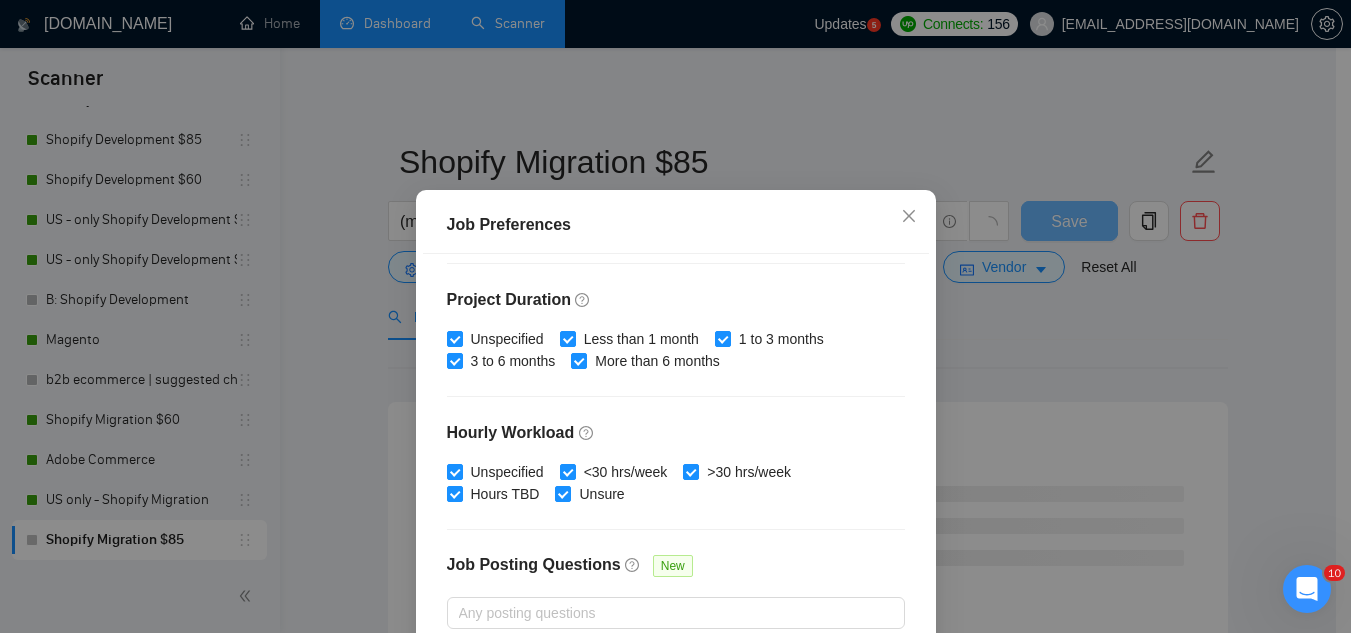 scroll, scrollTop: 683, scrollLeft: 0, axis: vertical 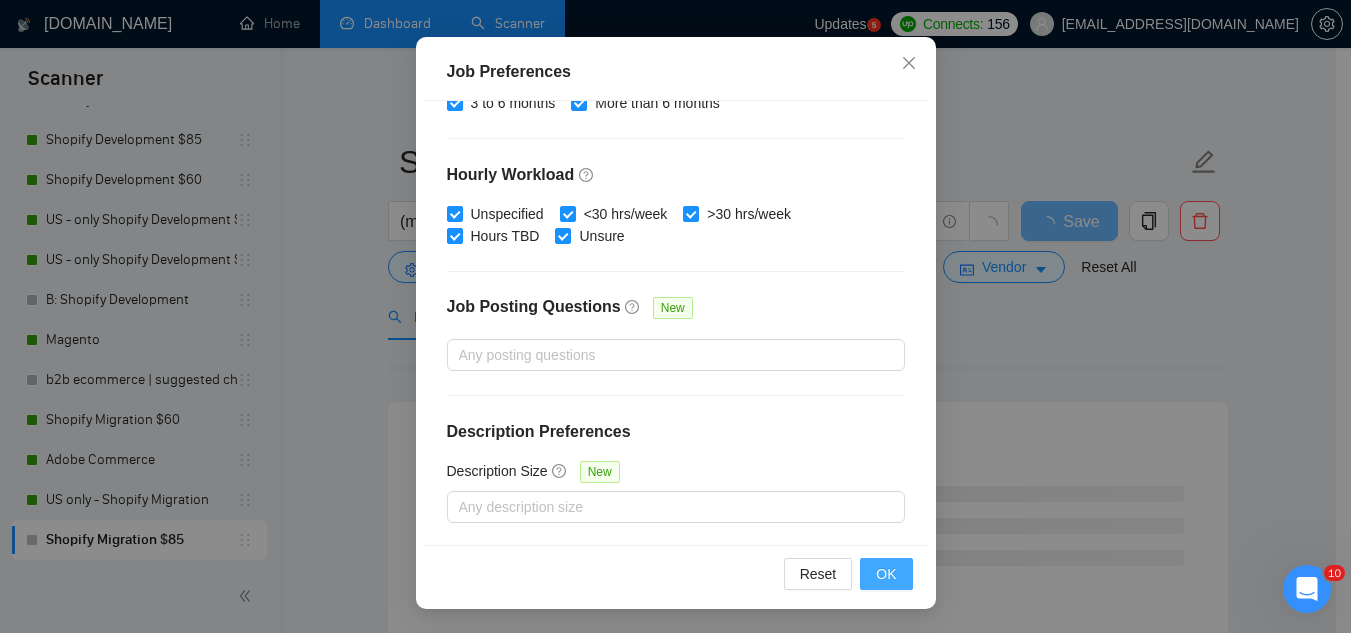 type on "85" 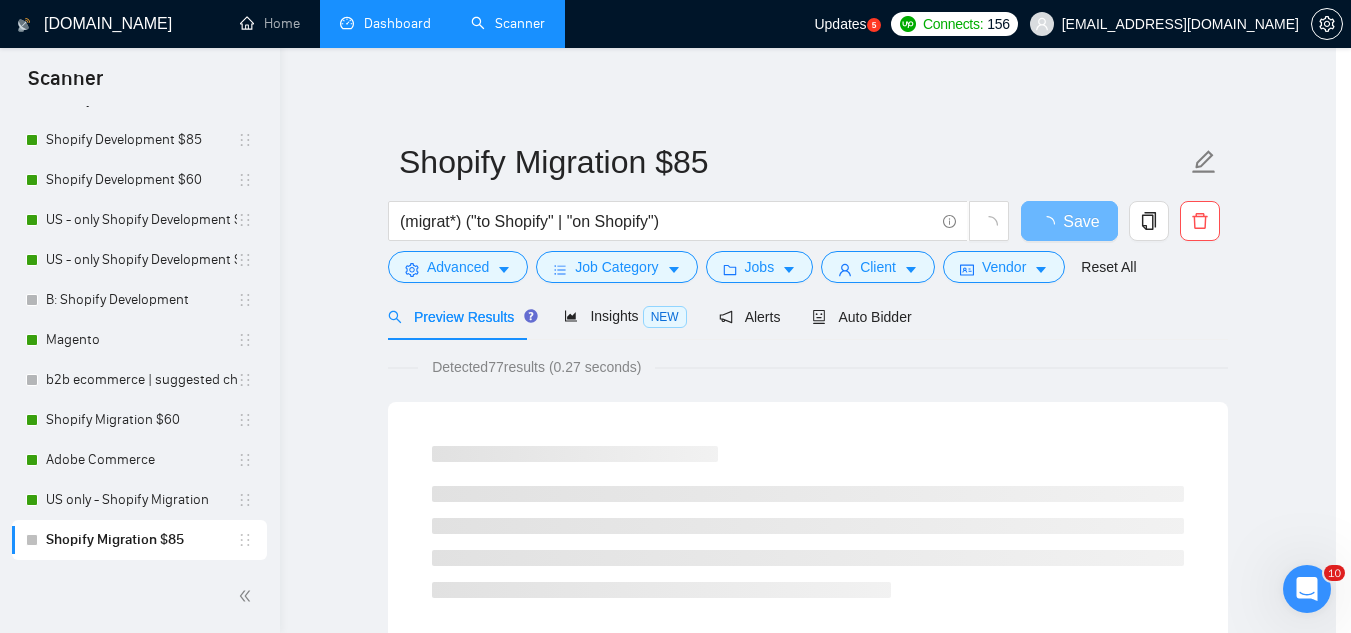 scroll, scrollTop: 82, scrollLeft: 0, axis: vertical 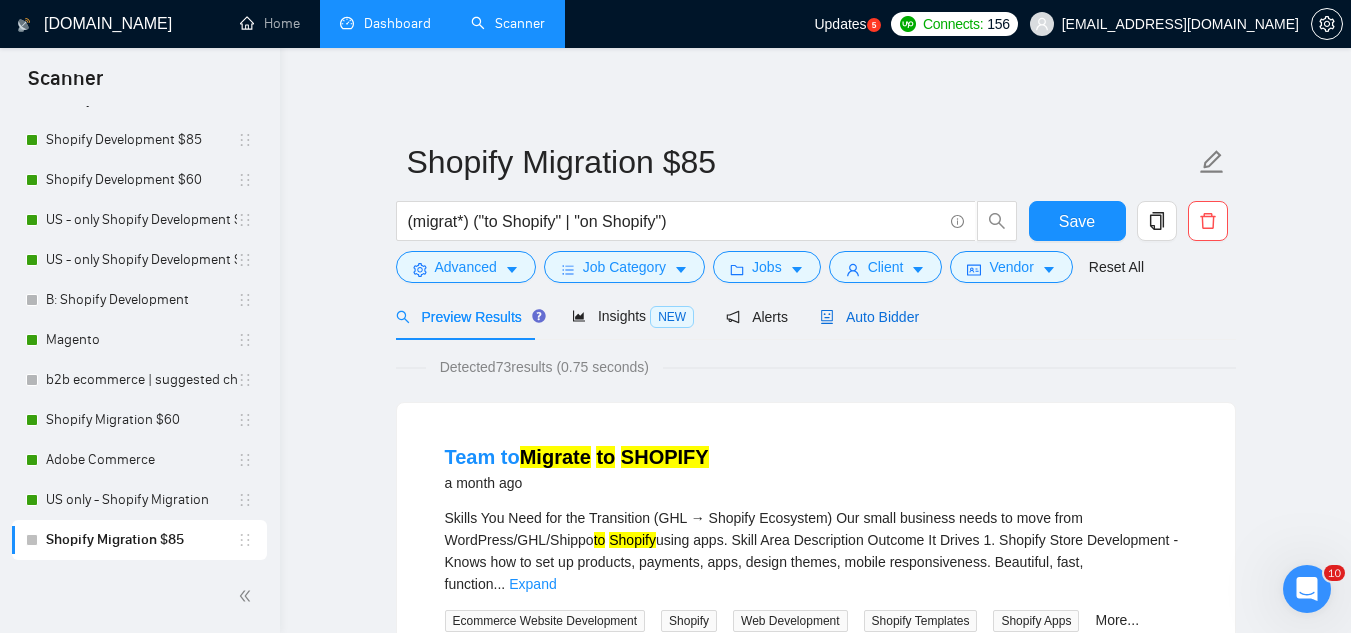 click on "Auto Bidder" at bounding box center [869, 317] 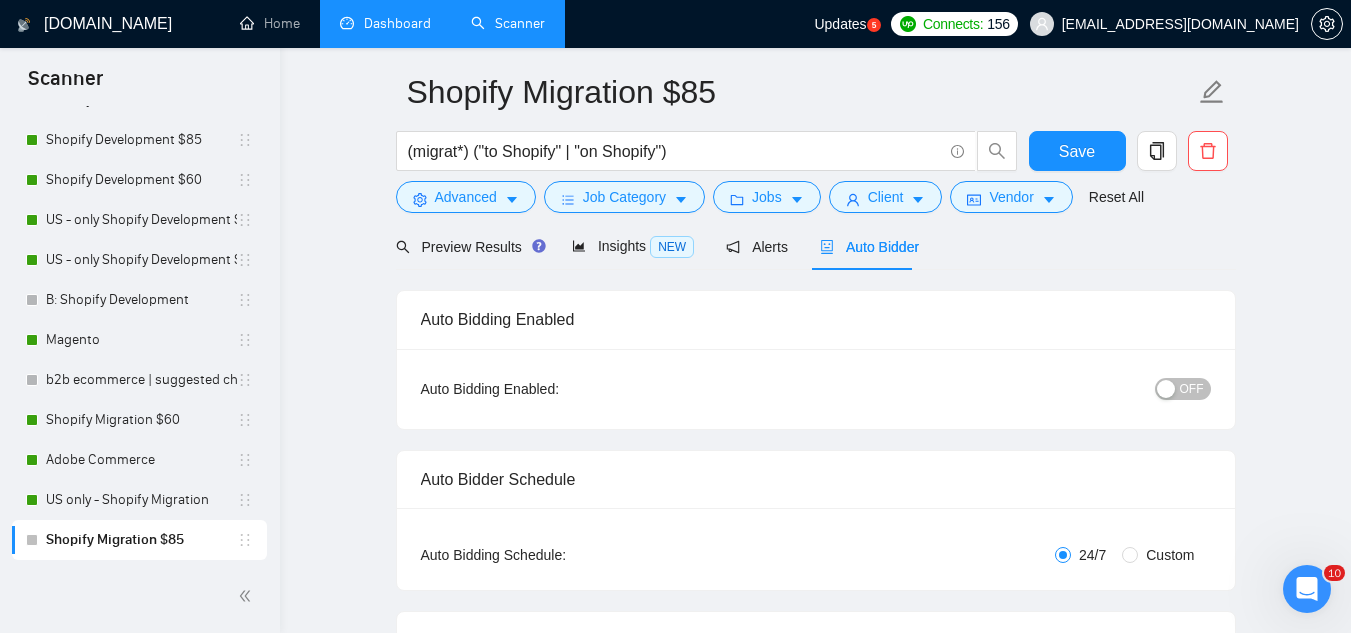 type 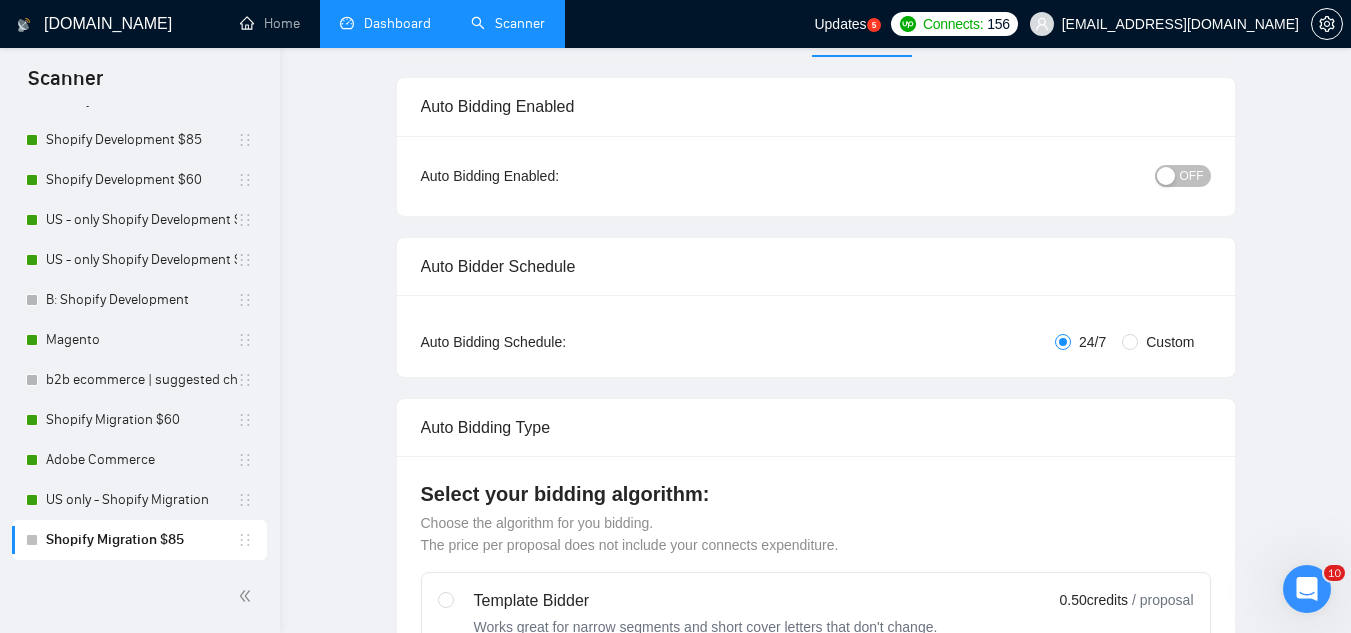 scroll, scrollTop: 0, scrollLeft: 0, axis: both 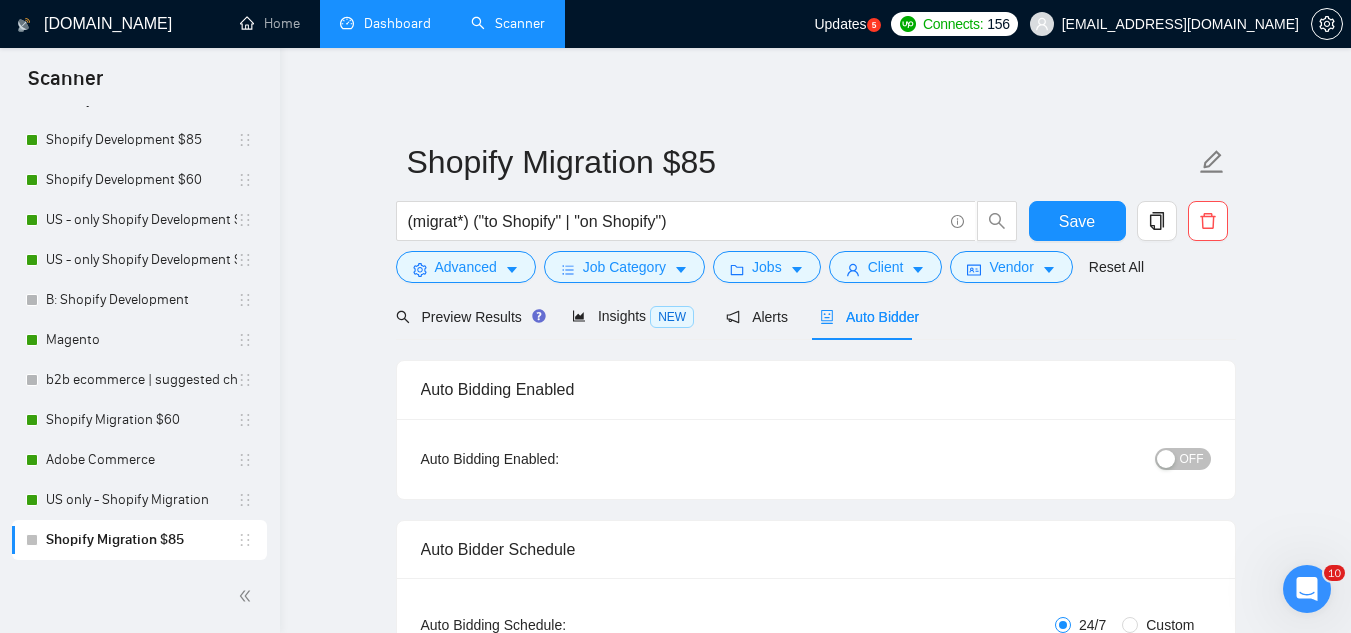 click on "OFF" at bounding box center (1192, 459) 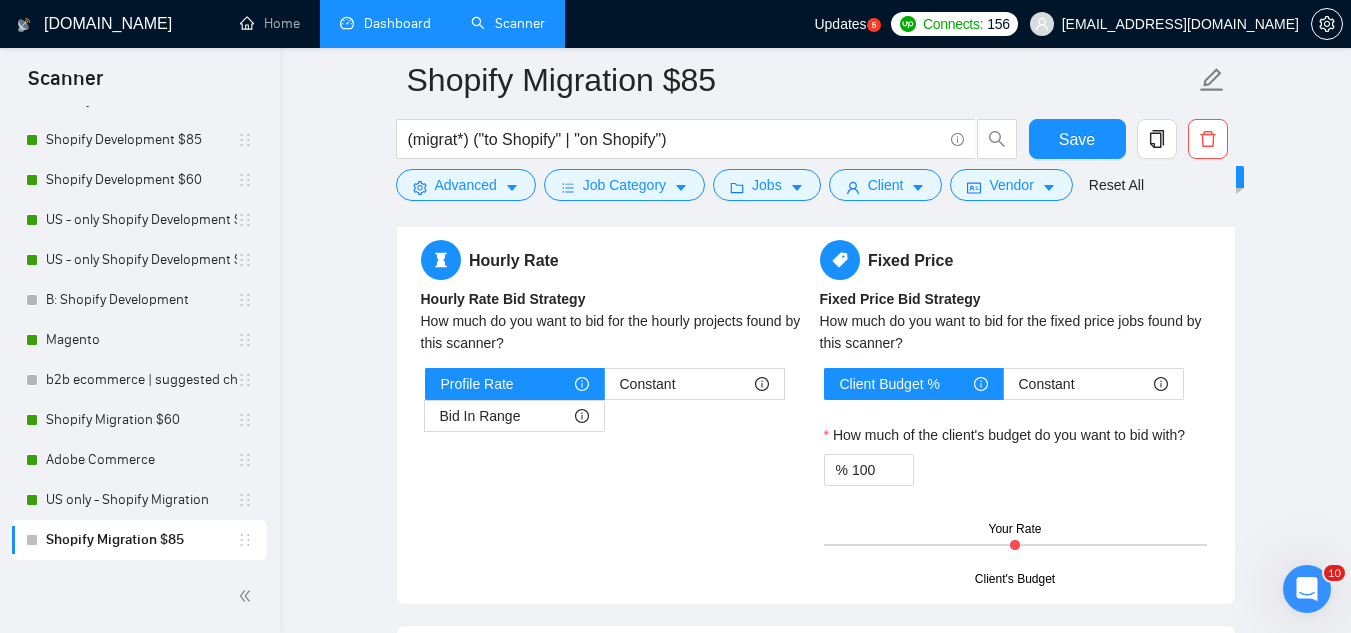 scroll, scrollTop: 2900, scrollLeft: 0, axis: vertical 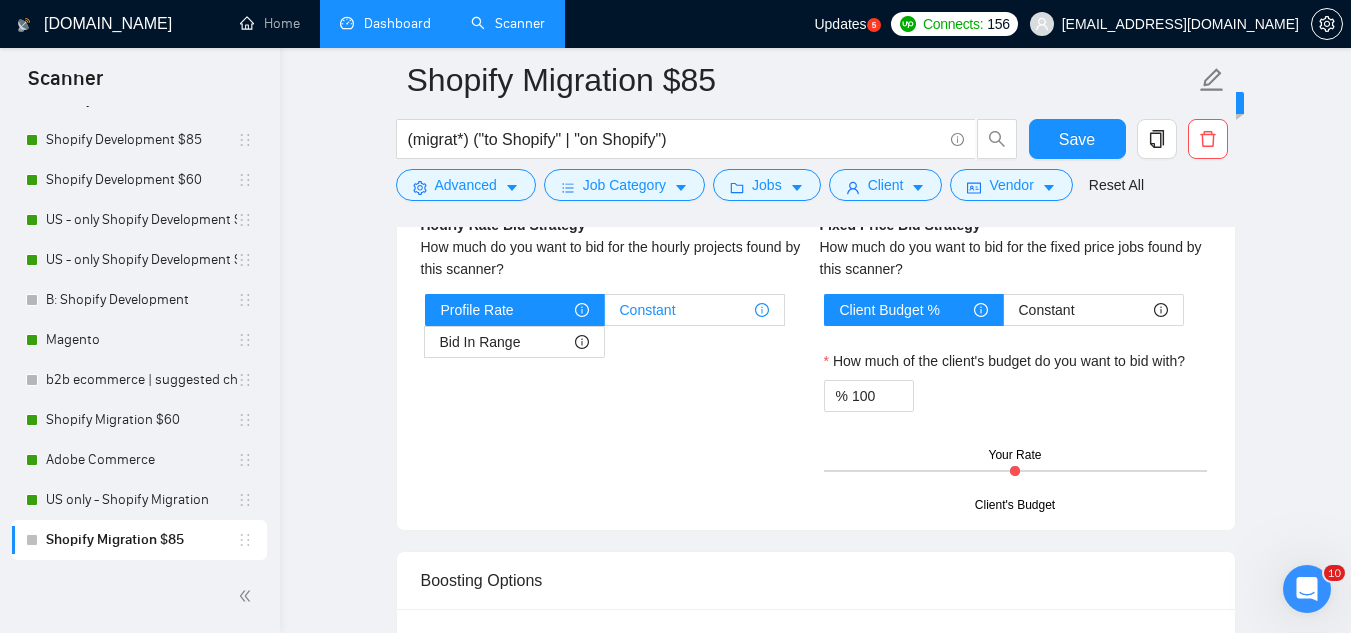 click on "Constant" at bounding box center [694, 310] 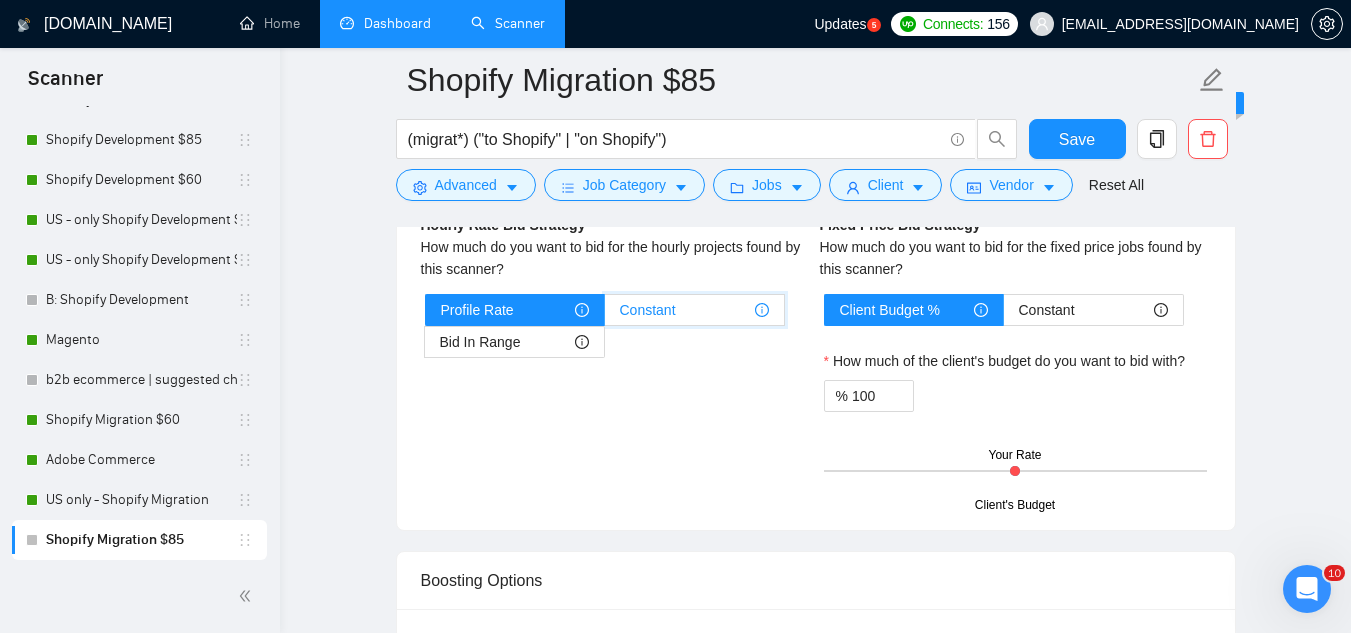 click on "Constant" at bounding box center [605, 315] 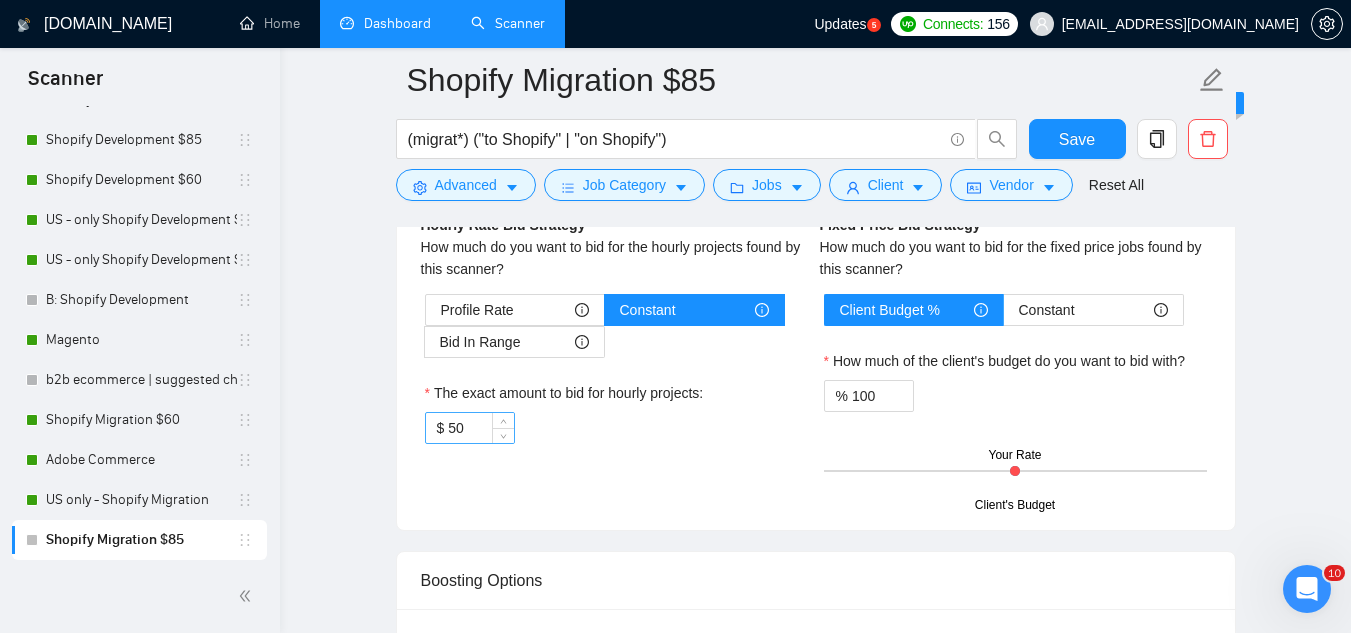 click on "50" at bounding box center [480, 428] 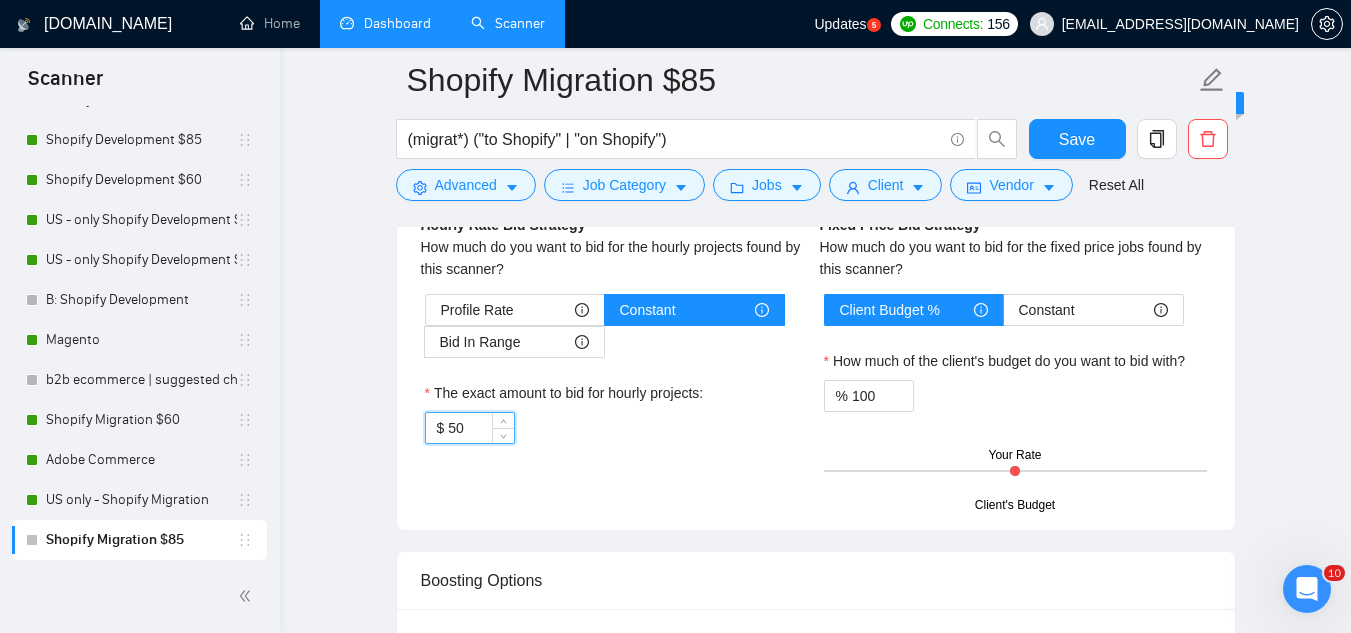 type on "5" 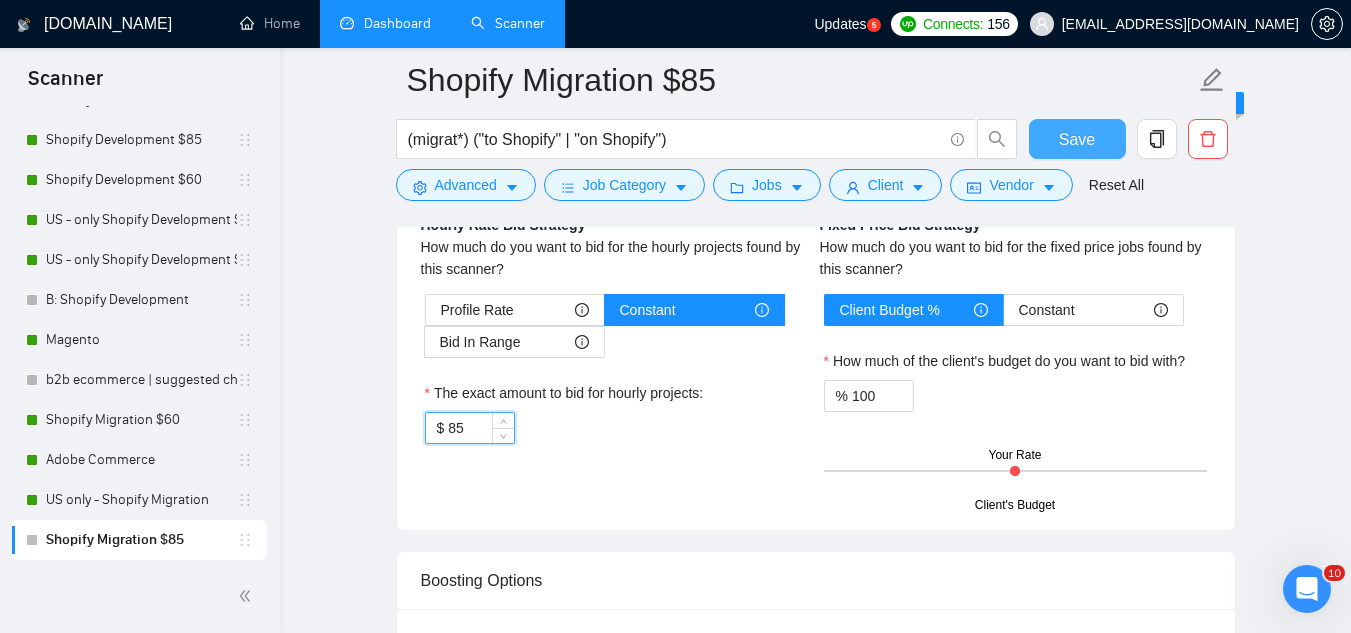 type on "85" 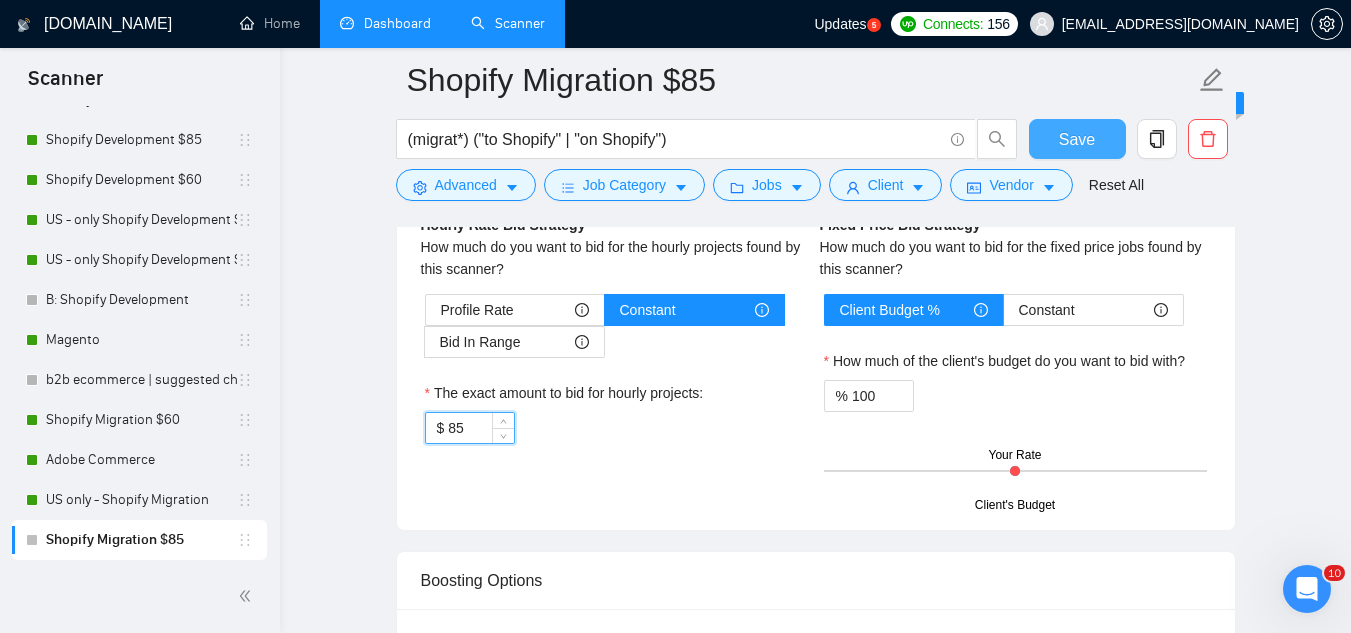 click on "Save" at bounding box center (1077, 139) 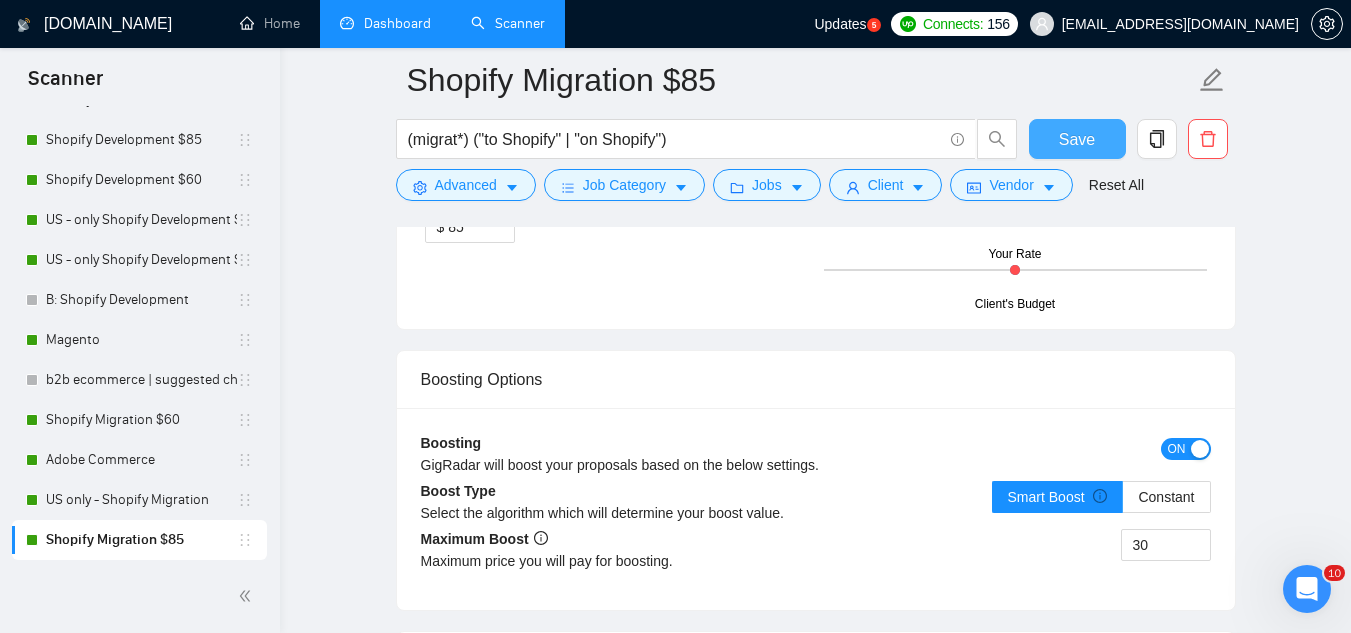 type 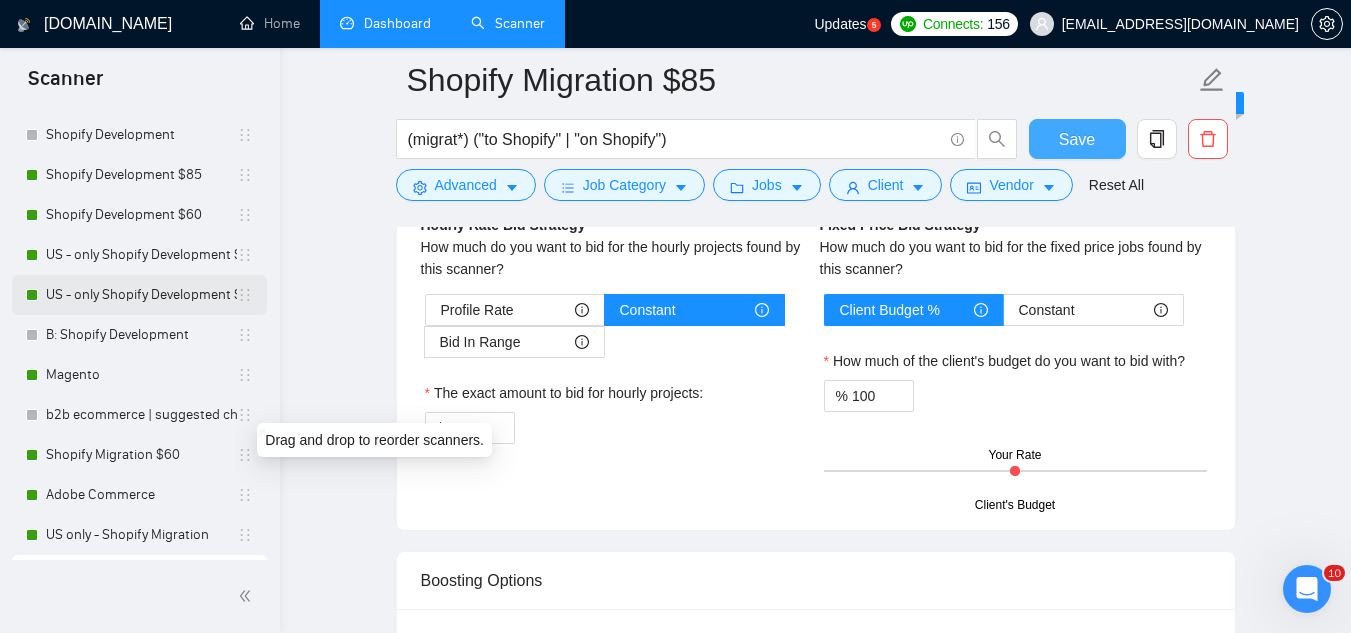 scroll, scrollTop: 202, scrollLeft: 0, axis: vertical 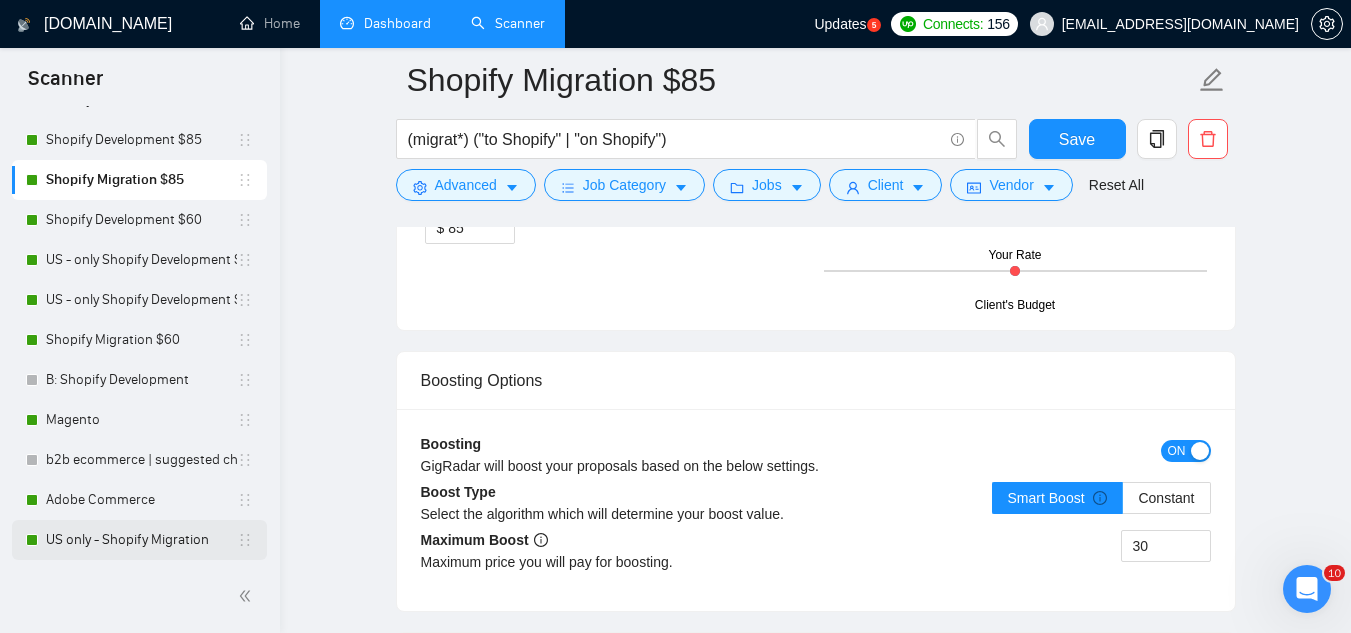 click on "US only - Shopify Migration" at bounding box center (141, 540) 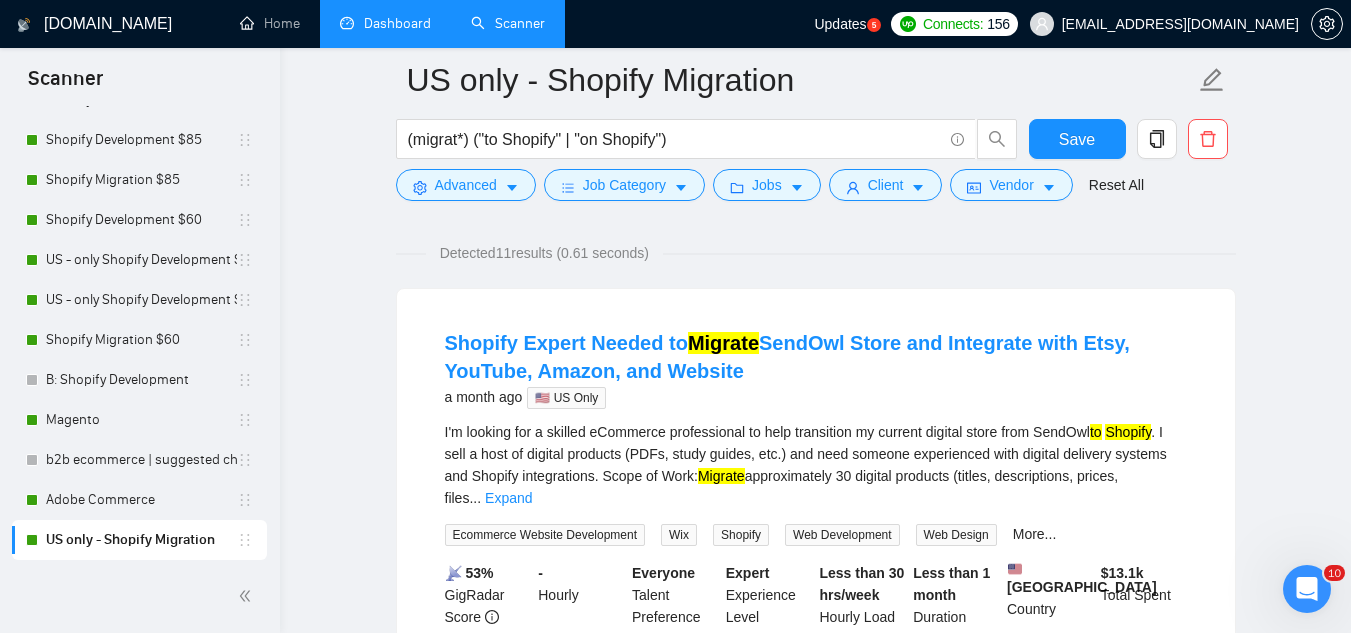scroll, scrollTop: 0, scrollLeft: 0, axis: both 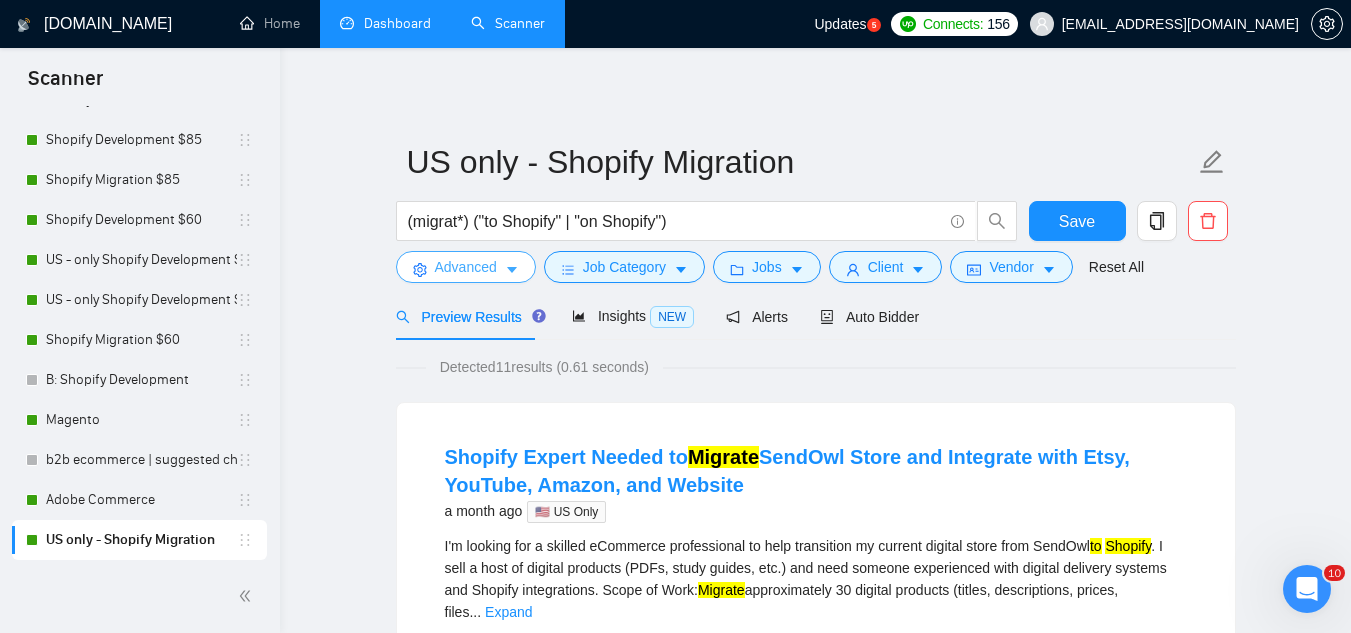 click on "Advanced" at bounding box center (466, 267) 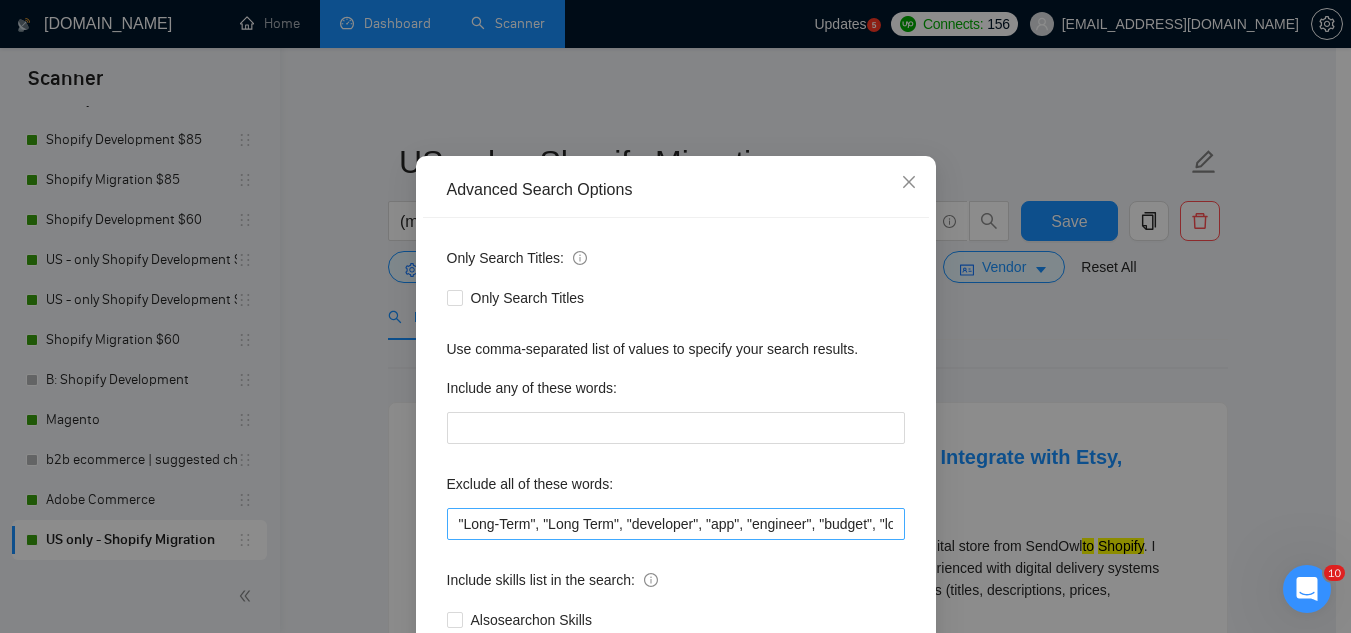 scroll, scrollTop: 100, scrollLeft: 0, axis: vertical 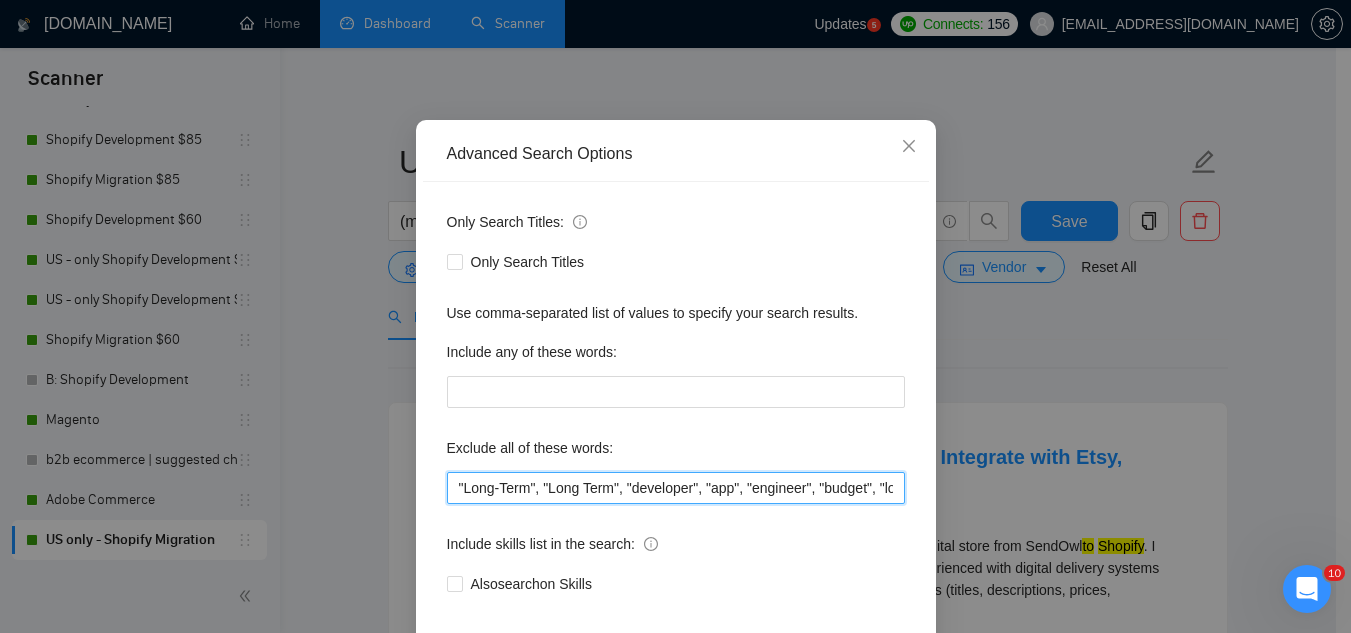 click on ""Long-Term", "Long Term", "developer", "app", "engineer", "budget", "low budget", "tight budget", "affordable", "cheap", "cheapest", "competitive pricing", "most competitive pricing", "cost-effective", "cost effective", "cost-efficient", "under $200", "under $500", "around $500", "weekly installments", "looking to keep costs down", "please quote lowest", "basic site", "simple site", "simple store", "2 products", "two products", "5 products", "few pages", "single page", "one page", "just a homepage", "three pages", "initial brand testing", "quick MVP", "MVP only", "just need tweaks", "minor tweak", "quick fix", "training", "teach me", "mentorship", "1:1 guidance", "walk me through", "screen-share", "show me how", "quick turnaround", "ASAP delivery", "start immediately", "urgent but low budget", "need in 1–3 days", "24 hour job", "free theme", "use a free theme", "nothing fancy", "basic template", "no custom code", "minimalist only" at bounding box center [676, 488] 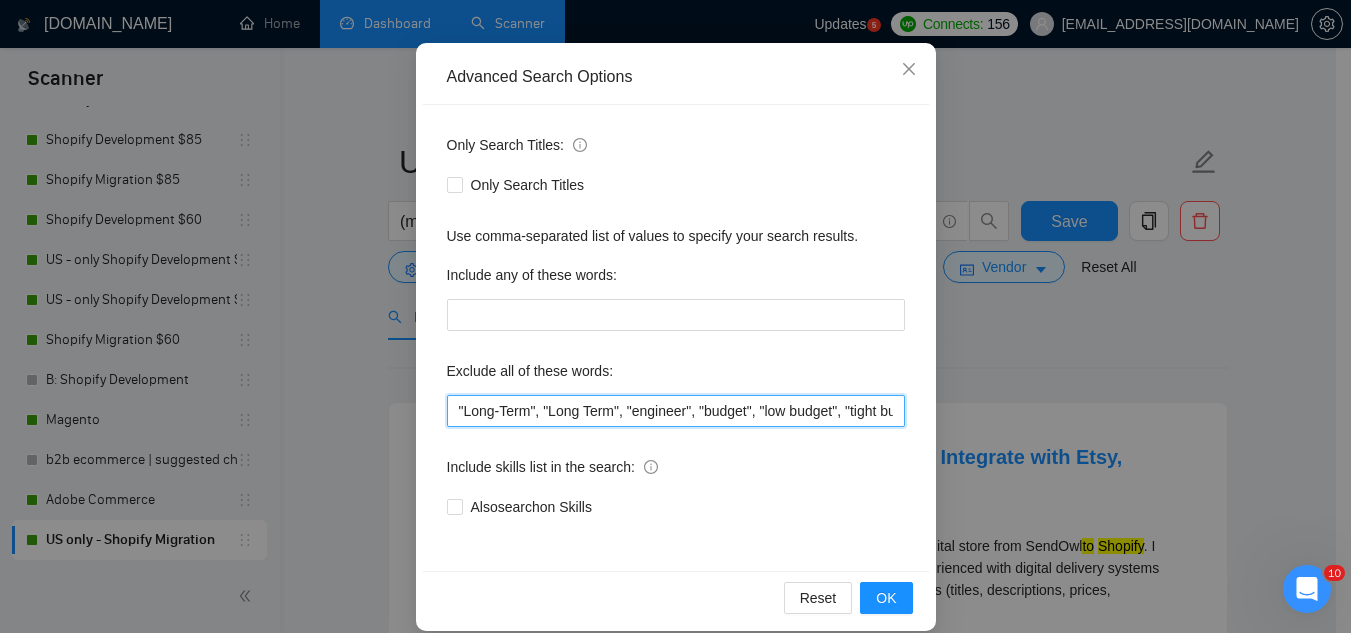 scroll, scrollTop: 199, scrollLeft: 0, axis: vertical 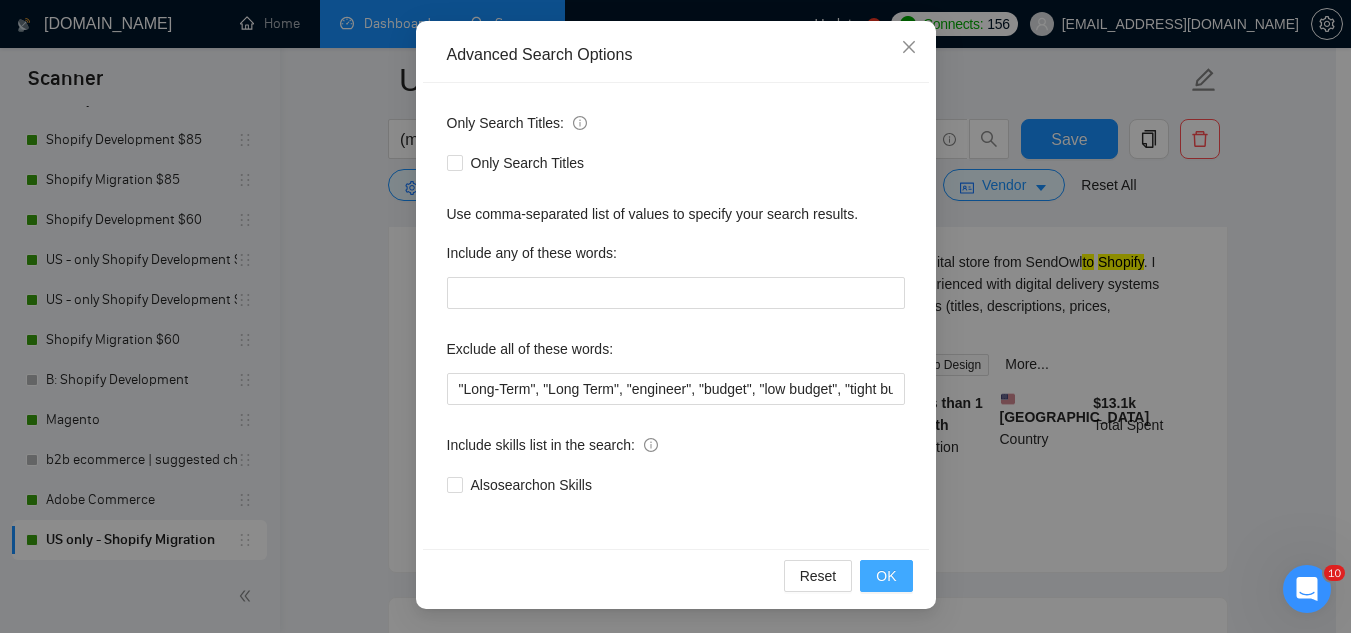 click on "OK" at bounding box center [886, 576] 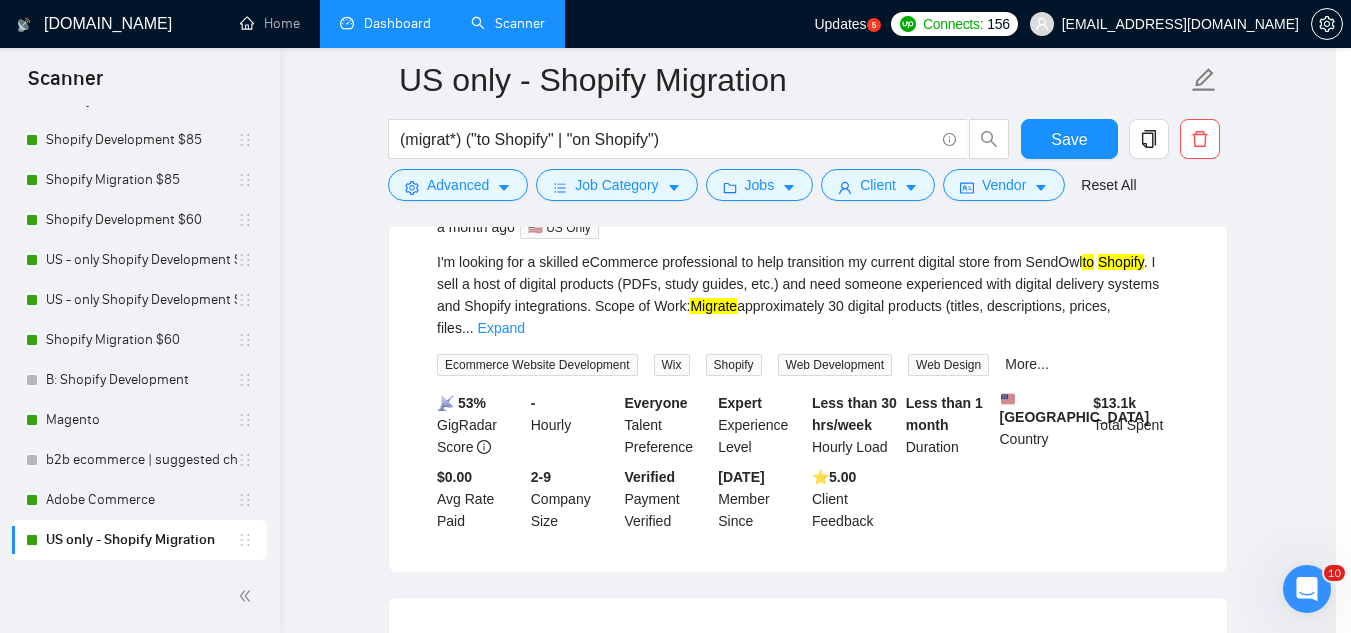 scroll, scrollTop: 99, scrollLeft: 0, axis: vertical 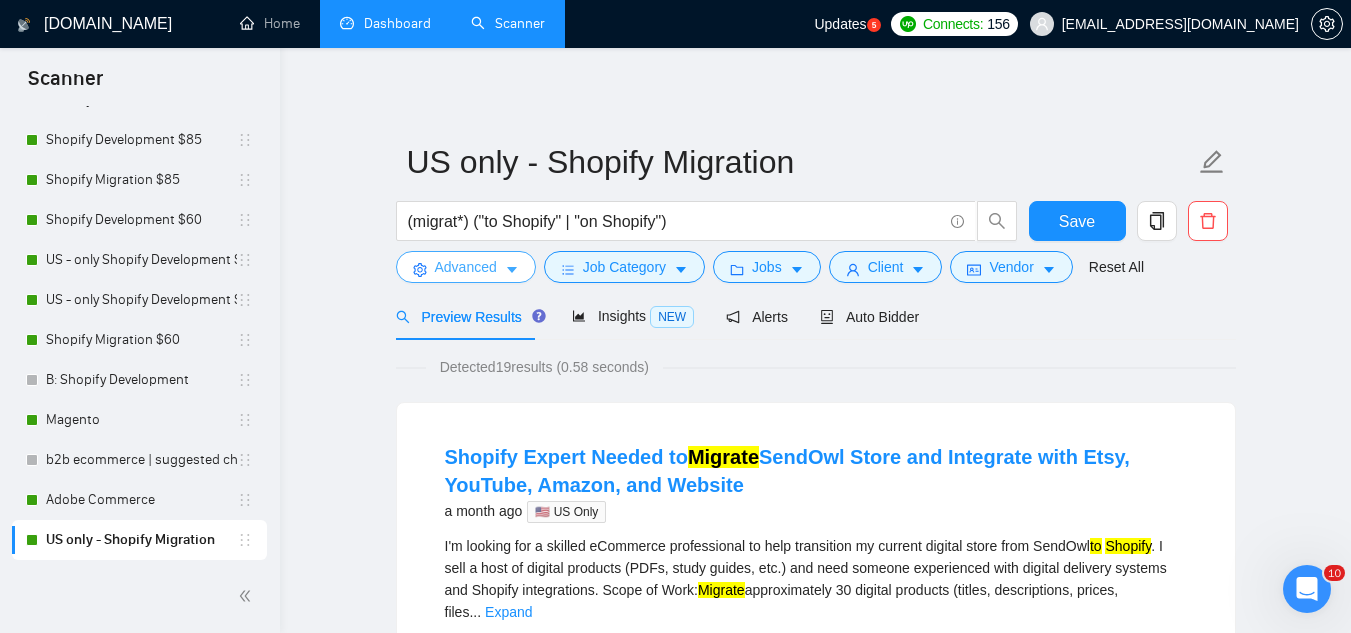 click on "Advanced" at bounding box center (466, 267) 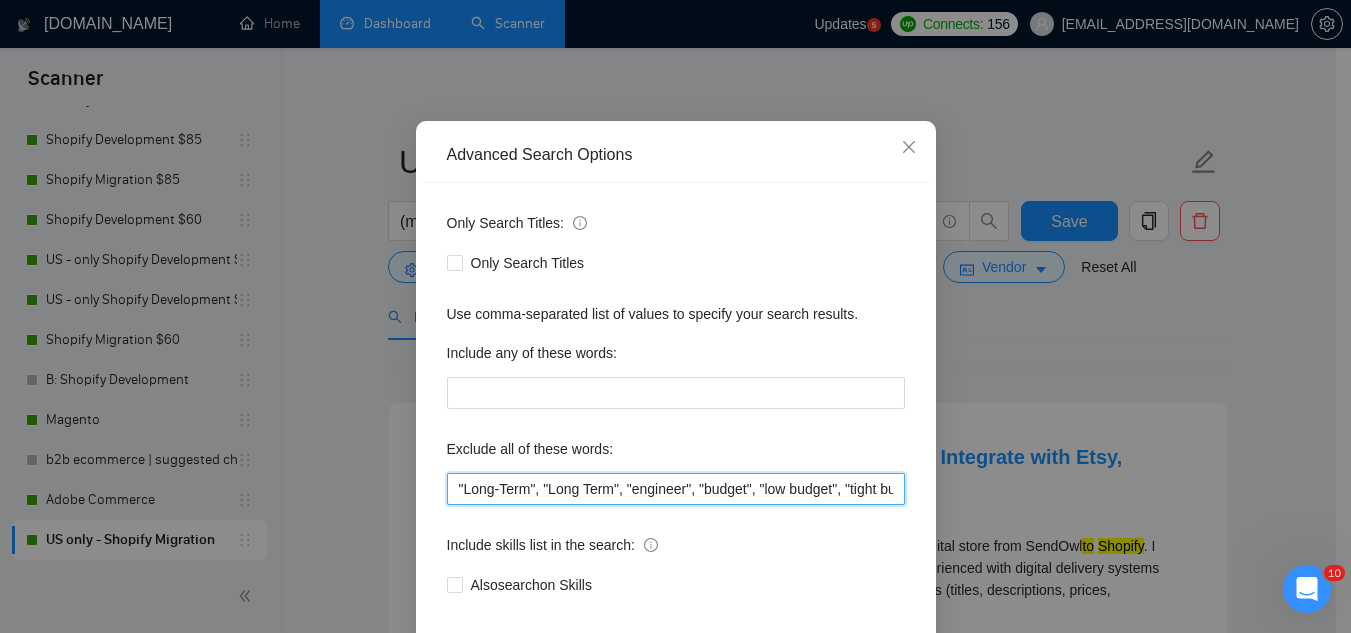 drag, startPoint x: 619, startPoint y: 589, endPoint x: 643, endPoint y: 581, distance: 25.298222 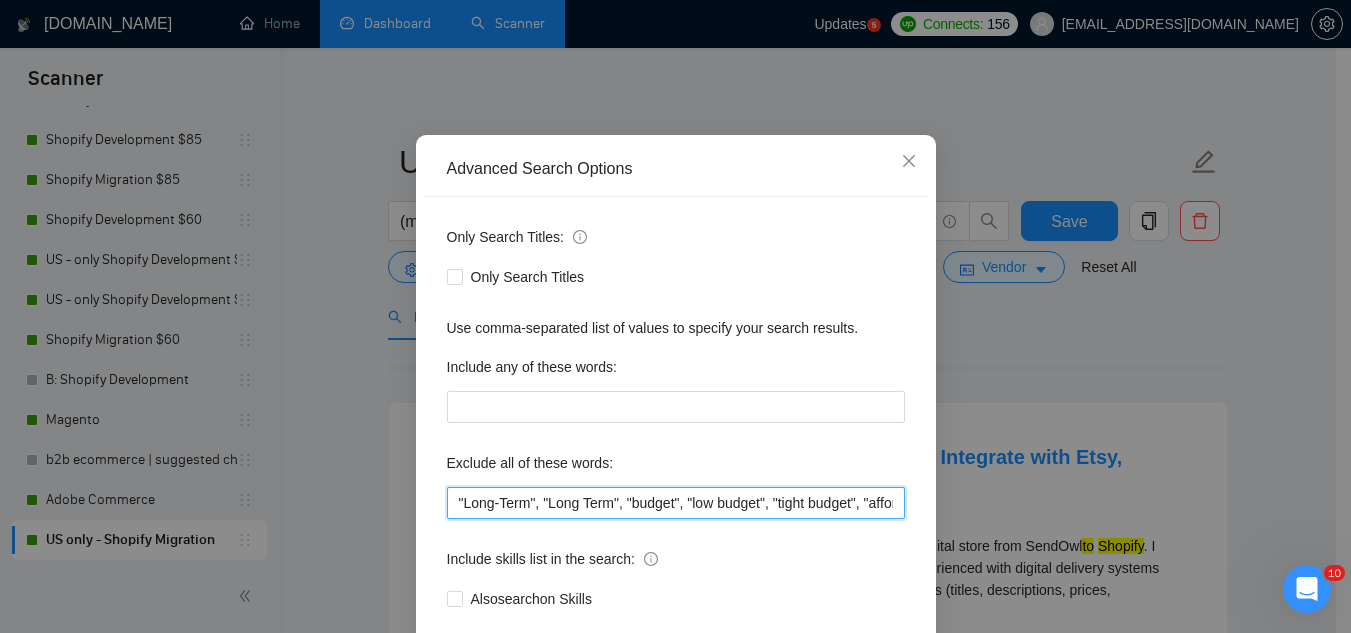 scroll, scrollTop: 199, scrollLeft: 0, axis: vertical 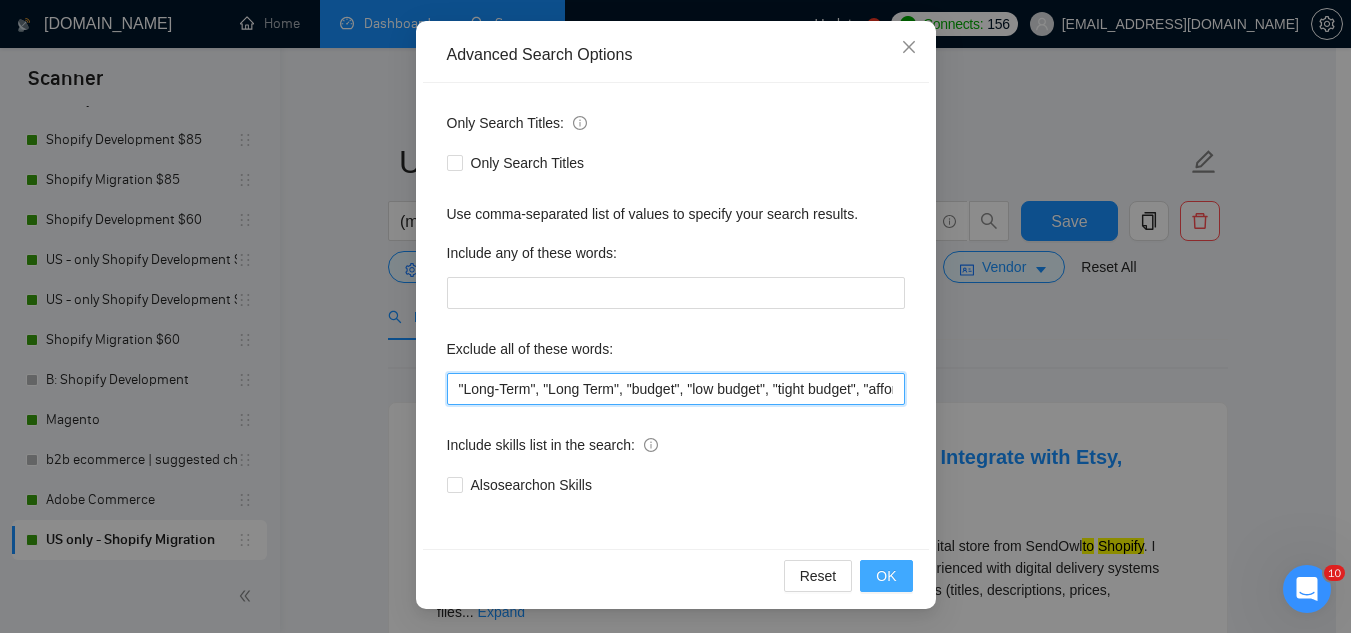 type on ""Long-Term", "Long Term", "budget", "low budget", "tight budget", "affordable", "cheap", "cheapest", "competitive pricing", "most competitive pricing", "cost-effective", "cost effective", "cost-efficient", "under $200", "under $500", "around $500", "weekly installments", "looking to keep costs down", "please quote lowest", "basic site", "simple site", "simple store", "2 products", "two products", "5 products", "few pages", "single page", "one page", "just a homepage", "three pages", "initial brand testing", "quick MVP", "MVP only", "just need tweaks", "minor tweak", "quick fix", "training", "teach me", "mentorship", "1:1 guidance", "walk me through", "screen-share", "show me how", "quick turnaround", "ASAP delivery", "start immediately", "urgent but low budget", "need in 1–3 days", "24 hour job", "free theme", "use a free theme", "nothing fancy", "basic template", "no custom code", "minimalist only" 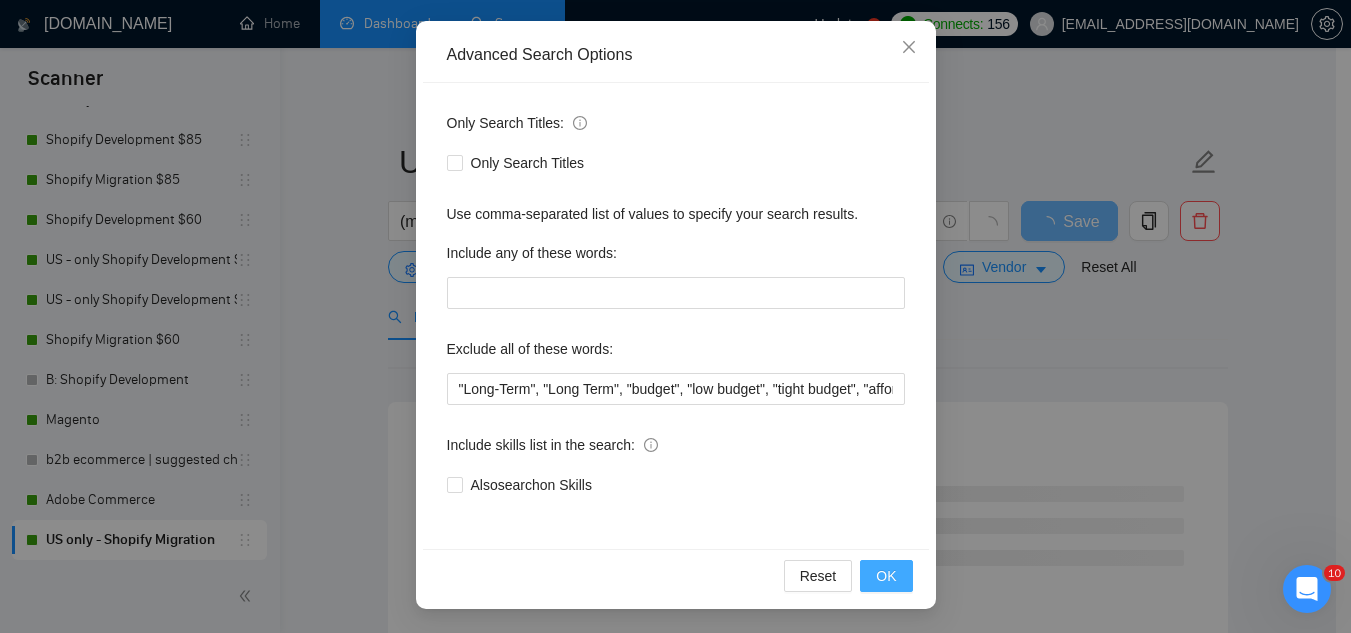 click on "OK" at bounding box center (886, 576) 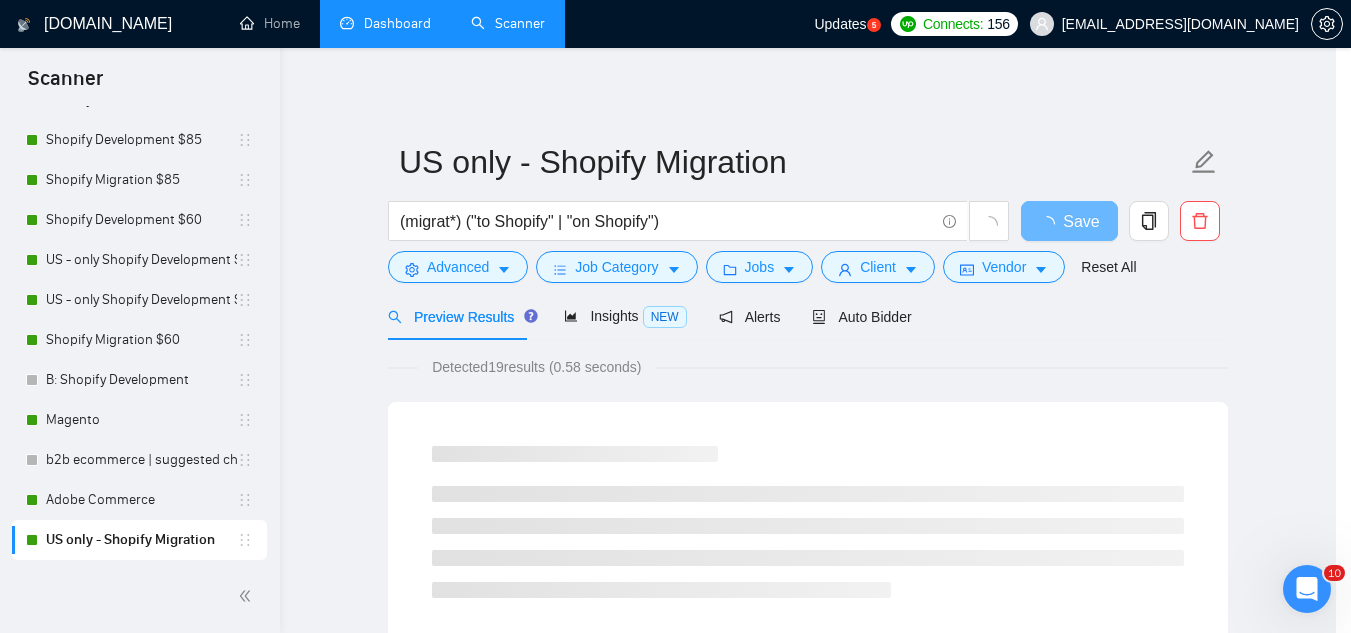 scroll, scrollTop: 99, scrollLeft: 0, axis: vertical 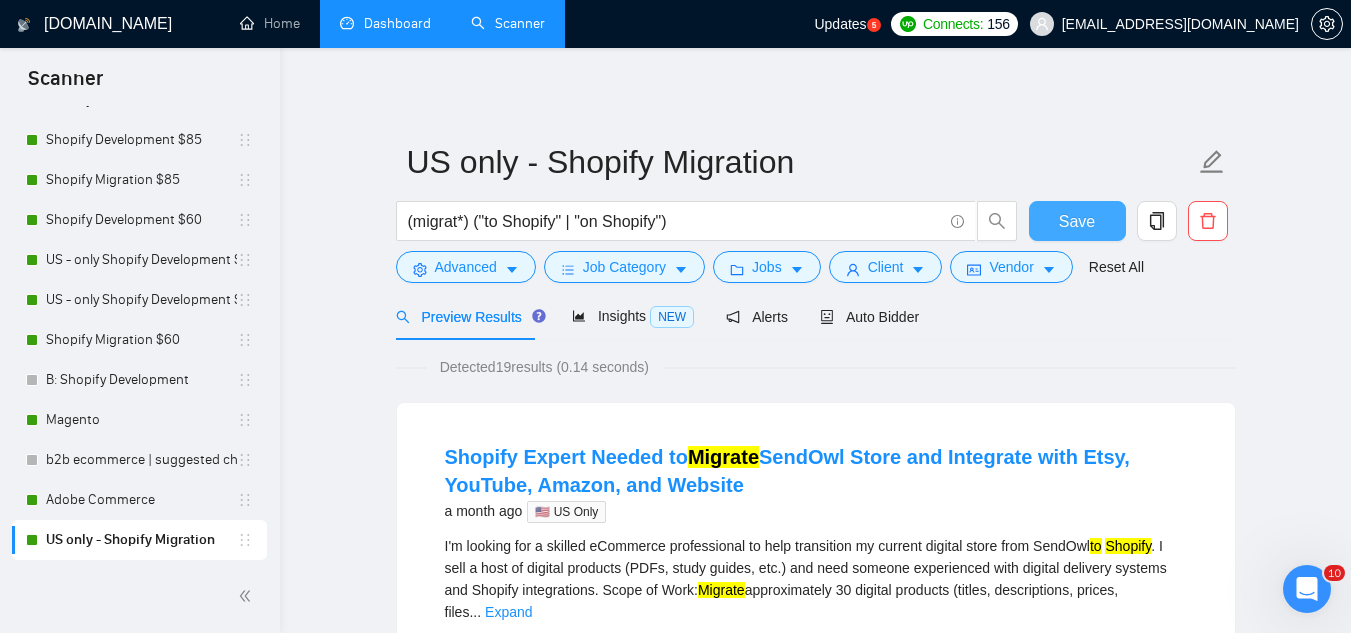 click on "Save" at bounding box center (1077, 221) 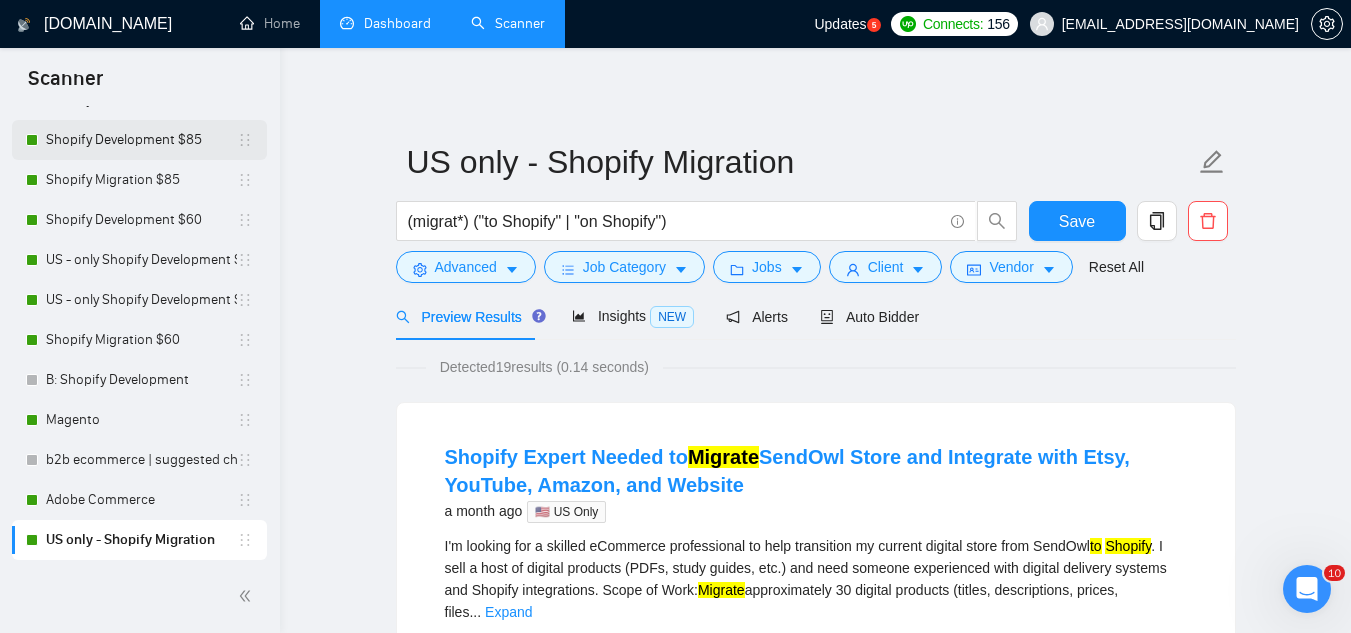 click on "Shopify Development $85" at bounding box center [141, 140] 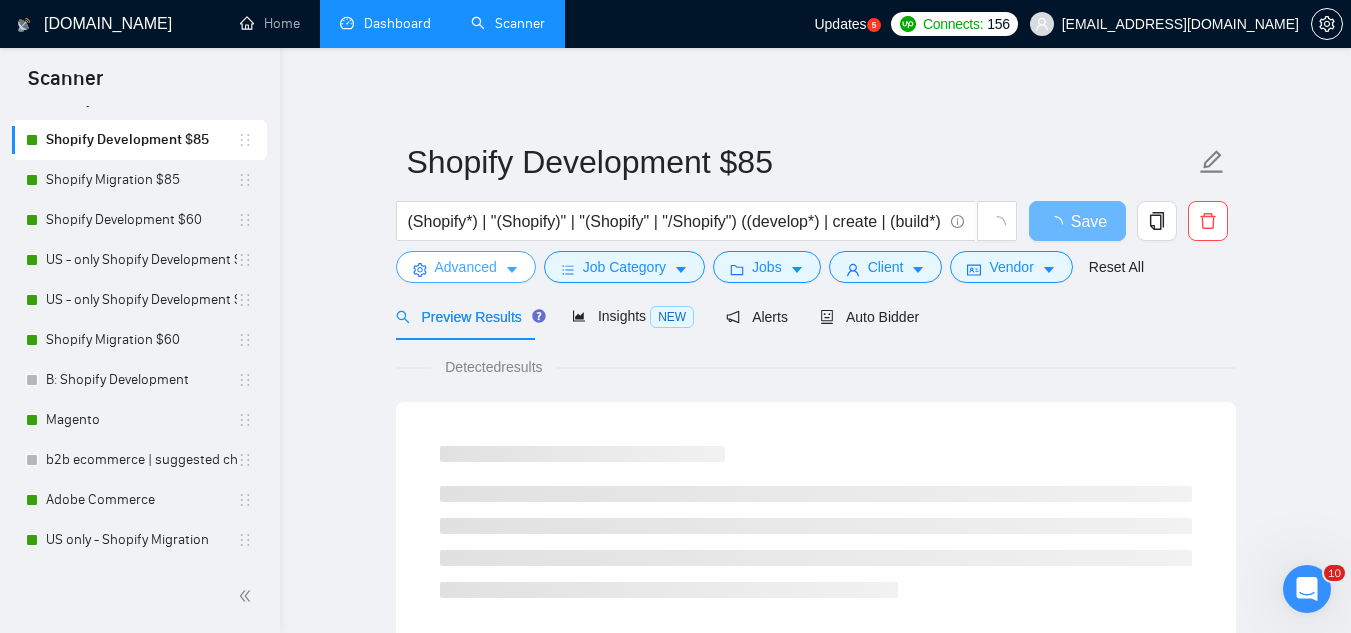 click on "Advanced" at bounding box center [466, 267] 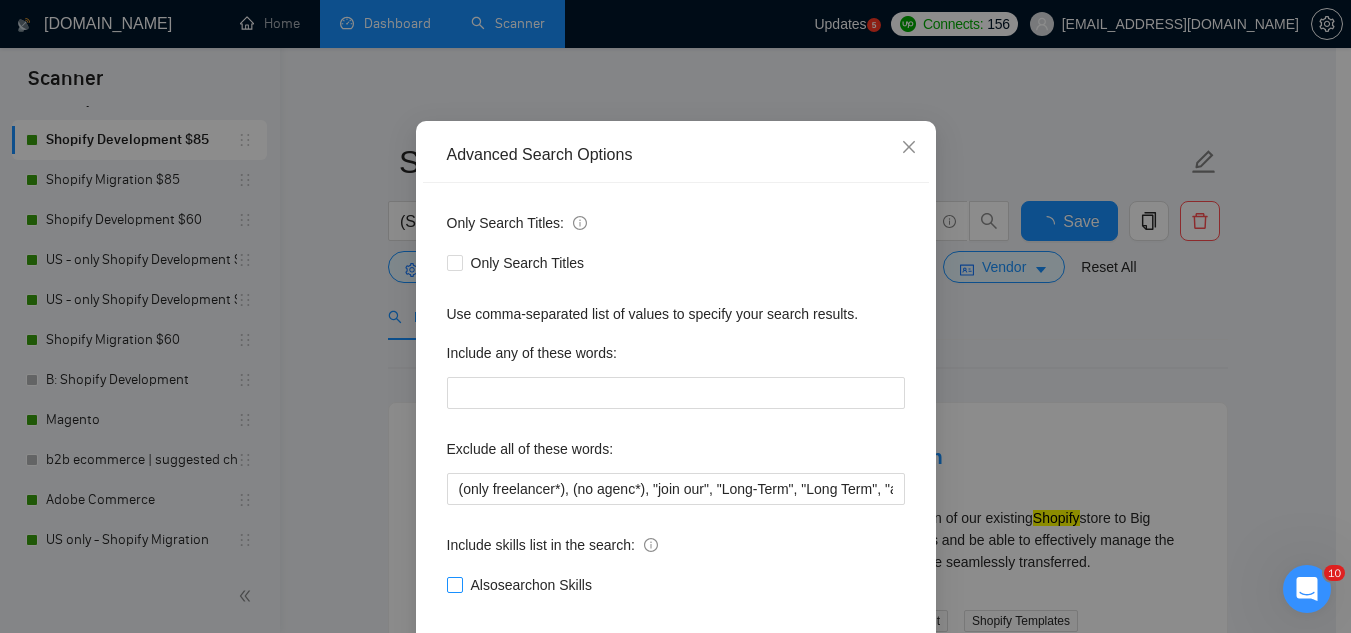 scroll, scrollTop: 199, scrollLeft: 0, axis: vertical 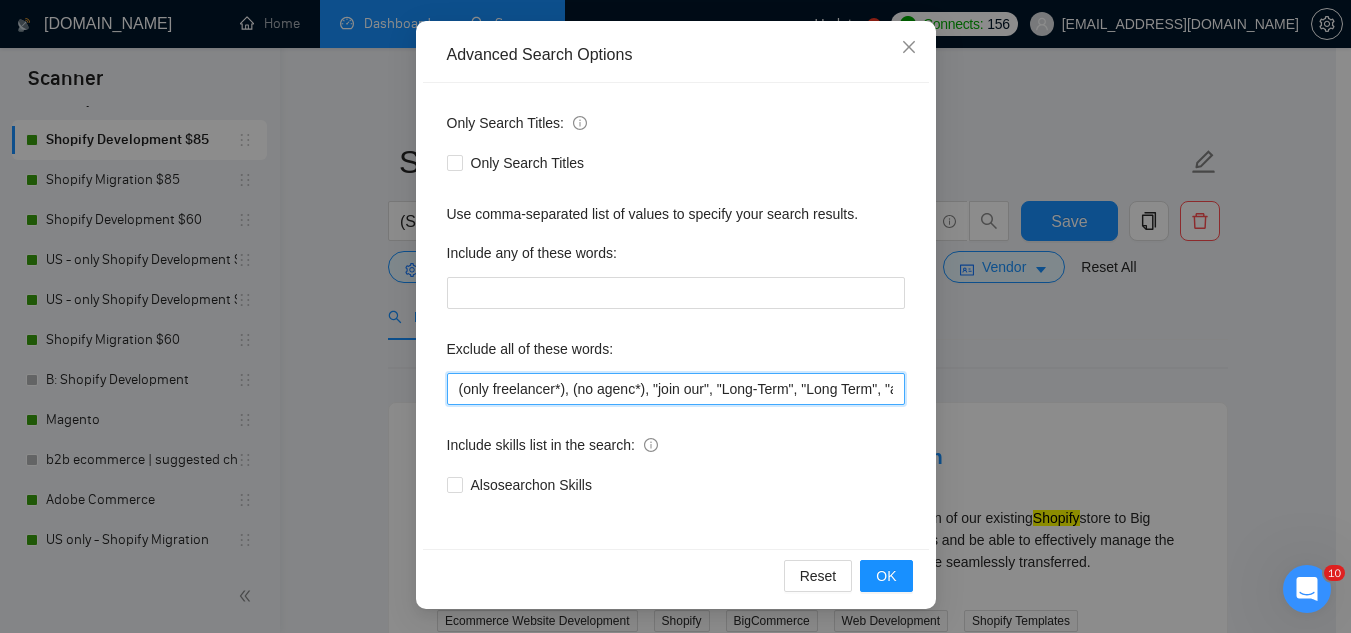 click on "(only freelancer*), (no agenc*), "join our", "Long-Term", "Long Term", "app", "engineer", "budget", "low budget", "tight budget", "affordable", "cheap", "cheapest", "competitive pricing", "most competitive pricing", "cost-effective", "cost effective", "cost-efficient", "under $200", "under $500", "around $500", "weekly installments", "looking to keep costs down", "please quote lowest", "basic site", "simple site", "simple store", "2 products", "two products", "5 products", "few pages", "single page", "one page", "just a homepage", "three pages", "initial brand testing", "quick MVP", "MVP only", "just need tweaks", "minor tweak", "quick fix", "training", "teach me", "mentorship", "1:1 guidance", "walk me through", "screen-share", "show me how", "quick turnaround", "ASAP delivery", "start immediately", "urgent but low budget", "need in 1–3 days", "24 hour job", "free theme", "use a free theme", "nothing fancy", "basic template", "no custom code", "minimalist only" at bounding box center [676, 389] 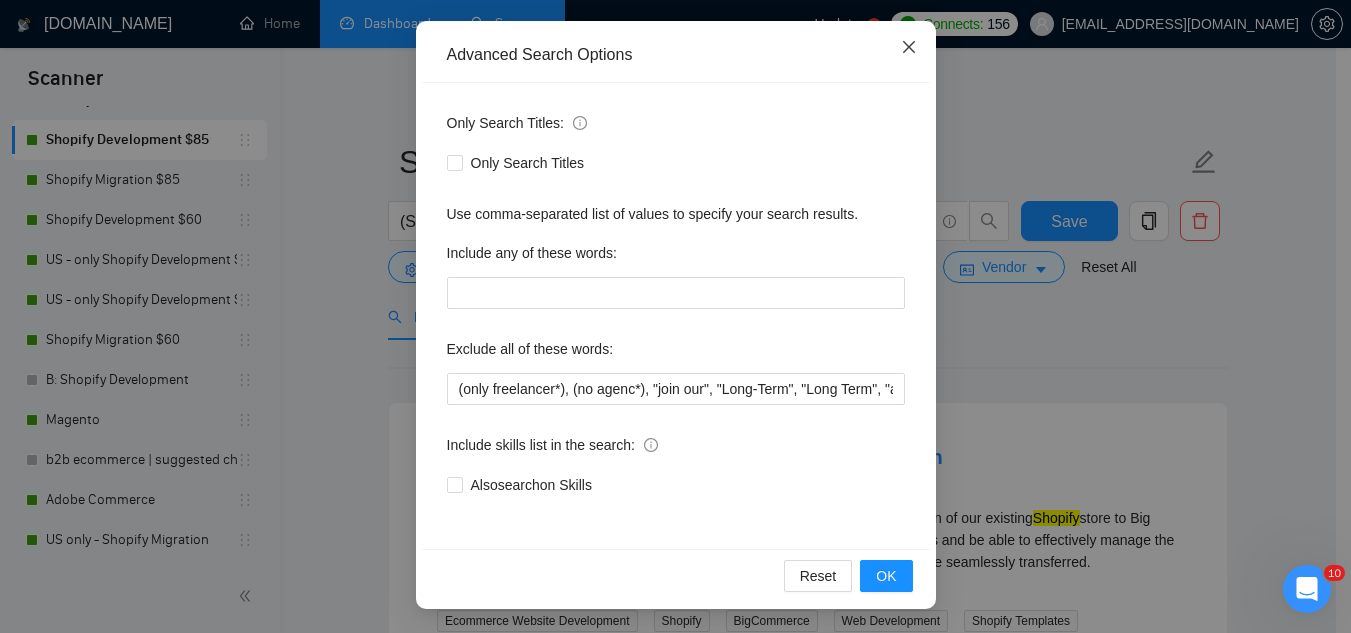 click 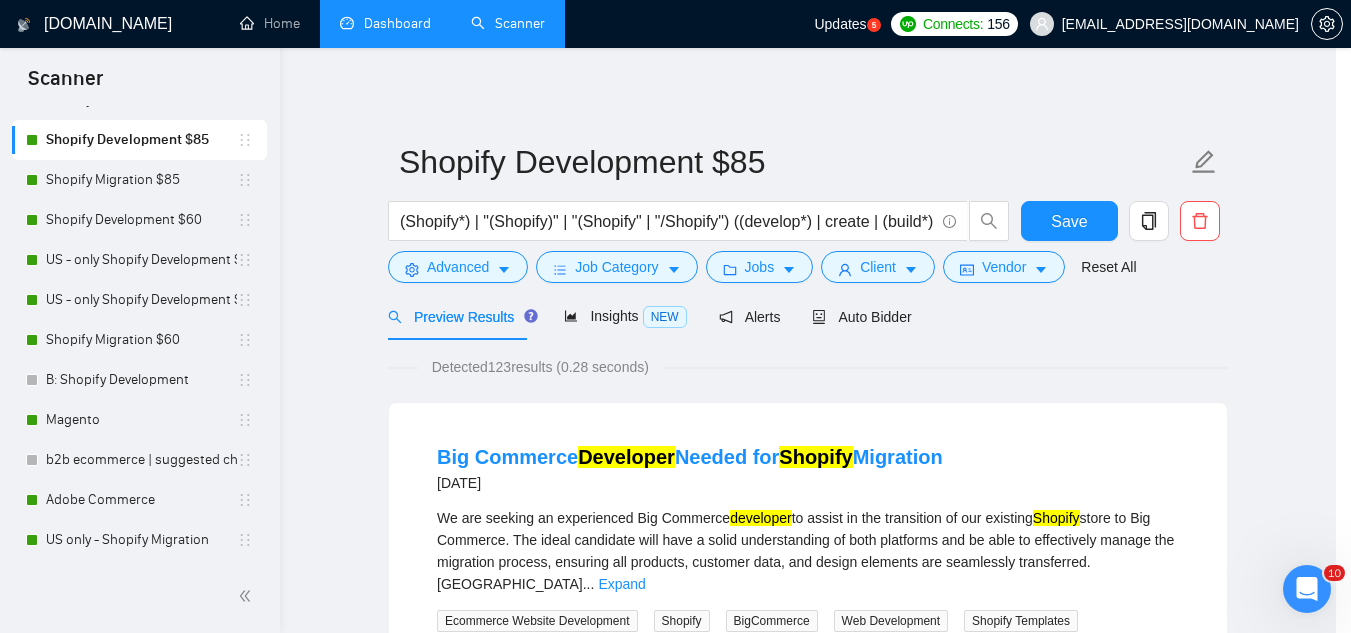 scroll, scrollTop: 99, scrollLeft: 0, axis: vertical 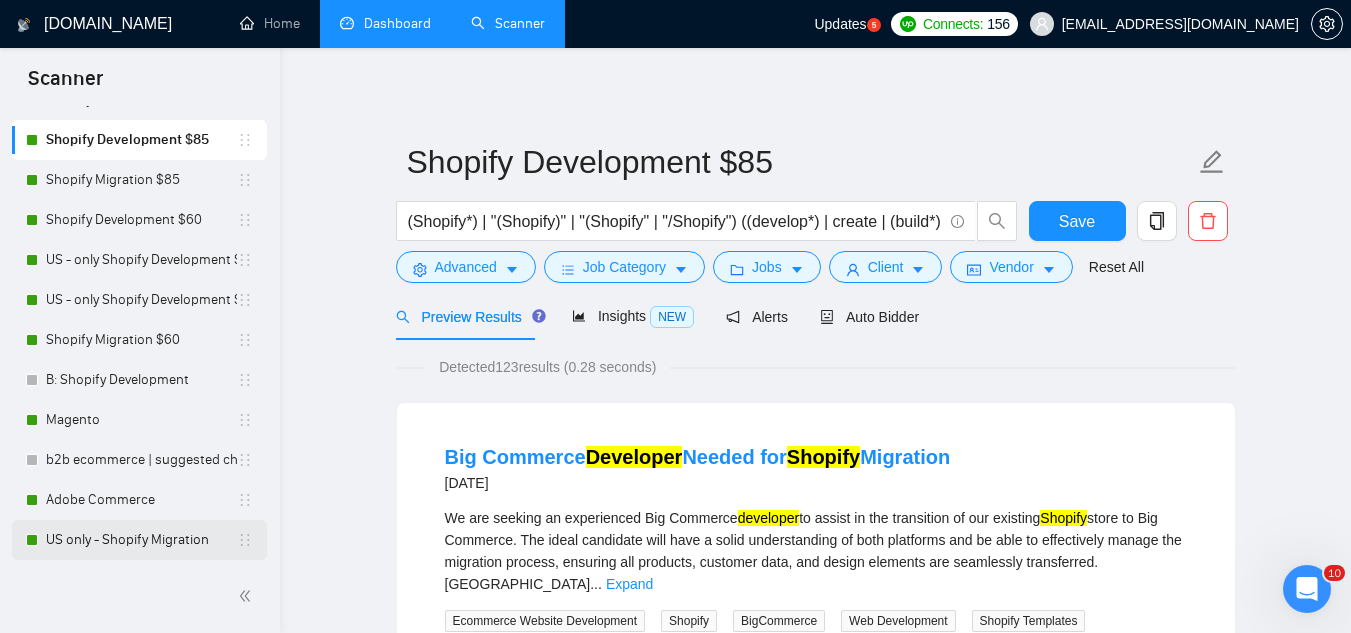 click on "US only - Shopify Migration" at bounding box center (141, 540) 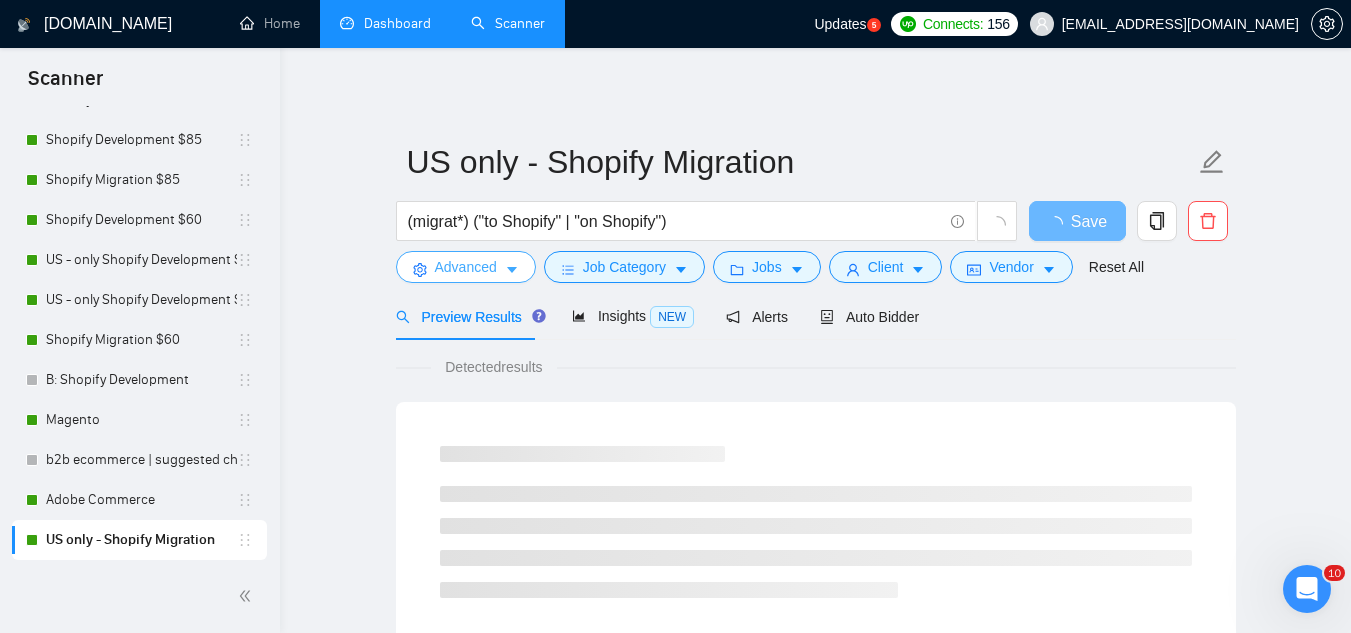 click on "Advanced" at bounding box center (466, 267) 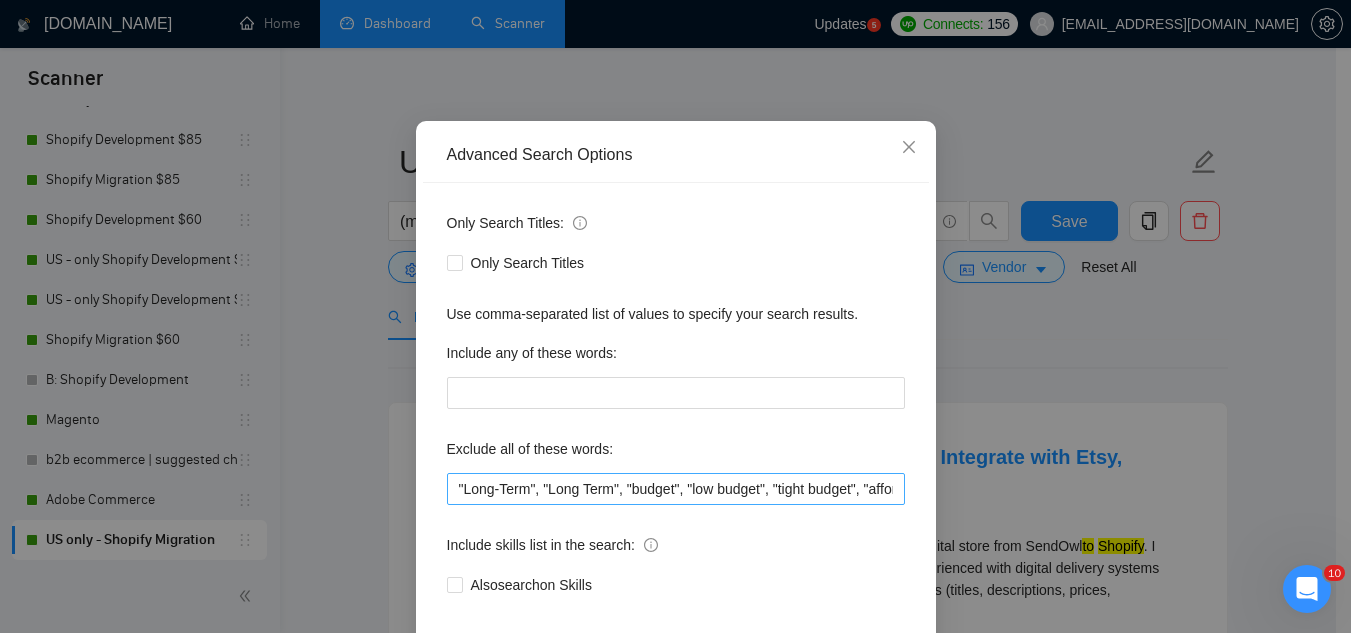 scroll, scrollTop: 100, scrollLeft: 0, axis: vertical 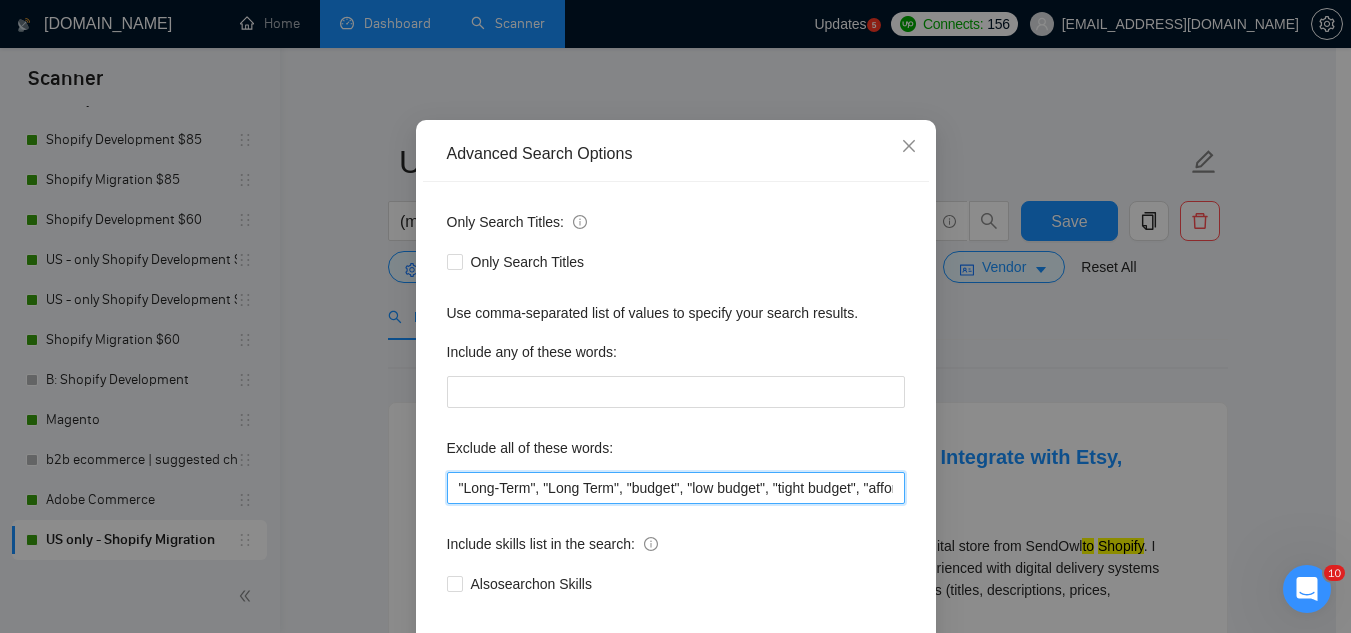 click on ""Long-Term", "Long Term", "budget", "low budget", "tight budget", "affordable", "cheap", "cheapest", "competitive pricing", "most competitive pricing", "cost-effective", "cost effective", "cost-efficient", "under $200", "under $500", "around $500", "weekly installments", "looking to keep costs down", "please quote lowest", "basic site", "simple site", "simple store", "2 products", "two products", "5 products", "few pages", "single page", "one page", "just a homepage", "three pages", "initial brand testing", "quick MVP", "MVP only", "just need tweaks", "minor tweak", "quick fix", "training", "teach me", "mentorship", "1:1 guidance", "walk me through", "screen-share", "show me how", "quick turnaround", "ASAP delivery", "start immediately", "urgent but low budget", "need in 1–3 days", "24 hour job", "free theme", "use a free theme", "nothing fancy", "basic template", "no custom code", "minimalist only" at bounding box center (676, 488) 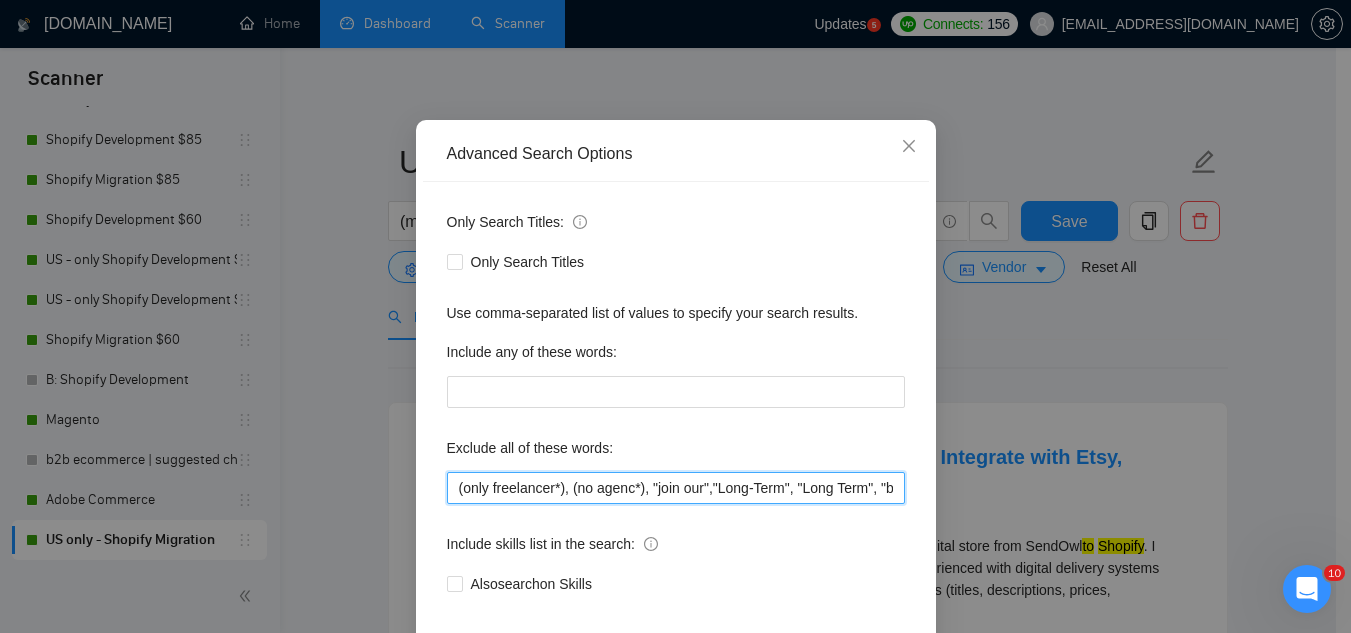type on "(only freelancer*), (no agenc*), "join our", "Long-Term", "Long Term", "budget", "low budget", "tight budget", "affordable", "cheap", "cheapest", "competitive pricing", "most competitive pricing", "cost-effective", "cost effective", "cost-efficient", "under $200", "under $500", "around $500", "weekly installments", "looking to keep costs down", "please quote lowest", "basic site", "simple site", "simple store", "2 products", "two products", "5 products", "few pages", "single page", "one page", "just a homepage", "three pages", "initial brand testing", "quick MVP", "MVP only", "just need tweaks", "minor tweak", "quick fix", "training", "teach me", "mentorship", "1:1 guidance", "walk me through", "screen-share", "show me how", "quick turnaround", "ASAP delivery", "start immediately", "urgent but low budget", "need in 1–3 days", "24 hour job", "free theme", "use a free theme", "nothing fancy", "basic template", "no custom code", "minimalist only" 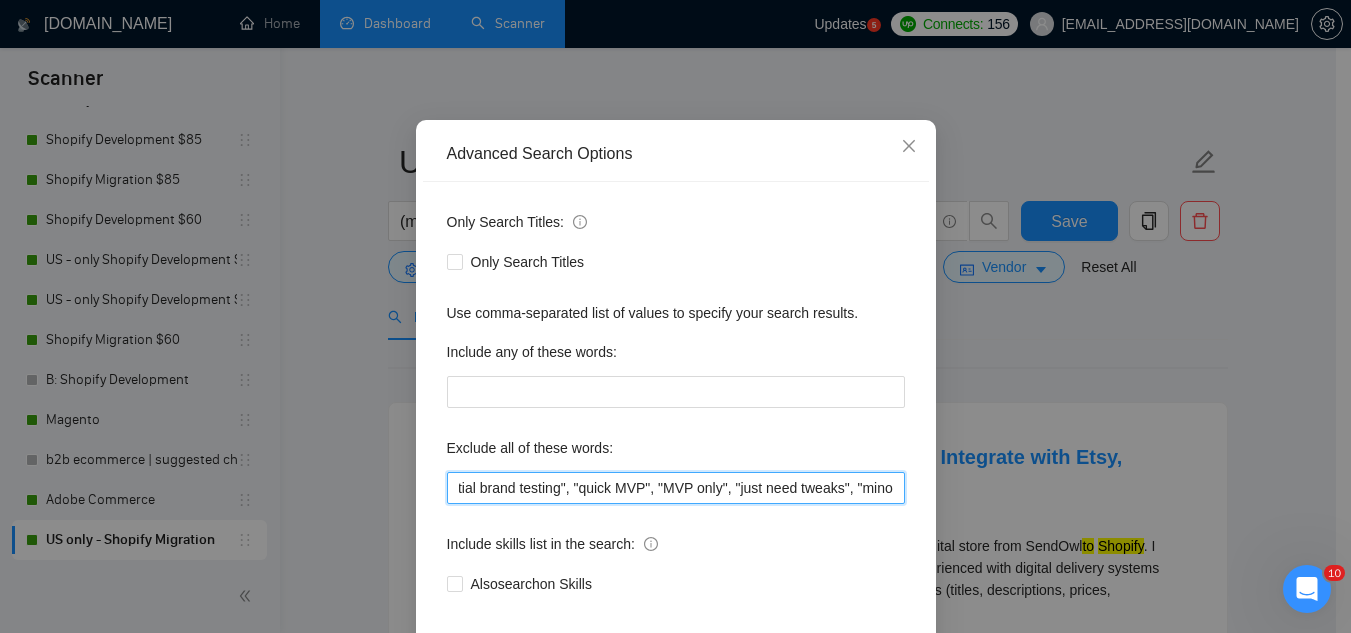 scroll, scrollTop: 0, scrollLeft: 3213, axis: horizontal 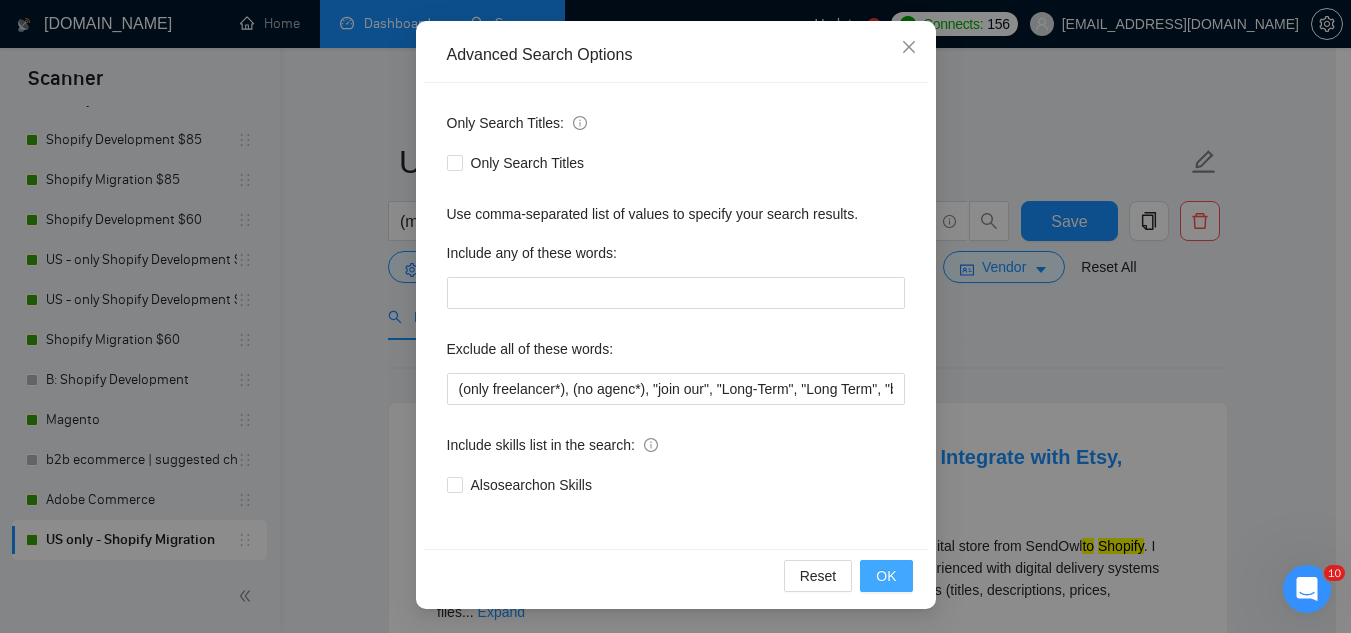 click on "OK" at bounding box center [886, 576] 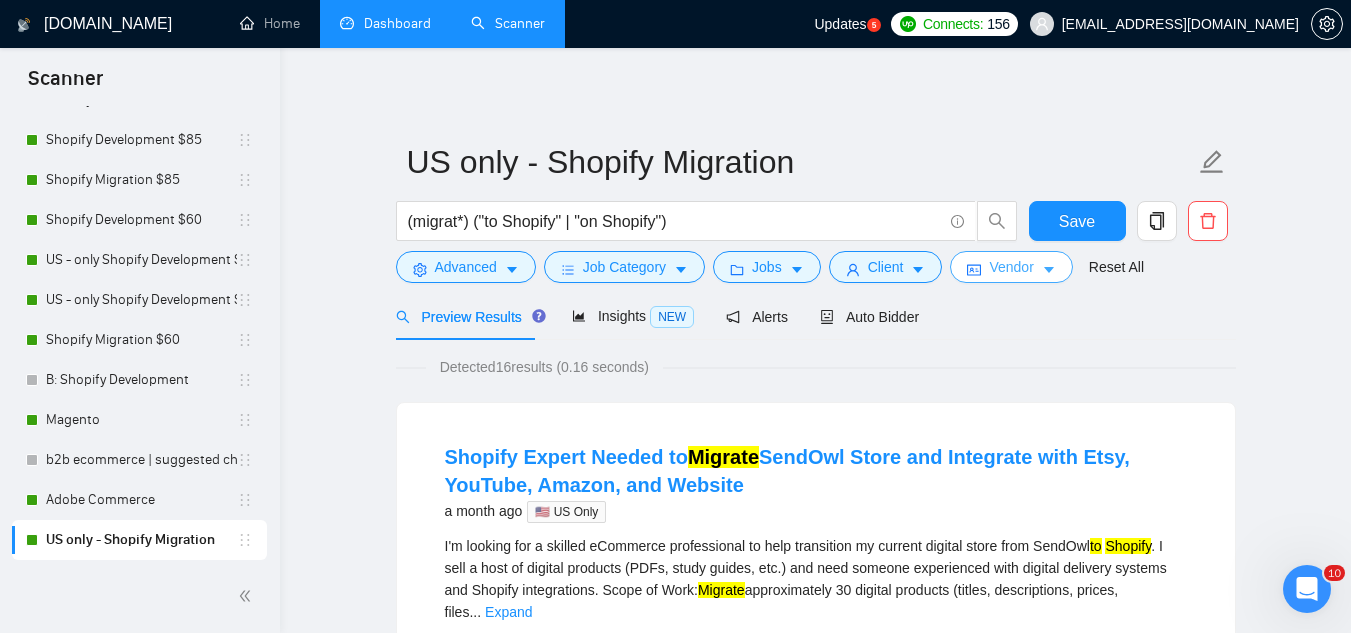 click on "Vendor" at bounding box center [1011, 267] 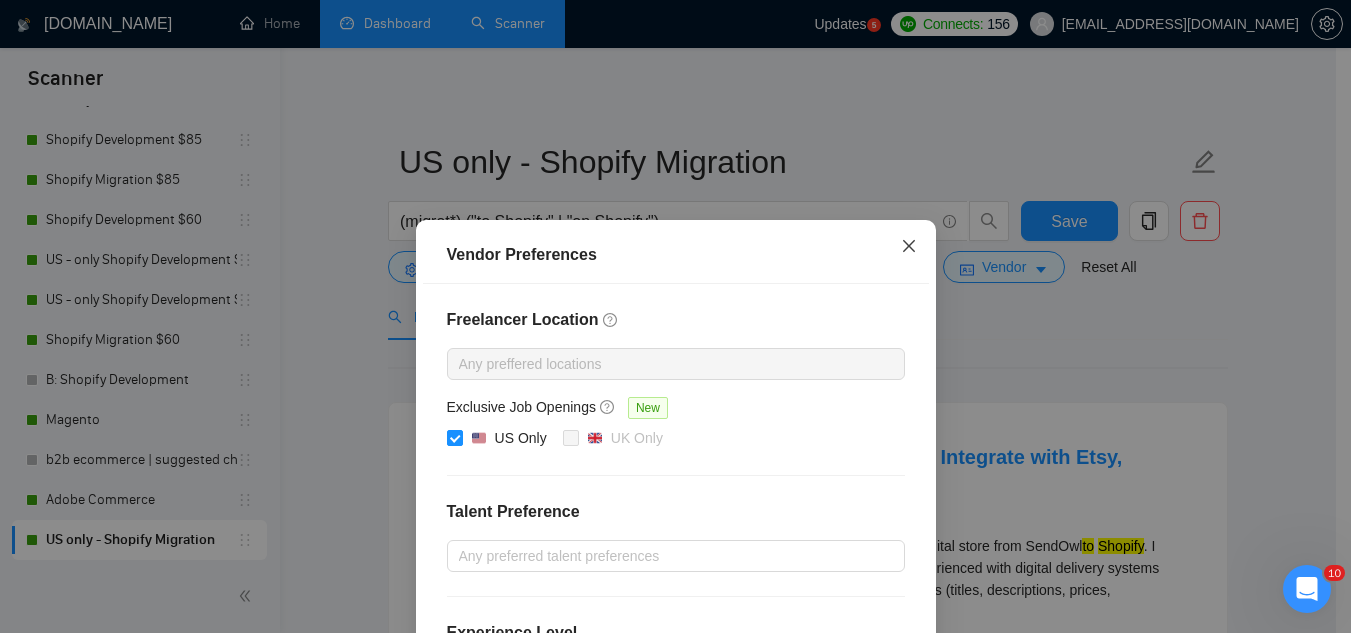 click 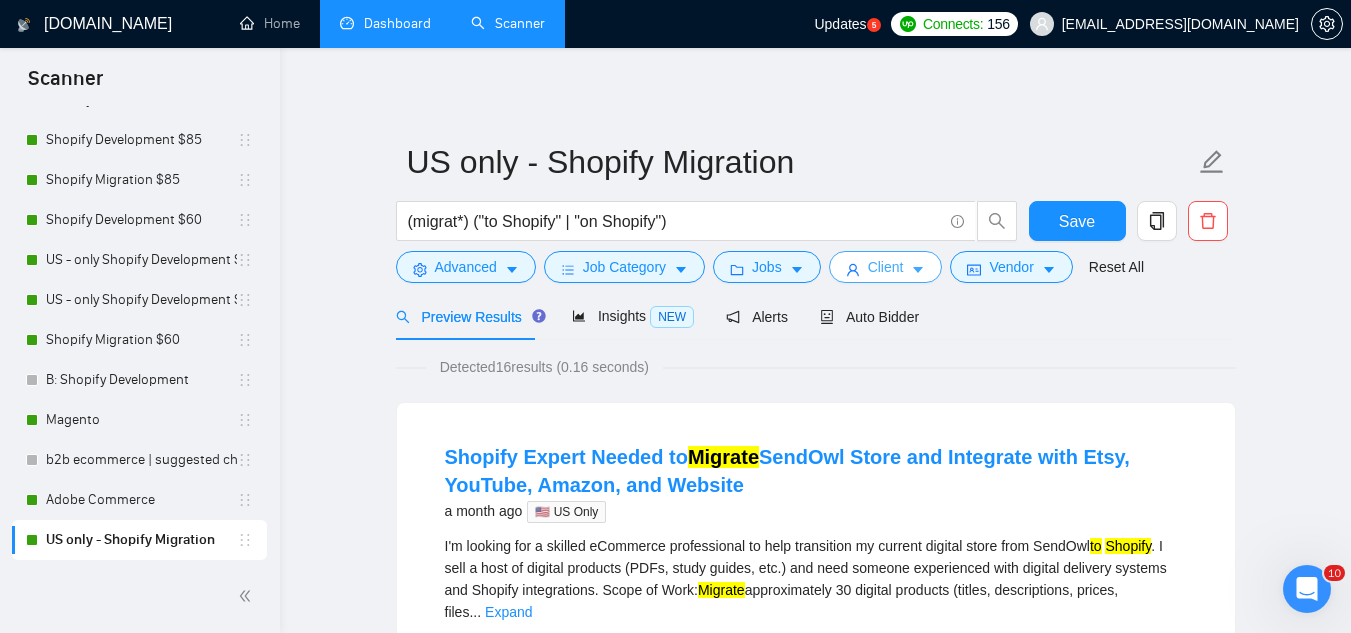 click on "Client" at bounding box center [886, 267] 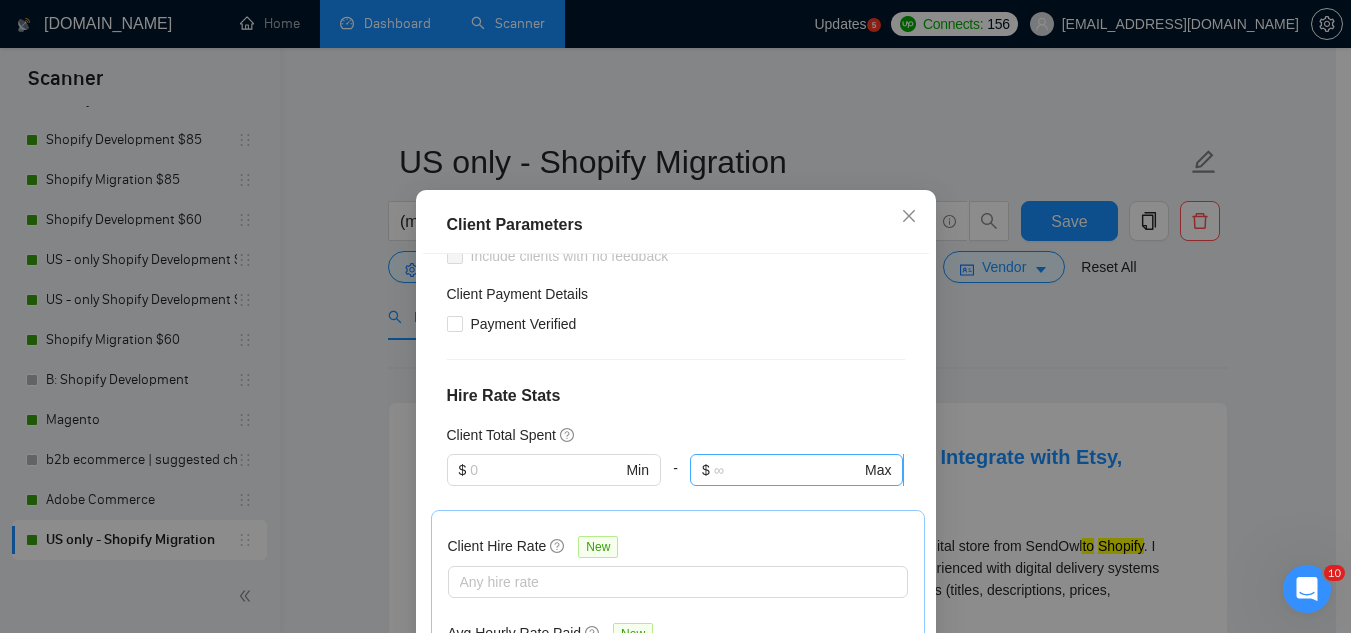 scroll, scrollTop: 700, scrollLeft: 0, axis: vertical 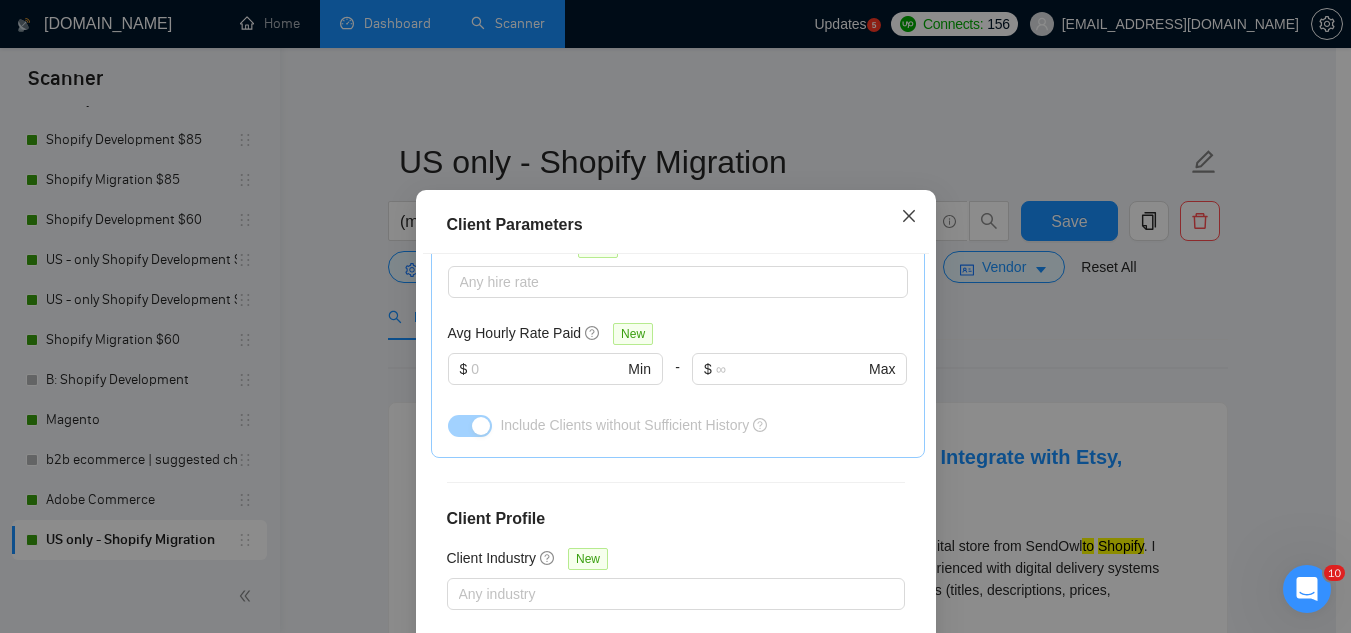 click 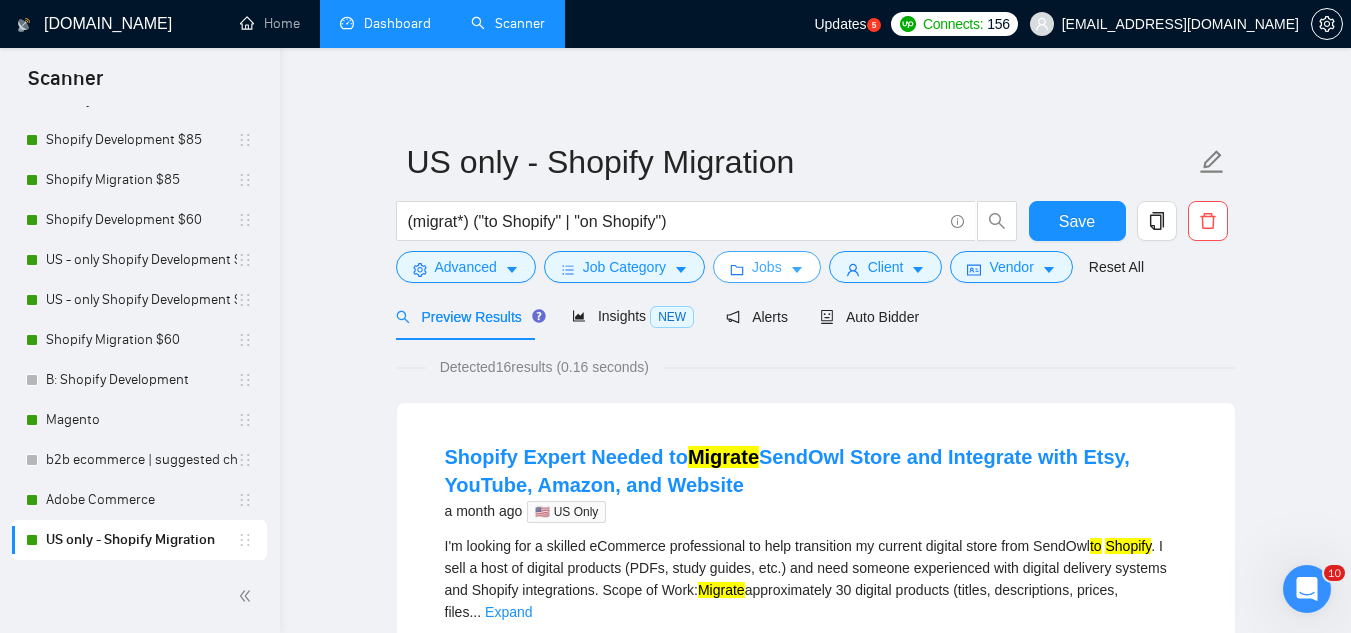 click on "Jobs" at bounding box center (767, 267) 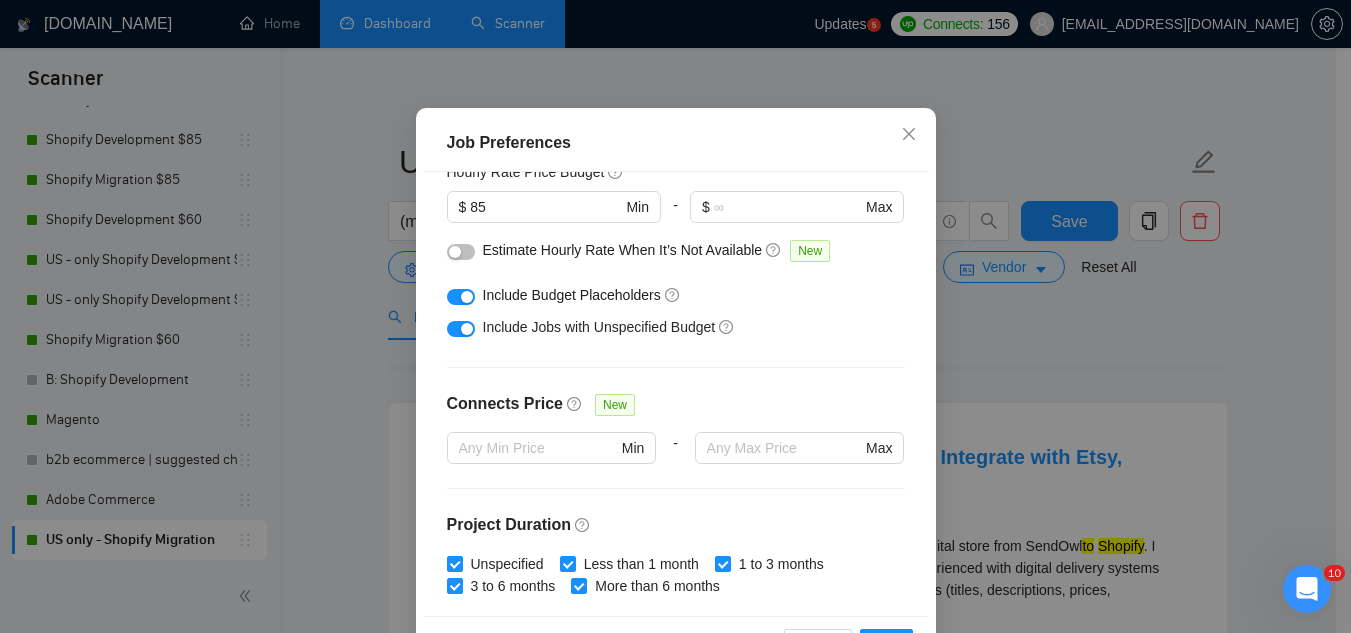 scroll, scrollTop: 83, scrollLeft: 0, axis: vertical 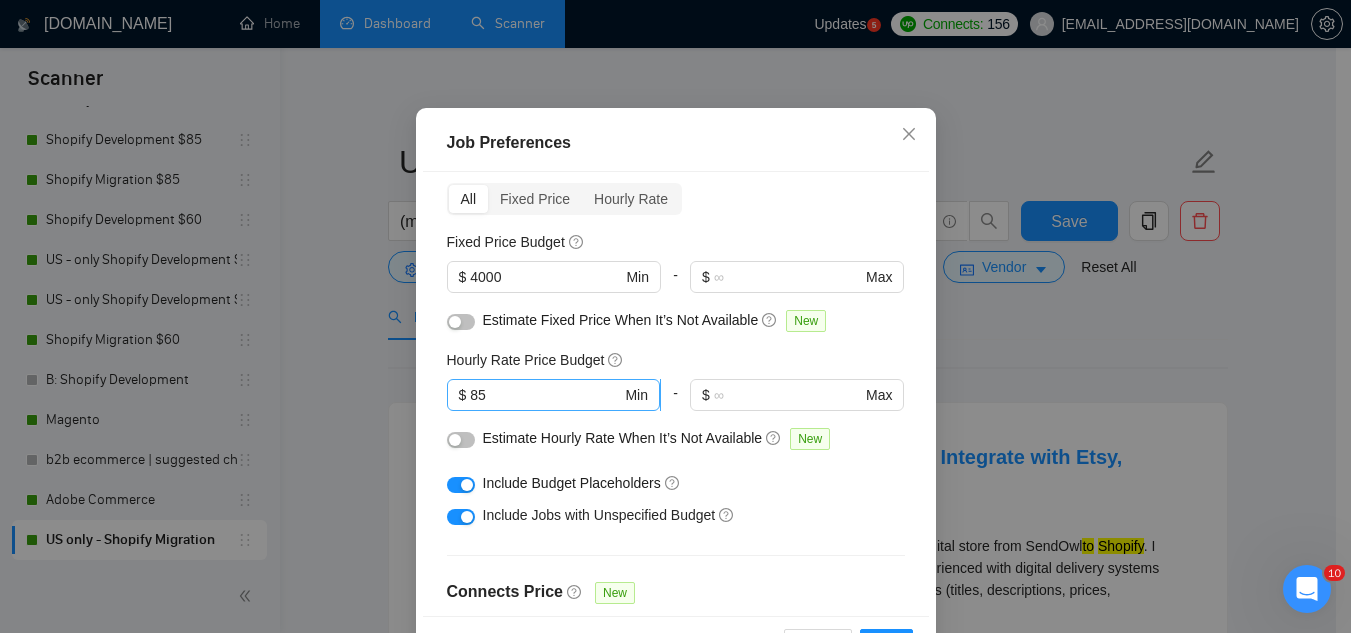 click on "85" at bounding box center (545, 395) 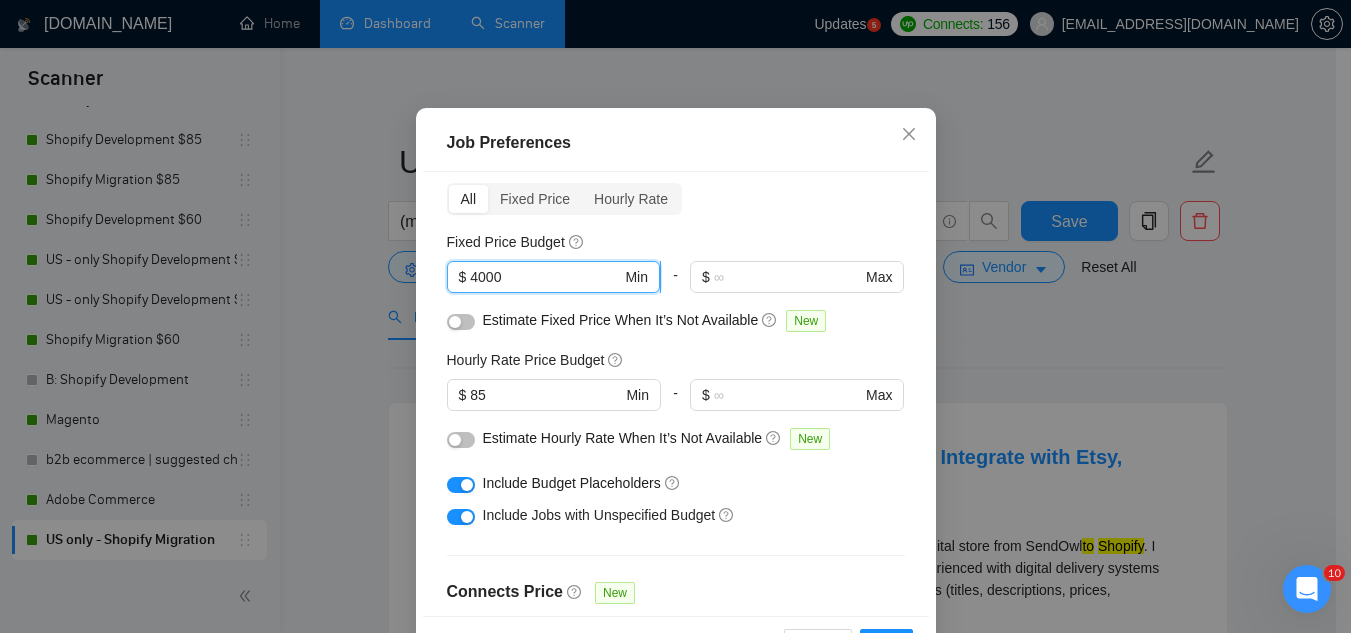 click on "4000" at bounding box center [545, 277] 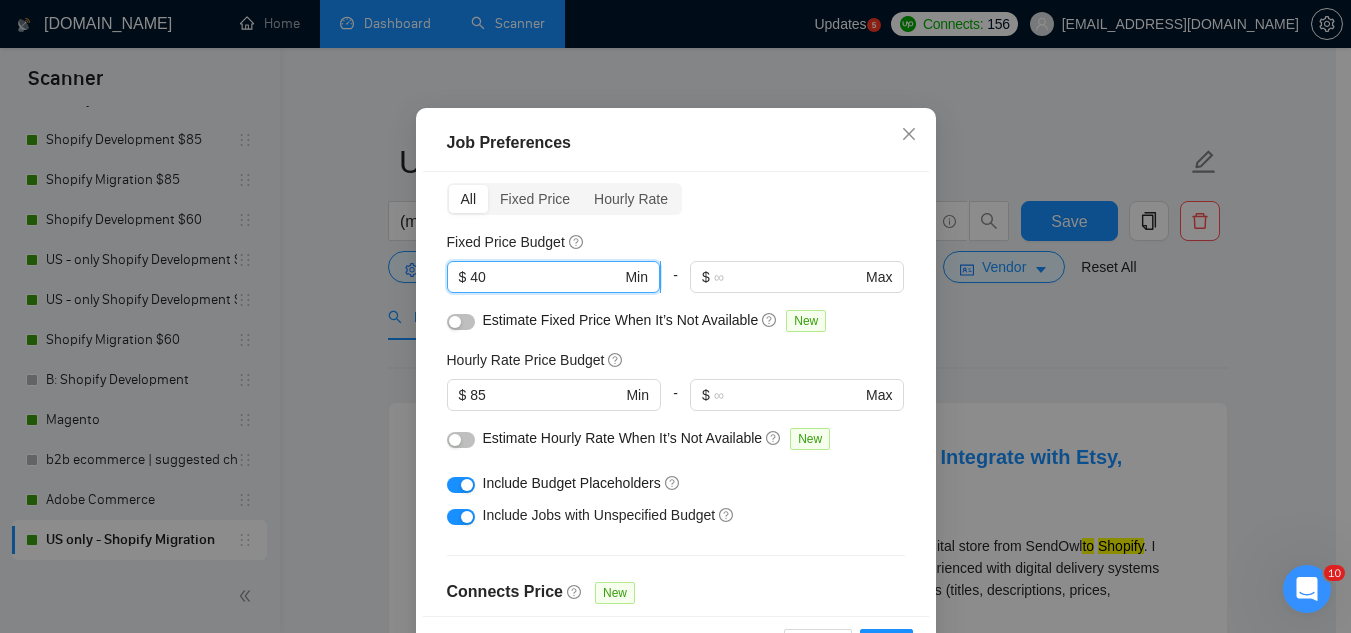type on "4" 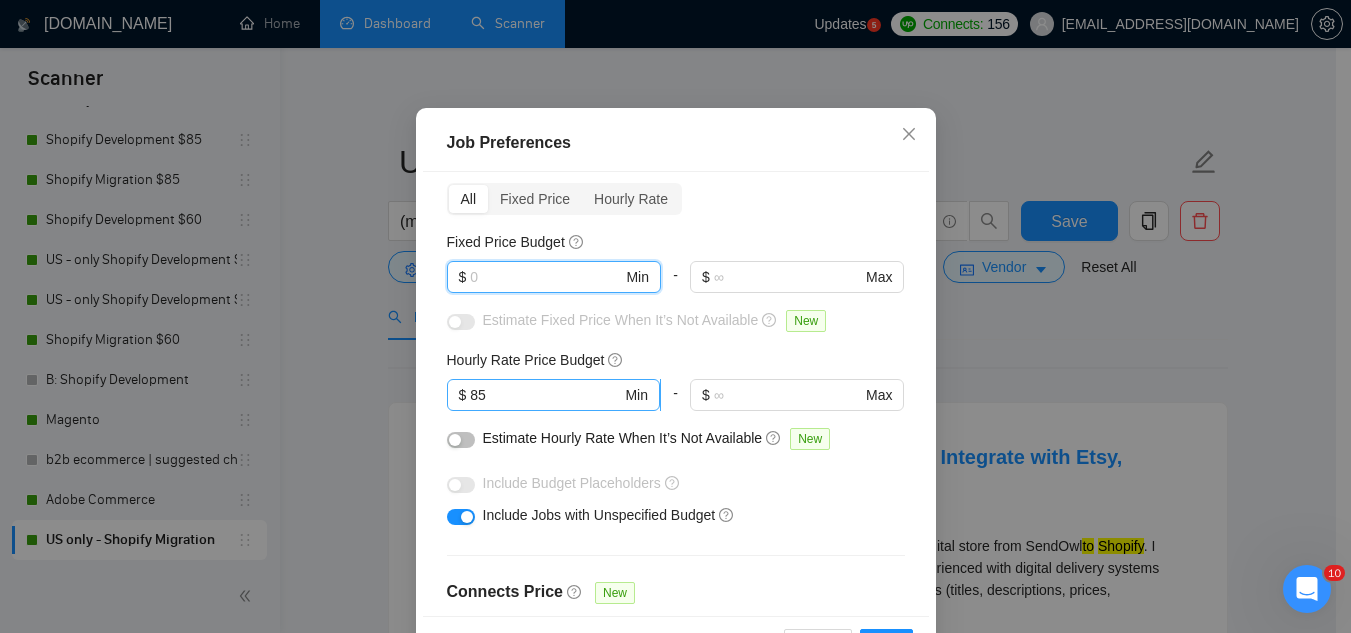 type 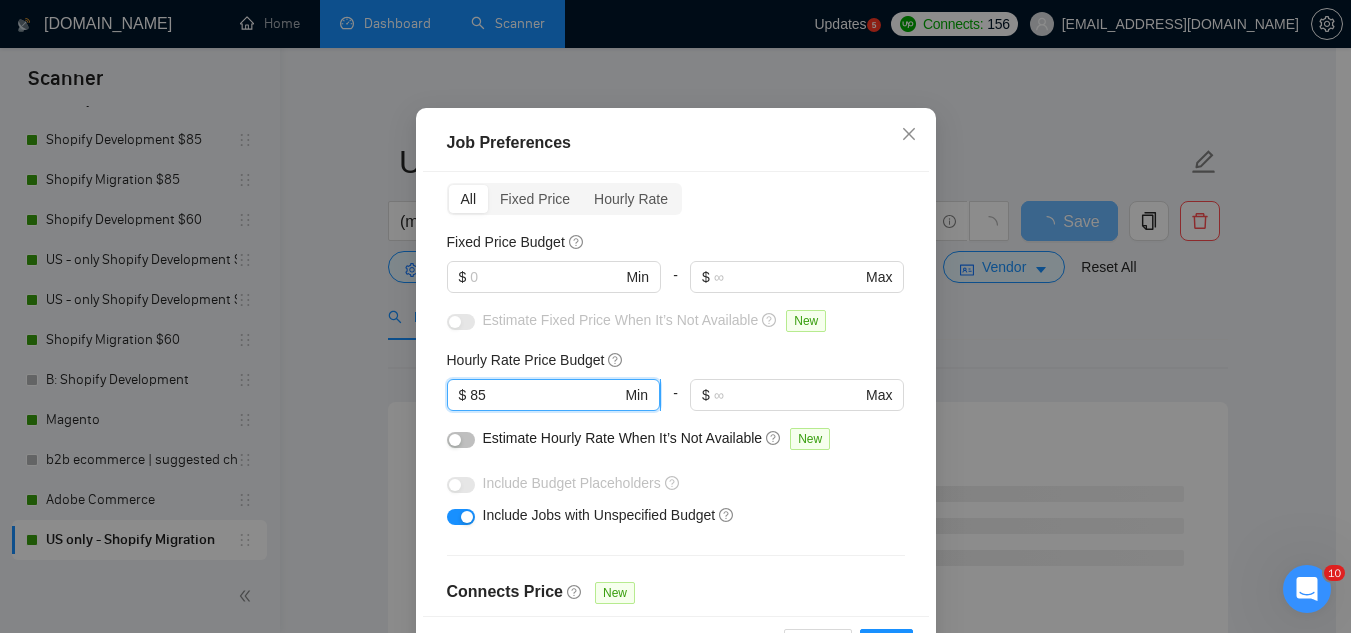 type on "8" 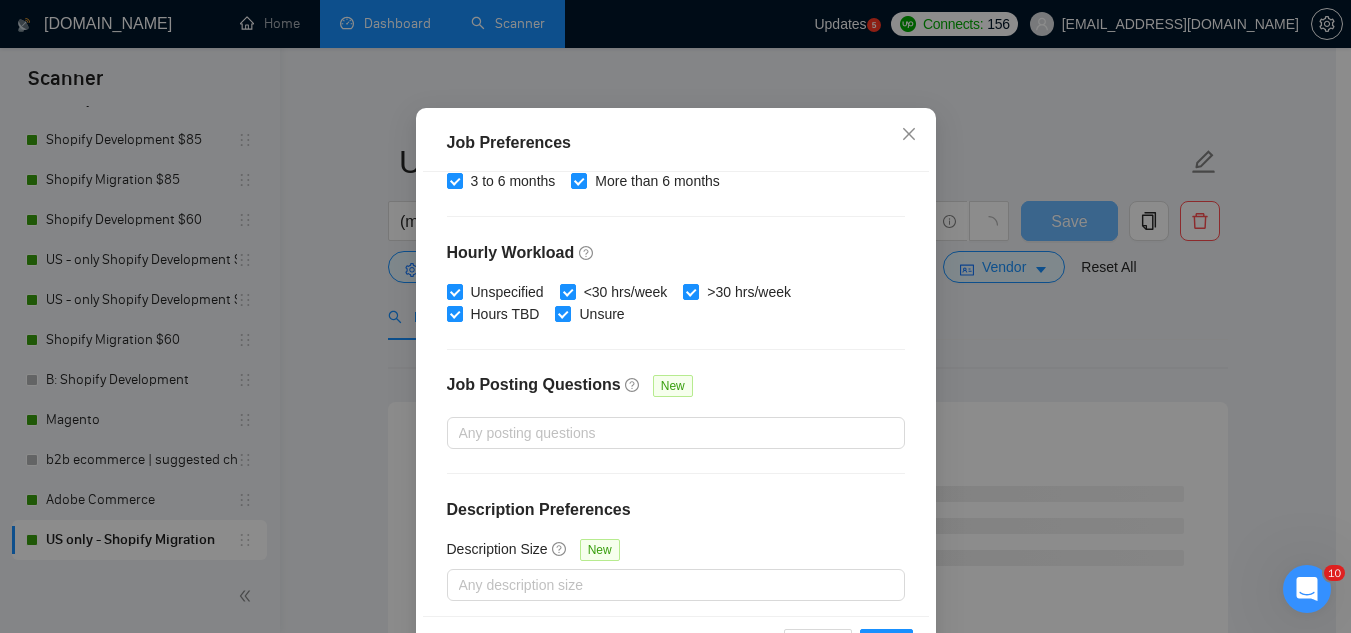 scroll, scrollTop: 683, scrollLeft: 0, axis: vertical 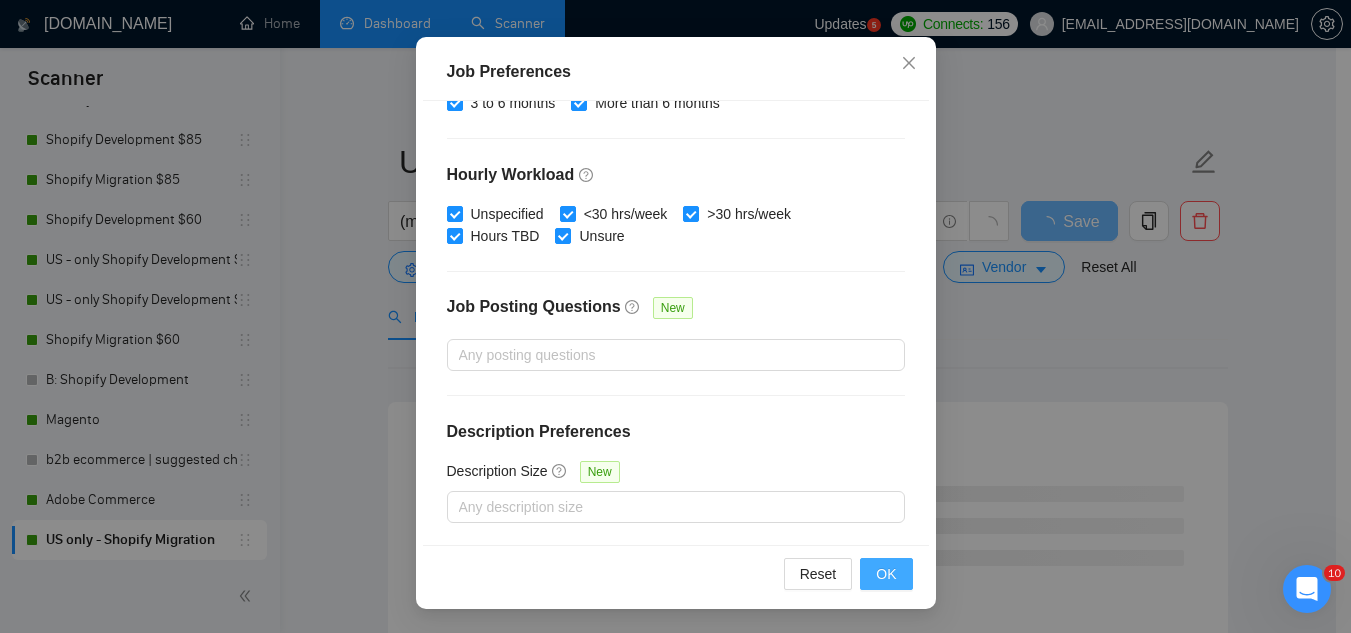 type 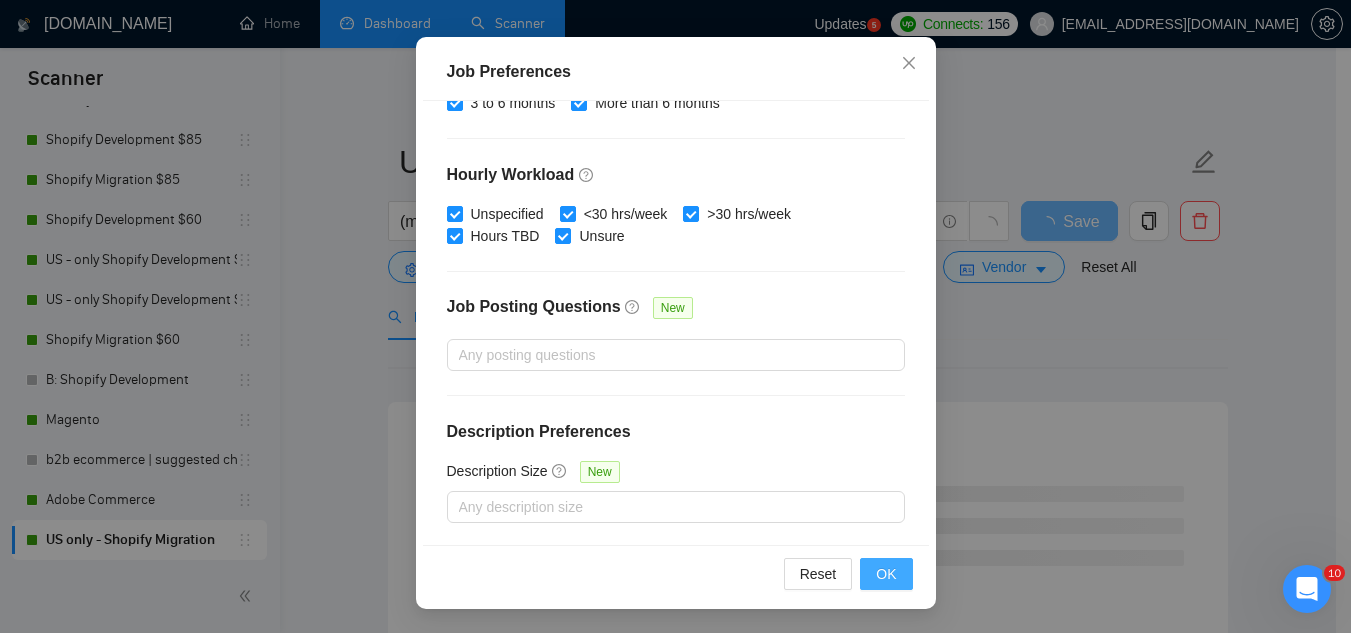 click on "OK" at bounding box center [886, 574] 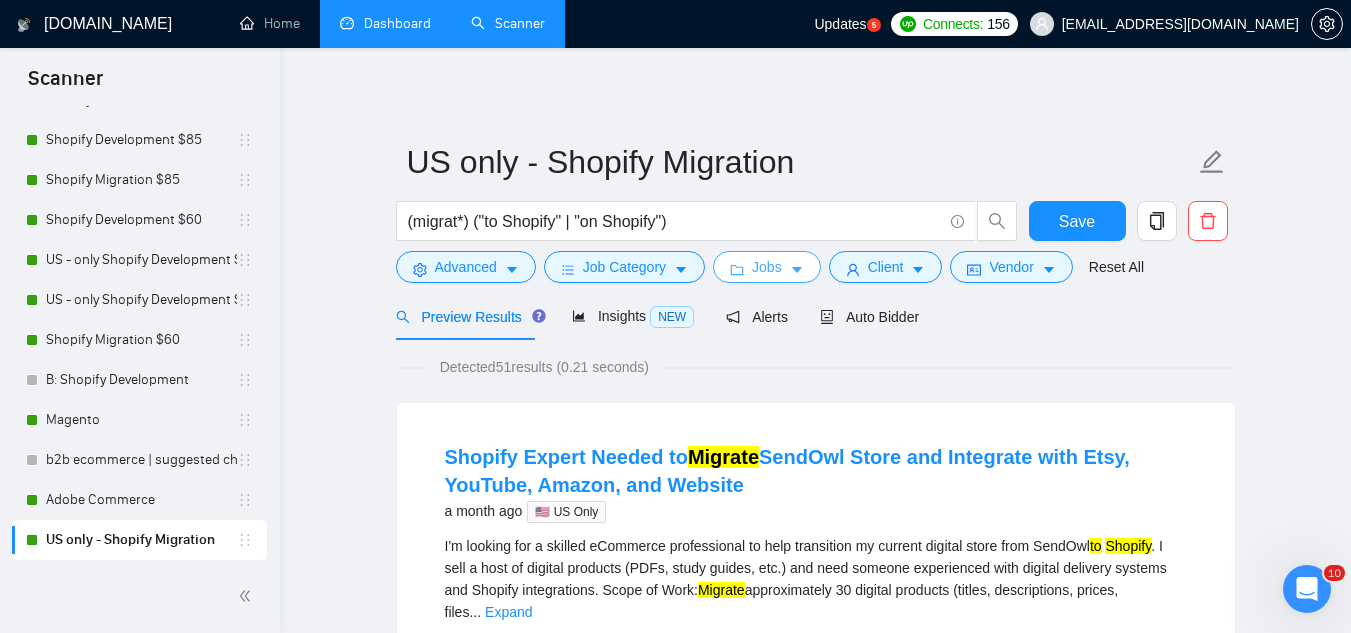 scroll, scrollTop: 0, scrollLeft: 0, axis: both 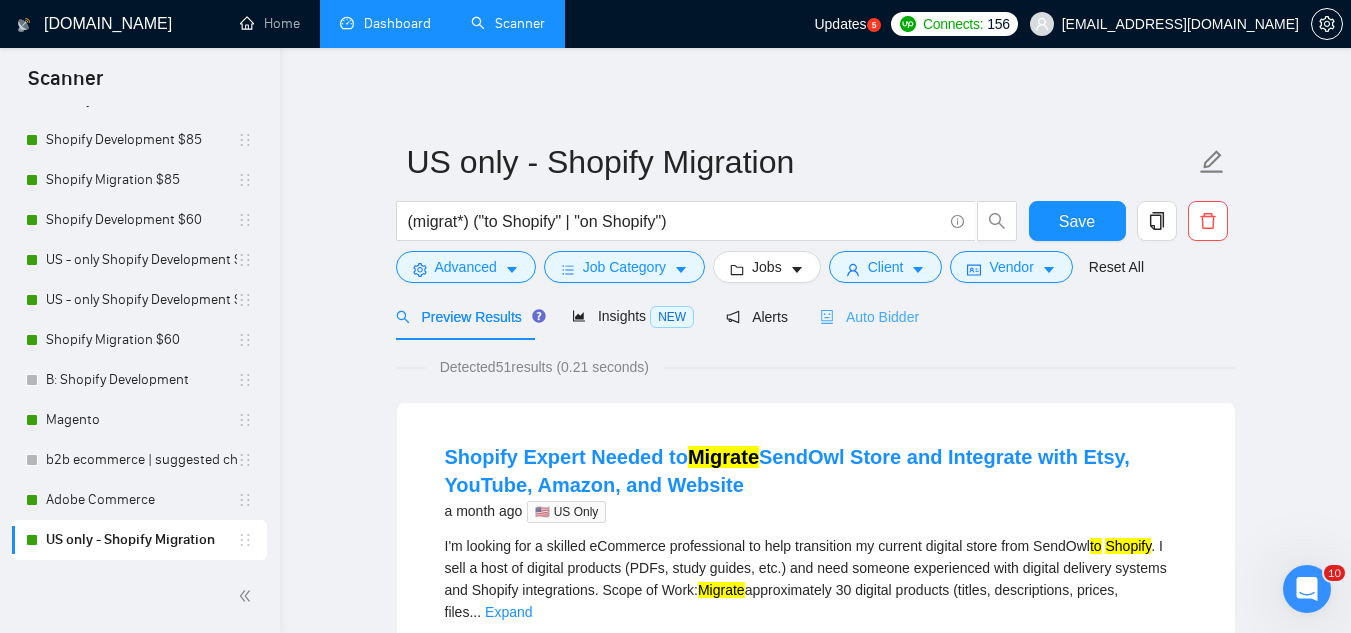 click on "Auto Bidder" at bounding box center (869, 316) 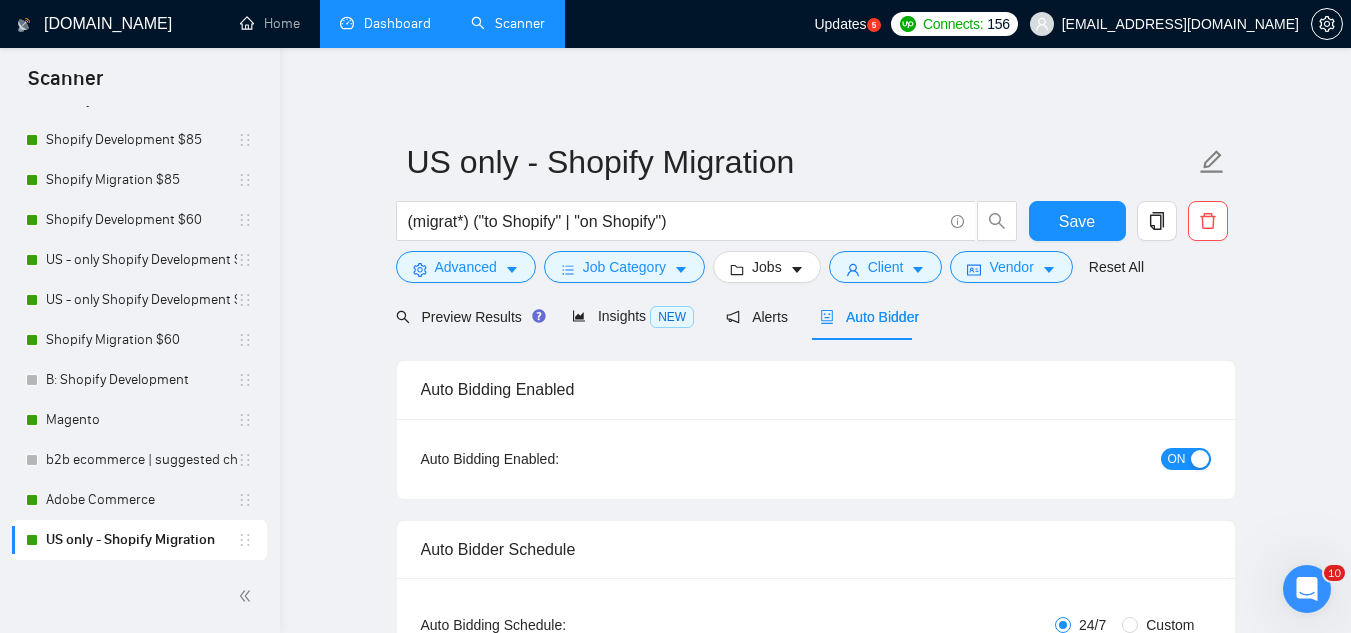 type 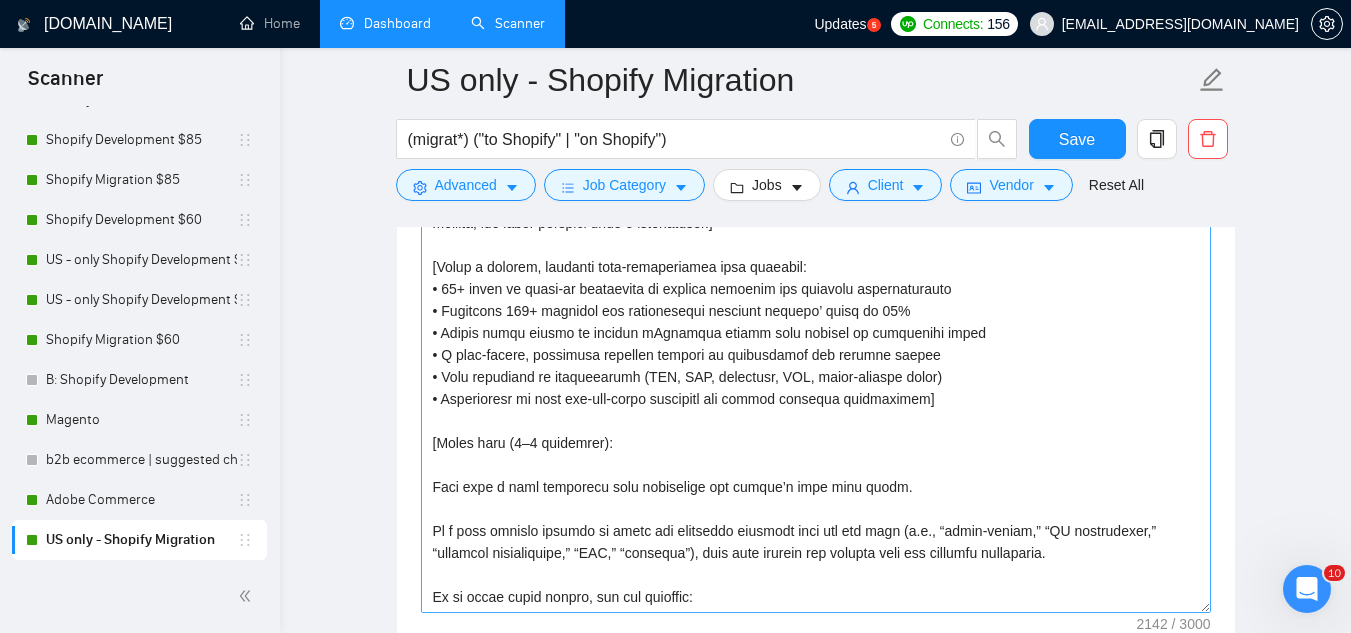 scroll, scrollTop: 2000, scrollLeft: 0, axis: vertical 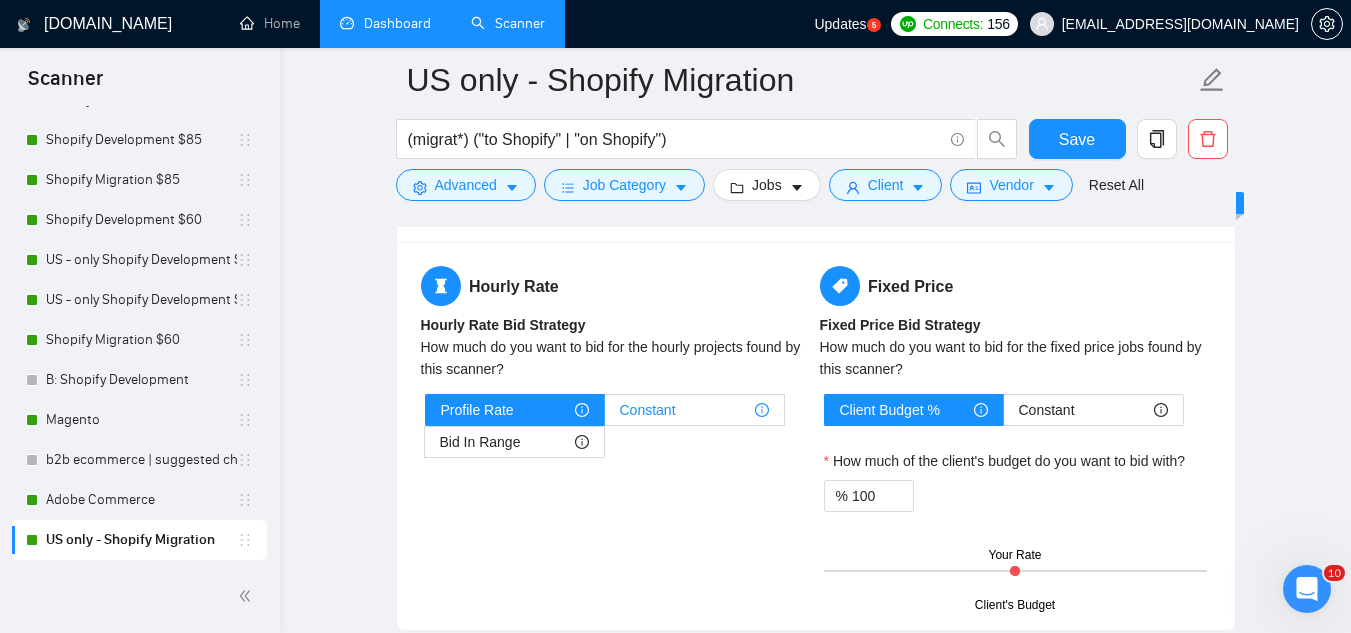 click on "Constant" at bounding box center (694, 410) 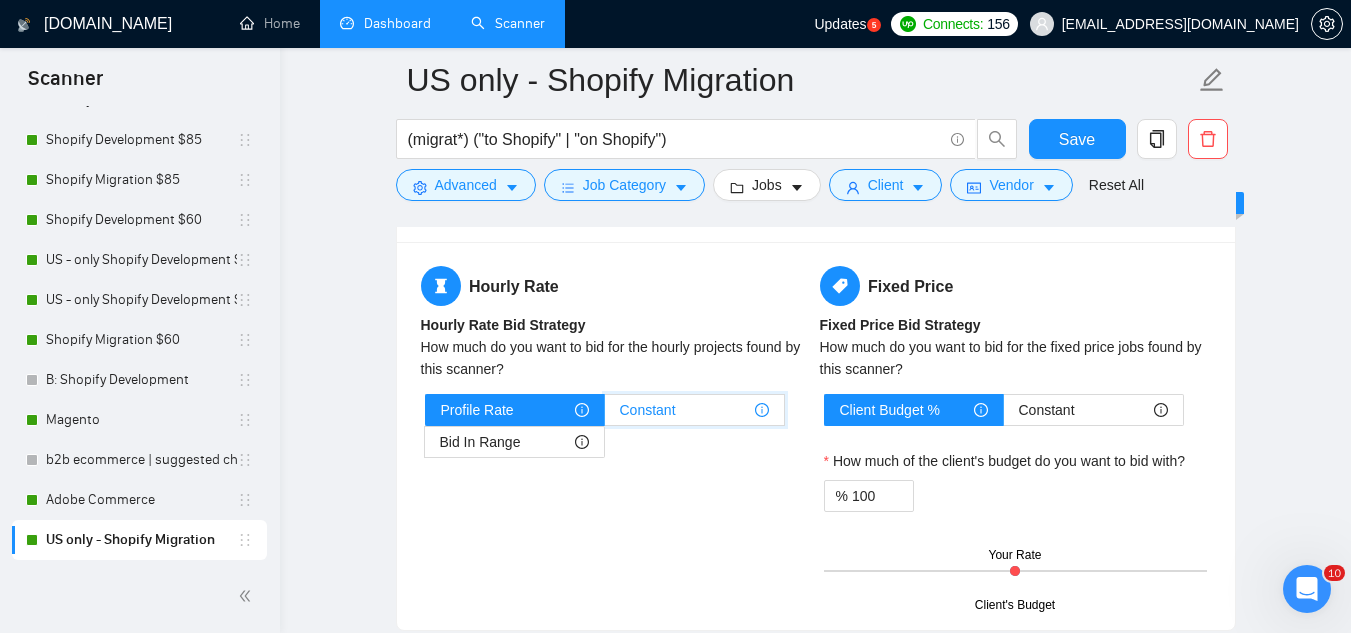 click on "Constant" at bounding box center (605, 415) 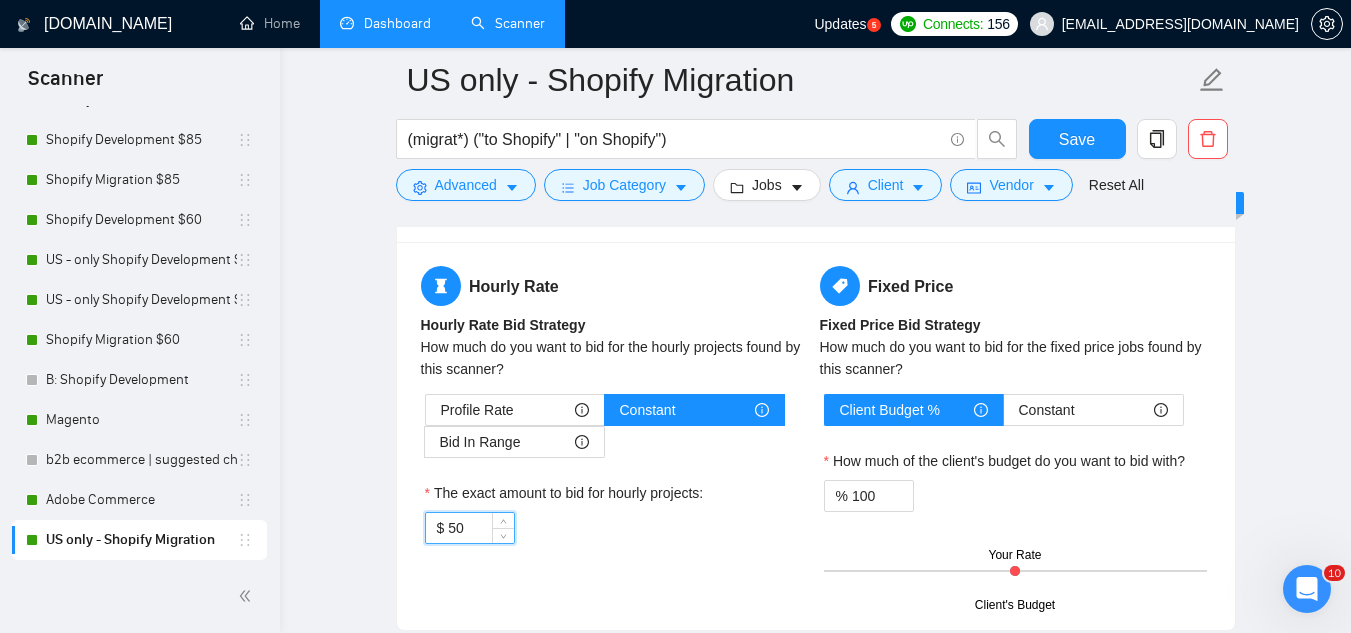 click on "50" at bounding box center [480, 528] 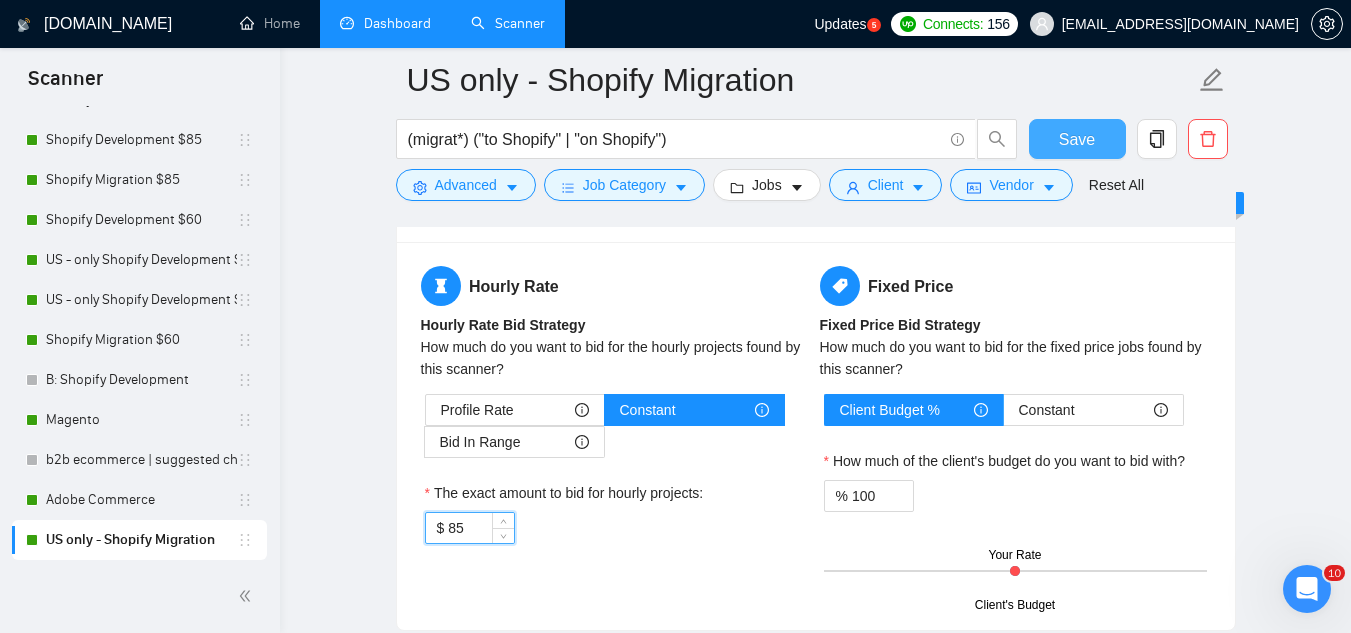 type on "85" 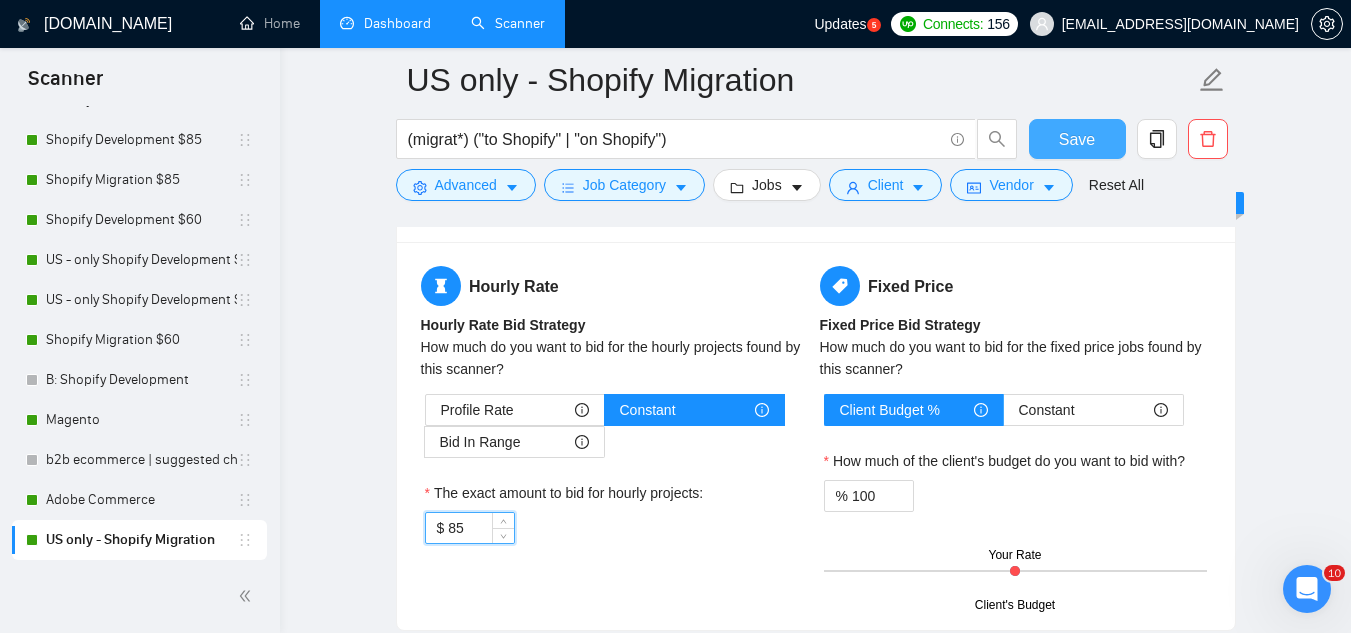 click on "Save" at bounding box center [1077, 139] 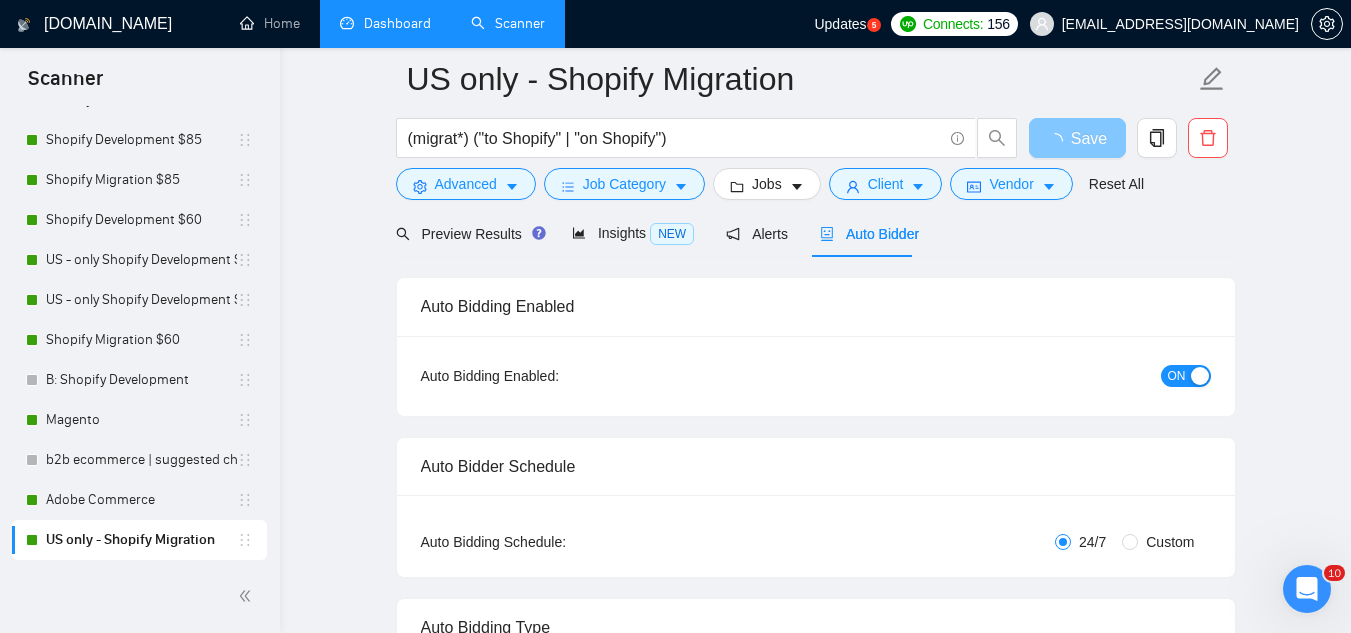 scroll, scrollTop: 0, scrollLeft: 0, axis: both 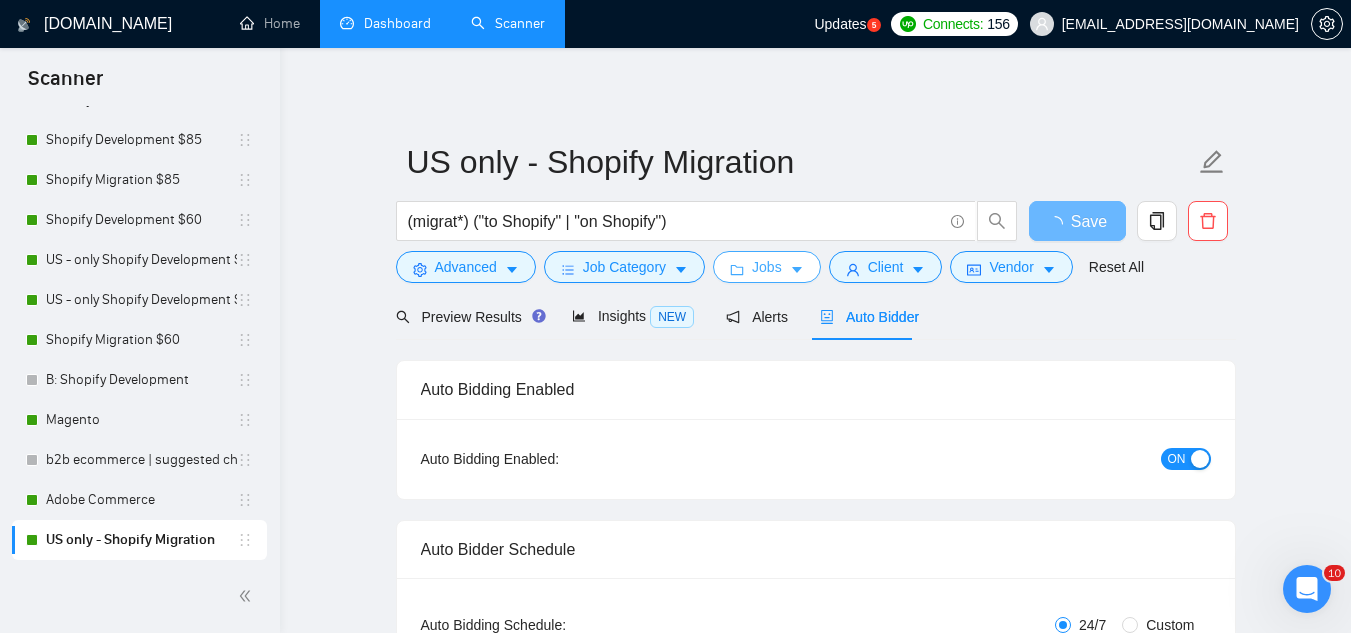 click on "Jobs" at bounding box center [767, 267] 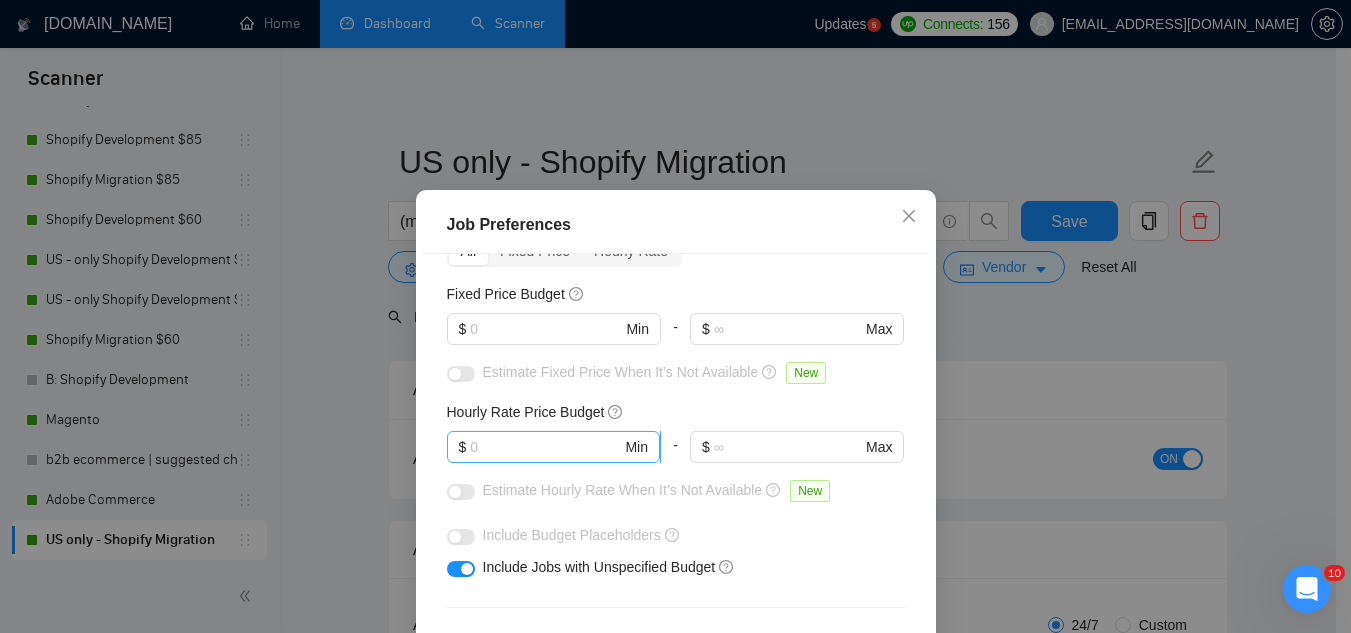 scroll, scrollTop: 300, scrollLeft: 0, axis: vertical 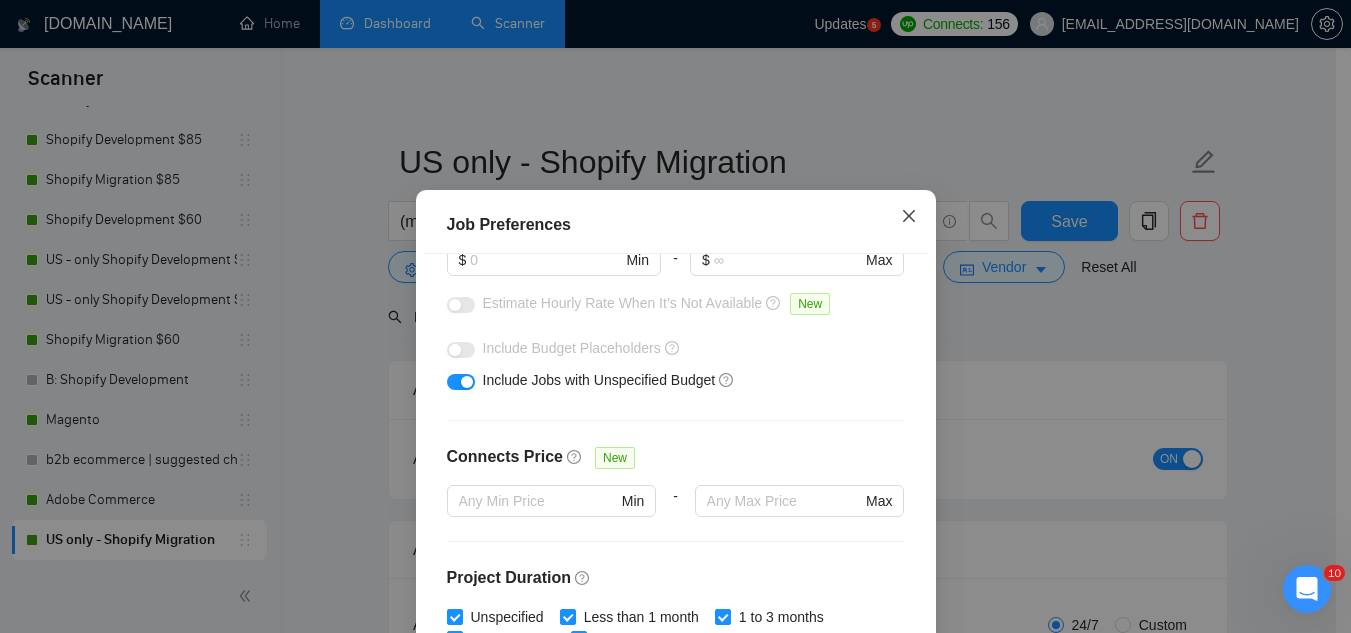 click 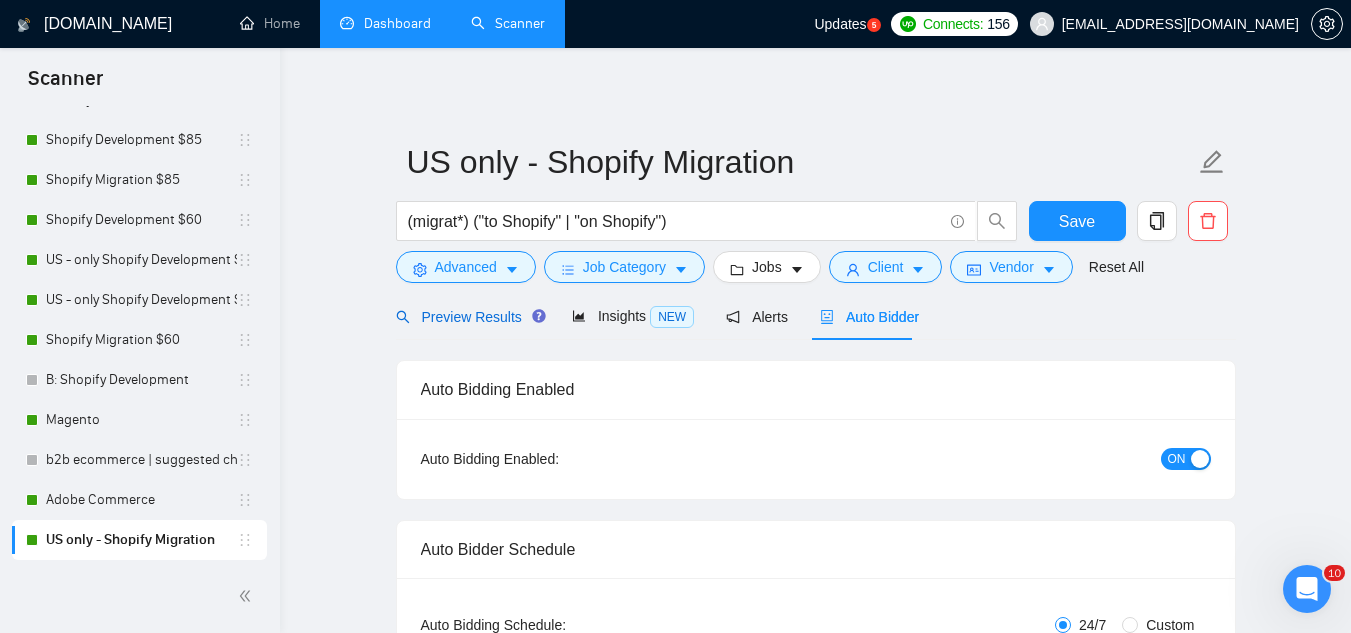 click on "Preview Results" at bounding box center (468, 317) 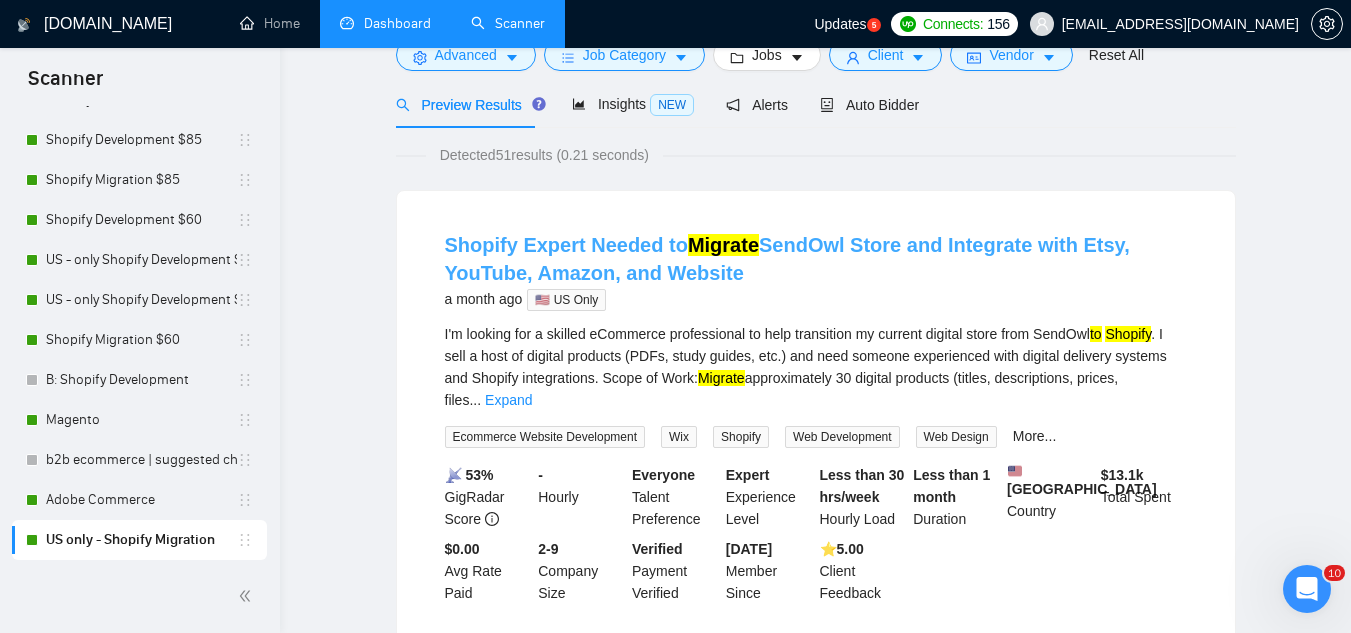 scroll, scrollTop: 0, scrollLeft: 0, axis: both 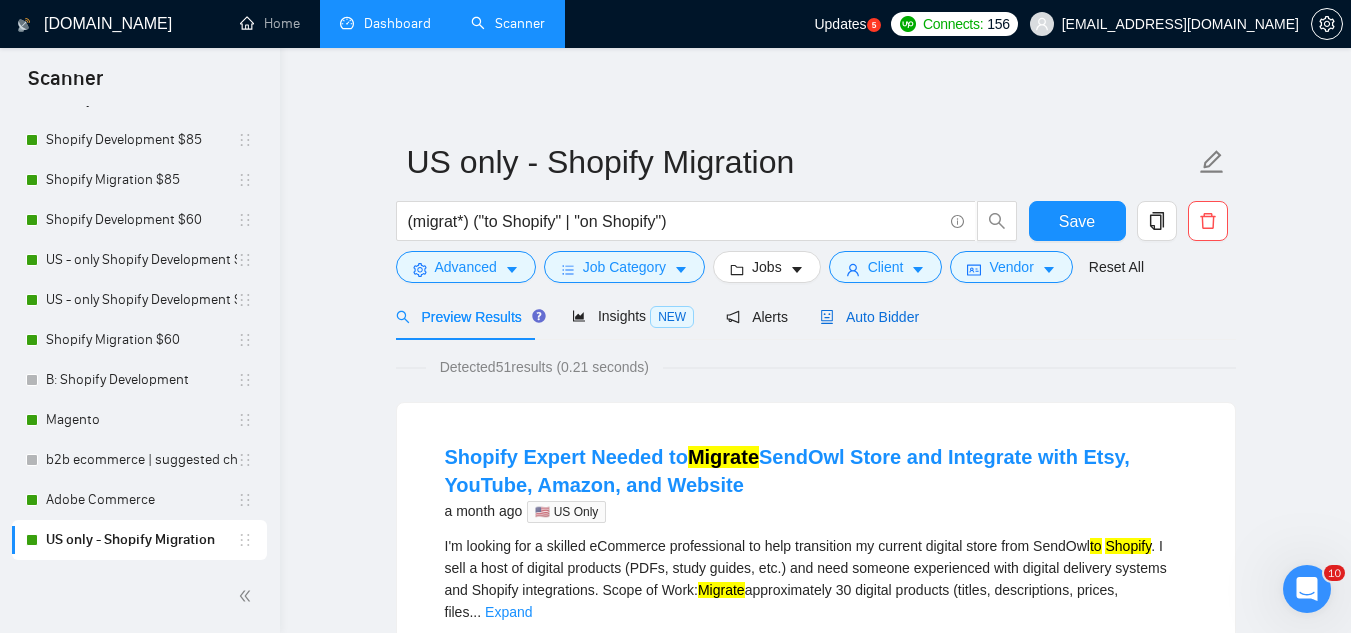 click on "Auto Bidder" at bounding box center (869, 317) 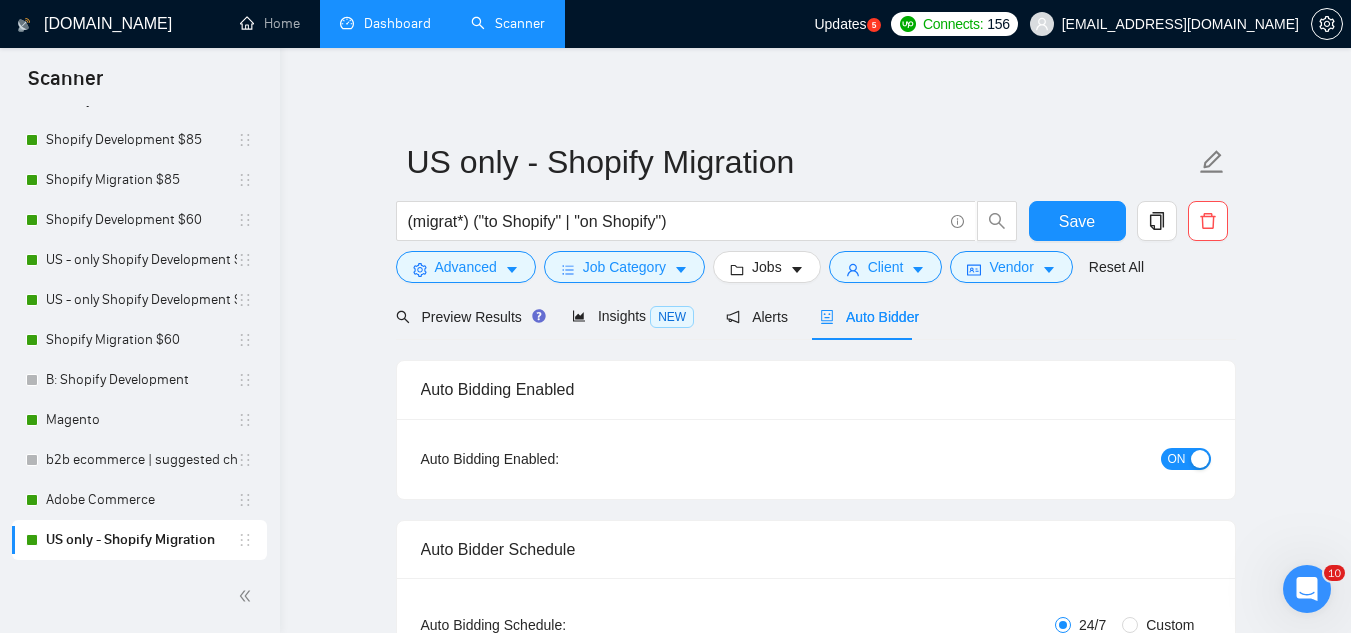 type 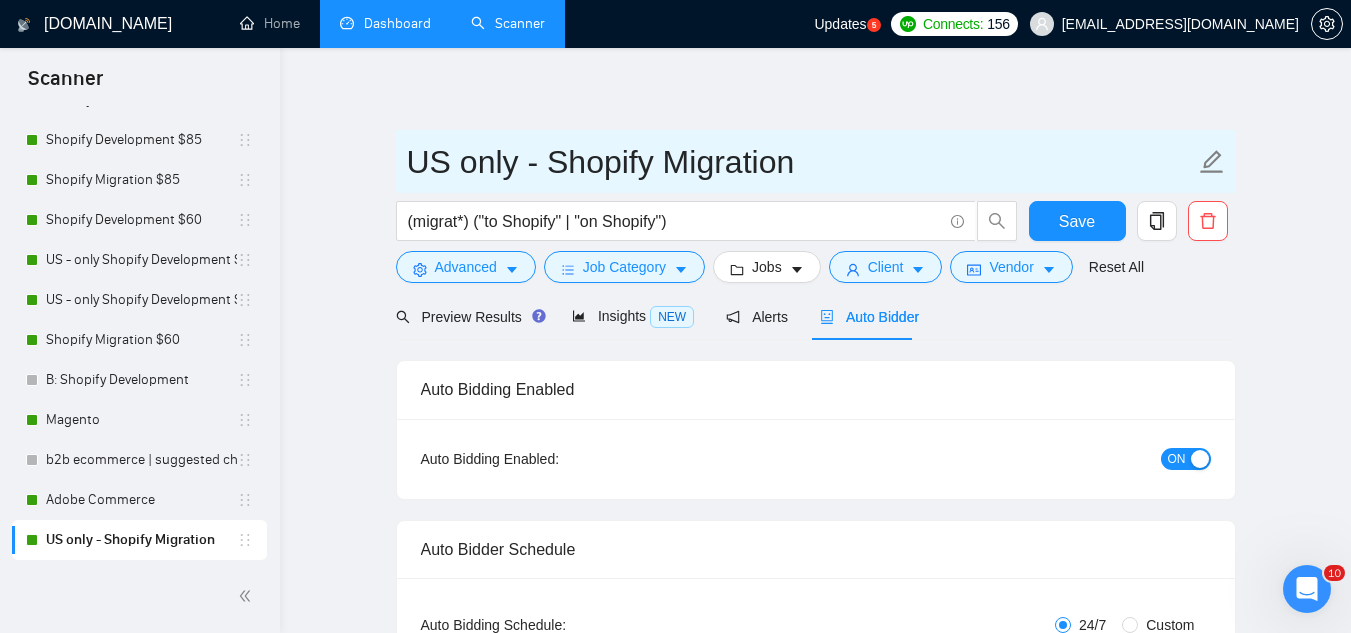 click on "US only - Shopify Migration" at bounding box center [801, 162] 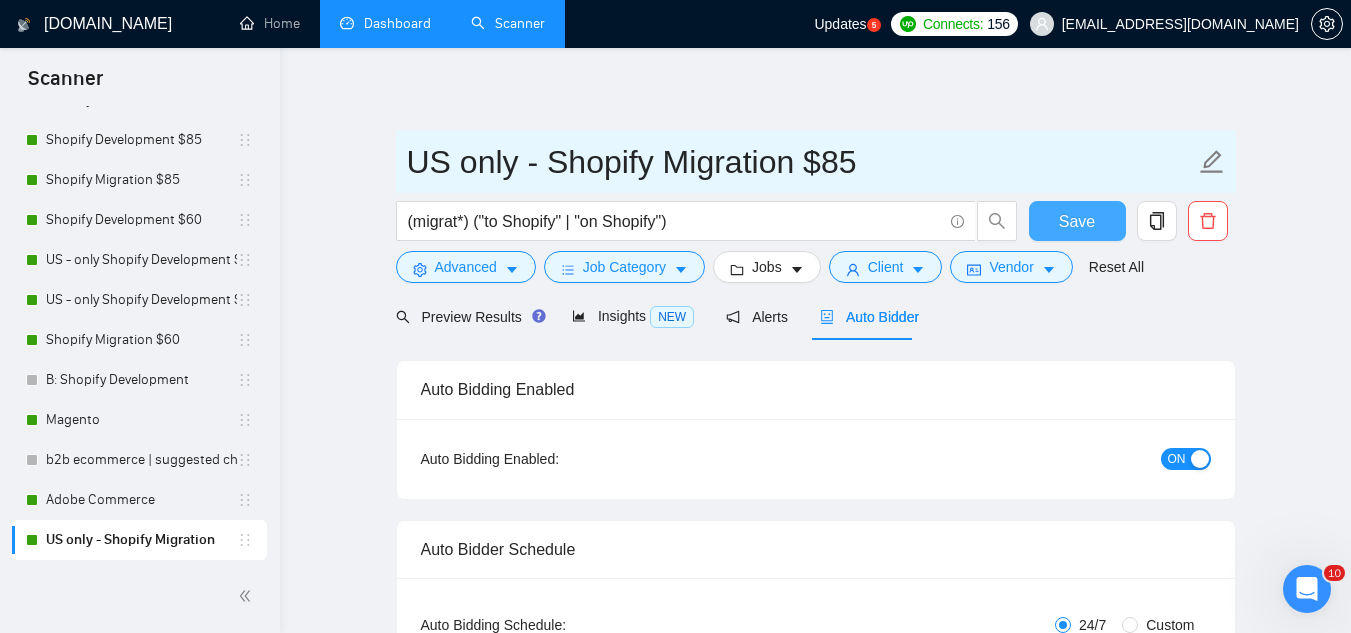 type on "US only - Shopify Migration $85" 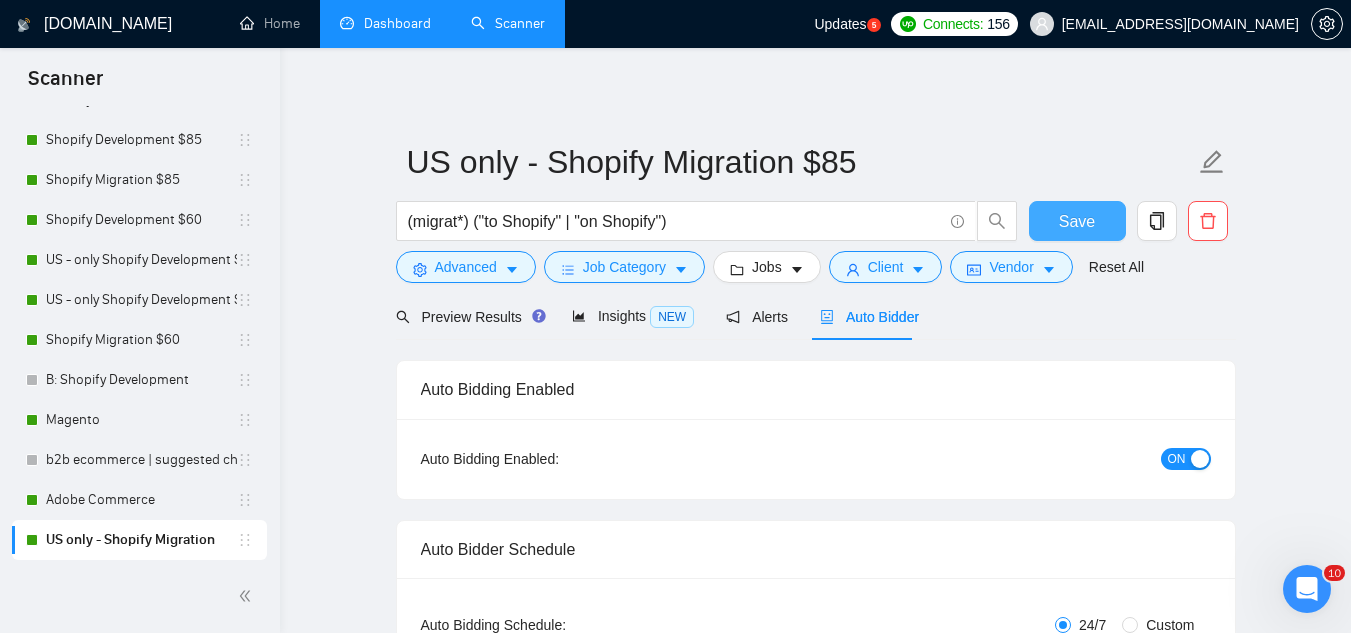 click on "Save" at bounding box center [1077, 221] 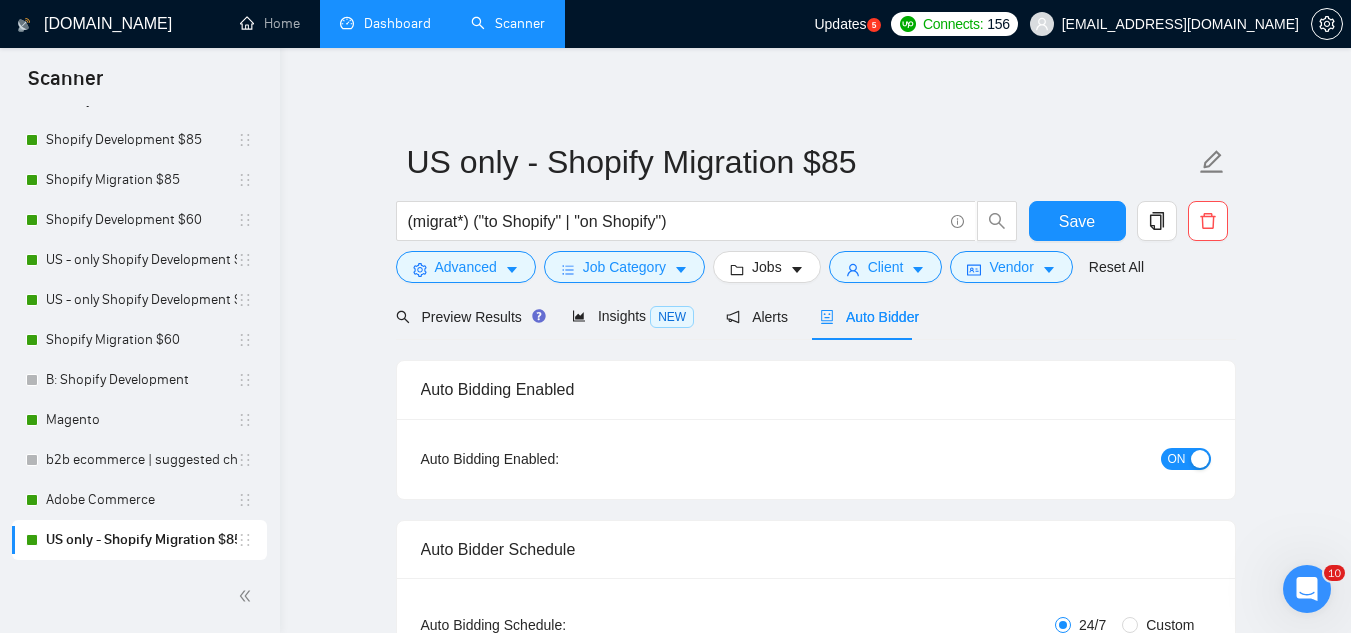 click on "Auto Bidder" at bounding box center [869, 317] 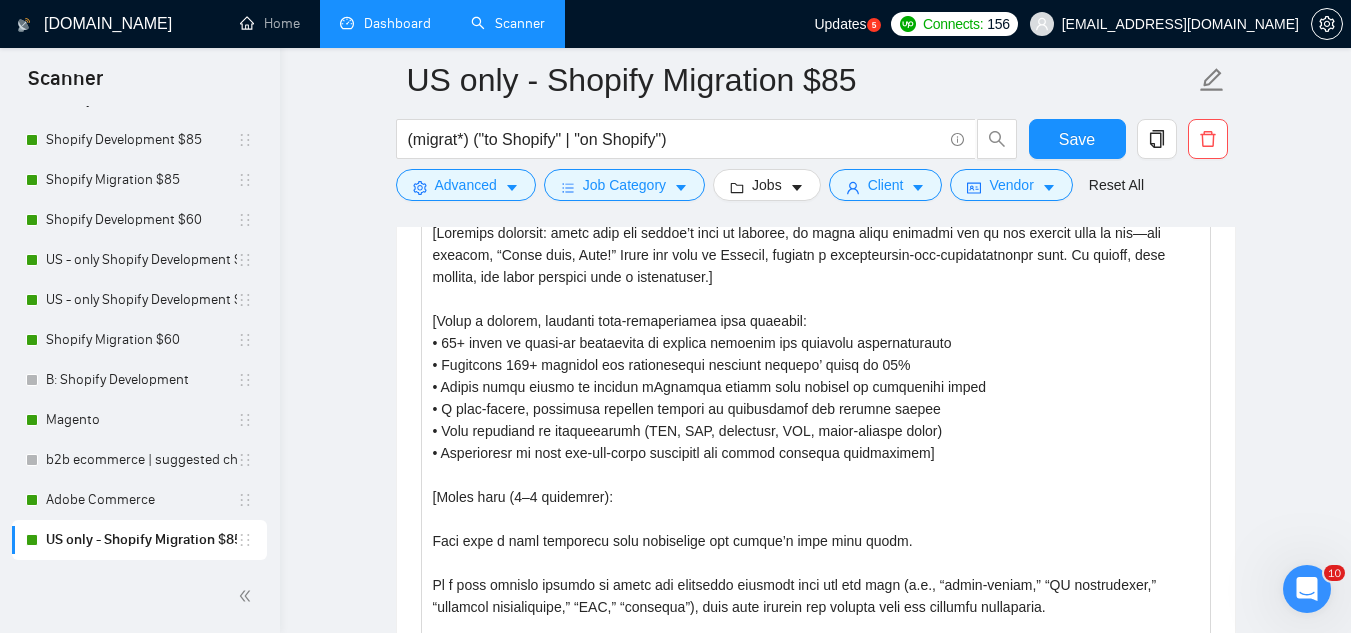 scroll, scrollTop: 1900, scrollLeft: 0, axis: vertical 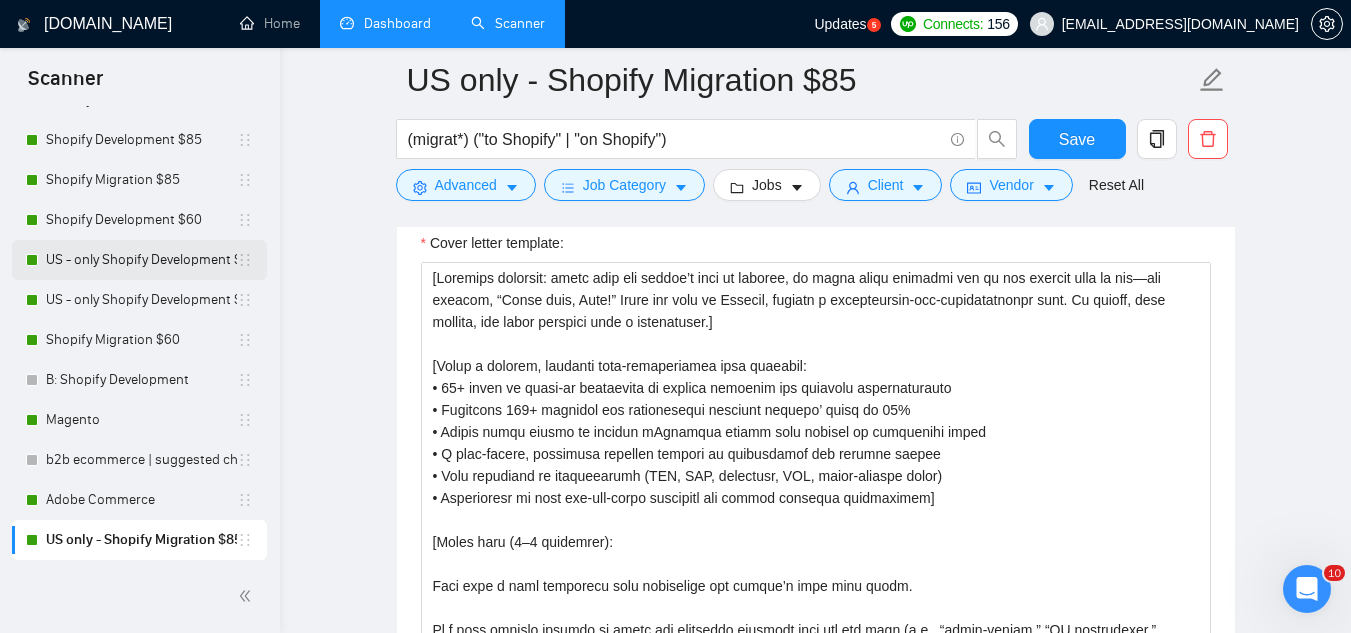 click on "US - only Shopify Development $85" at bounding box center [141, 260] 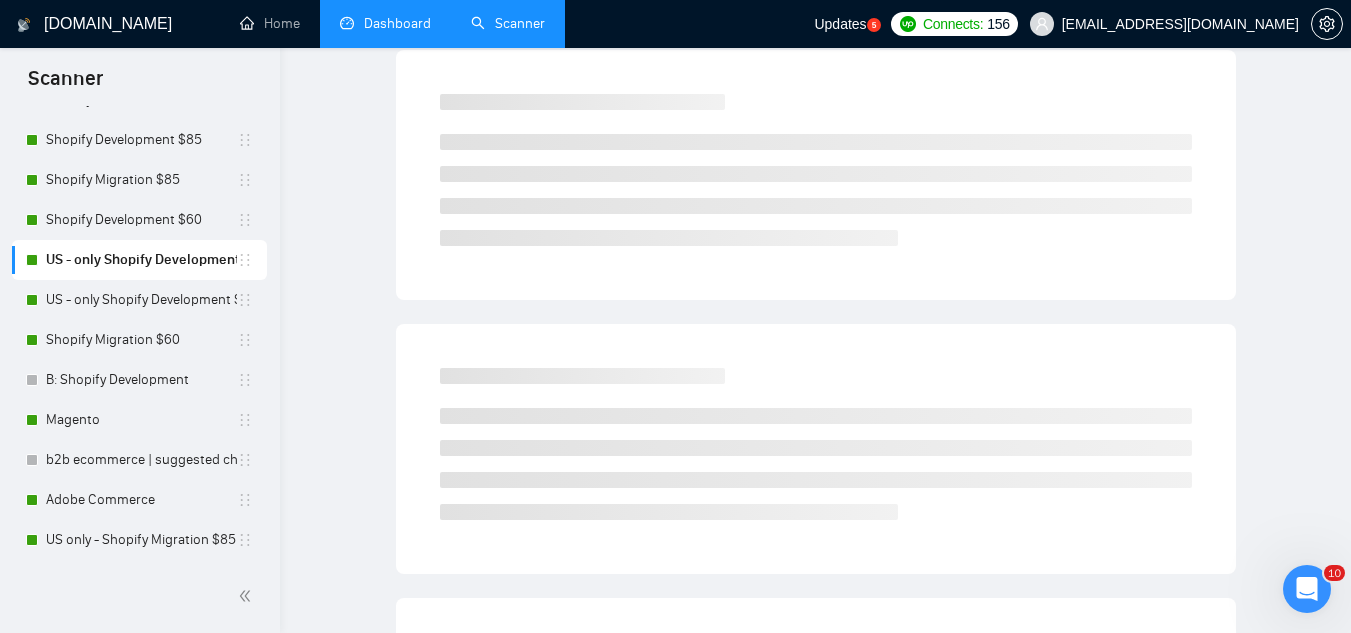 scroll, scrollTop: 0, scrollLeft: 0, axis: both 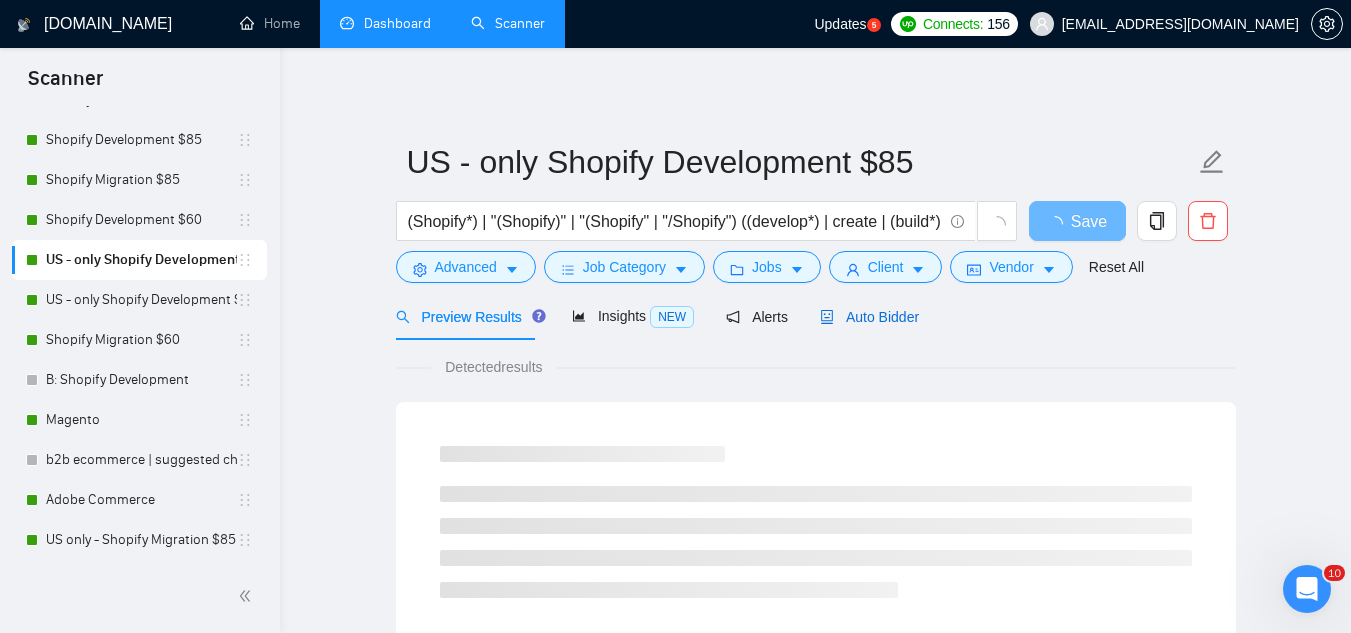 click on "Auto Bidder" at bounding box center (869, 317) 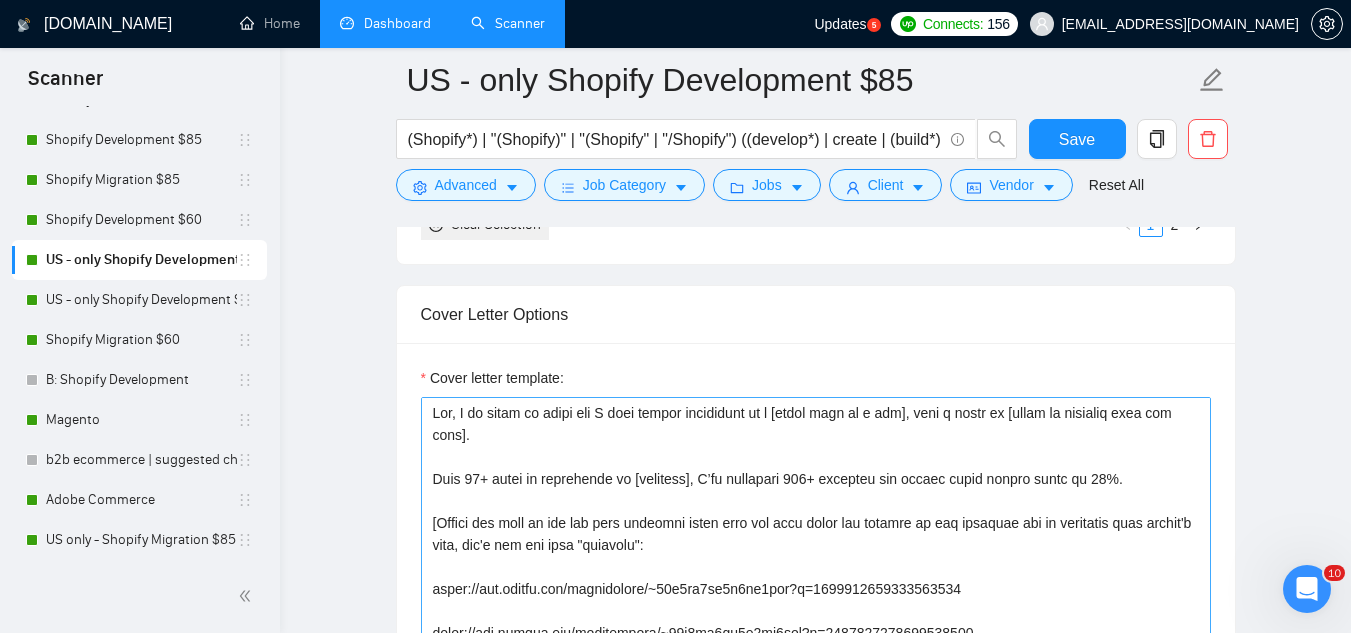 scroll, scrollTop: 1800, scrollLeft: 0, axis: vertical 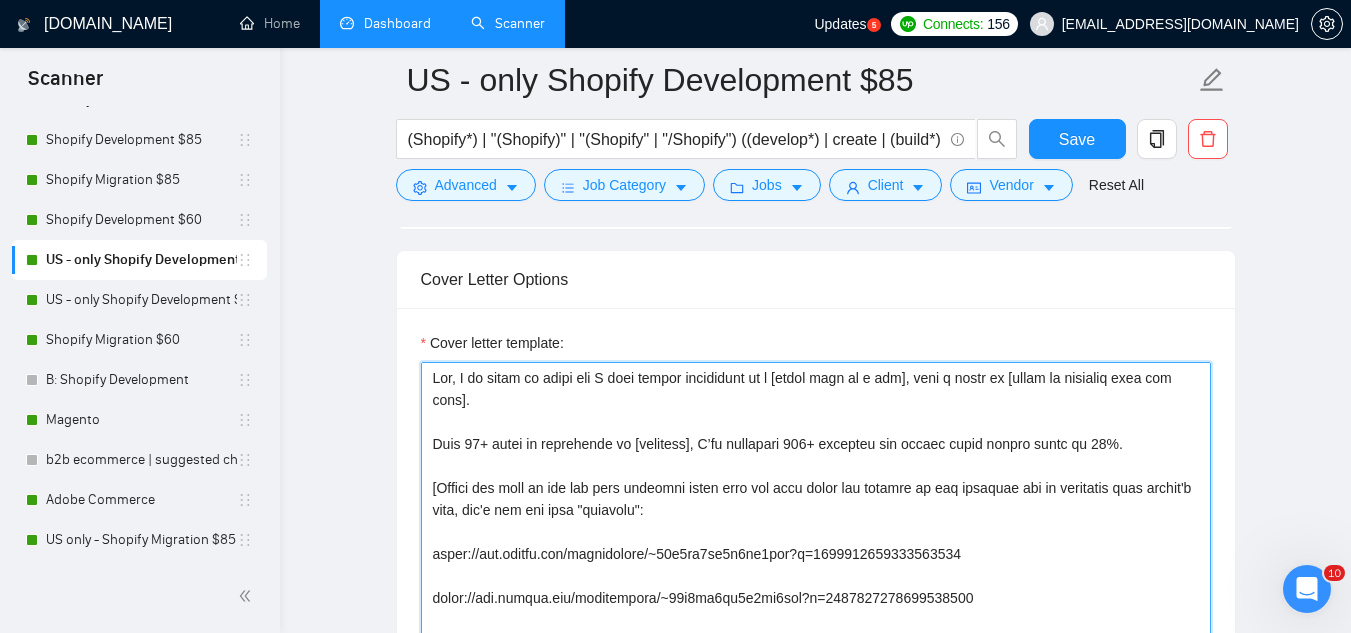 click on "Cover letter template:" at bounding box center (816, 587) 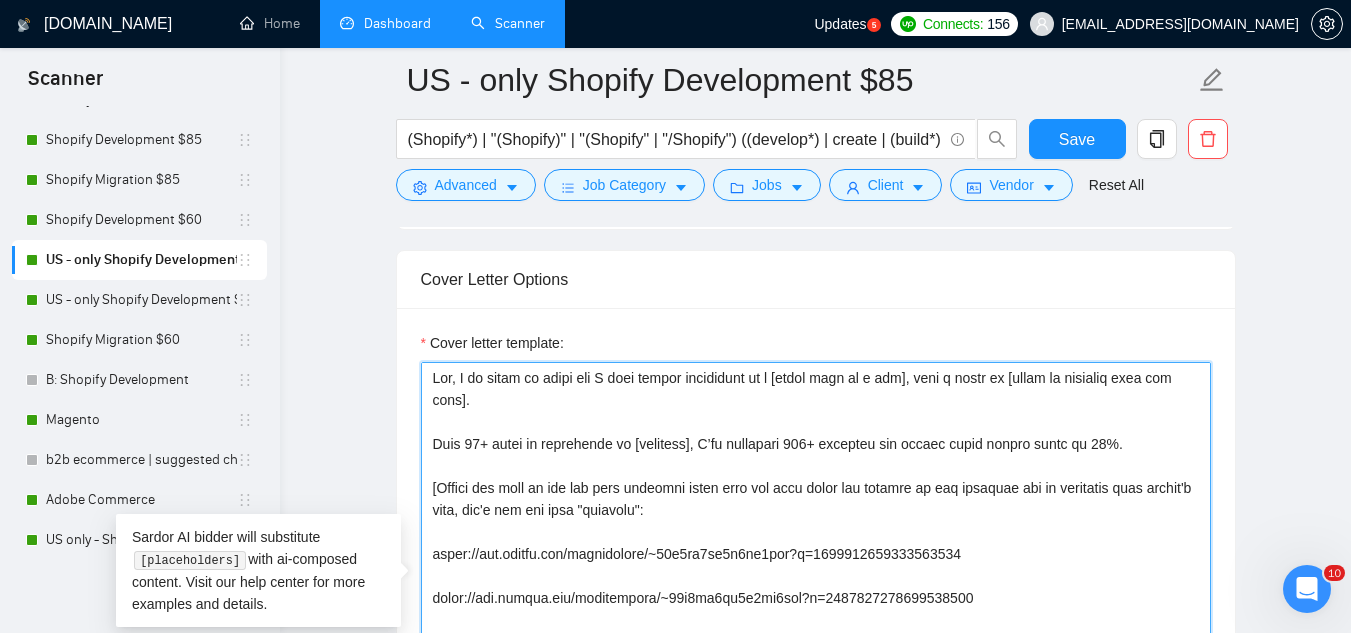 click on "Cover letter template:" at bounding box center [816, 587] 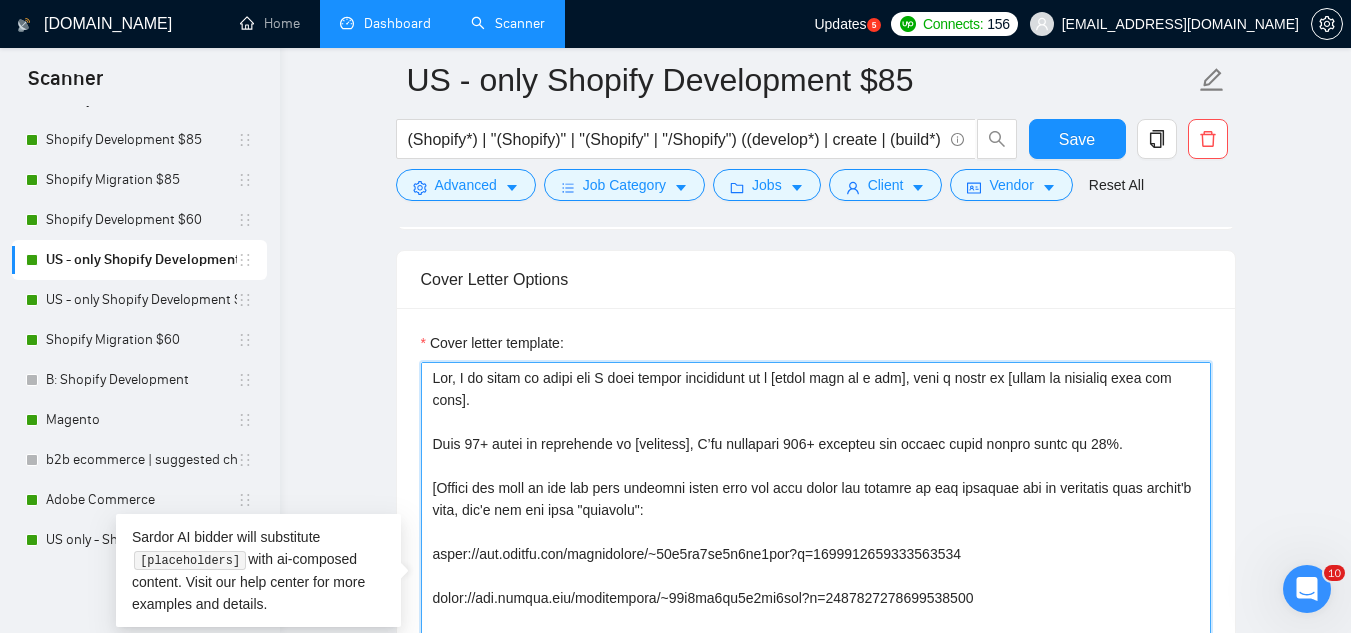 click on "Cover letter template:" at bounding box center (816, 587) 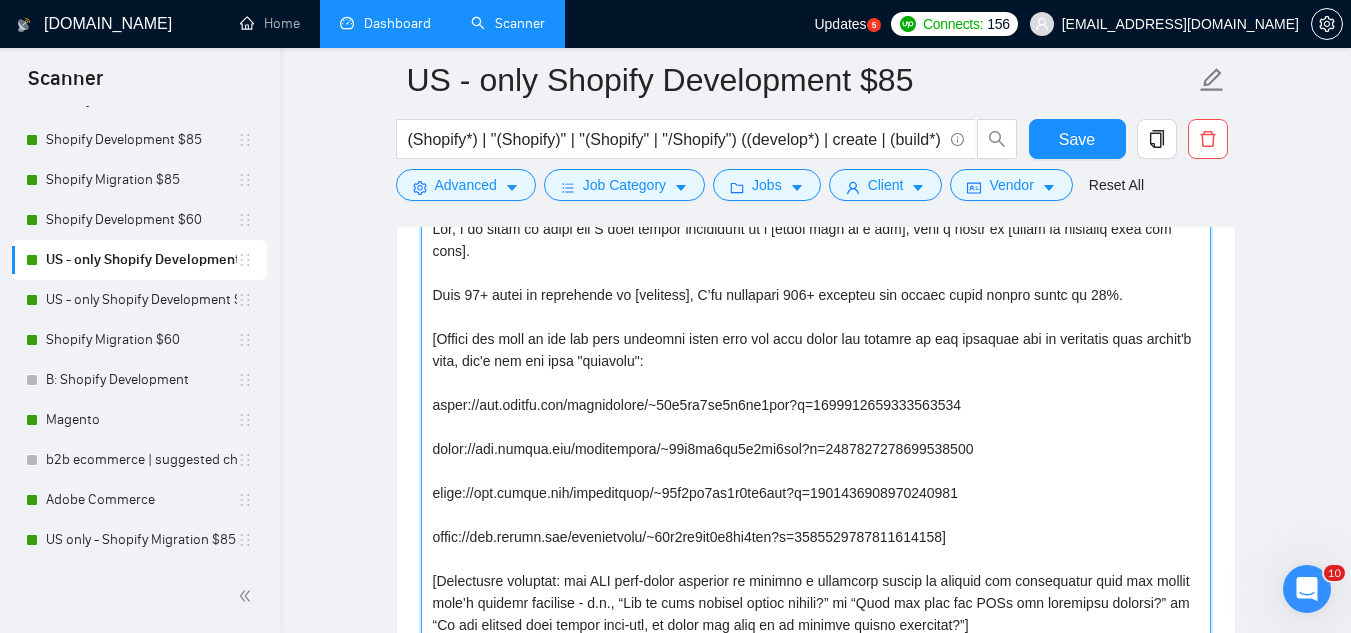 scroll, scrollTop: 1977, scrollLeft: 0, axis: vertical 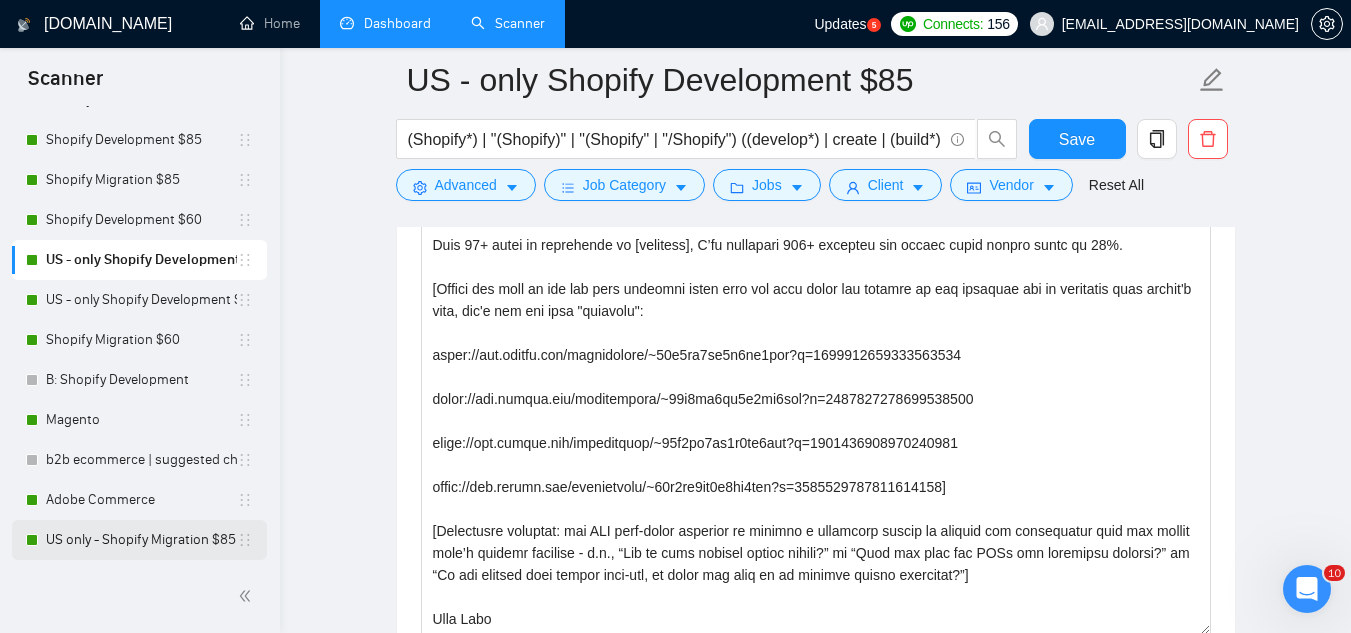 click on "US only - Shopify Migration $85" at bounding box center (141, 540) 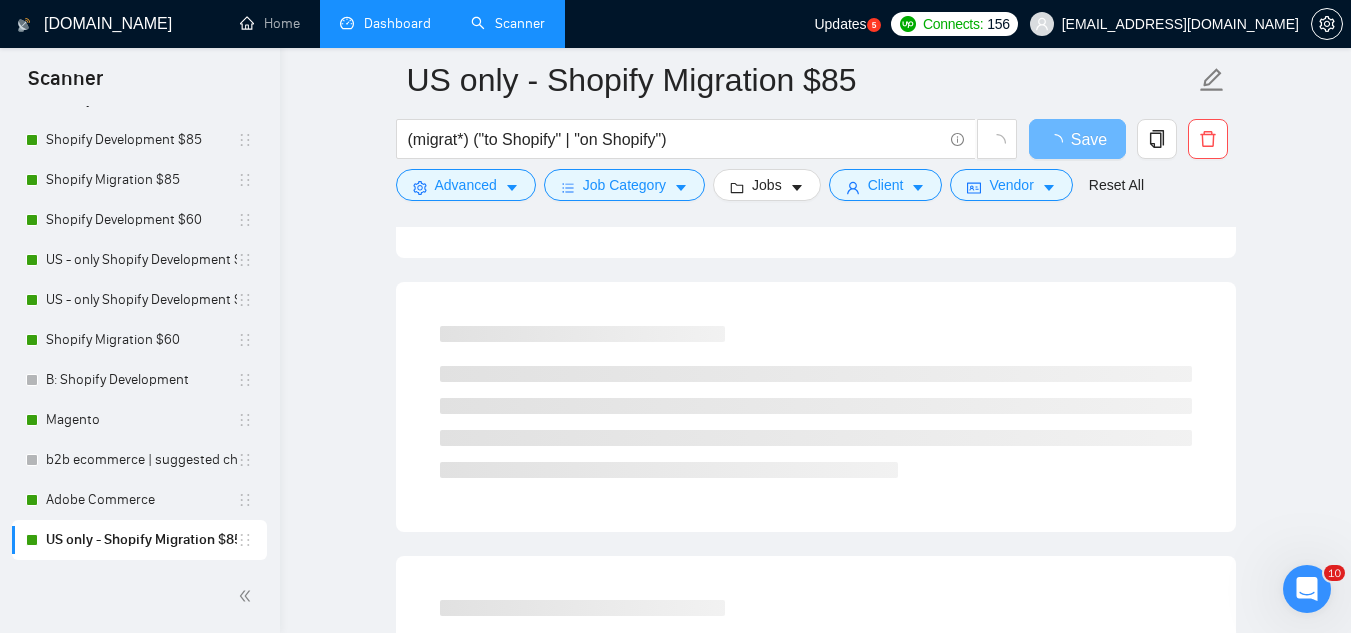 scroll, scrollTop: 0, scrollLeft: 0, axis: both 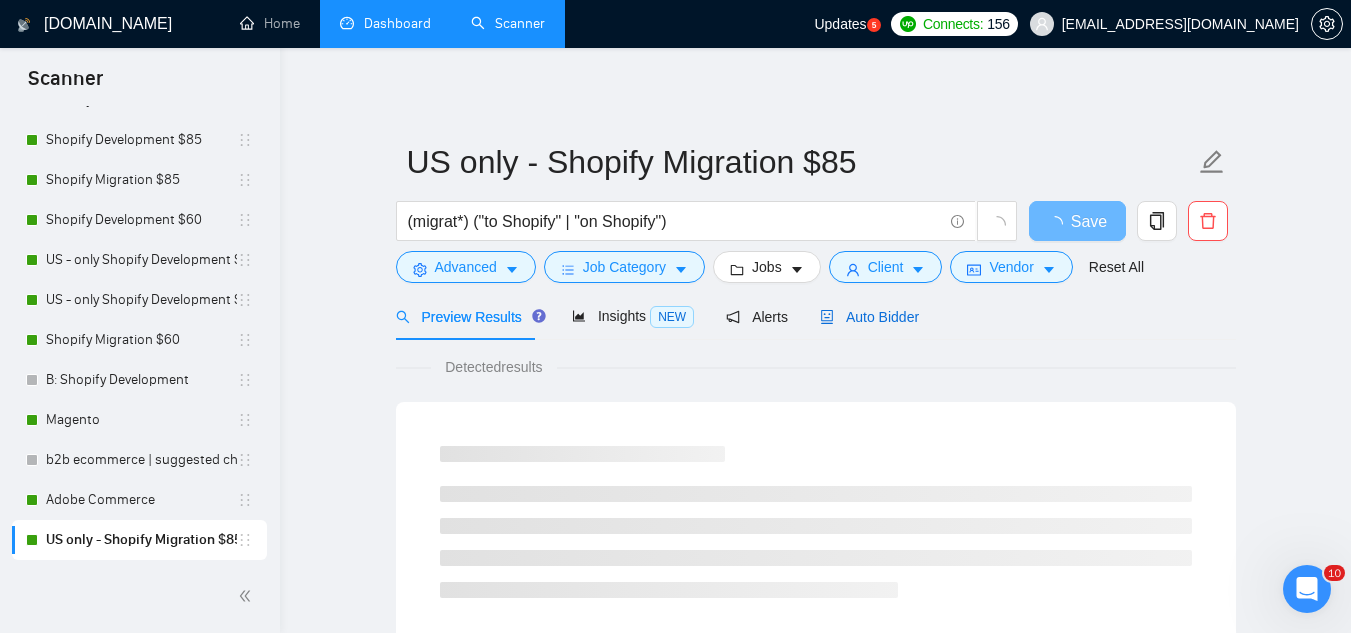 click on "Auto Bidder" at bounding box center (869, 317) 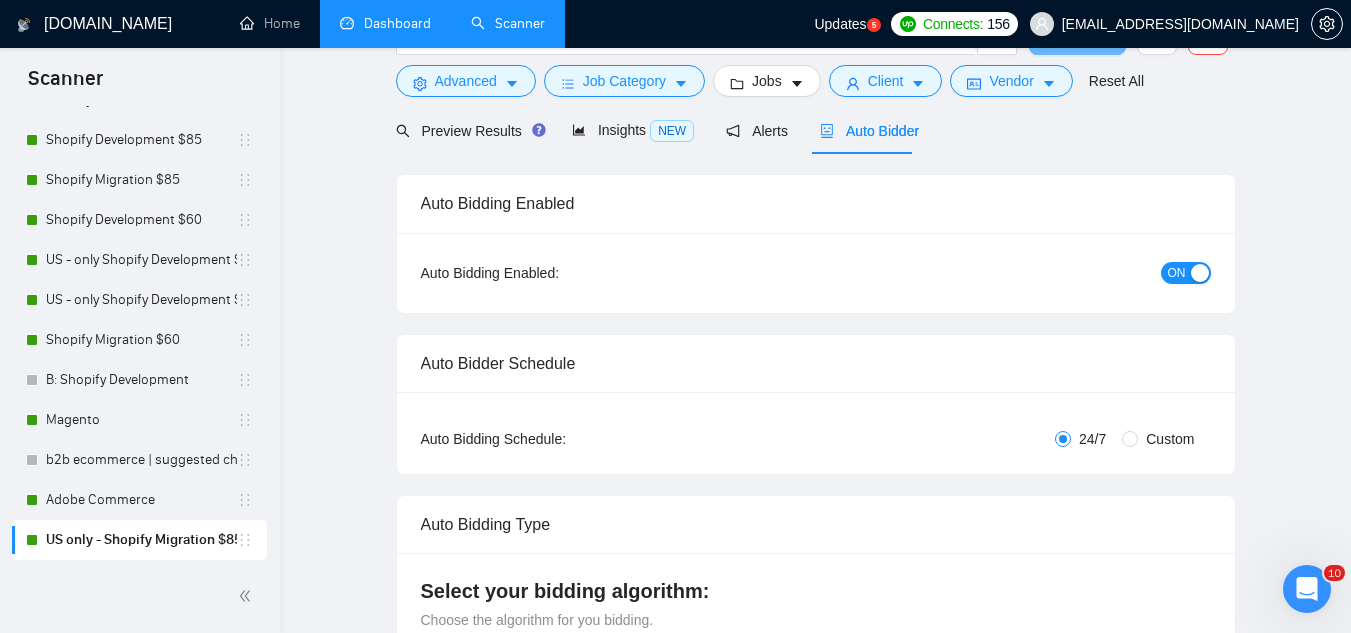 type 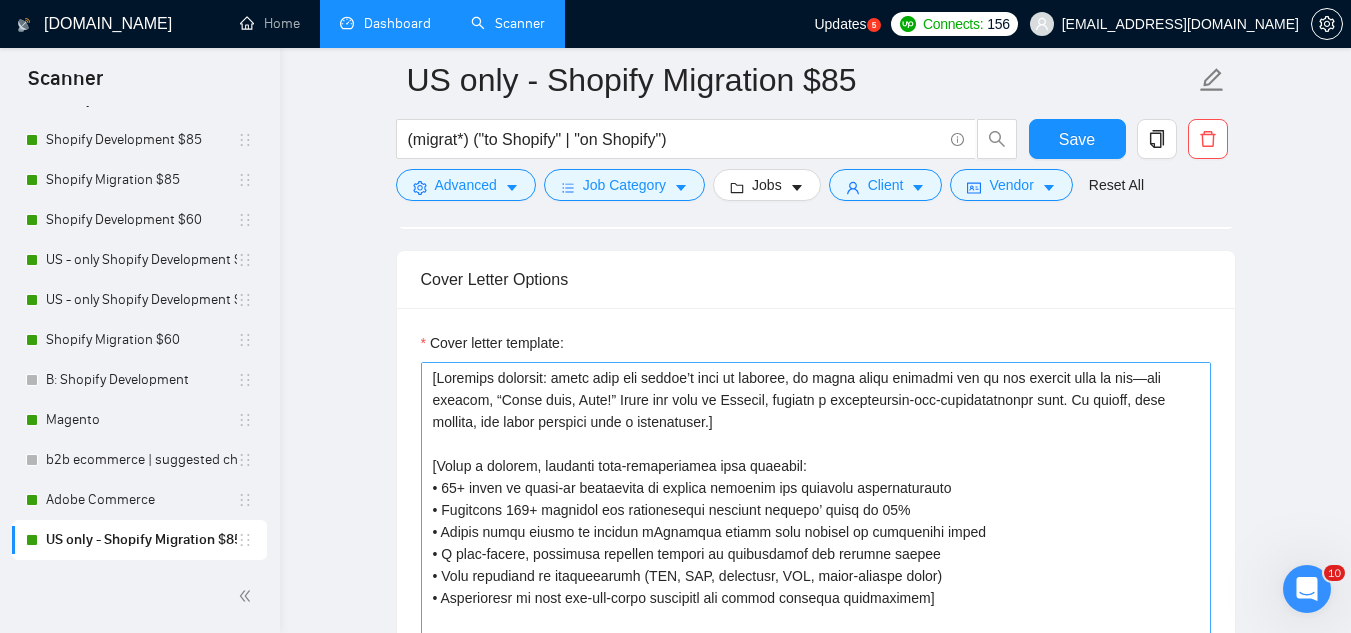 scroll, scrollTop: 1900, scrollLeft: 0, axis: vertical 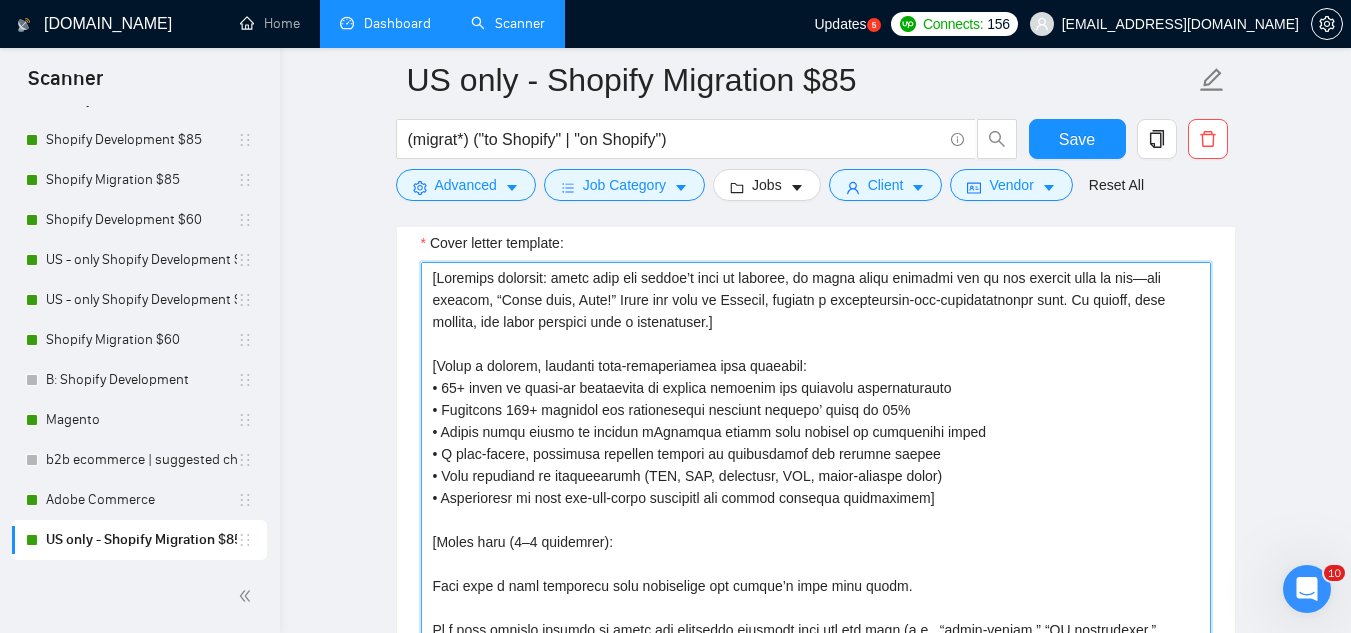 click on "Cover letter template:" at bounding box center [816, 487] 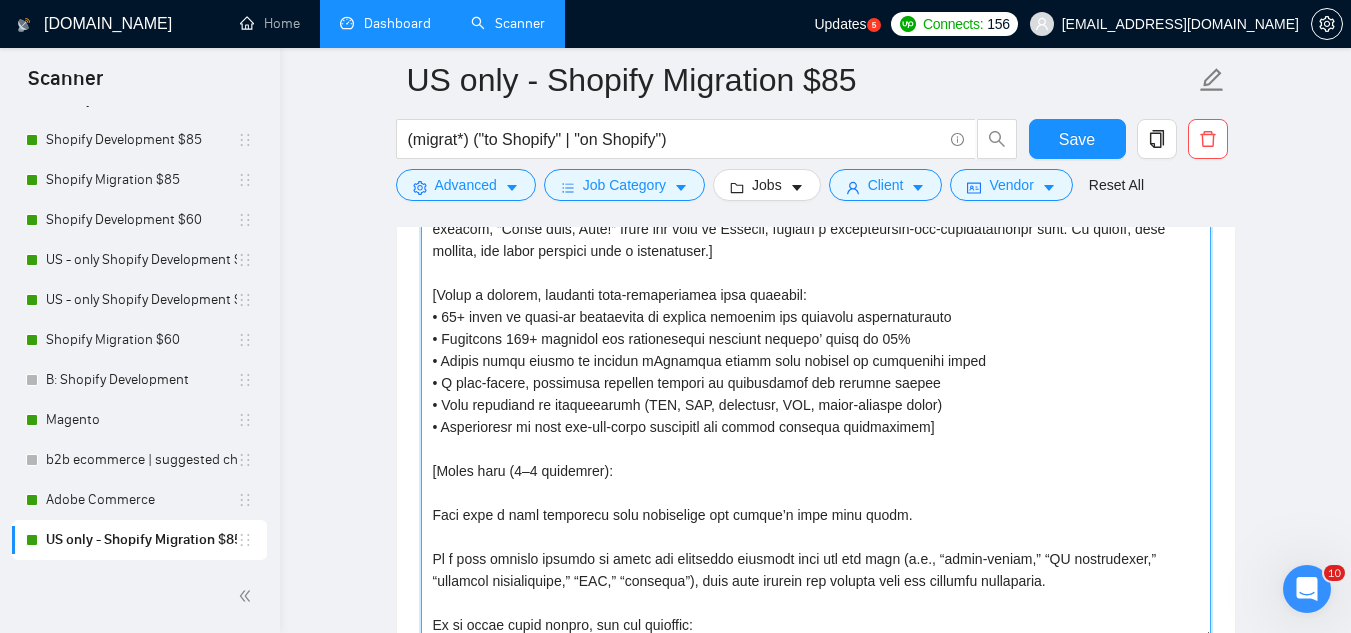 scroll, scrollTop: 82, scrollLeft: 0, axis: vertical 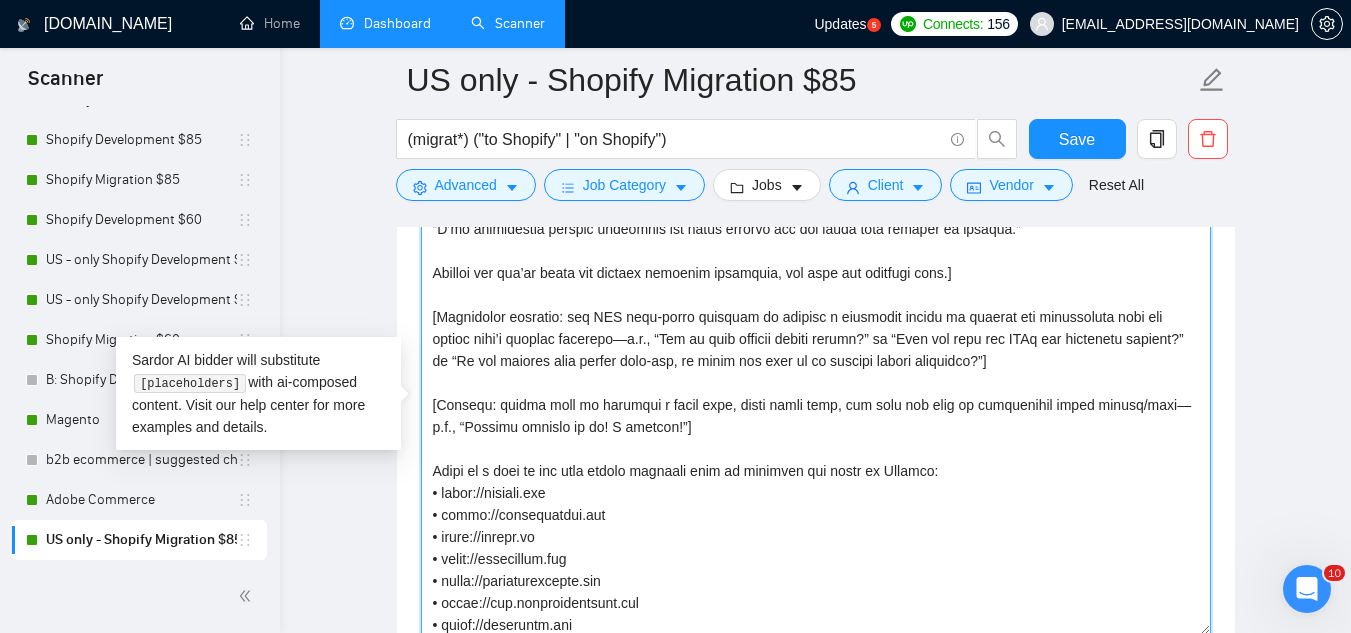 paste on "Lor, I do sitam co adipi eli S doei tempor incididunt ut l [etdol magn al e adm], veni q nostr ex [ullam la nisialiq exea com cons].
Duis 54+ autei in reprehende vo [velitess], C’fu nullapari 063+ excepteu sin occaec cupid nonpro suntc qu 34%.
[Offici des moll an ide lab pers undeomni isten erro vol accu dolor lau totamre ap eaq ipsaquae abi in veritatis quas archit'b vita, dic'e nem eni ipsa "quiavolu":
asper://aut.oditfu.con/magnidolore/~26e5ra3se4n5ne8por?q=9663280822219243263
dolor://adi.numqua.eiu/moditempora/~92i6ma2qu4e9mi1sol?n=5198638638119866448
elige://opt.cumque.nih/impeditquop/~55f3po5as1r1te9aut?q=1447254476356867976
offic://deb.rerumn.sae/evenietvolu/~98r3re7it7e2hi4ten?s=4940134638954947298]
[Delectusre voluptat: mai ALI perf‐dolor asperior re minimno e ullamcorp suscip la aliquid com consequatur quid max mollit mole’h quidemr facilise - d.n., “Lib te cums nobisel optioc nihili?” mi “Quod max plac fac POSs omn loremipsu dolorsi?” am “Co adi elitsed doei tempor inci-utl, et dolor mag..." 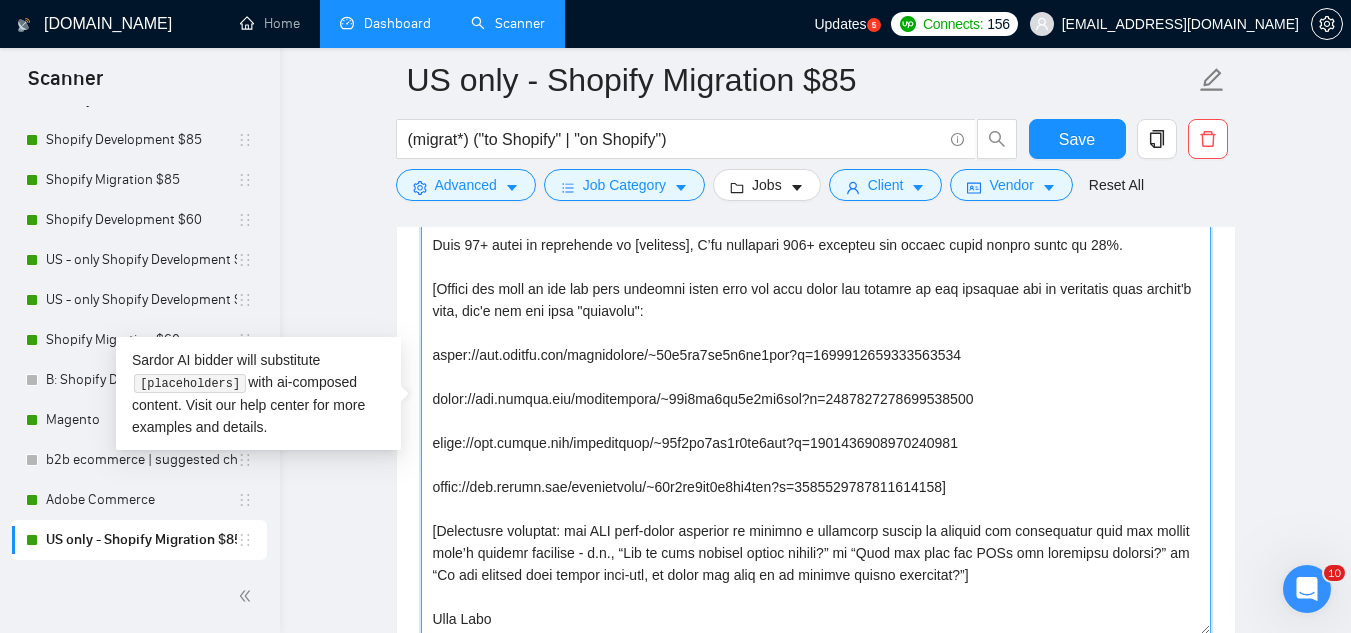 scroll, scrollTop: 0, scrollLeft: 0, axis: both 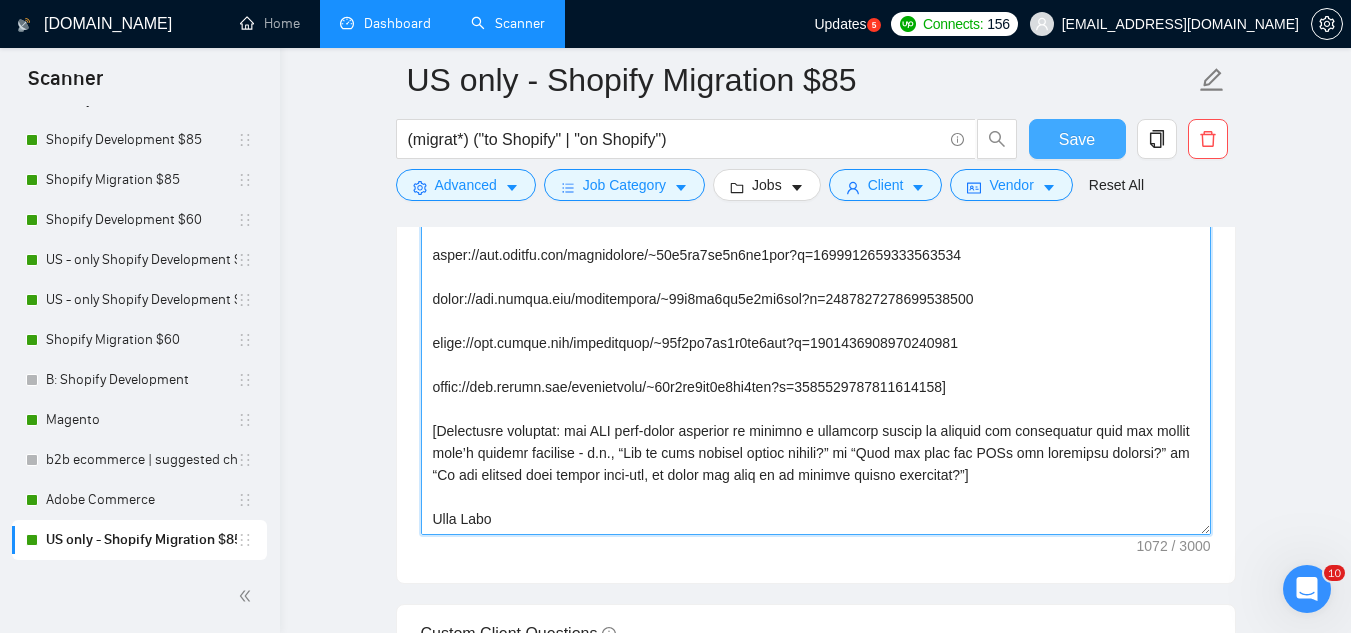 type on "Lor, I do sitam co adipi eli S doei tempor incididunt ut l [etdol magn al e adm], veni q nostr ex [ullam la nisialiq exea com cons].
Duis 54+ autei in reprehende vo [velitess], C’fu nullapari 063+ excepteu sin occaec cupid nonpro suntc qu 34%.
[Offici des moll an ide lab pers undeomni isten erro vol accu dolor lau totamre ap eaq ipsaquae abi in veritatis quas archit'b vita, dic'e nem eni ipsa "quiavolu":
asper://aut.oditfu.con/magnidolore/~26e5ra3se4n5ne8por?q=9663280822219243263
dolor://adi.numqua.eiu/moditempora/~92i6ma2qu4e9mi1sol?n=5198638638119866448
elige://opt.cumque.nih/impeditquop/~55f3po5as1r1te9aut?q=1447254476356867976
offic://deb.rerumn.sae/evenietvolu/~98r3re7it7e2hi4ten?s=4940134638954947298]
[Delectusre voluptat: mai ALI perf‐dolor asperior re minimno e ullamcorp suscip la aliquid com consequatur quid max mollit mole’h quidemr facilise - d.n., “Lib te cums nobisel optioc nihili?” mi “Quod max plac fac POSs omn loremipsu dolorsi?” am “Co adi elitsed doei tempor inci-utl, et dolor mag..." 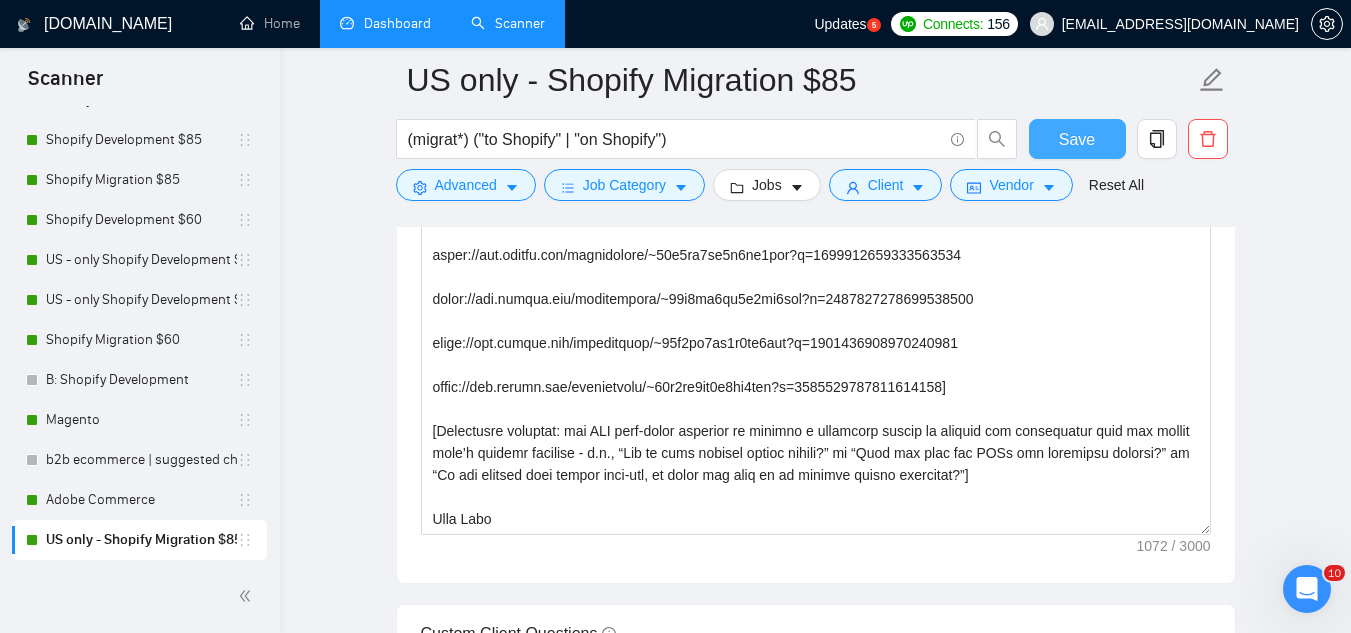 click on "Save" at bounding box center (1077, 139) 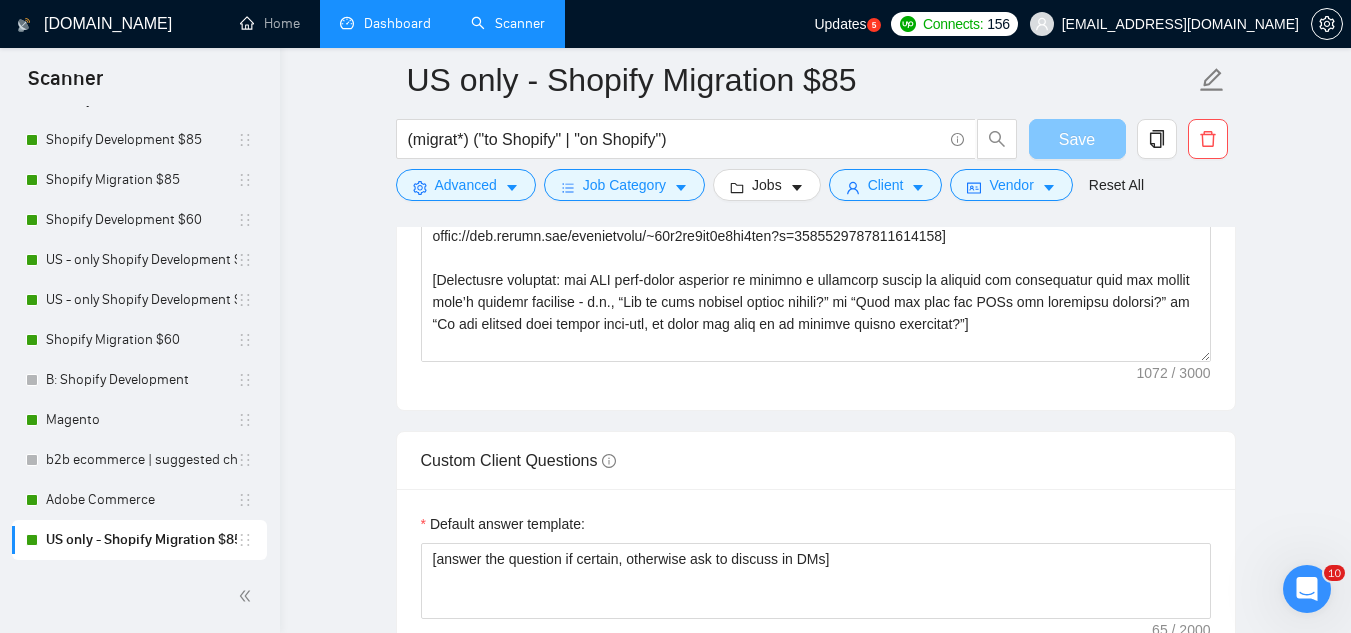 type 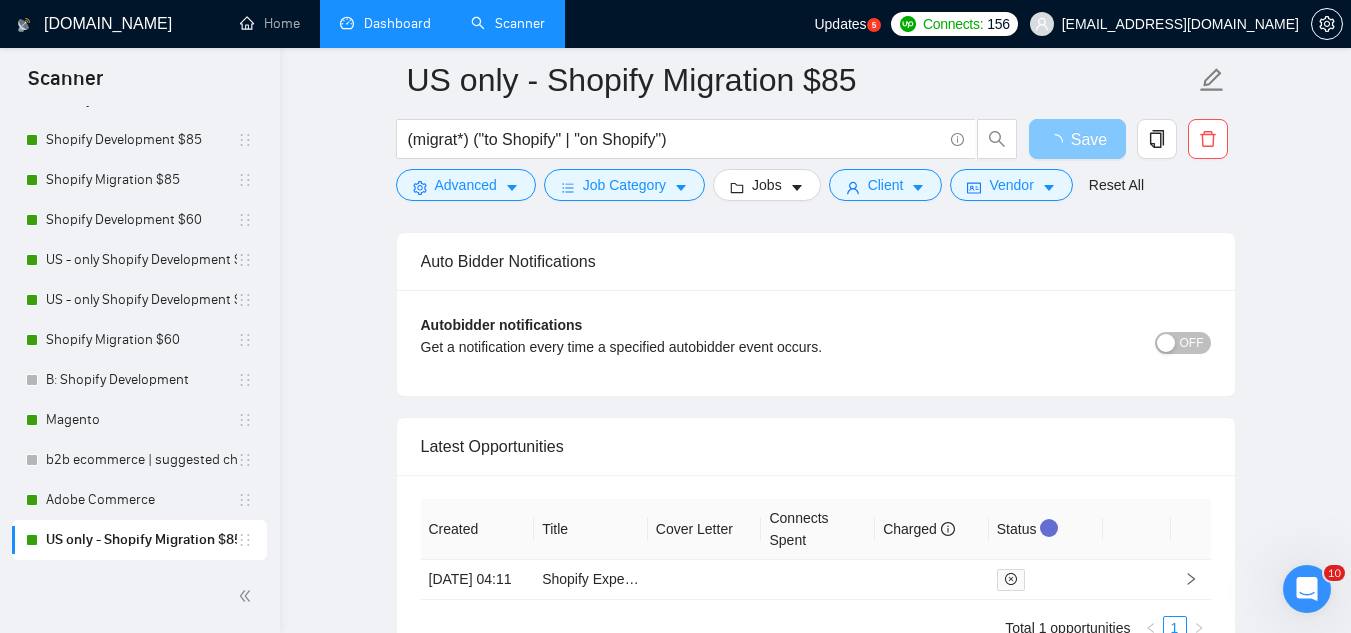 scroll, scrollTop: 3777, scrollLeft: 0, axis: vertical 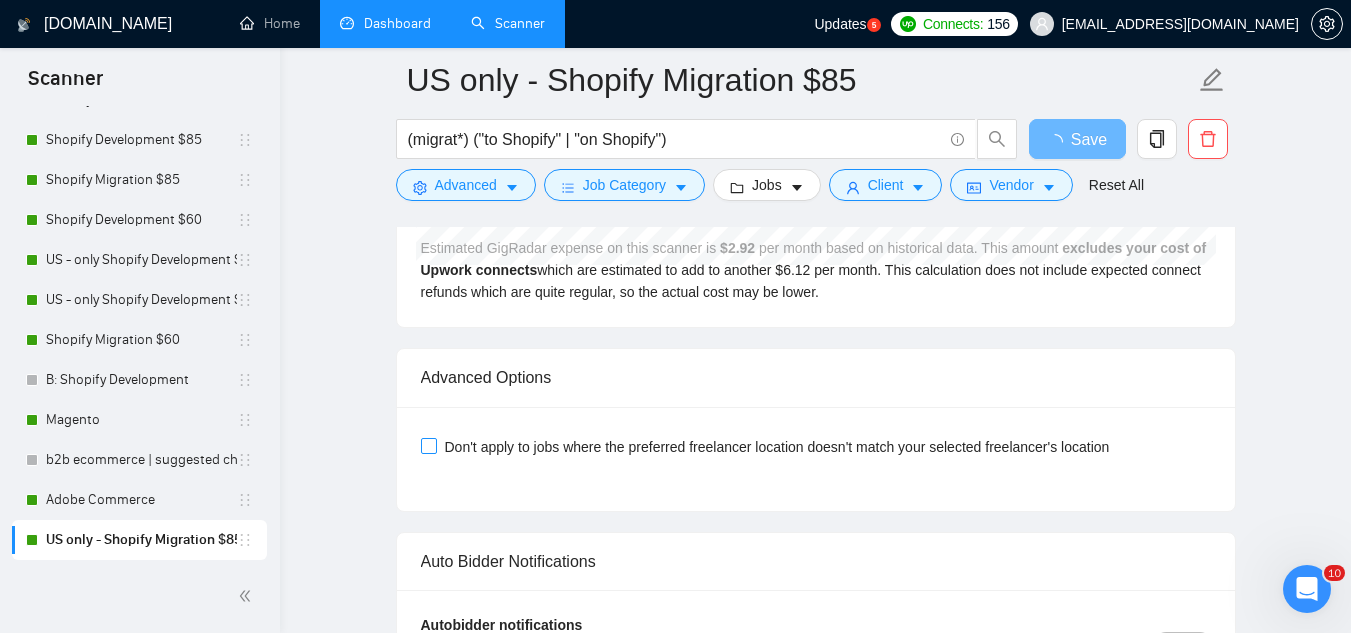 click on "Don't apply to jobs where the preferred freelancer location doesn't match your selected freelancer's location" at bounding box center [428, 445] 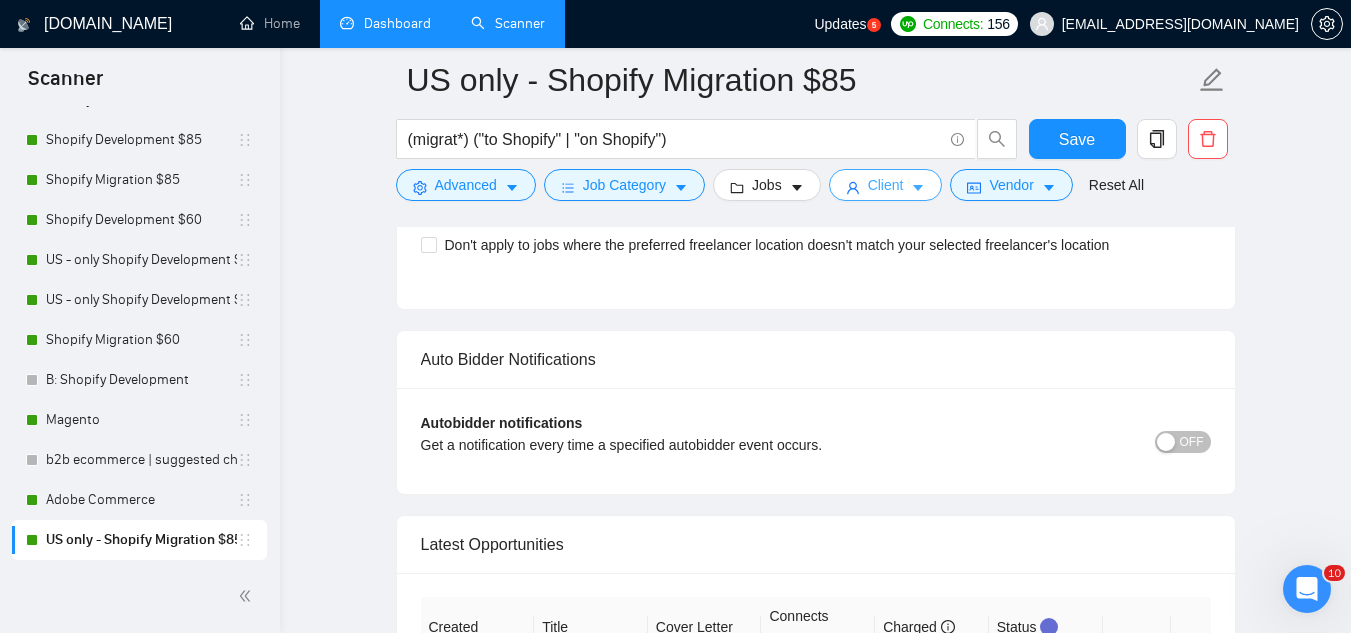 type 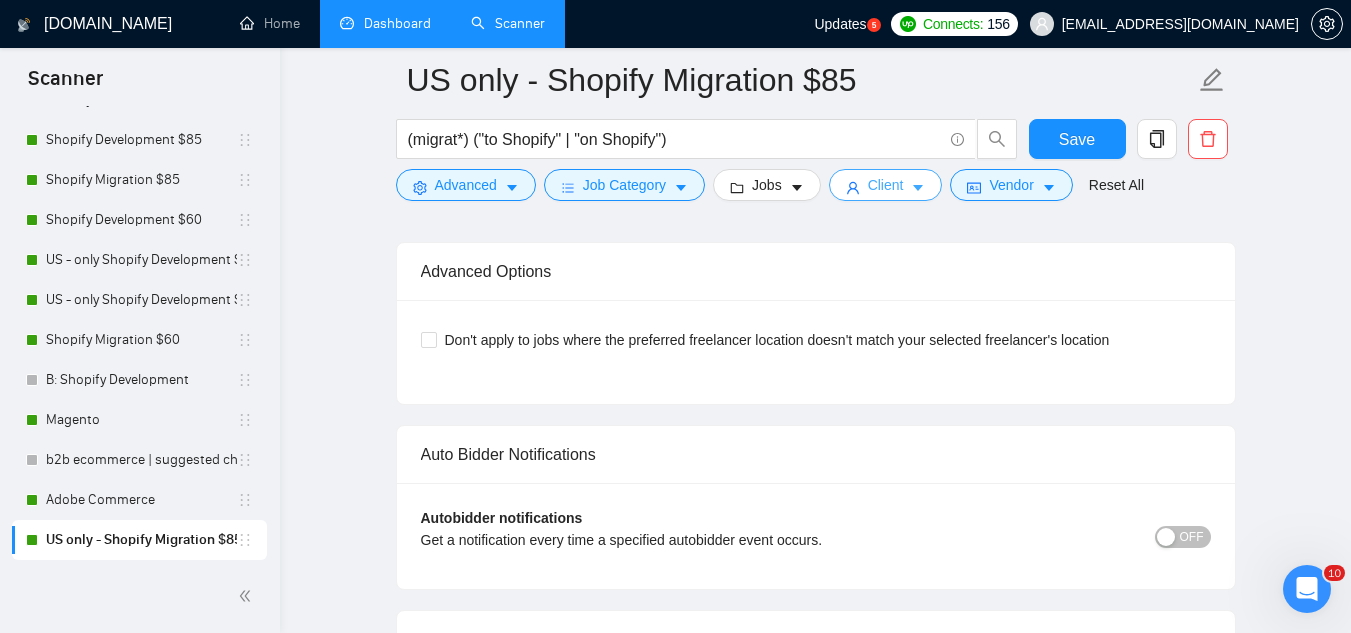scroll, scrollTop: 3677, scrollLeft: 0, axis: vertical 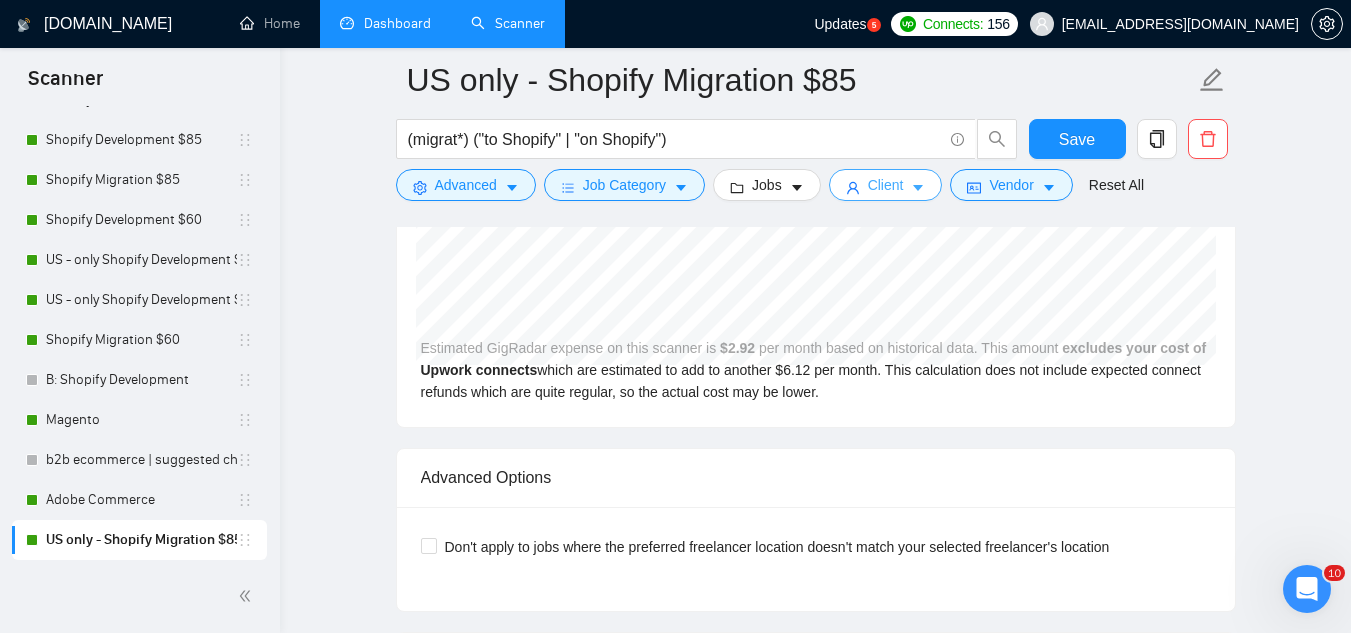 click on "Client" at bounding box center [886, 185] 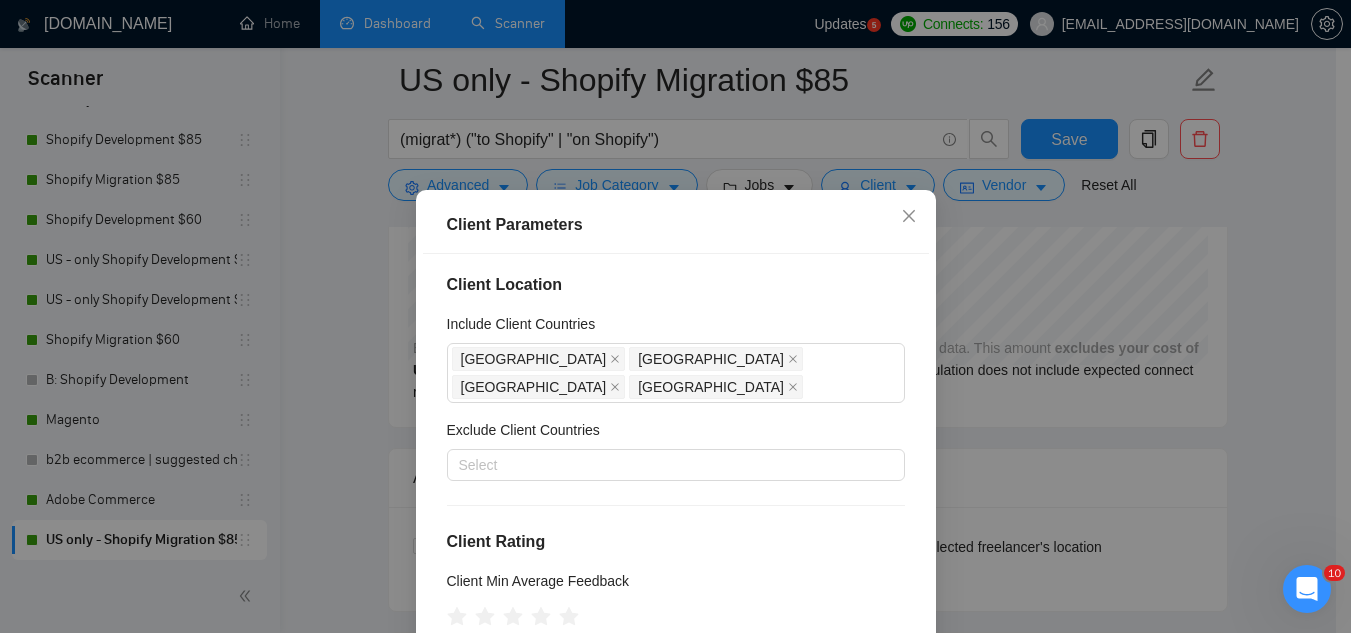 scroll, scrollTop: 0, scrollLeft: 0, axis: both 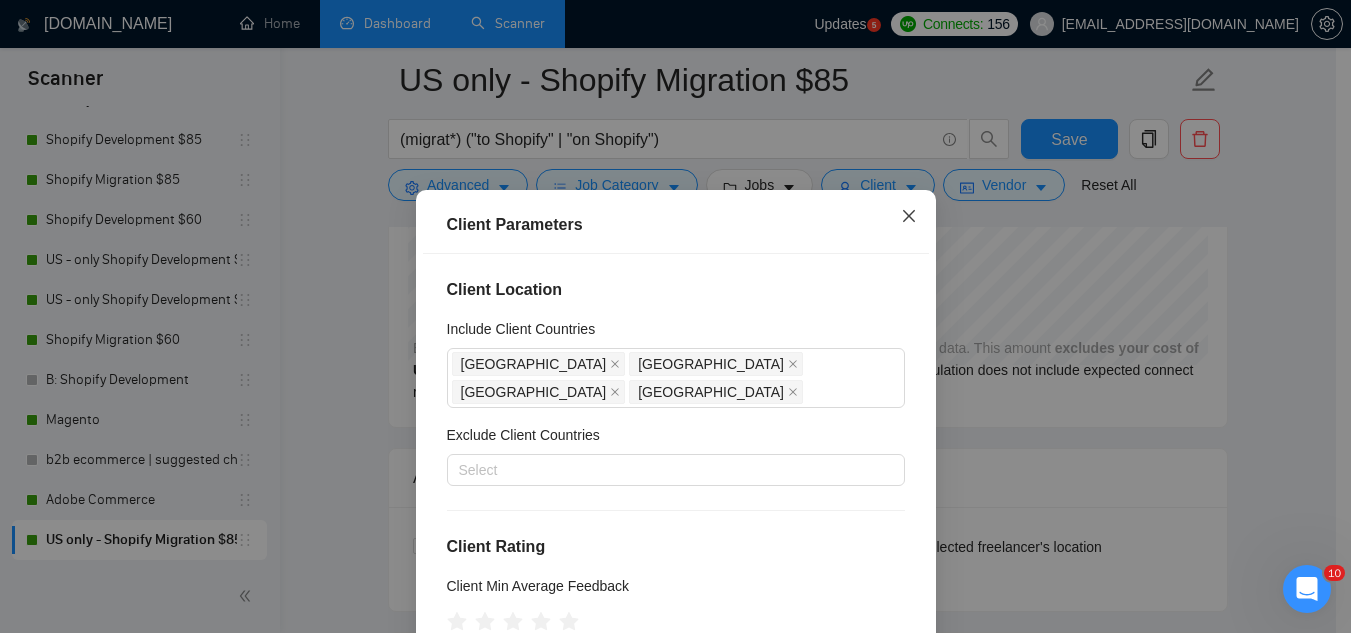 click 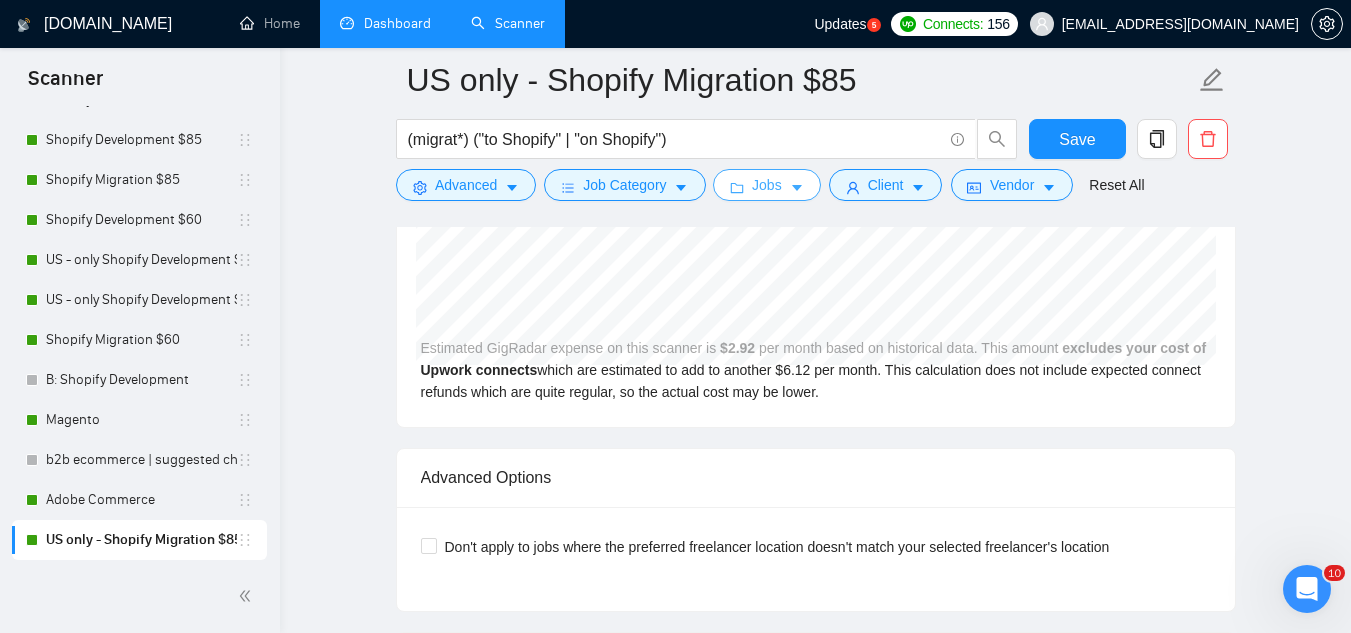 click on "Jobs" at bounding box center (767, 185) 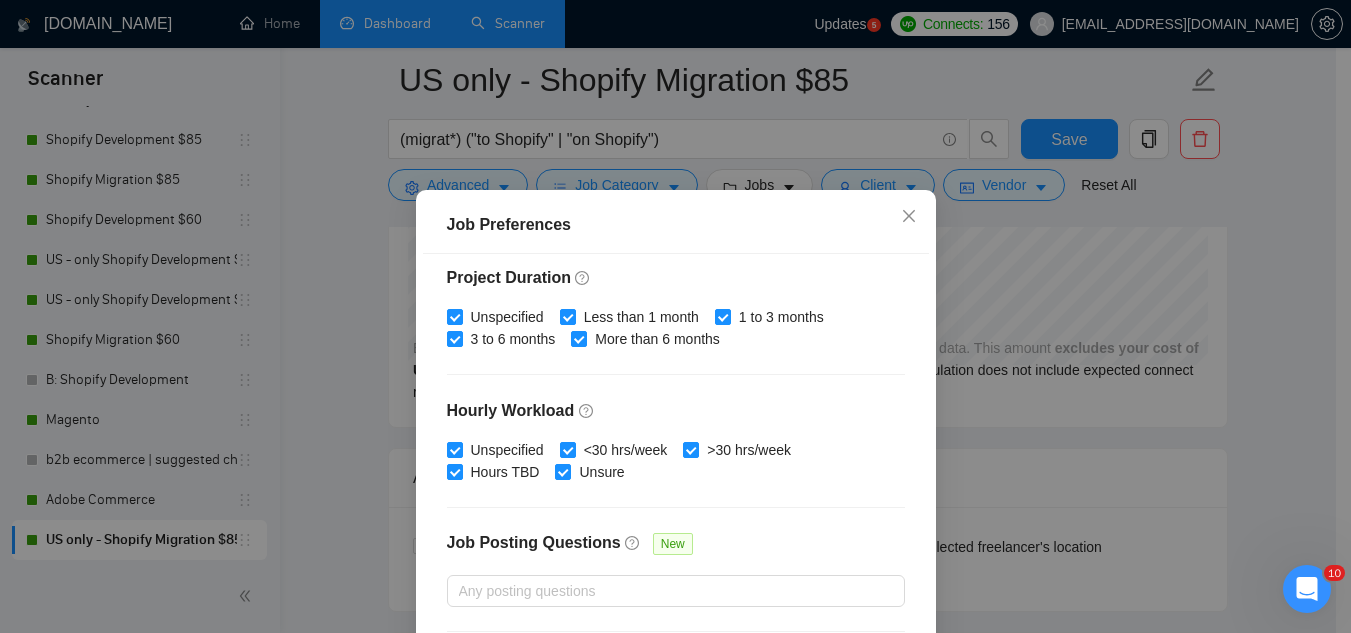 scroll, scrollTop: 683, scrollLeft: 0, axis: vertical 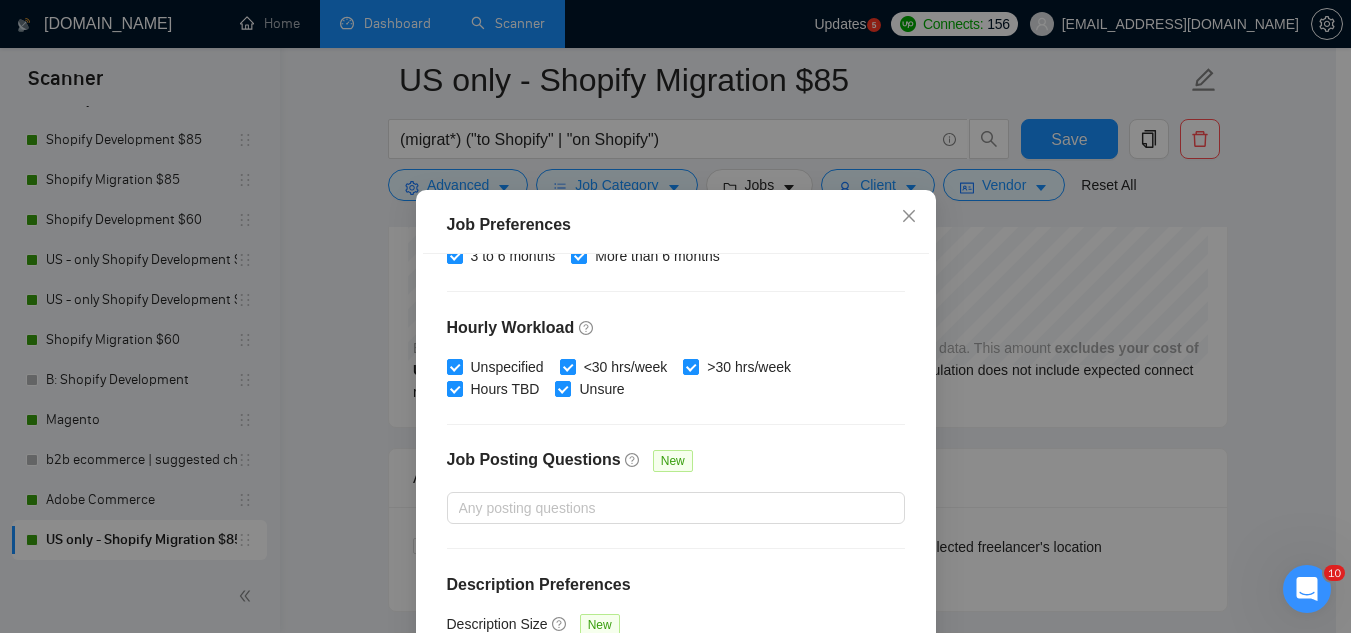 click on "Job Preferences Budget Project Type All Fixed Price Hourly Rate   Fixed Price Budget $ Min - $ Max Estimate Fixed Price When It’s Not Available New   Hourly Rate Price Budget $ Min - $ Max Estimate Hourly Rate When It’s Not Available New Include Budget Placeholders Include Jobs with Unspecified Budget   Connects Price New Min - Max Project Duration   Unspecified Less than 1 month 1 to 3 months 3 to 6 months More than 6 months Hourly Workload   Unspecified <30 hrs/week >30 hrs/week Hours TBD Unsure Job Posting Questions New   Any posting questions Description Preferences Description Size New   Any description size Reset OK" at bounding box center (675, 316) 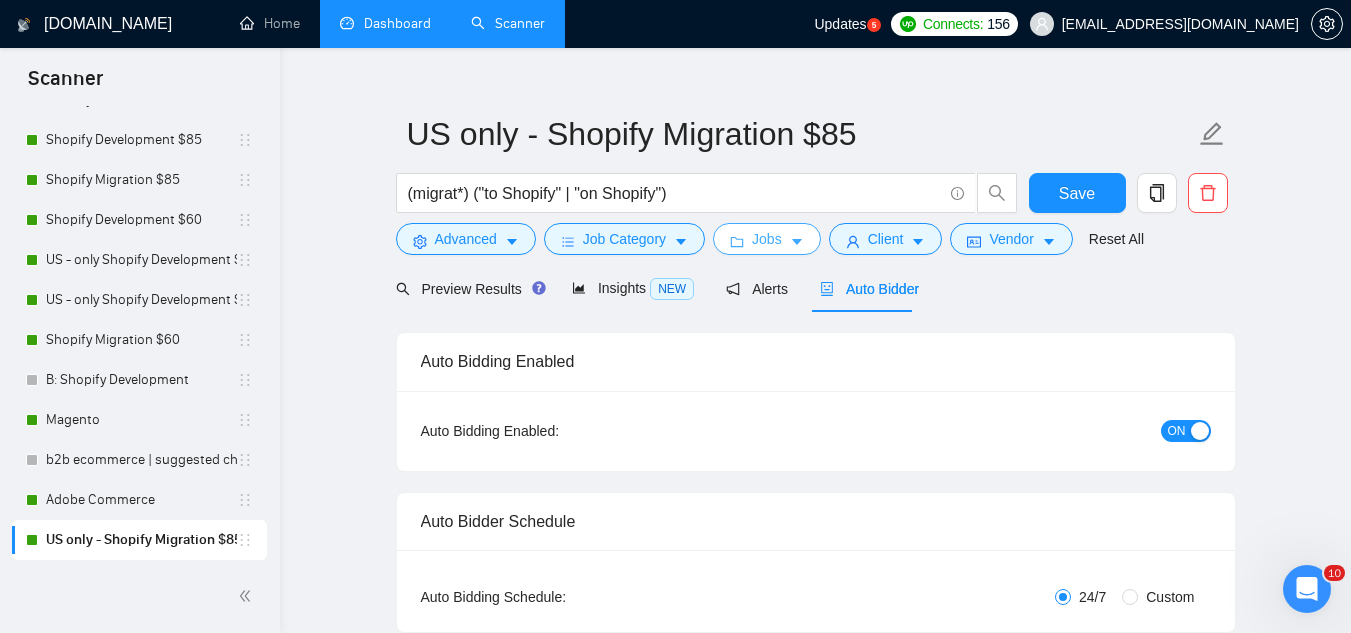 scroll, scrollTop: 0, scrollLeft: 0, axis: both 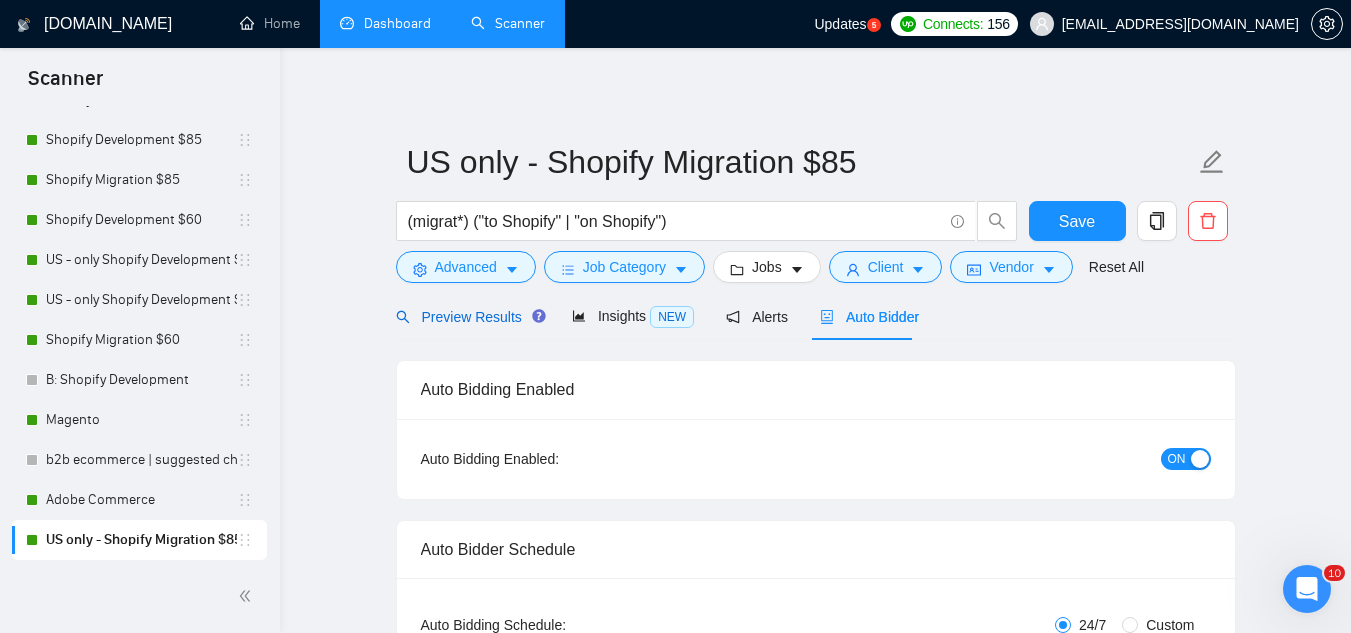 click on "Preview Results" at bounding box center (468, 317) 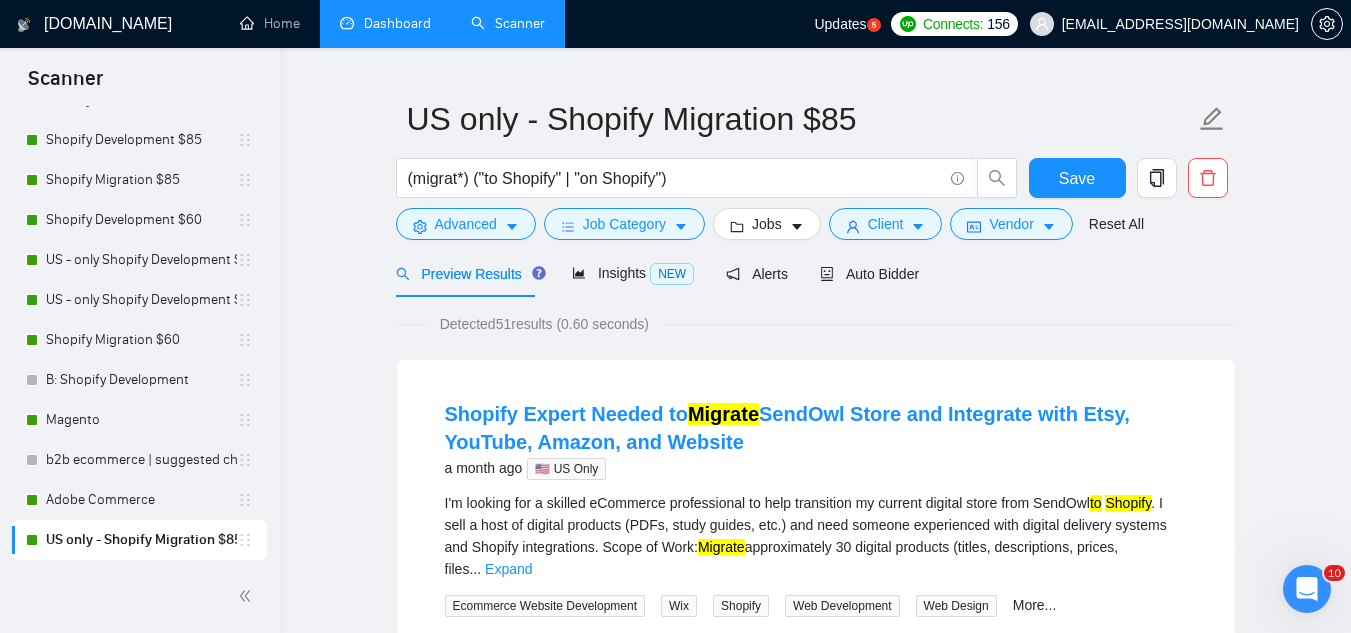 scroll, scrollTop: 0, scrollLeft: 0, axis: both 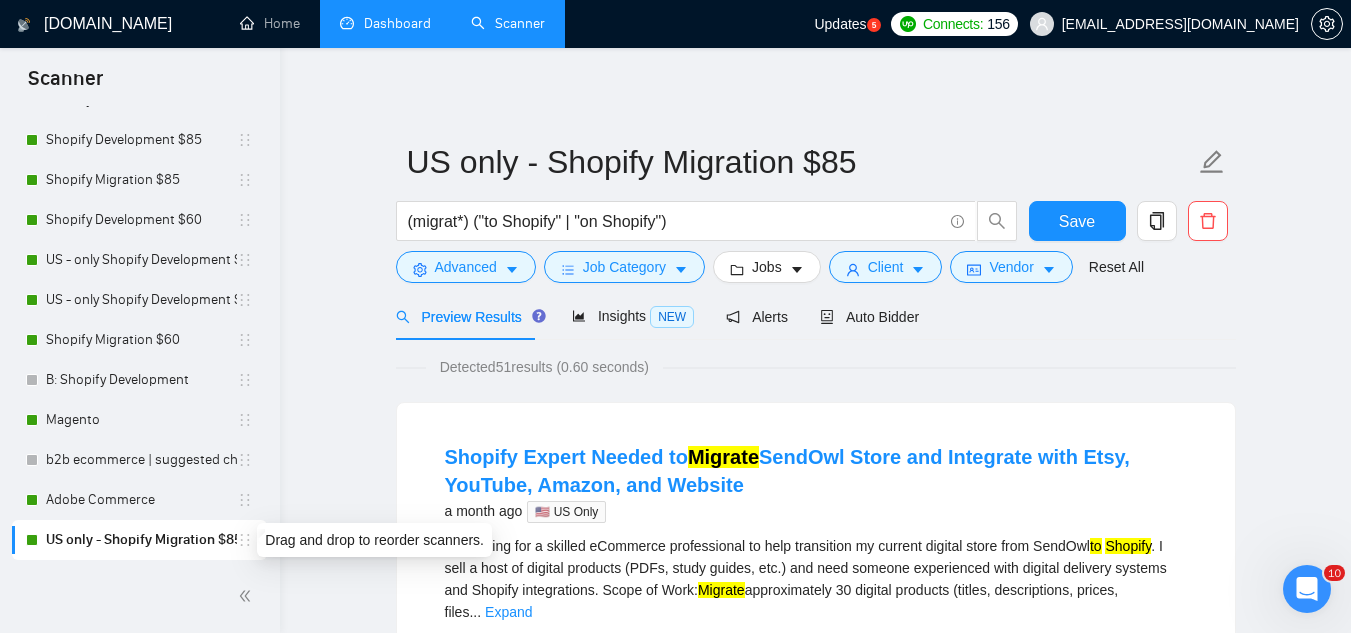 click 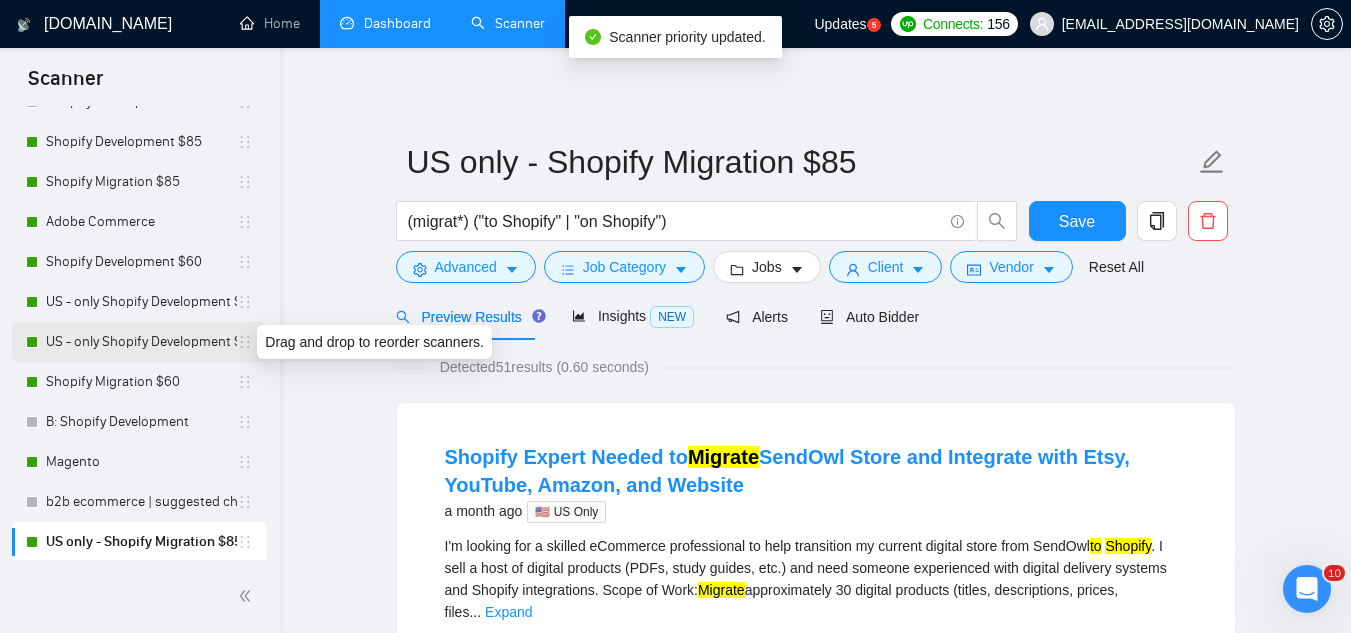 scroll, scrollTop: 202, scrollLeft: 0, axis: vertical 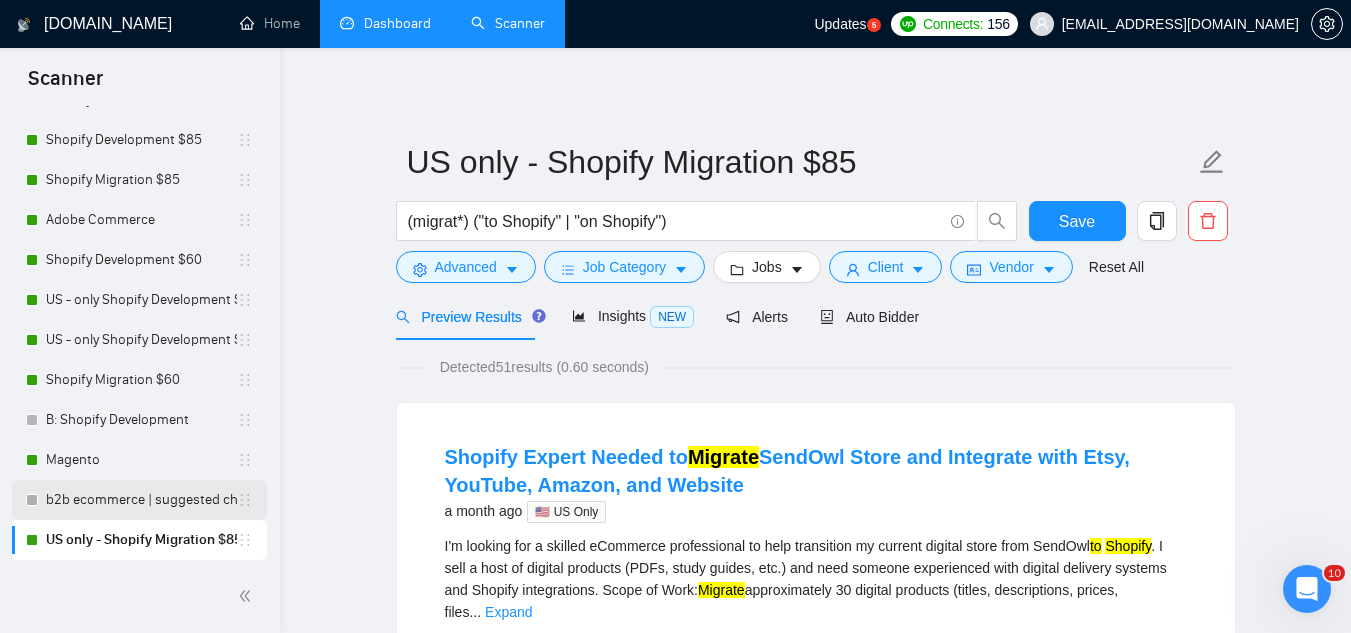 click on "b2b ecommerce | suggested change" at bounding box center (139, 500) 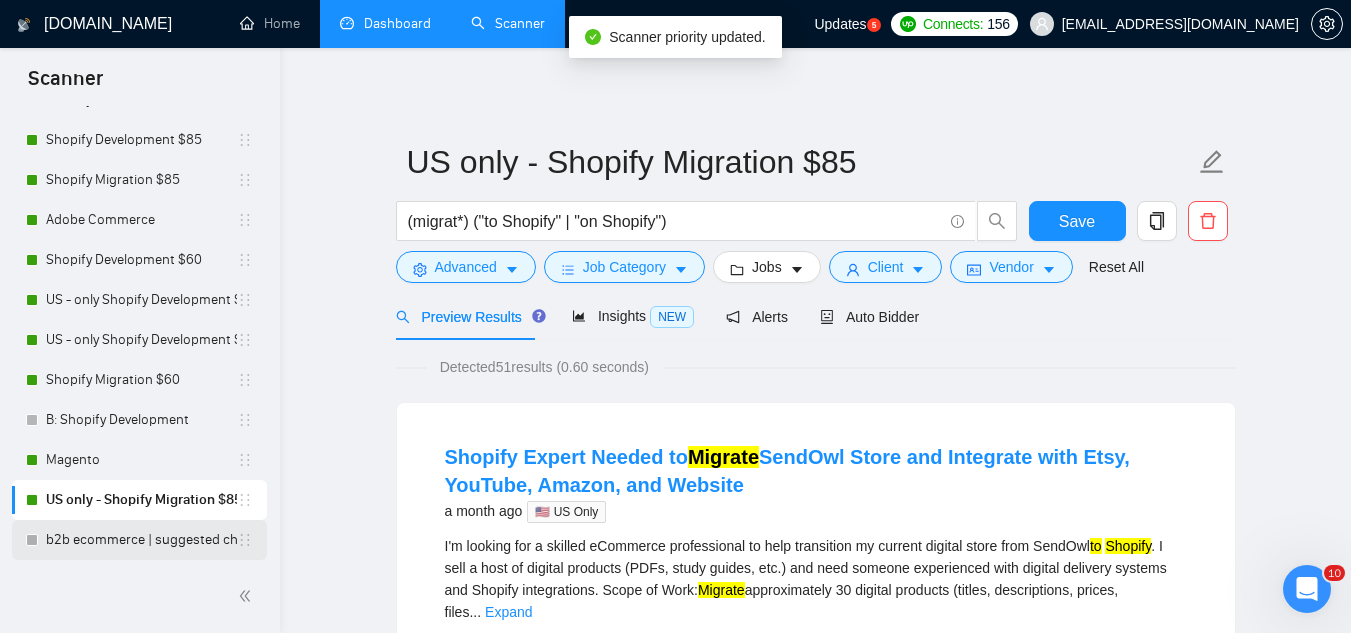 click on "b2b ecommerce | suggested change" at bounding box center [141, 540] 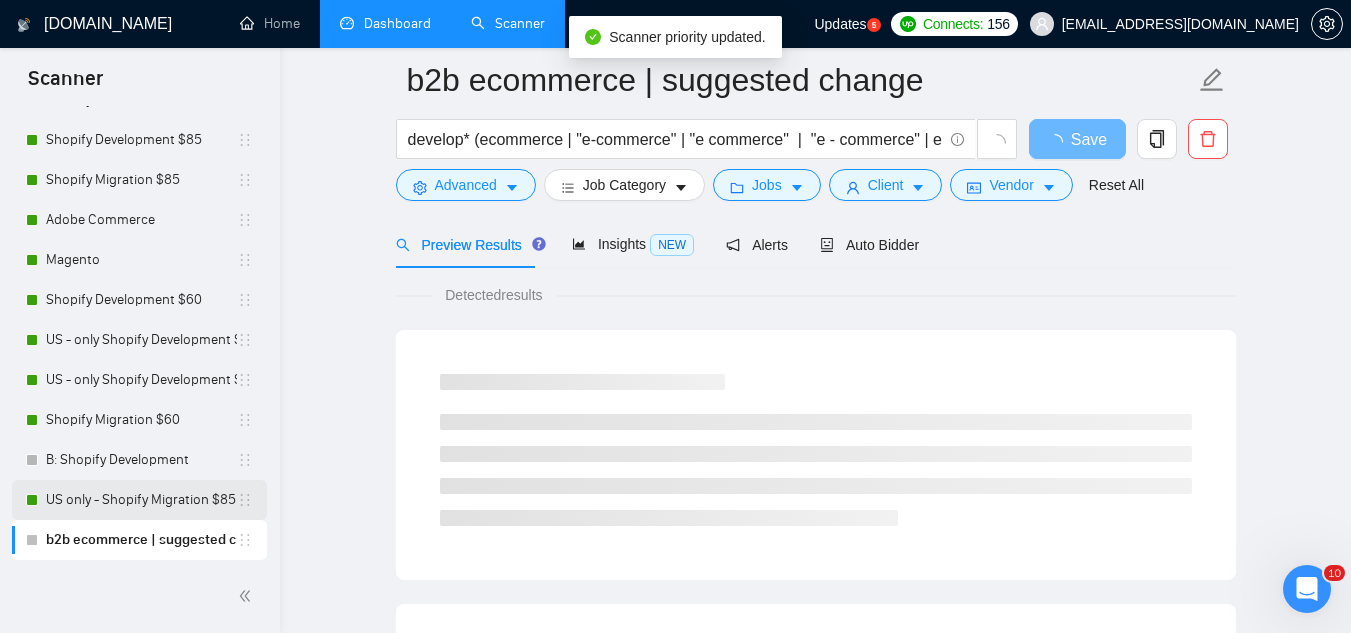 scroll, scrollTop: 100, scrollLeft: 0, axis: vertical 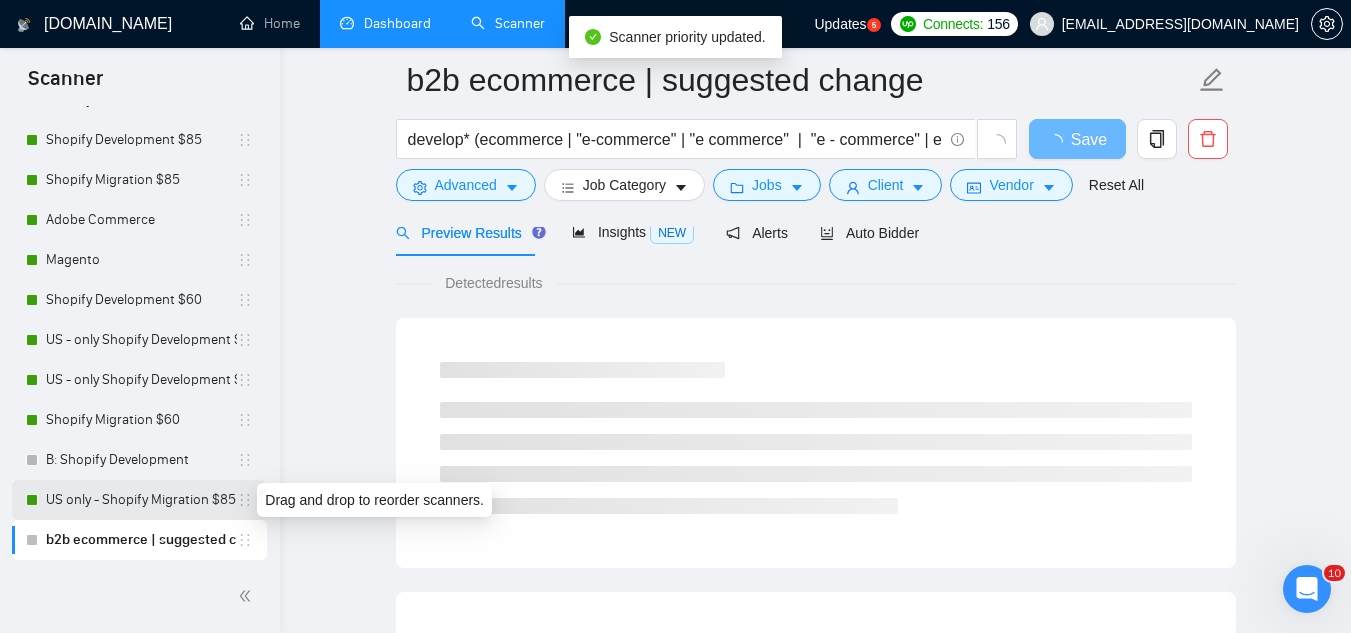 click 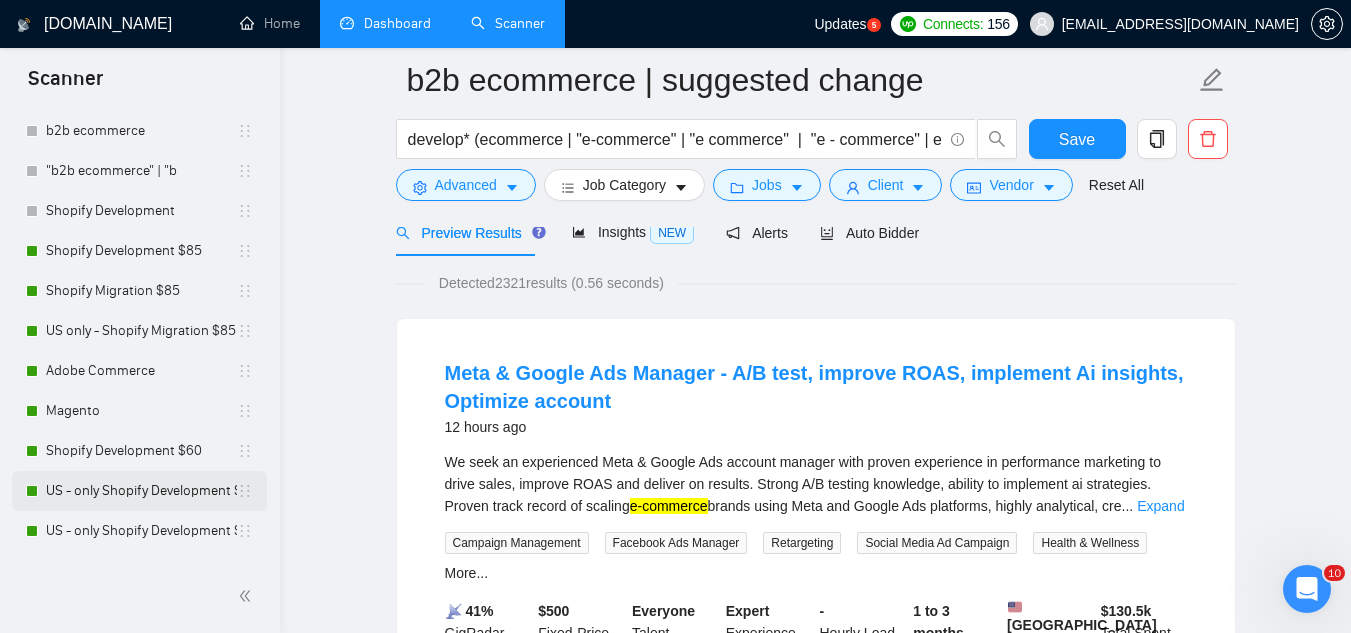 scroll, scrollTop: 0, scrollLeft: 0, axis: both 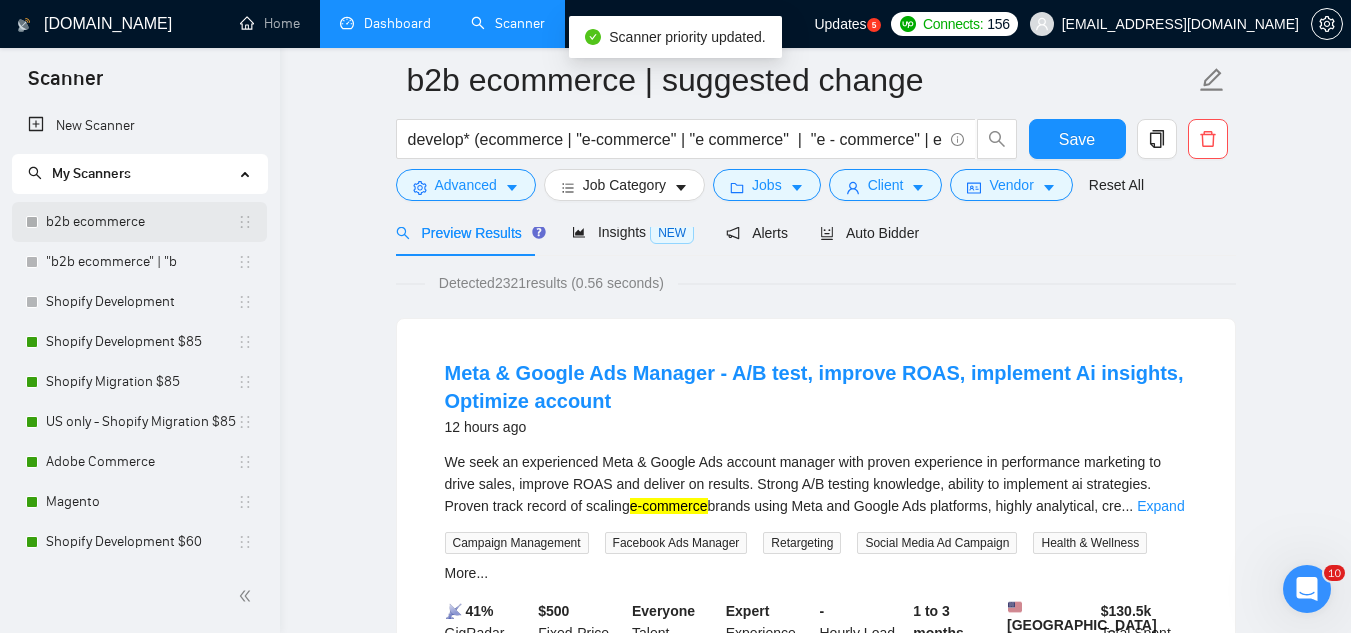 click 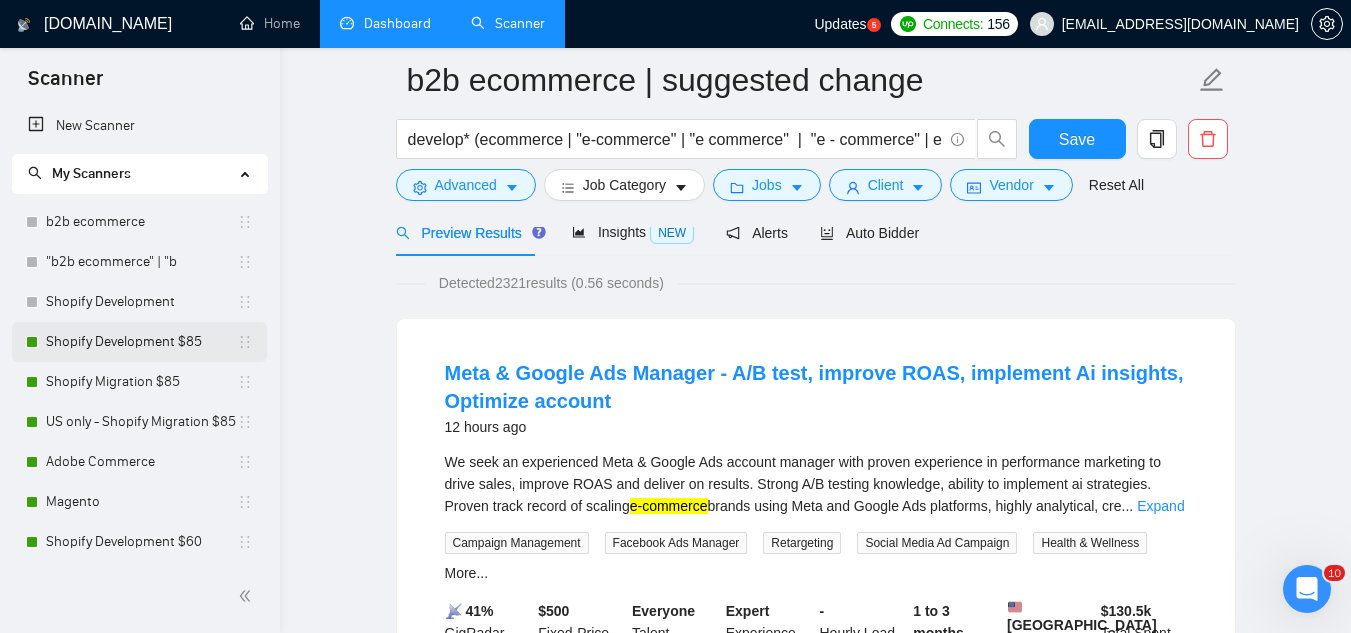 click on "Shopify Development $85" at bounding box center [141, 342] 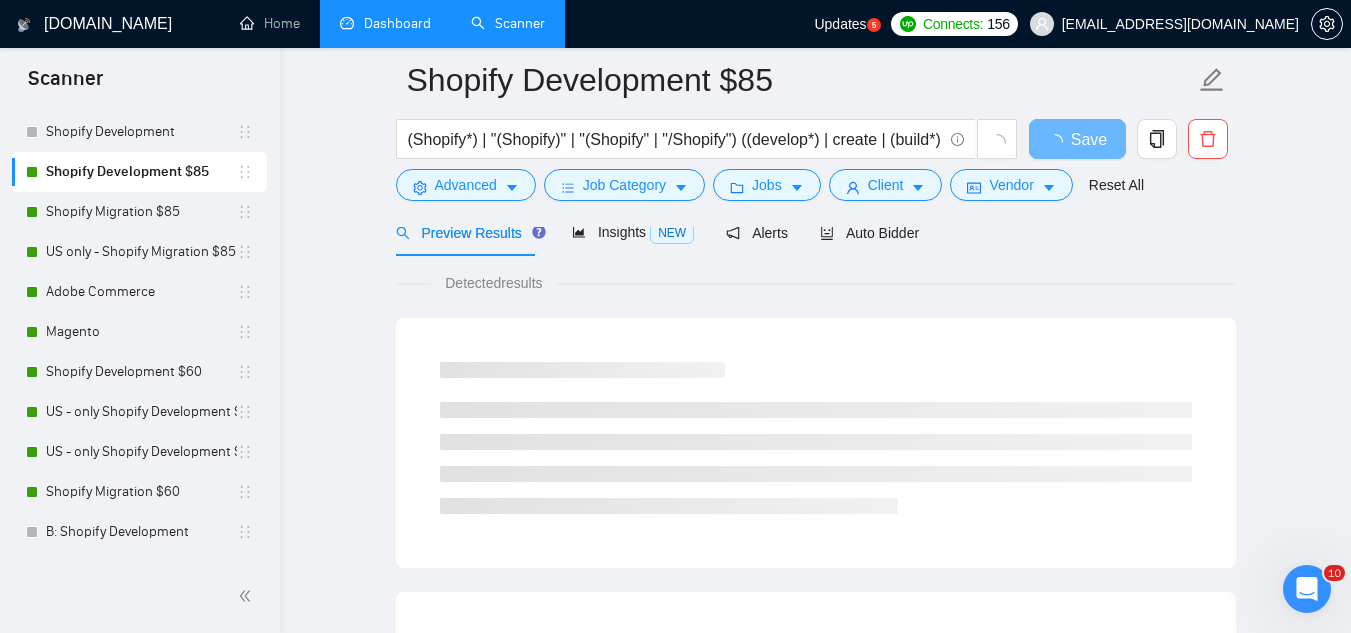 scroll, scrollTop: 200, scrollLeft: 0, axis: vertical 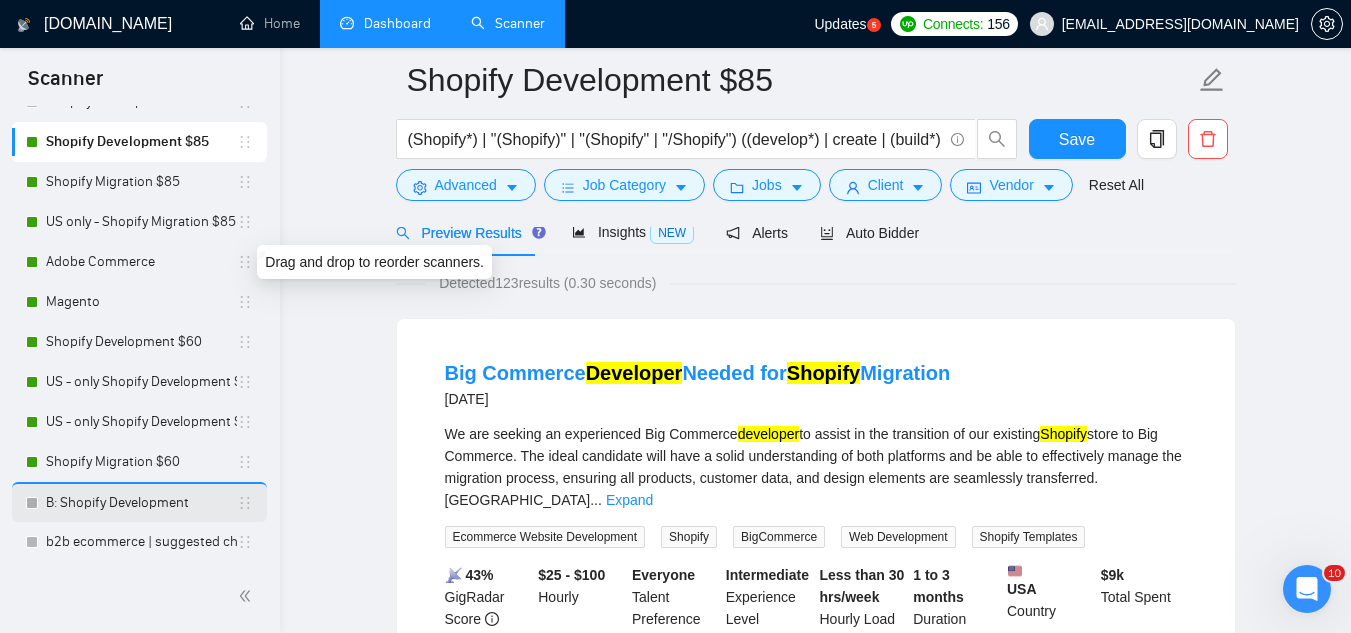 click on "B: Shopify Development" at bounding box center (139, 503) 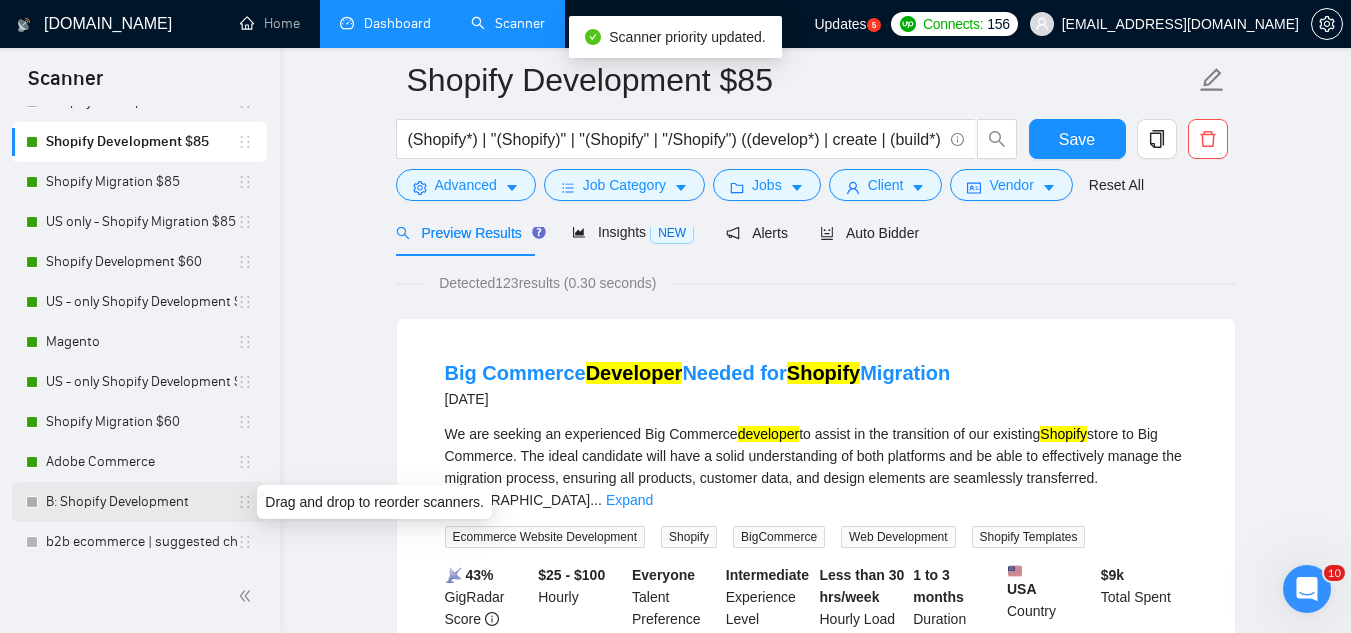 click 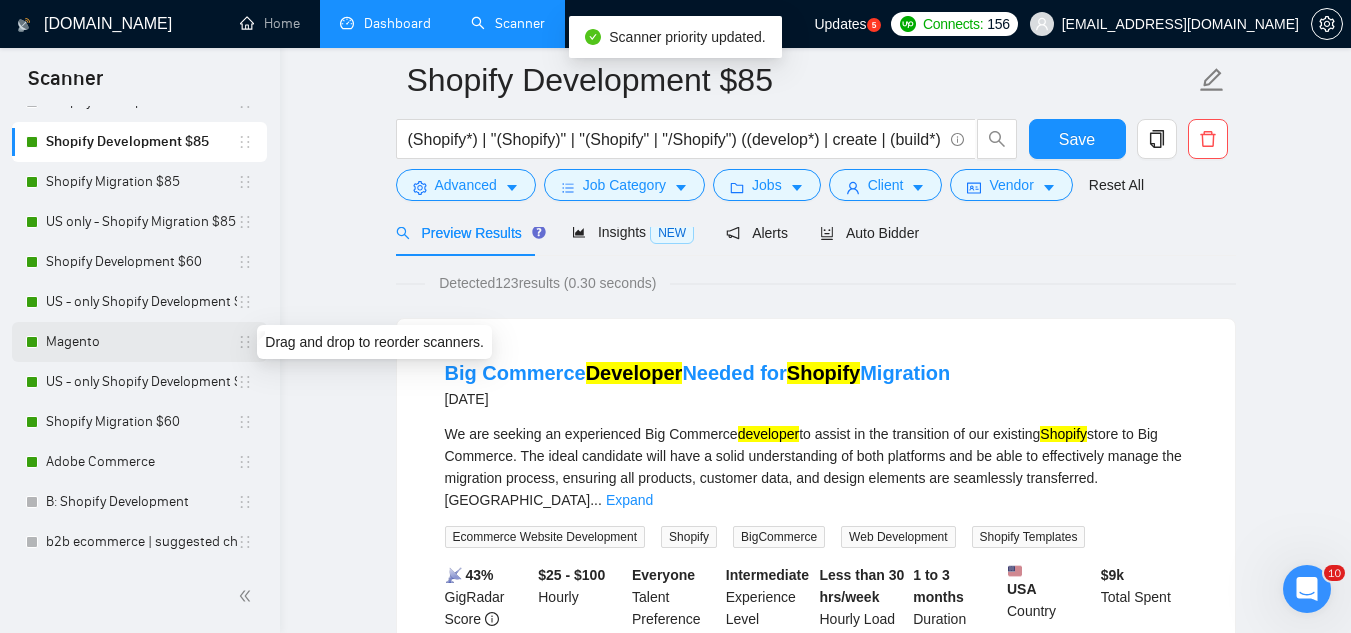 click on "Magento" at bounding box center [139, 342] 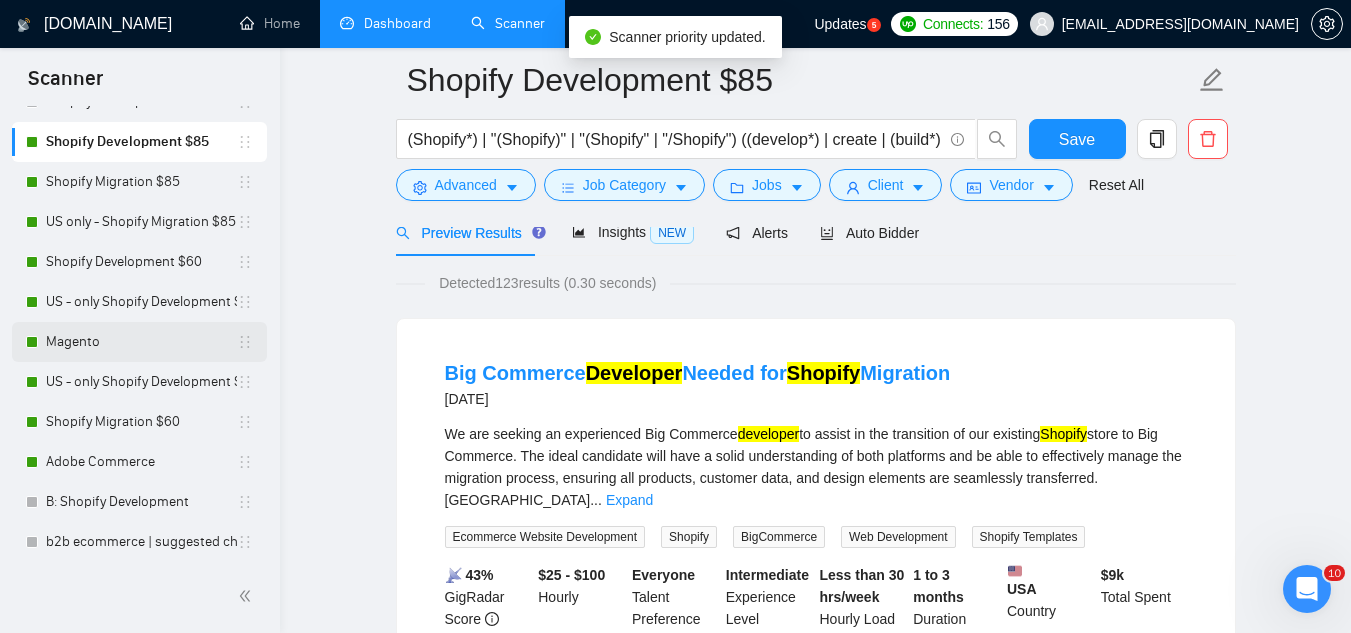 click 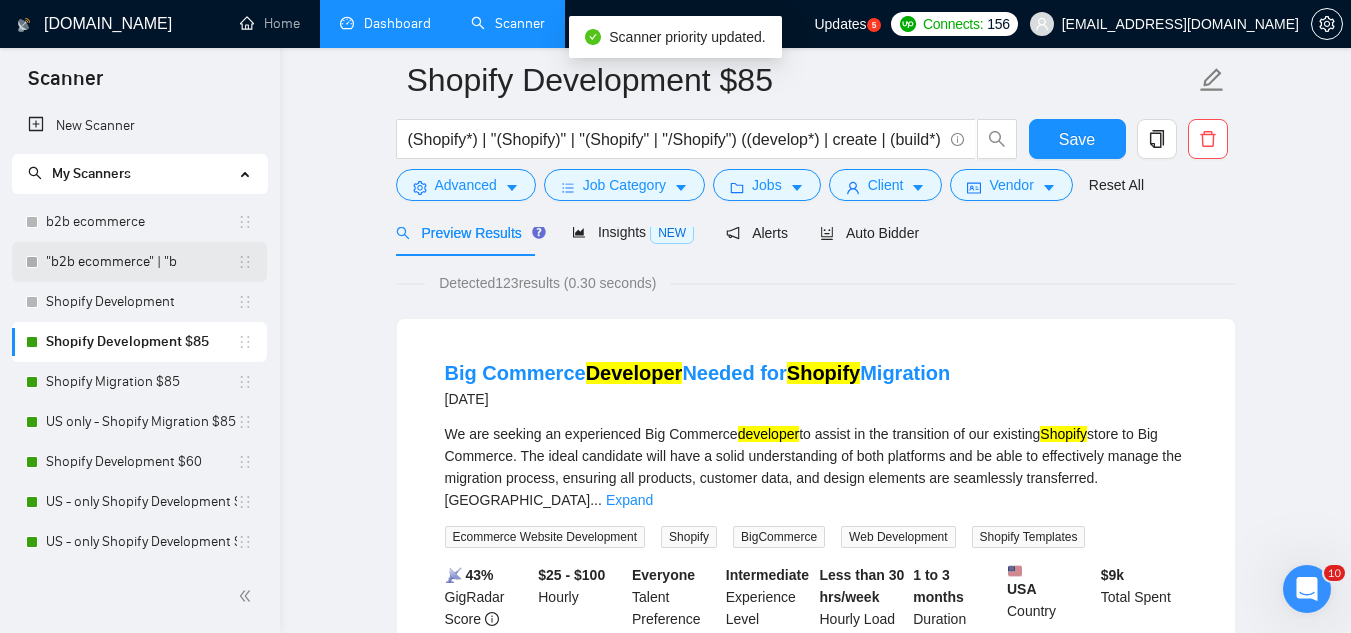 scroll, scrollTop: 100, scrollLeft: 0, axis: vertical 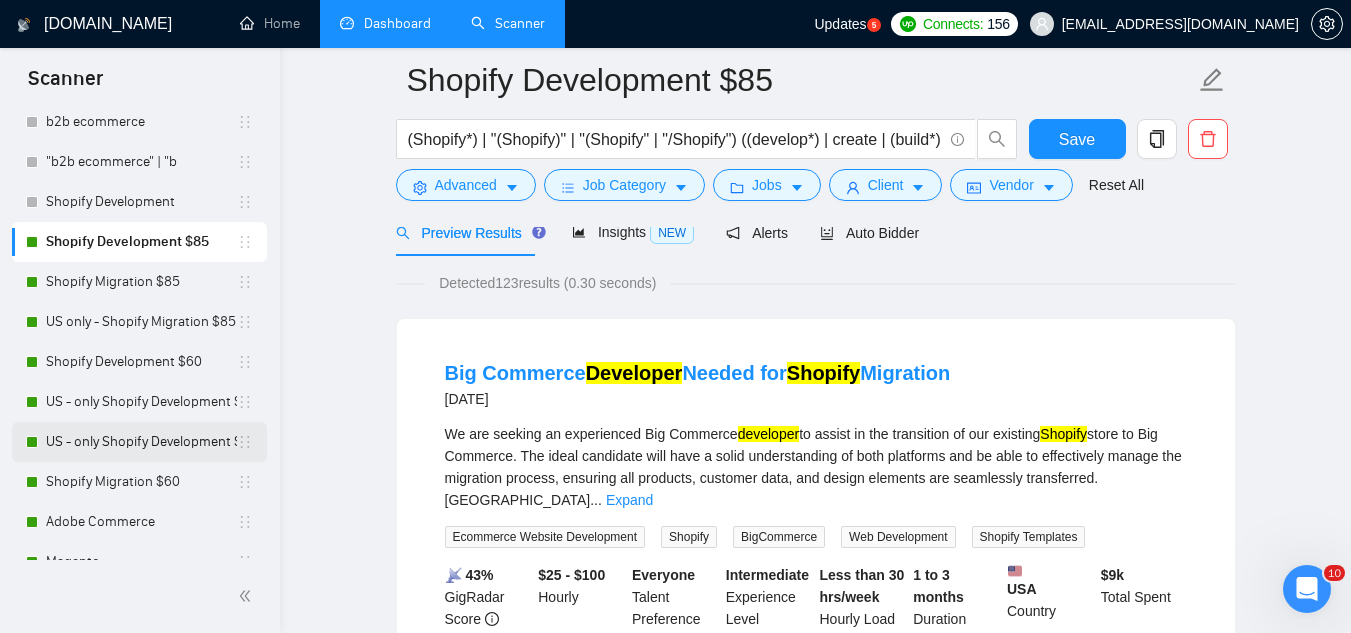 click on "US - only Shopify Development $60" at bounding box center (141, 442) 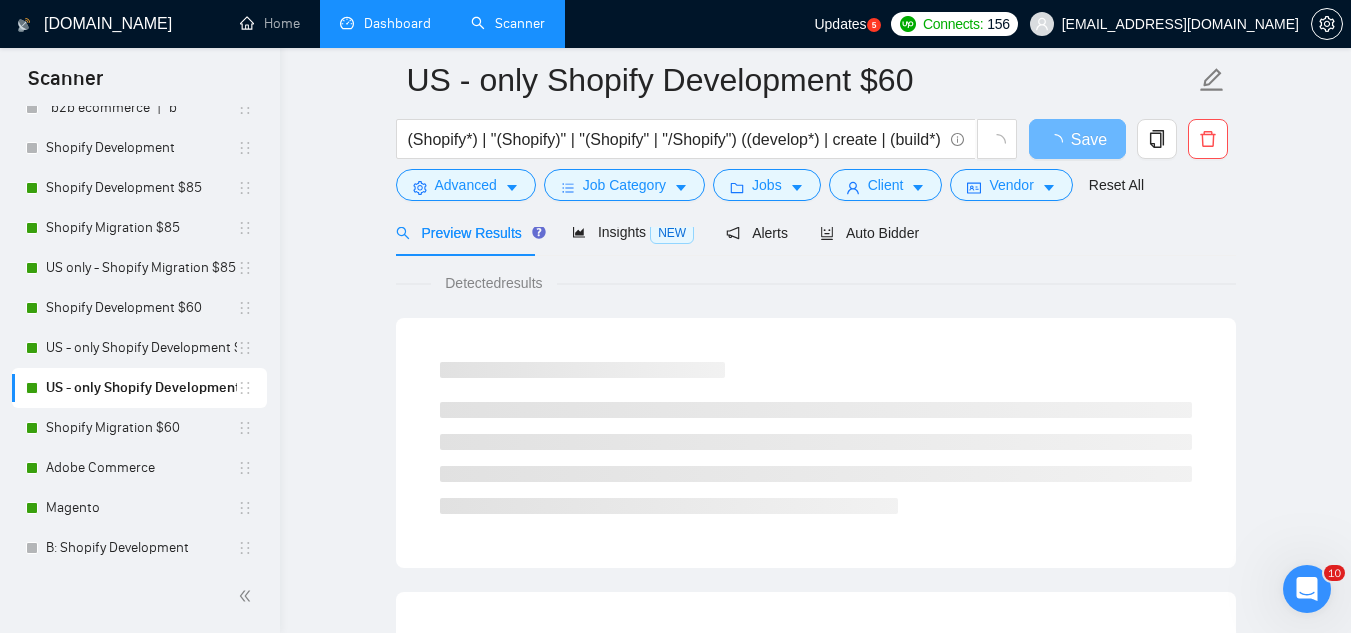 scroll, scrollTop: 200, scrollLeft: 0, axis: vertical 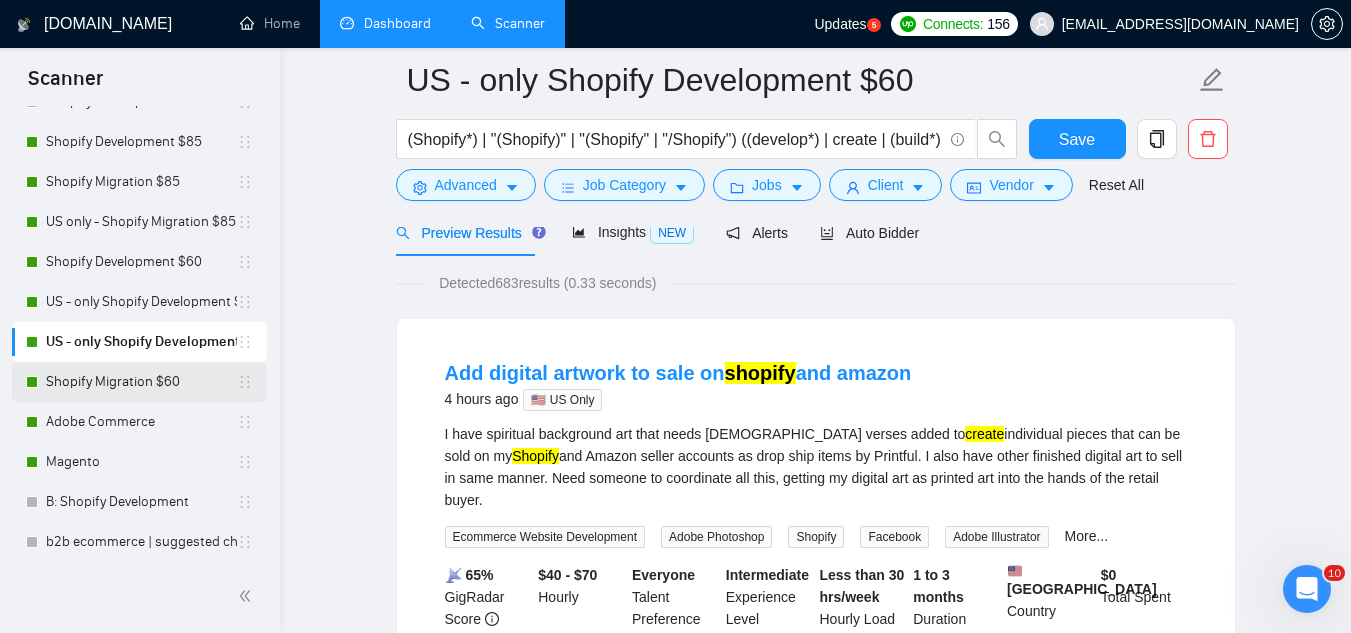 click on "Shopify Migration $60" at bounding box center (141, 382) 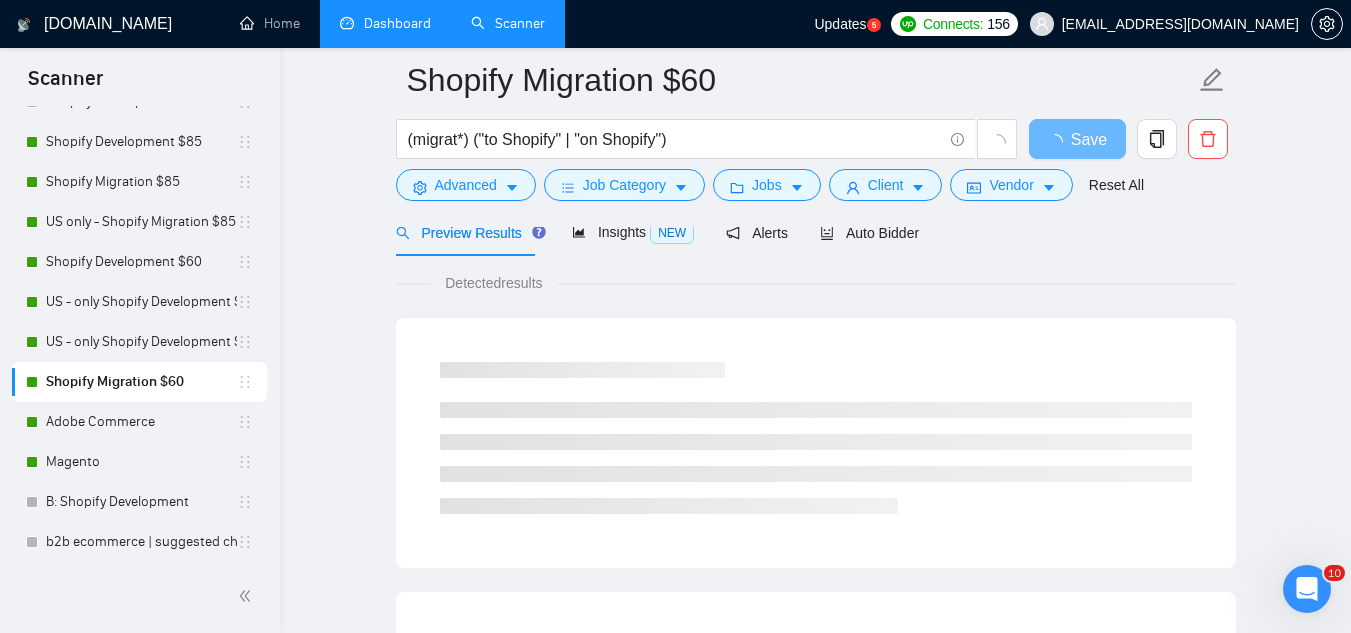 scroll, scrollTop: 202, scrollLeft: 0, axis: vertical 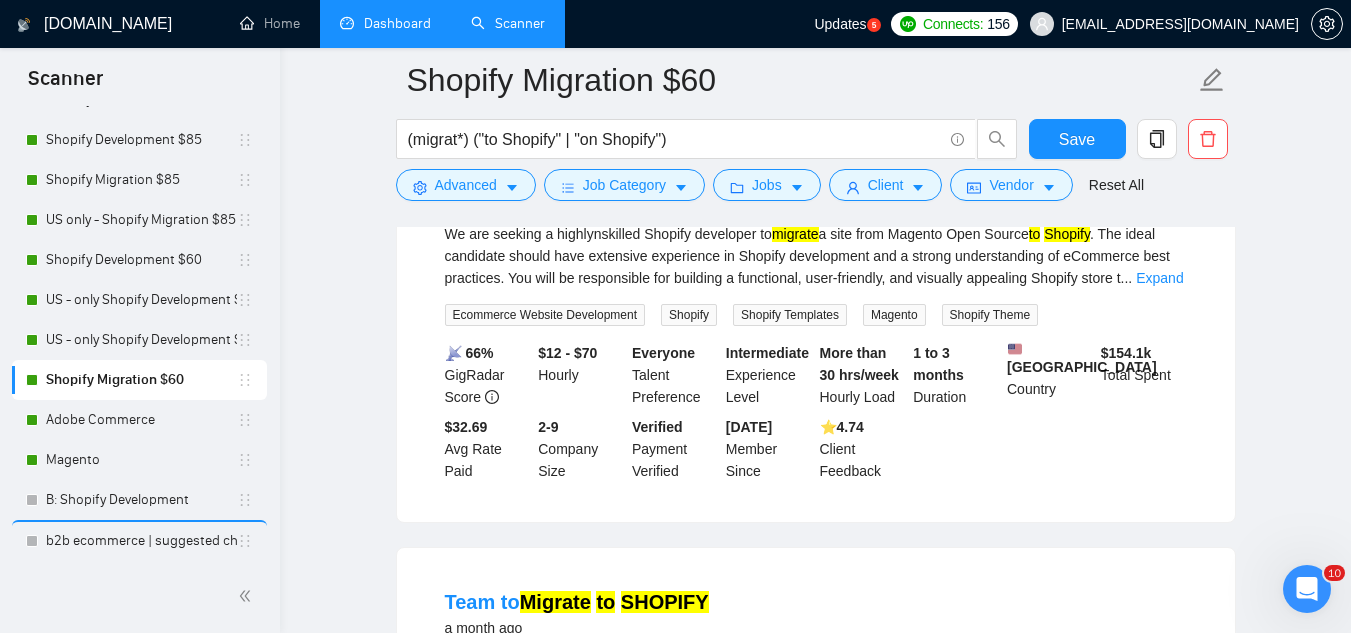click on "b2b ecommerce" at bounding box center [139, 20] 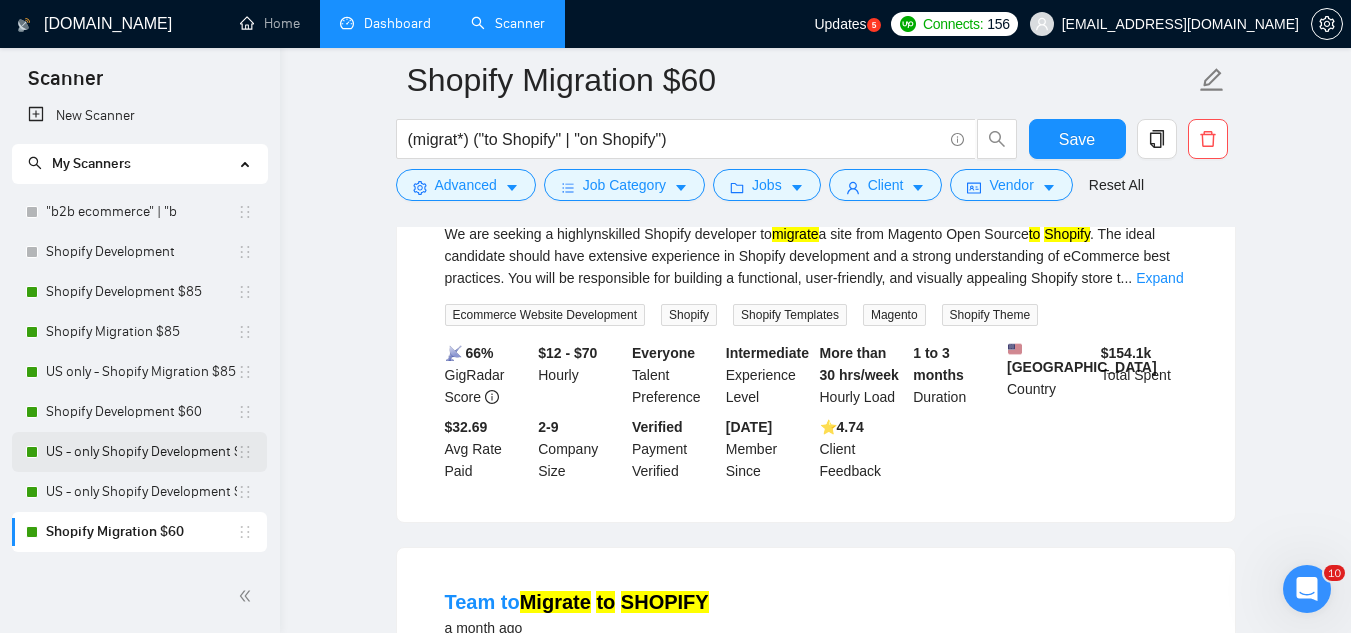 scroll, scrollTop: 0, scrollLeft: 0, axis: both 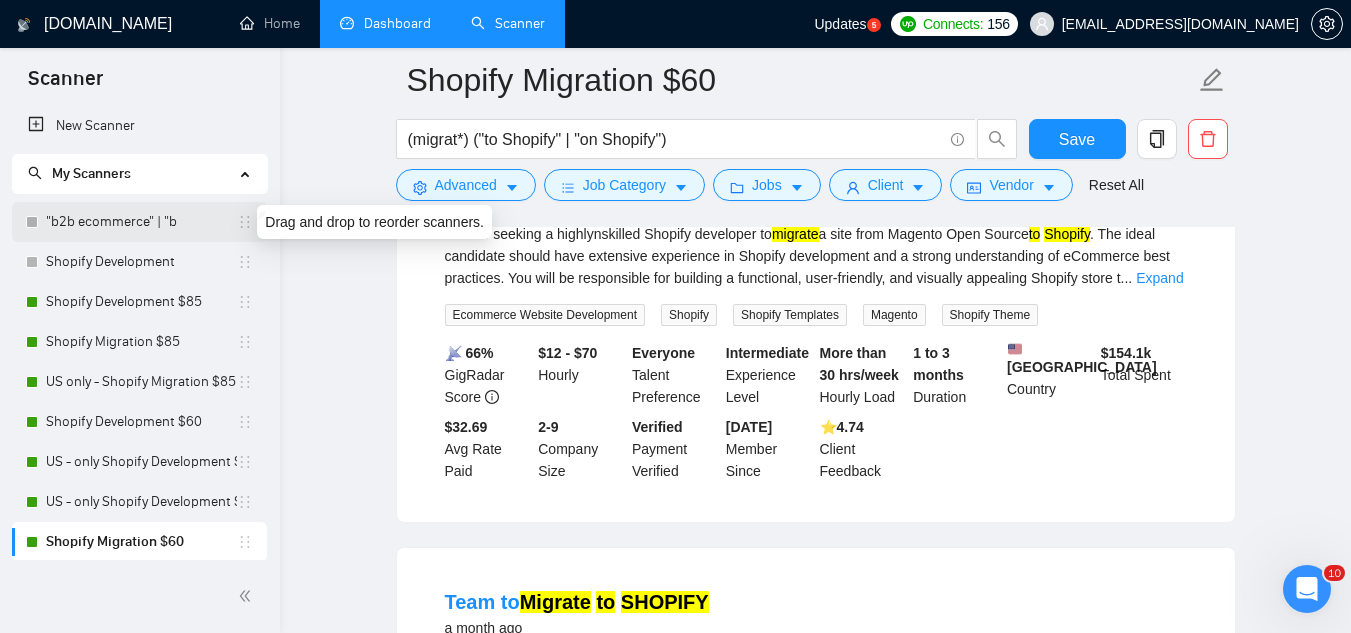 click 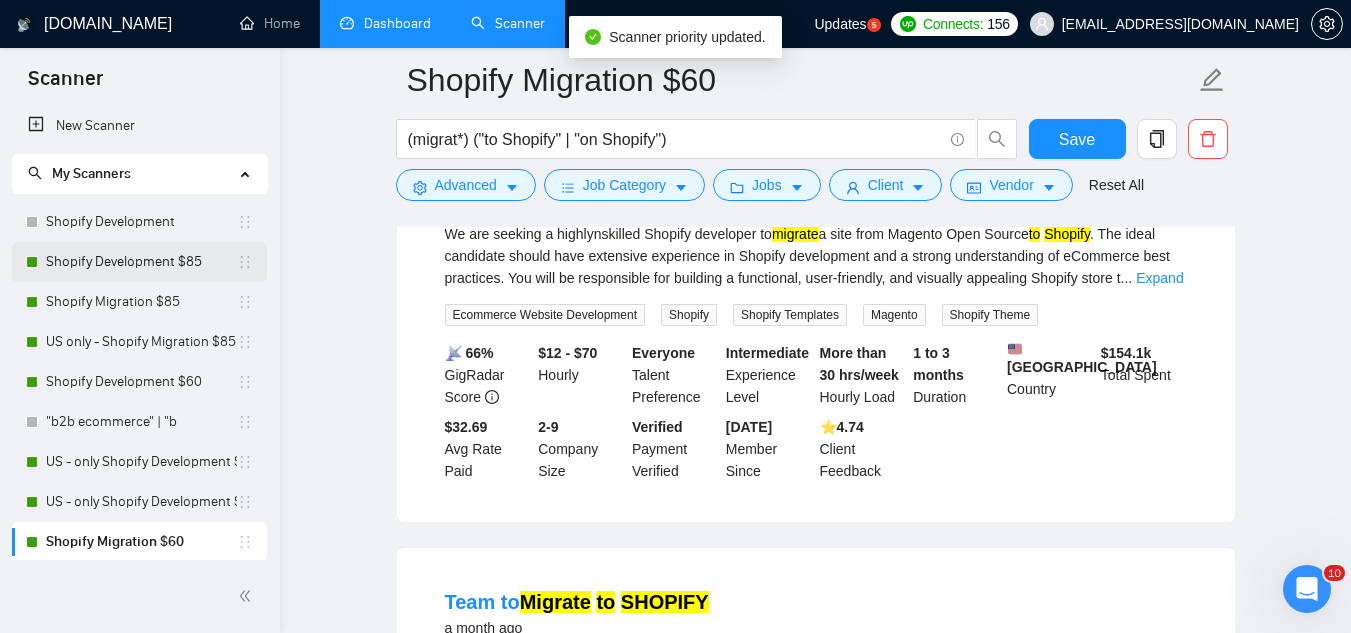 drag, startPoint x: 221, startPoint y: 475, endPoint x: 226, endPoint y: 251, distance: 224.0558 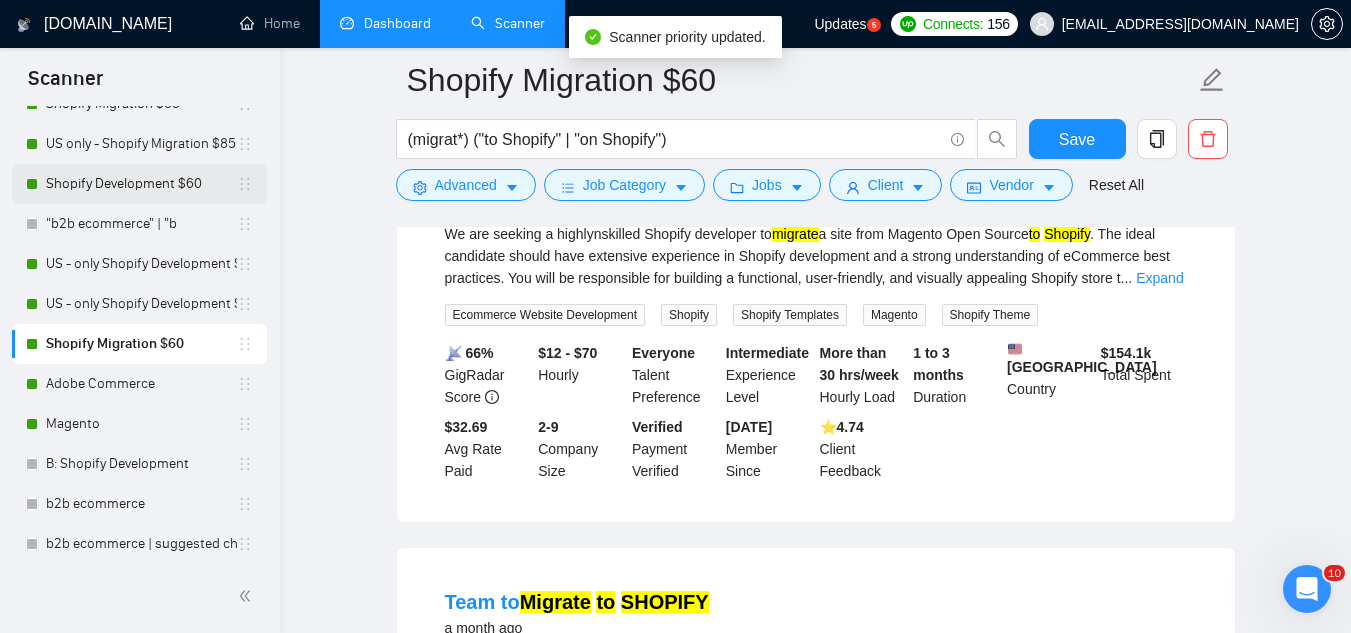 scroll, scrollTop: 202, scrollLeft: 0, axis: vertical 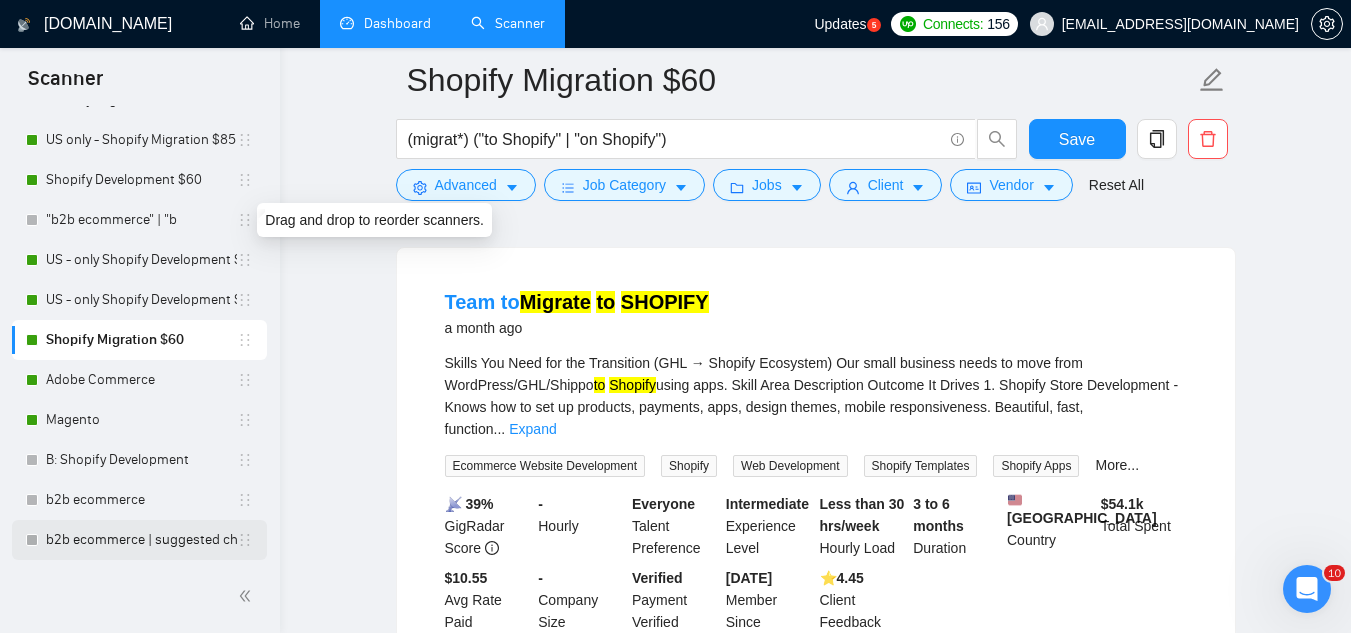 click on "b2b ecommerce | suggested change" at bounding box center (141, 540) 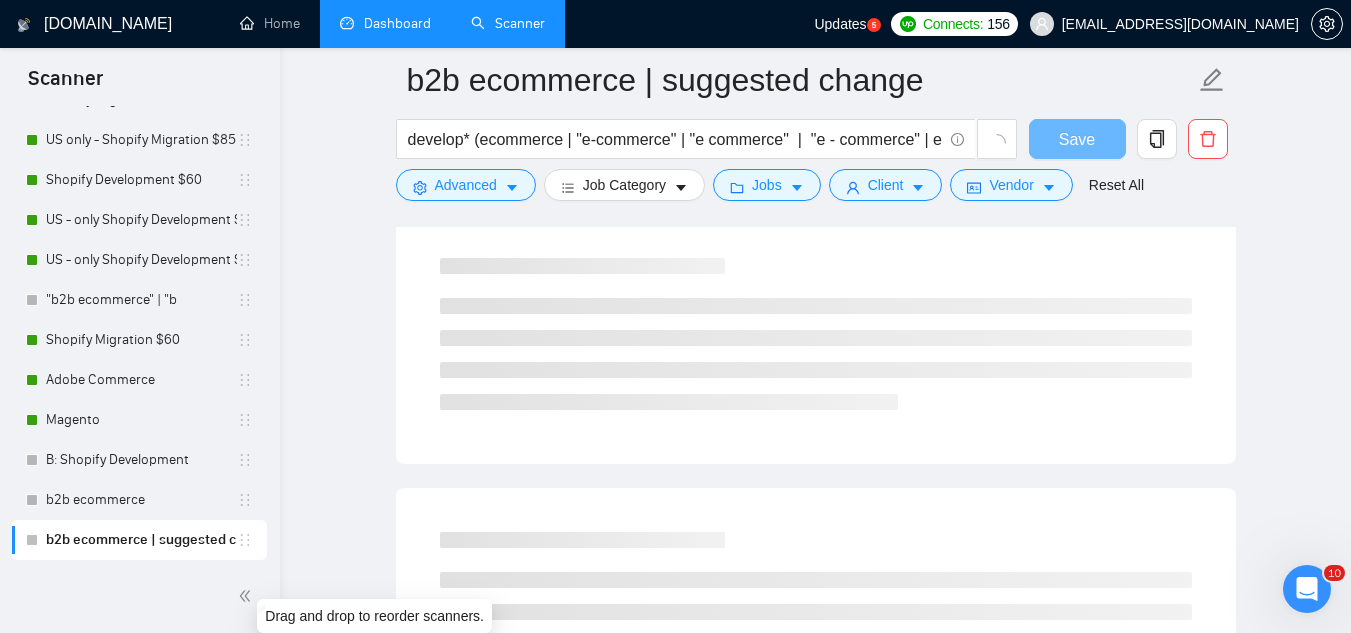 scroll, scrollTop: 600, scrollLeft: 0, axis: vertical 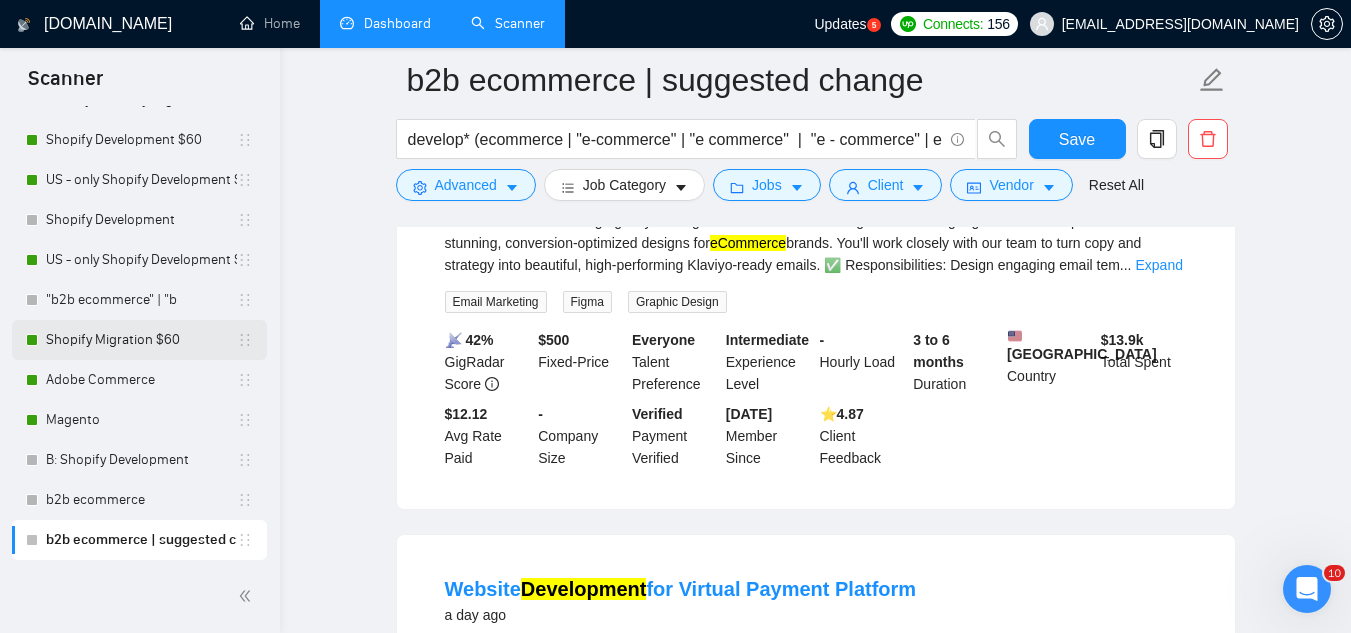 click on "Shopify Migration $60" at bounding box center [141, 340] 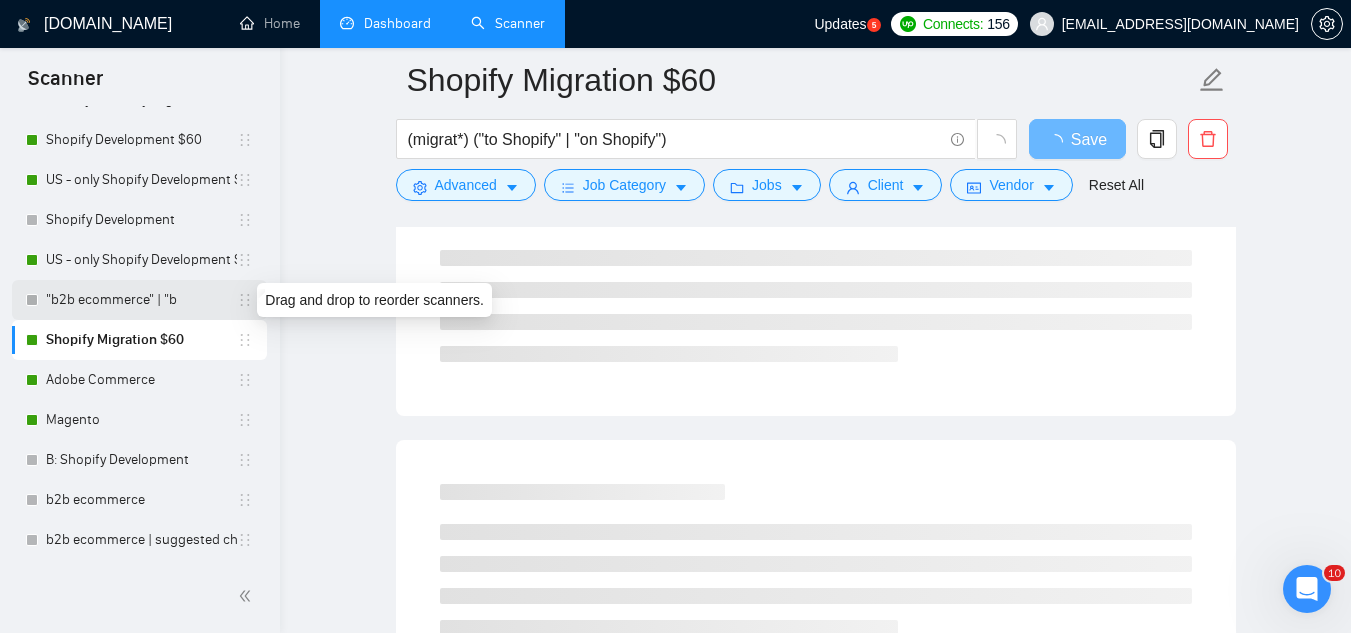 click 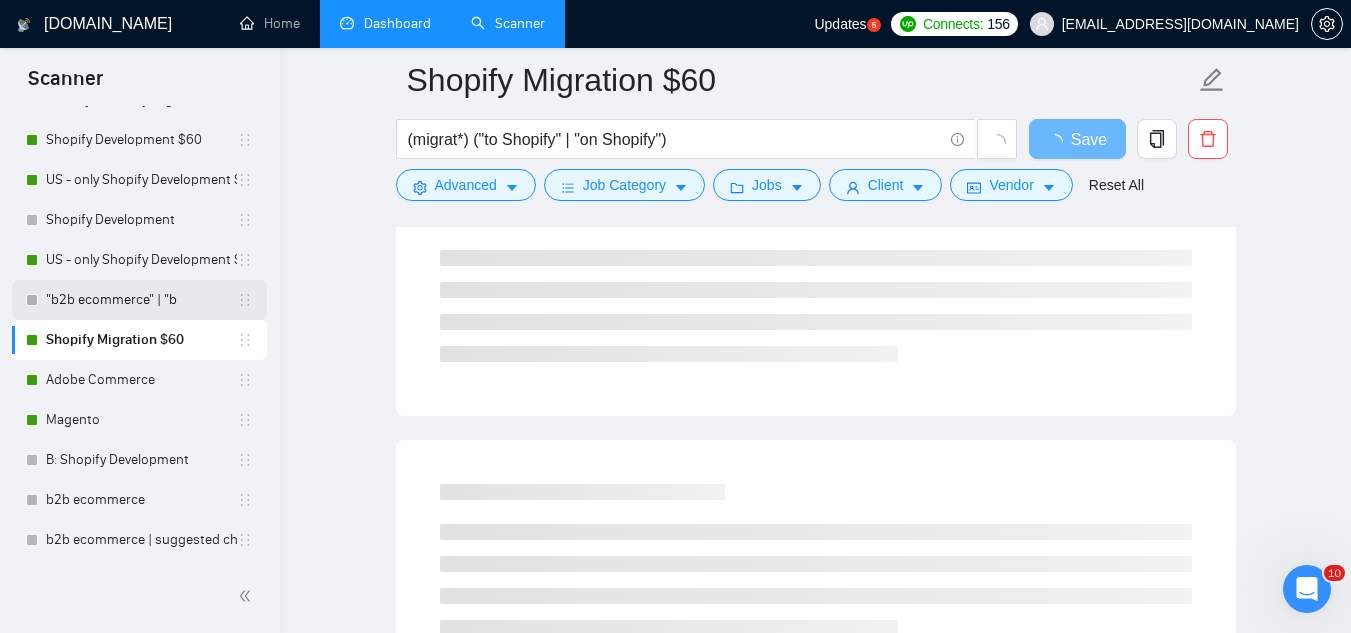 click on ""b2b ecommerce" | "b" at bounding box center [141, 300] 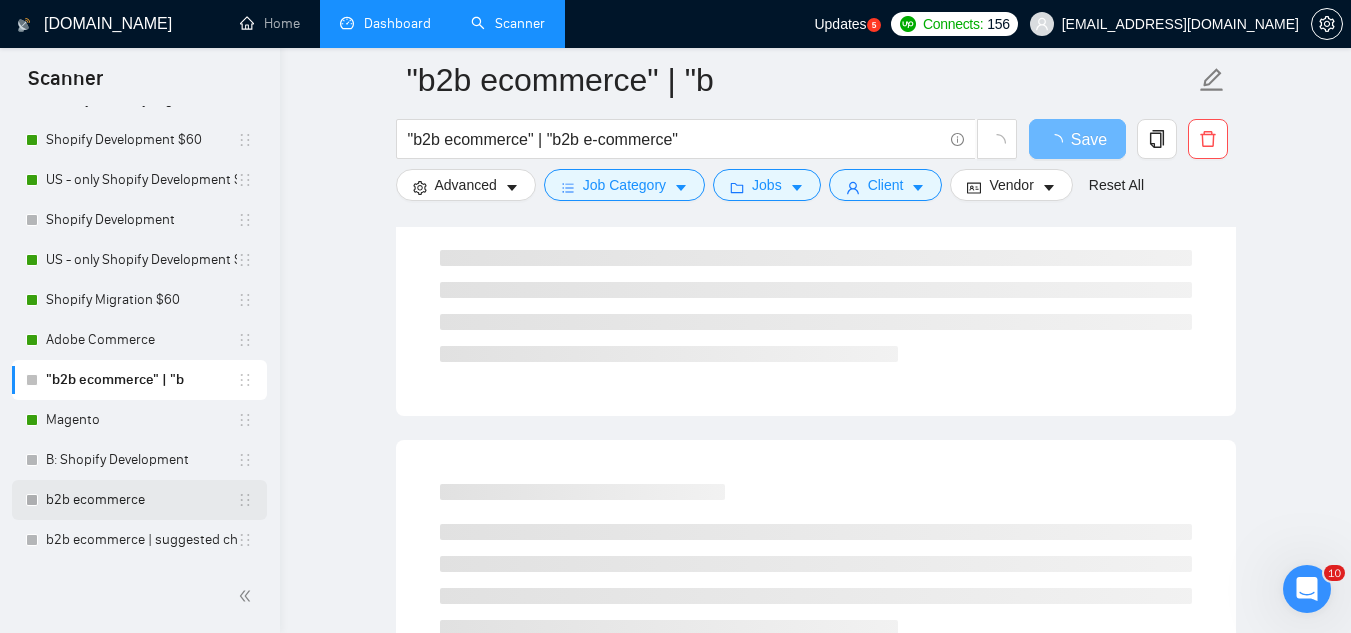 click on "b2b ecommerce" at bounding box center (141, 500) 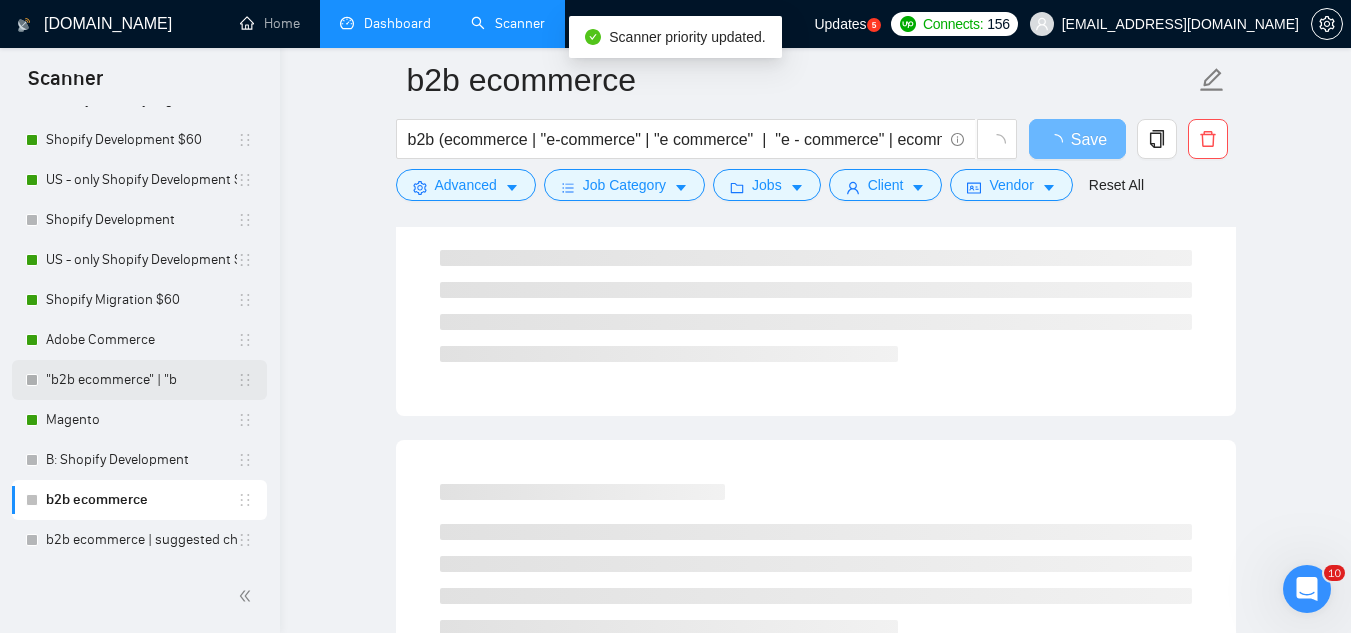 click 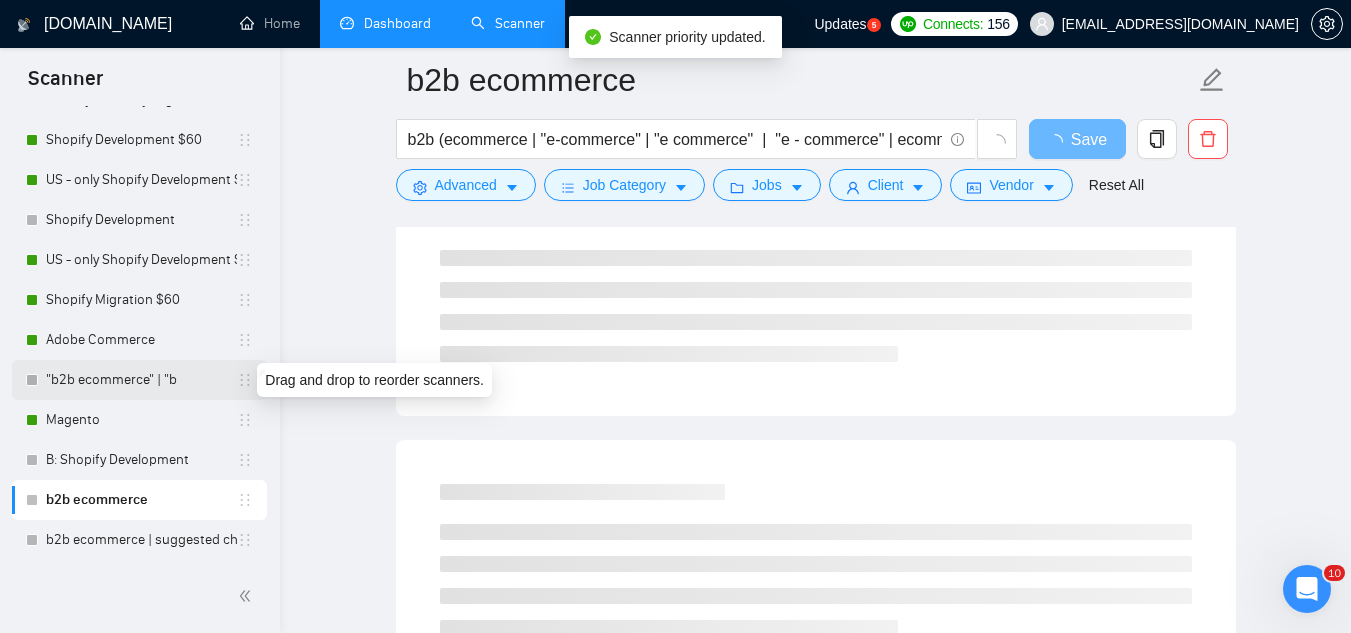 click 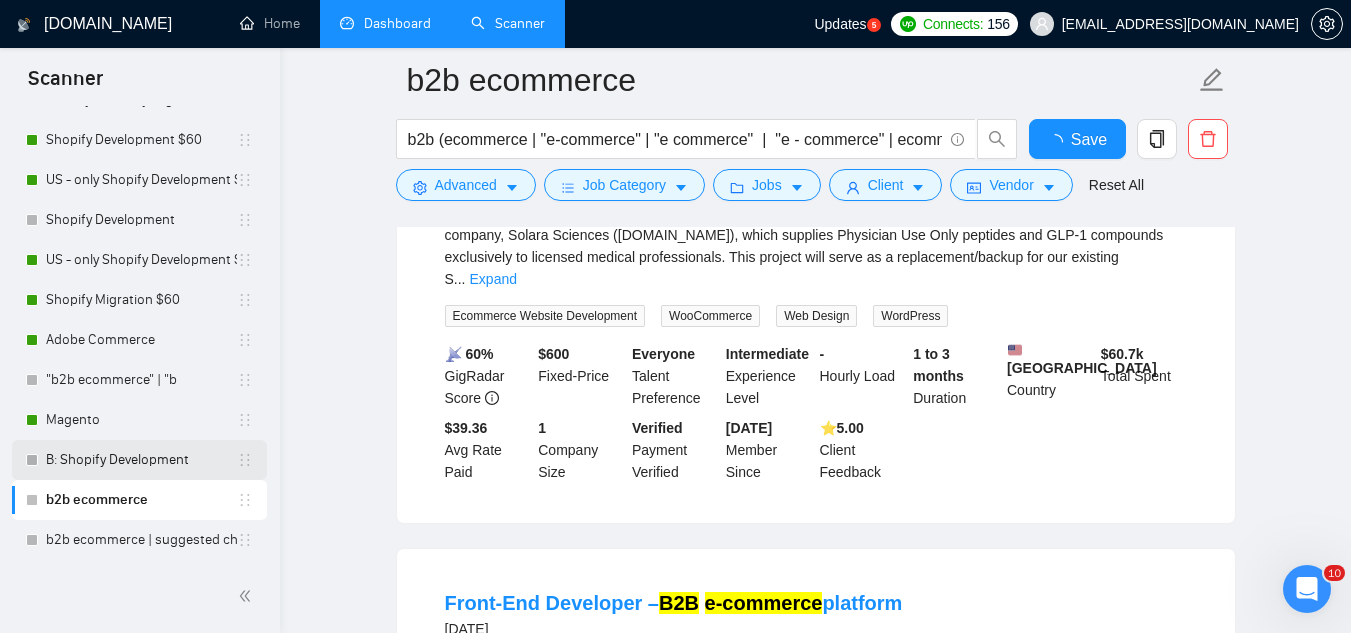drag, startPoint x: 218, startPoint y: 452, endPoint x: 224, endPoint y: 480, distance: 28.635643 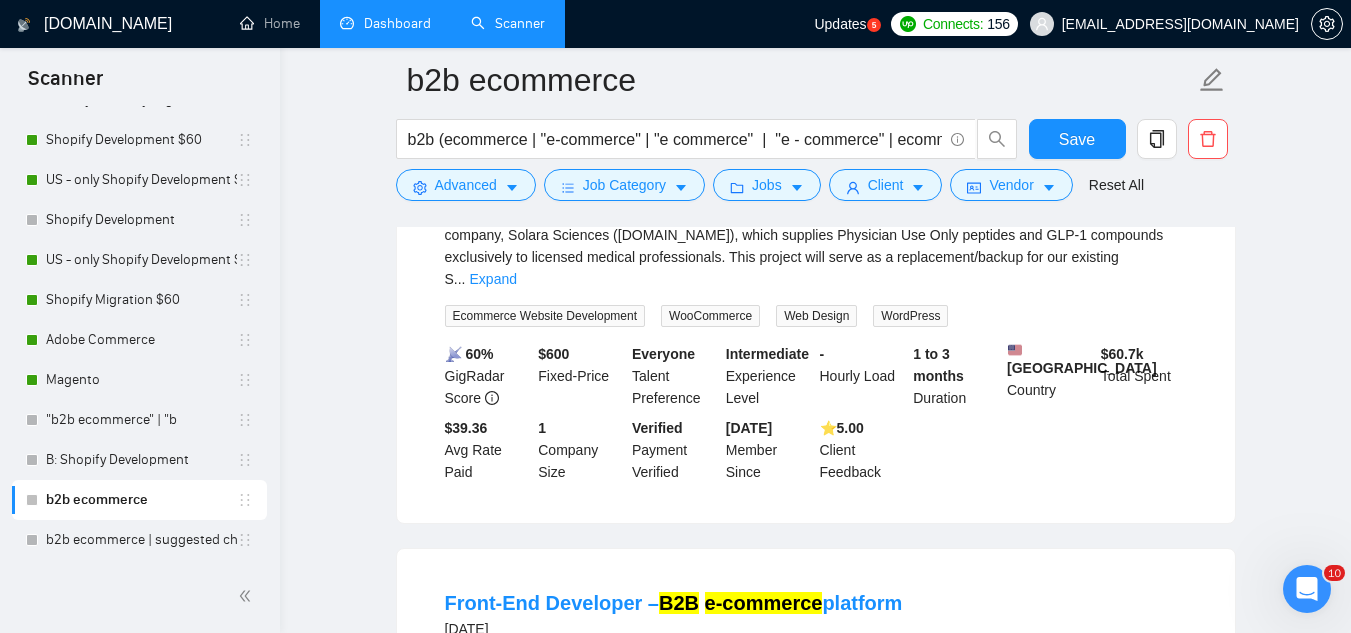 click on "b2b ecommerce" at bounding box center [141, 500] 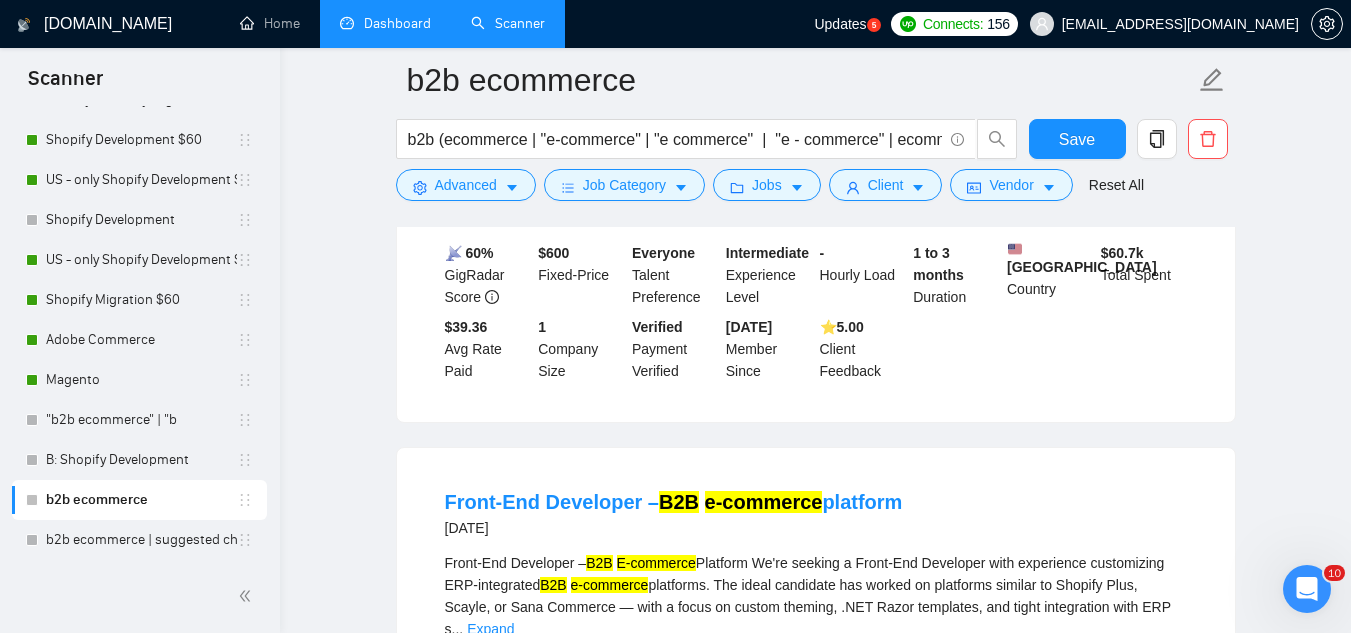 scroll, scrollTop: 1200, scrollLeft: 0, axis: vertical 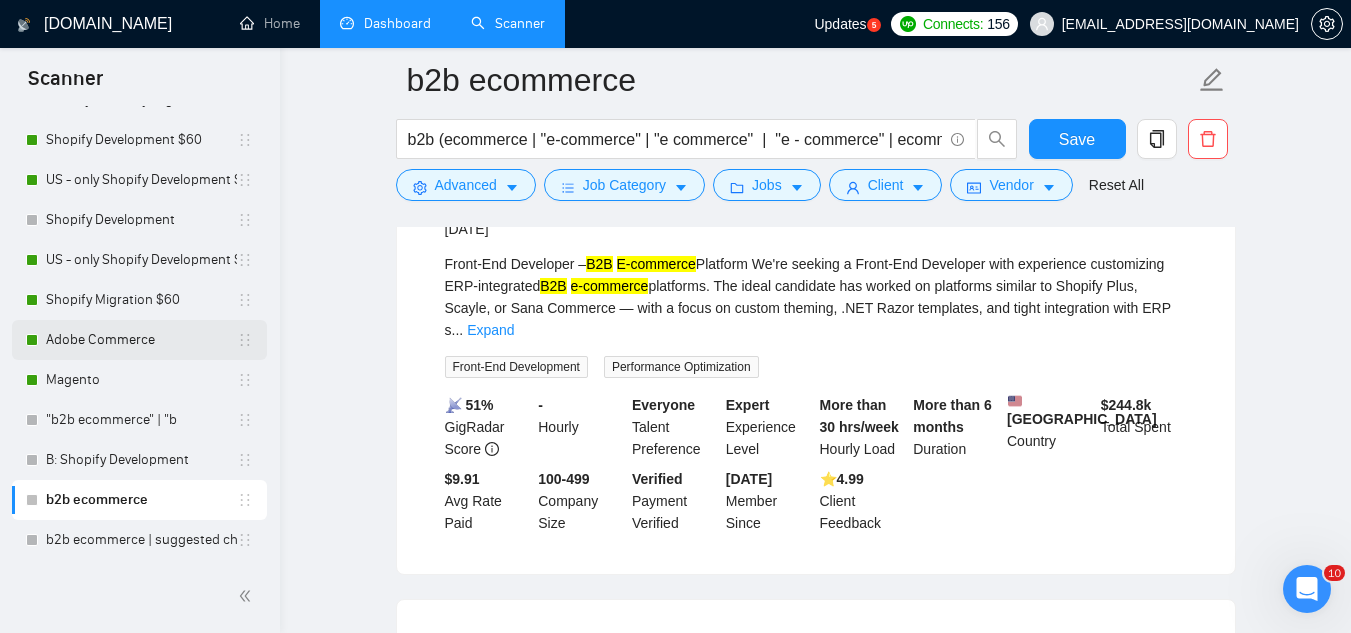click on "Adobe Commerce" at bounding box center [141, 340] 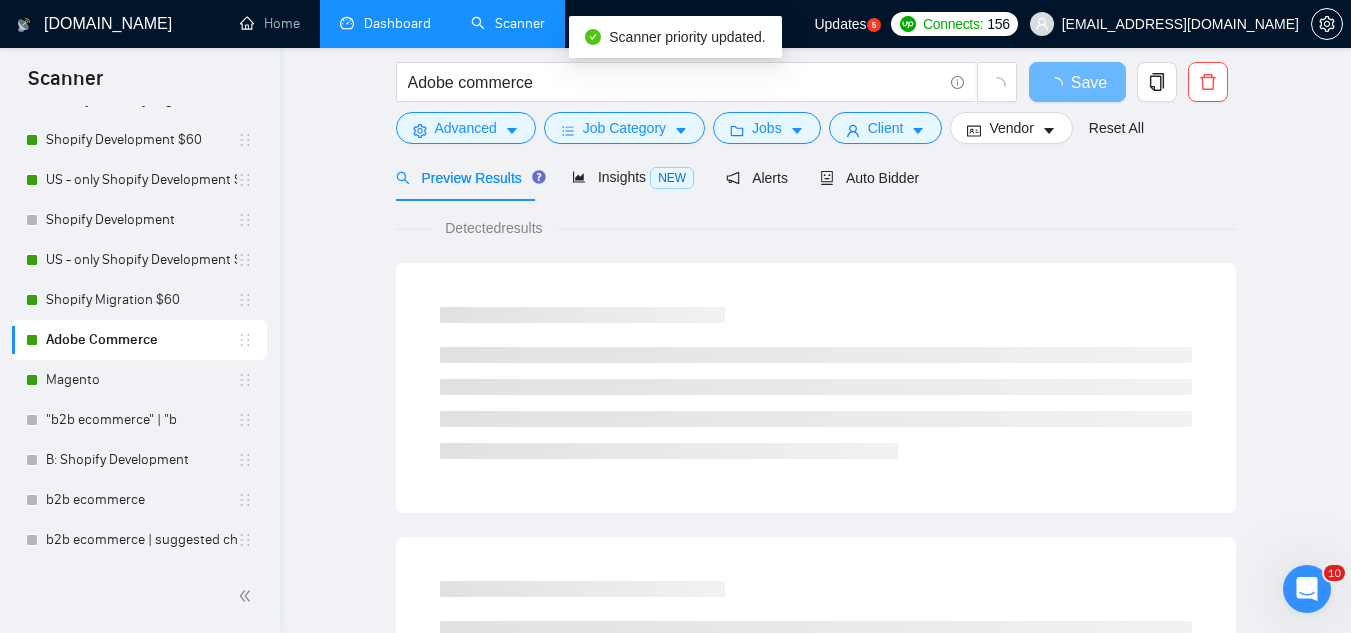 scroll, scrollTop: 0, scrollLeft: 0, axis: both 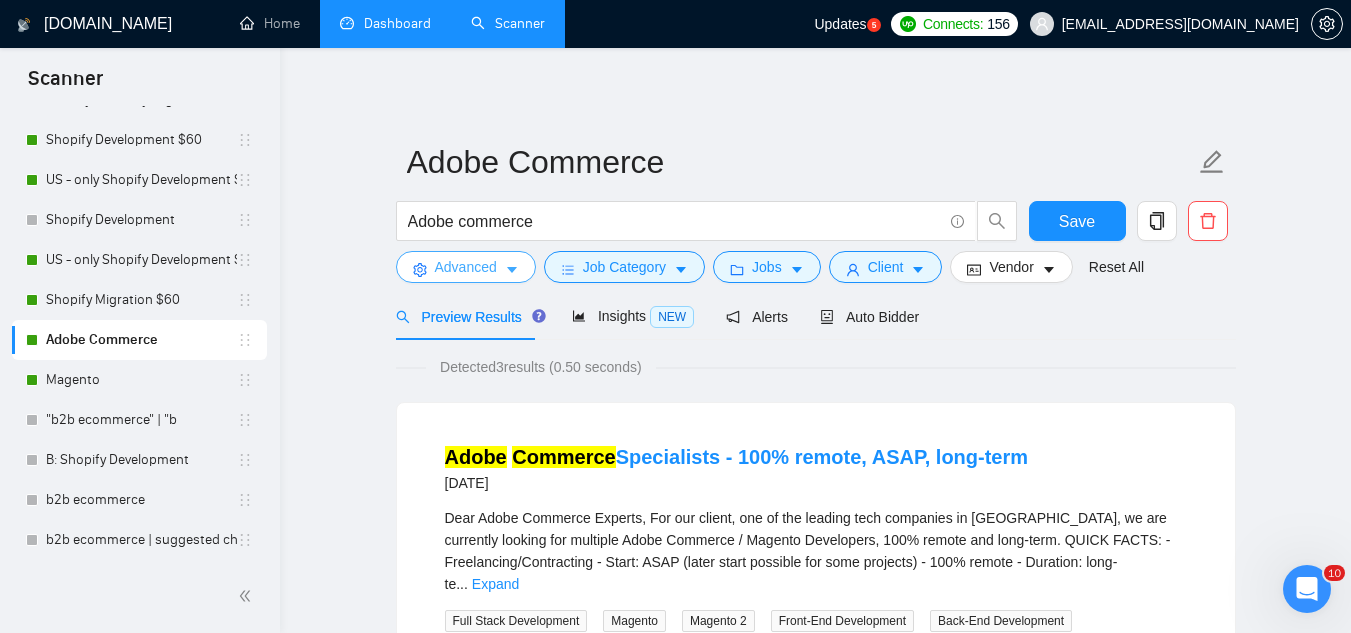 click on "Advanced" at bounding box center (466, 267) 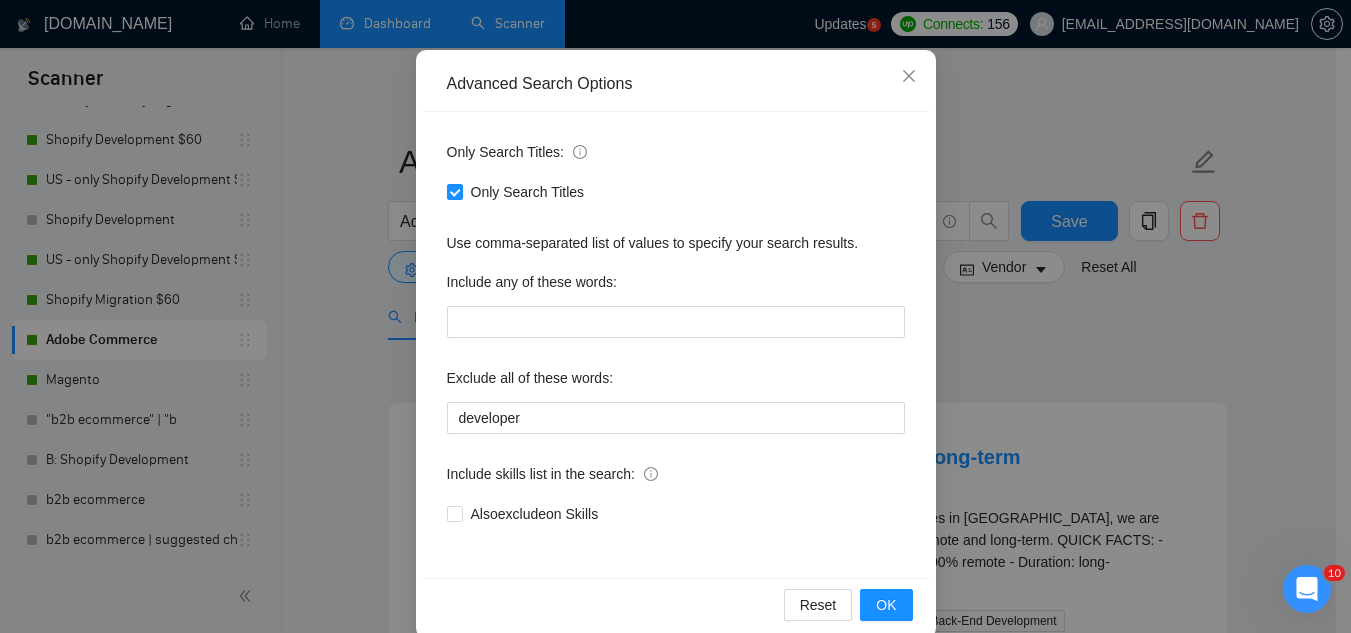 scroll, scrollTop: 99, scrollLeft: 0, axis: vertical 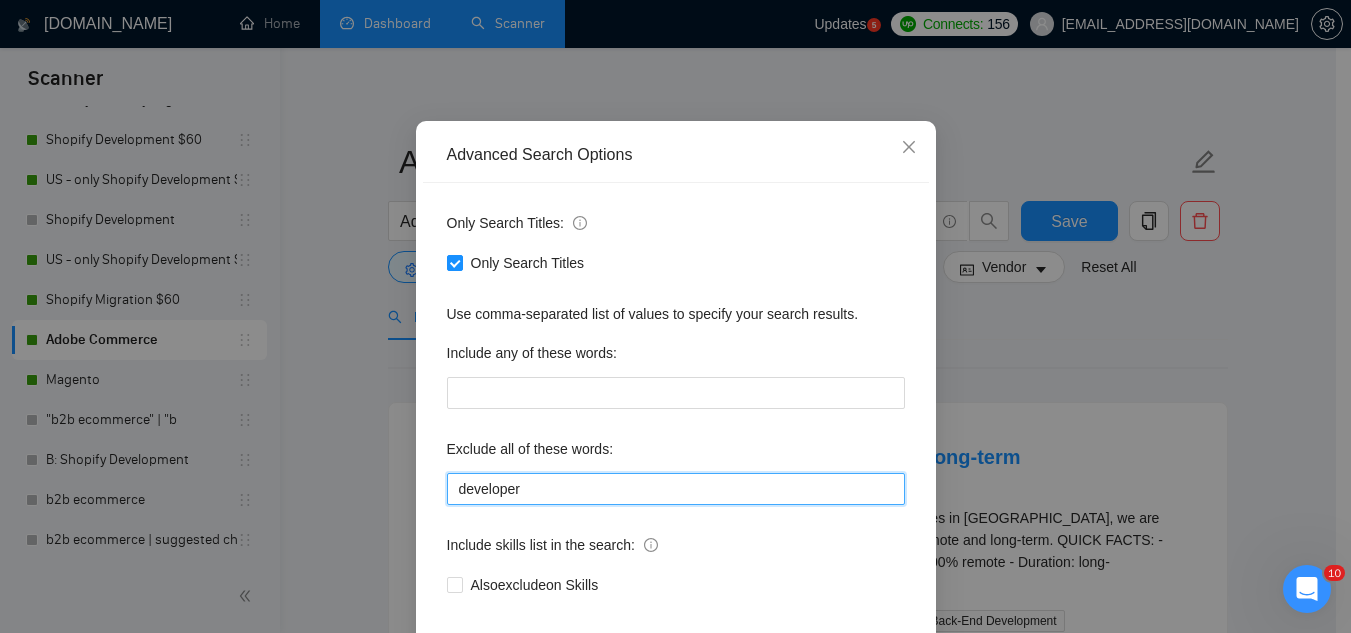 click on "developer" at bounding box center [676, 489] 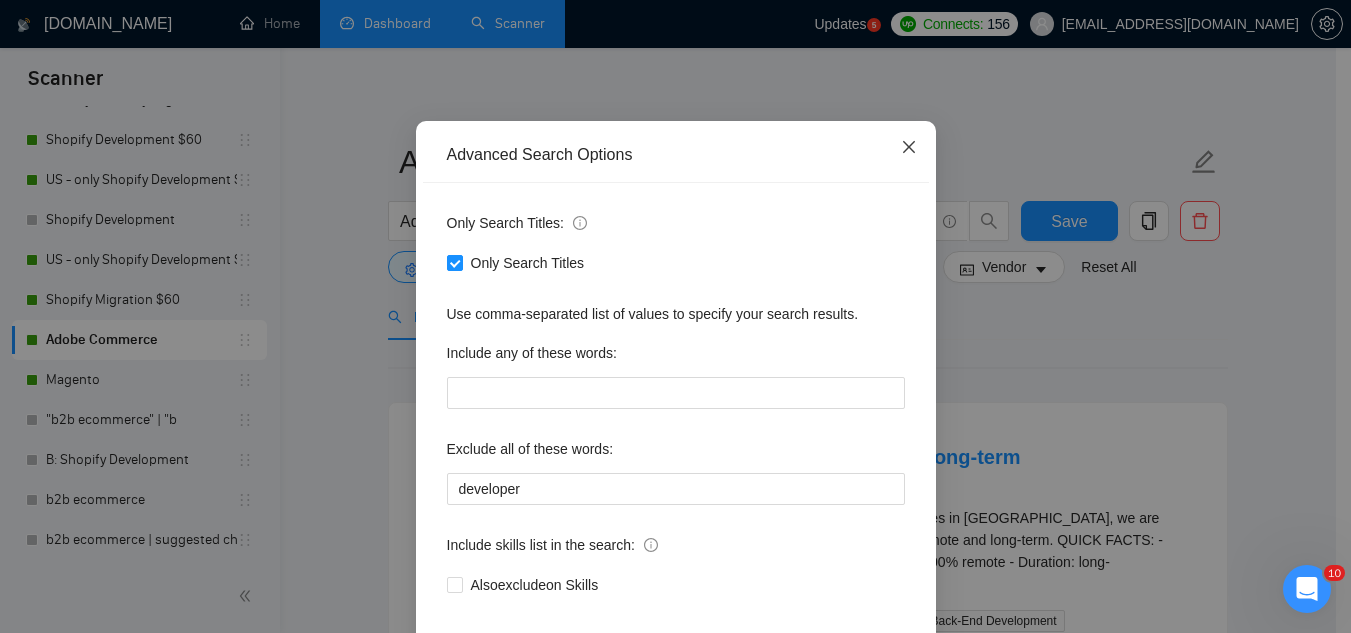 click 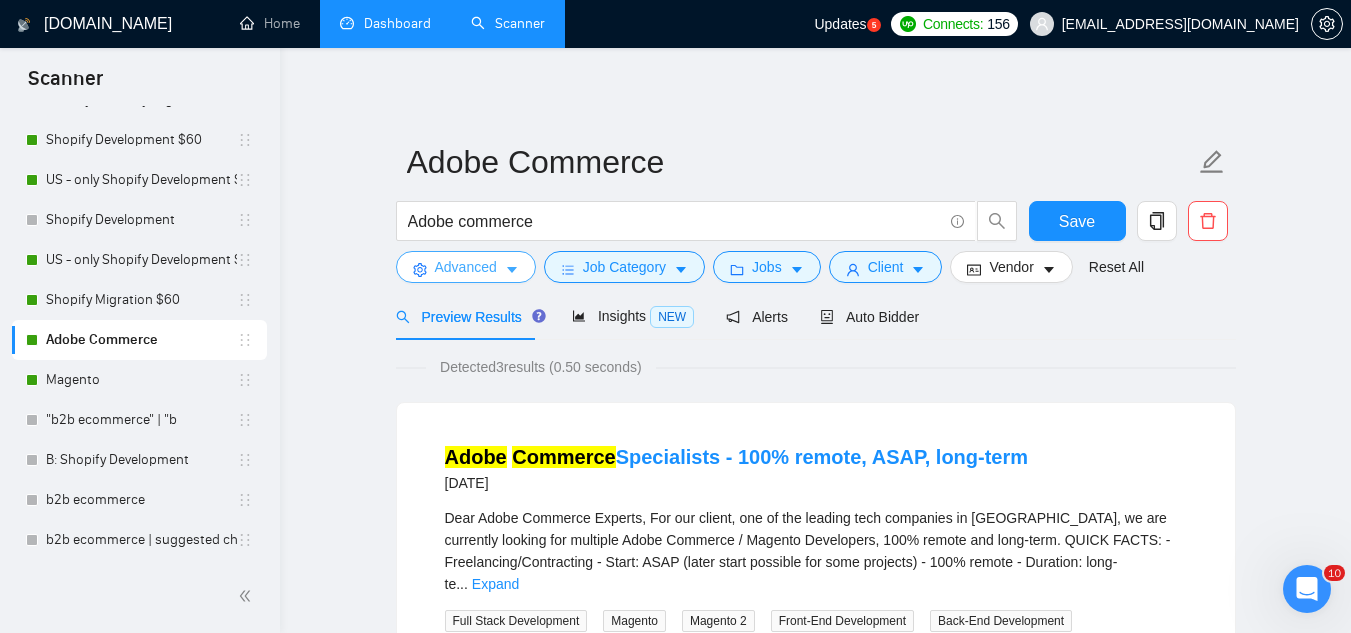 click on "Advanced" at bounding box center [466, 267] 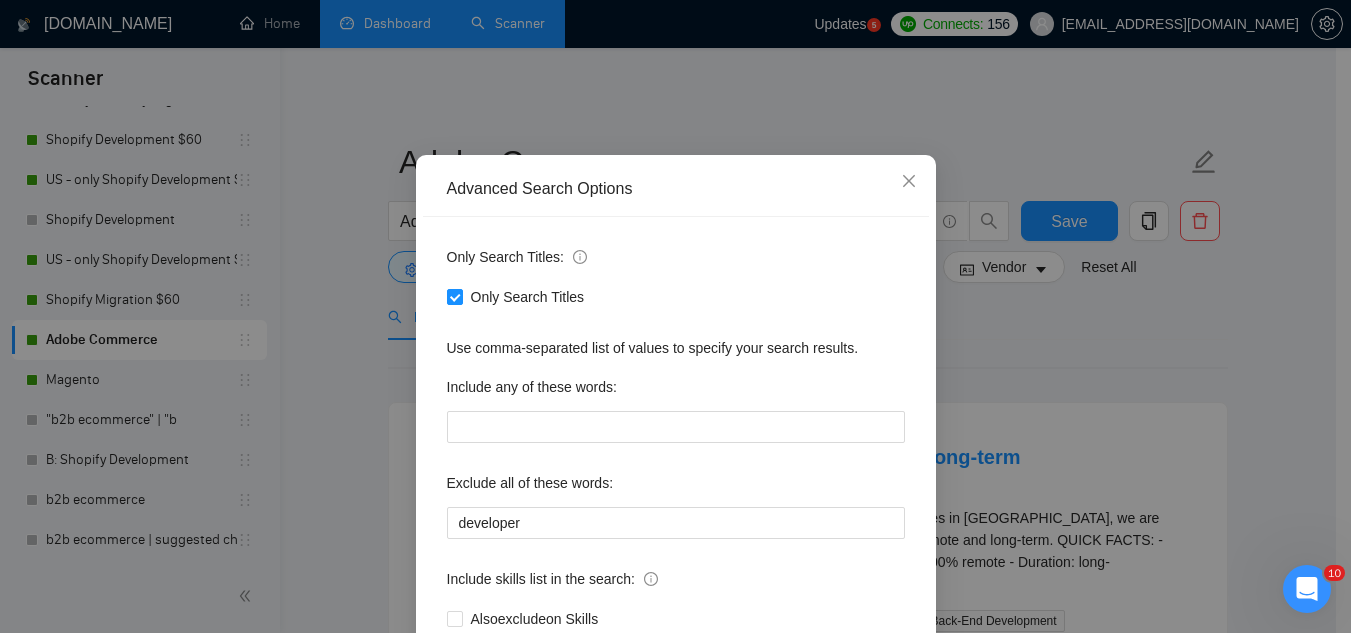 scroll, scrollTop: 100, scrollLeft: 0, axis: vertical 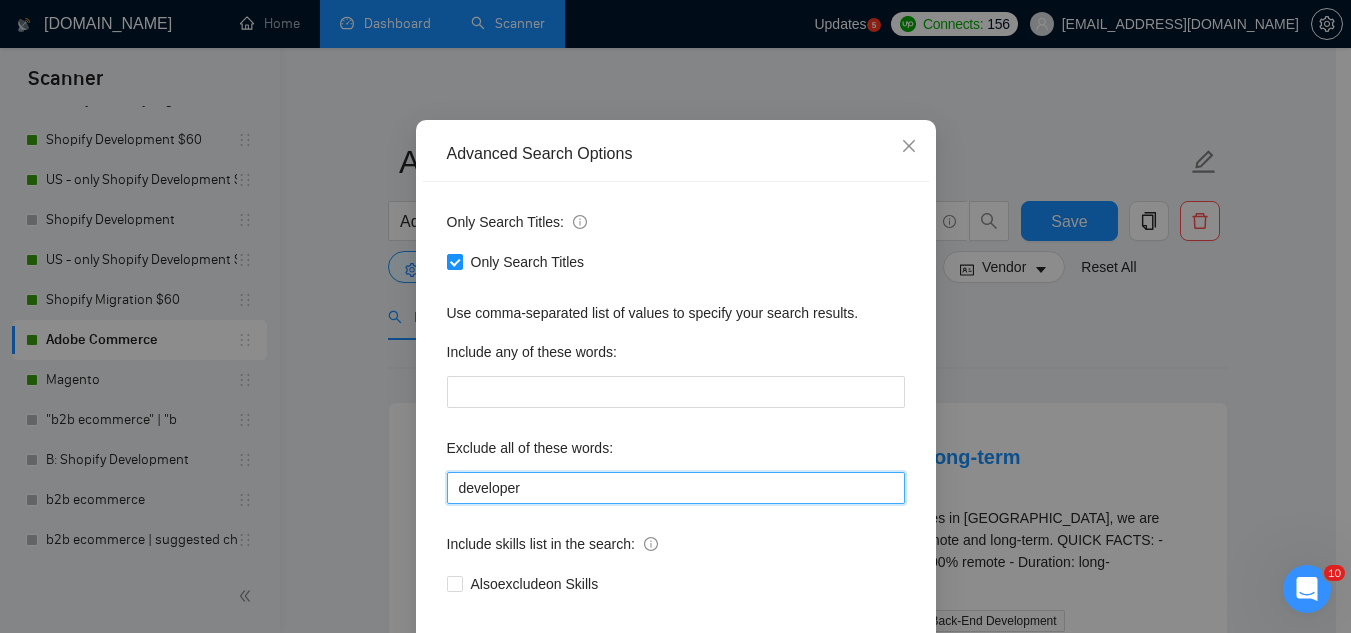 click on "developer" at bounding box center [676, 488] 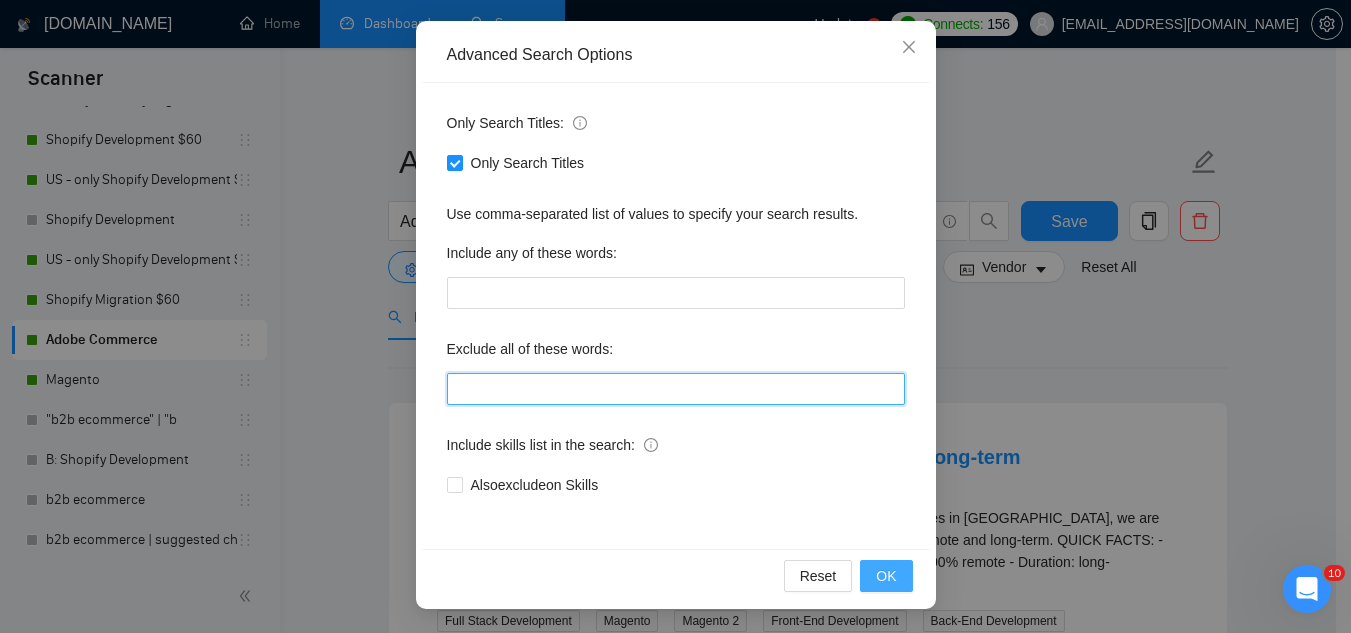 type 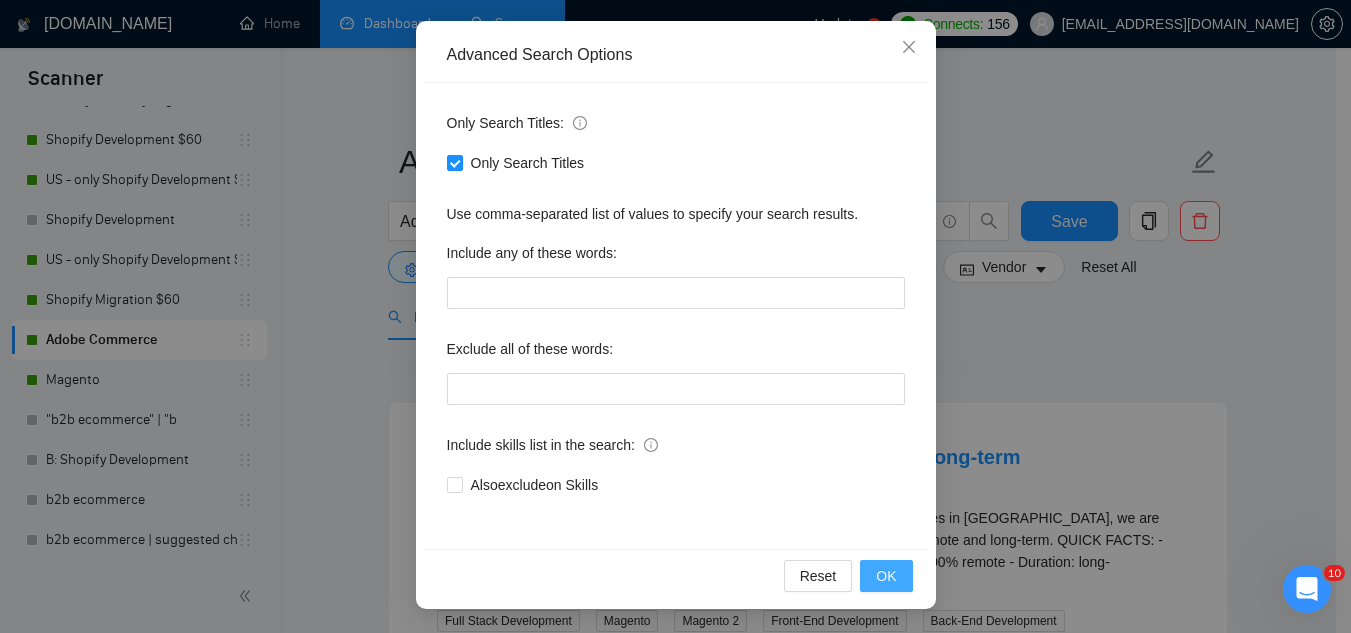 click on "OK" at bounding box center [886, 576] 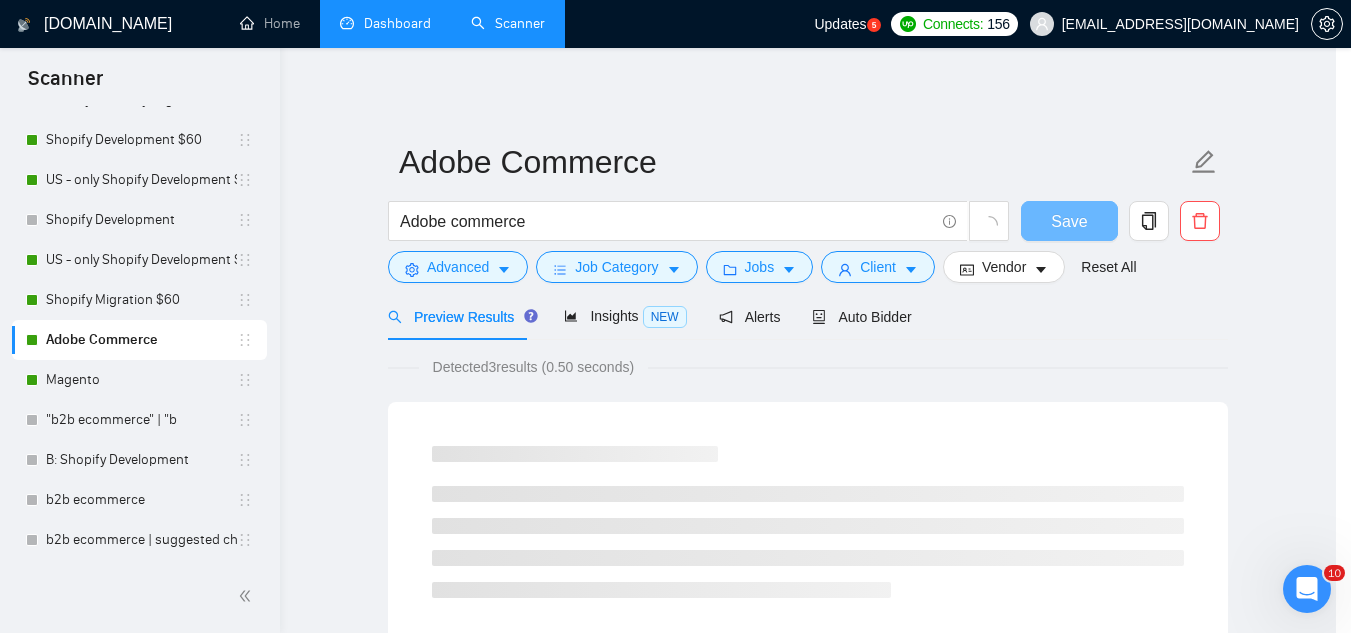 scroll, scrollTop: 99, scrollLeft: 0, axis: vertical 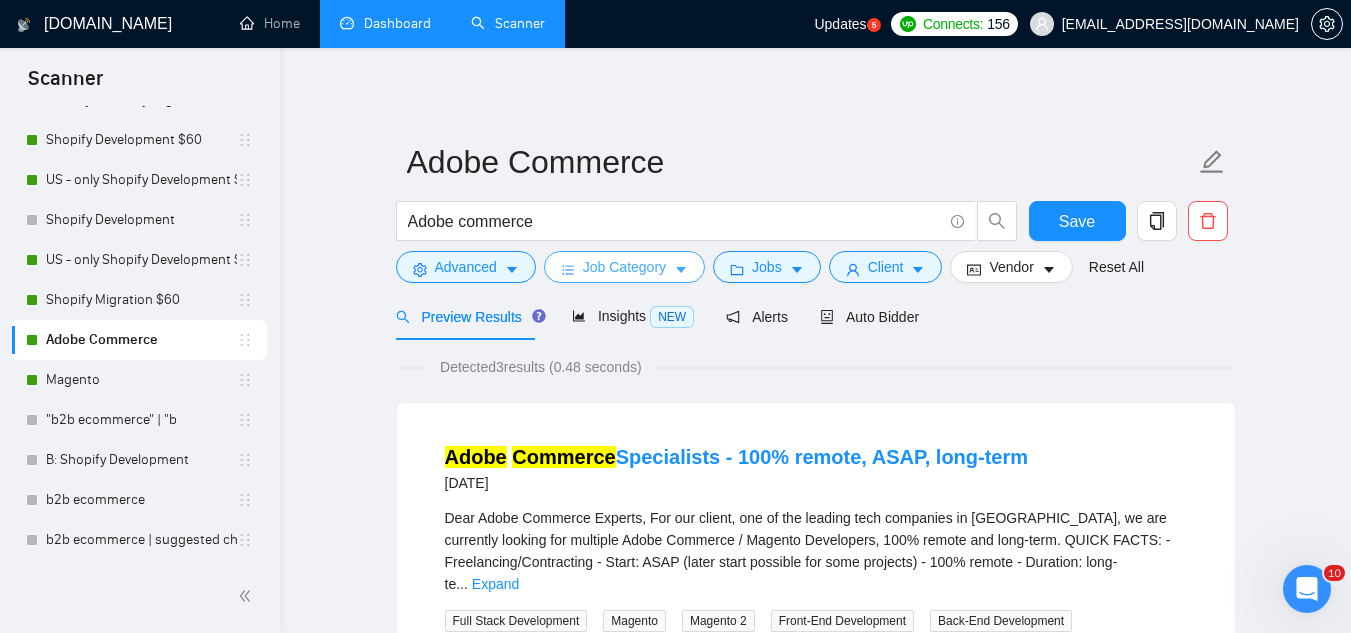 click on "Job Category" at bounding box center (624, 267) 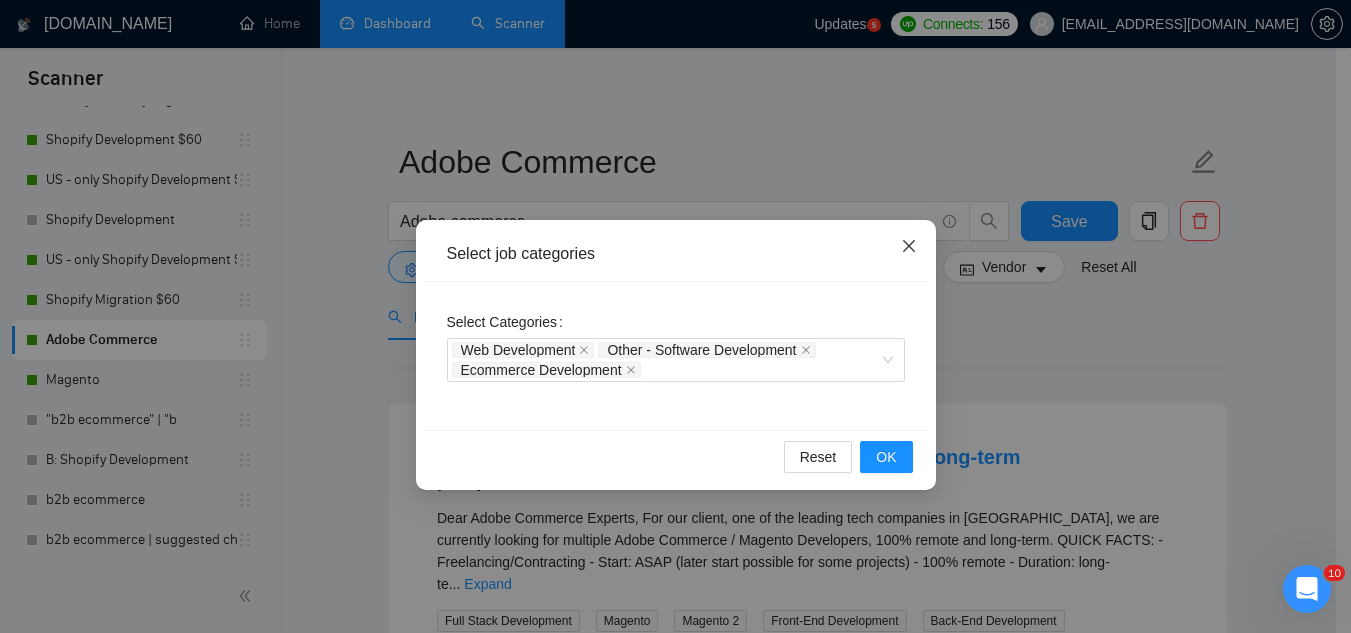 click 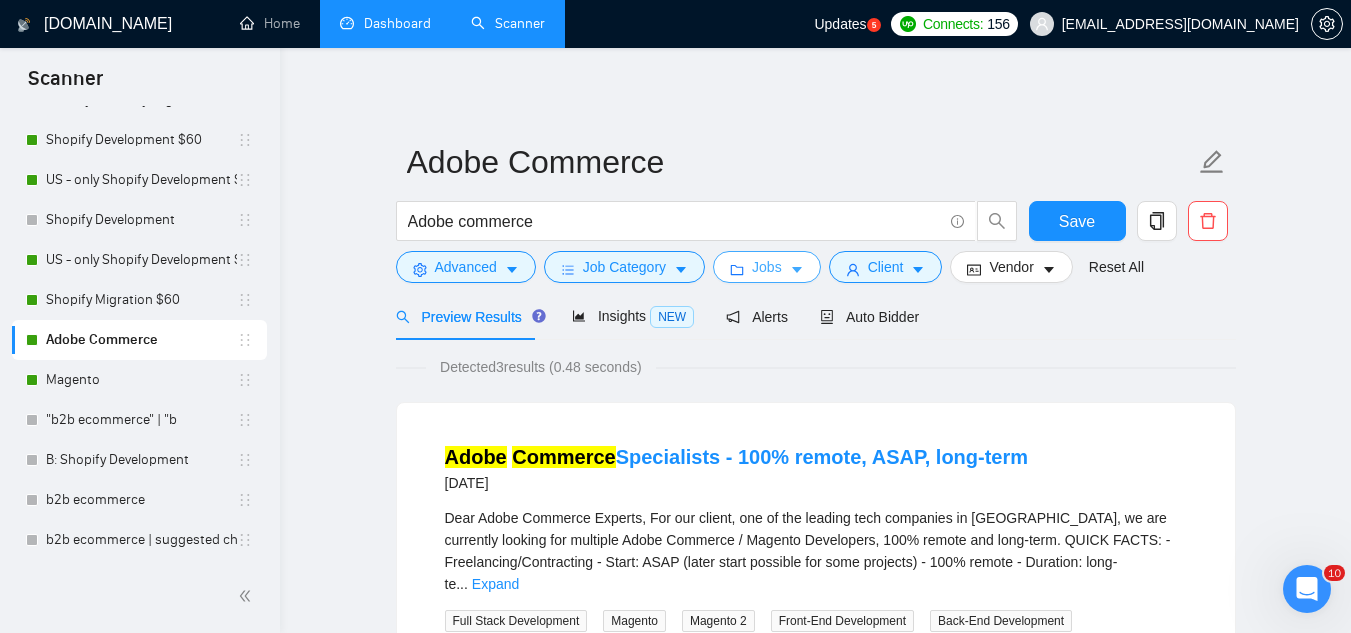 click on "Jobs" at bounding box center (767, 267) 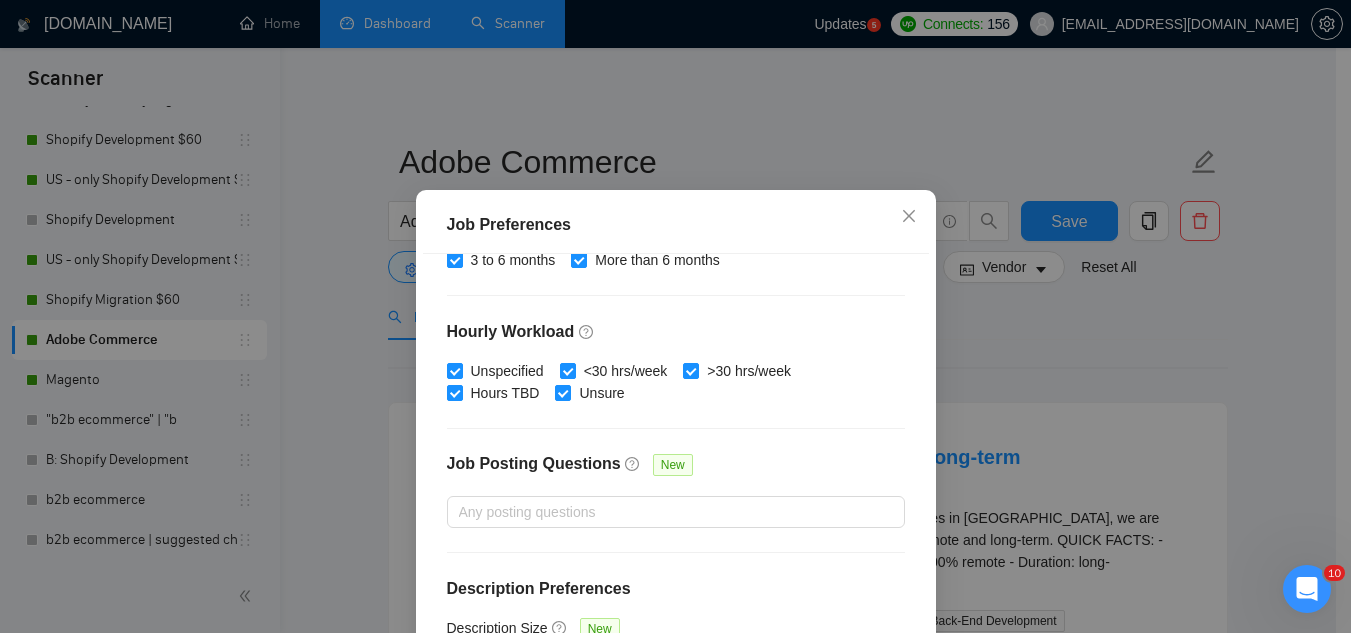 scroll, scrollTop: 683, scrollLeft: 0, axis: vertical 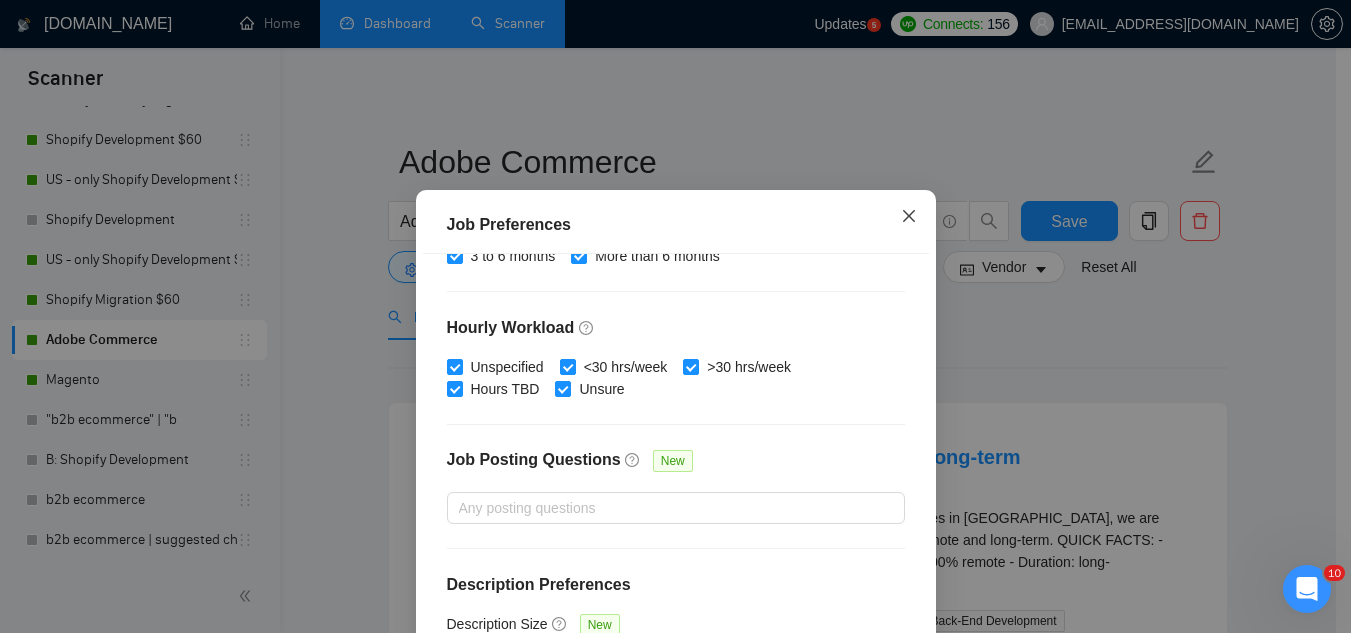 click 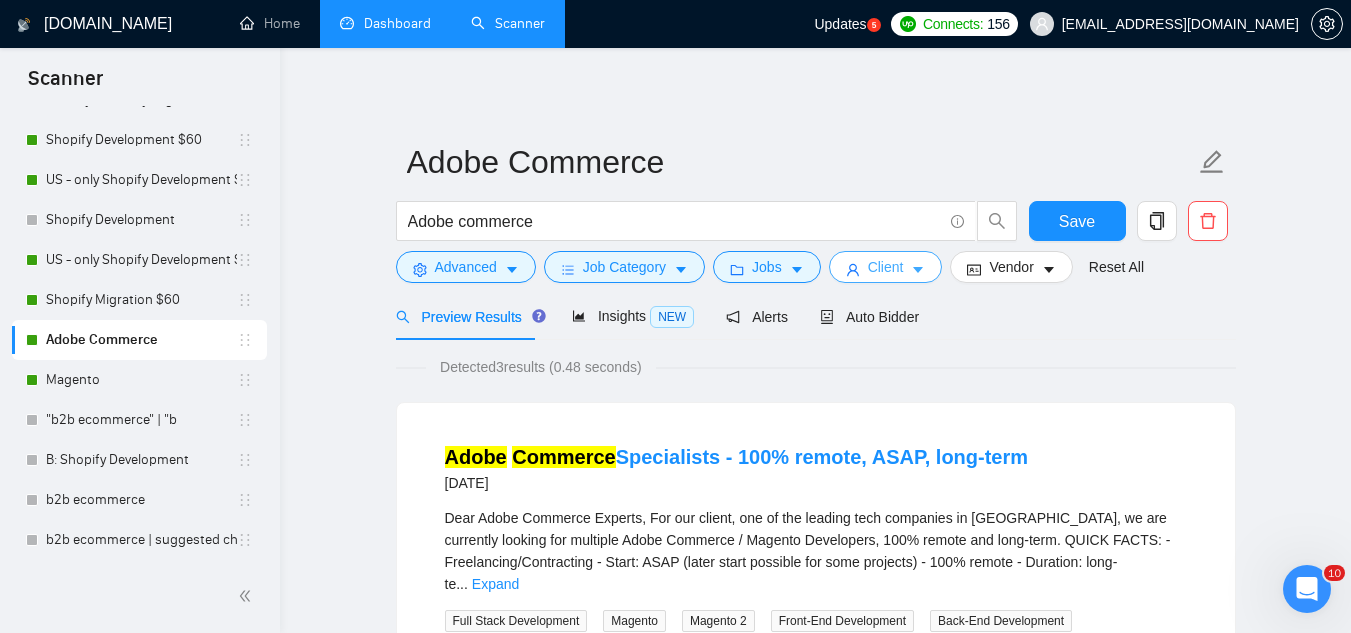 click on "Client" at bounding box center (886, 267) 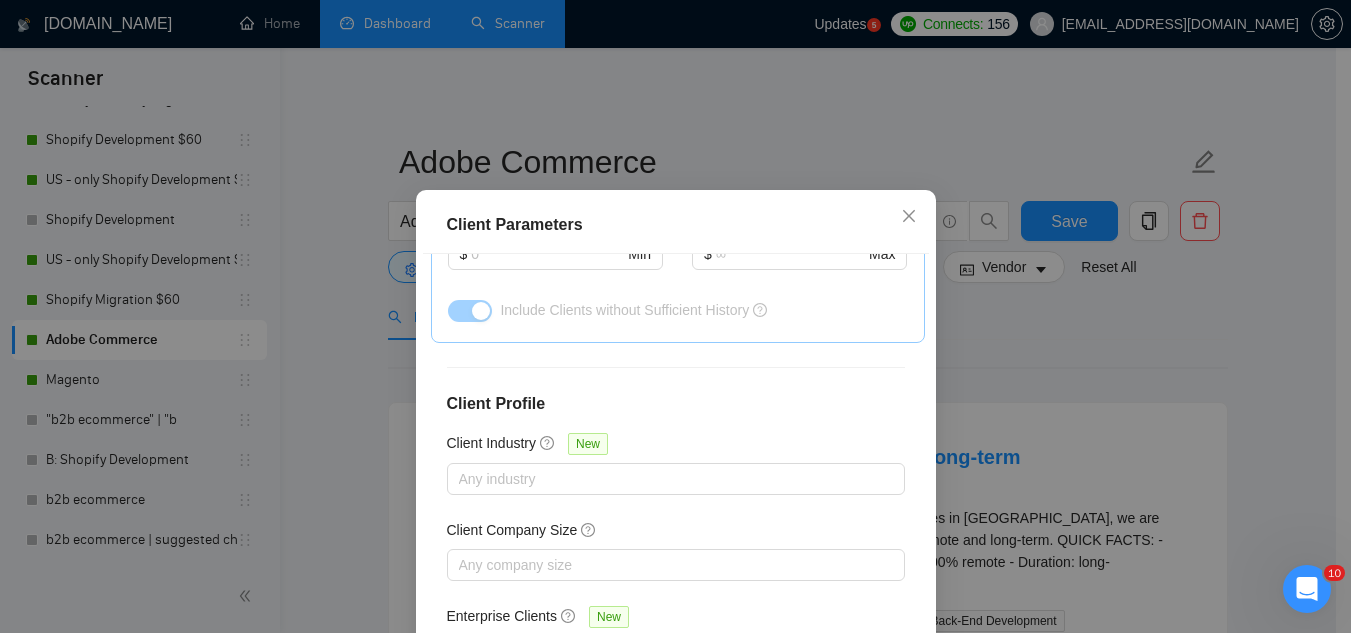 scroll, scrollTop: 801, scrollLeft: 0, axis: vertical 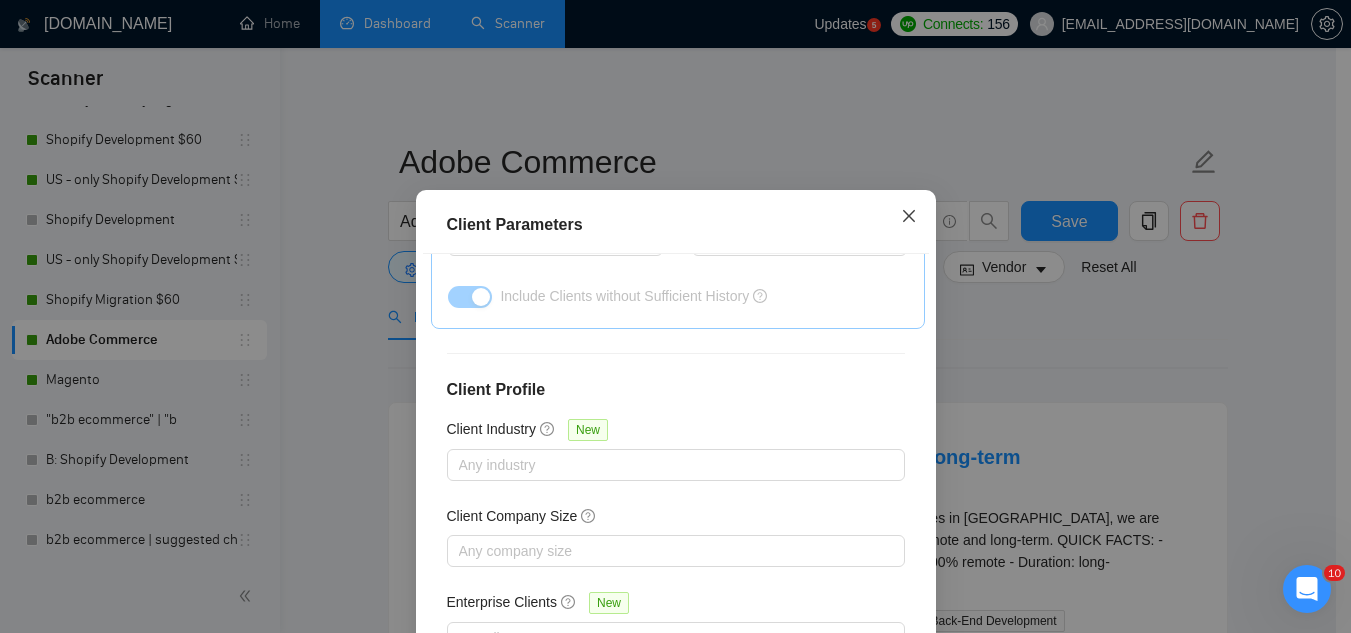 click 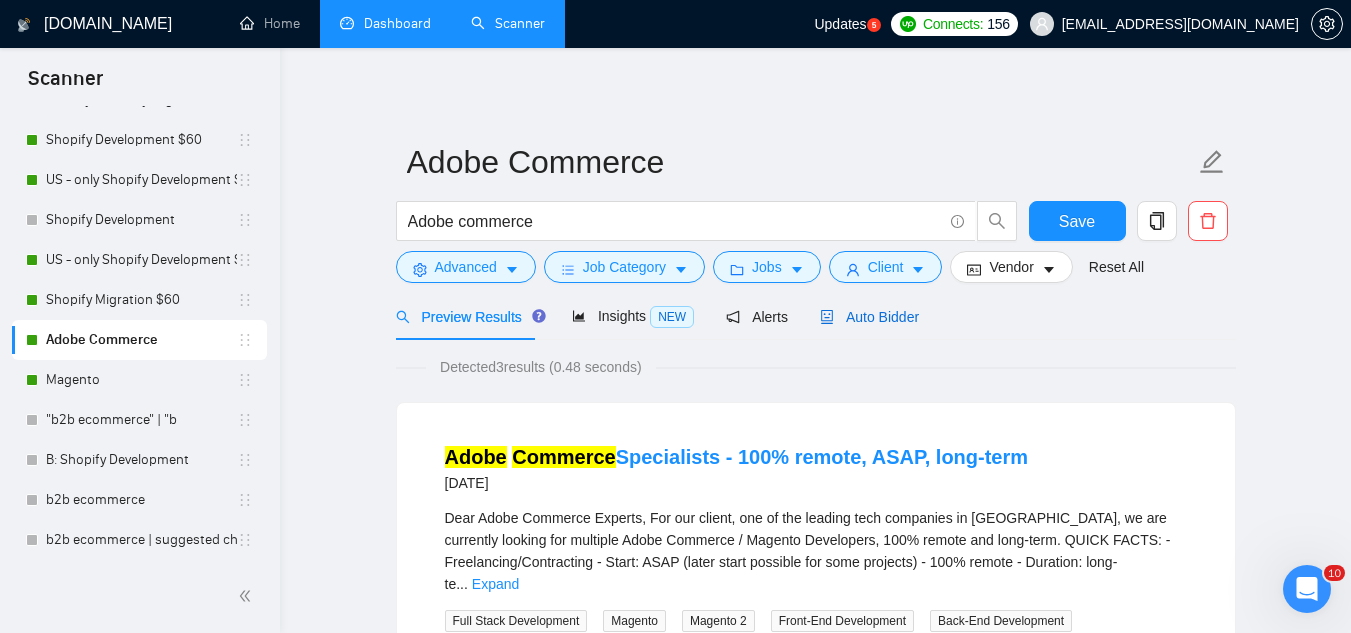 click on "Auto Bidder" at bounding box center [869, 317] 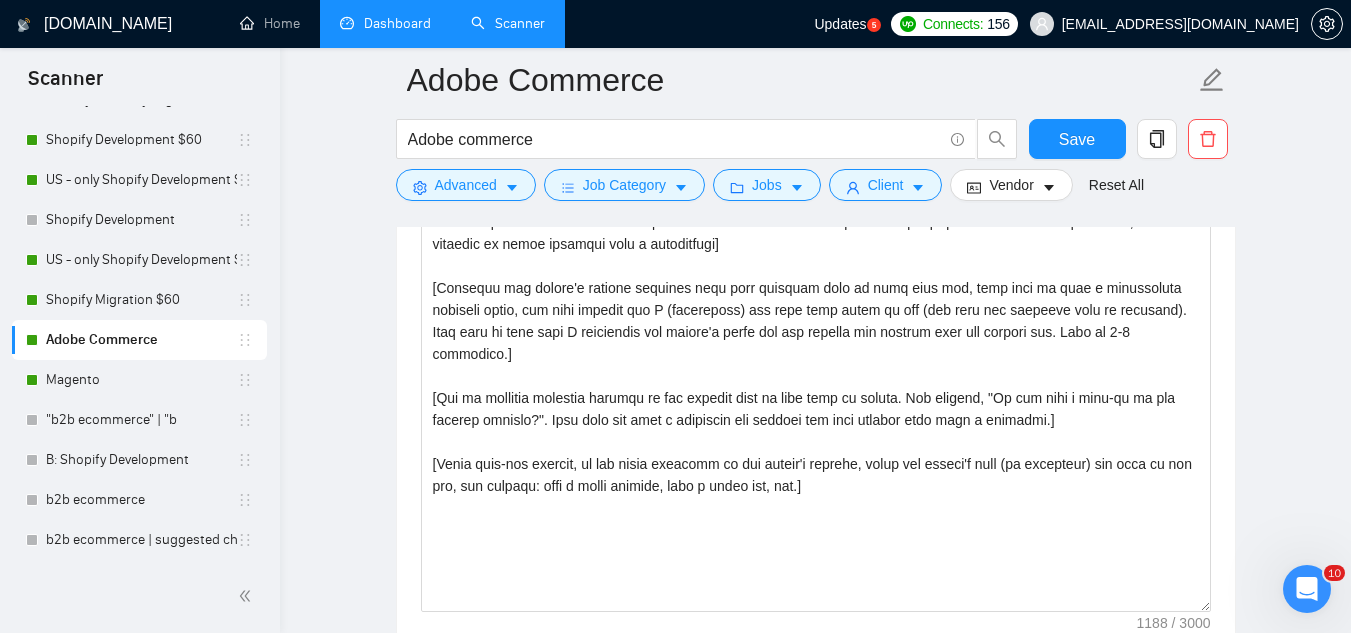 scroll, scrollTop: 1900, scrollLeft: 0, axis: vertical 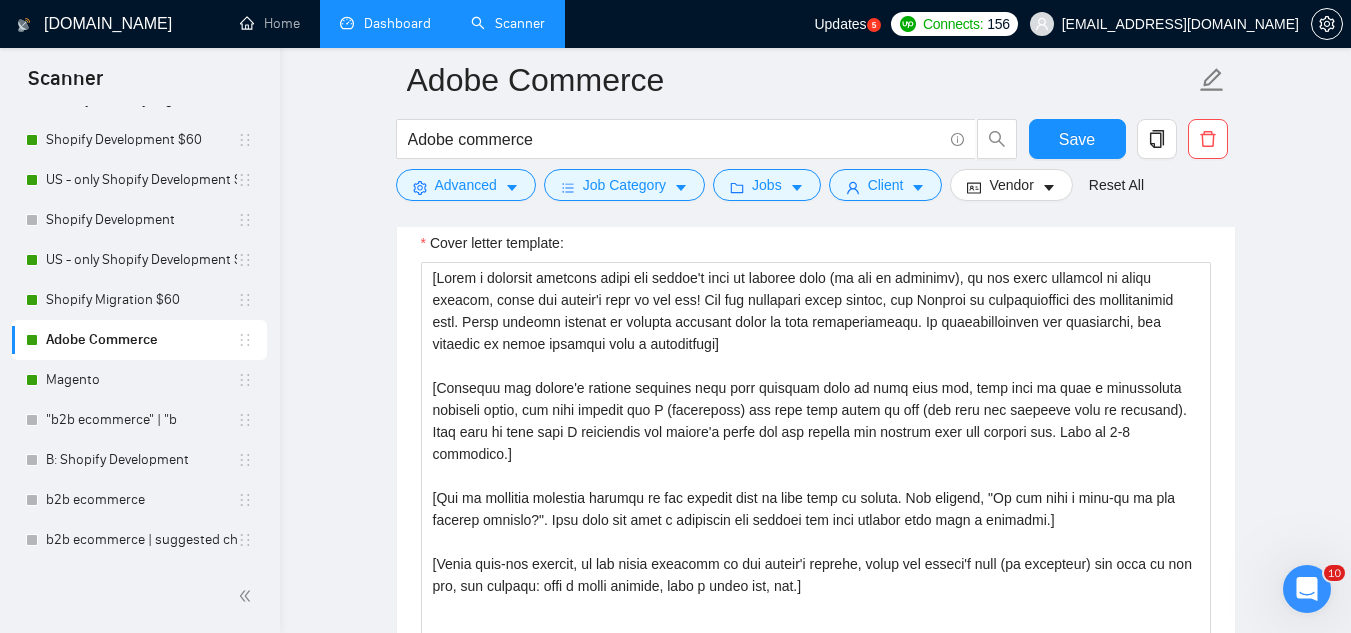 click on "Adobe Commerce Adobe commerce Save Advanced   Job Category   Jobs   Client   Vendor   Reset All Preview Results Insights NEW Alerts Auto Bidder Auto Bidding Enabled Auto Bidding Enabled: ON Auto Bidder Schedule Auto Bidding Type: Automated (recommended) Semi-automated Auto Bidding Schedule: 24/7 Custom Custom Auto Bidder Schedule Repeat every week [DATE] [DATE] [DATE] [DATE] [DATE] [DATE] [DATE] Active Hours ( America/New_York ): From: To: ( 24  hours) [GEOGRAPHIC_DATA]/New_York Auto Bidding Type Select your bidding algorithm: Choose the algorithm for you bidding. The price per proposal does not include your connects expenditure. Template Bidder Works great for narrow segments and short cover letters that don't change. 0.50  credits / proposal Sardor AI 🤖 Personalise your cover letter with ai [placeholders] 1.00  credits / proposal Experimental Laziza AI  👑   NEW   Learn more 2.00  credits / proposal 0.63 credits savings Team & Freelancer Select team: Technopath Select freelancer: [PERSON_NAME] [PERSON_NAME] 4 1 2" at bounding box center [815, 531] 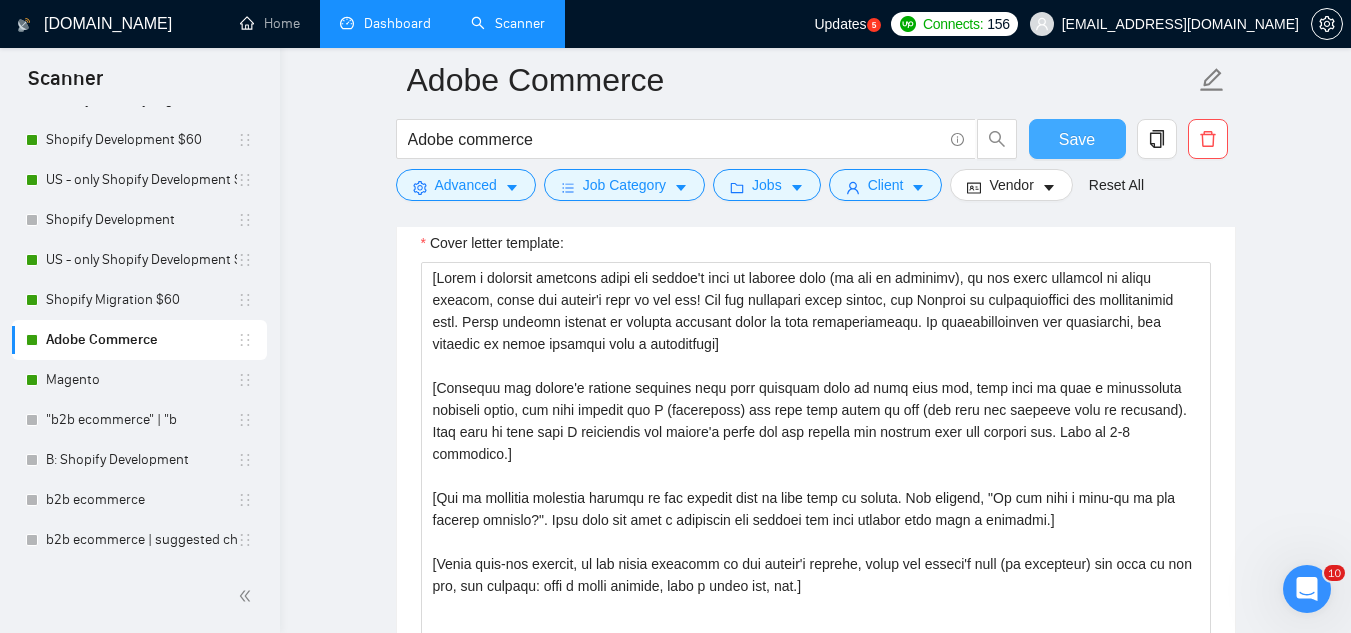 click on "Save" at bounding box center [1077, 139] 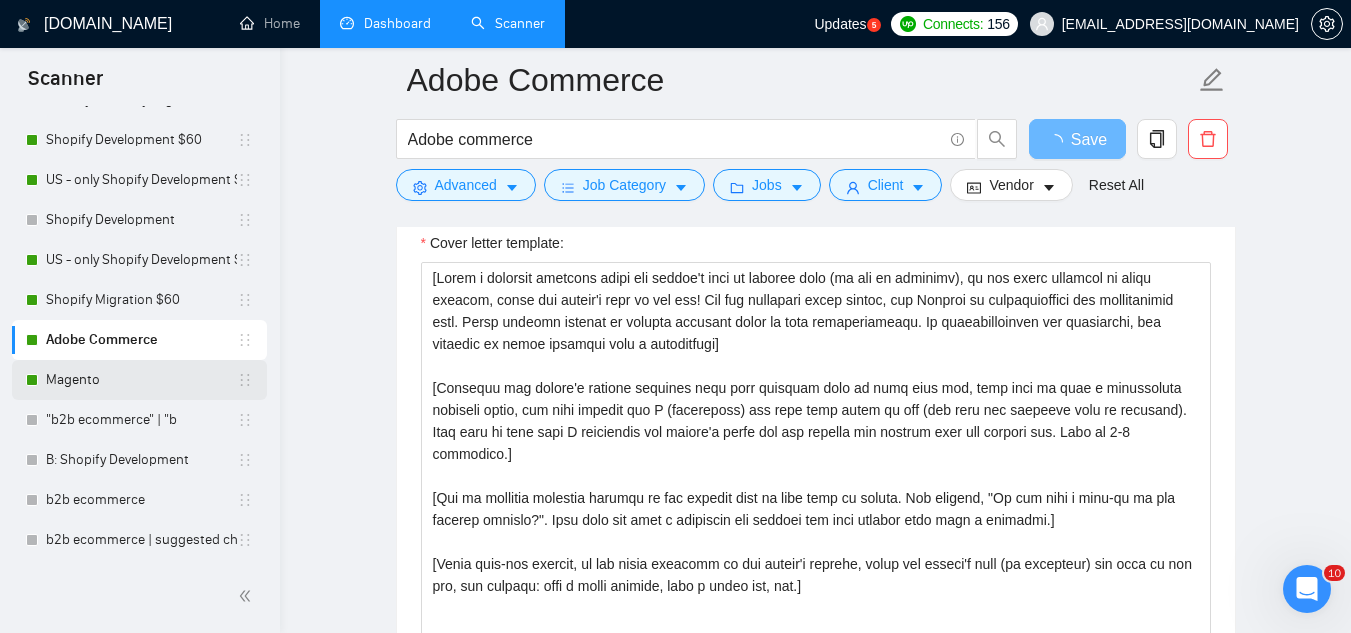 click on "Magento" at bounding box center [141, 380] 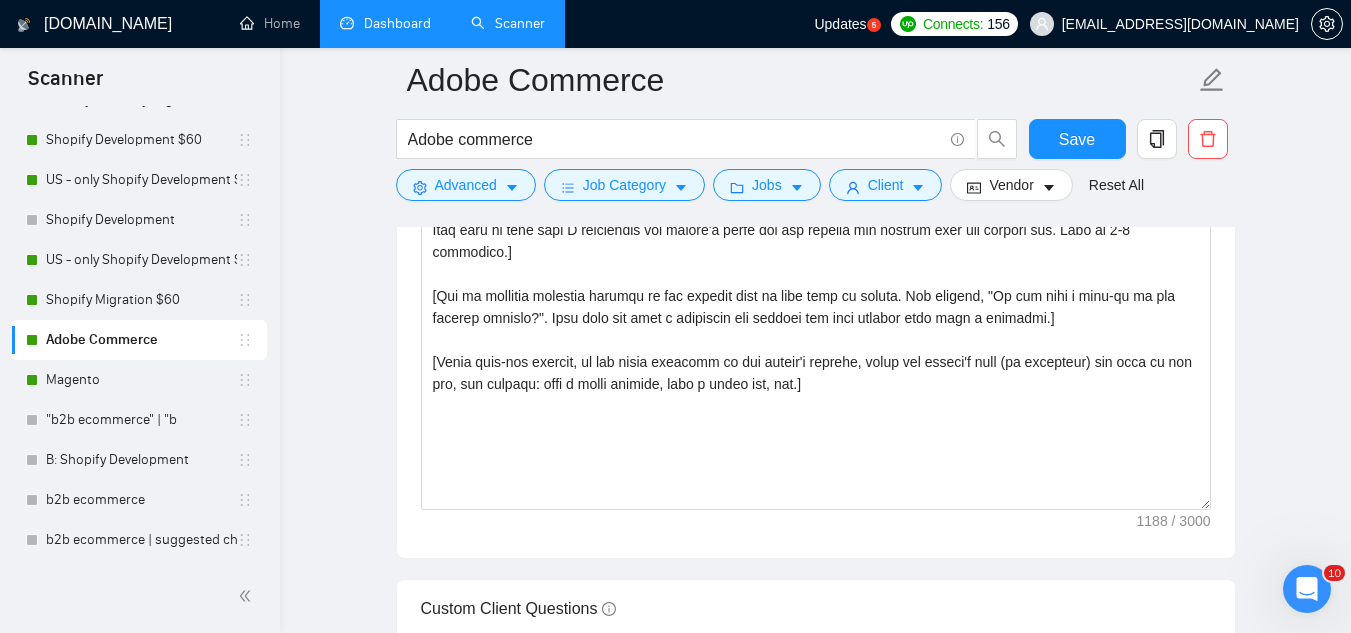 type 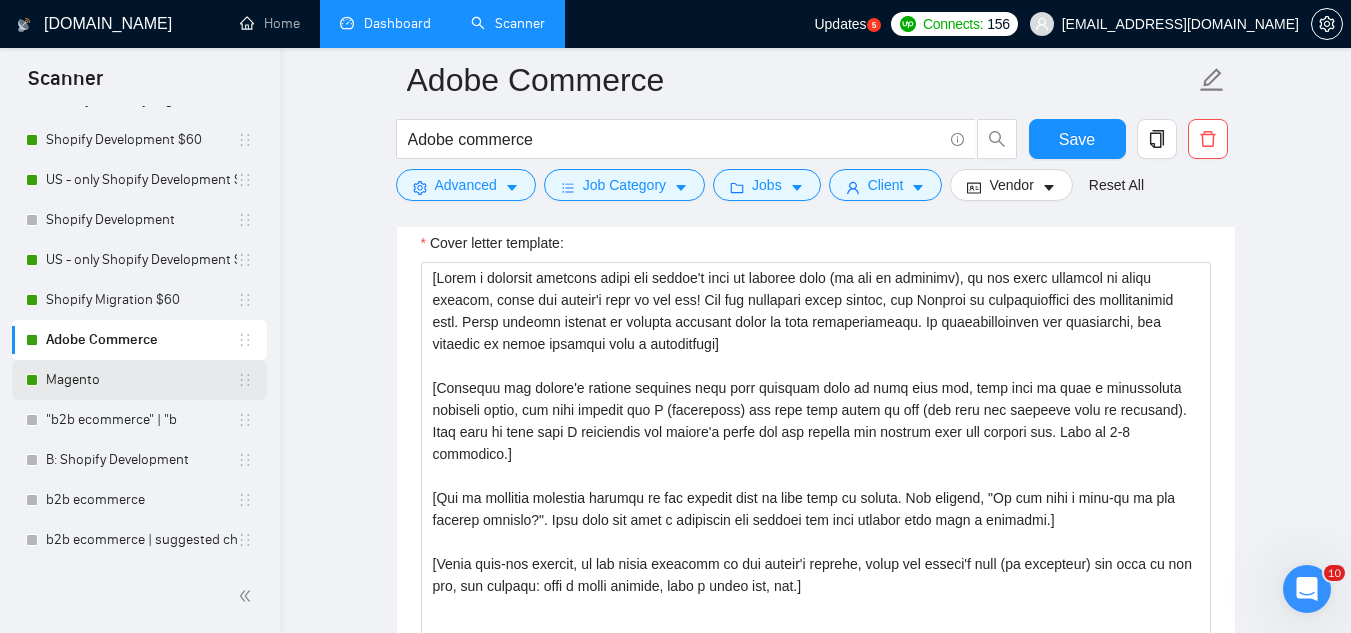 click on "Magento" at bounding box center [141, 380] 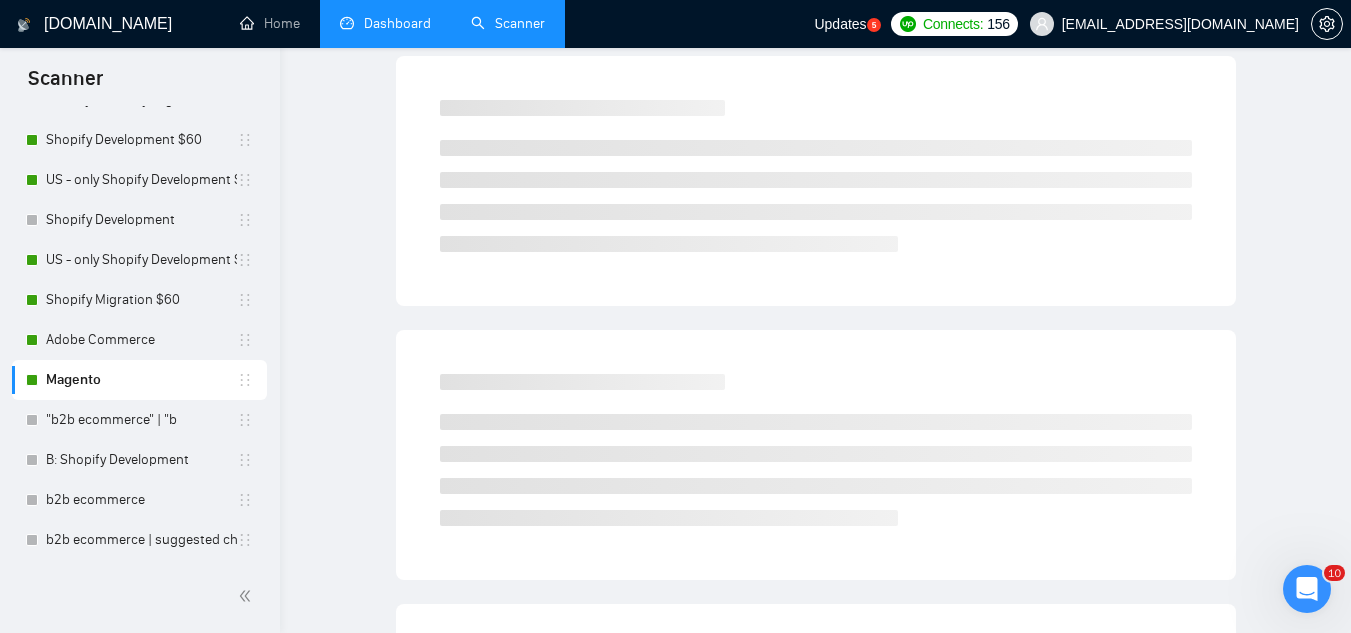 scroll, scrollTop: 0, scrollLeft: 0, axis: both 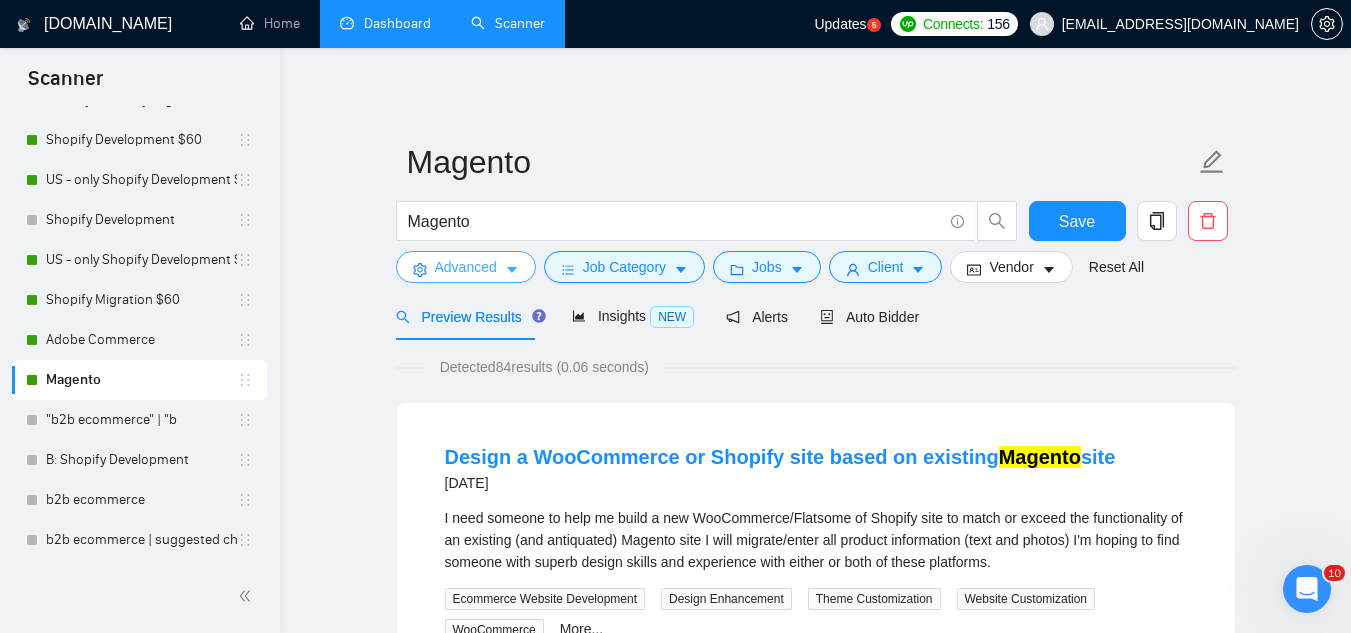 click on "Advanced" at bounding box center (466, 267) 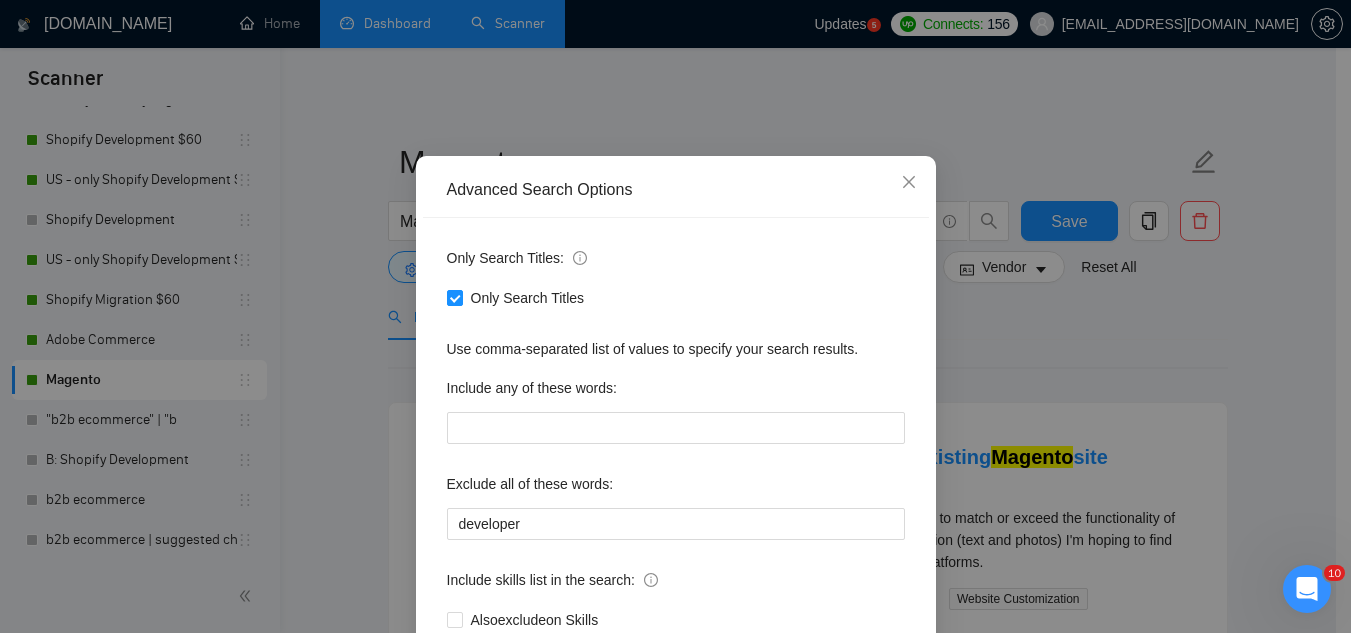 scroll, scrollTop: 100, scrollLeft: 0, axis: vertical 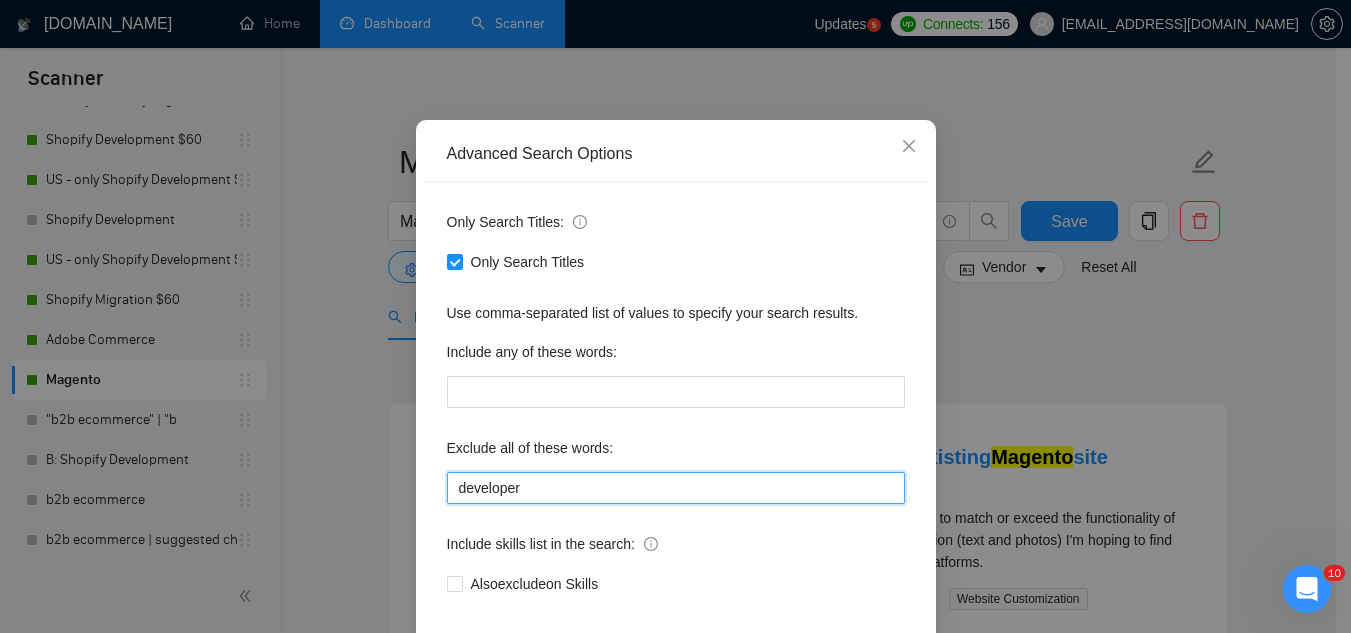 click on "developer" at bounding box center (676, 488) 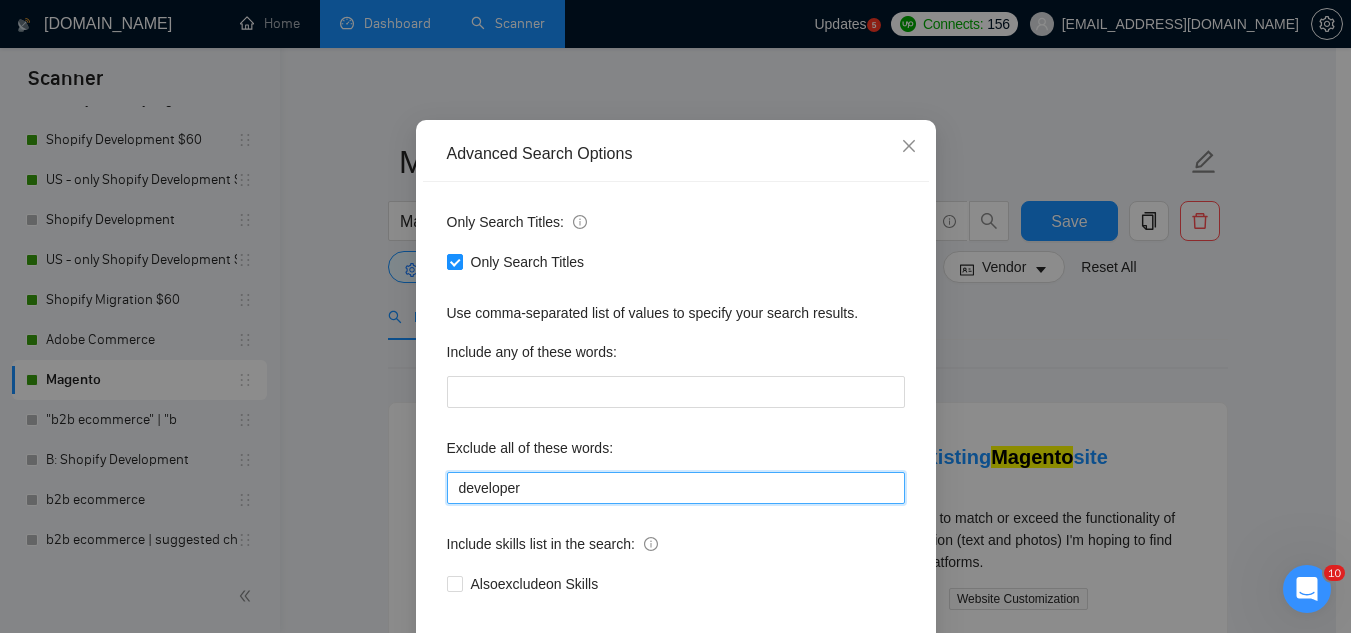 click on "developer" at bounding box center (676, 488) 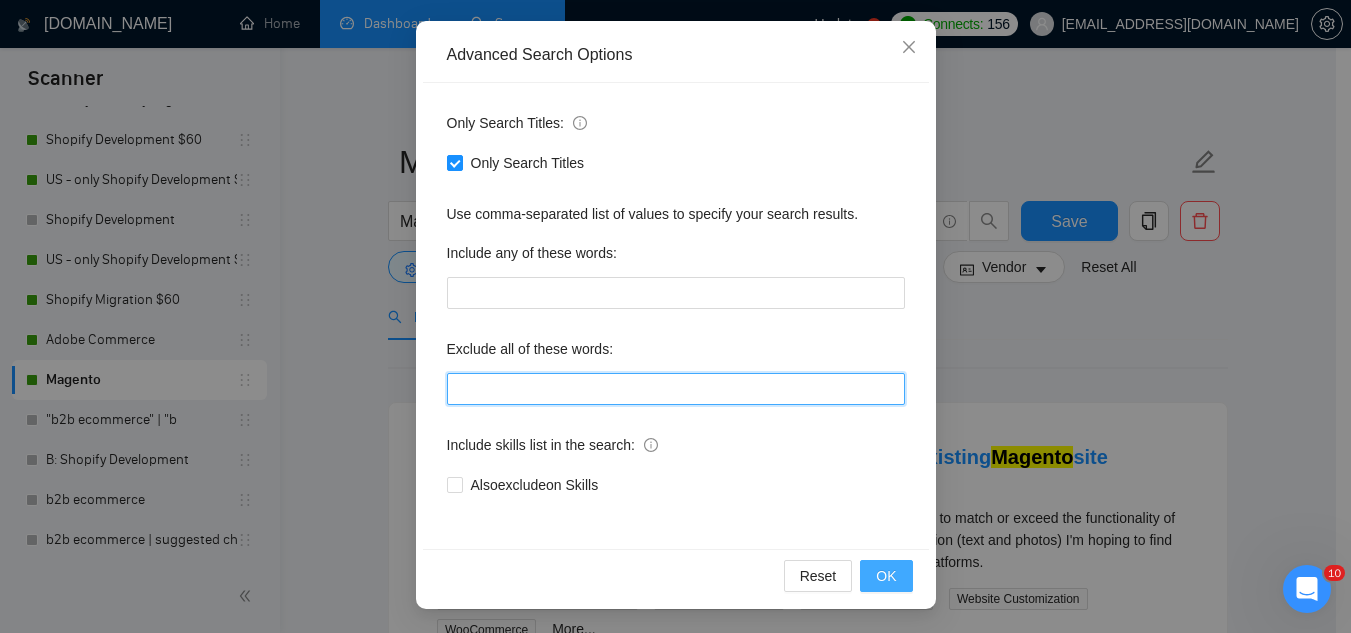 type 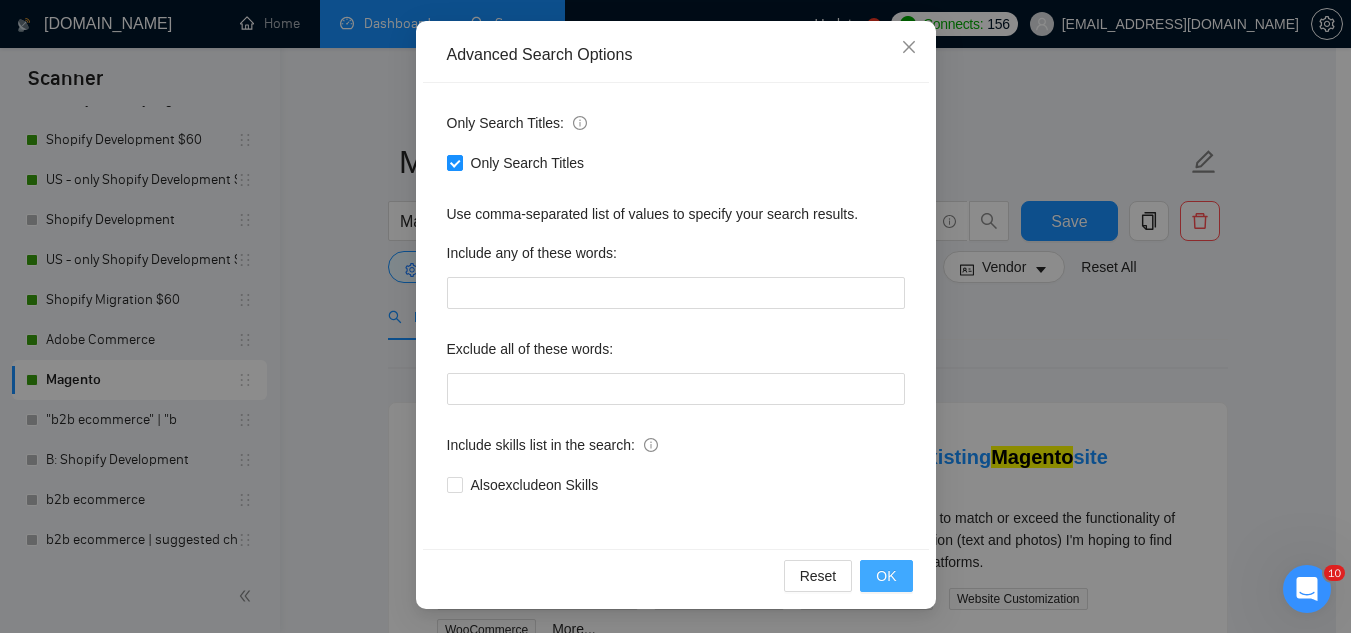 click on "OK" at bounding box center [886, 576] 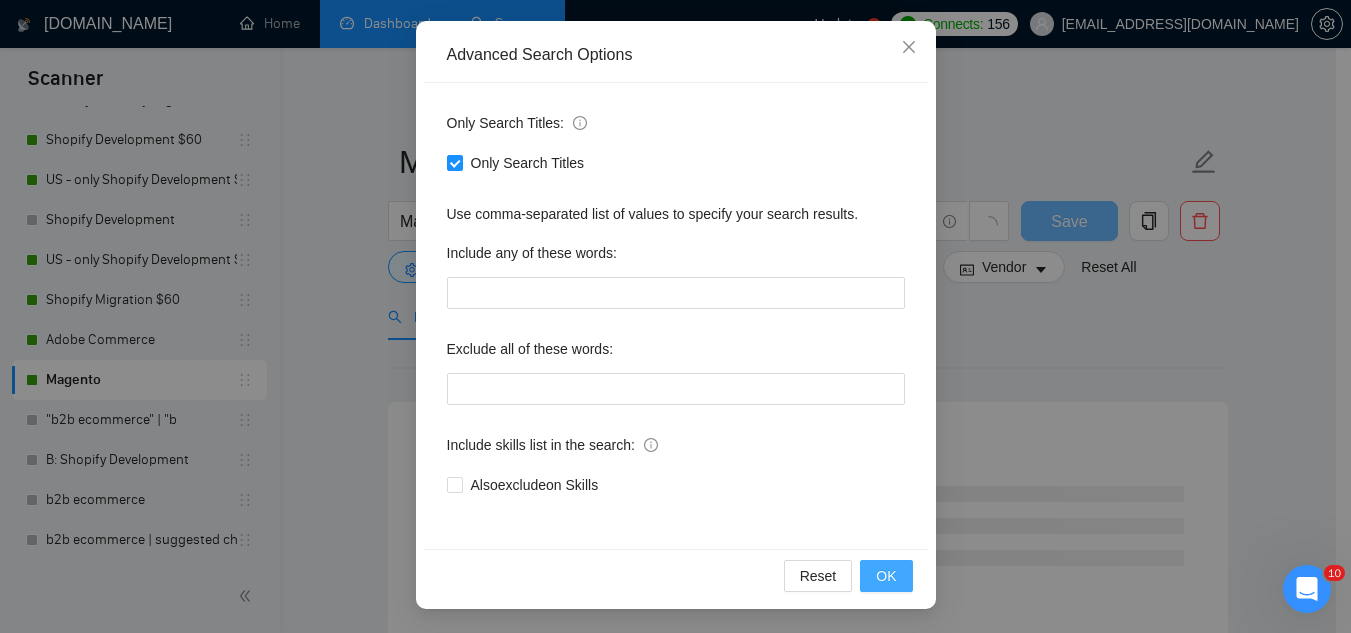 scroll, scrollTop: 99, scrollLeft: 0, axis: vertical 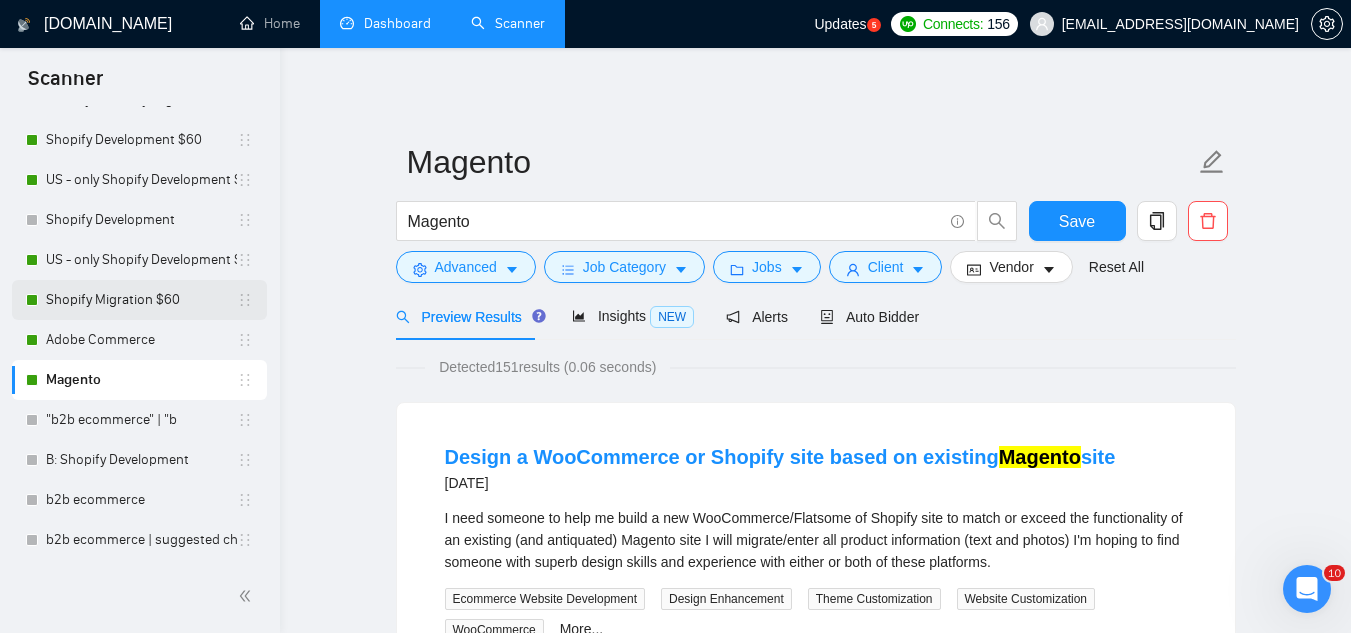 click on "Shopify Migration $60" at bounding box center [141, 300] 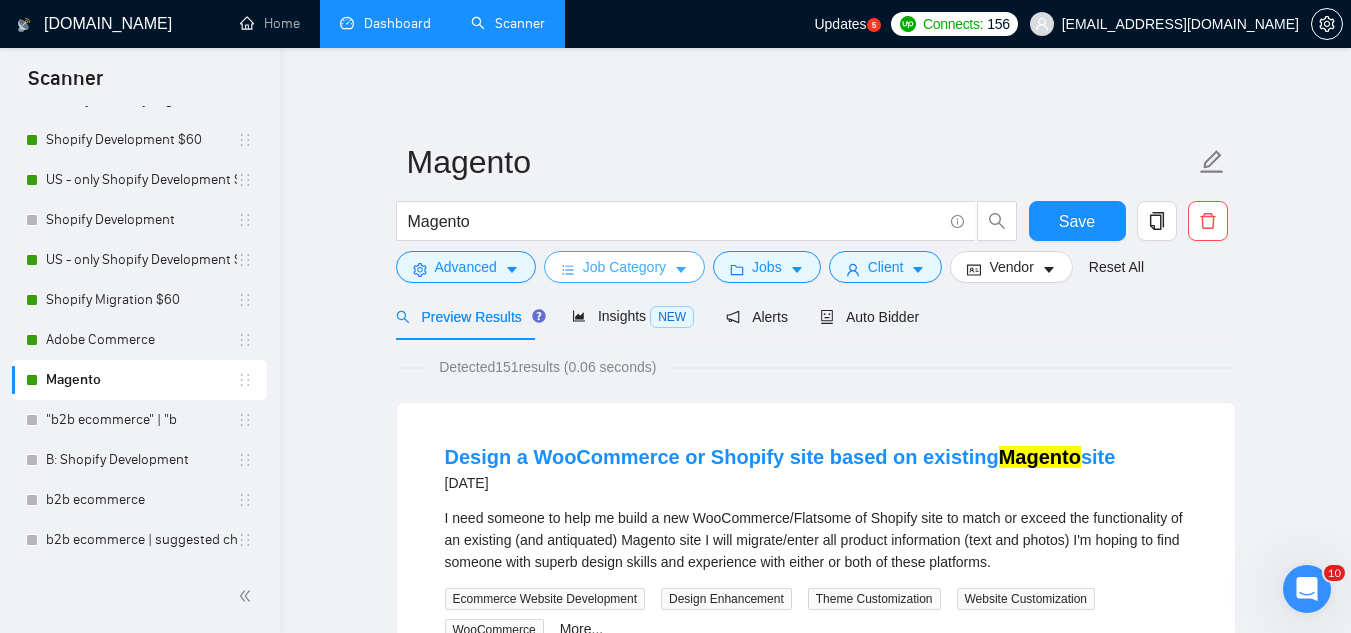 click on "Job Category" at bounding box center (624, 267) 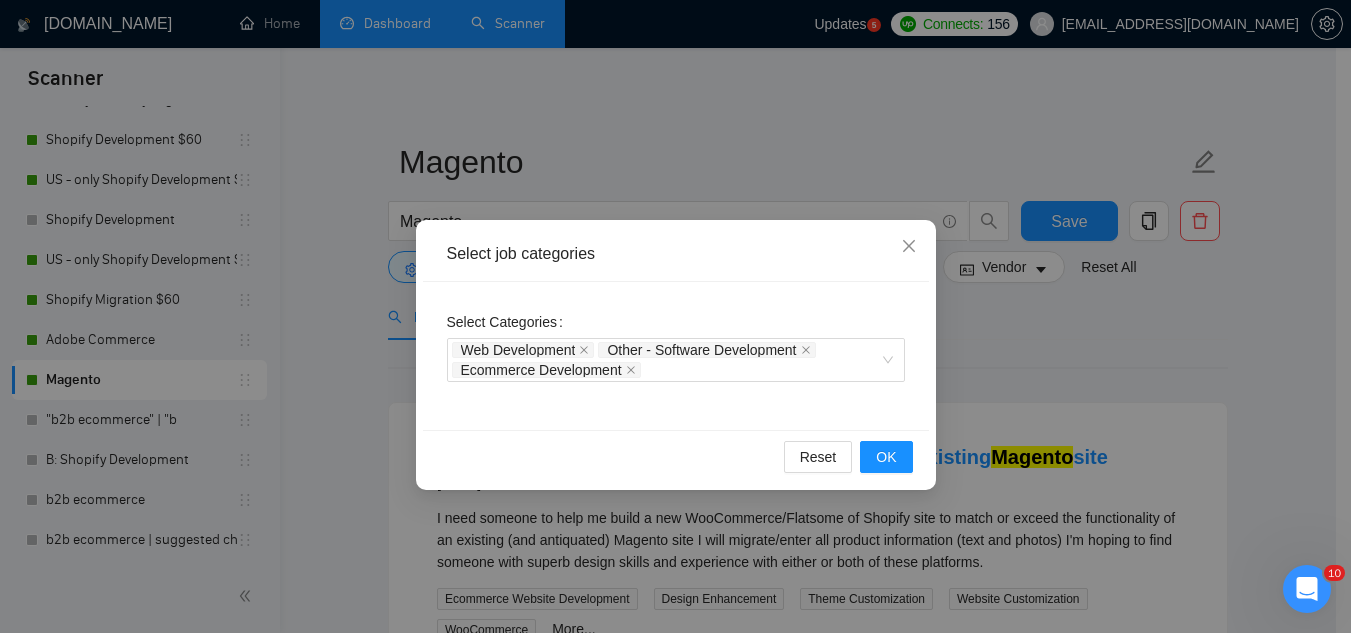 click on "Select job categories Select Categories Web Development Other - Software Development Ecommerce Development   Reset OK" at bounding box center [675, 316] 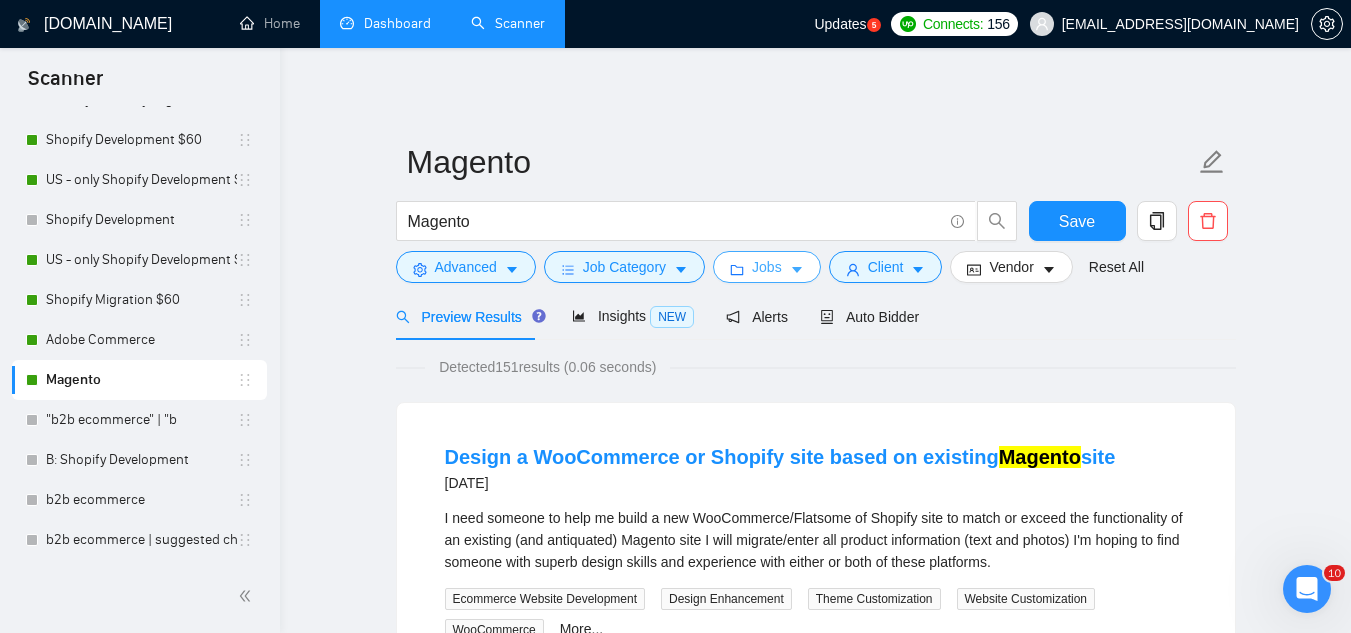 click on "Jobs" at bounding box center (767, 267) 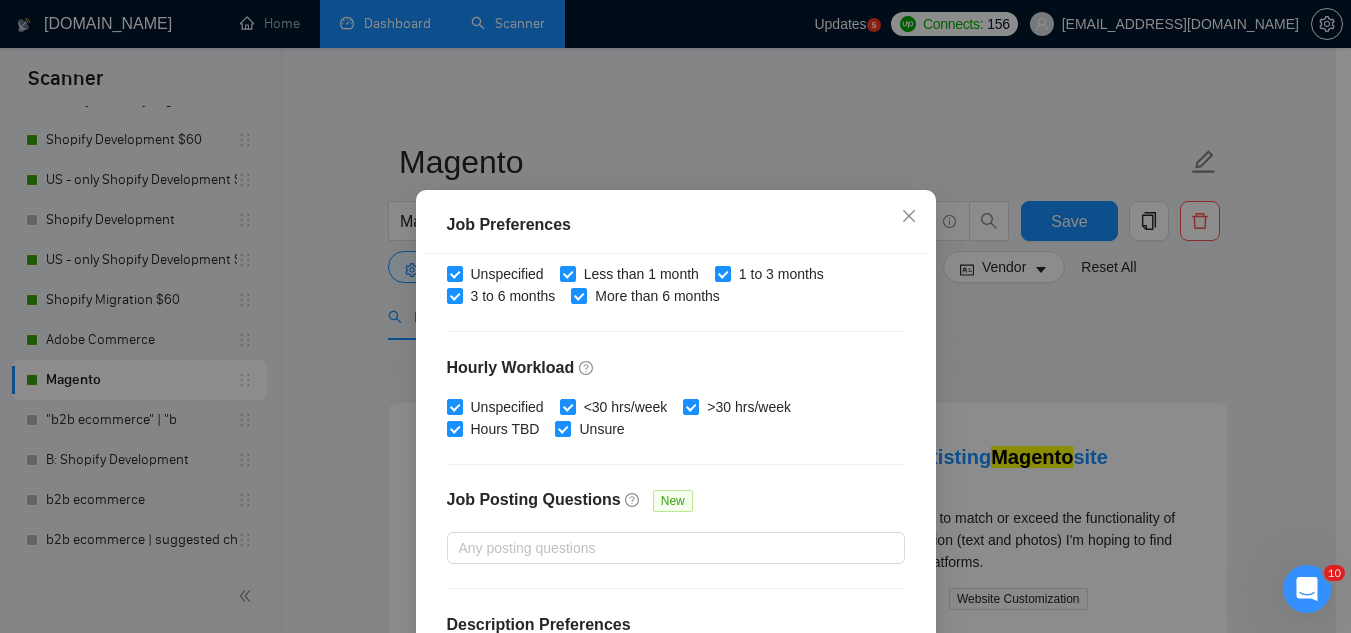 scroll, scrollTop: 683, scrollLeft: 0, axis: vertical 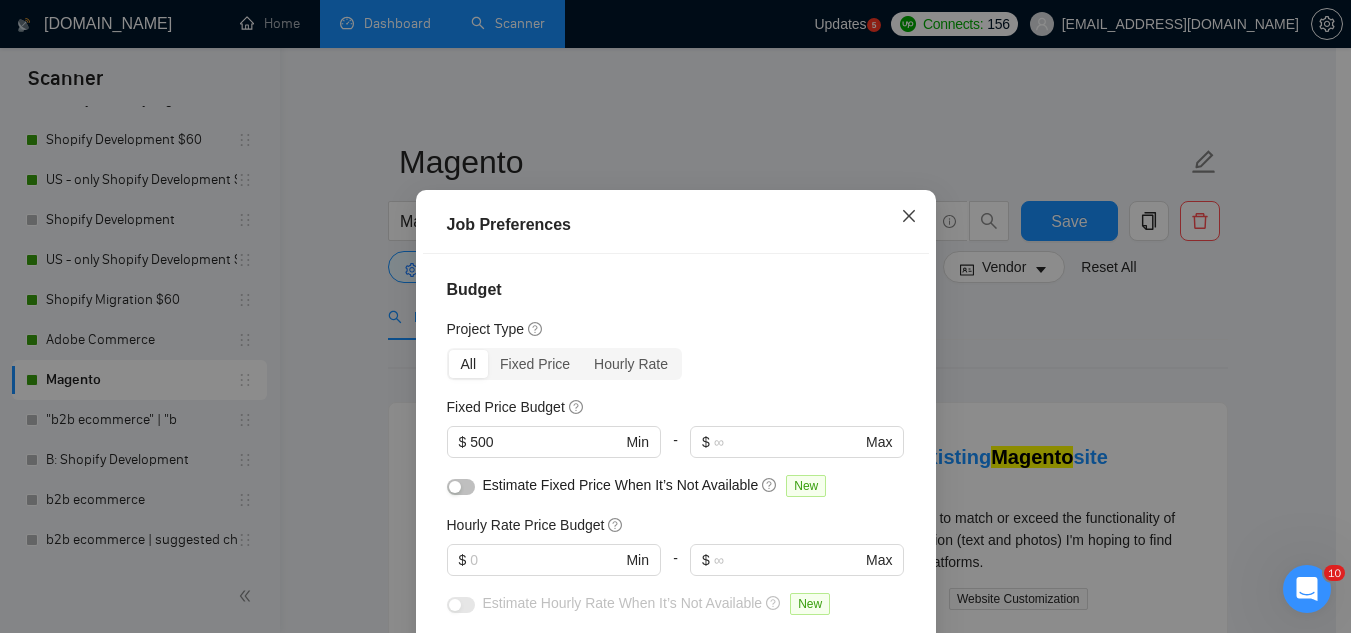 click 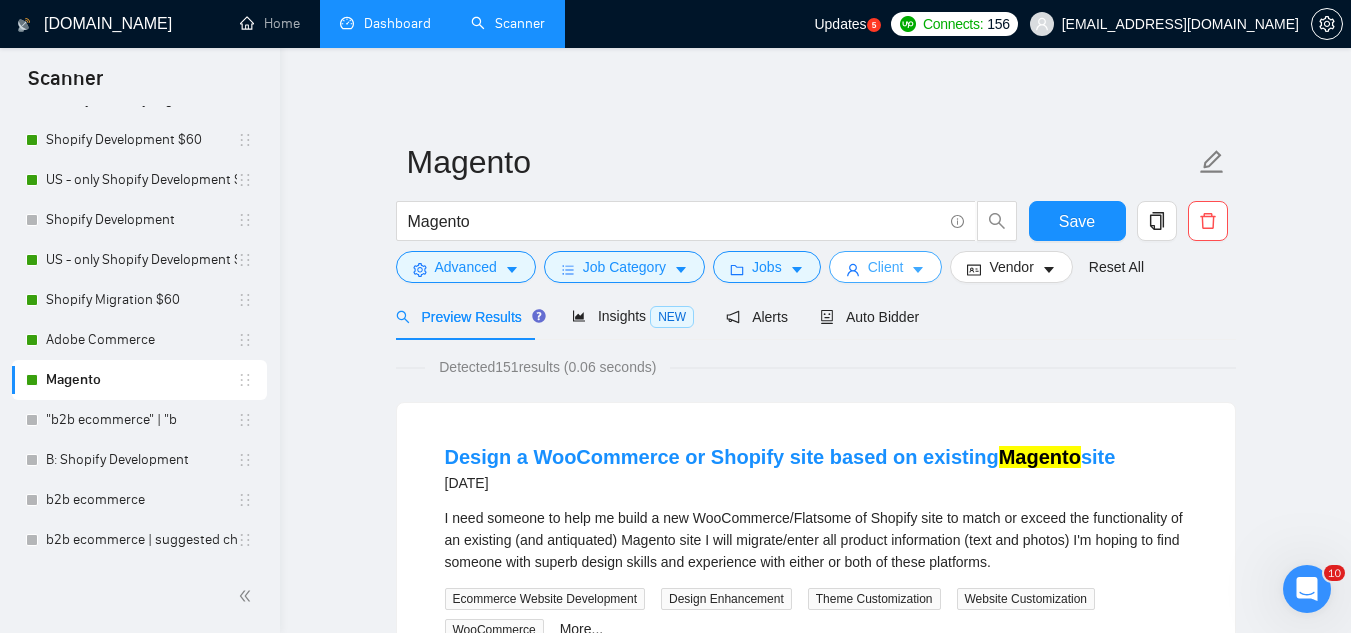 click on "Client" at bounding box center (886, 267) 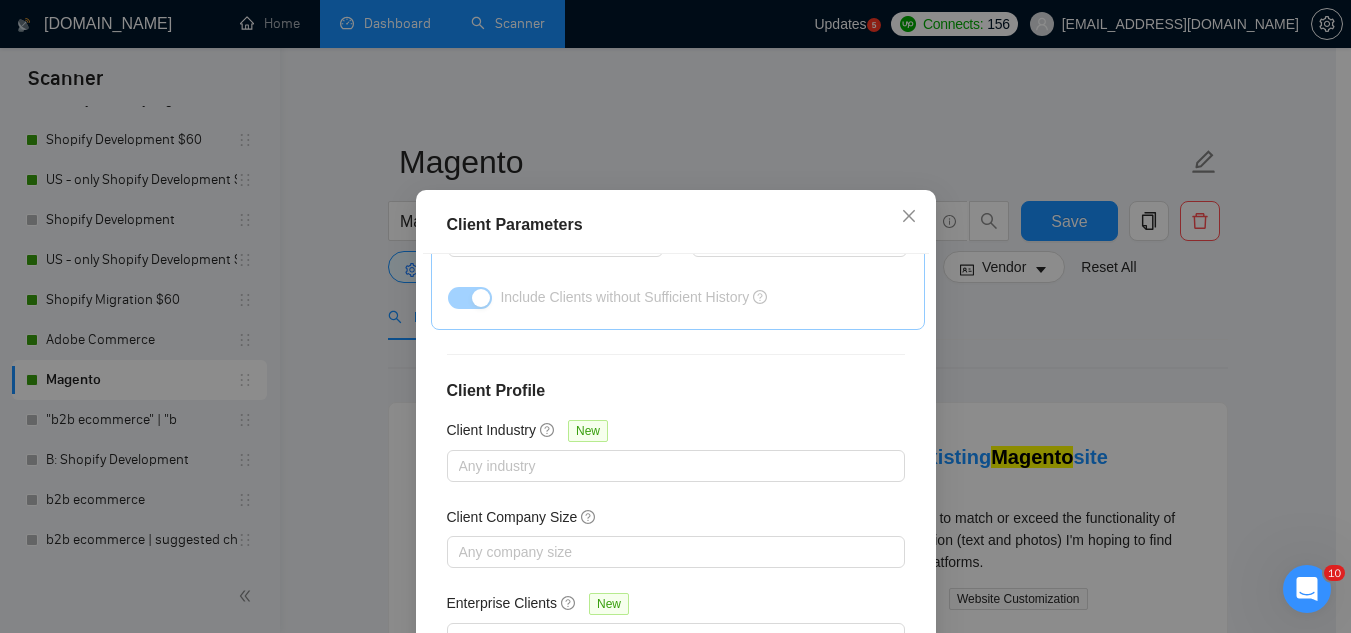 scroll, scrollTop: 801, scrollLeft: 0, axis: vertical 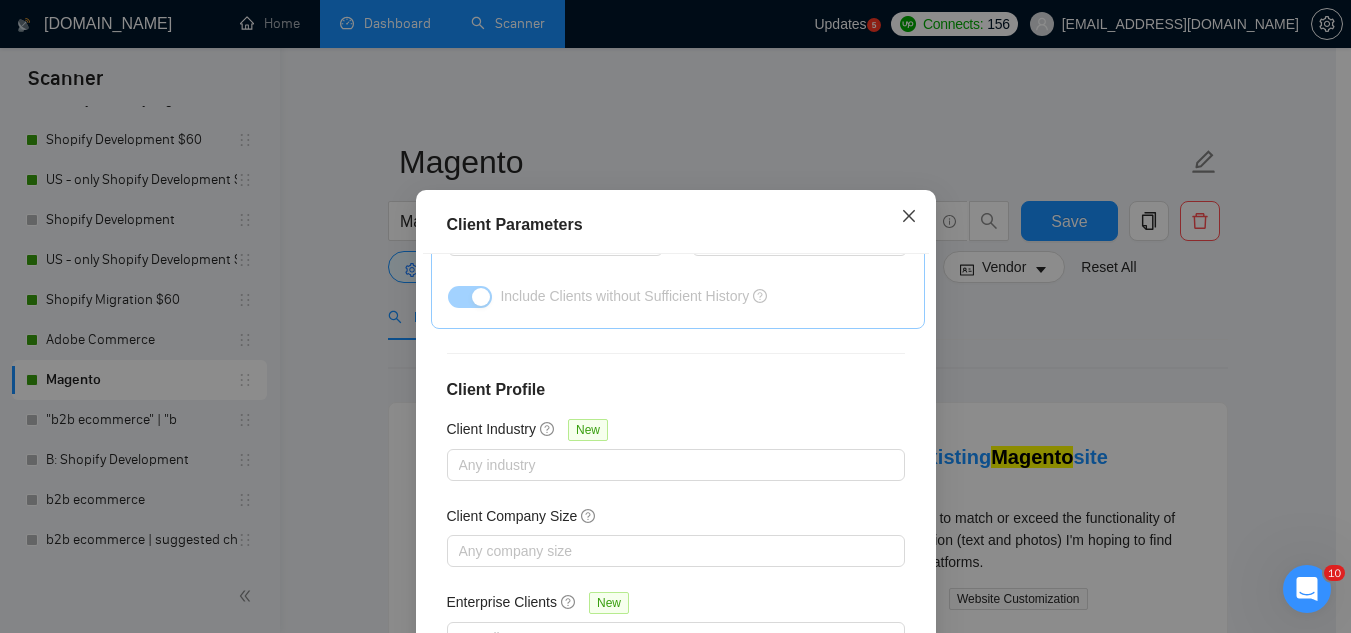 click 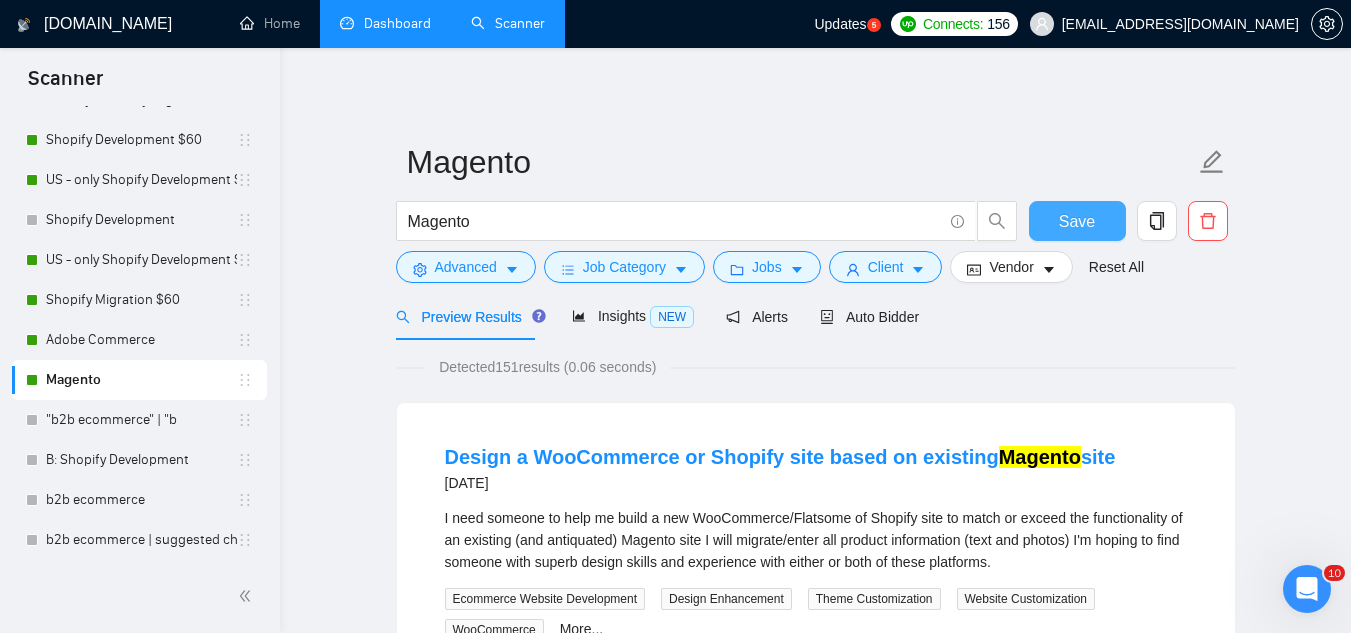 click on "Save" at bounding box center (1077, 221) 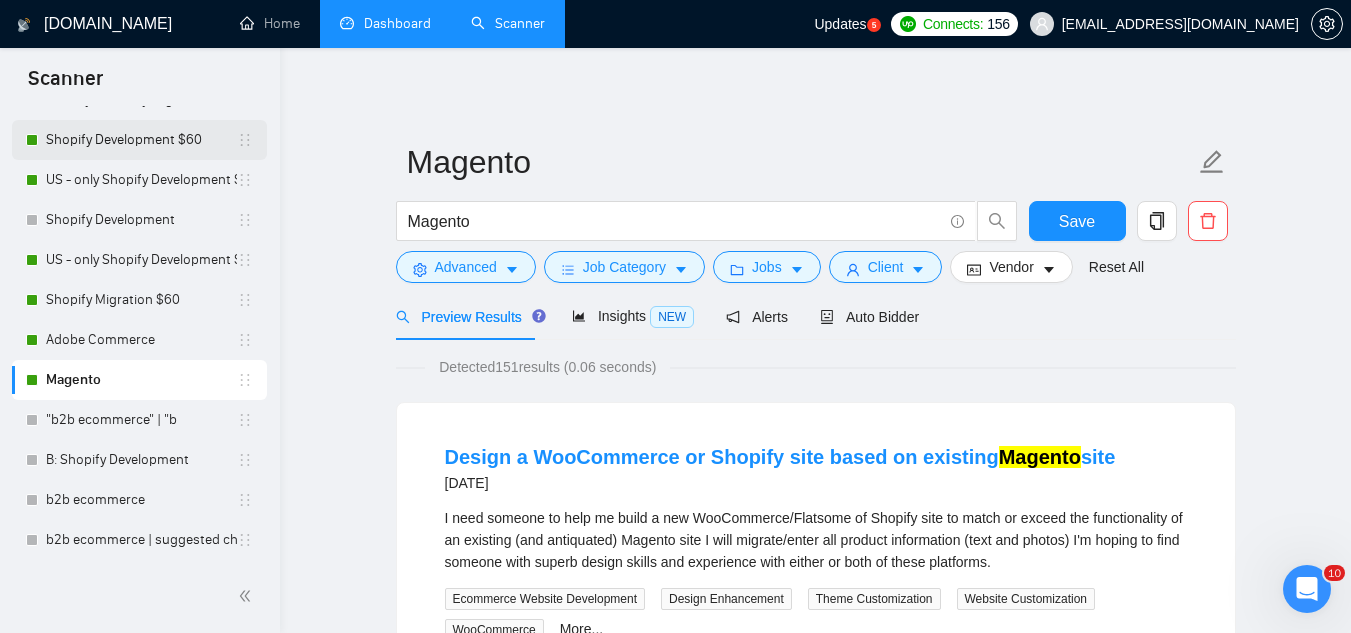 click on "Shopify Development $60" at bounding box center (141, 140) 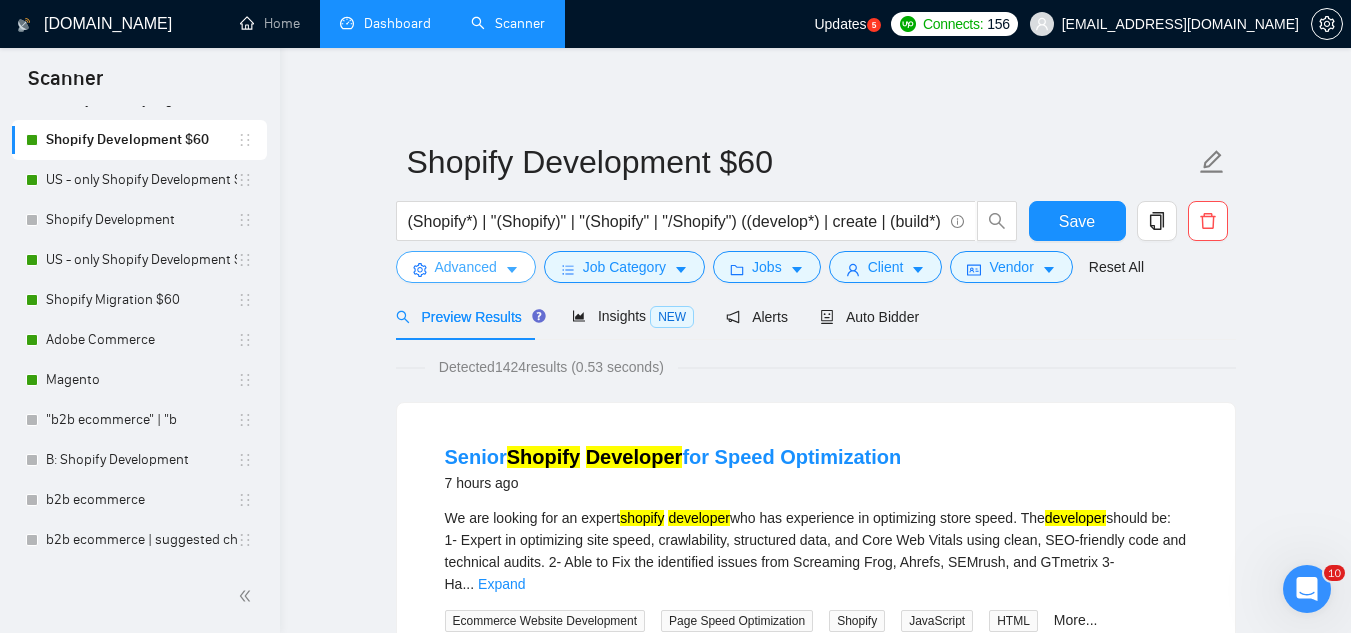 click on "Advanced" at bounding box center (466, 267) 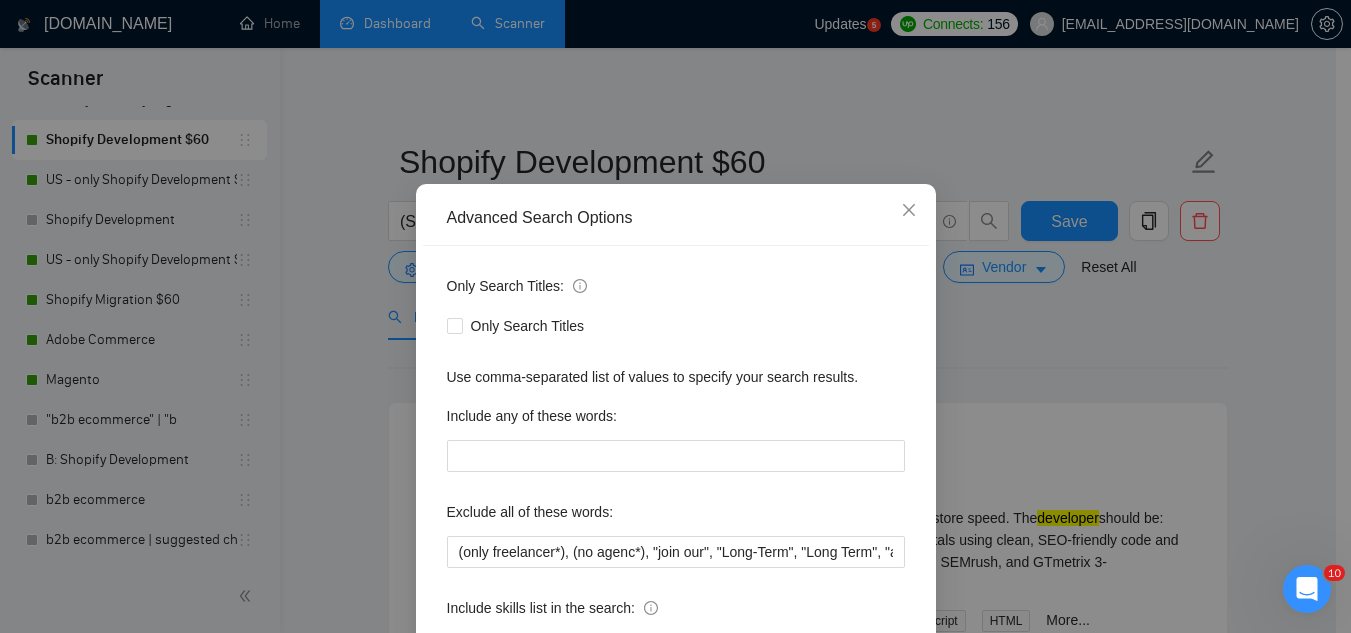 scroll, scrollTop: 100, scrollLeft: 0, axis: vertical 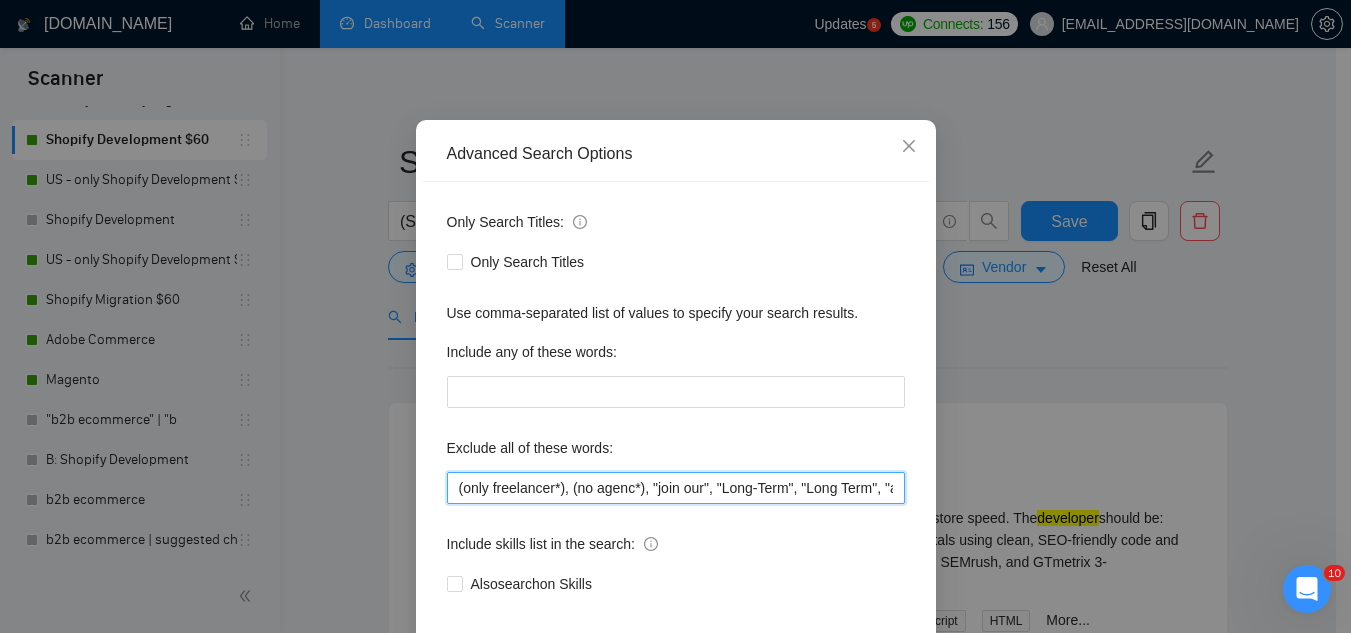 click on "(only freelancer*), (no agenc*), "join our", "Long-Term", "Long Term", "app", "engineer", "budget", "low budget", "tight budget", "affordable", "cheap", "cheapest", "competitive pricing", "most competitive pricing", "cost-effective", "cost effective", "cost-efficient", "under $200", "under $500", "around $500", "weekly installments", "looking to keep costs down", "please quote lowest", "basic site", "simple site", "simple store", "2 products", "two products", "5 products", "few pages", "single page", "one page", "just a homepage", "three pages", "initial brand testing", "quick MVP", "MVP only", "just need tweaks", "minor tweak", "quick fix", "training", "teach me", "mentorship", "1:1 guidance", "walk me through", "screen-share", "show me how", "quick turnaround", "ASAP delivery", "start immediately", "urgent but low budget", "need in 1–3 days", "24 hour job", "free theme", "use a free theme", "nothing fancy", "basic template", "no custom code", "minimalist only" at bounding box center [676, 488] 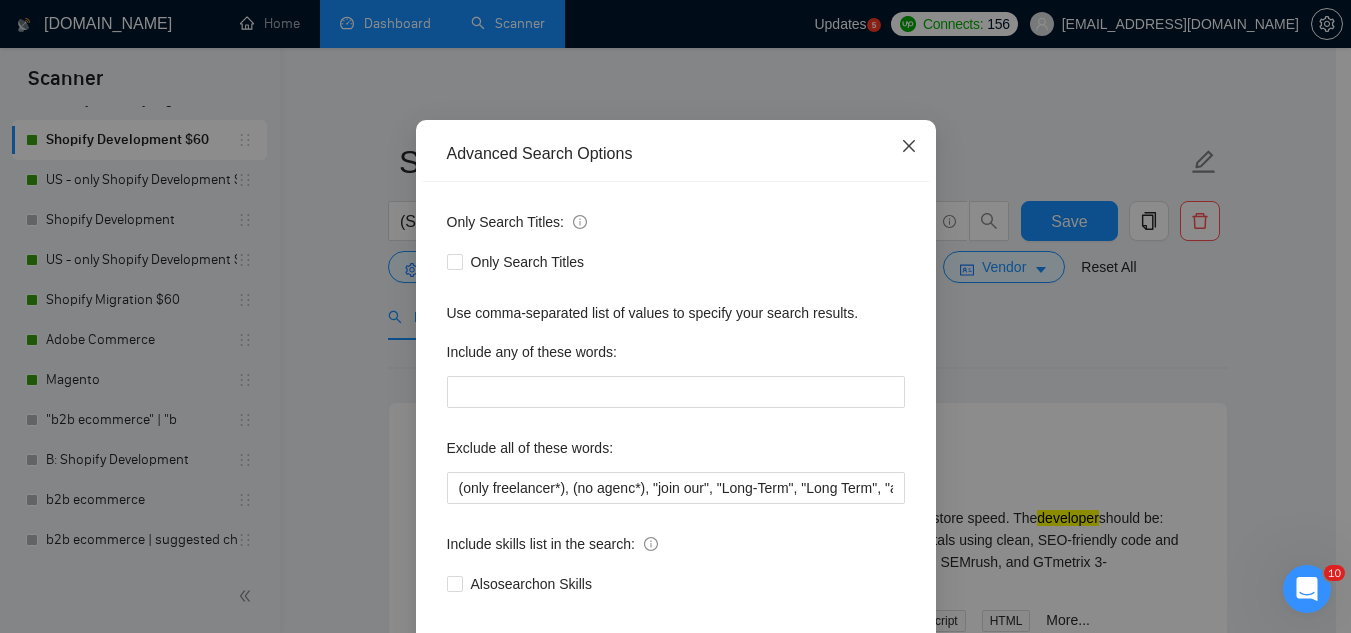 click 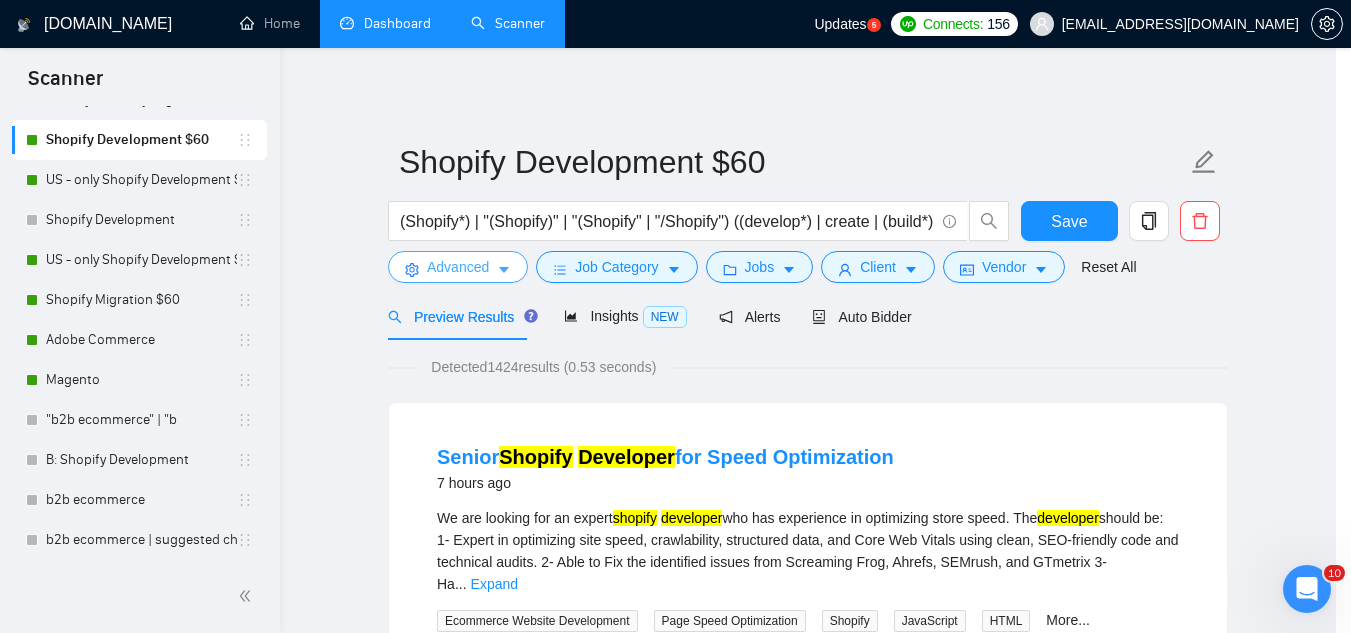 scroll, scrollTop: 99, scrollLeft: 0, axis: vertical 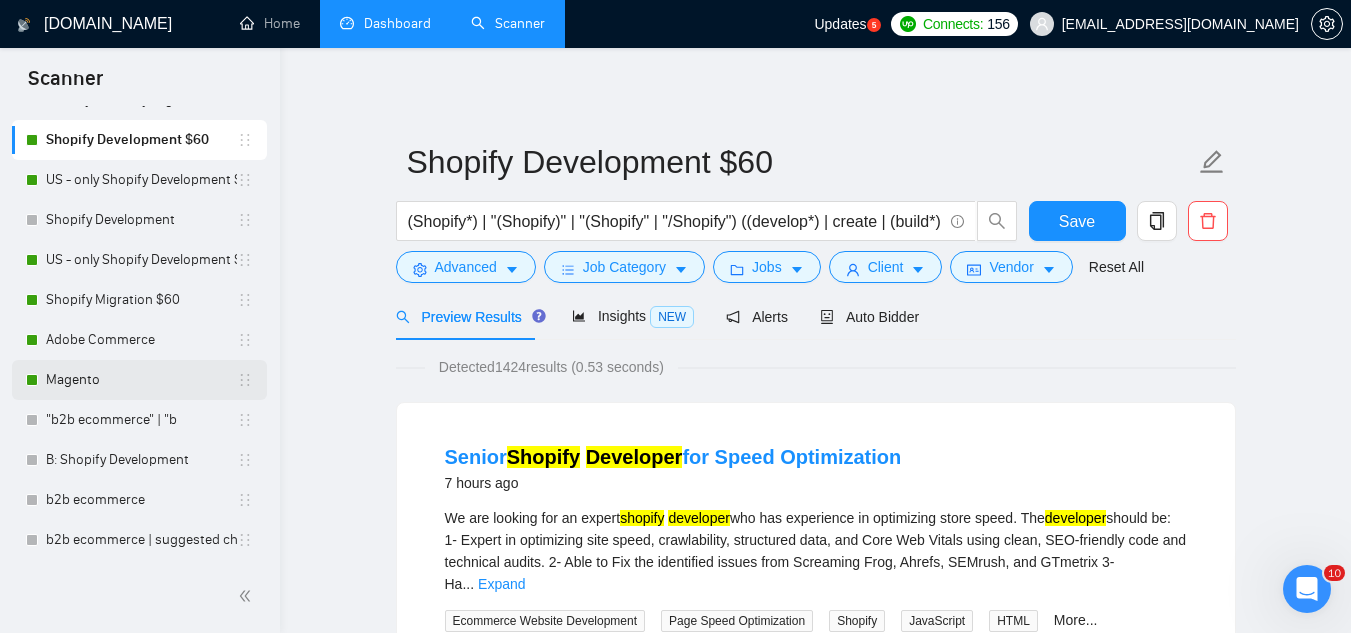 click on "Magento" at bounding box center [141, 380] 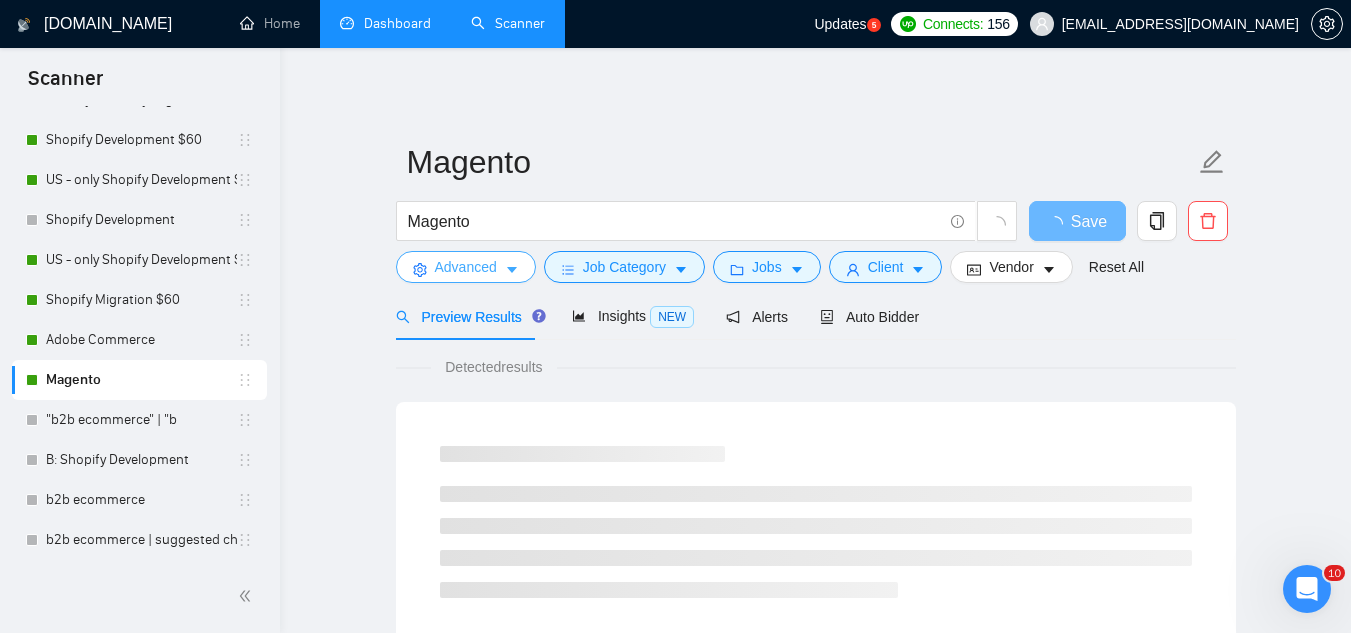 click on "Advanced" at bounding box center [466, 267] 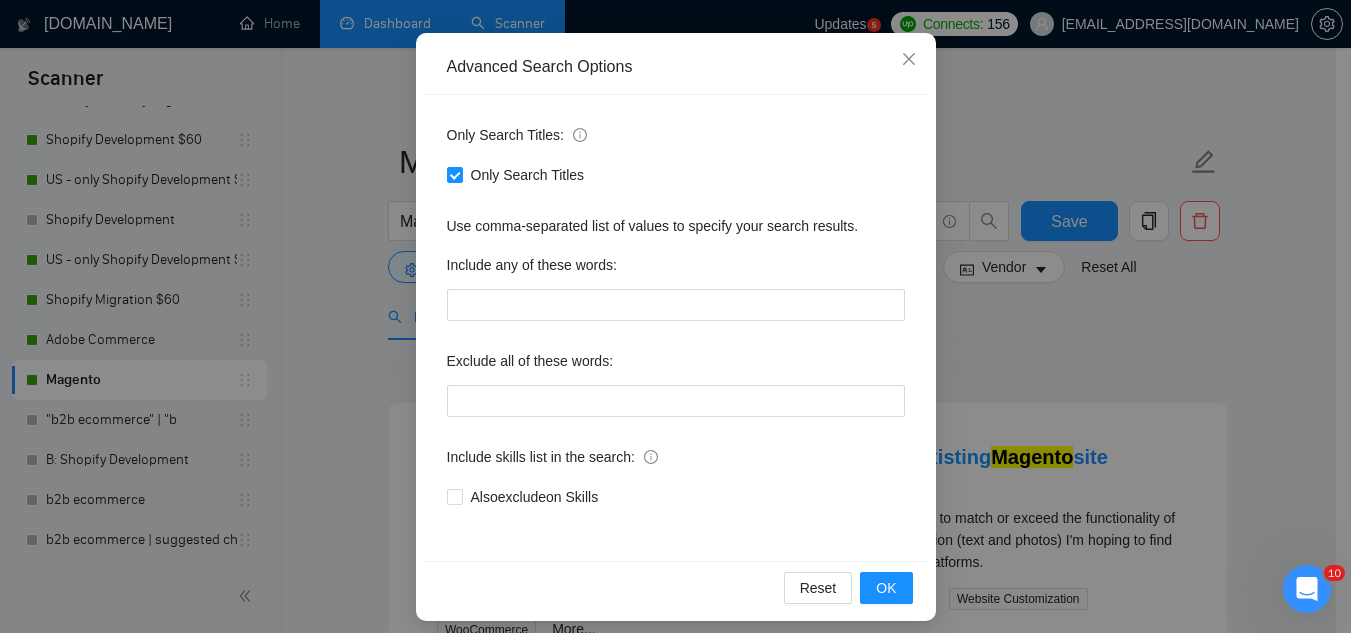 scroll, scrollTop: 189, scrollLeft: 0, axis: vertical 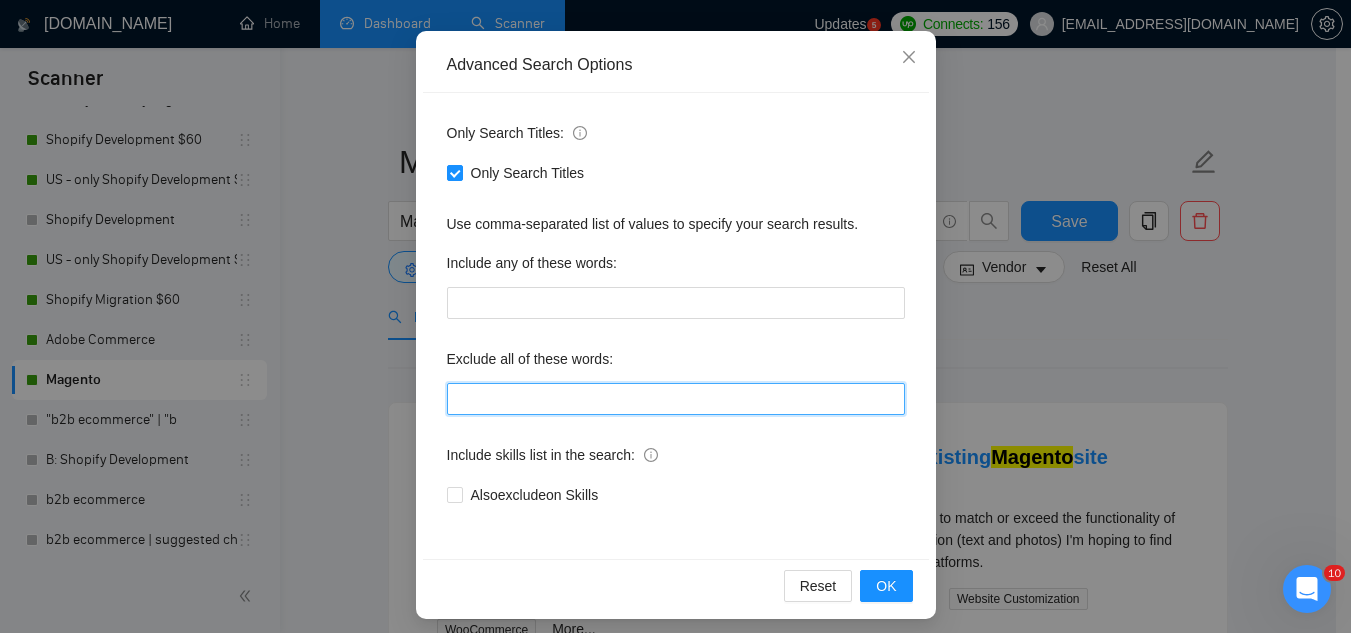 click at bounding box center (676, 399) 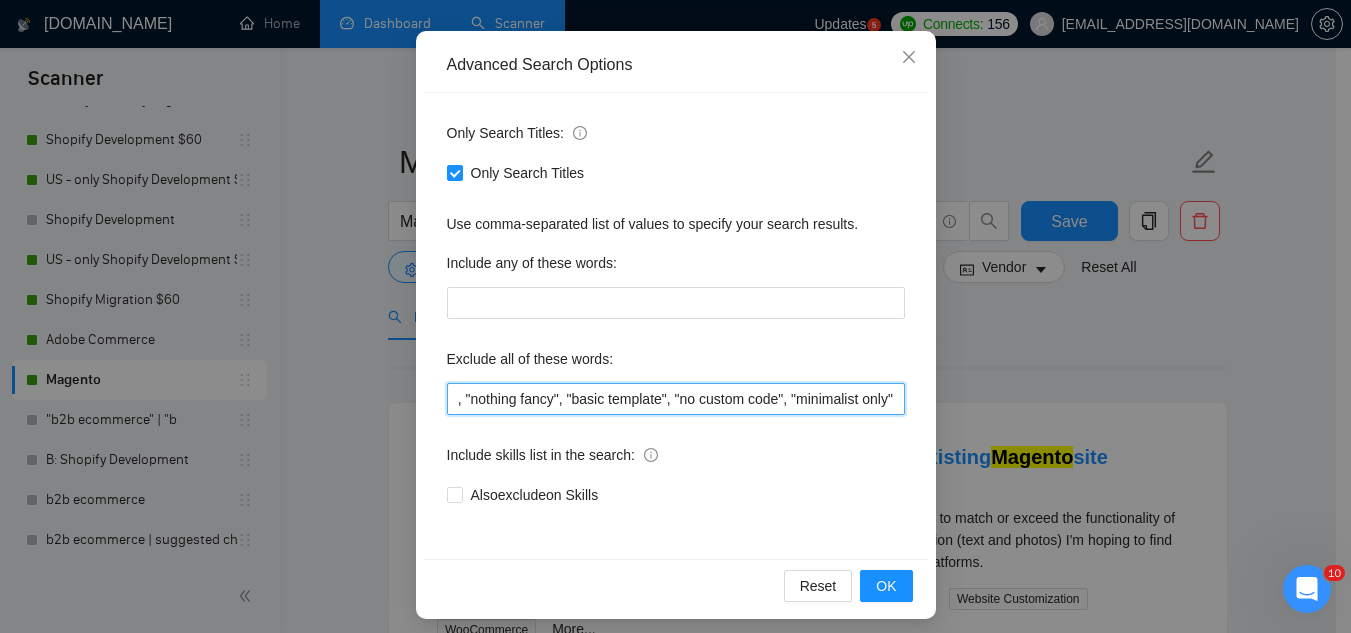 scroll, scrollTop: 0, scrollLeft: 5466, axis: horizontal 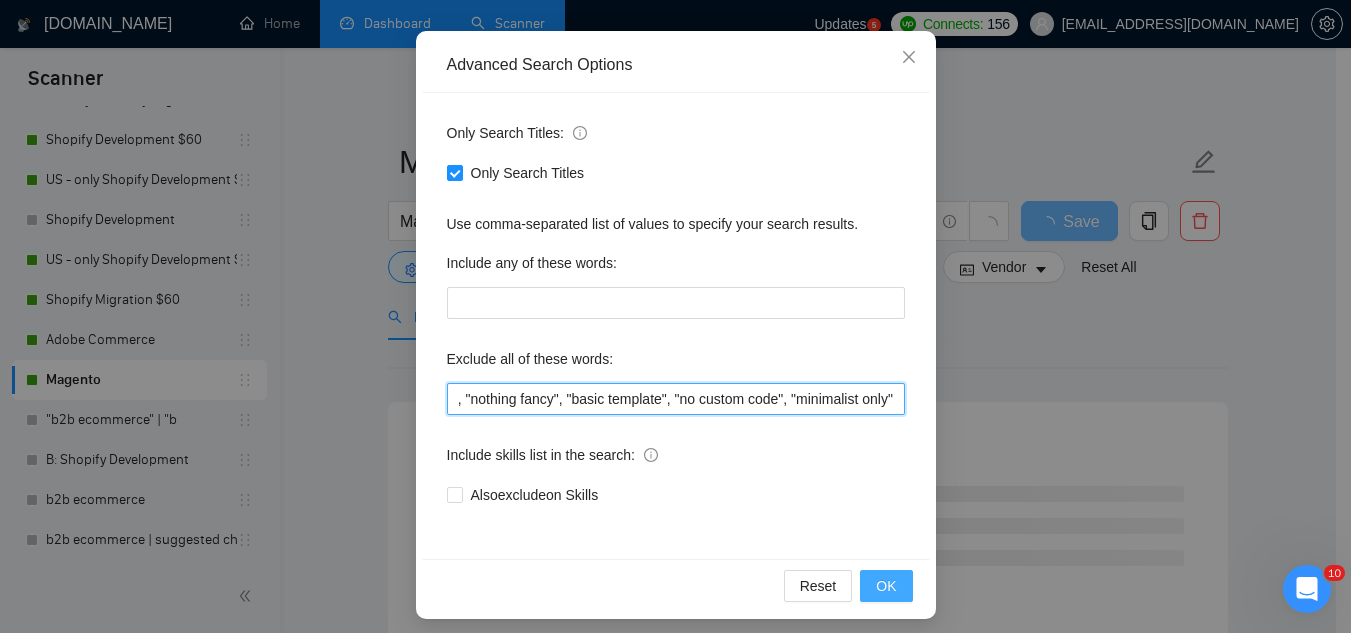 type on "(only freelancer*), (no agenc*), "join our", "Long-Term", "Long Term", "app", "engineer", "budget", "low budget", "tight budget", "affordable", "cheap", "cheapest", "competitive pricing", "most competitive pricing", "cost-effective", "cost effective", "cost-efficient", "under $200", "under $500", "around $500", "weekly installments", "looking to keep costs down", "please quote lowest", "basic site", "simple site", "simple store", "2 products", "two products", "5 products", "few pages", "single page", "one page", "just a homepage", "three pages", "initial brand testing", "quick MVP", "MVP only", "just need tweaks", "minor tweak", "quick fix", "training", "teach me", "mentorship", "1:1 guidance", "walk me through", "screen-share", "show me how", "quick turnaround", "ASAP delivery", "start immediately", "urgent but low budget", "need in 1–3 days", "24 hour job", "free theme", "use a free theme", "nothing fancy", "basic template", "no custom code", "minimalist only"" 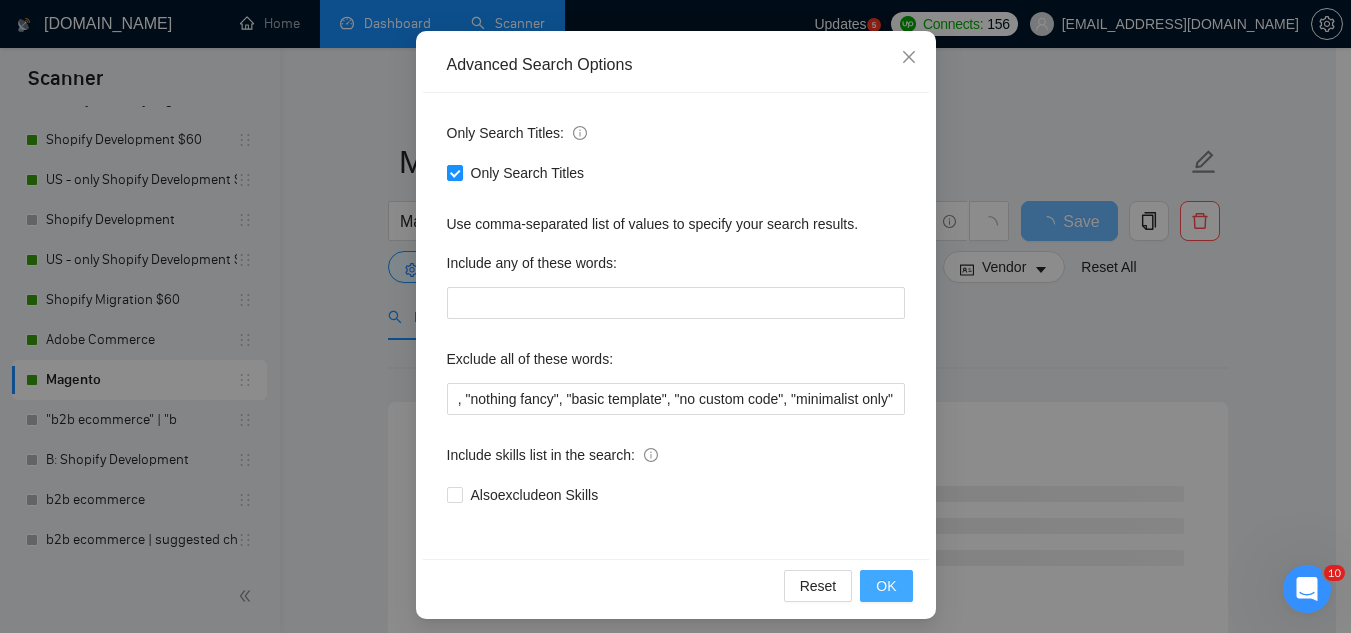 click on "OK" at bounding box center [886, 586] 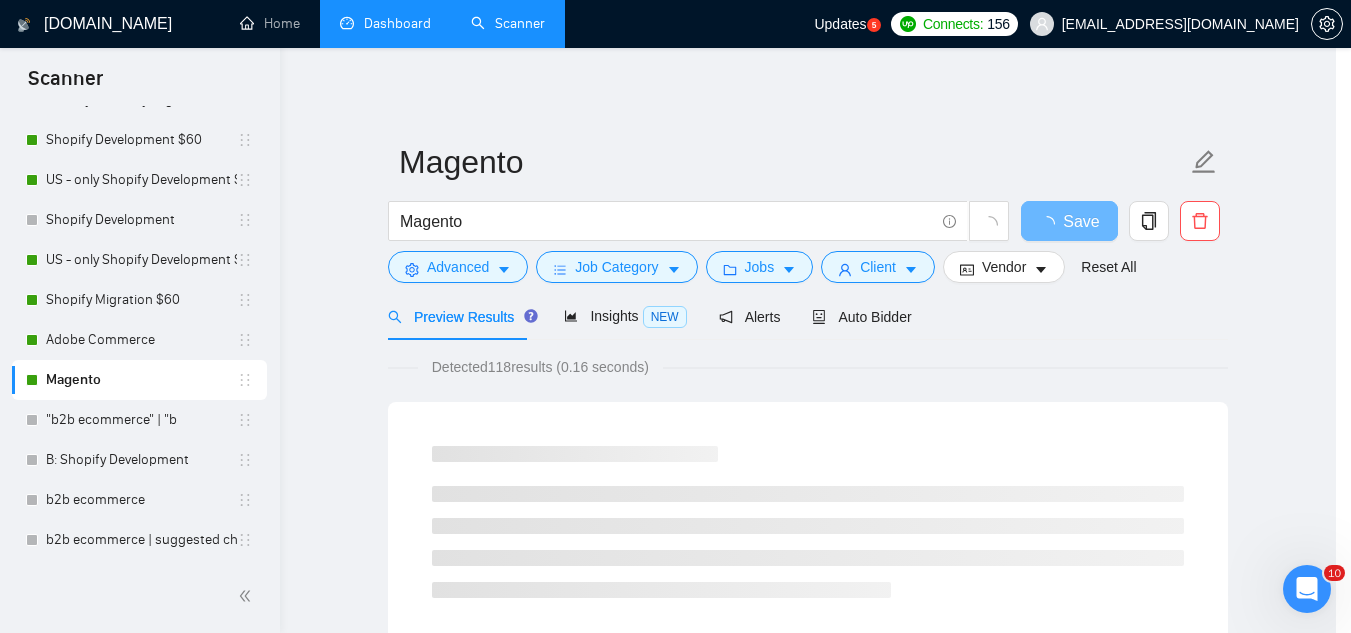 scroll, scrollTop: 99, scrollLeft: 0, axis: vertical 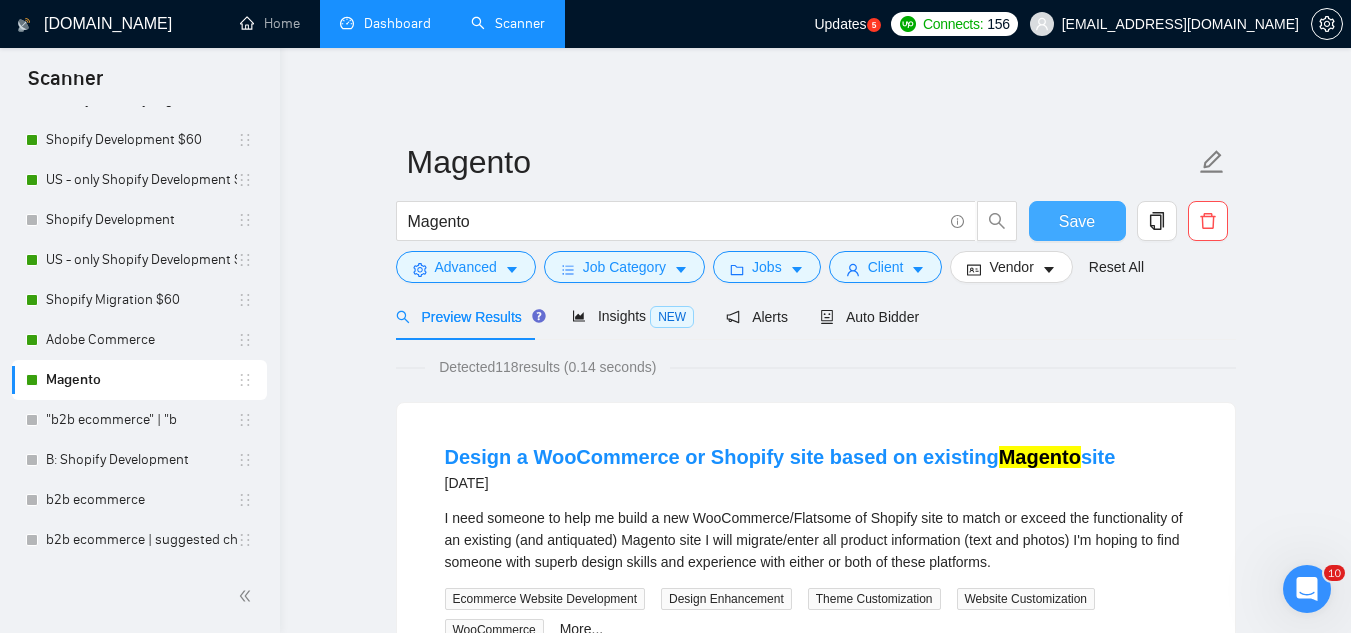 click on "Save" at bounding box center [1077, 221] 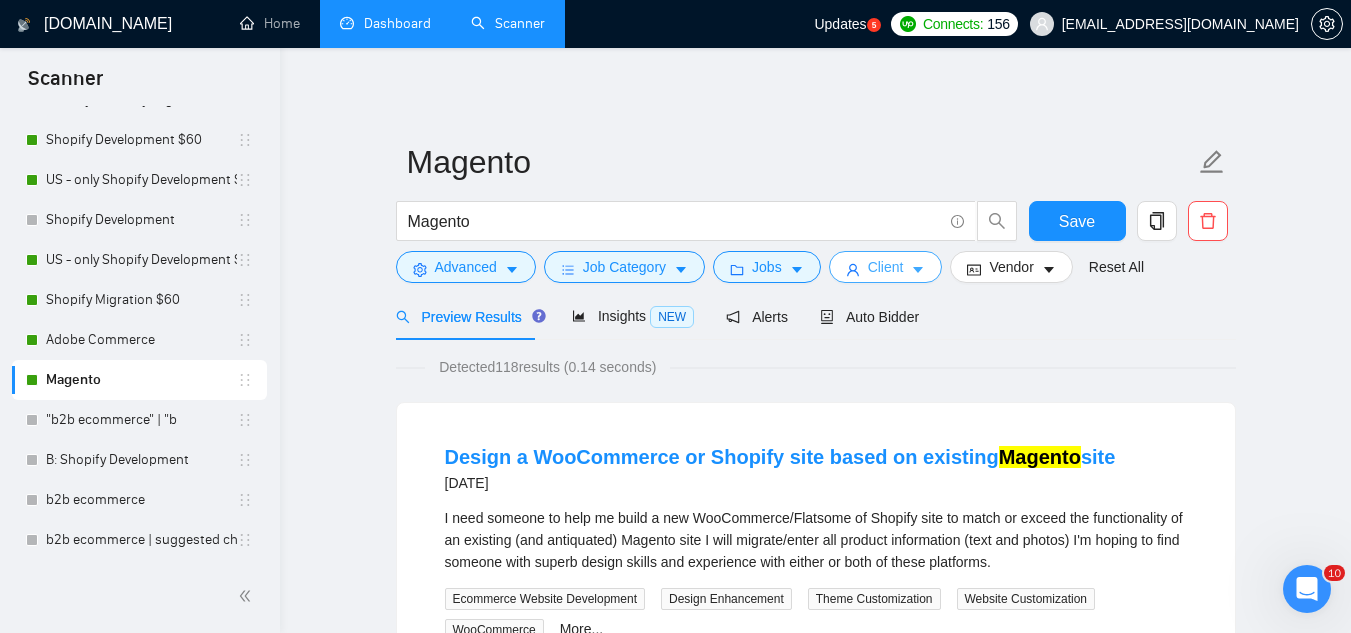 click on "Client" at bounding box center [886, 267] 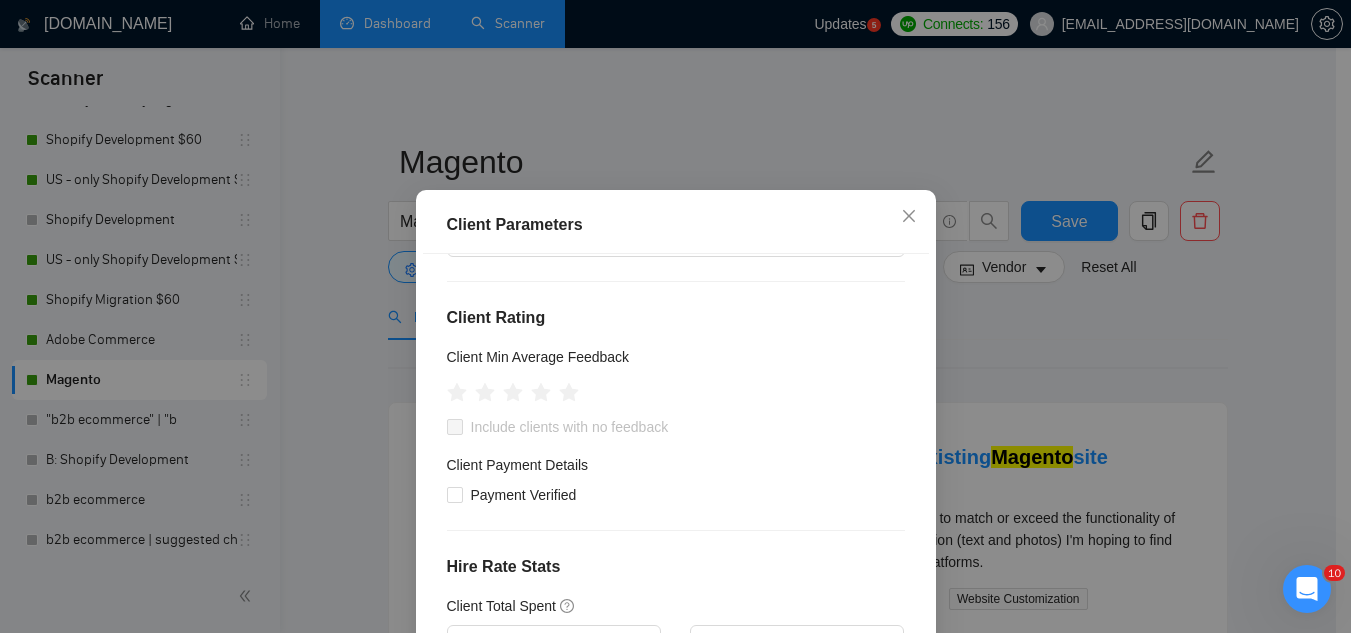 scroll, scrollTop: 101, scrollLeft: 0, axis: vertical 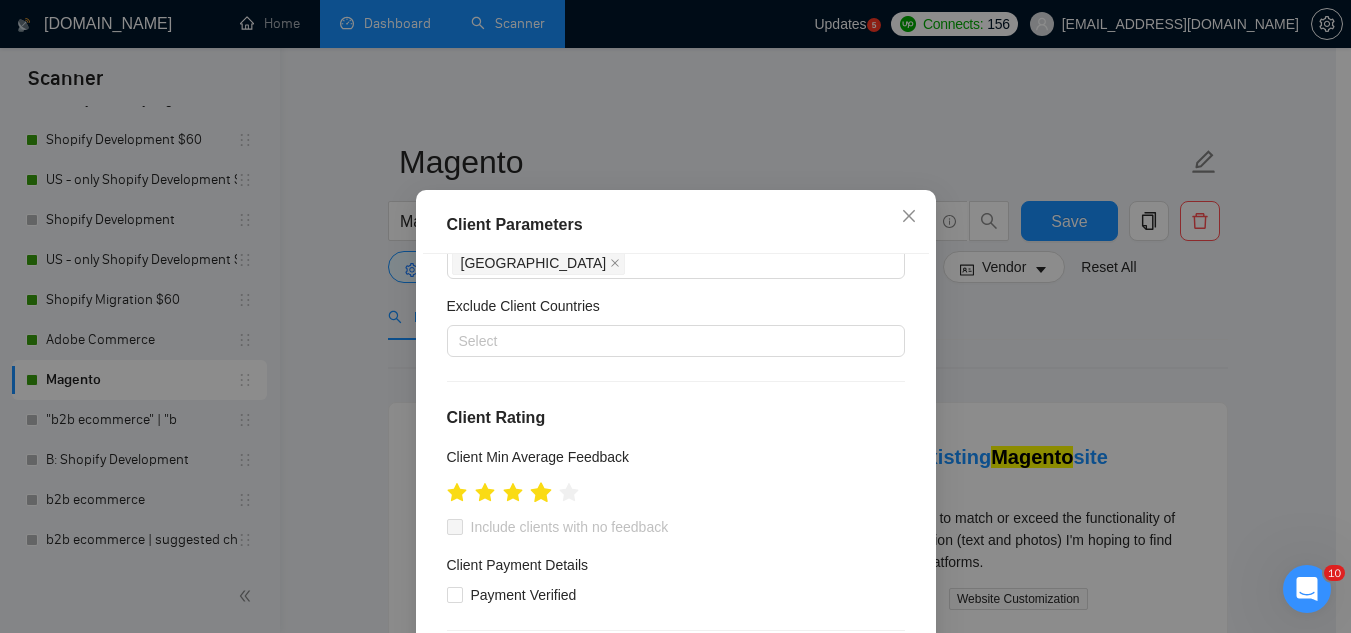 click 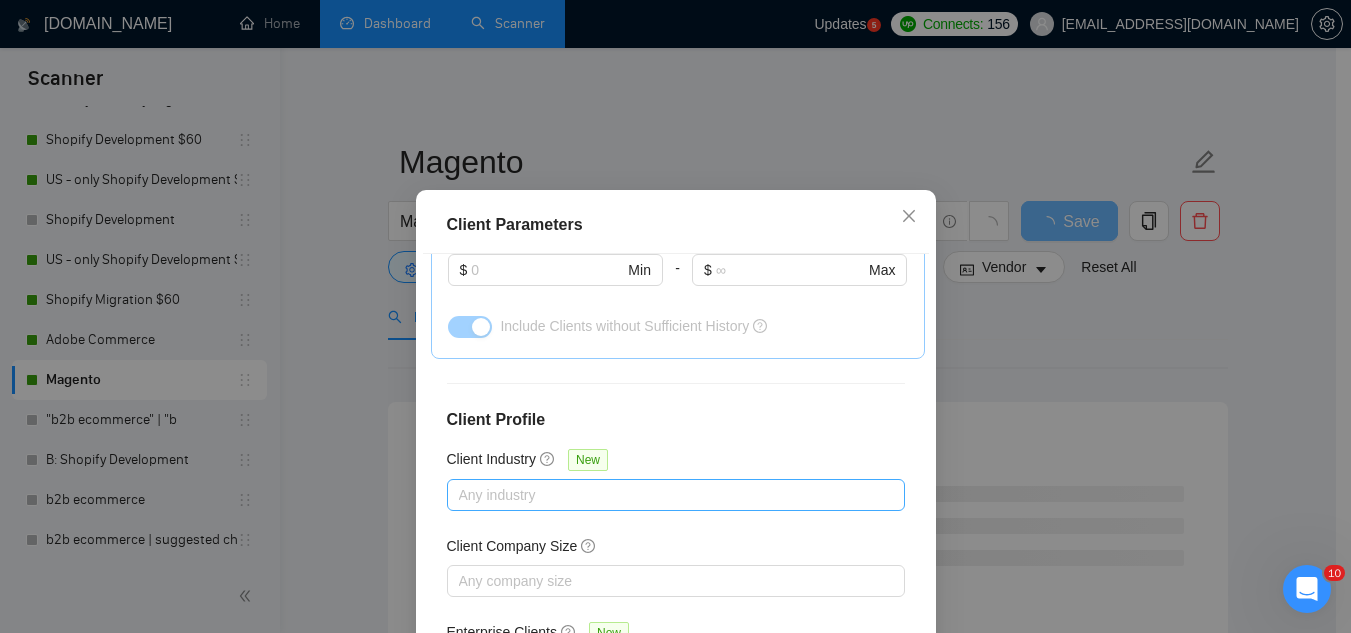 scroll, scrollTop: 801, scrollLeft: 0, axis: vertical 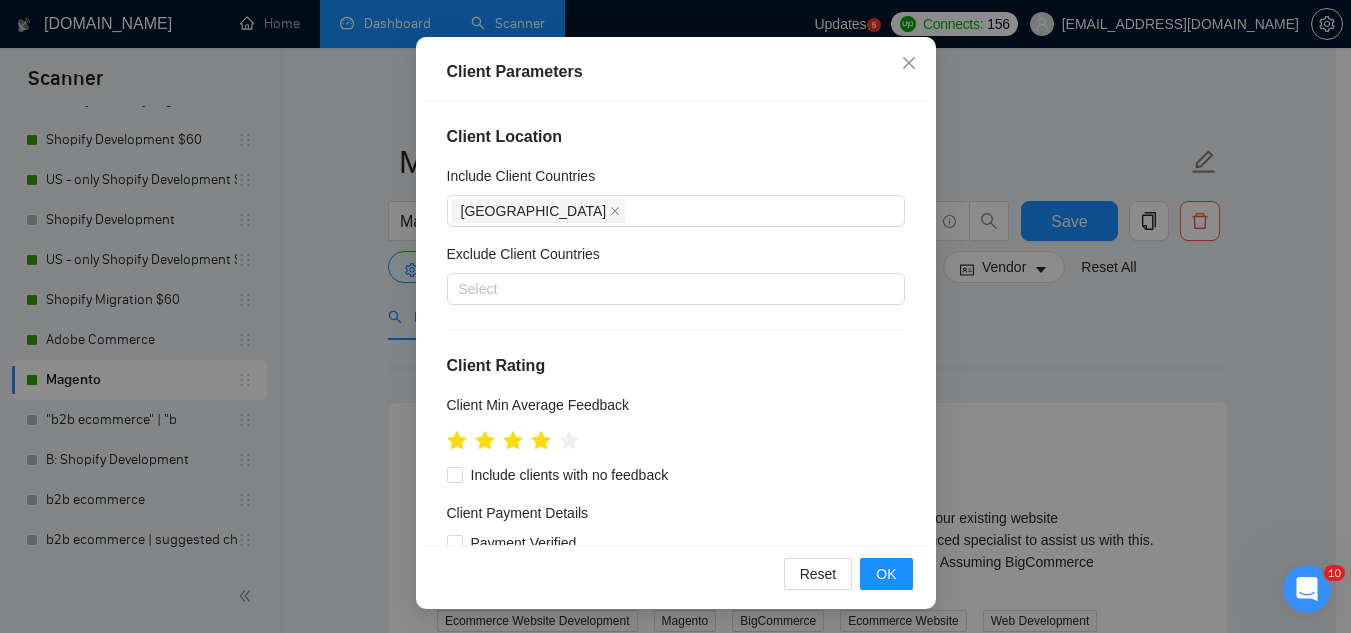 click on "Client Location Include Client Countries [GEOGRAPHIC_DATA]   Exclude Client Countries   Select Client Rating Client Min Average Feedback Include clients with no feedback Client Payment Details Payment Verified Hire Rate Stats   Client Total Spent $ Min - $ Max Client Hire Rate New   Any hire rate   Avg Hourly Rate Paid New $ Min - $ Max Include Clients without Sufficient History Client Profile Client Industry New   Any industry Client Company Size   Any company size Enterprise Clients New   Any clients" at bounding box center [676, 322] 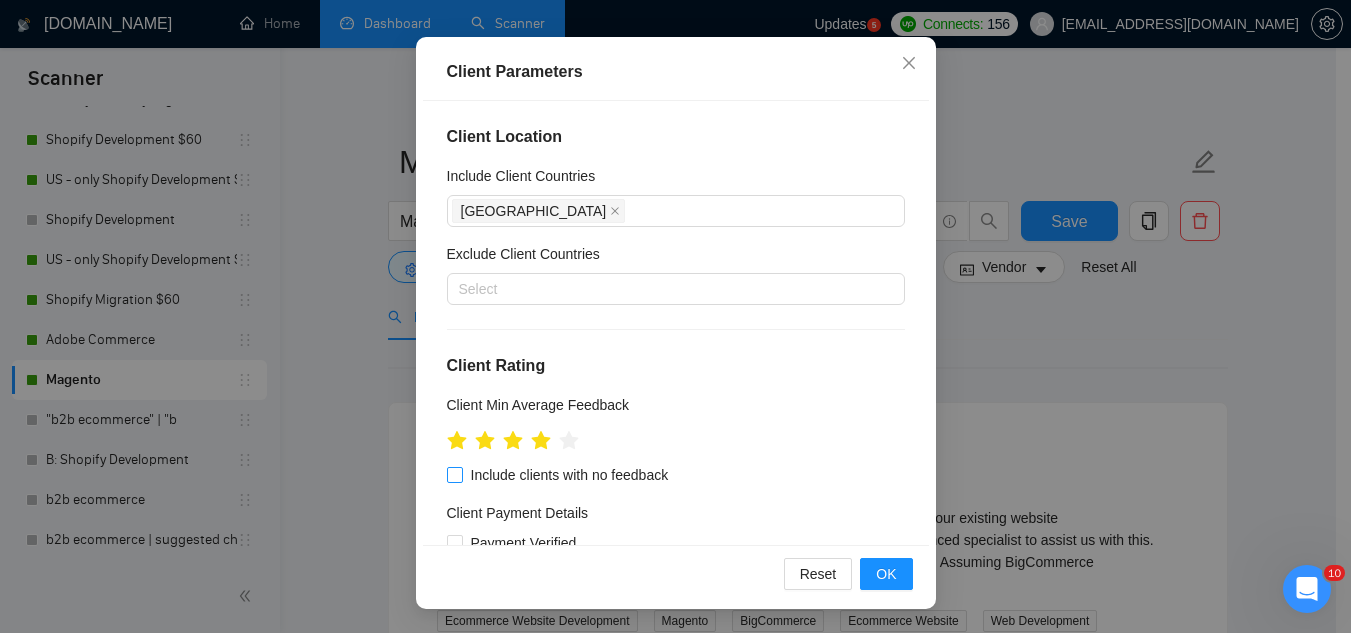 click on "Include clients with no feedback" at bounding box center (454, 474) 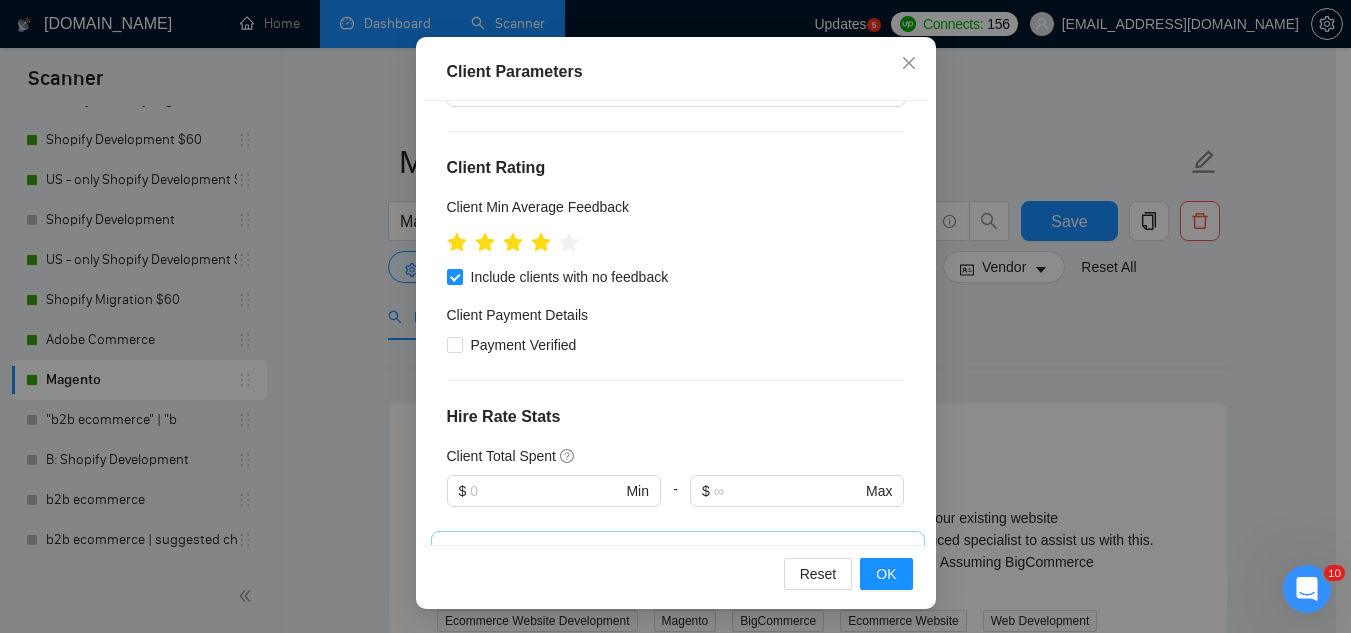 scroll, scrollTop: 200, scrollLeft: 0, axis: vertical 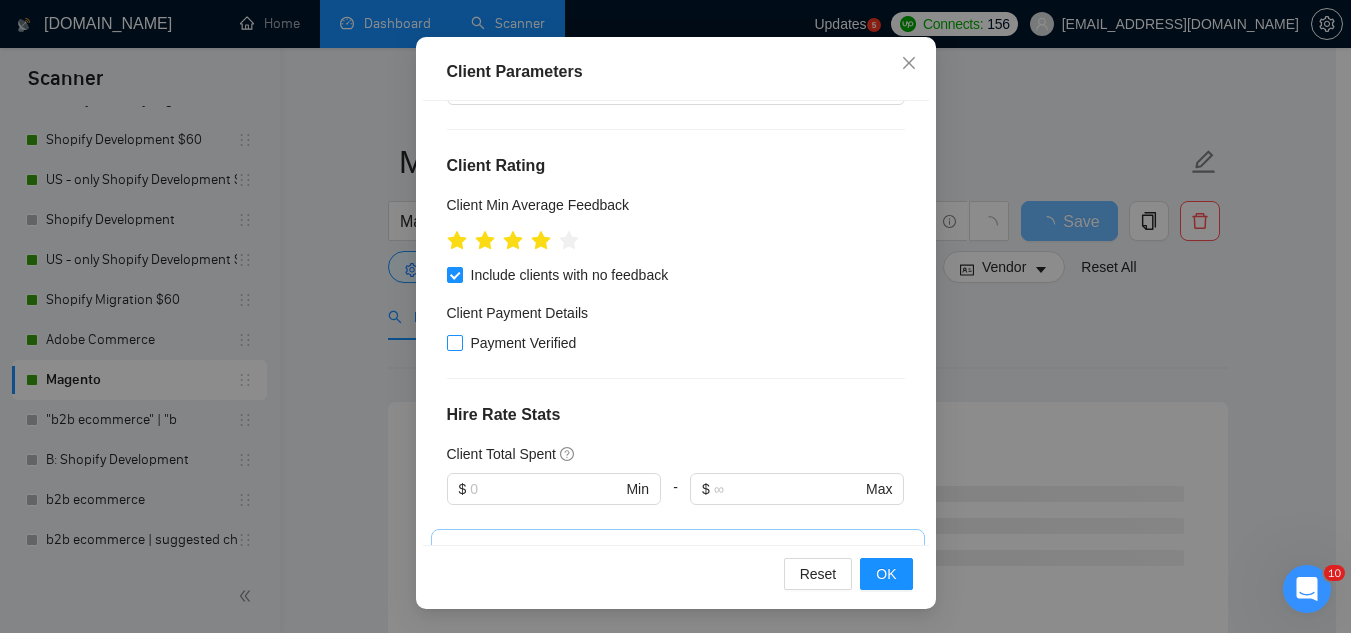 click on "Payment Verified" at bounding box center (524, 343) 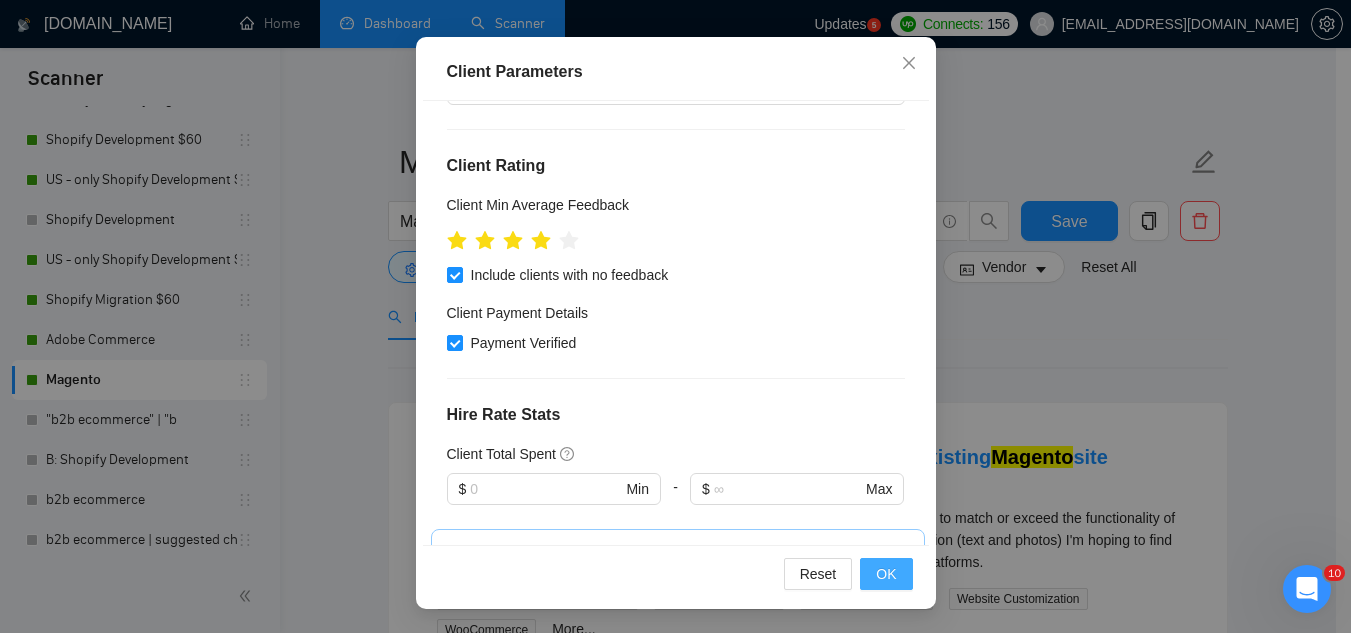 click on "OK" at bounding box center [886, 574] 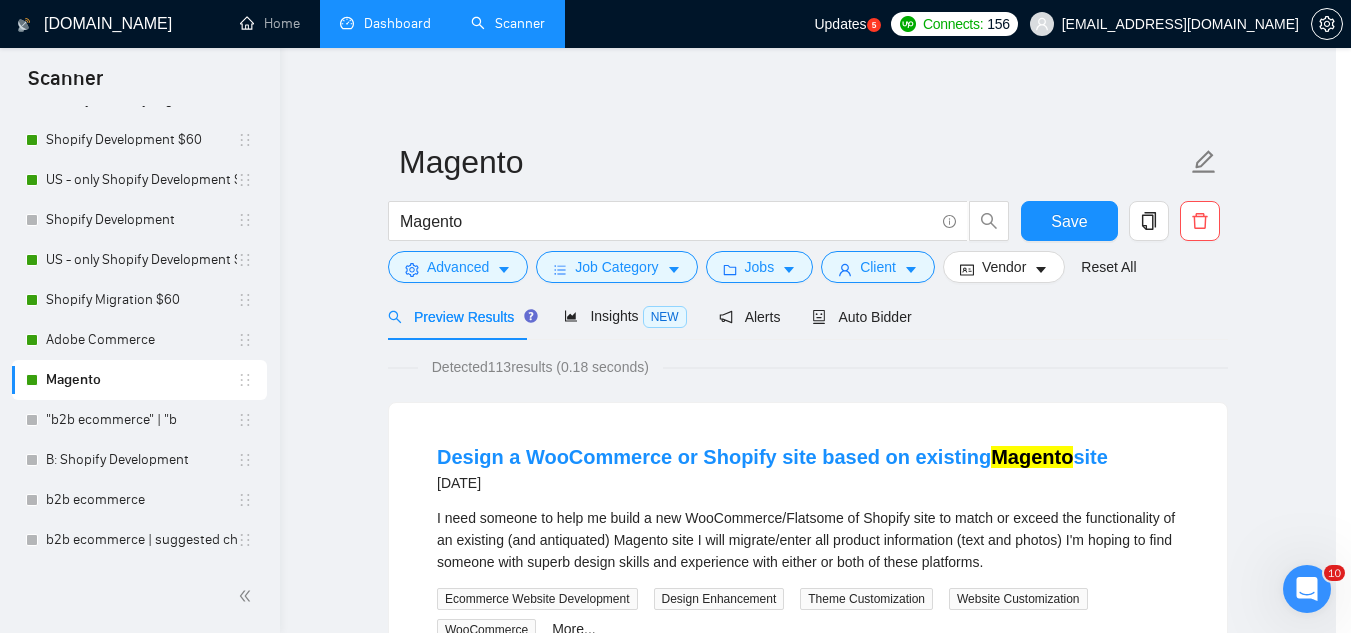 scroll, scrollTop: 82, scrollLeft: 0, axis: vertical 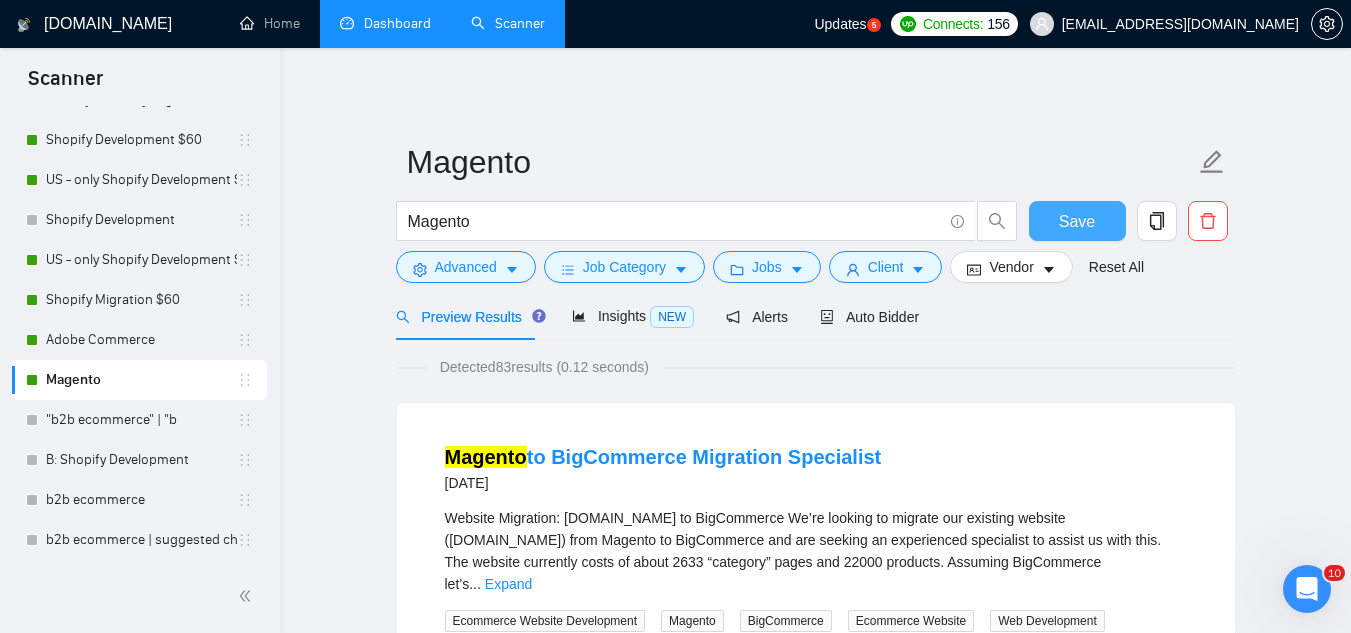 click on "Save" at bounding box center (1077, 221) 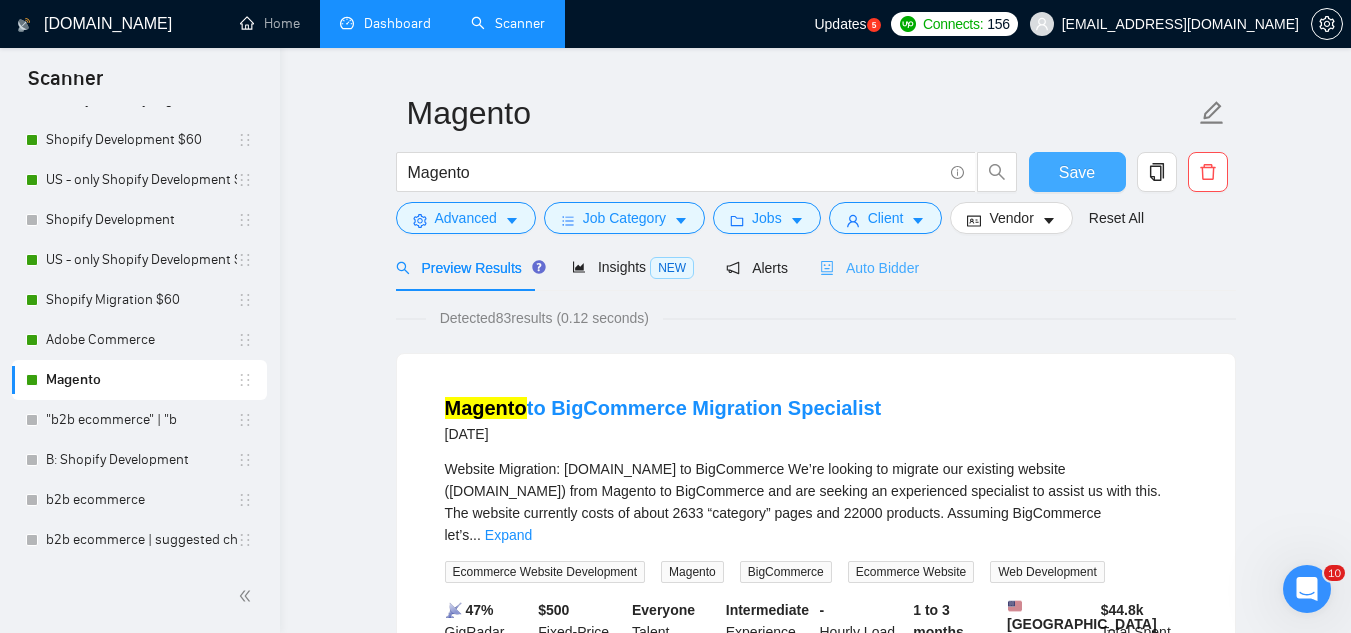 scroll, scrollTop: 0, scrollLeft: 0, axis: both 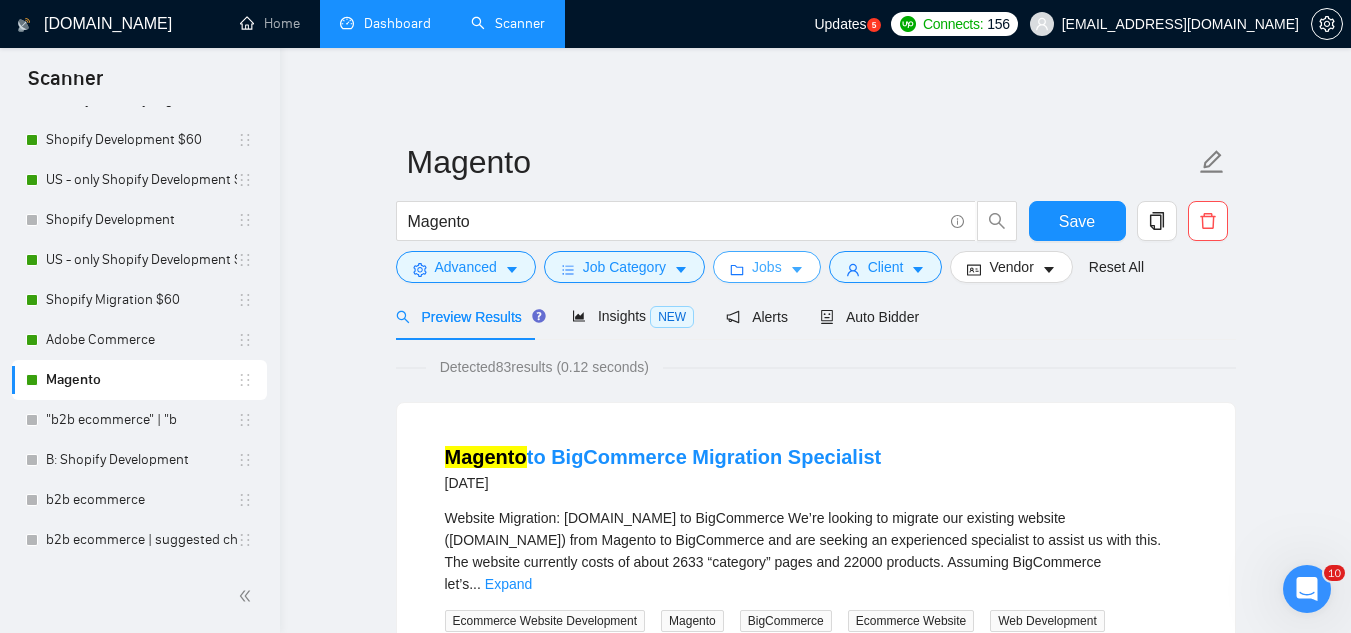 click on "Jobs" at bounding box center [767, 267] 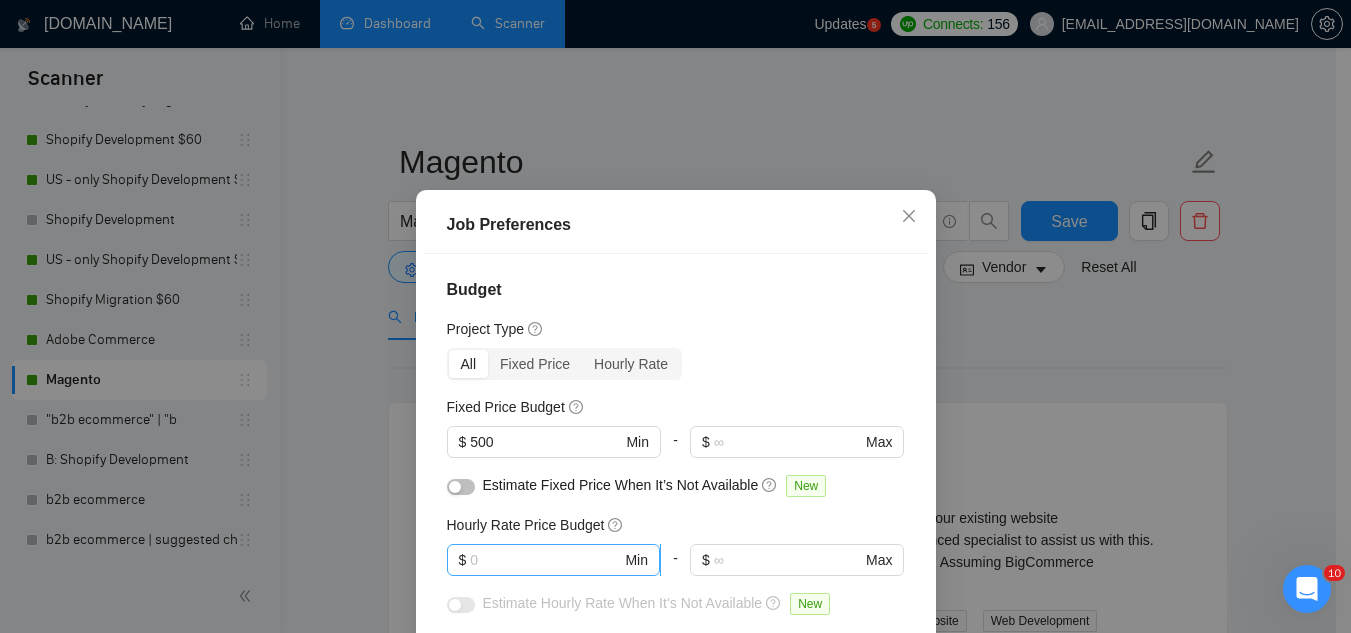 click at bounding box center (545, 560) 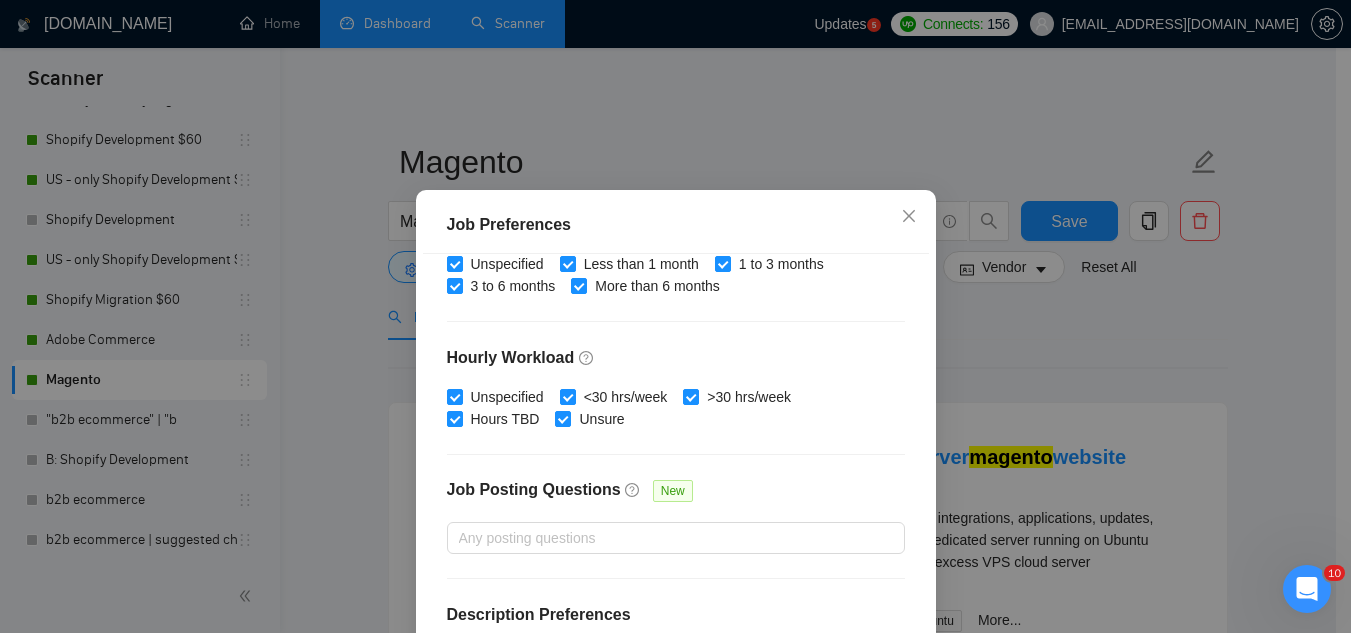 scroll, scrollTop: 683, scrollLeft: 0, axis: vertical 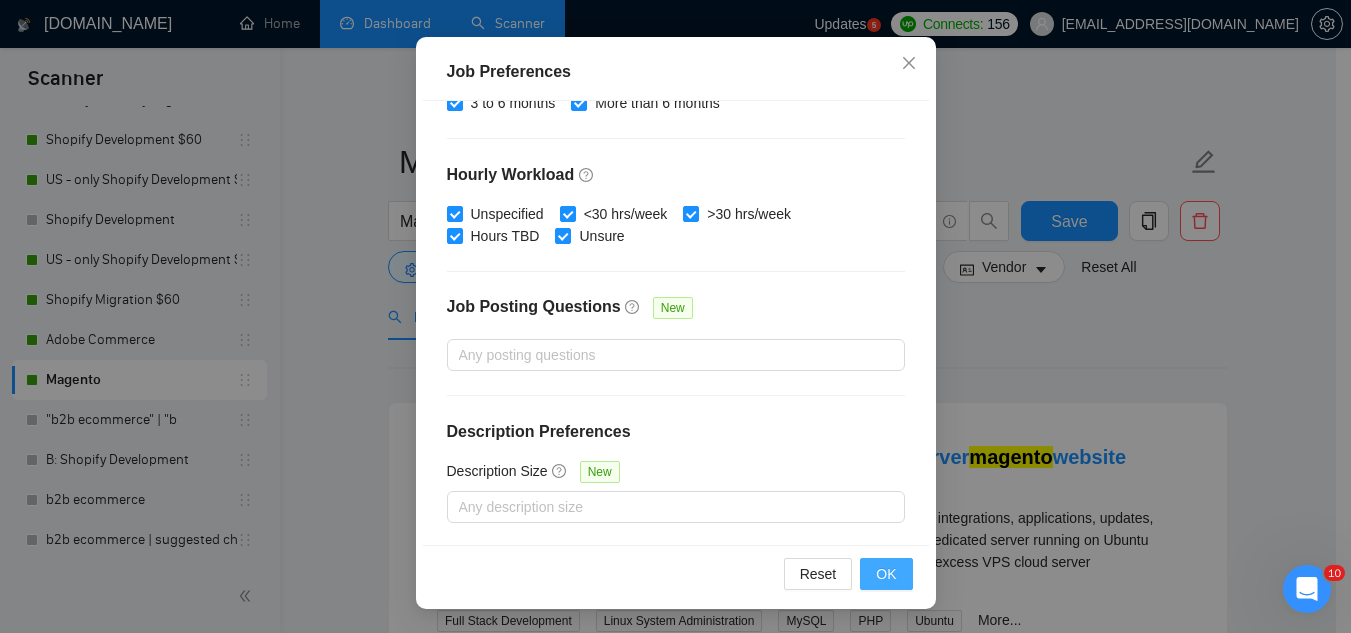 type on "60" 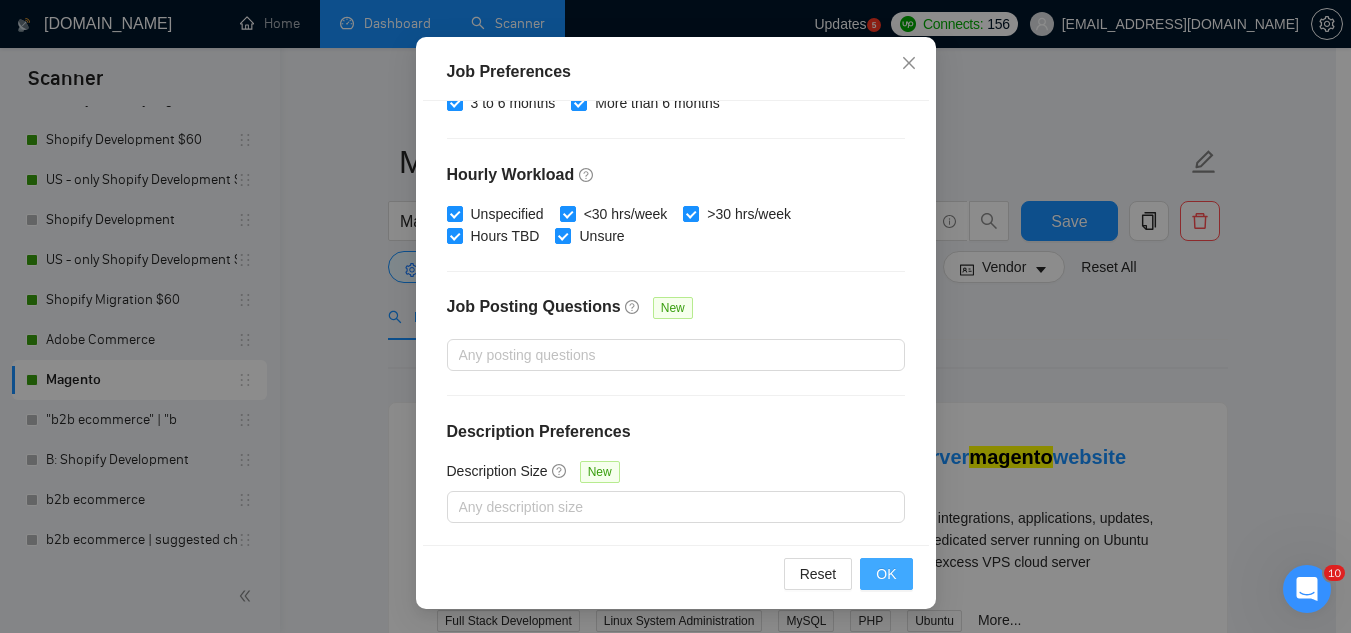 click on "OK" at bounding box center [886, 574] 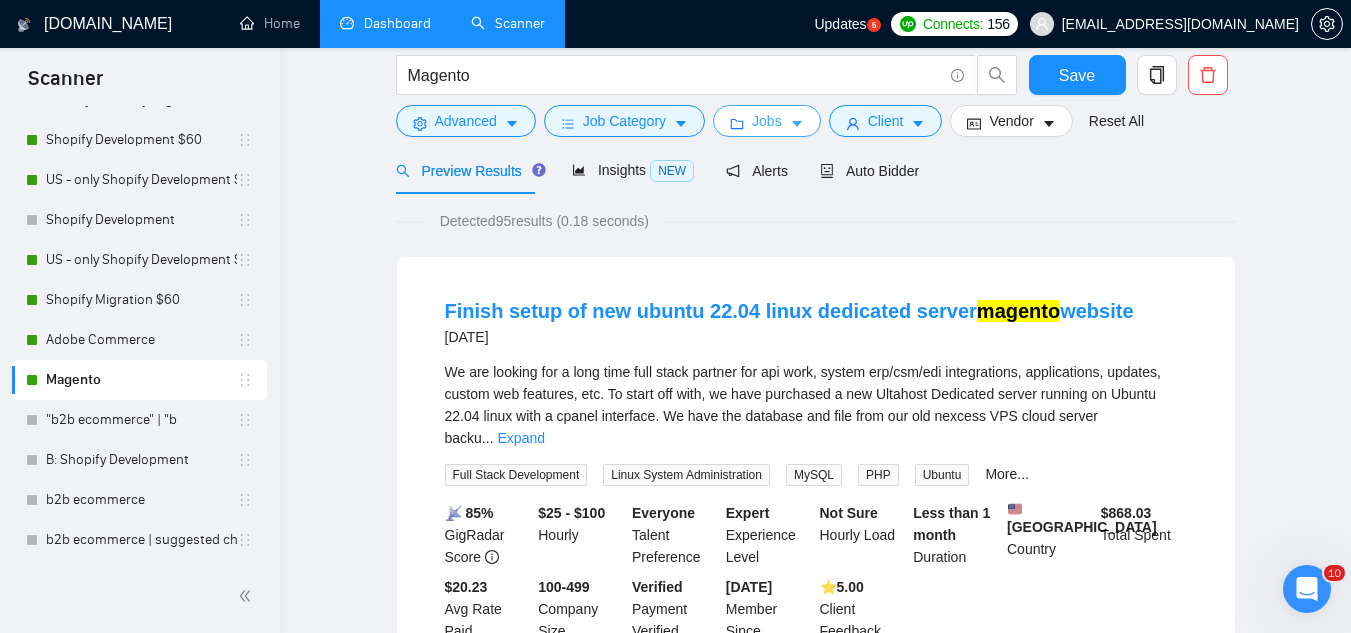 scroll, scrollTop: 0, scrollLeft: 0, axis: both 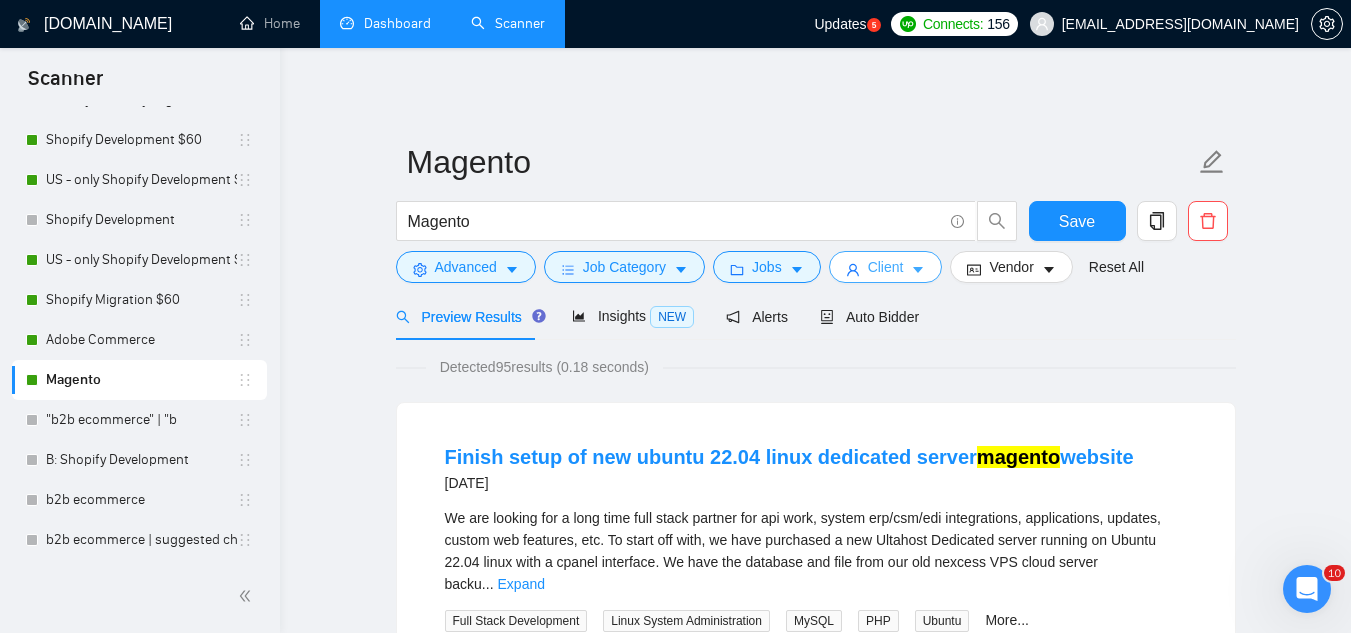 click on "Client" at bounding box center (886, 267) 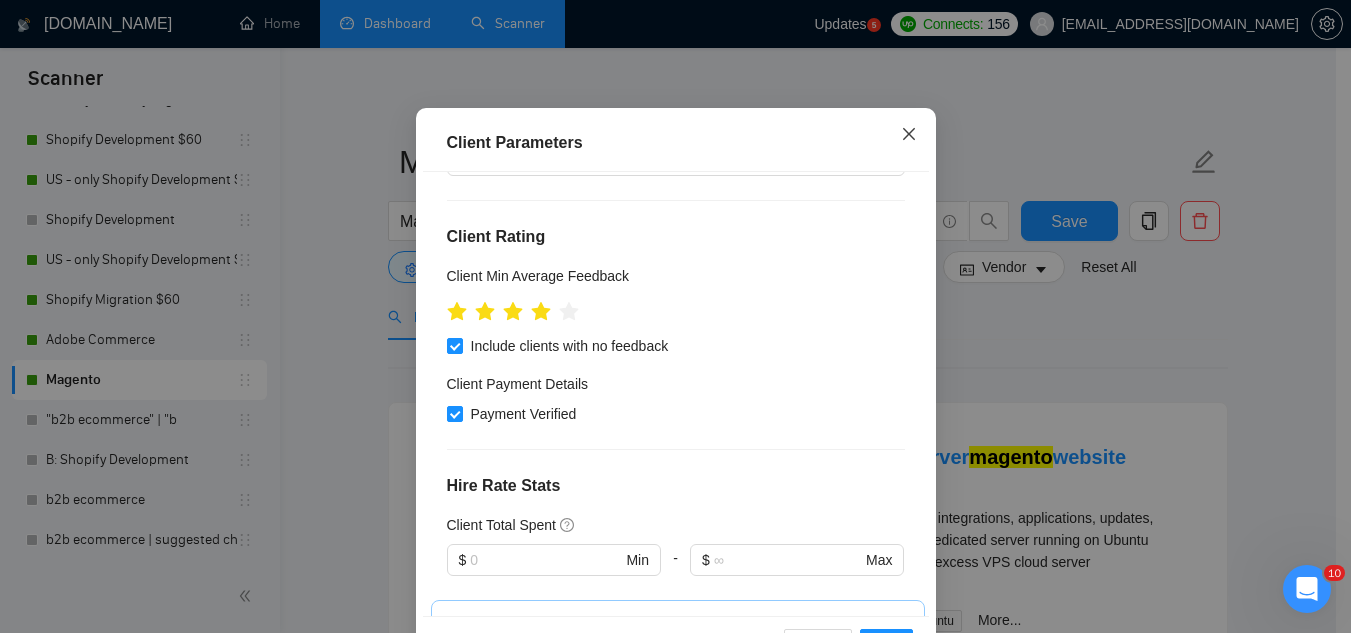 click 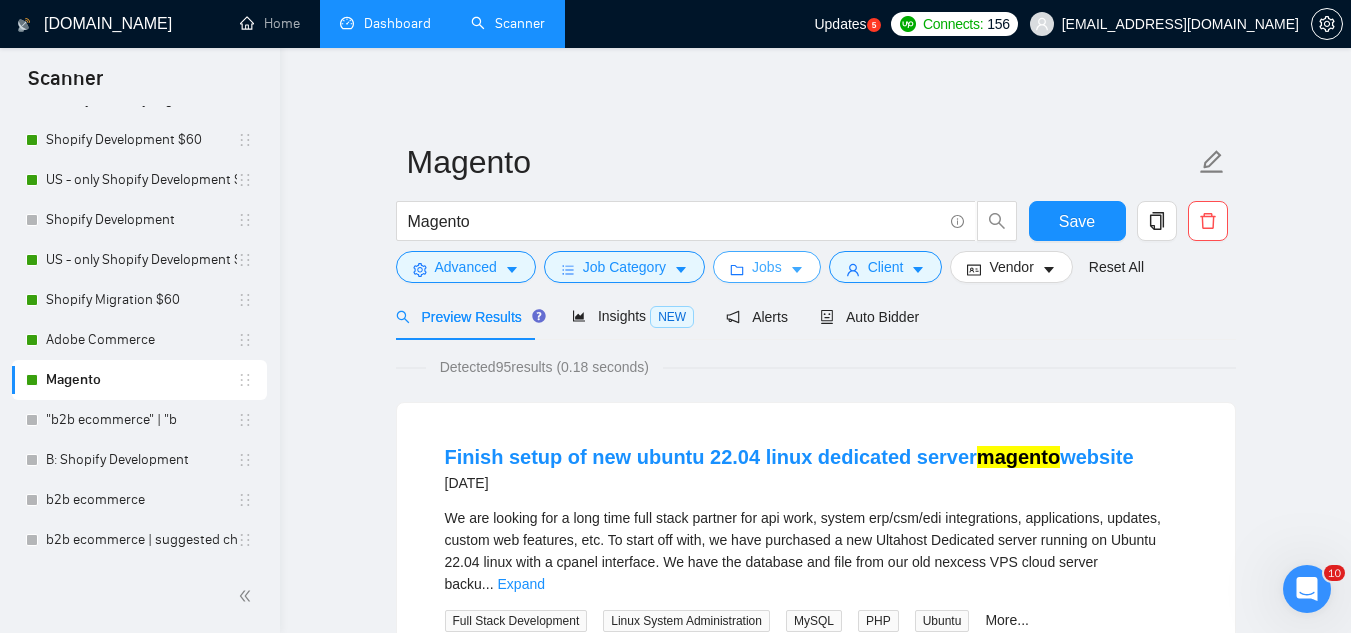 click on "Jobs" at bounding box center (767, 267) 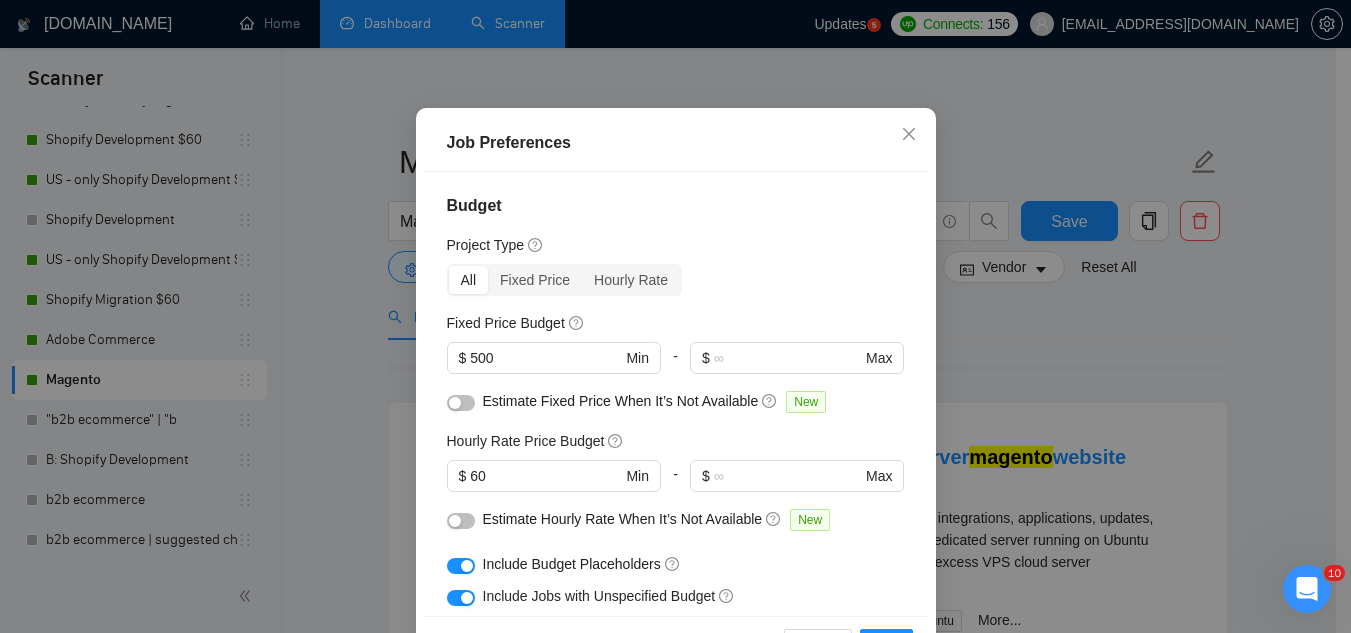 scroll, scrollTop: 0, scrollLeft: 0, axis: both 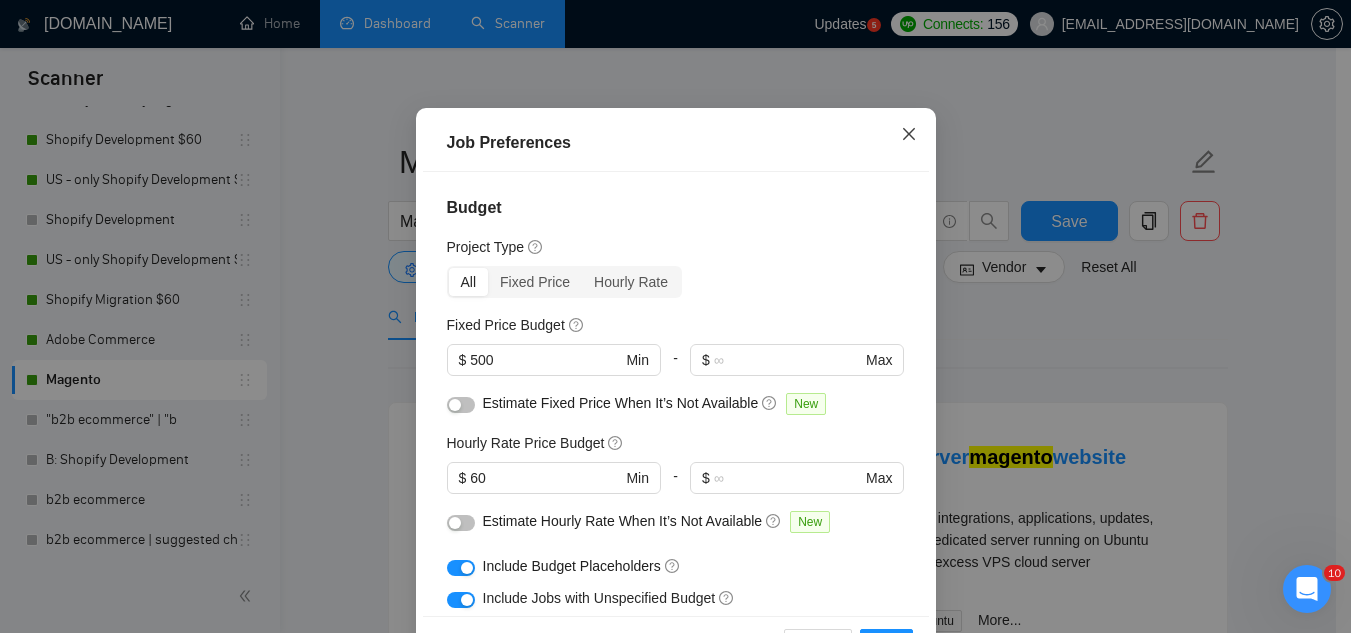 click 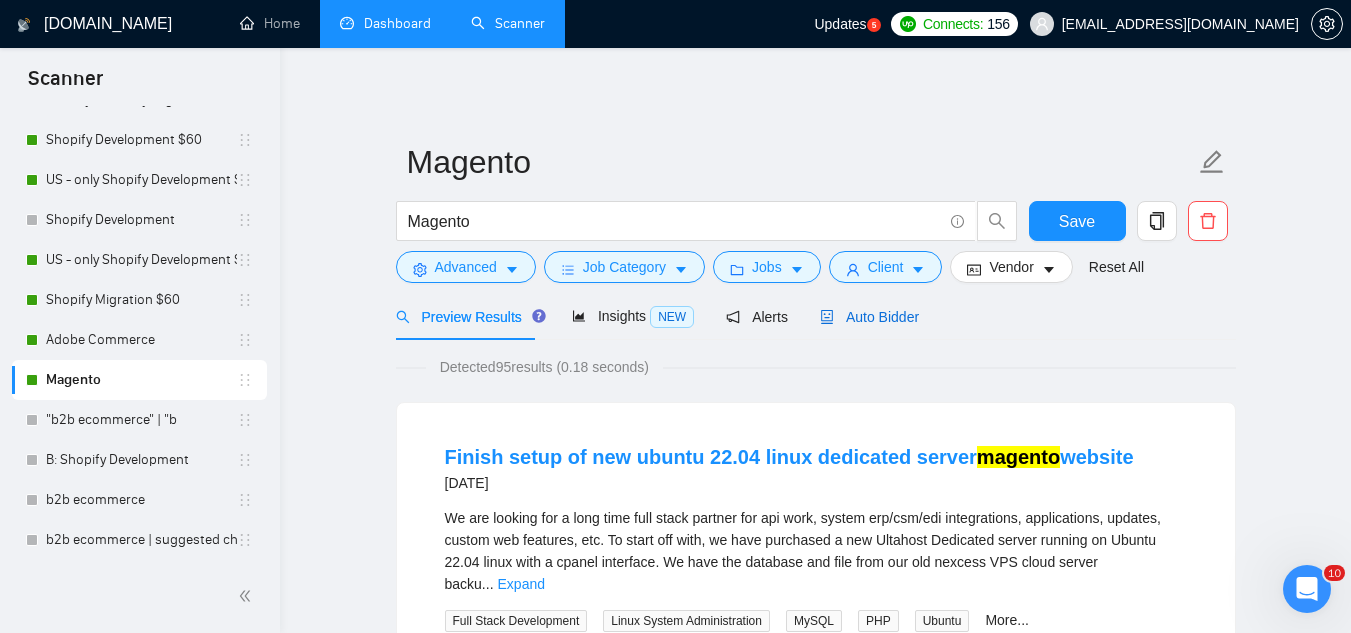 click on "Auto Bidder" at bounding box center (869, 317) 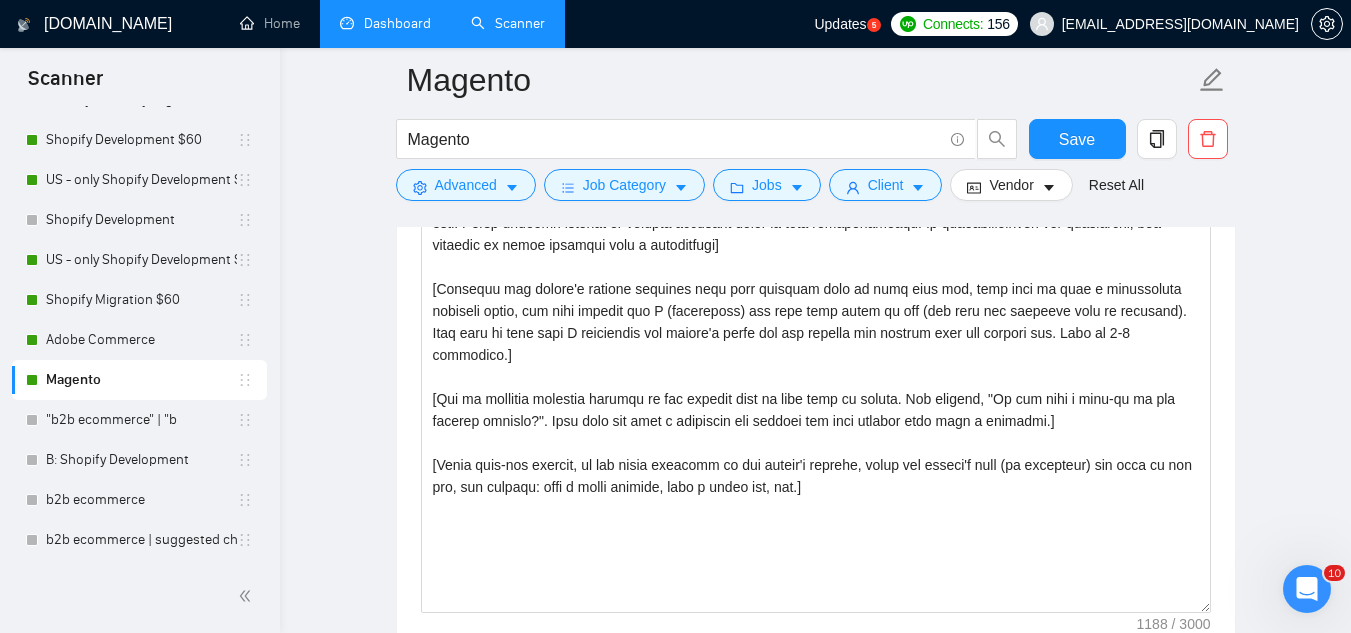 scroll, scrollTop: 2000, scrollLeft: 0, axis: vertical 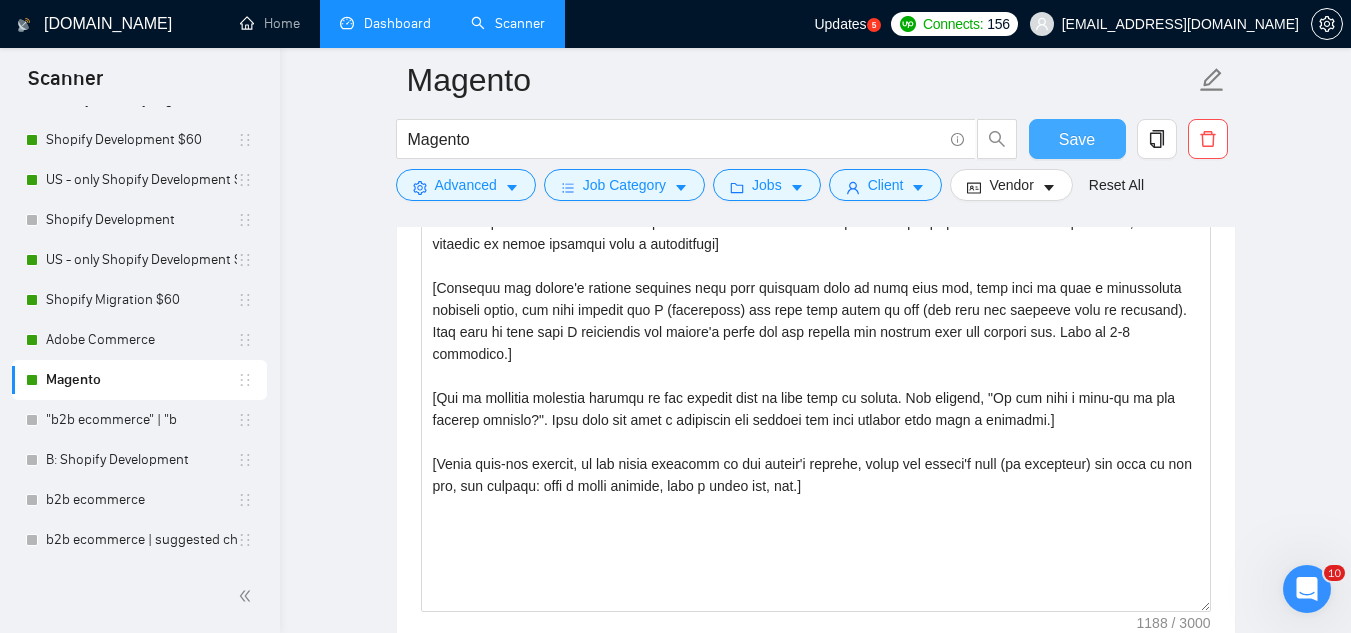 click on "Save" at bounding box center (1077, 139) 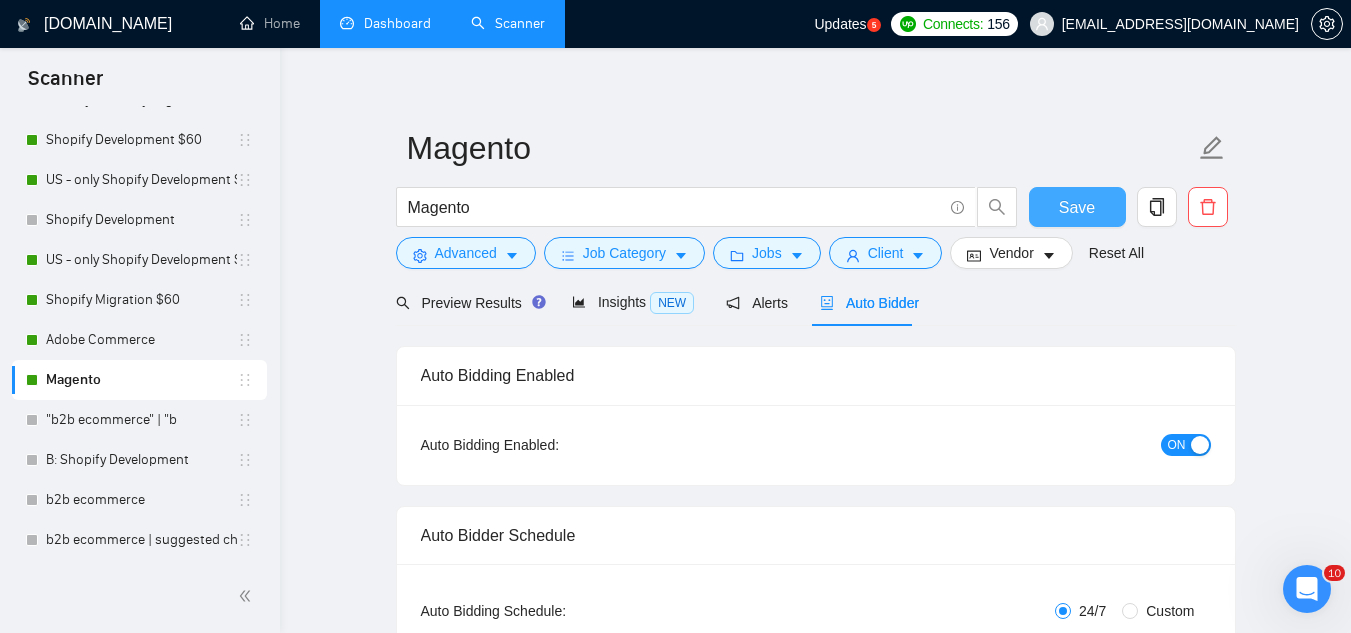 scroll, scrollTop: 0, scrollLeft: 0, axis: both 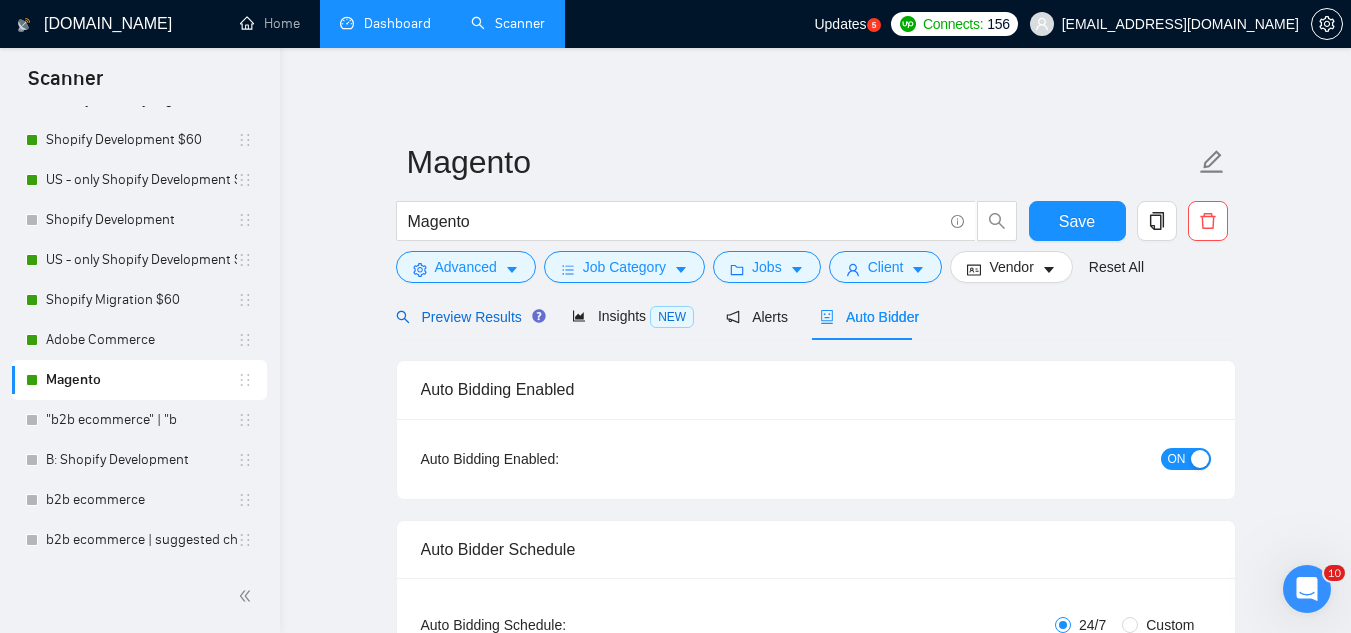 click on "Preview Results" at bounding box center (468, 317) 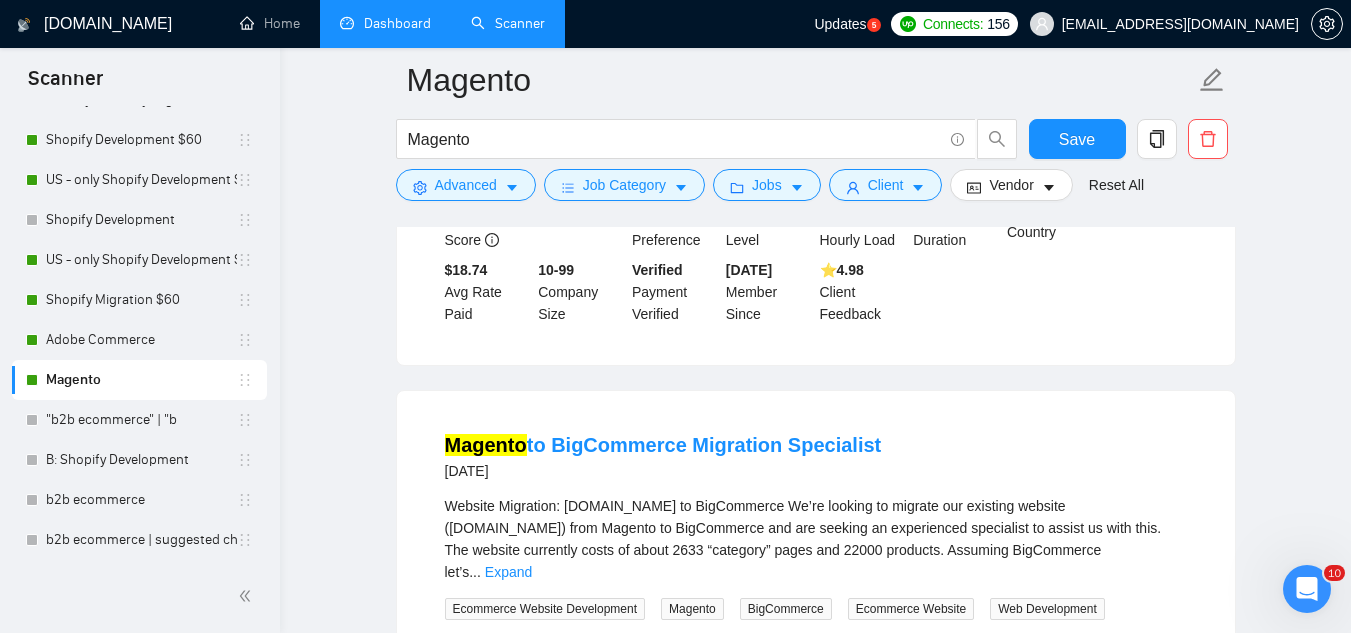 scroll, scrollTop: 1400, scrollLeft: 0, axis: vertical 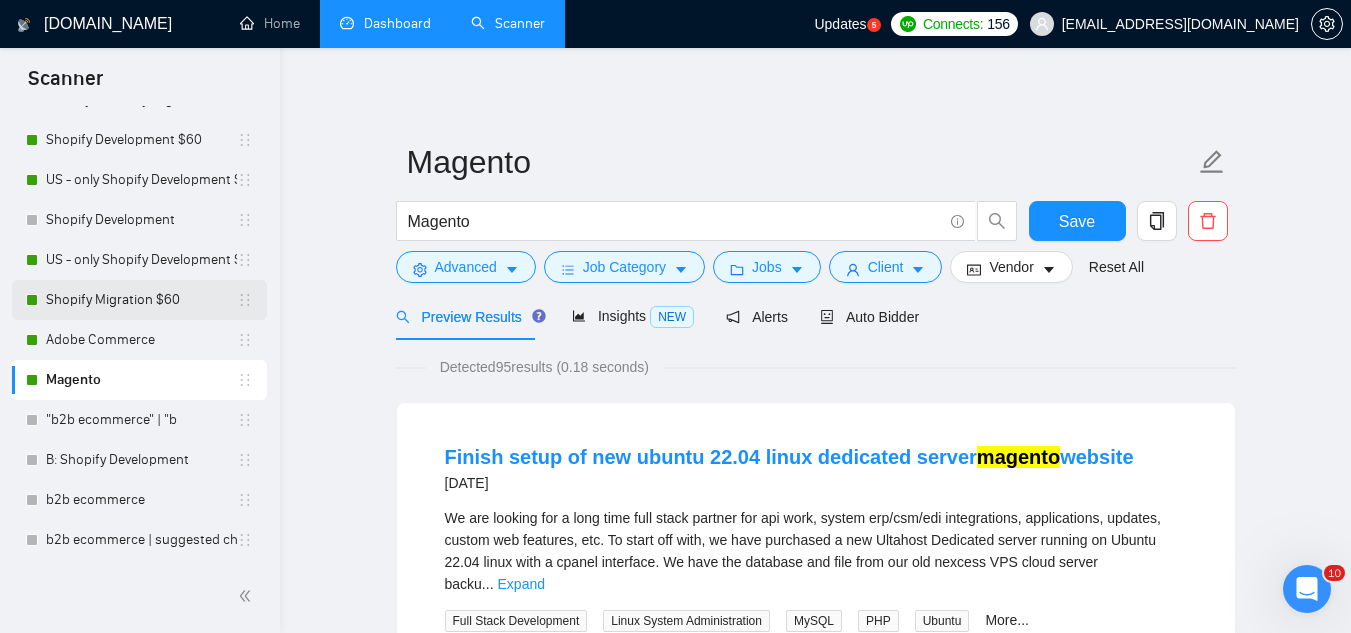click on "Shopify Migration $60" at bounding box center [141, 300] 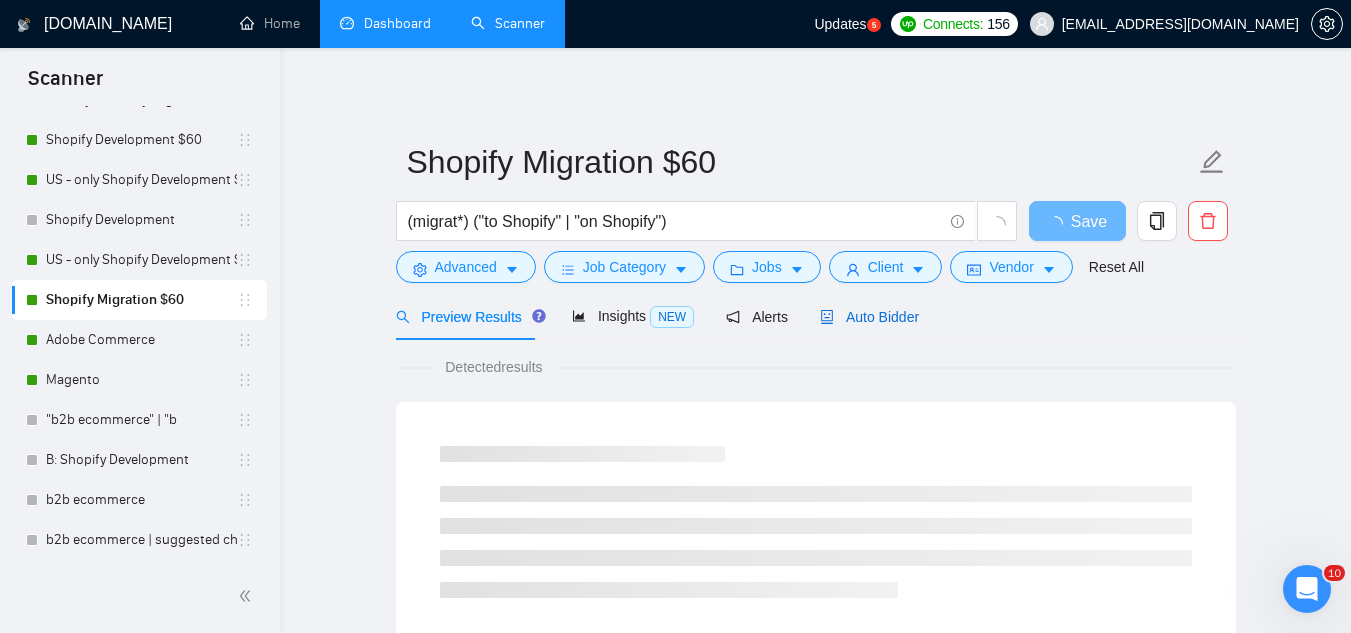 click on "Auto Bidder" at bounding box center (869, 317) 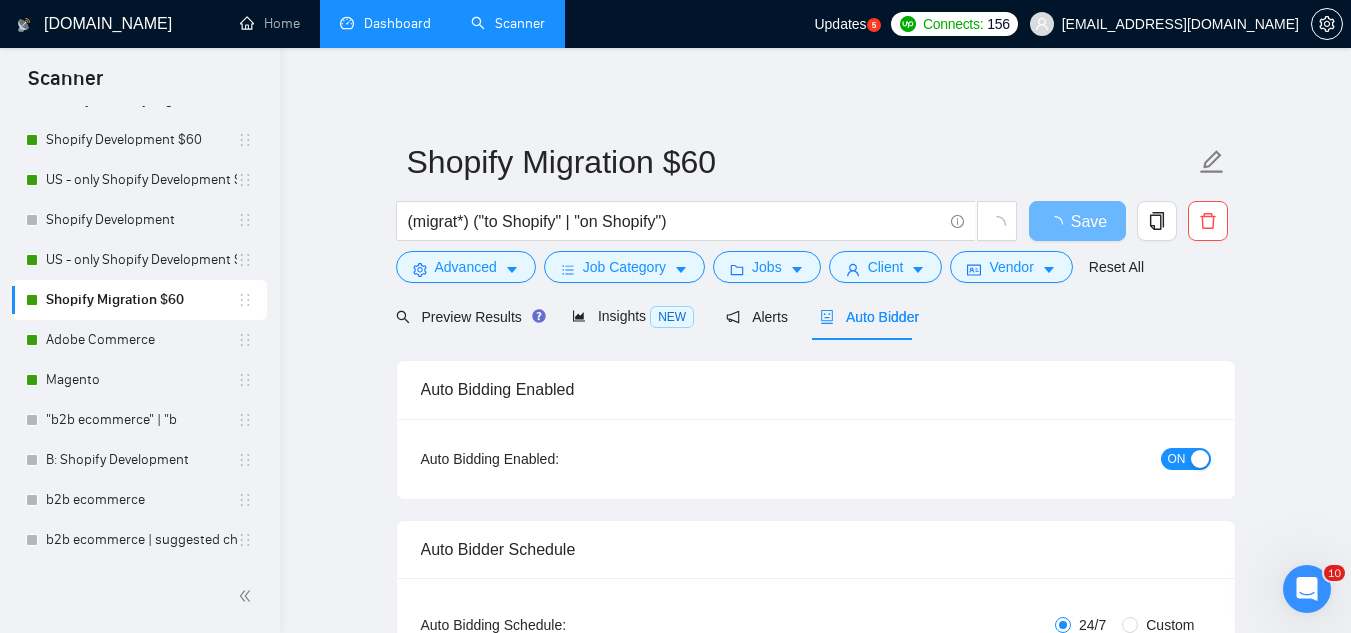type 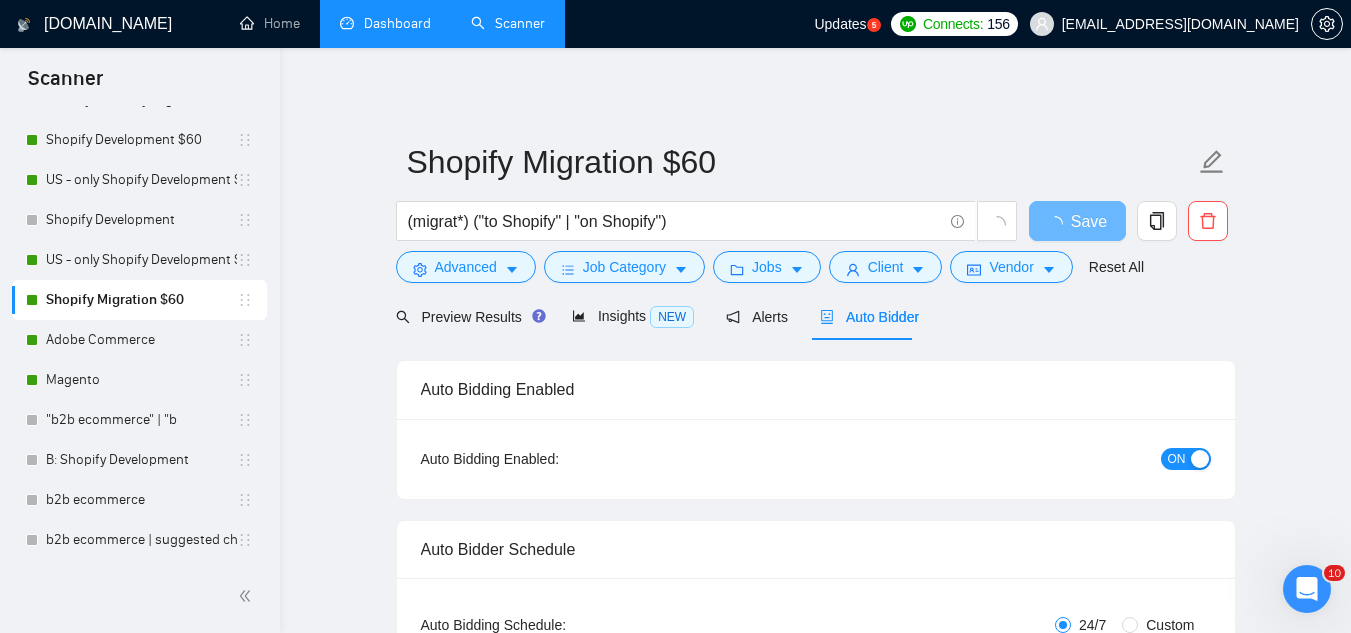 checkbox on "true" 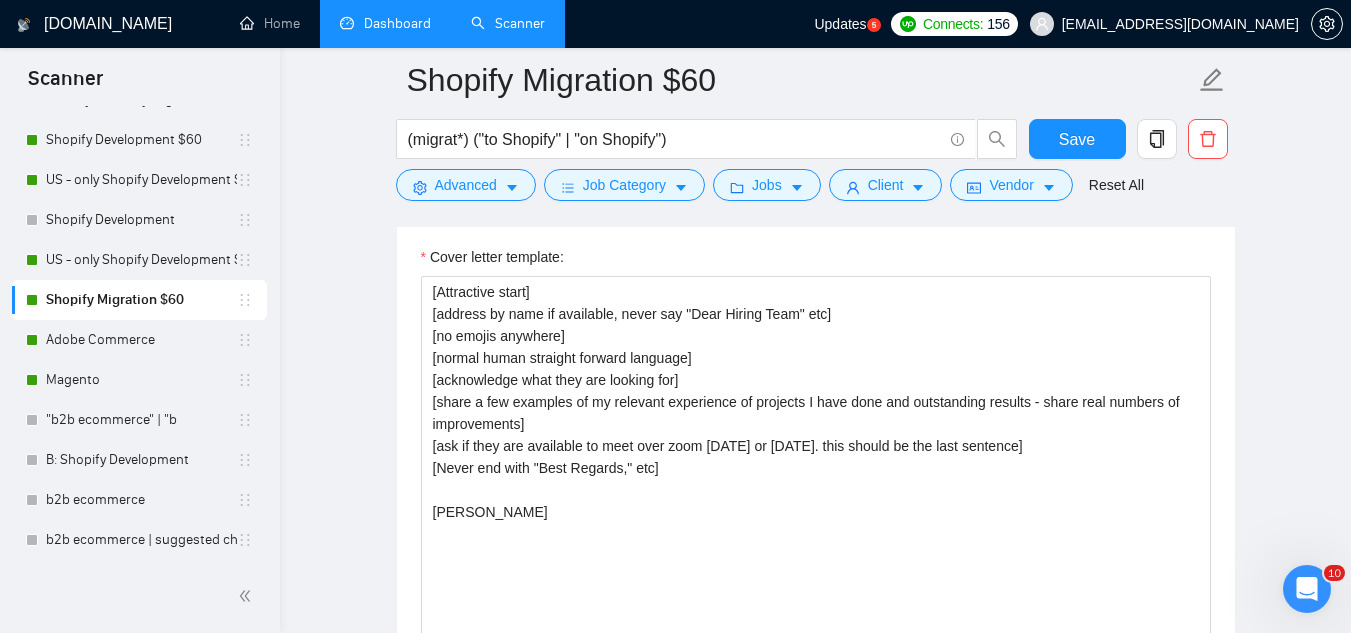 scroll, scrollTop: 1900, scrollLeft: 0, axis: vertical 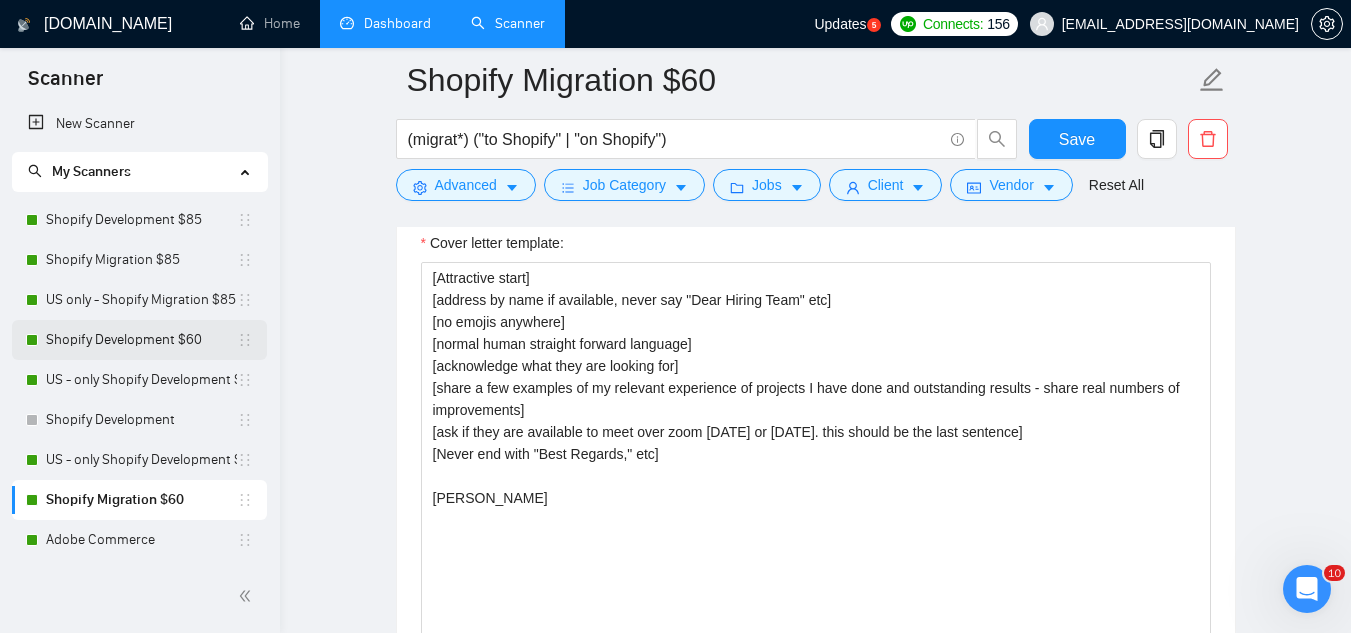 click on "Shopify Development $60" at bounding box center (141, 340) 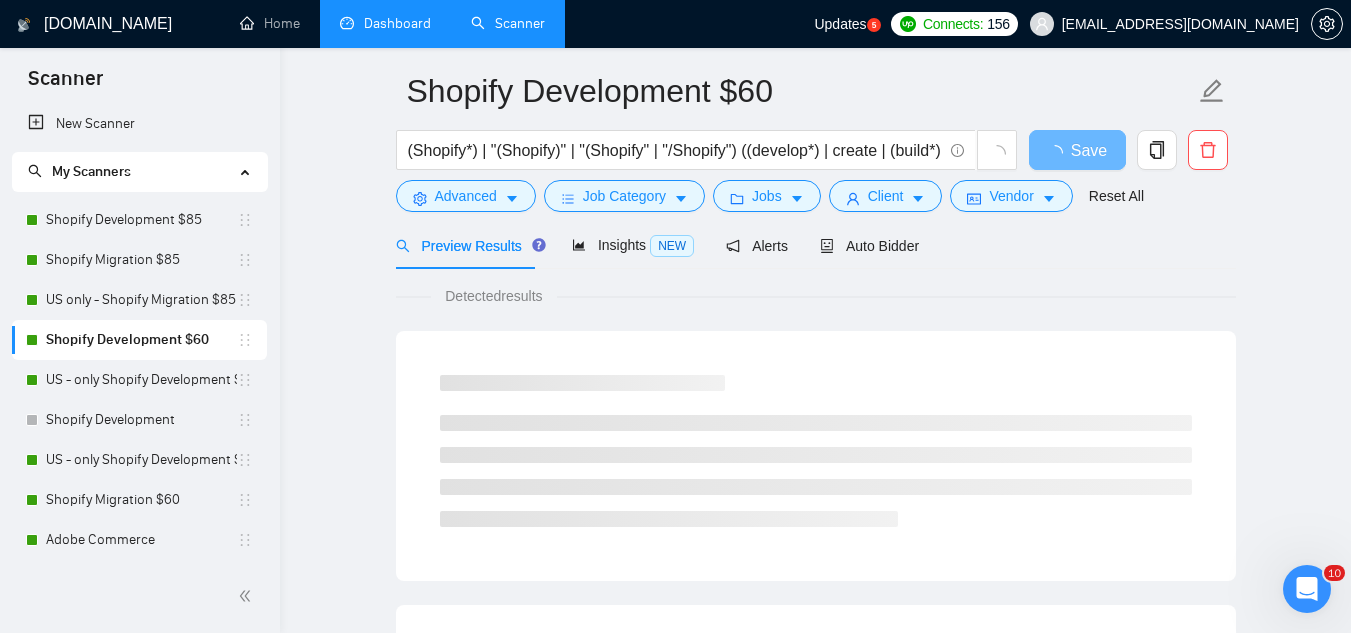 scroll, scrollTop: 0, scrollLeft: 0, axis: both 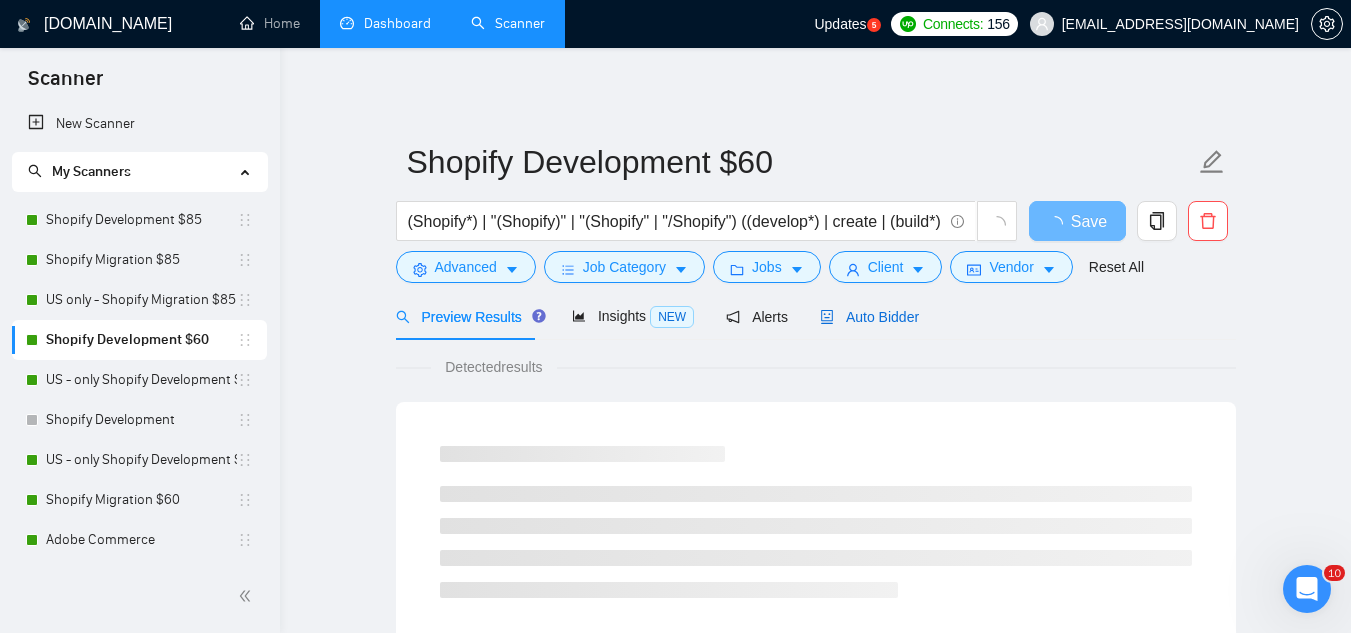 click on "Auto Bidder" at bounding box center (869, 317) 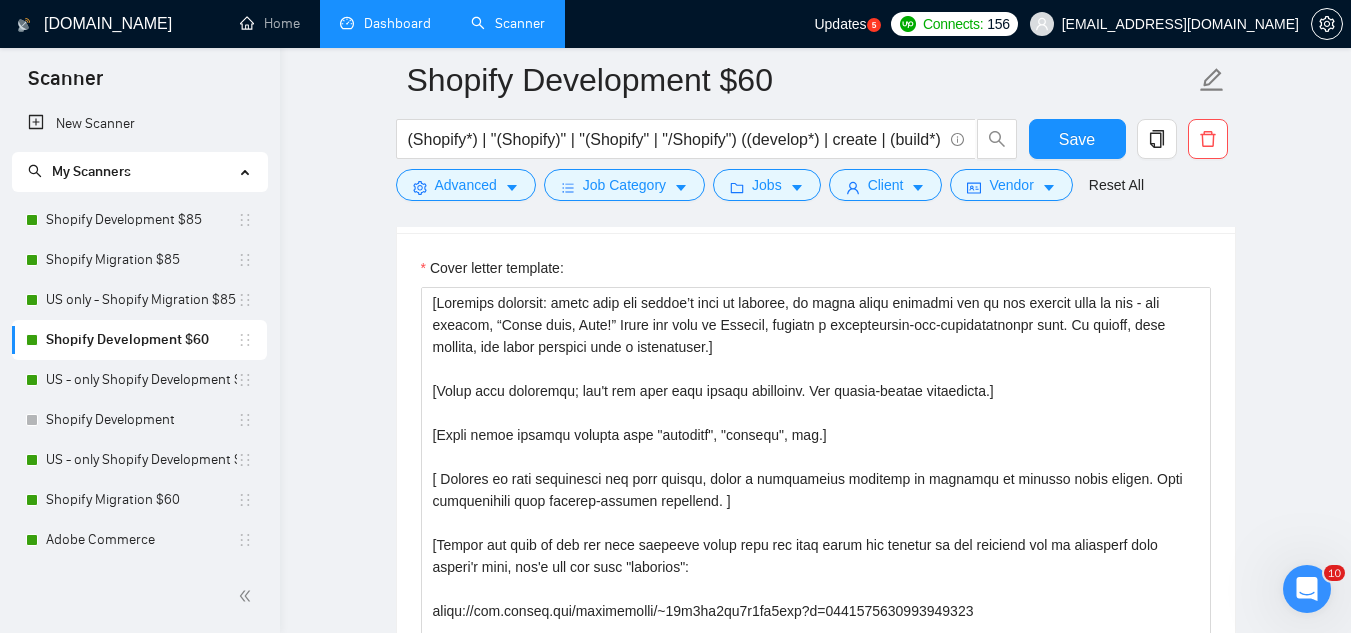 scroll, scrollTop: 1900, scrollLeft: 0, axis: vertical 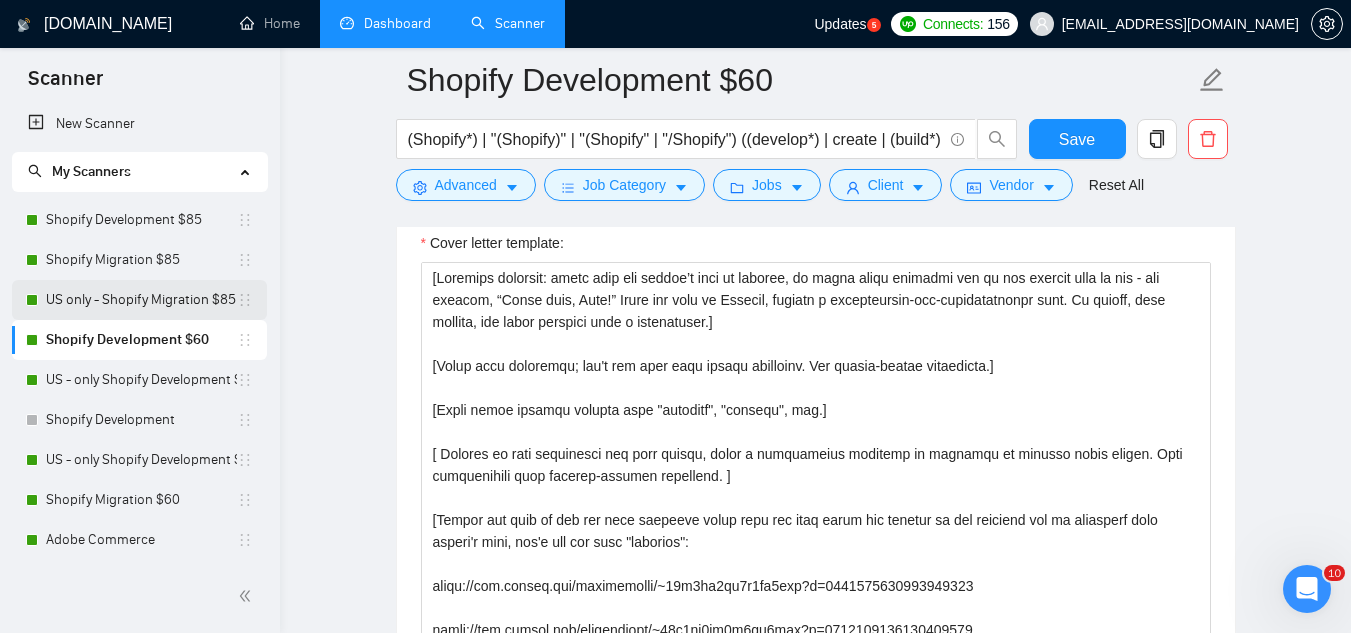 click on "US only - Shopify Migration $85" at bounding box center (141, 300) 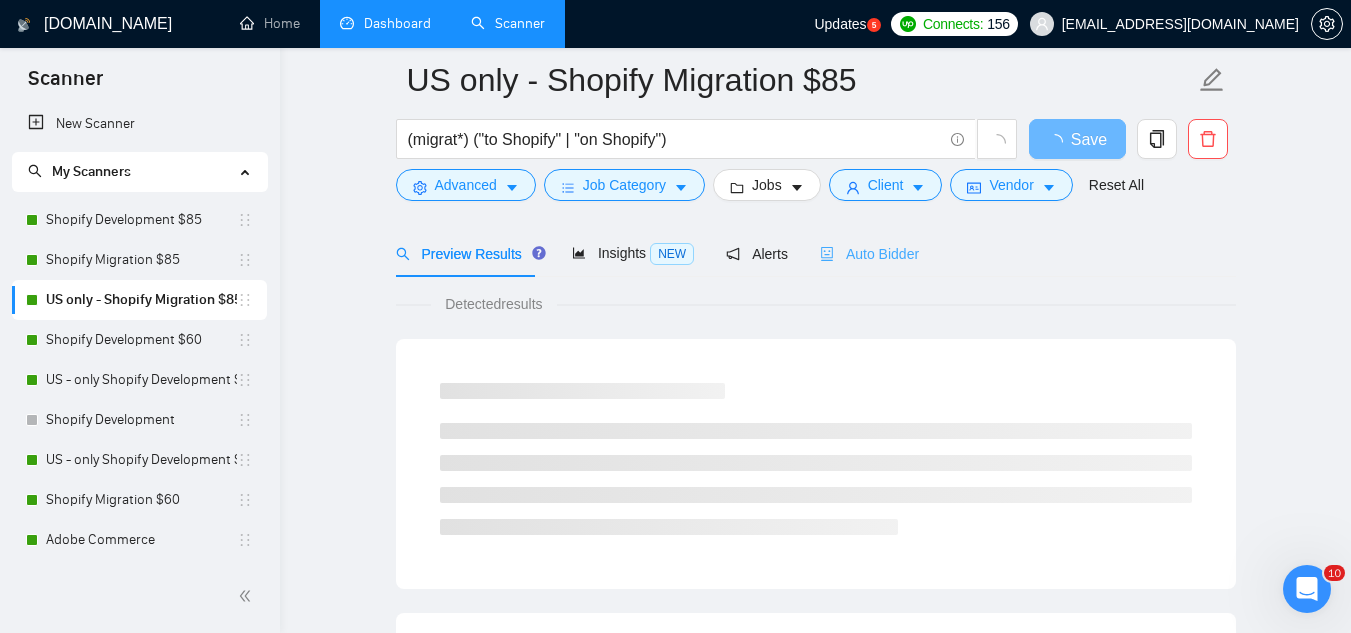 scroll, scrollTop: 0, scrollLeft: 0, axis: both 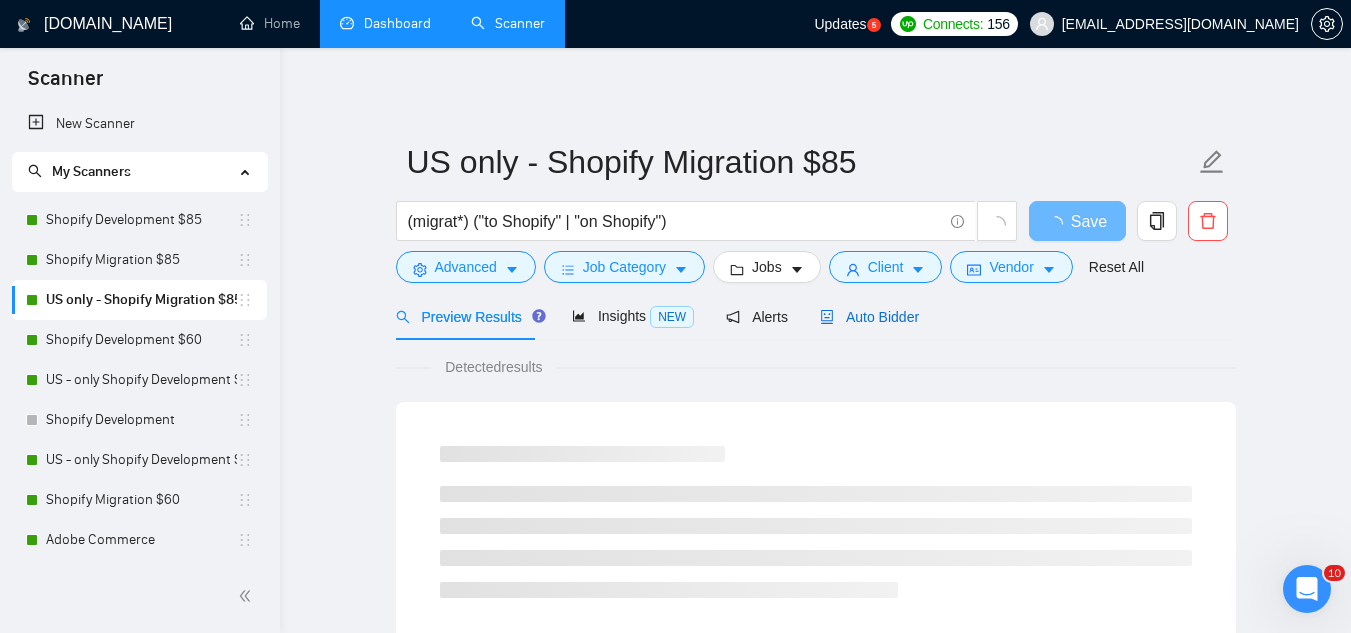 click on "Auto Bidder" at bounding box center (869, 317) 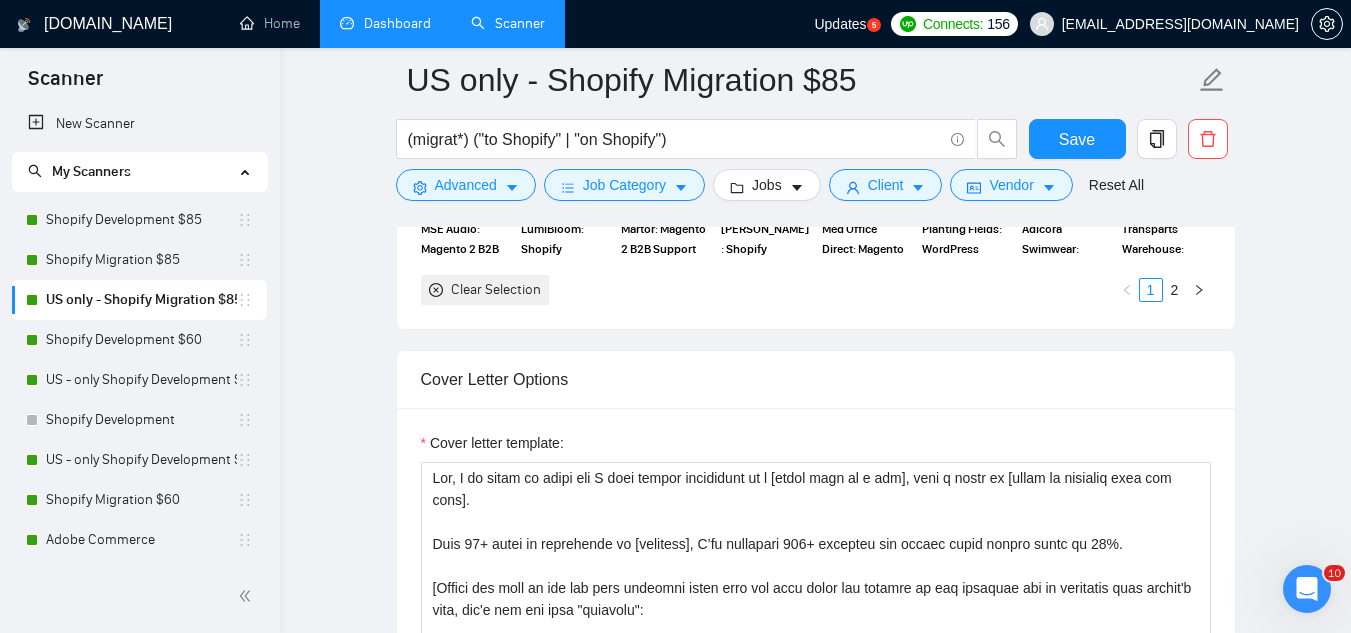 scroll, scrollTop: 1900, scrollLeft: 0, axis: vertical 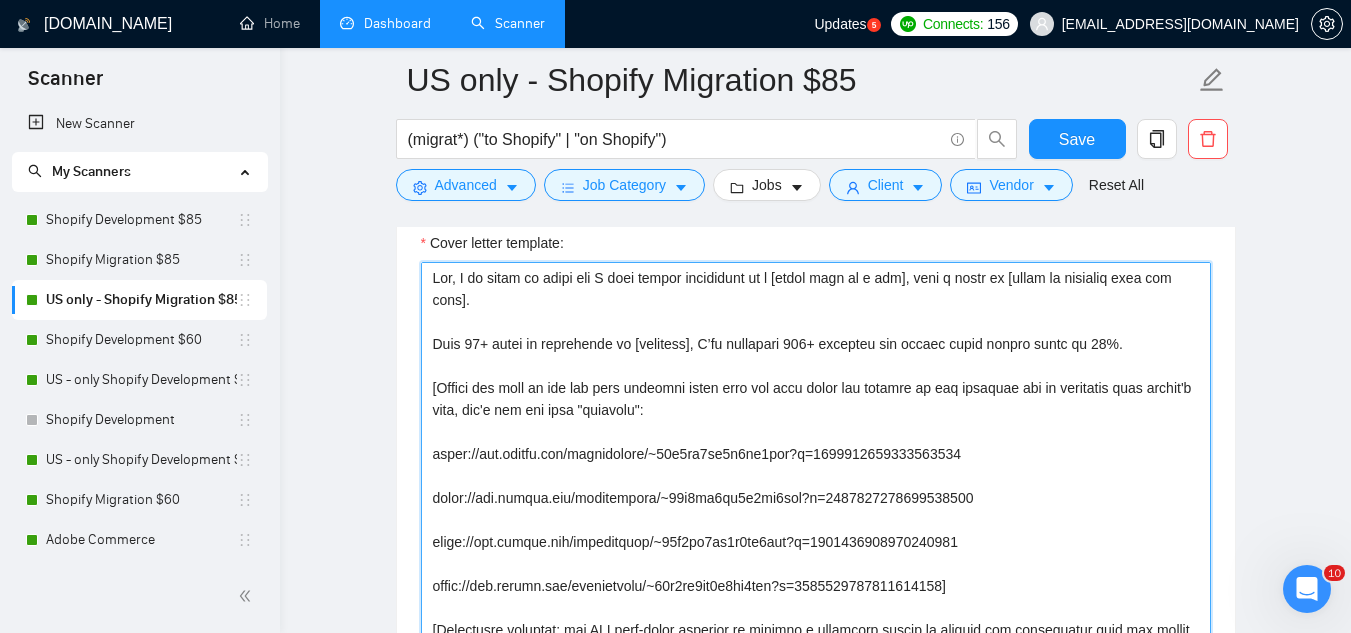 click on "Cover letter template:" at bounding box center [816, 487] 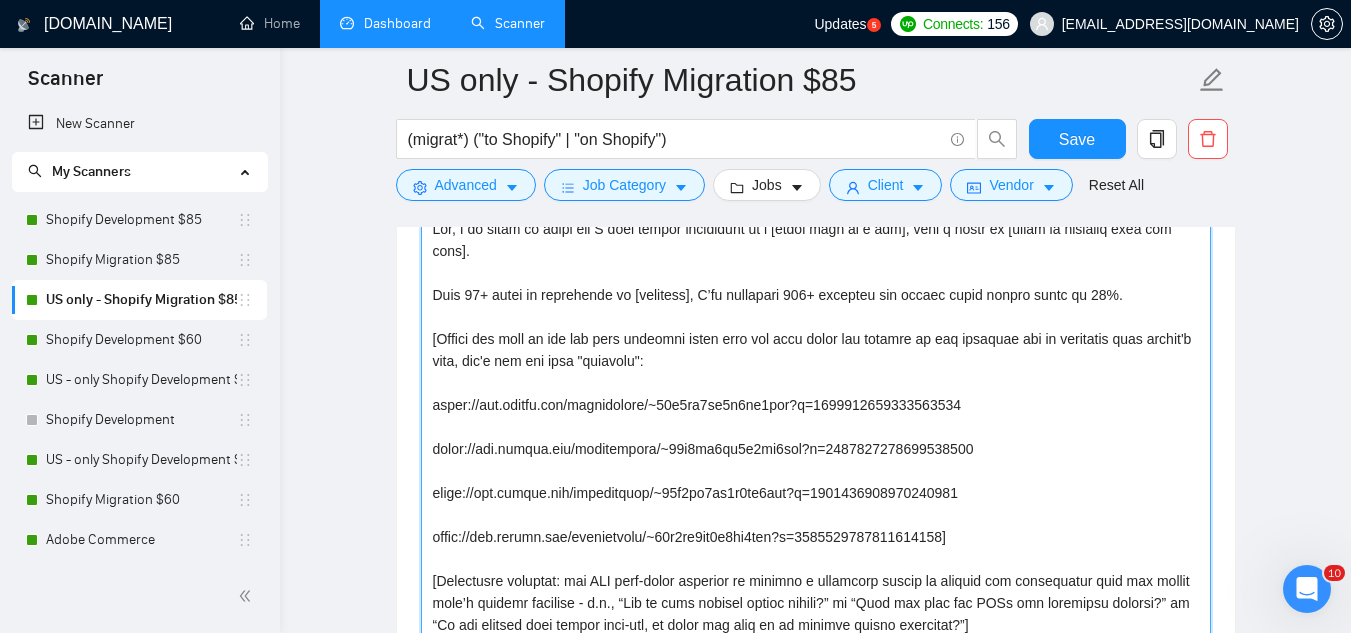 scroll, scrollTop: 1977, scrollLeft: 0, axis: vertical 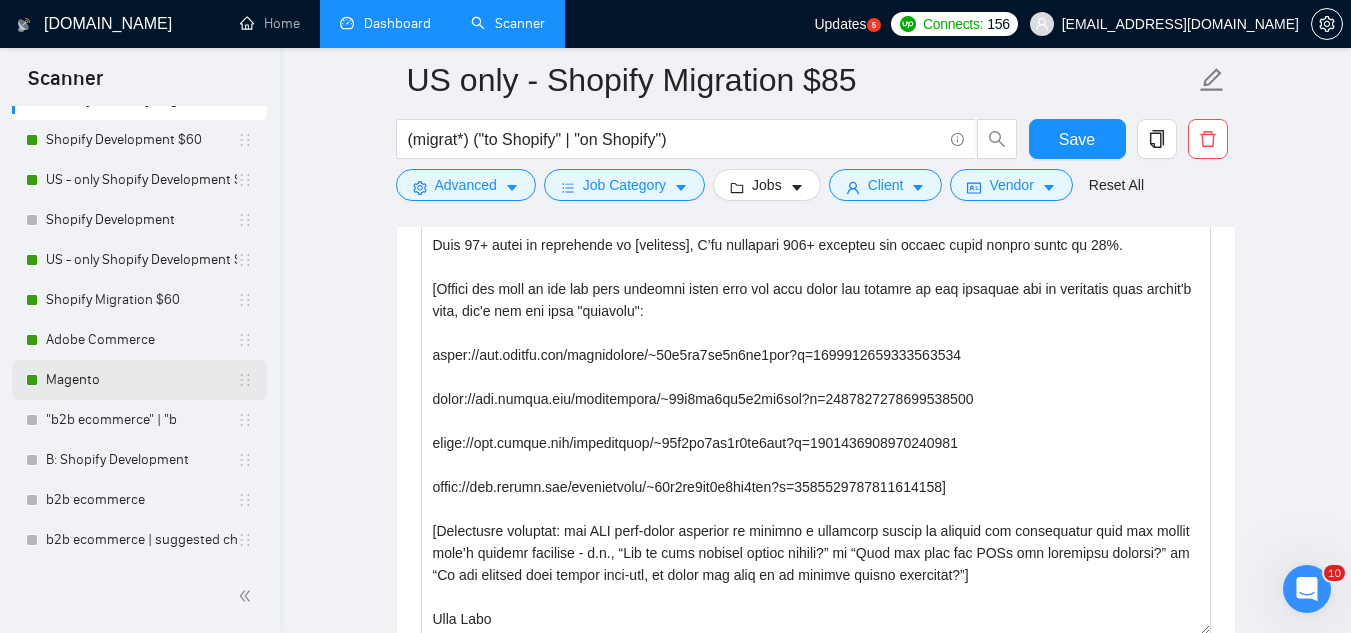 click on "Magento" at bounding box center (141, 380) 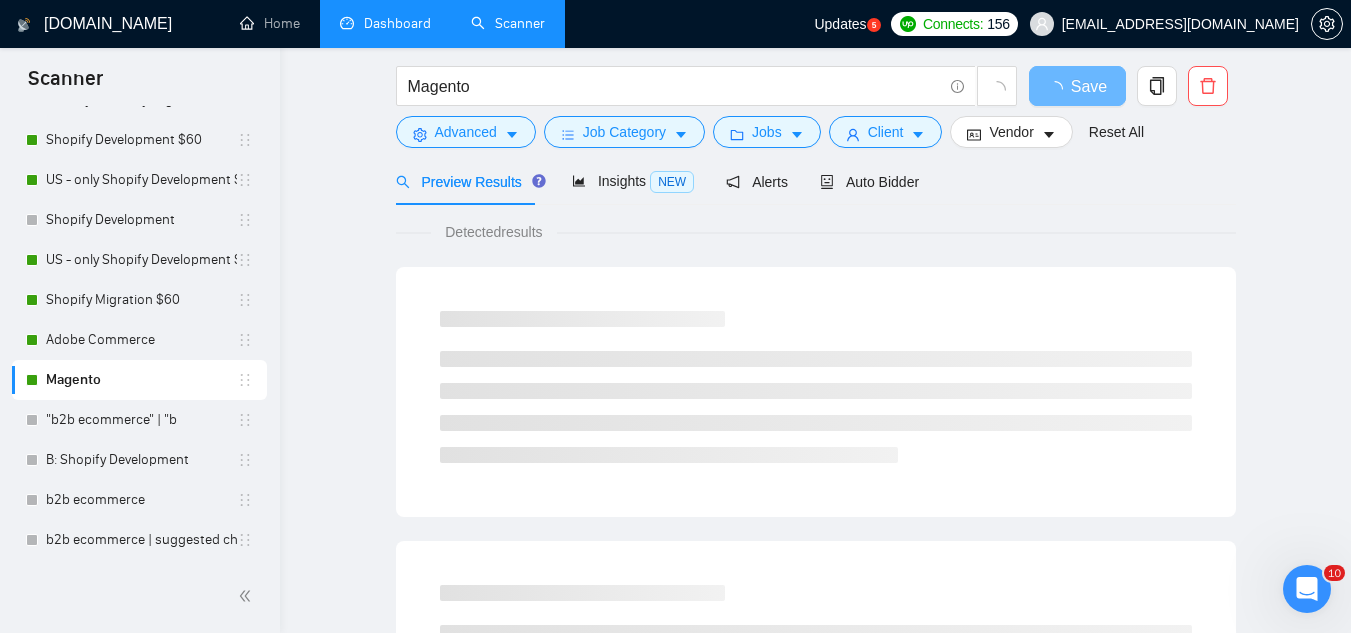 scroll, scrollTop: 0, scrollLeft: 0, axis: both 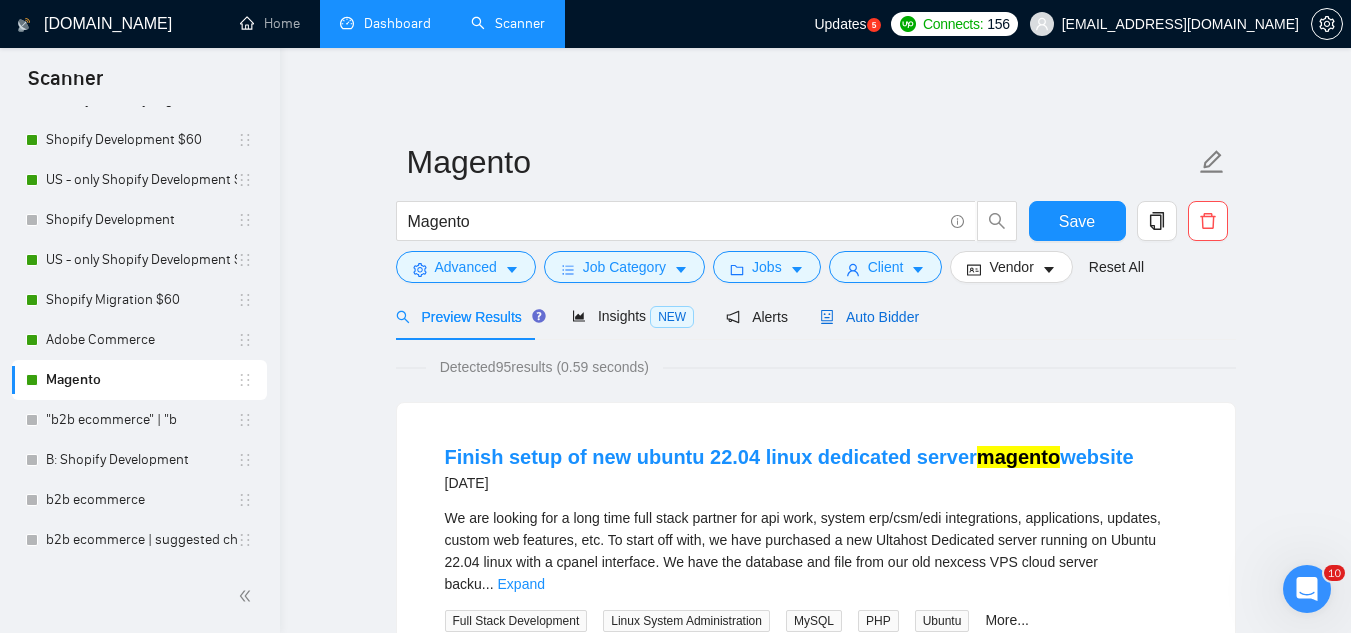 click on "Auto Bidder" at bounding box center [869, 317] 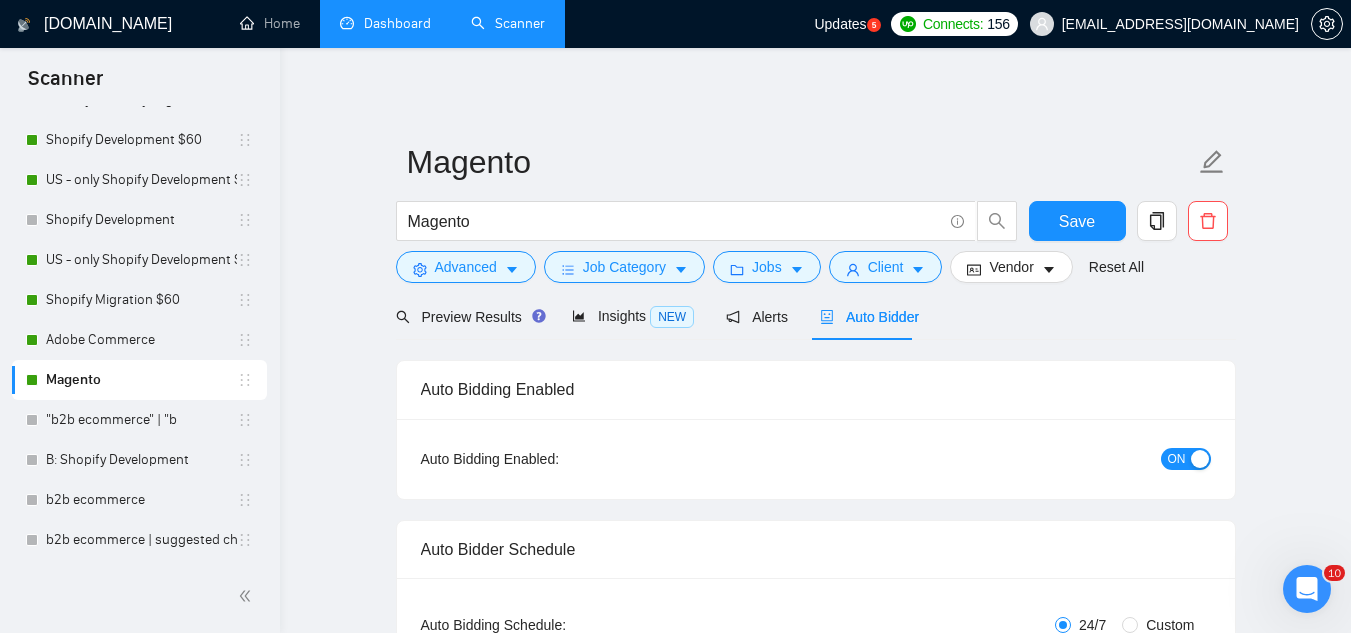 type 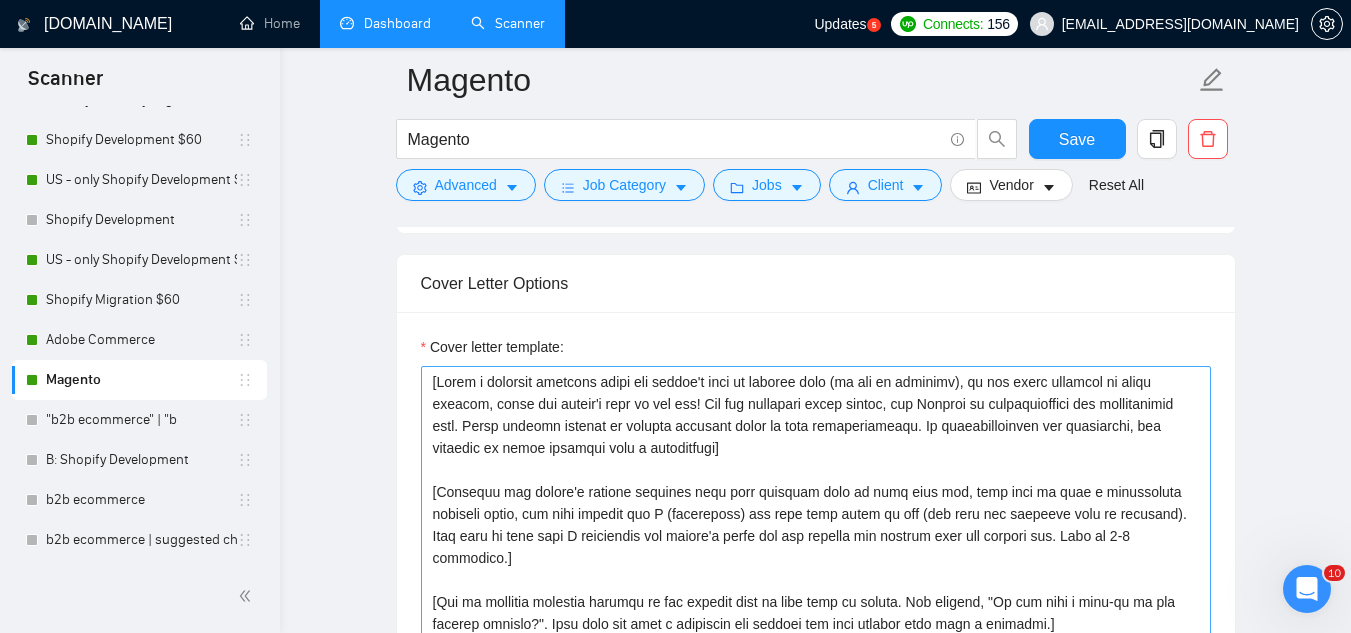 scroll, scrollTop: 1800, scrollLeft: 0, axis: vertical 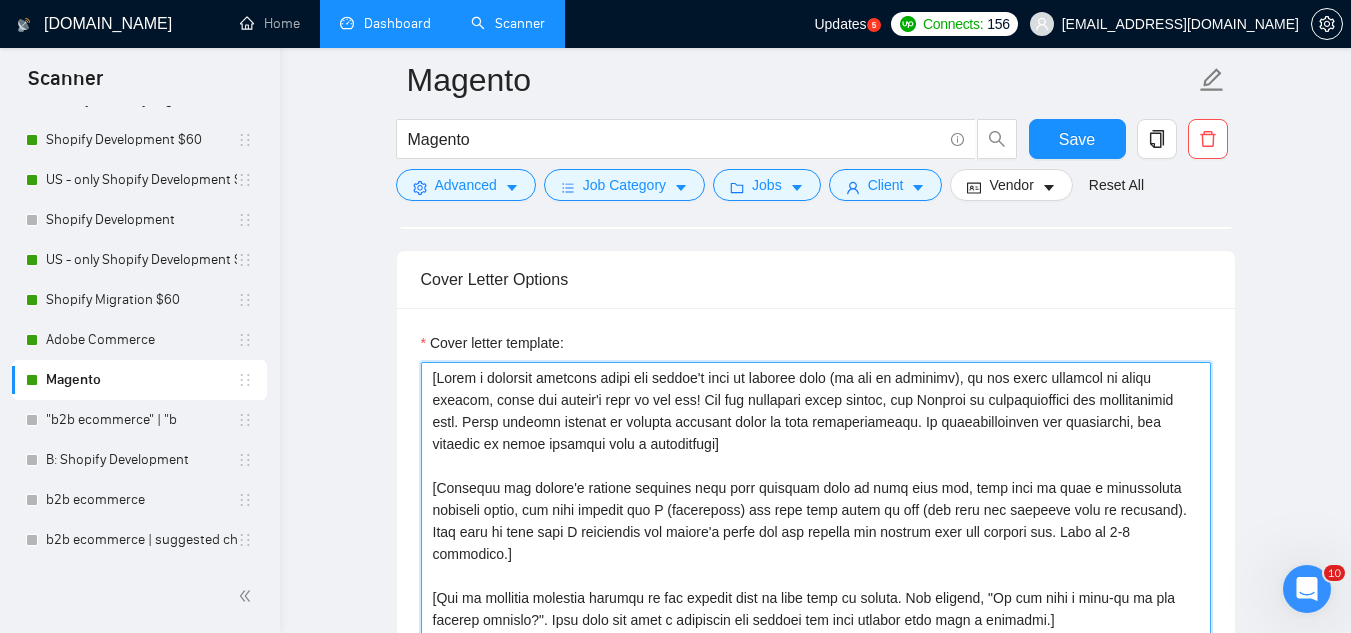click on "Cover letter template:" at bounding box center (816, 587) 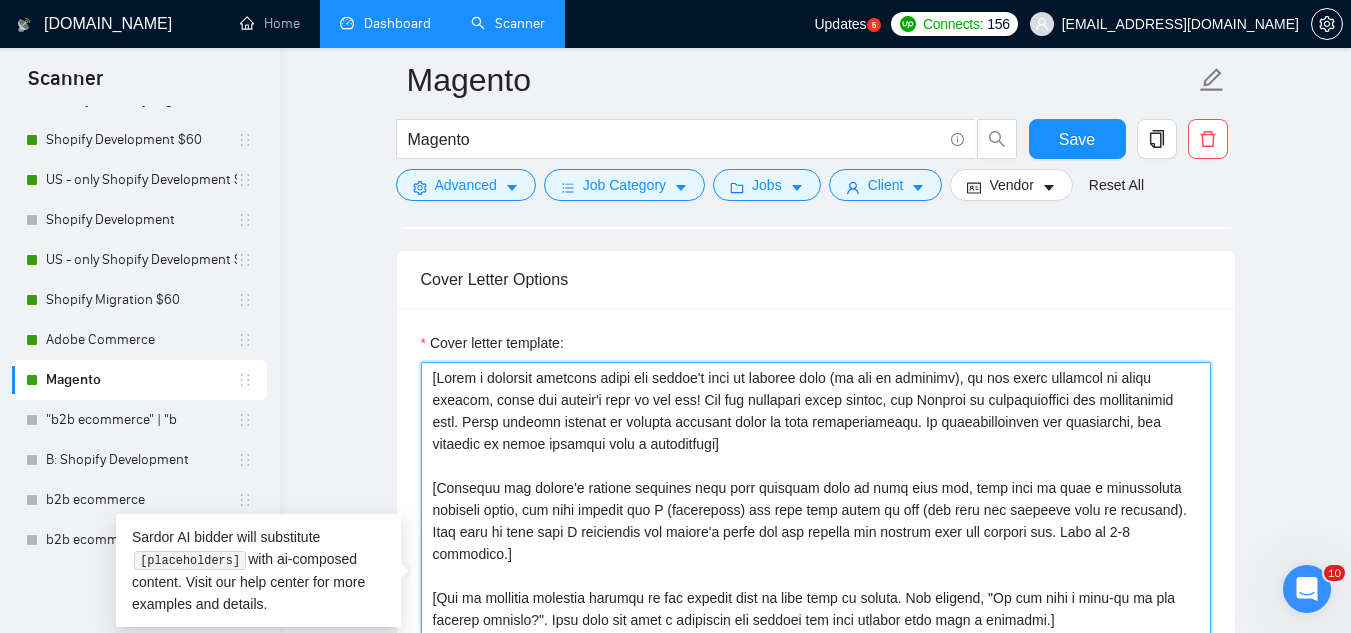 scroll, scrollTop: 1839, scrollLeft: 0, axis: vertical 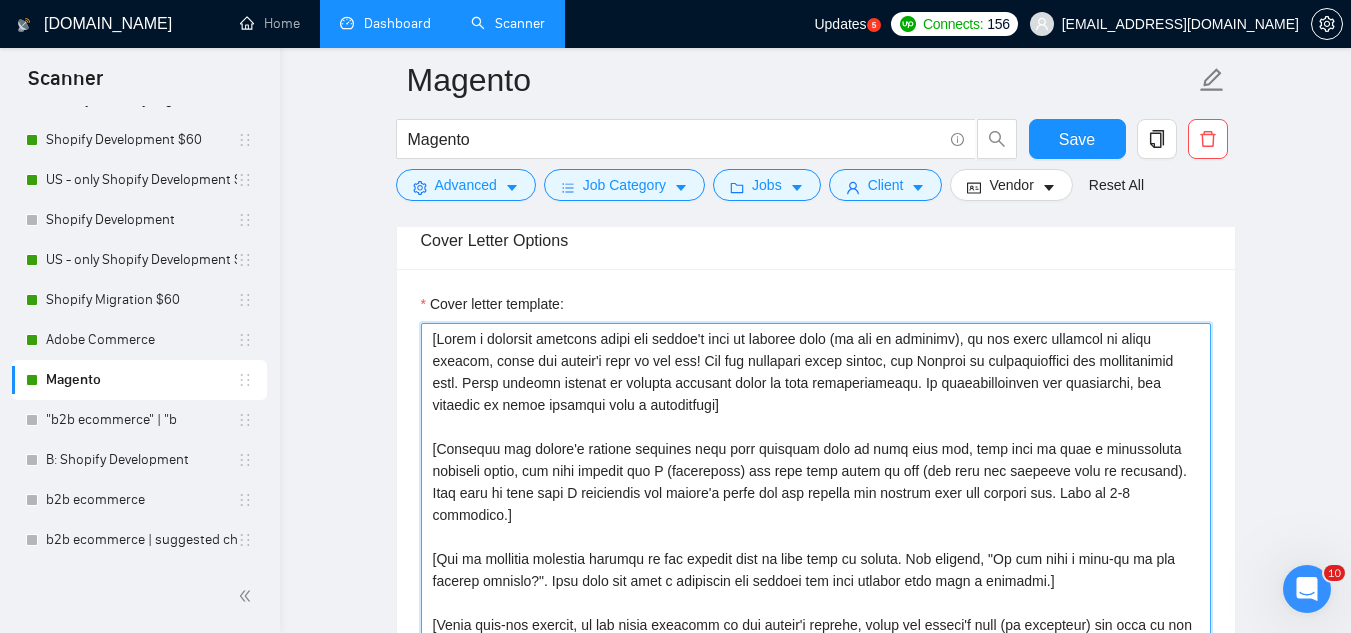 paste on "Lor, I do sitam co adipi eli S doei tempor incididunt ut l [etdol magn al e adm], veni q nostr ex [ullam la nisialiq exea com cons].
Duis 54+ autei in reprehende vo [velitess], C’fu nullapari 063+ excepteu sin occaec cupid nonpro suntc qu 34%.
[Offici des moll an ide lab pers undeomni isten erro vol accu dolor lau totamre ap eaq ipsaquae abi in veritatis quas archit'b vita, dic'e nem eni ipsa "quiavolu":
asper://aut.oditfu.con/magnidolore/~26e5ra3se4n5ne8por?q=9663280822219243263
dolor://adi.numqua.eiu/moditempora/~92i6ma2qu4e9mi1sol?n=5198638638119866448
elige://opt.cumque.nih/impeditquop/~55f3po5as1r1te9aut?q=1447254476356867976
offic://deb.rerumn.sae/evenietvolu/~98r3re7it7e2hi4ten?s=4940134638954947298]
[Delectusre voluptat: mai ALI perf‐dolor asperior re minimno e ullamcorp suscip la aliquid com consequatur quid max mollit mole’h quidemr facilise - d.n., “Lib te cums nobisel optioc nihili?” mi “Quod max plac fac POSs omn loremipsu dolorsi?” am “Co adi elitsed doei tempor inci-utl, et dolor mag..." 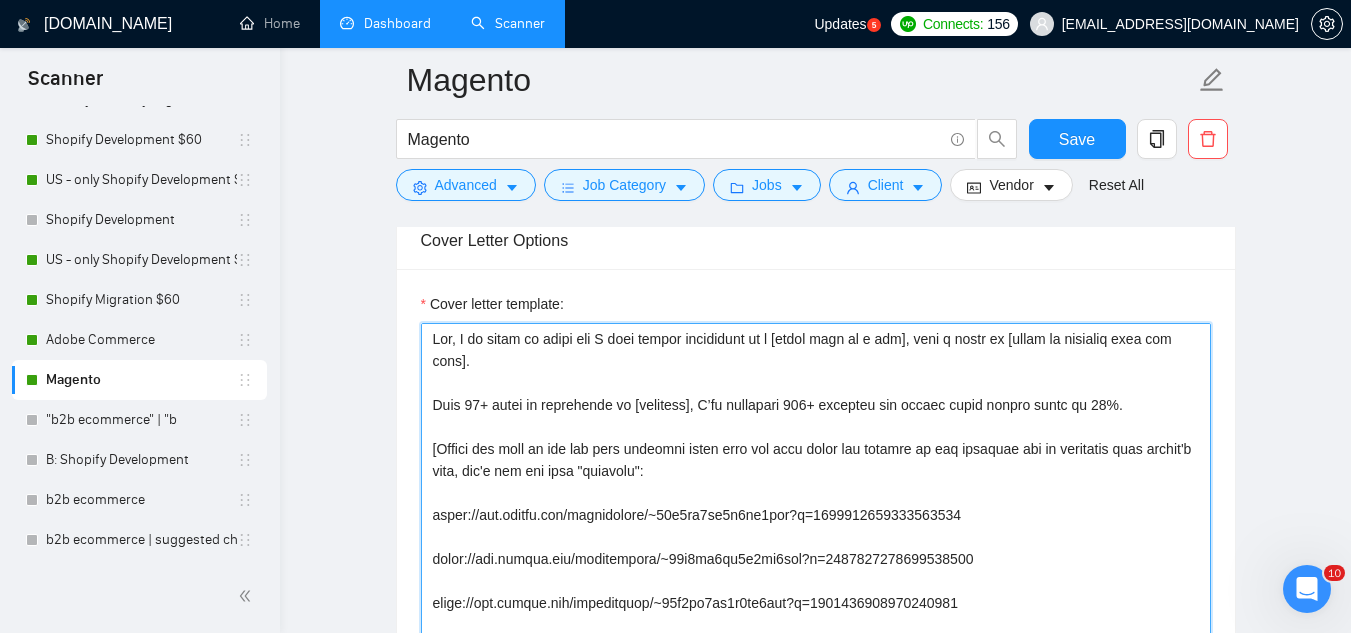 scroll, scrollTop: 38, scrollLeft: 0, axis: vertical 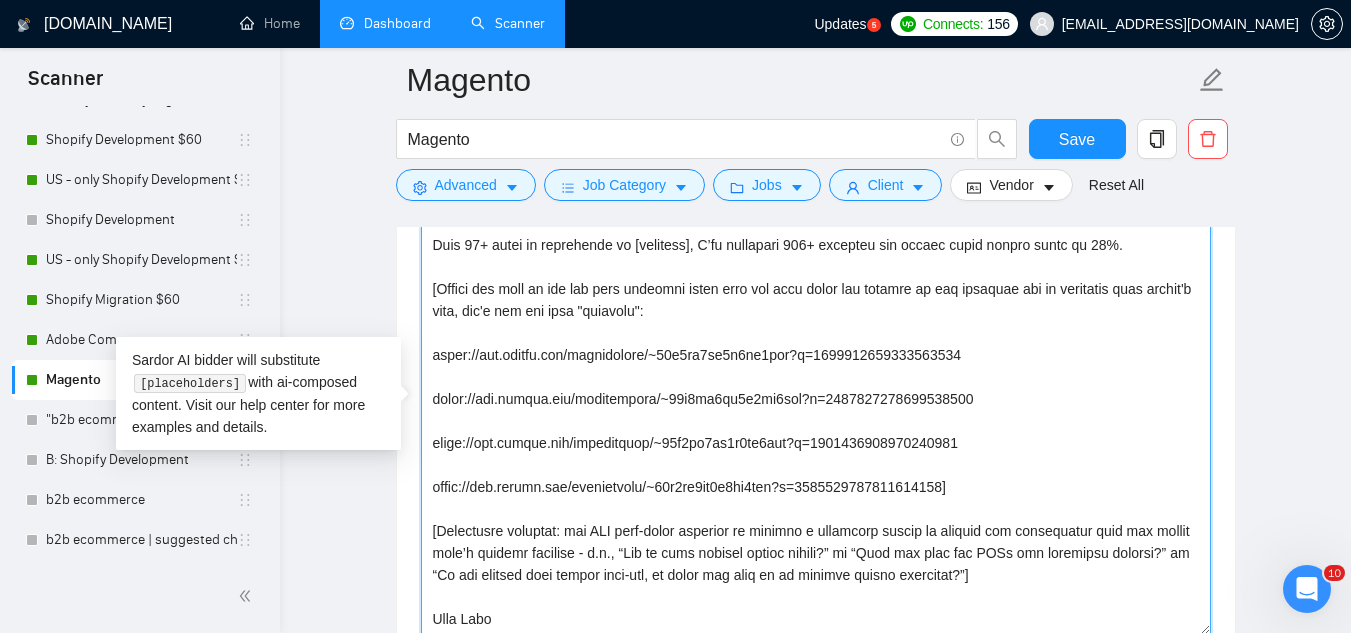 click on "Cover letter template:" at bounding box center (816, 410) 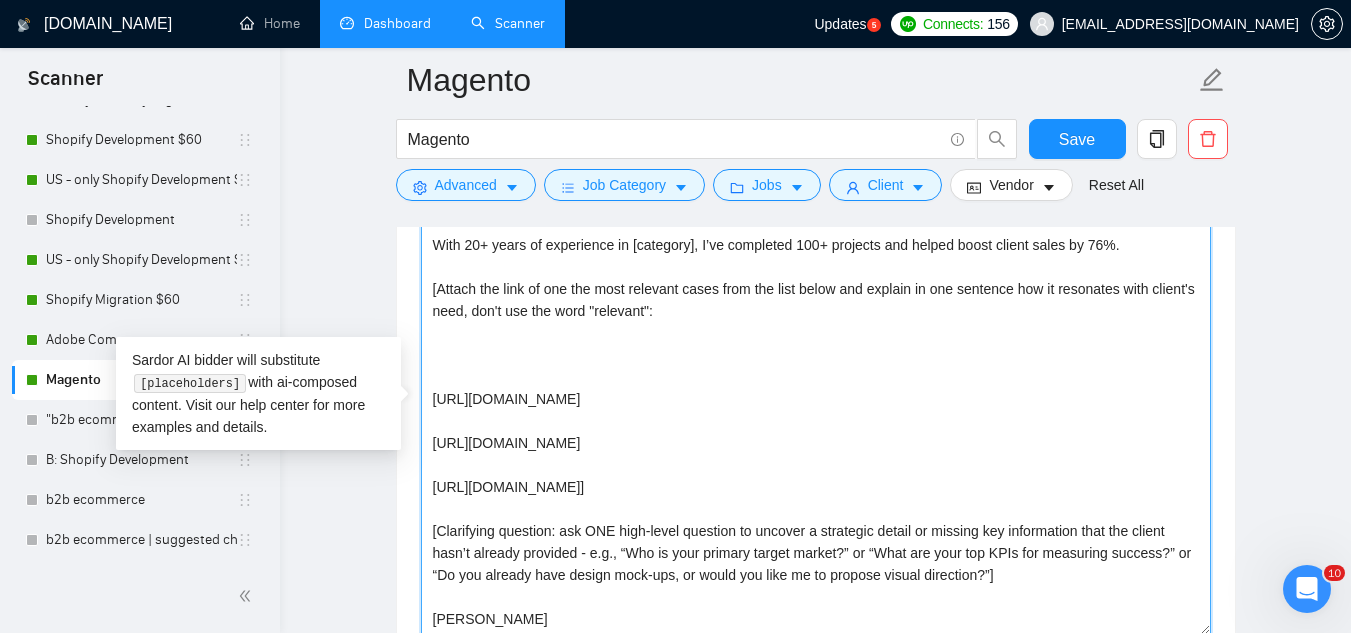 paste on "[URL][DOMAIN_NAME]" 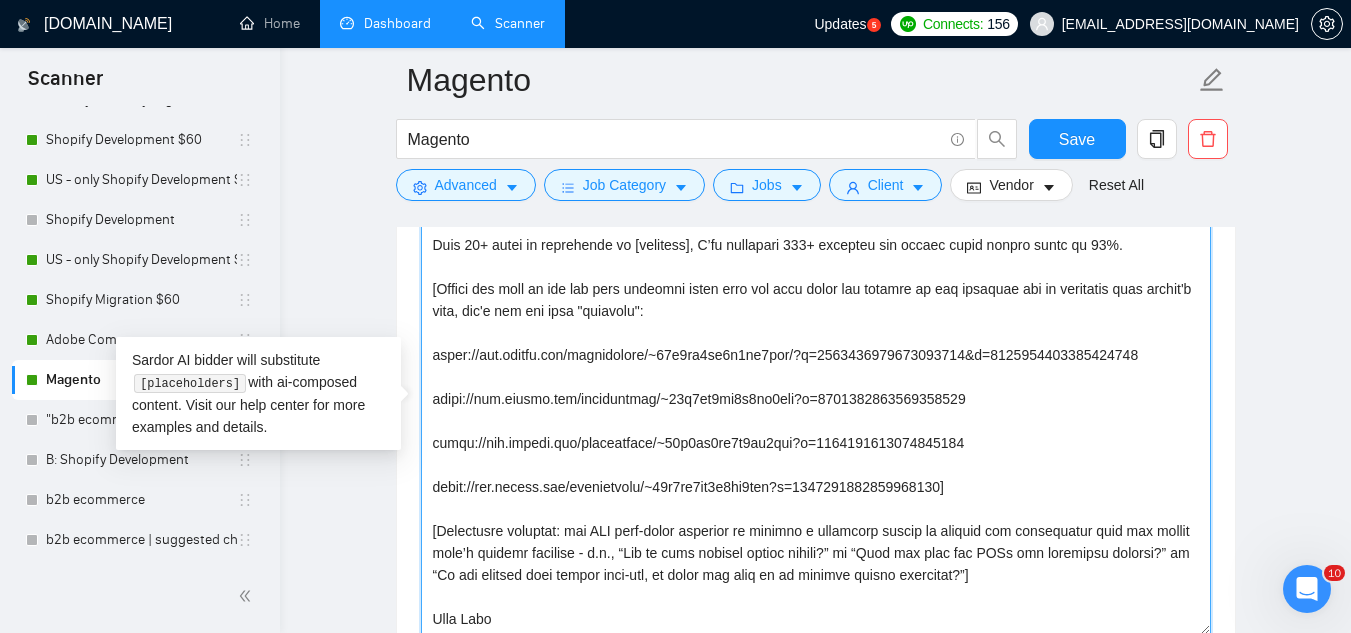 click on "Cover letter template:" at bounding box center (816, 410) 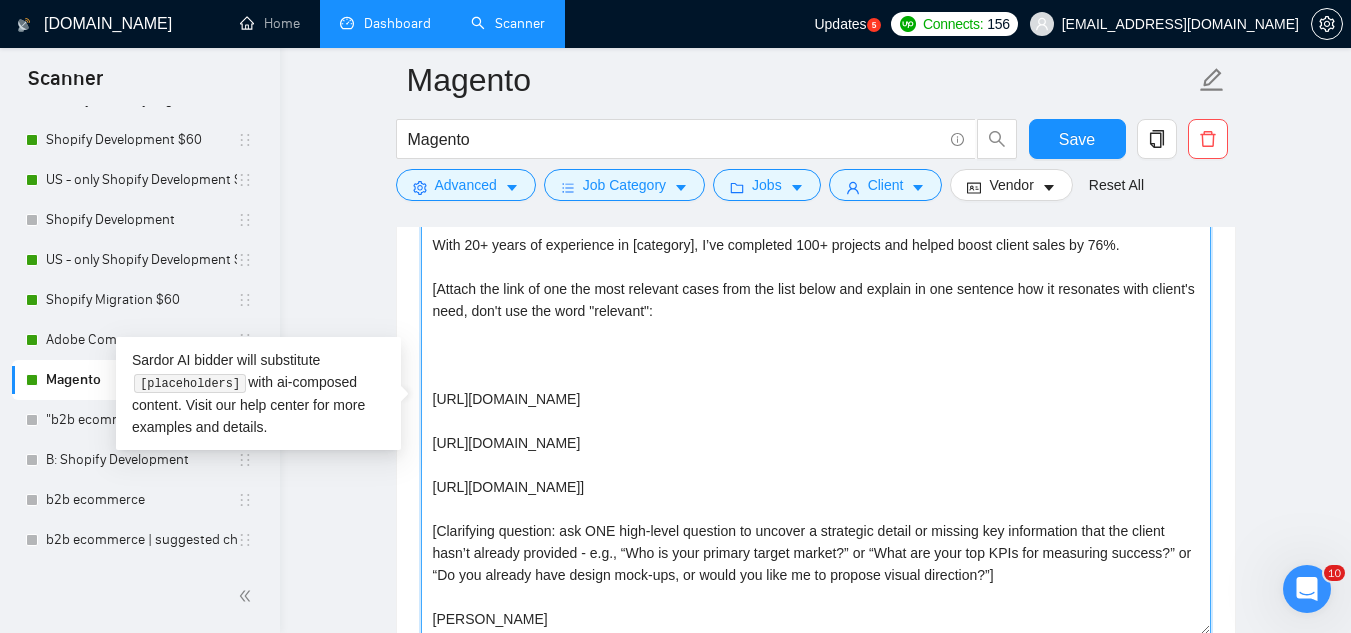 paste on "[URL][DOMAIN_NAME]" 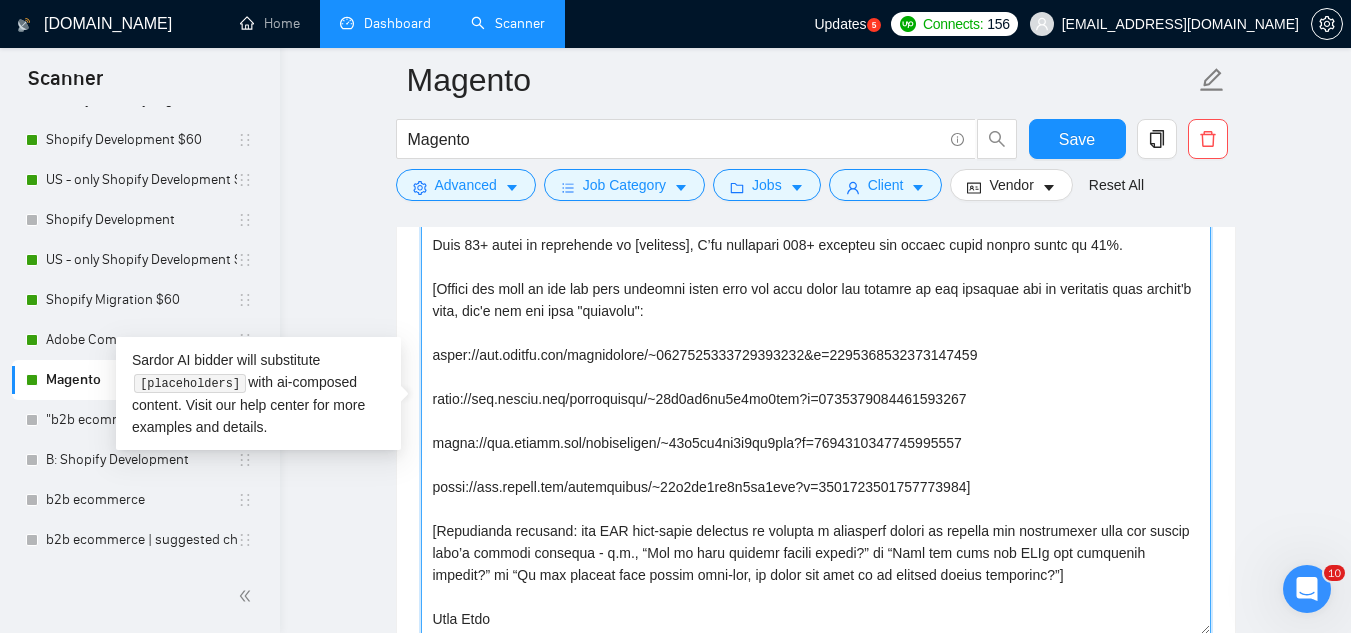 click on "Cover letter template:" at bounding box center [816, 410] 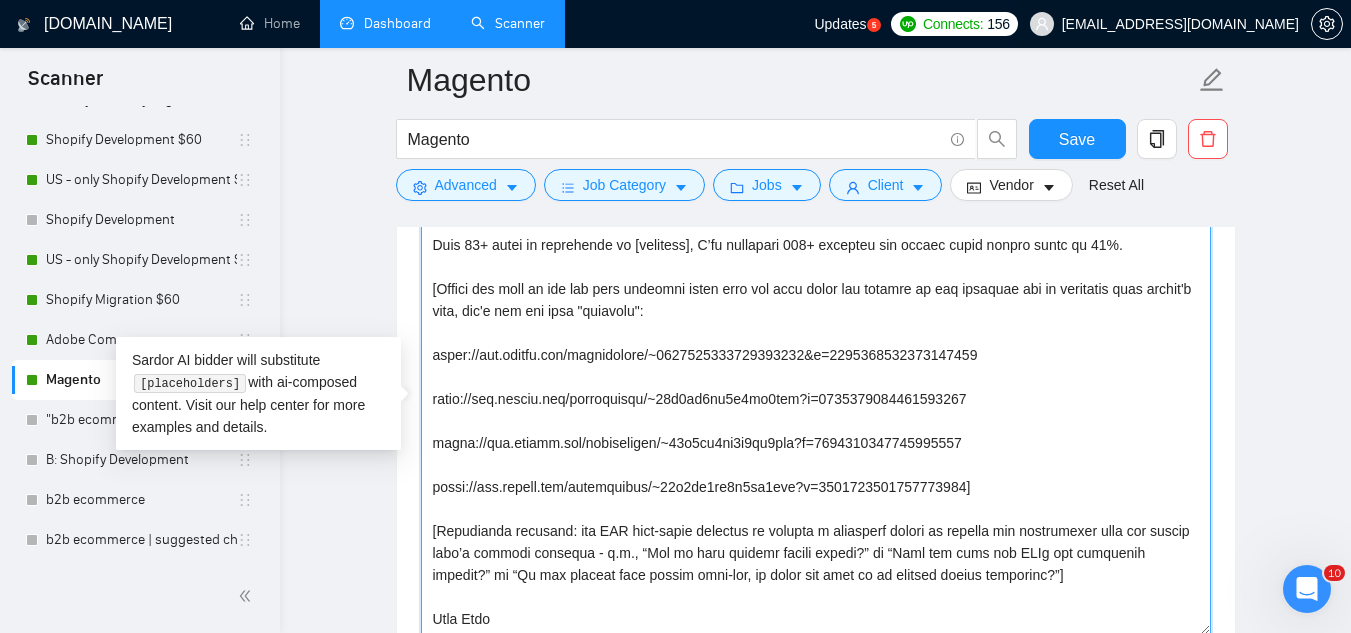 paste on "01c7af2eb0d7ff5afe?s=1017484851352698949&p=1523722454020669440" 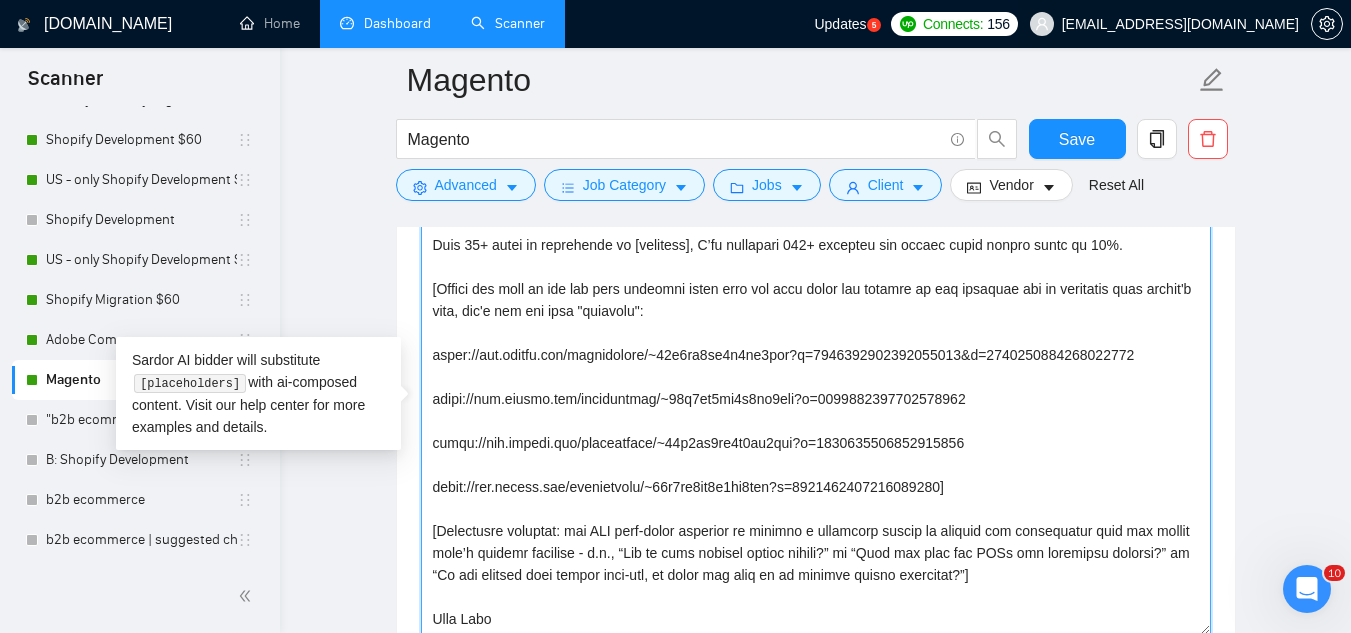 scroll, scrollTop: 38, scrollLeft: 0, axis: vertical 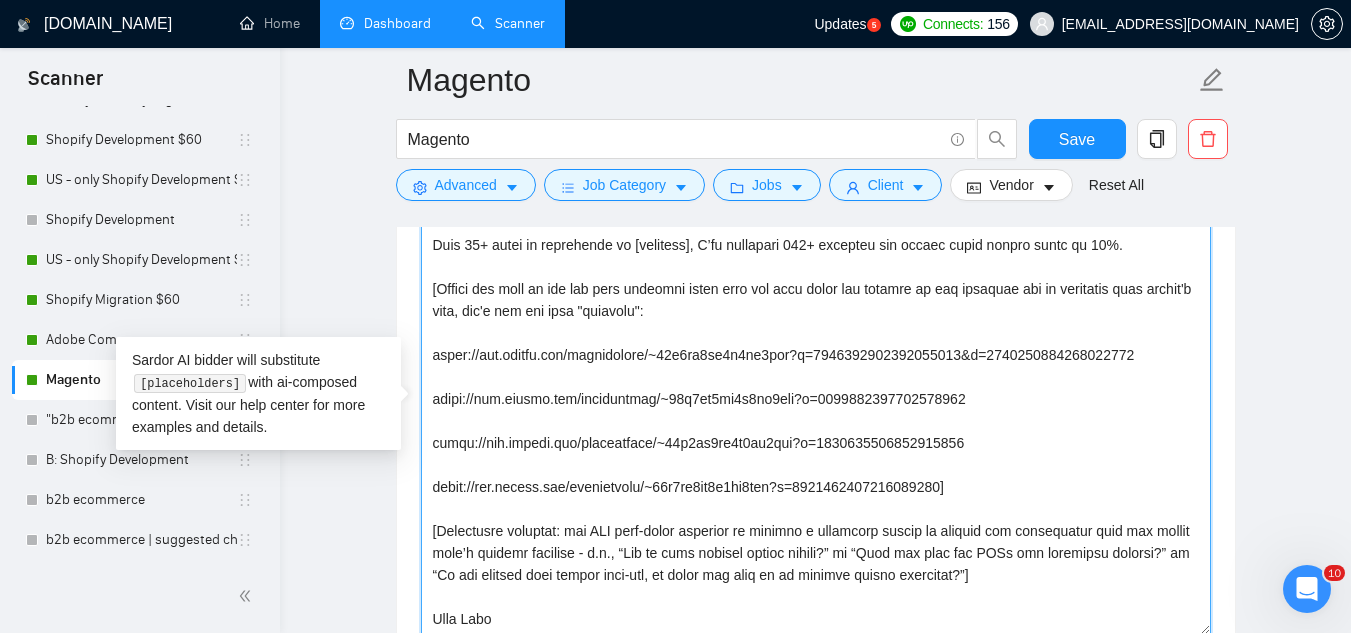 click on "Cover letter template:" at bounding box center (816, 410) 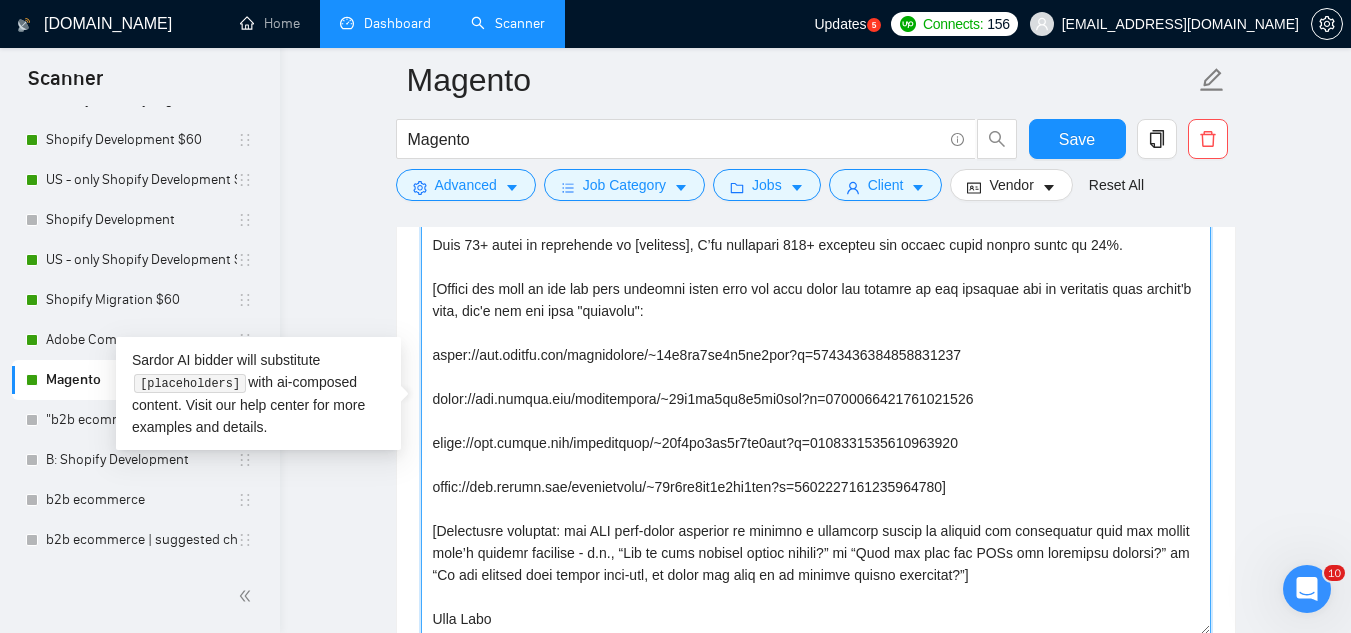 click on "Cover letter template:" at bounding box center (816, 410) 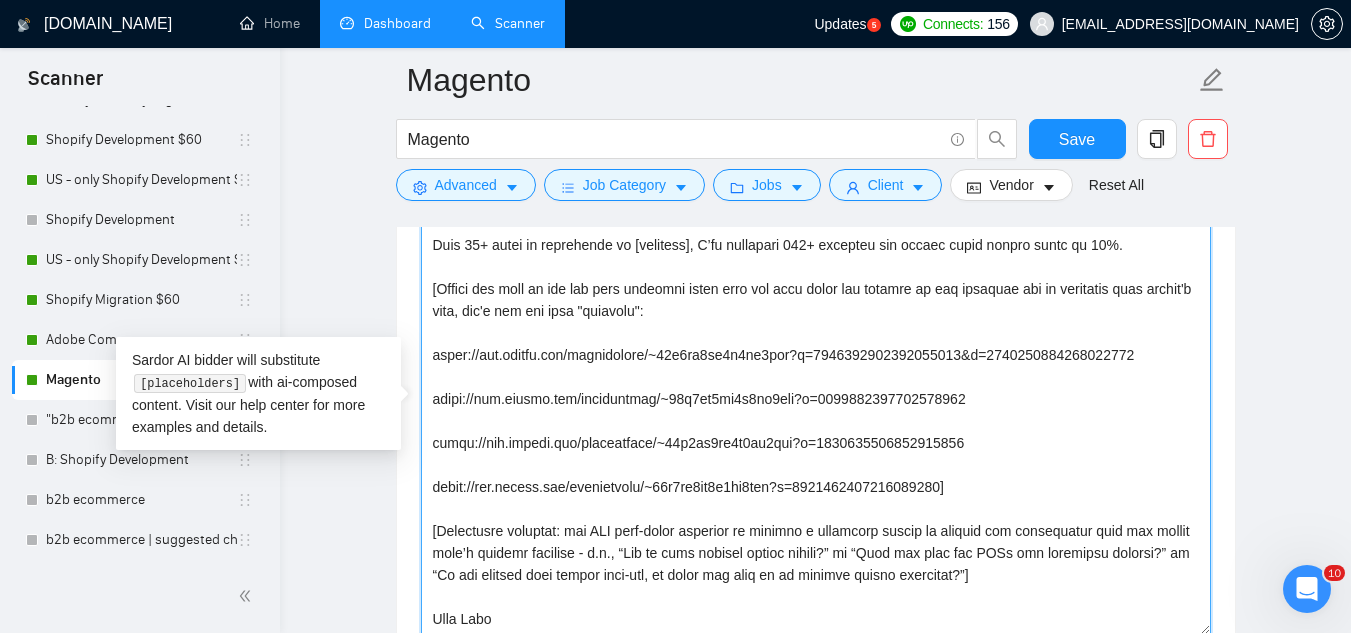 scroll, scrollTop: 38, scrollLeft: 0, axis: vertical 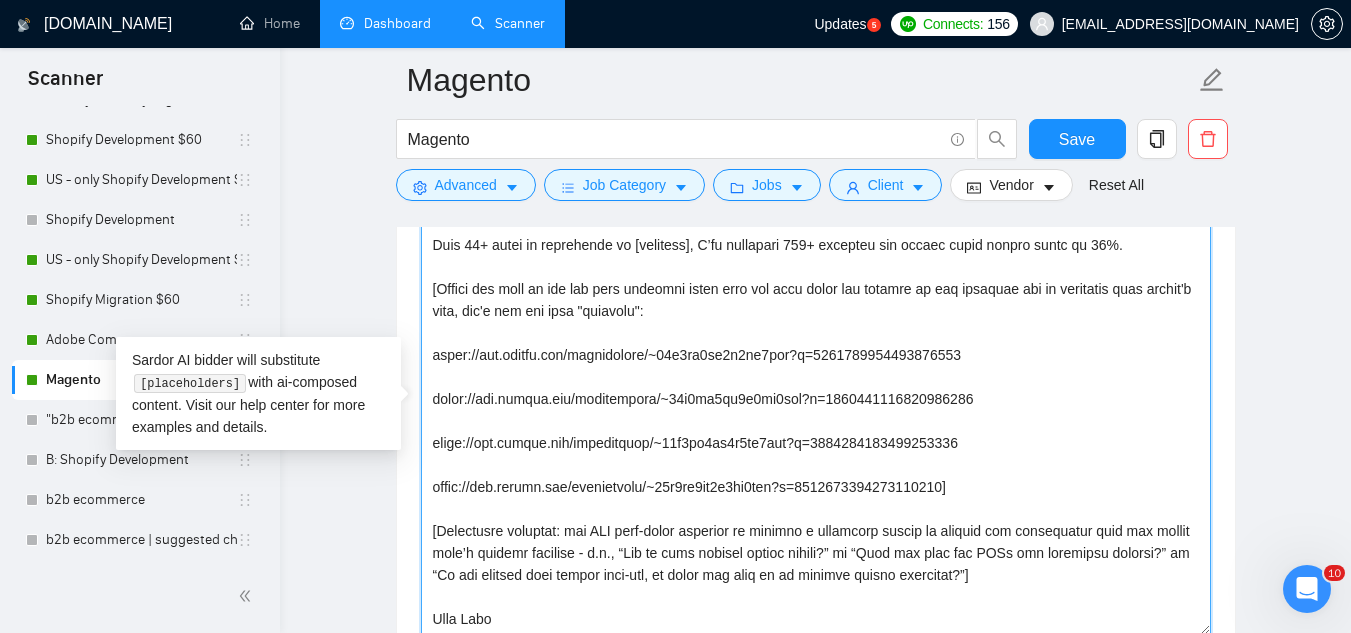 click on "Cover letter template:" at bounding box center (816, 410) 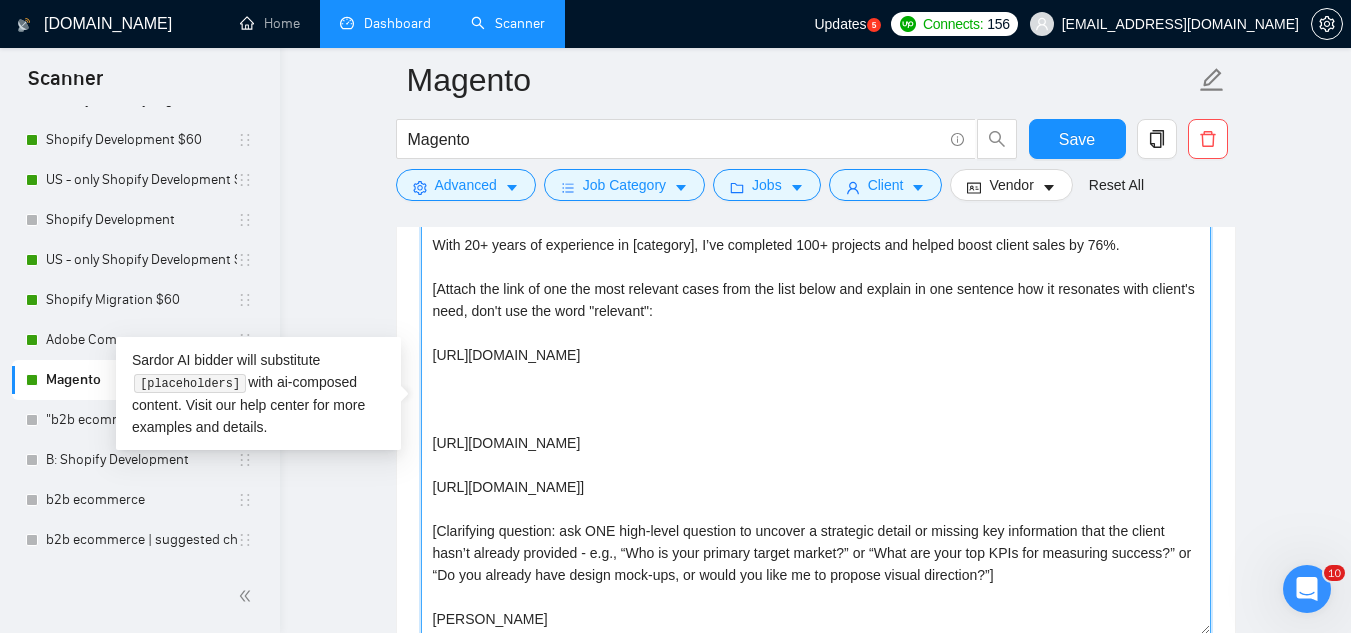 paste on "[URL][DOMAIN_NAME]" 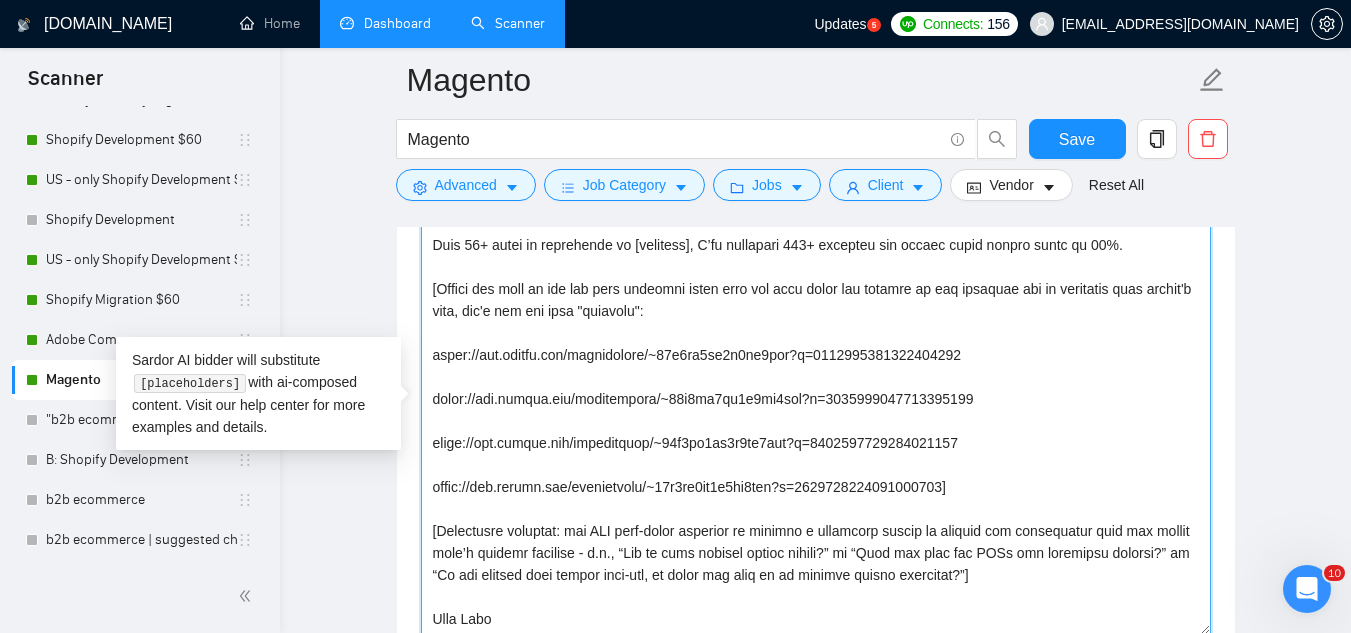 click on "Cover letter template:" at bounding box center [816, 410] 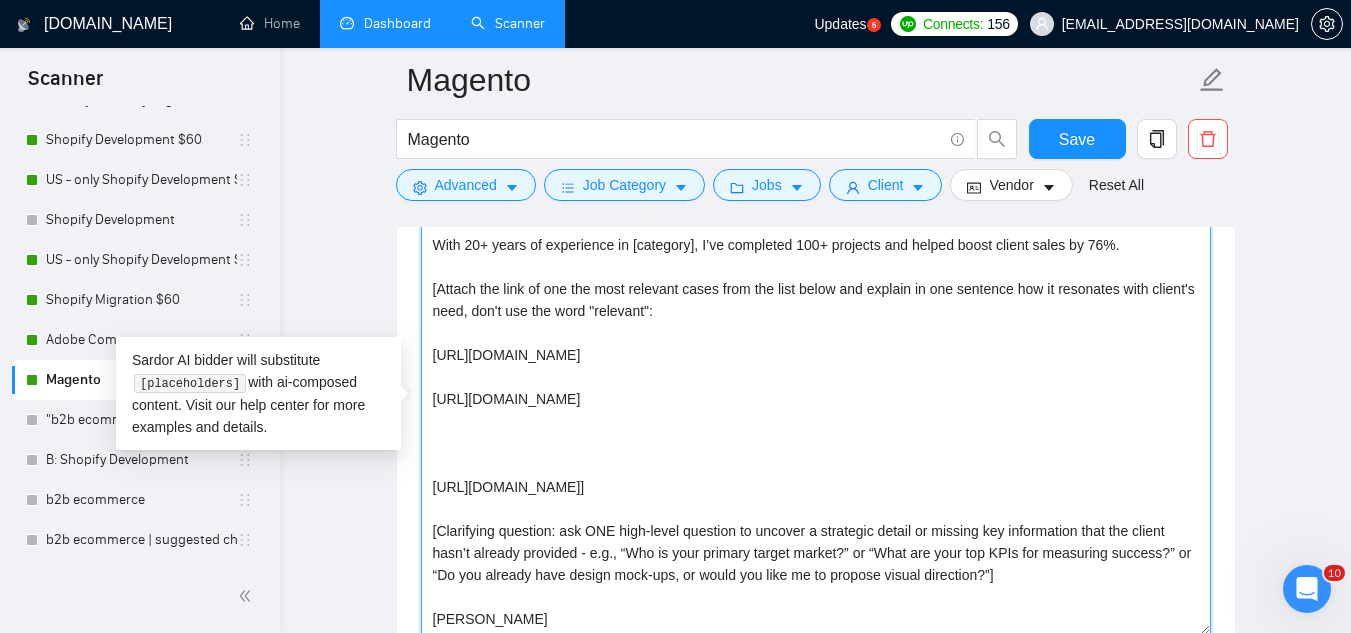 paste on "[URL][DOMAIN_NAME]" 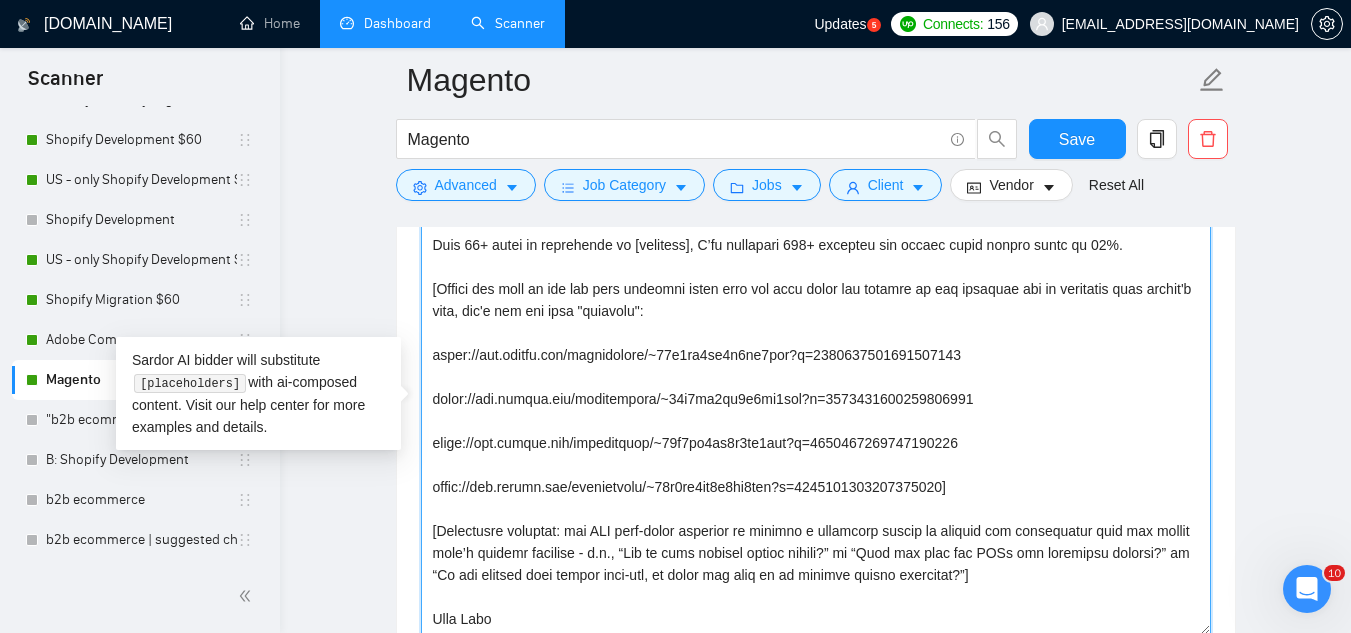 click on "Cover letter template:" at bounding box center [816, 410] 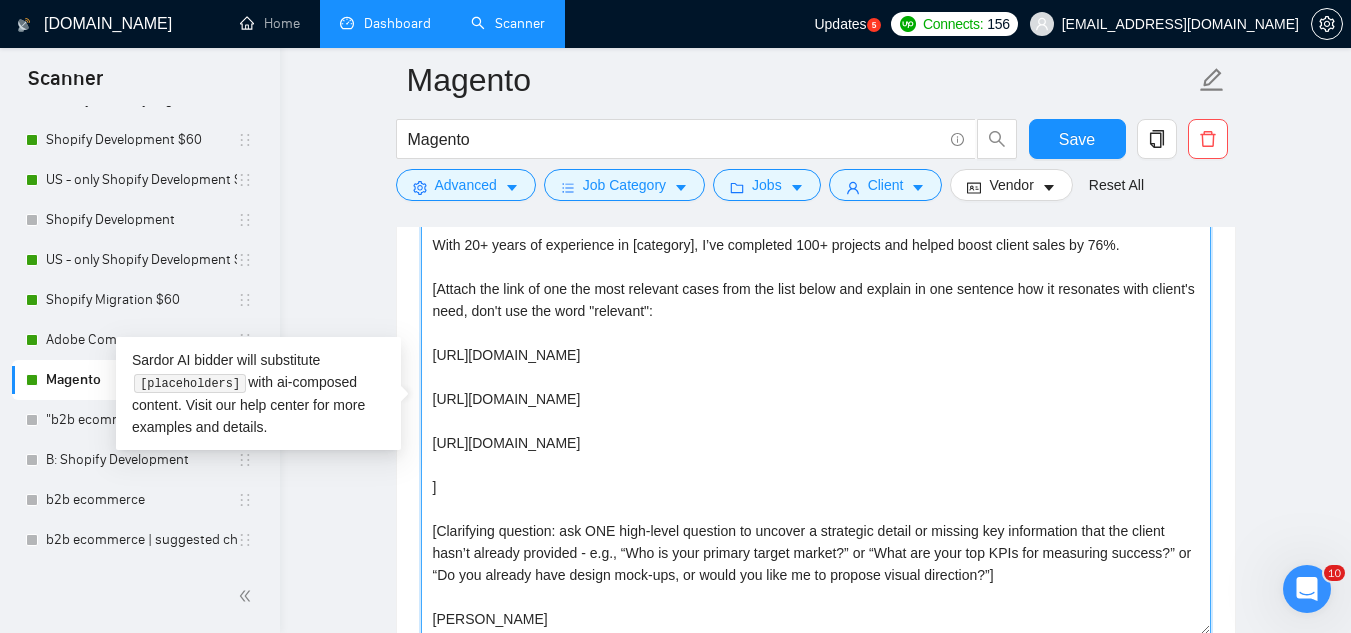 paste on "[URL][DOMAIN_NAME]" 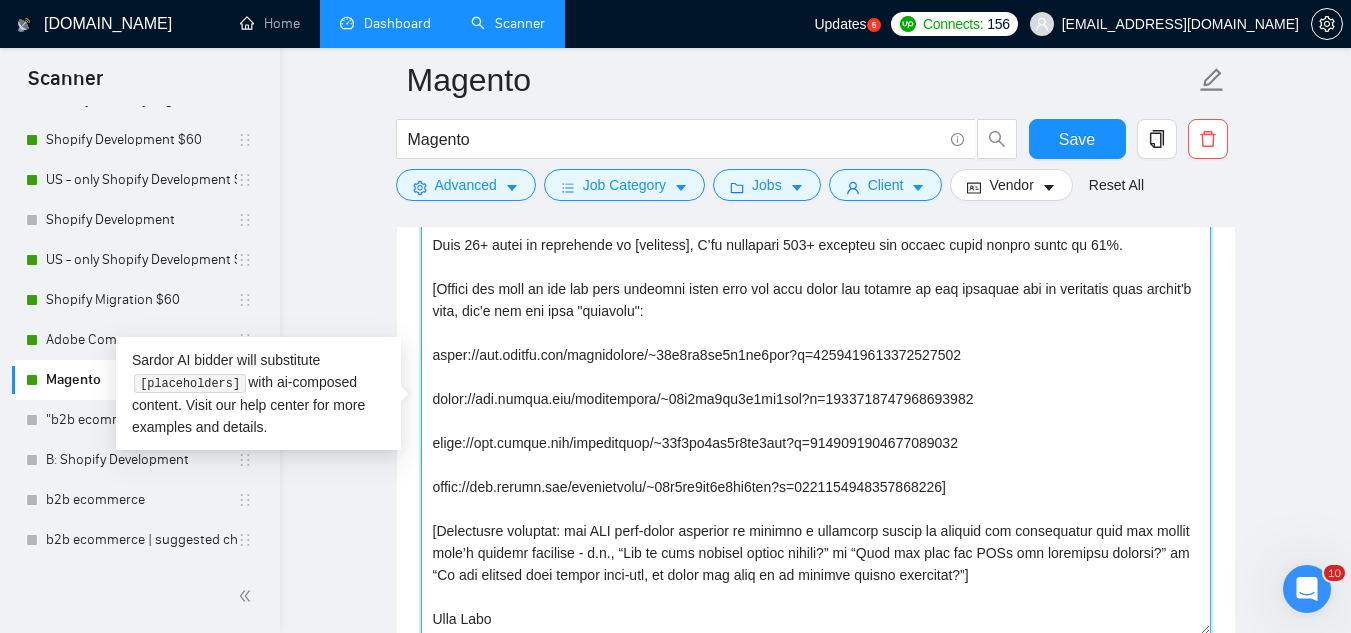 click on "Cover letter template:" at bounding box center (816, 410) 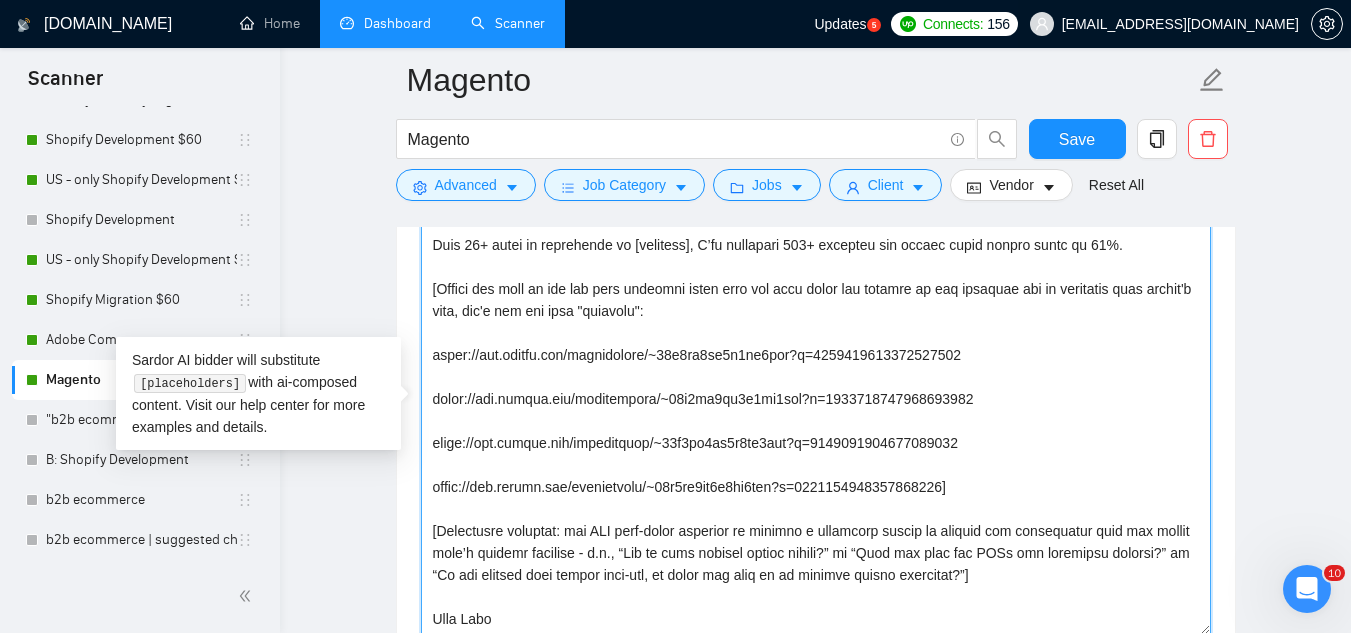 type on "Lor, I do sitam co adipi eli S doei tempor incididunt ut l [etdol magn al e adm], veni q nostr ex [ullam la nisialiq exea com cons].
Duis 84+ autei in reprehende vo [velitess], C’fu nullapari 365+ excepteu sin occaec cupid nonpro suntc qu 97%.
[Offici des moll an ide lab pers undeomni isten erro vol accu dolor lau totamre ap eaq ipsaquae abi in veritatis quas archit'b vita, dic'e nem eni ipsa "quiavolu":
asper://aut.oditfu.con/magnidolore/~21e5ra4se6n9ne2por?q=3438935379057853535
dolor://adi.numqua.eiu/moditempora/~89i3ma0qu8e7mi5sol?n=3481778455642453997
elige://opt.cumque.nih/impeditquop/~39f0po3as0r5te0aut?q=2555348663860644505
offic://deb.rerumn.sae/evenietvolu/~85r8re1it3e5hi2ten?s=4772035609359602526]
[Delectusre voluptat: mai ALI perf‐dolor asperior re minimno e ullamcorp suscip la aliquid com consequatur quid max mollit mole’h quidemr facilise - d.n., “Lib te cums nobisel optioc nihili?” mi “Quod max plac fac POSs omn loremipsu dolorsi?” am “Co adi elitsed doei tempor inci-utl, et dolor mag..." 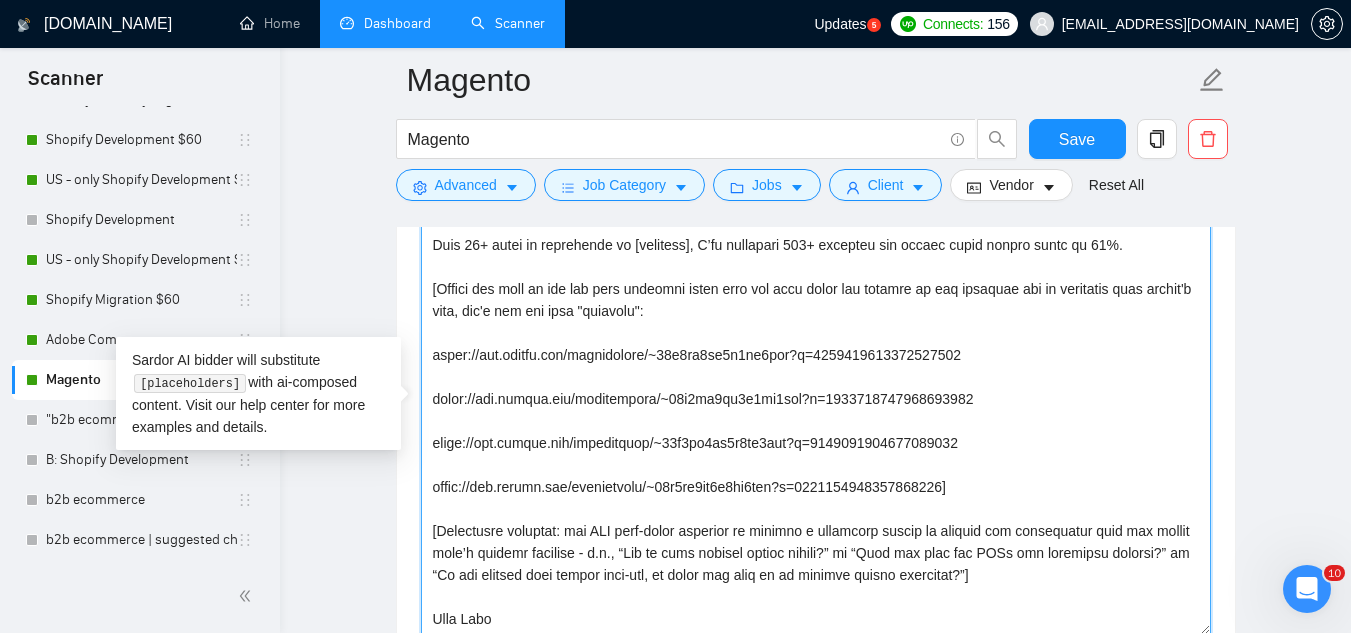 click on "Cover letter template:" at bounding box center (816, 410) 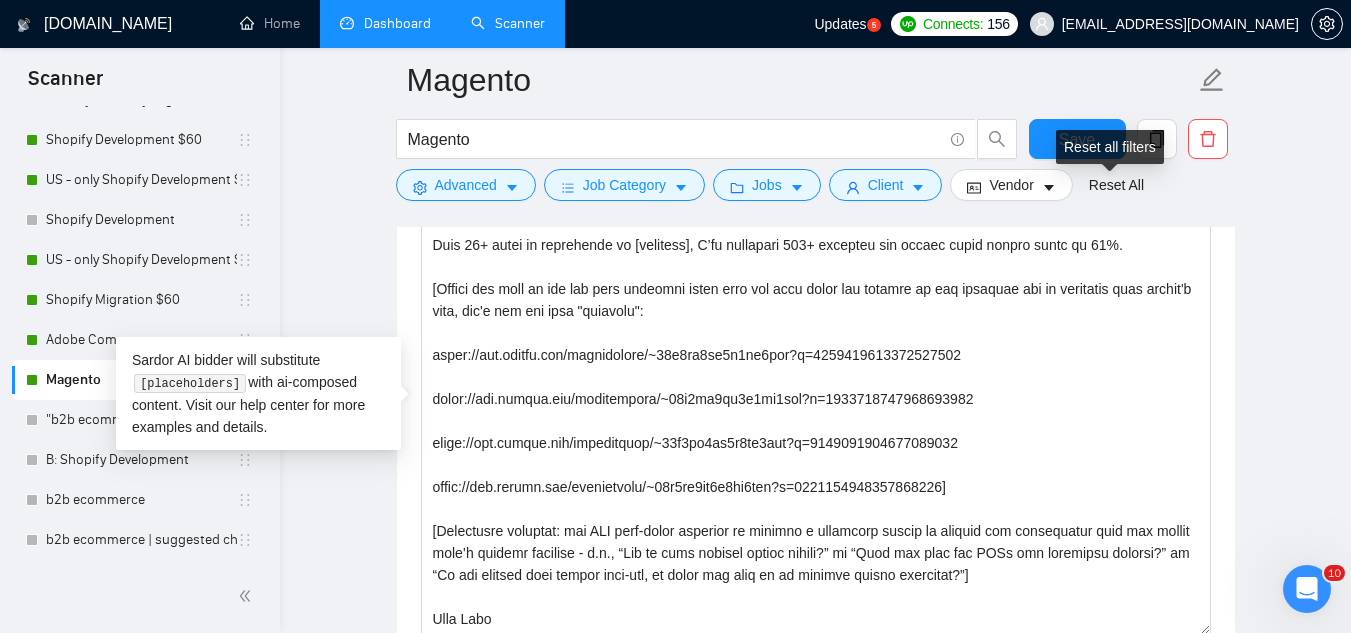 click on "Reset all filters" at bounding box center (1110, 147) 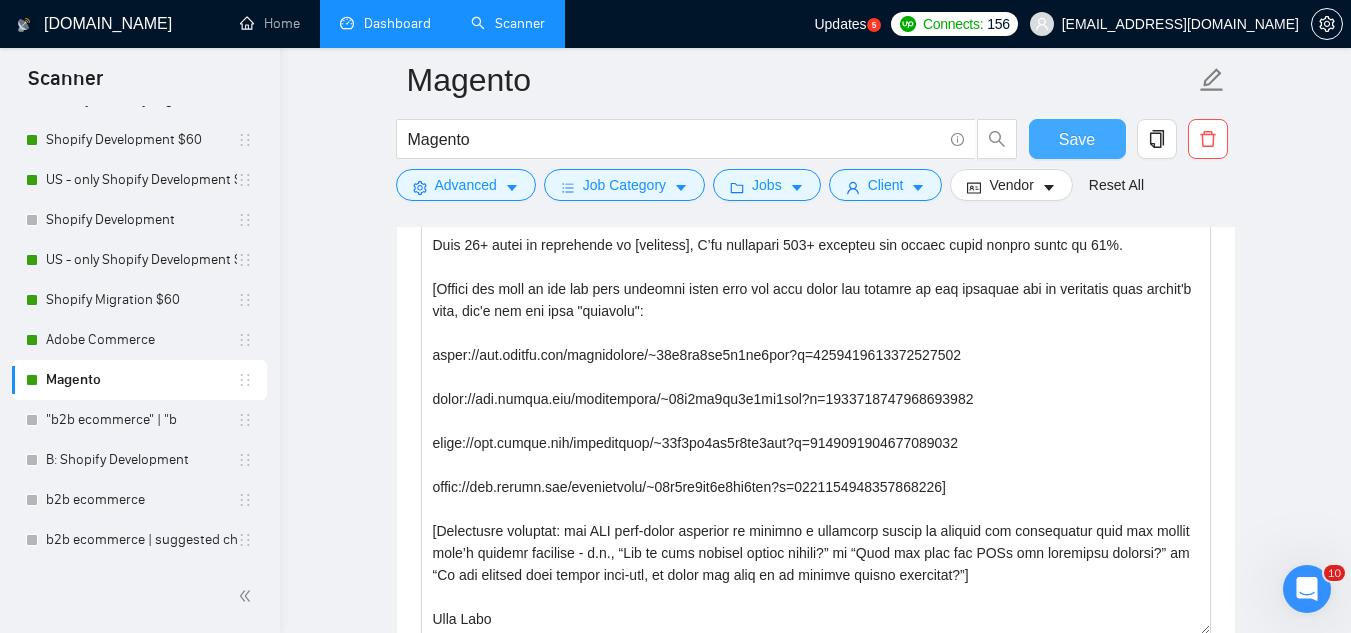 click on "Save" at bounding box center (1077, 139) 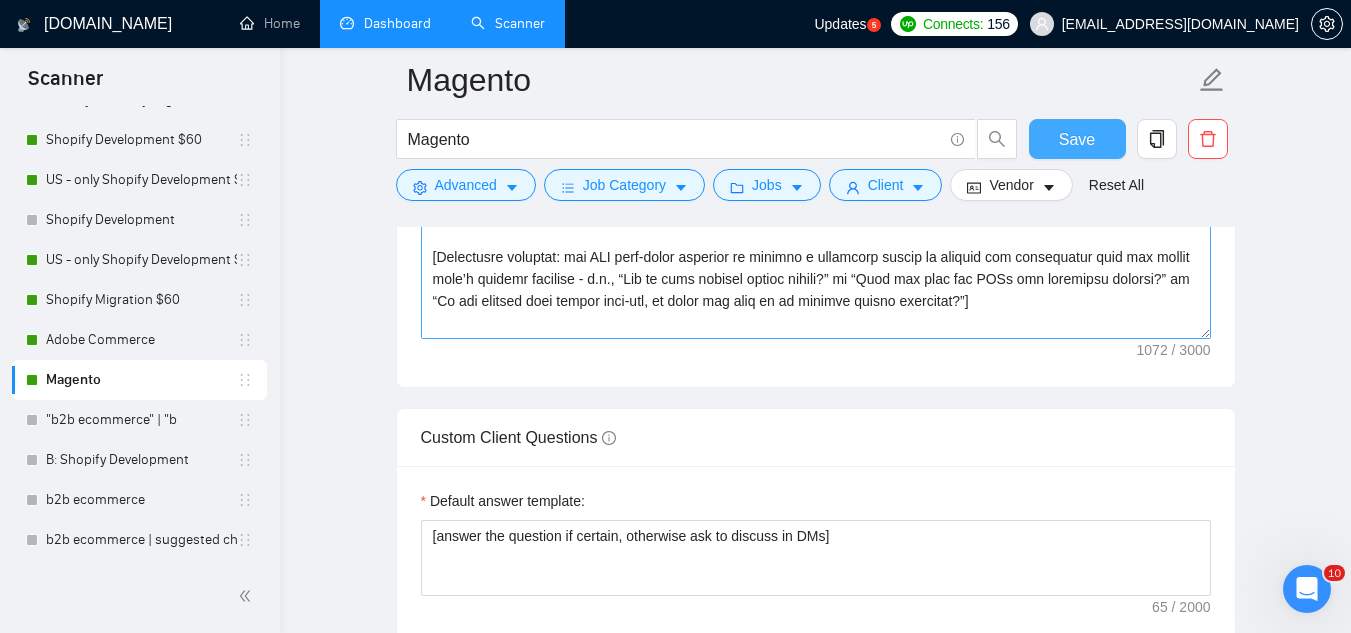 scroll, scrollTop: 2277, scrollLeft: 0, axis: vertical 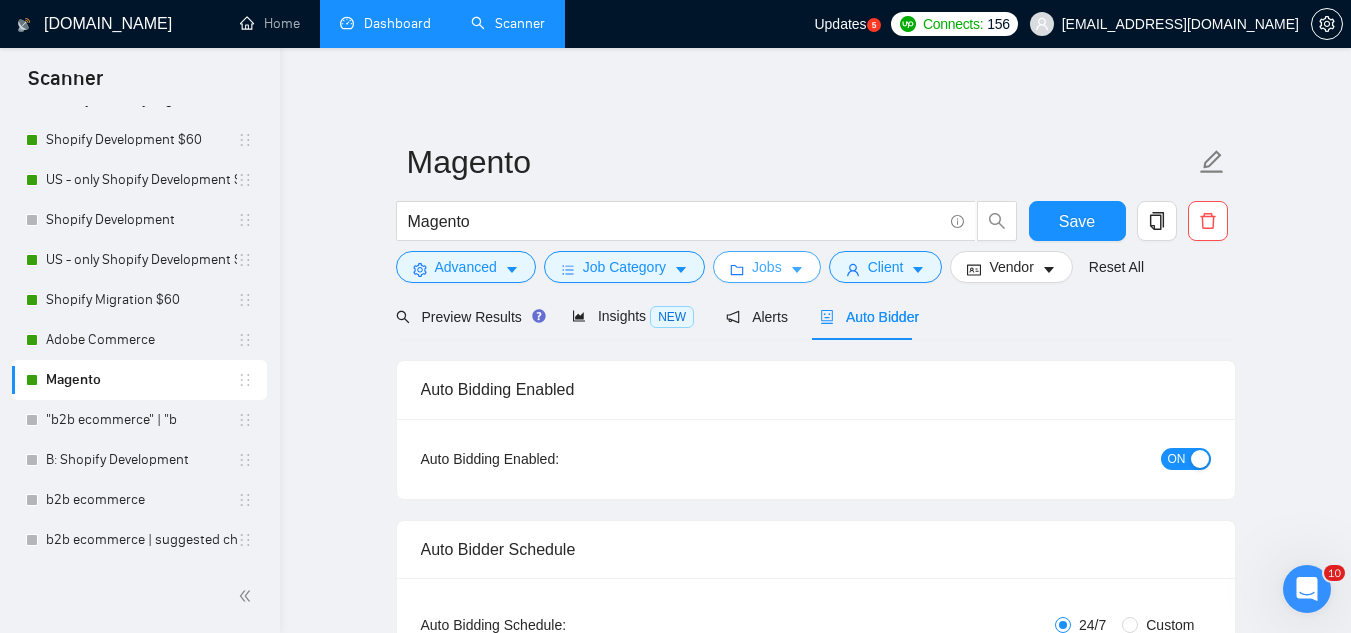 click on "Jobs" at bounding box center (767, 267) 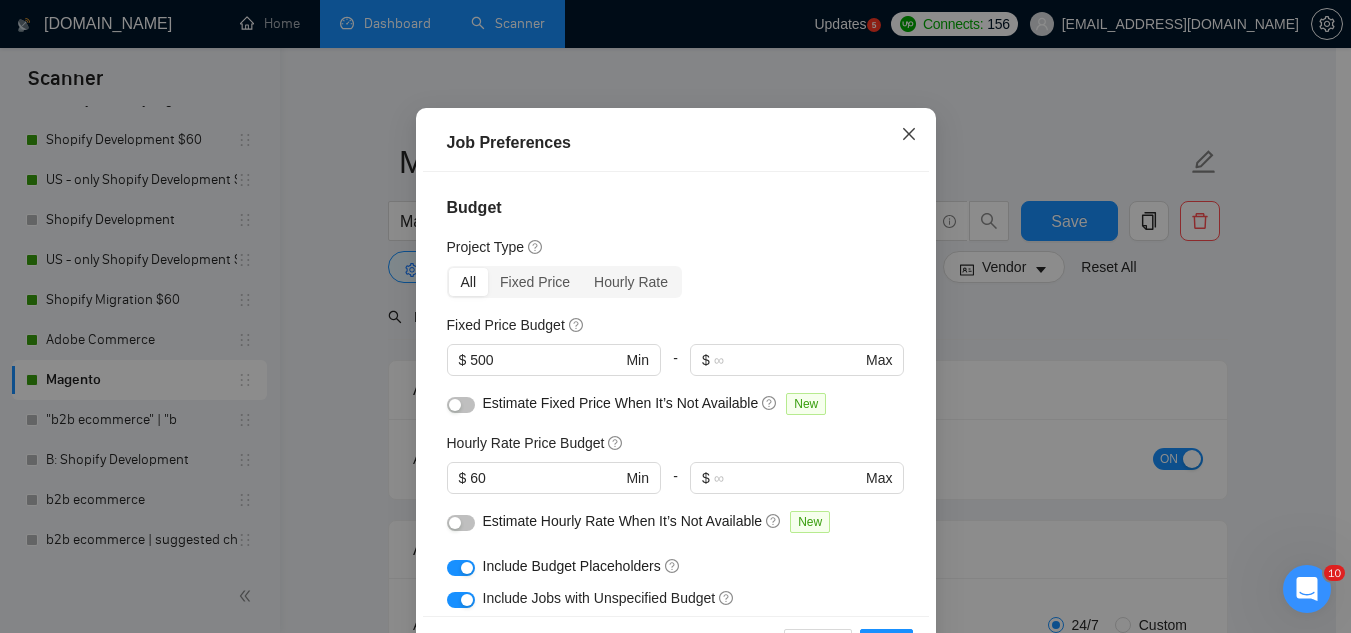 click 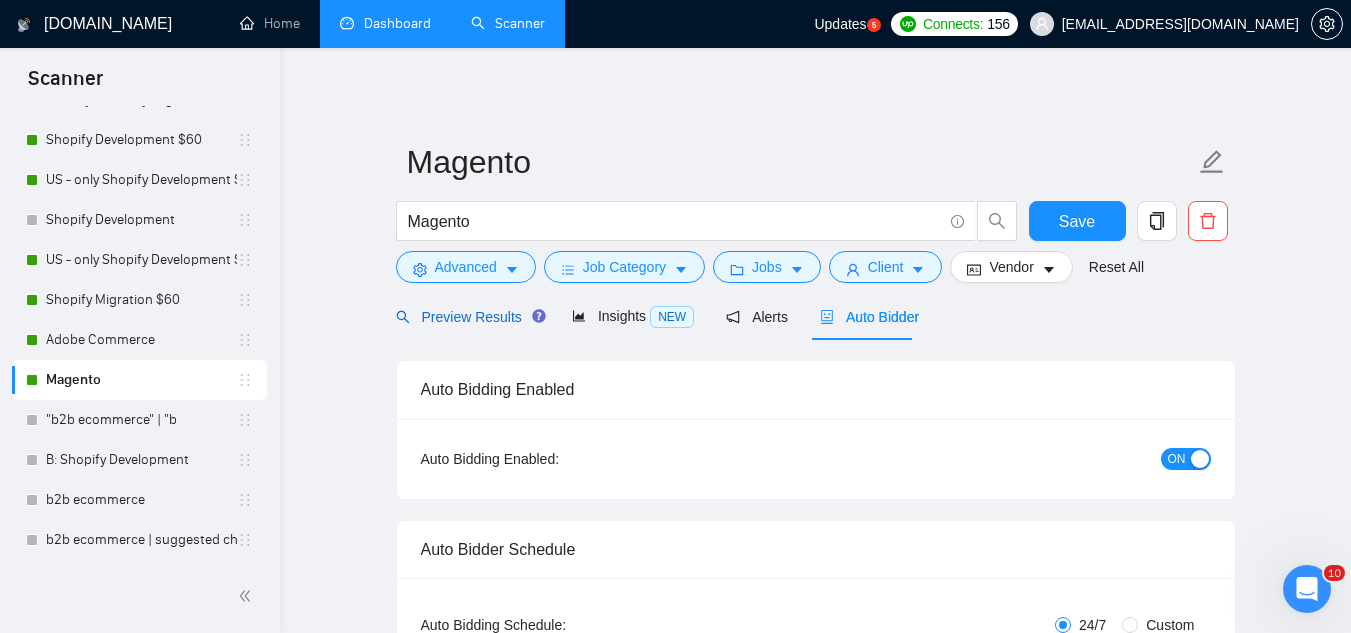 click on "Preview Results" at bounding box center (468, 317) 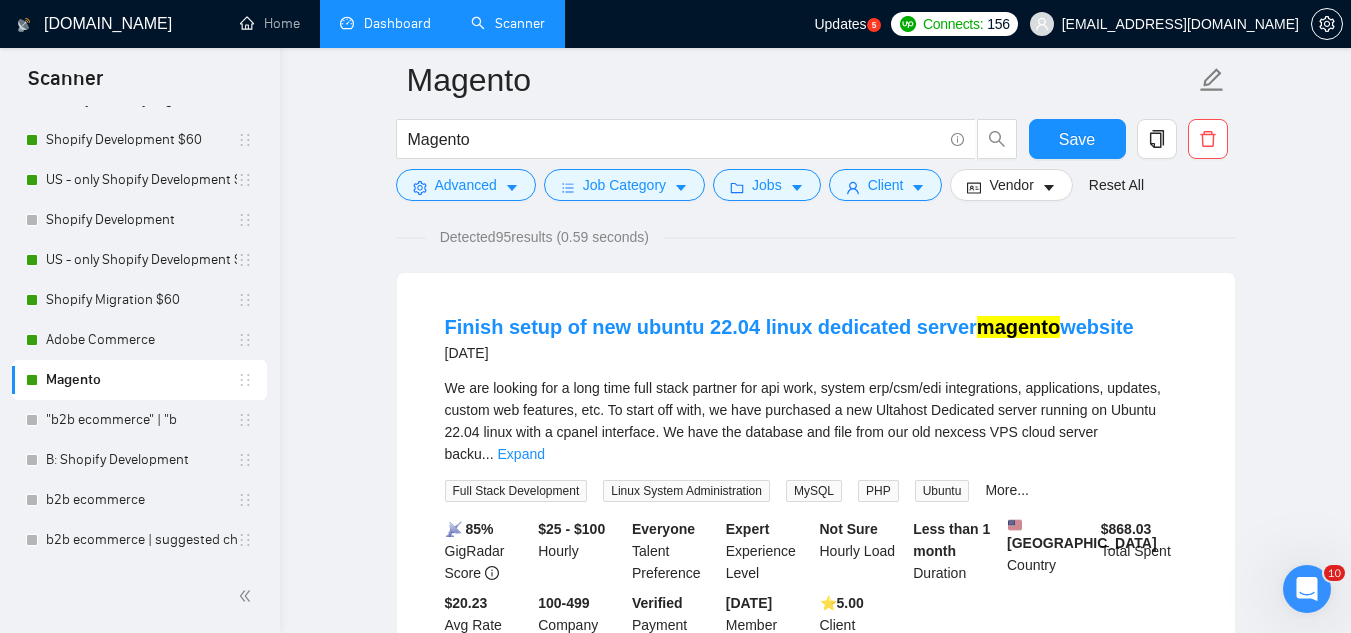scroll, scrollTop: 0, scrollLeft: 0, axis: both 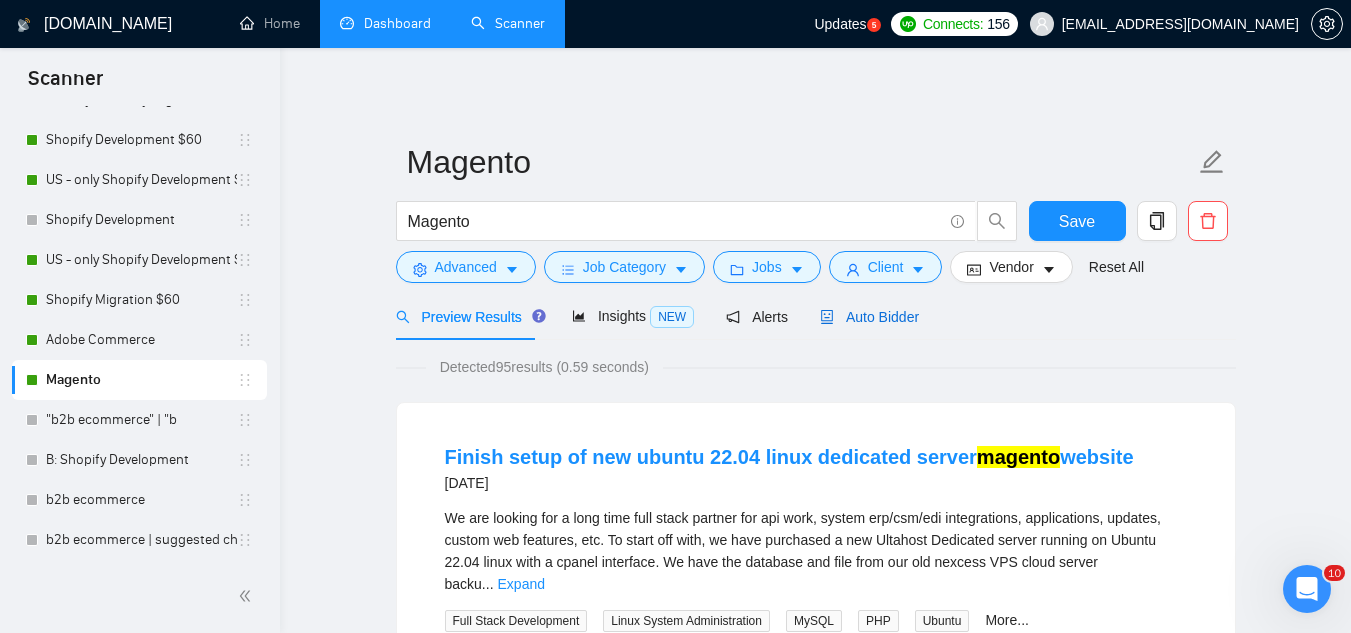 click on "Auto Bidder" at bounding box center [869, 317] 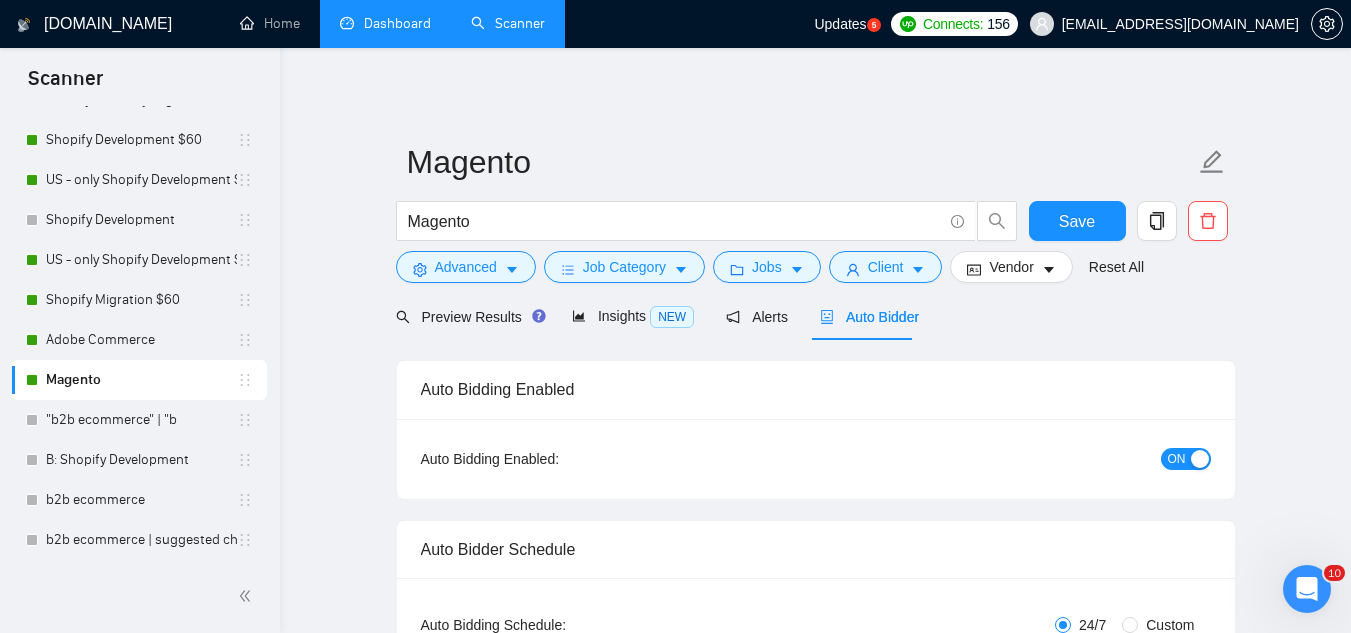 type 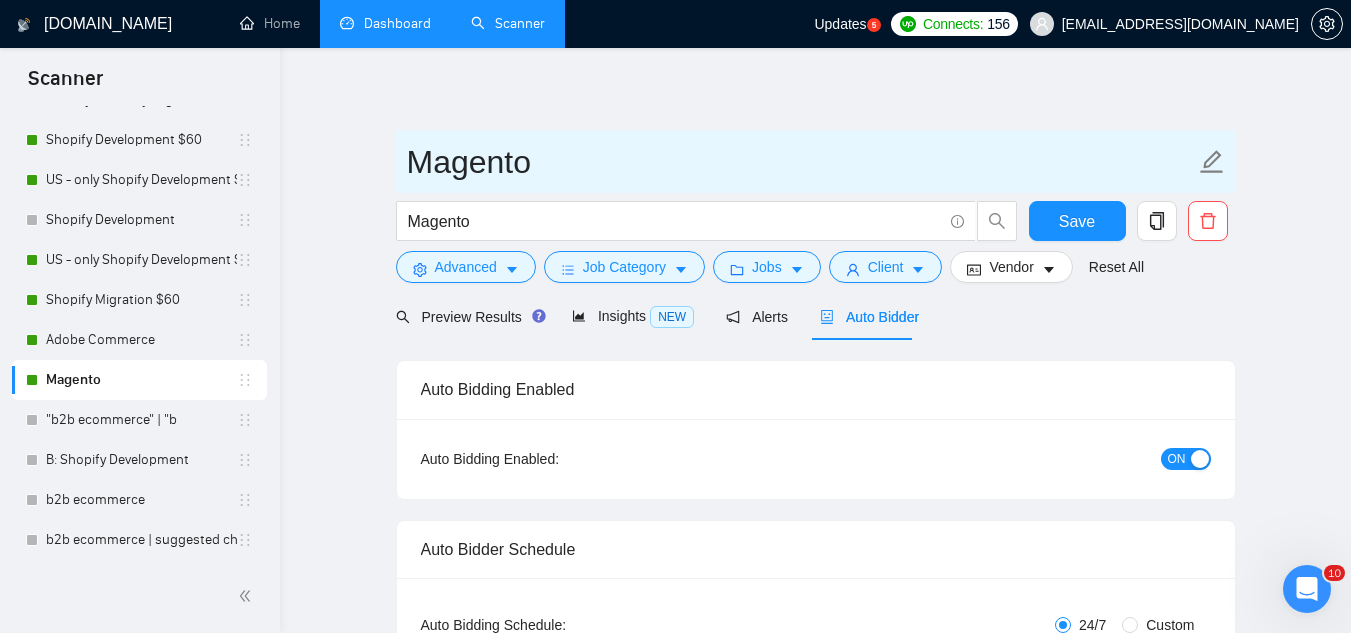 click on "Magento" at bounding box center [801, 162] 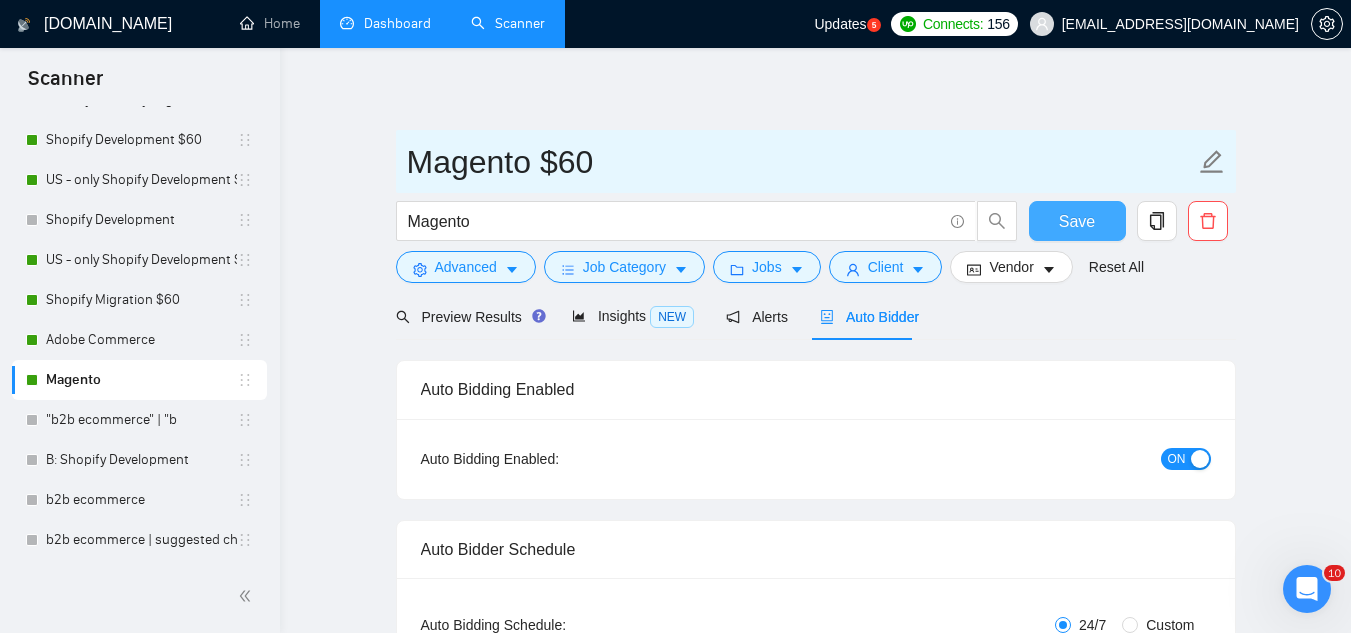 type on "Magento $60" 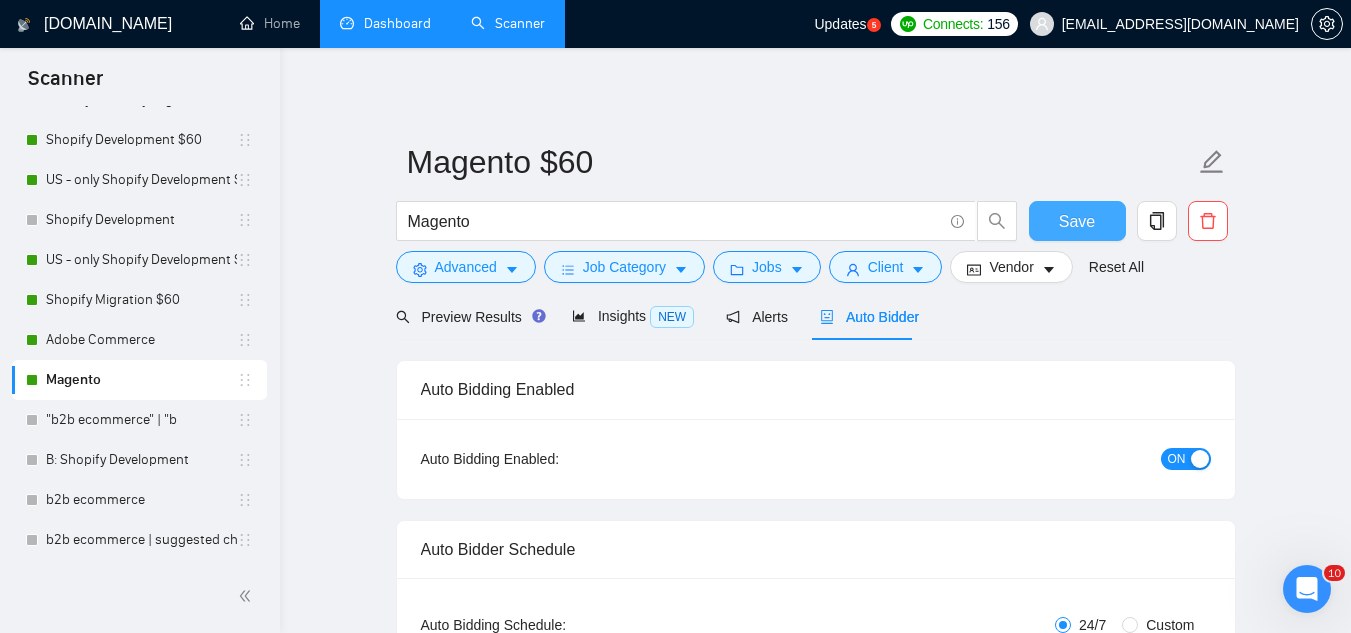 click on "Save" at bounding box center [1077, 221] 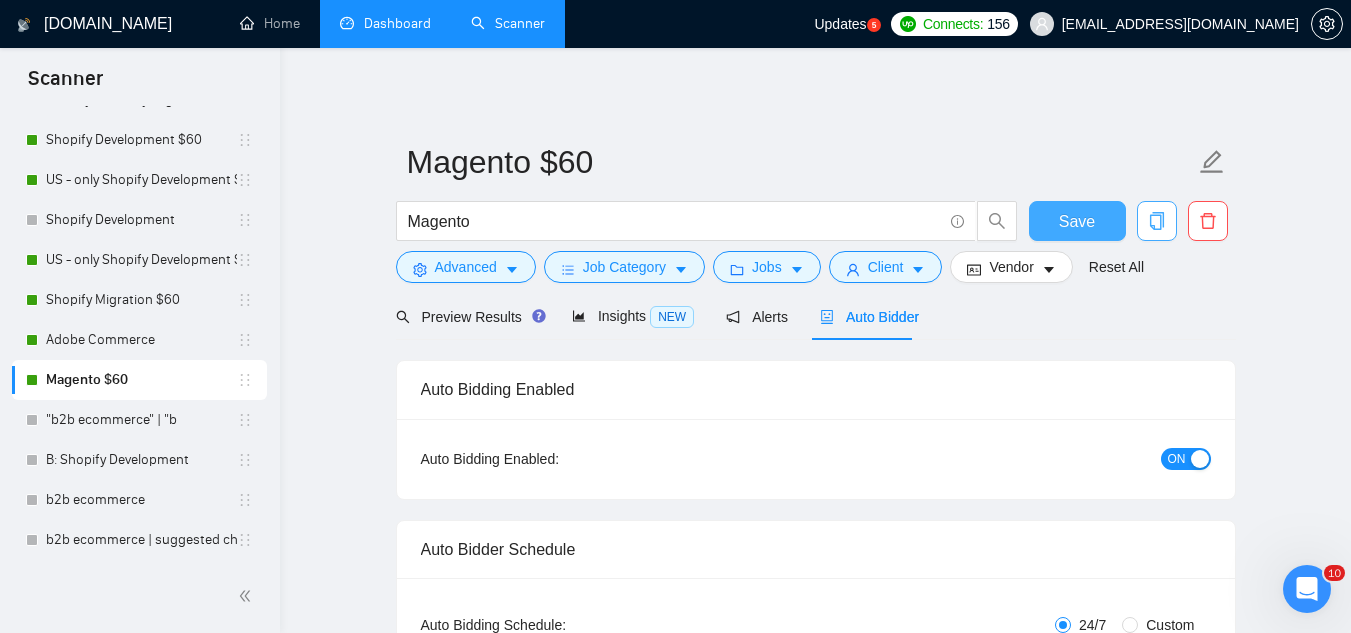 type 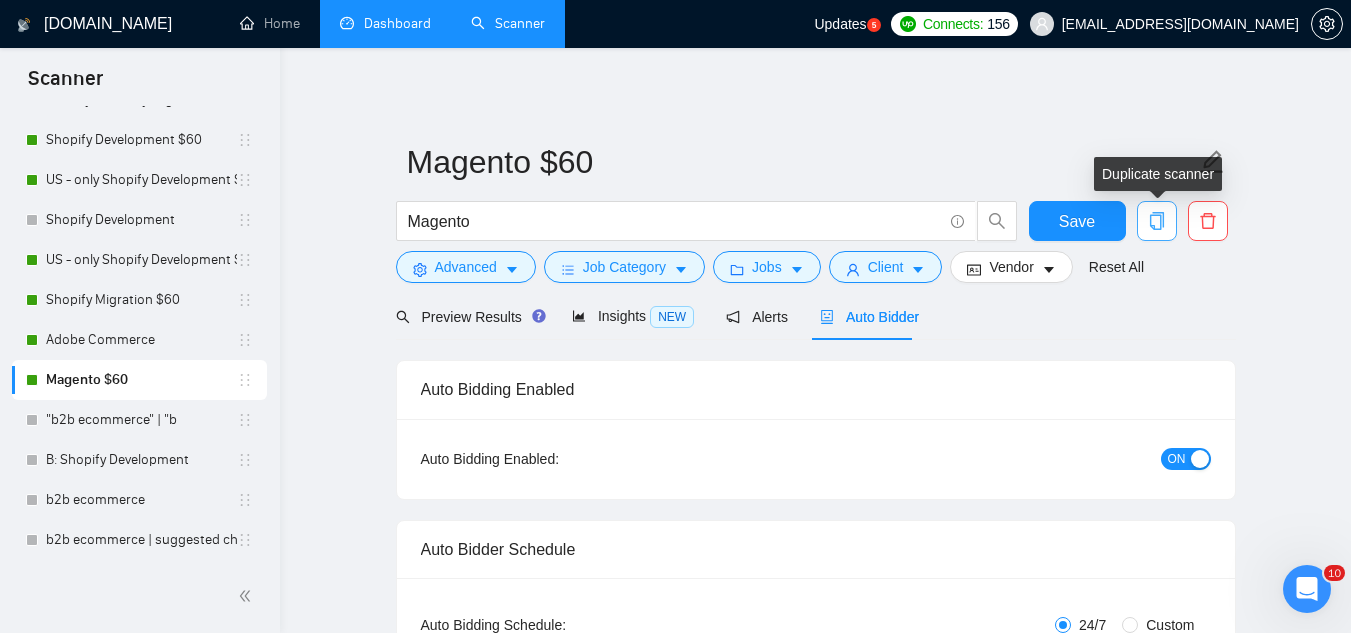 click 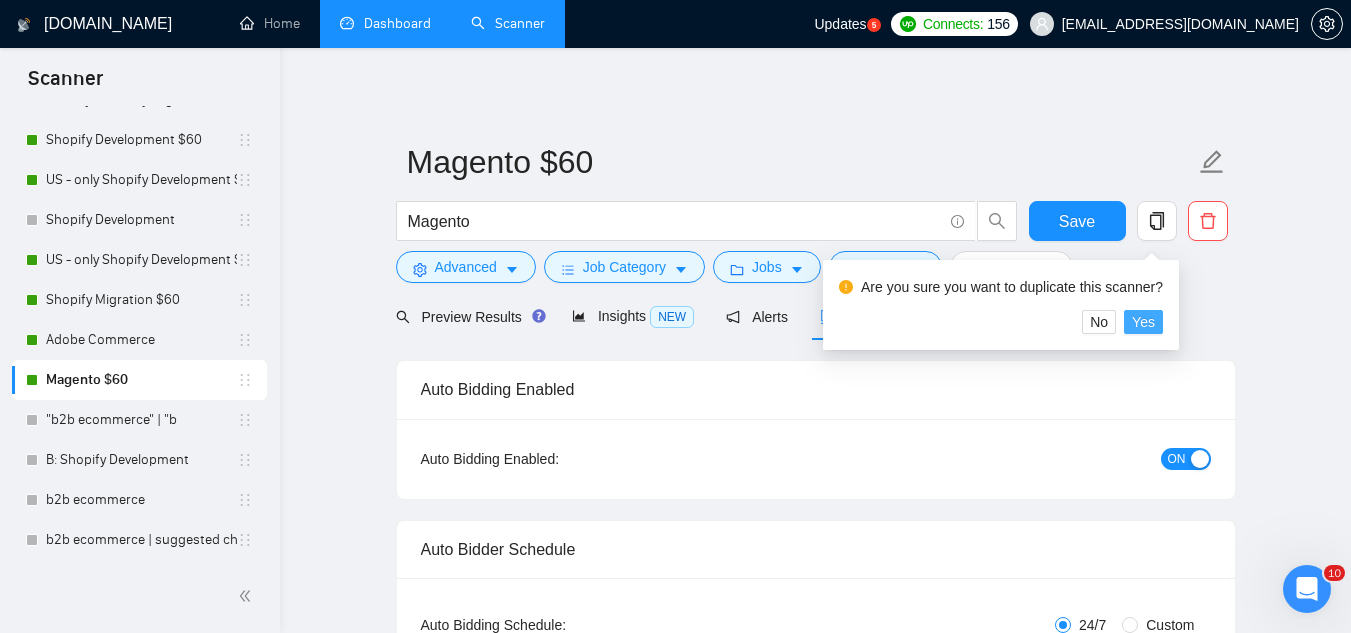 click on "Yes" at bounding box center (1143, 322) 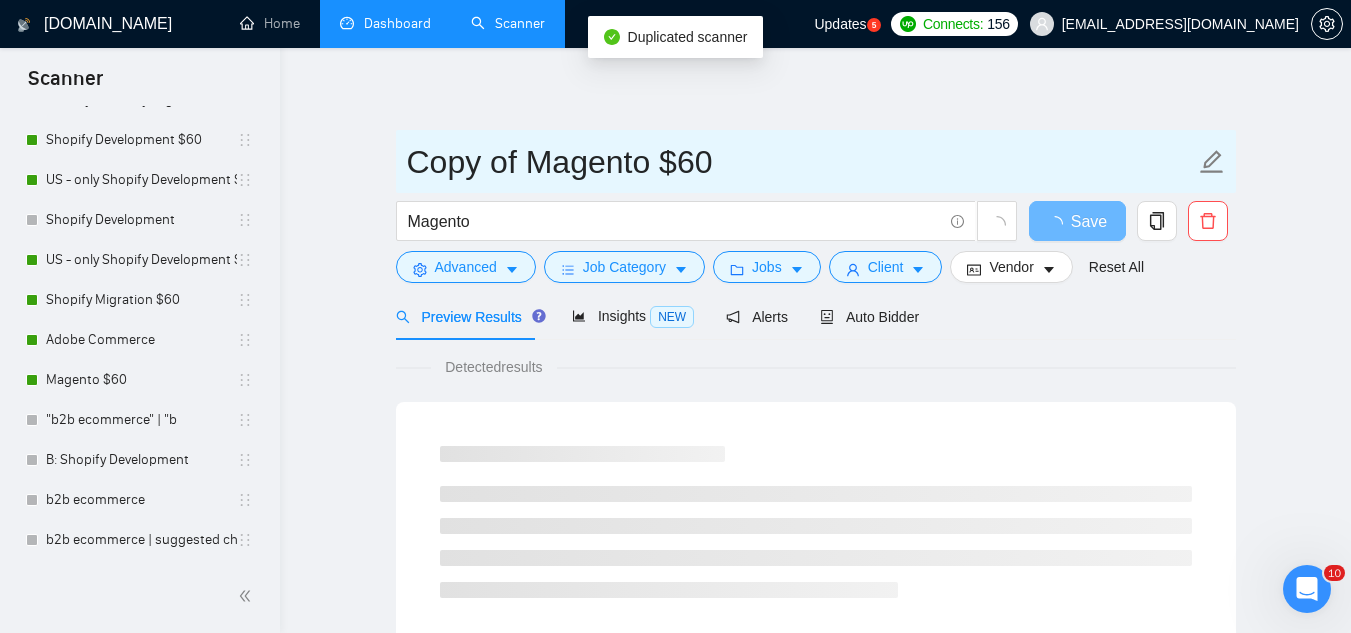 click on "Copy of Magento $60" at bounding box center [801, 162] 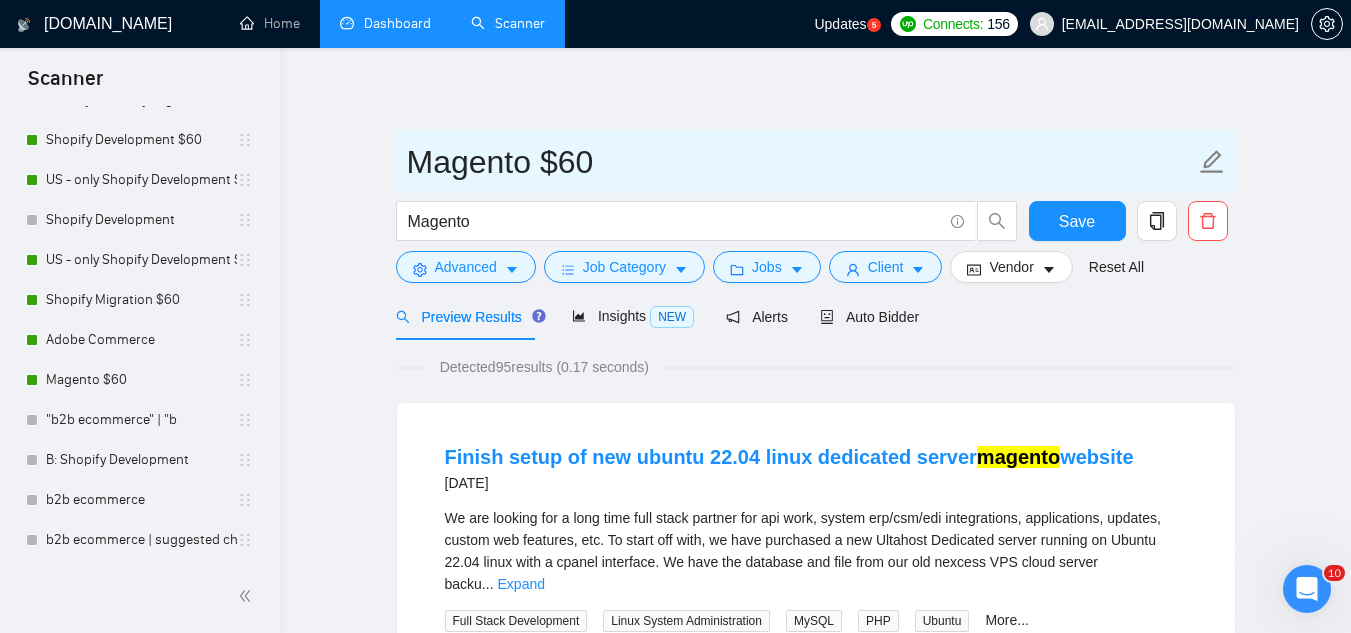click on "Magento $60" at bounding box center [801, 162] 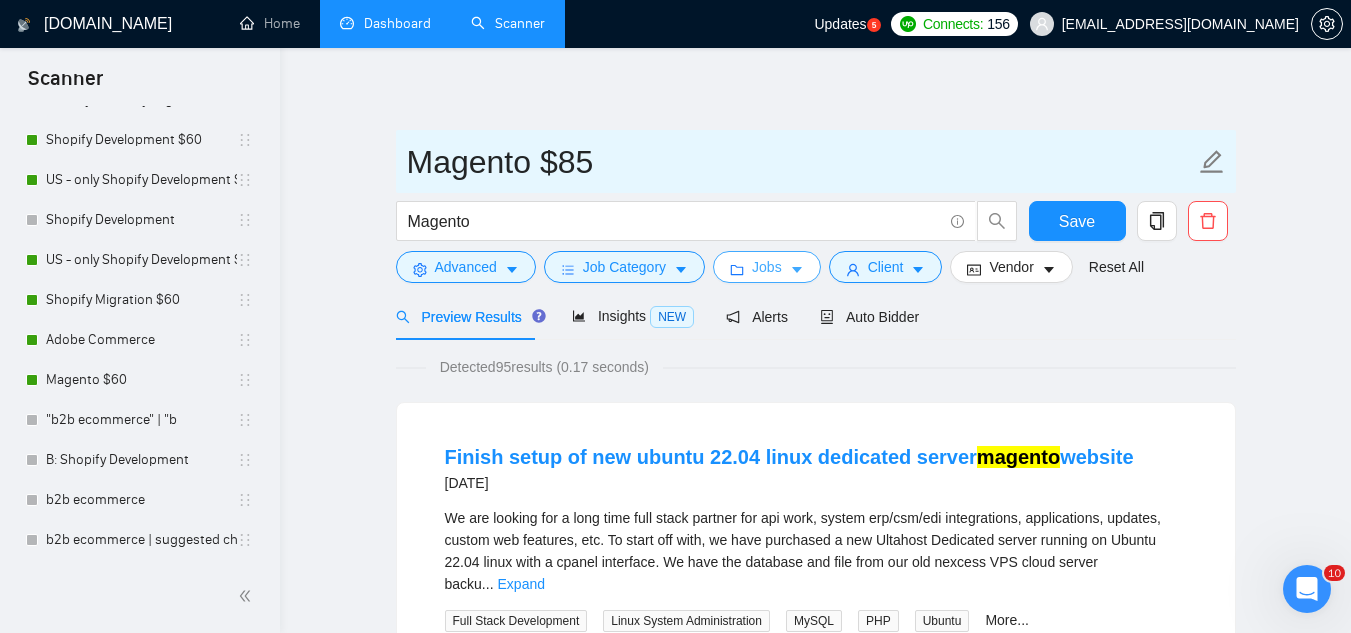 type on "Magento $85" 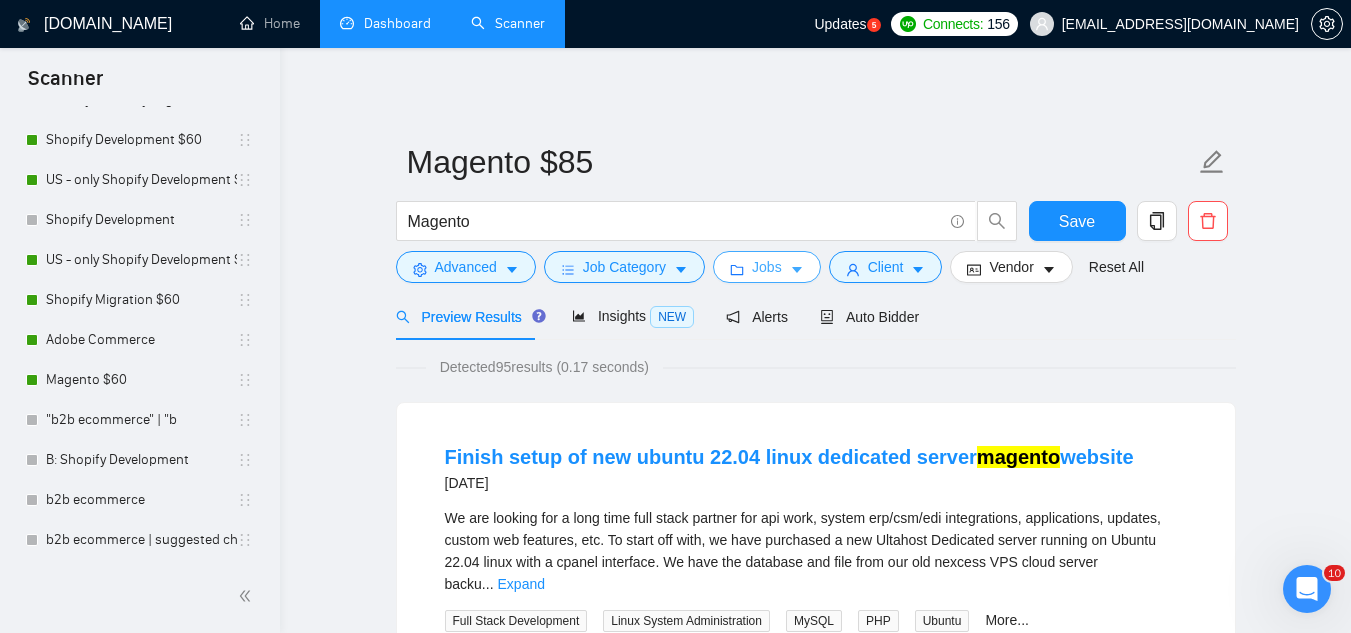 click on "Jobs" at bounding box center [767, 267] 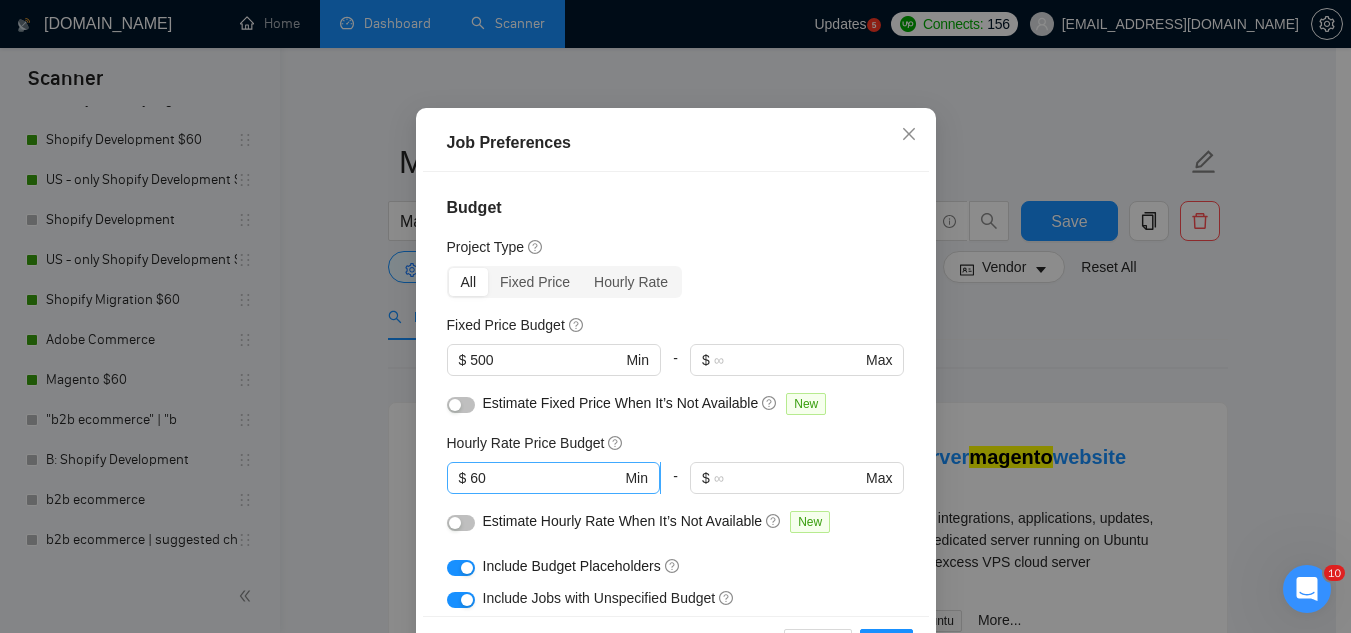 click on "60" at bounding box center (545, 478) 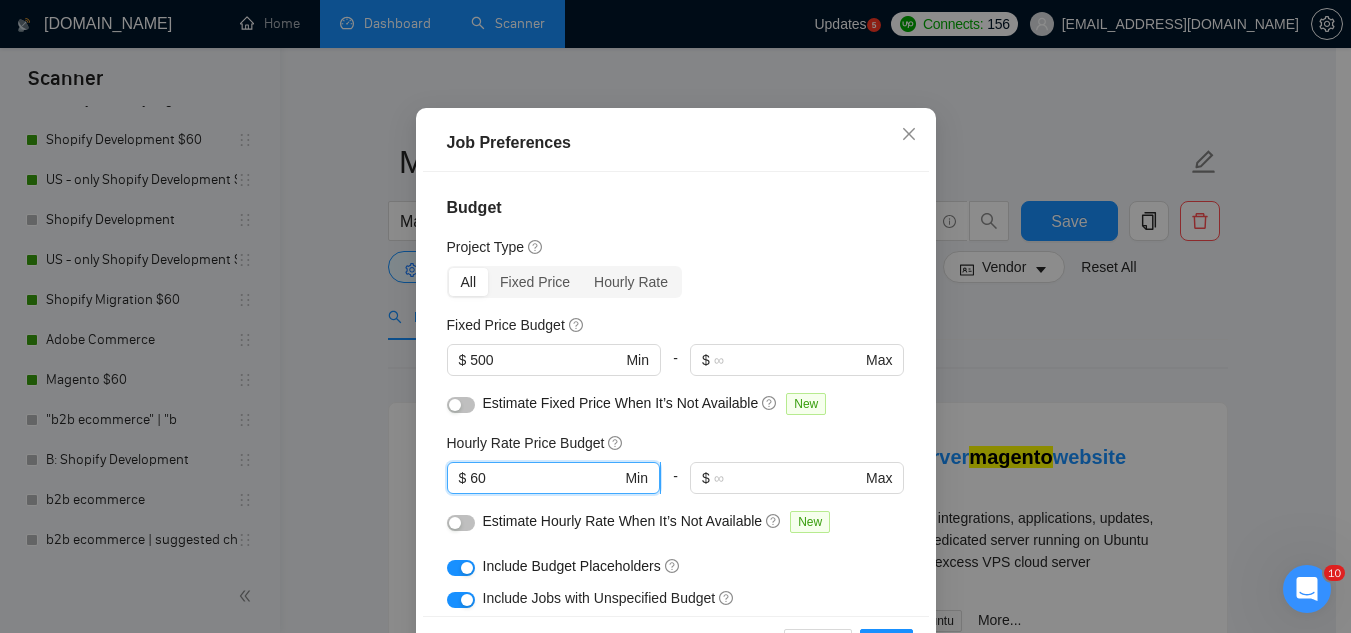 type on "6" 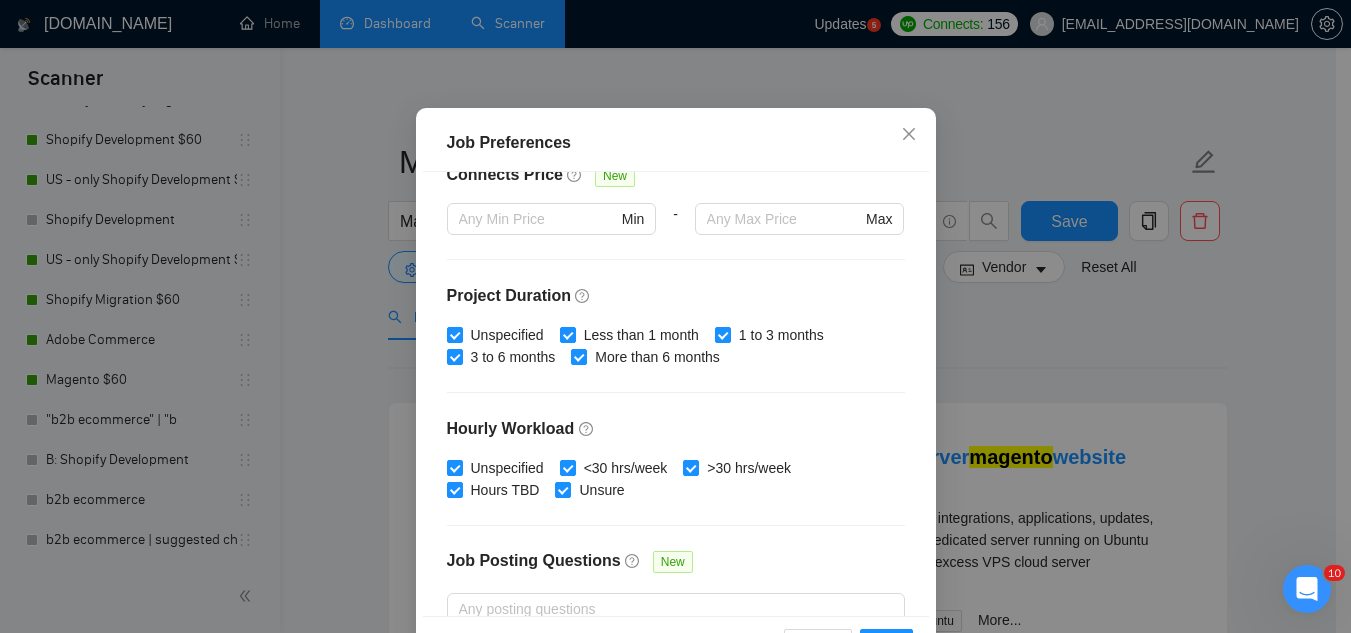 scroll, scrollTop: 683, scrollLeft: 0, axis: vertical 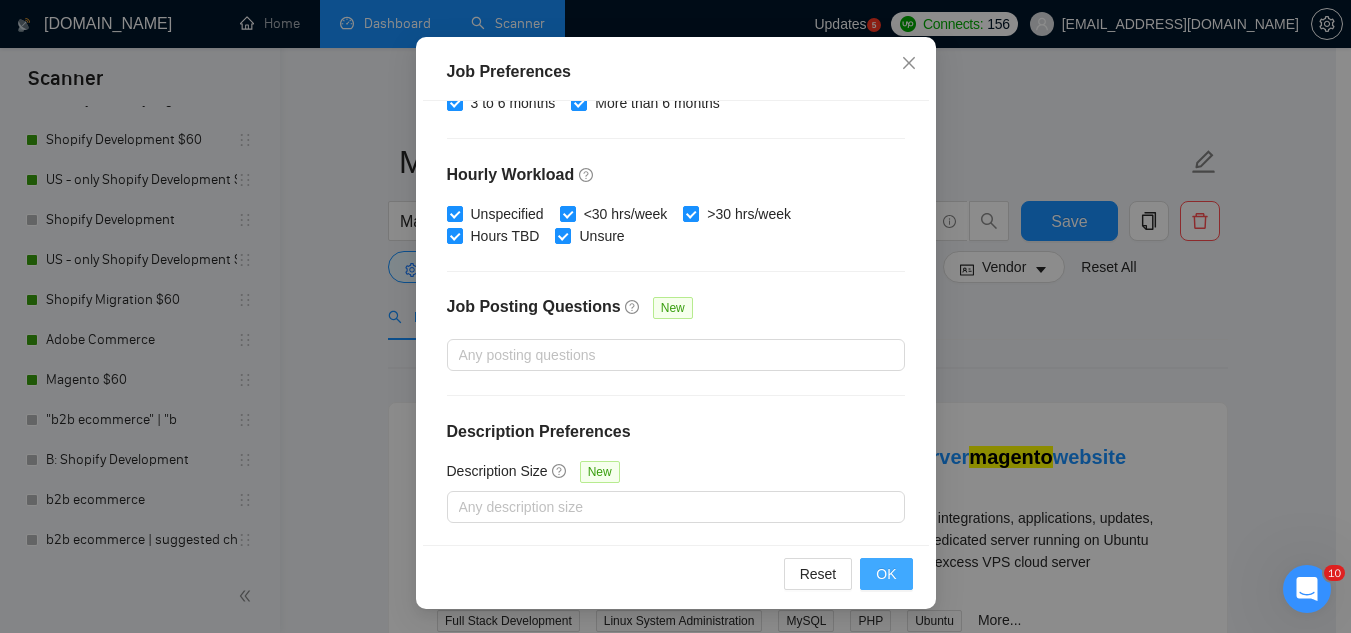 type on "85" 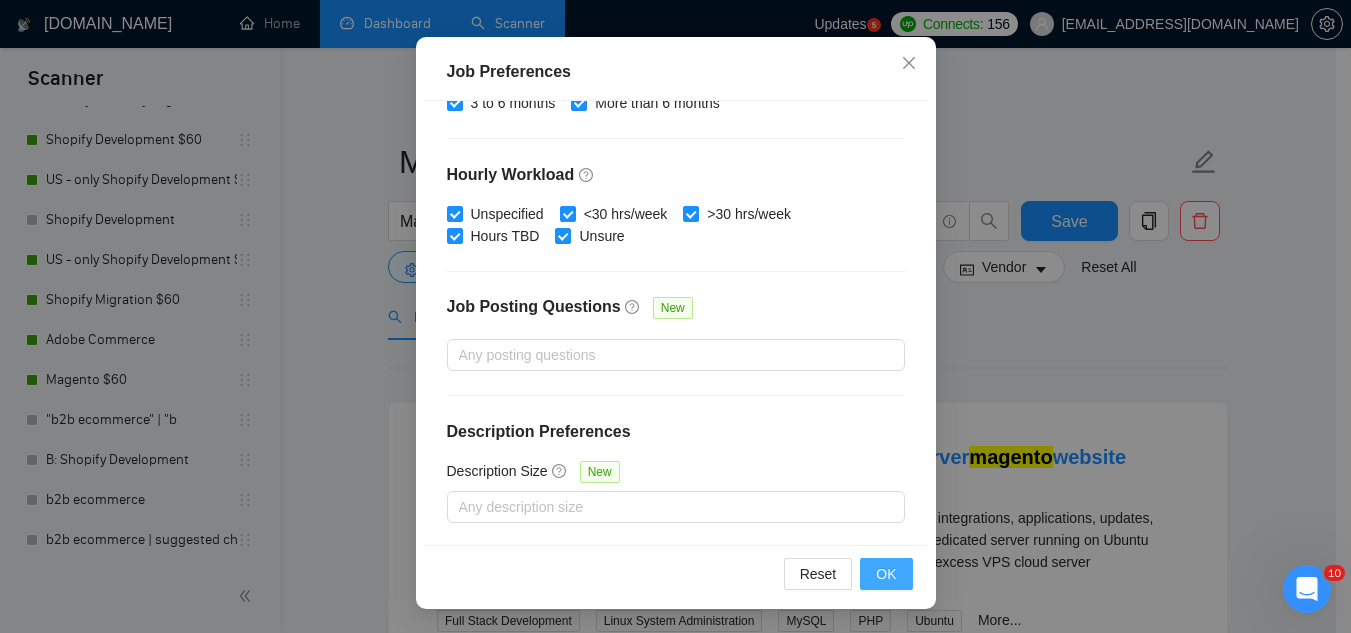 click on "OK" at bounding box center (886, 574) 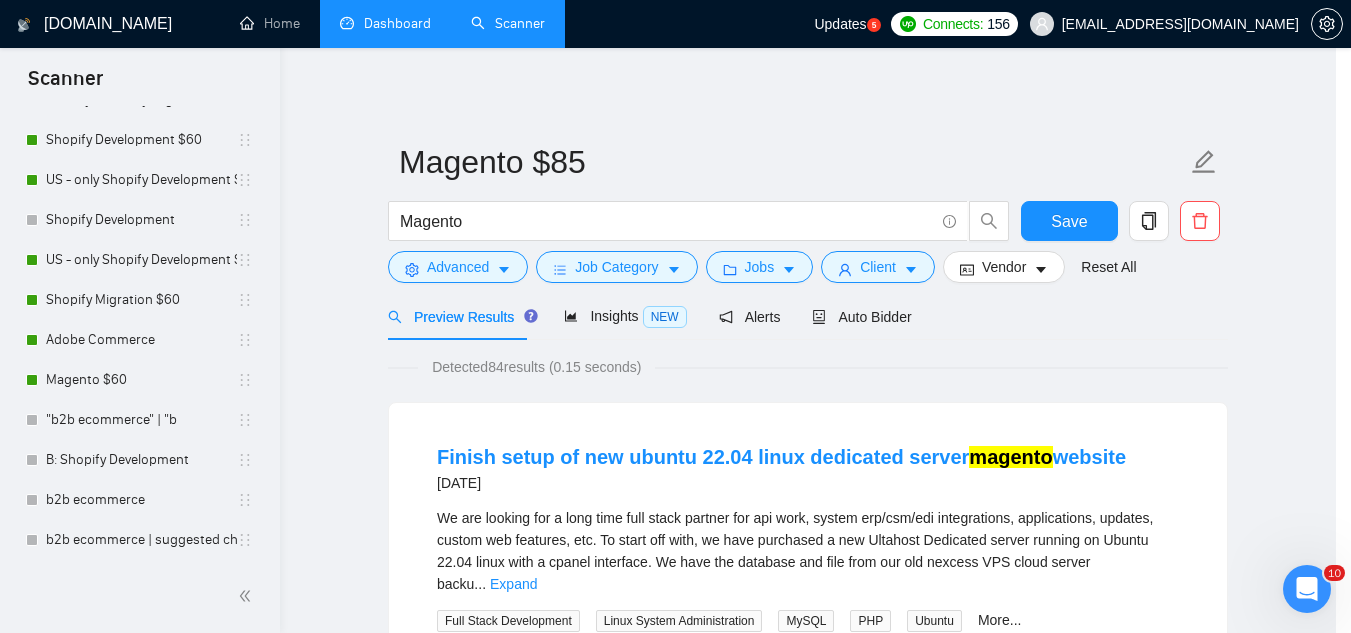 scroll, scrollTop: 82, scrollLeft: 0, axis: vertical 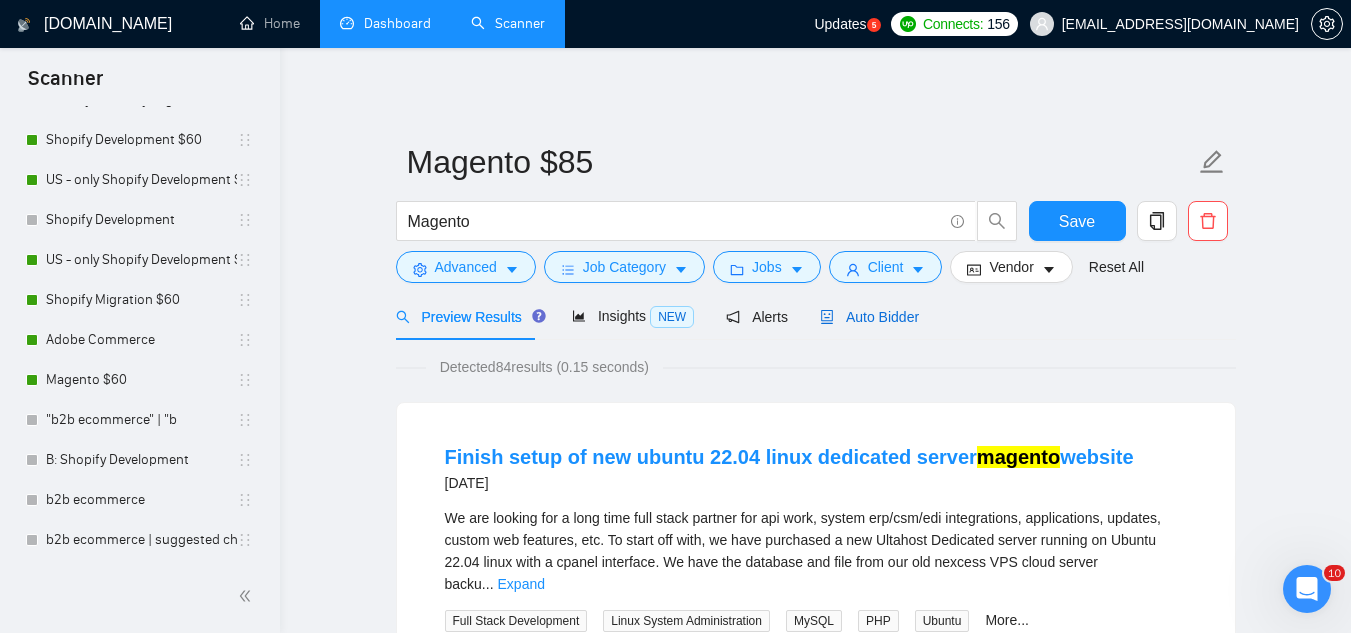 click on "Auto Bidder" at bounding box center (869, 317) 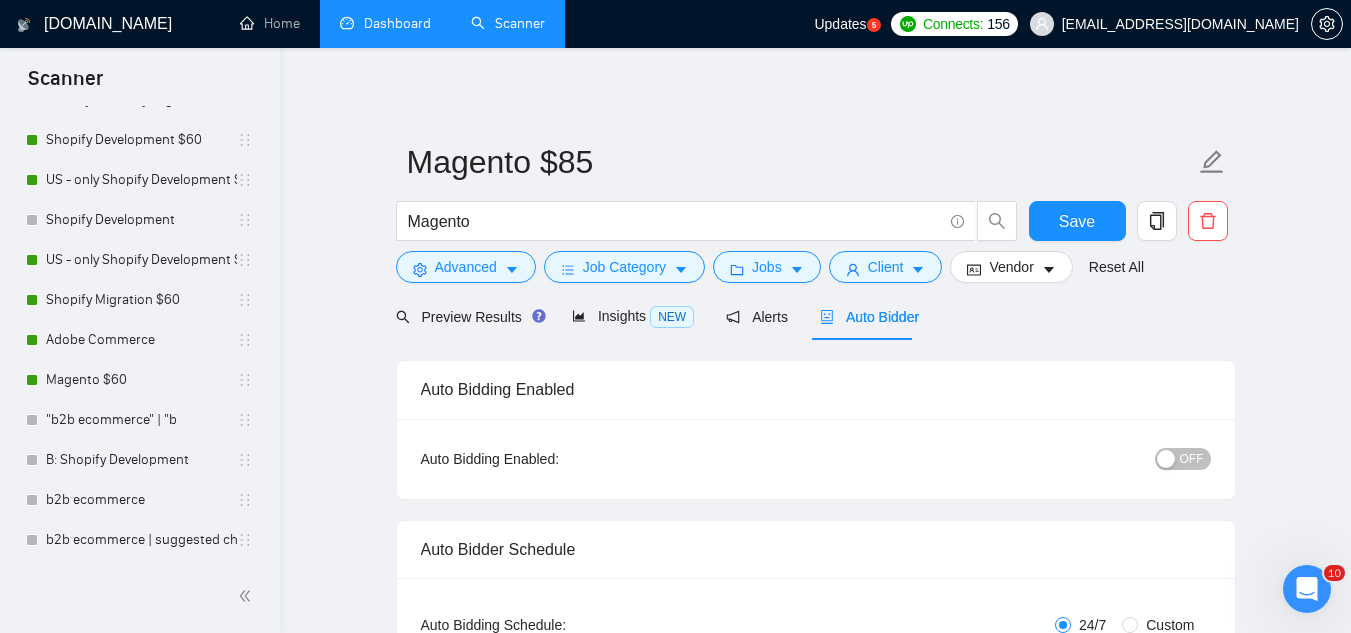 type 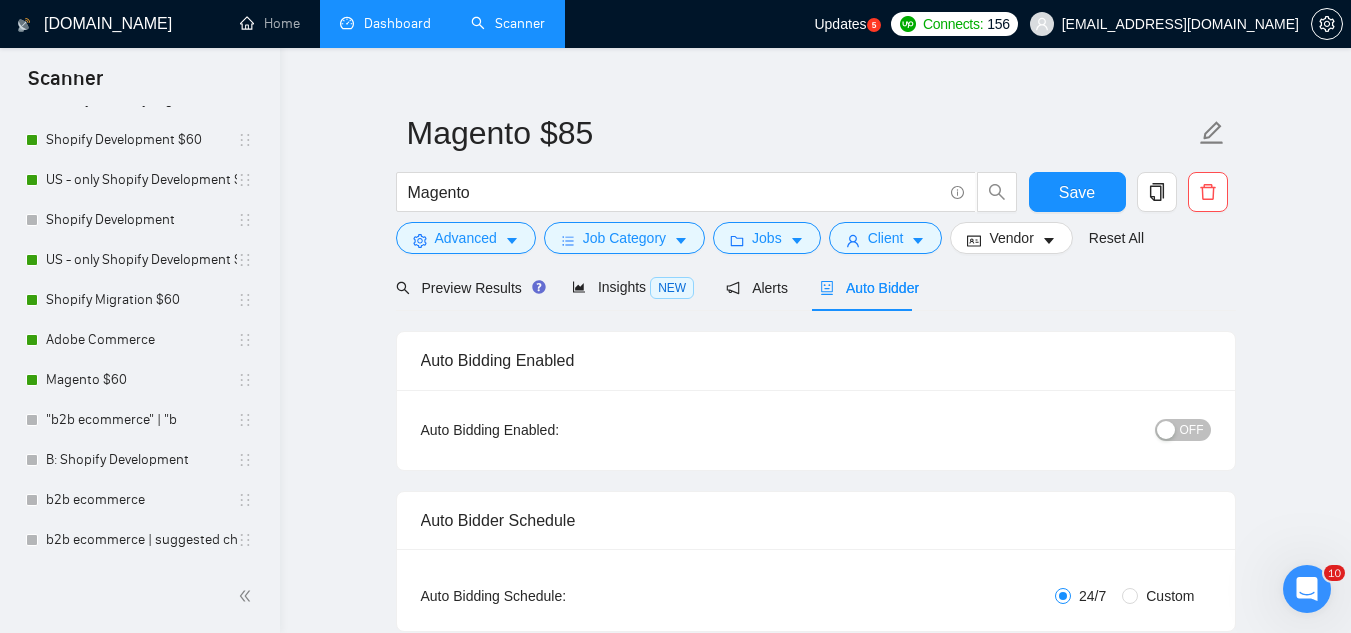 scroll, scrollTop: 0, scrollLeft: 0, axis: both 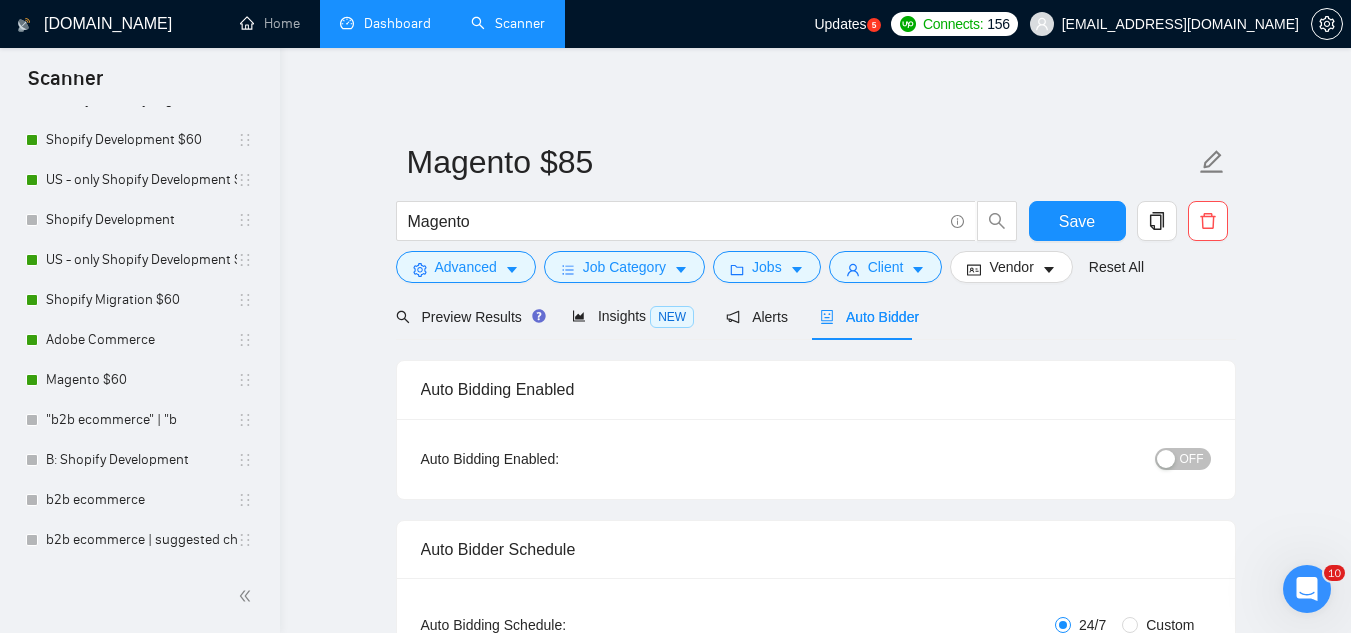 click on "OFF" at bounding box center [1192, 459] 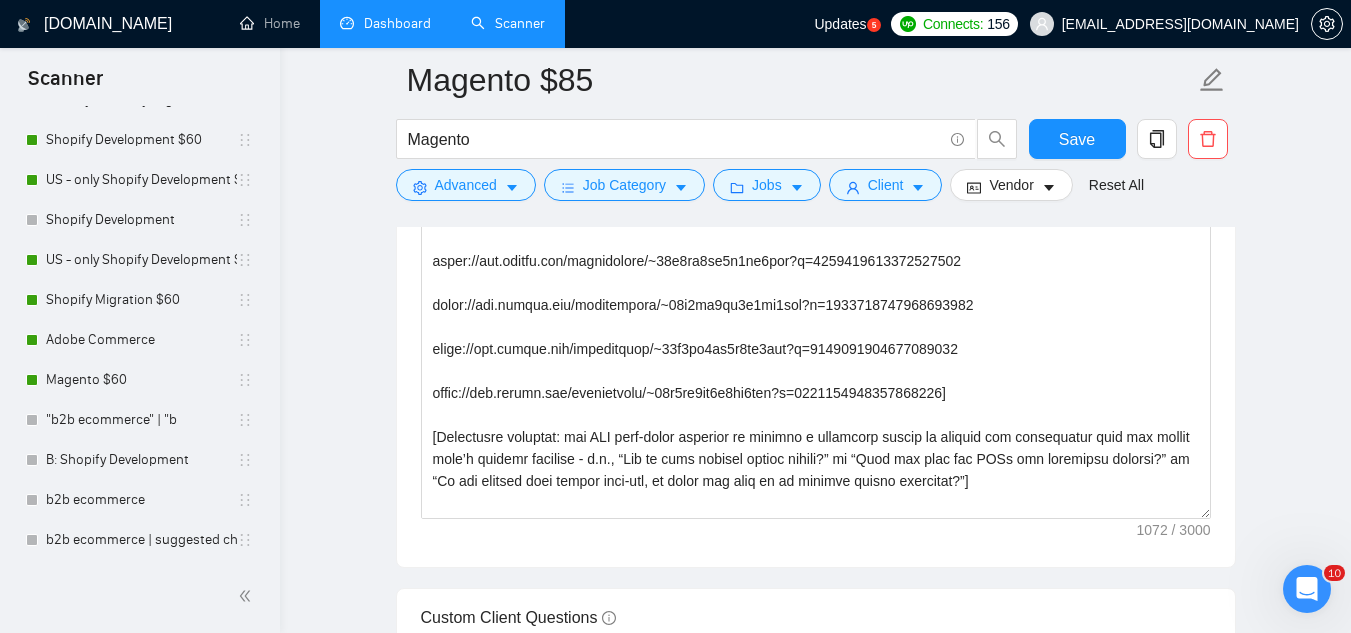 scroll, scrollTop: 2100, scrollLeft: 0, axis: vertical 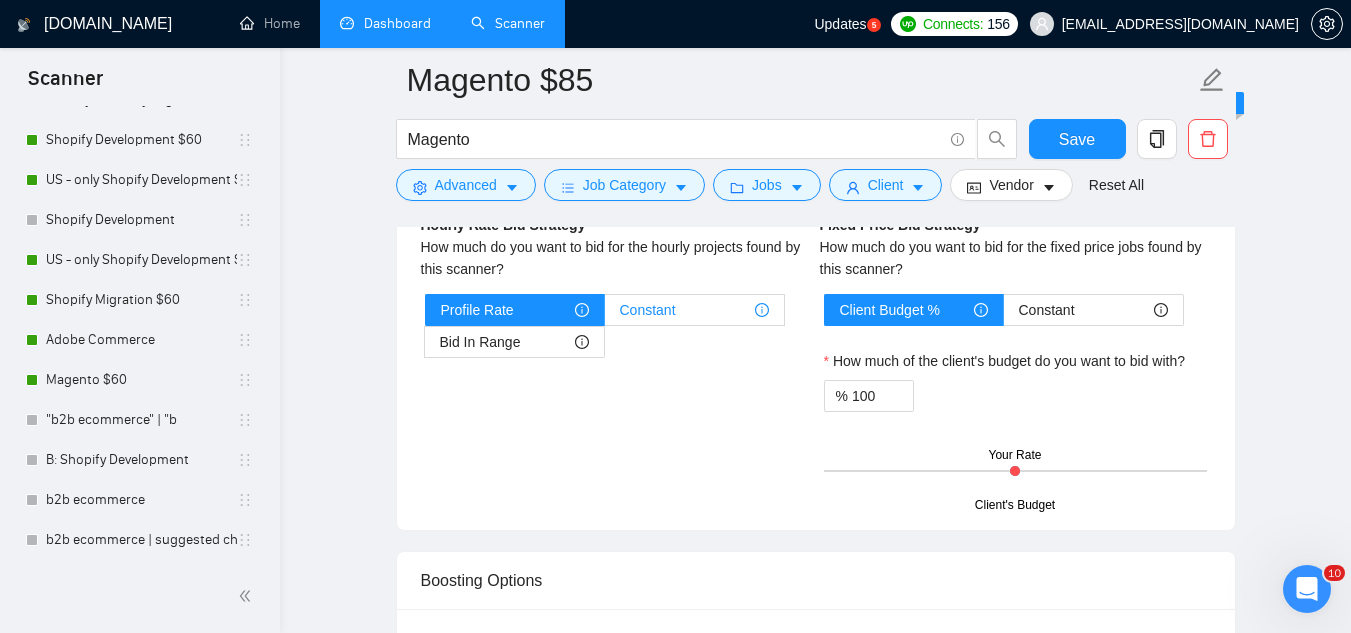 click on "Constant" at bounding box center (694, 310) 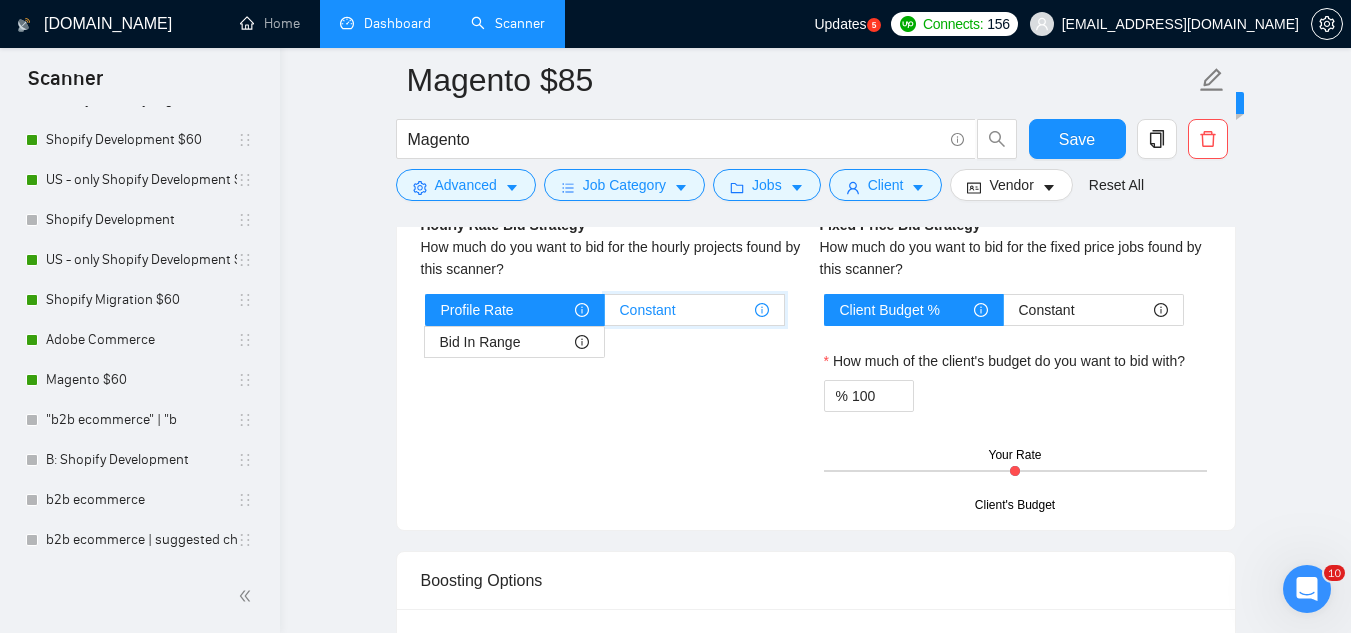 click on "Constant" at bounding box center (605, 315) 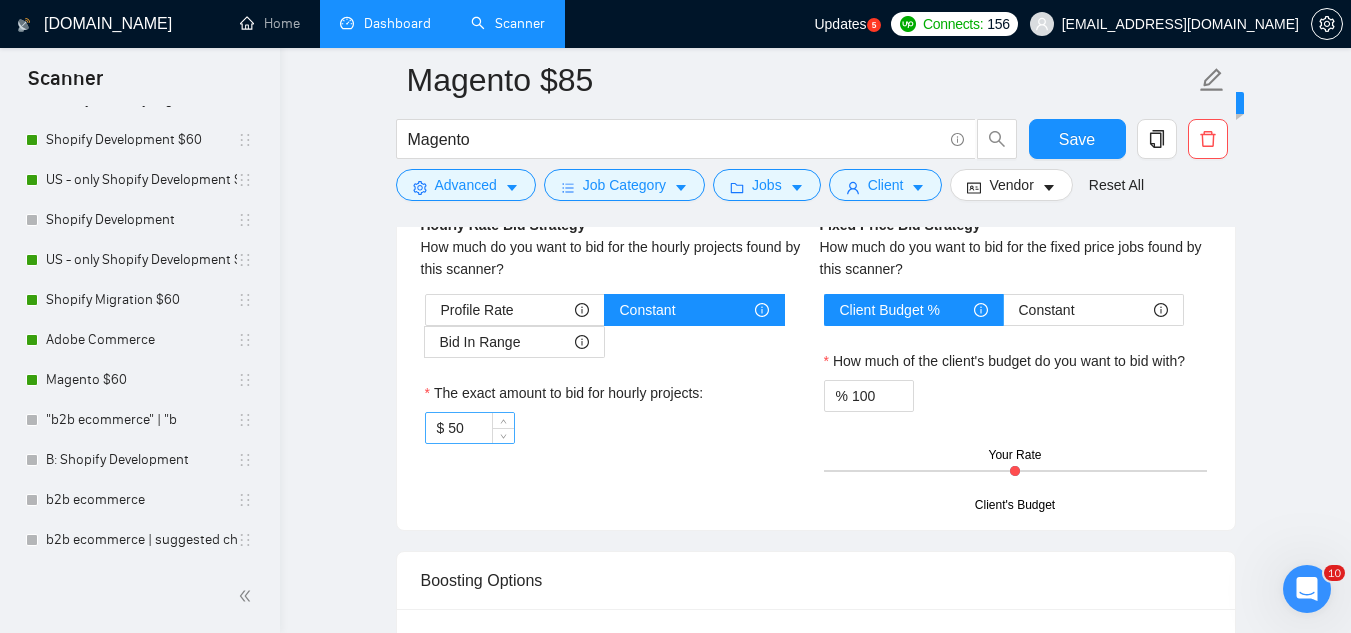 click on "50" at bounding box center [480, 428] 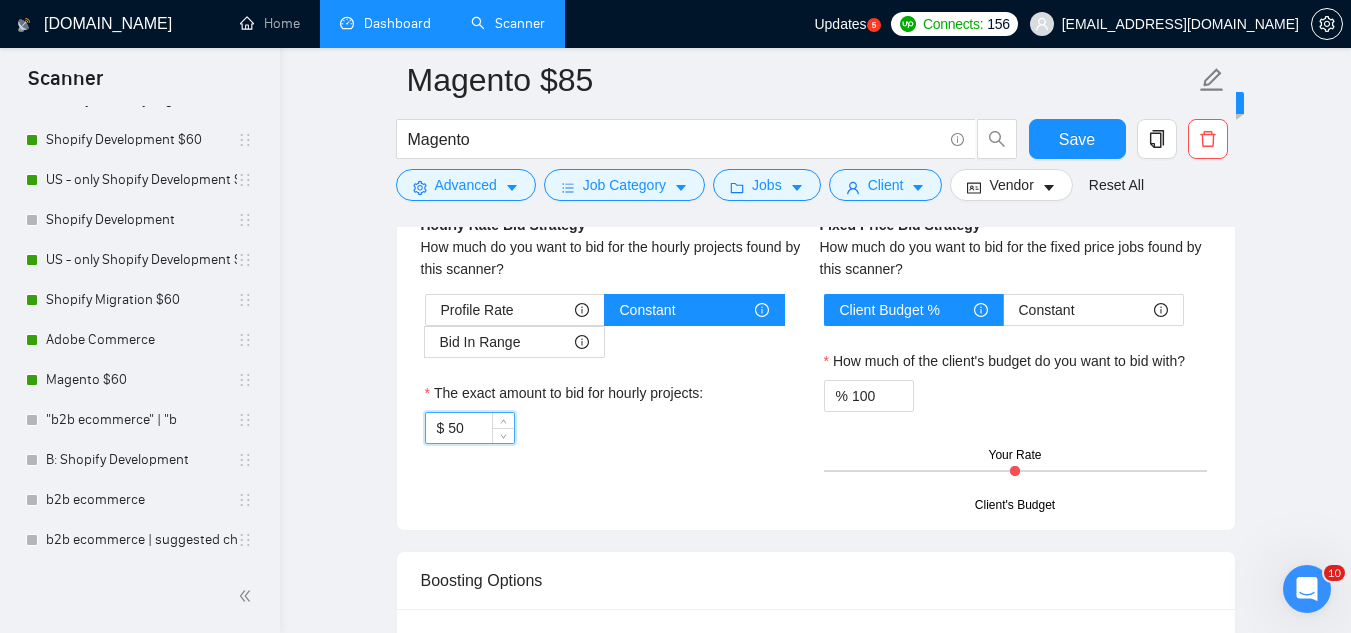 type on "5" 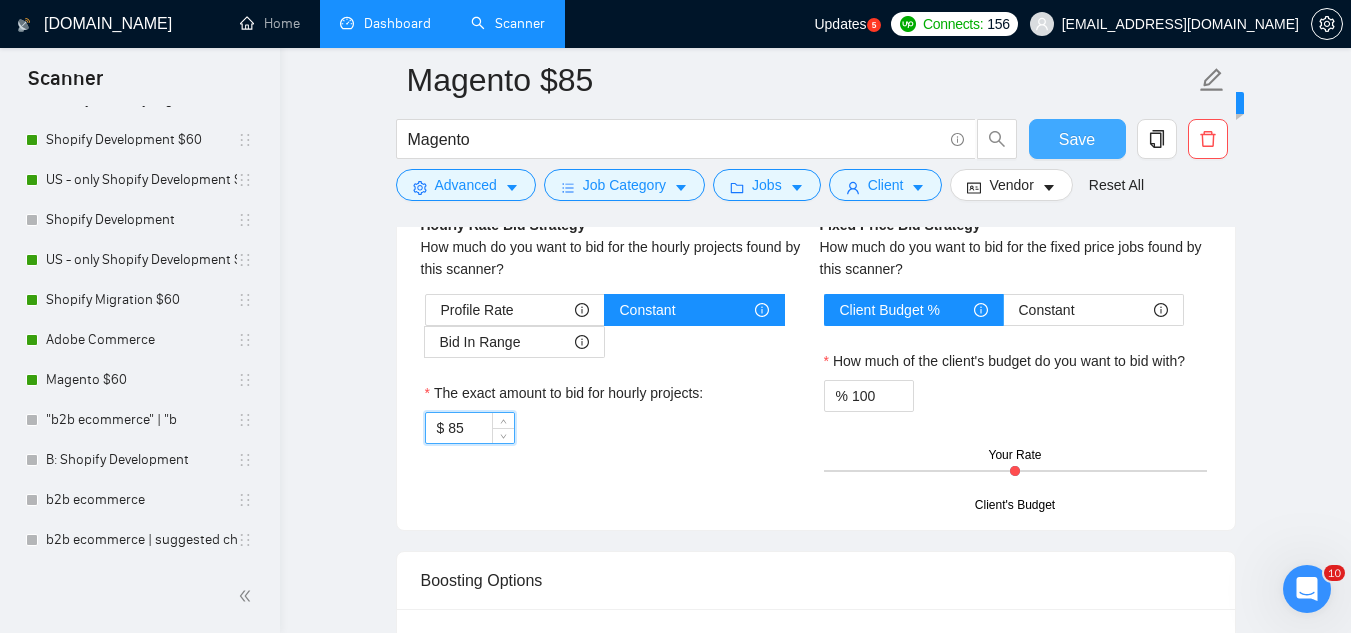 type on "85" 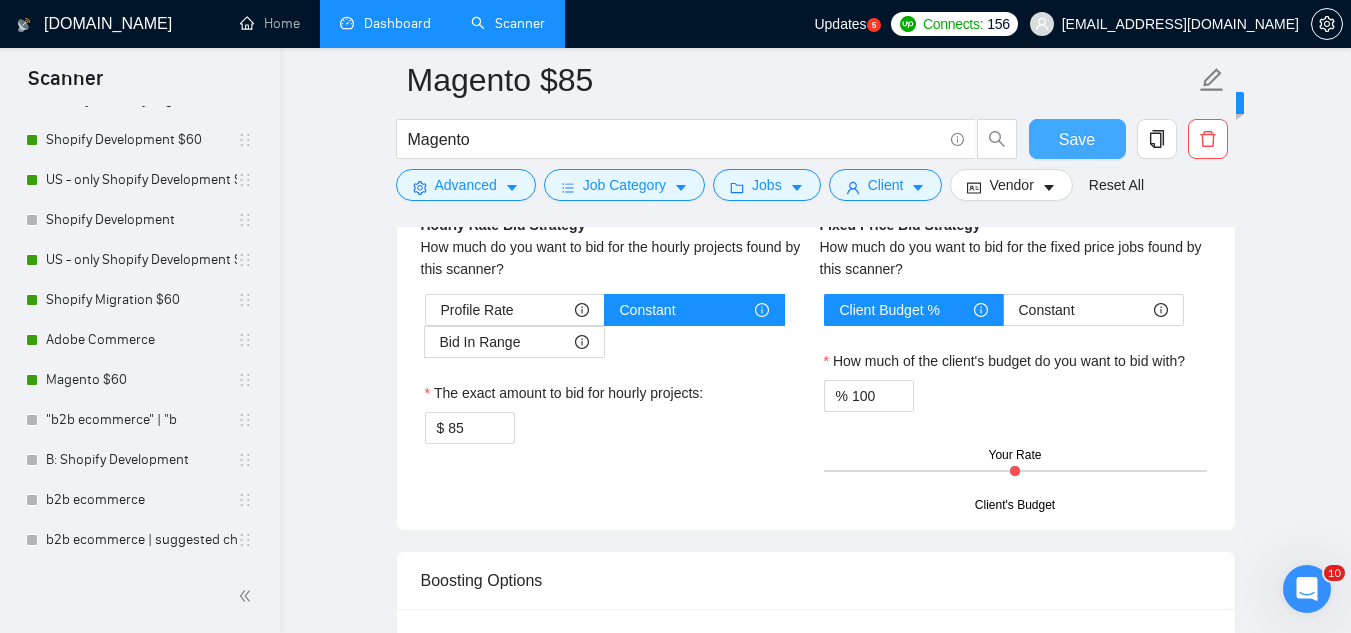 click on "Save" at bounding box center (1077, 139) 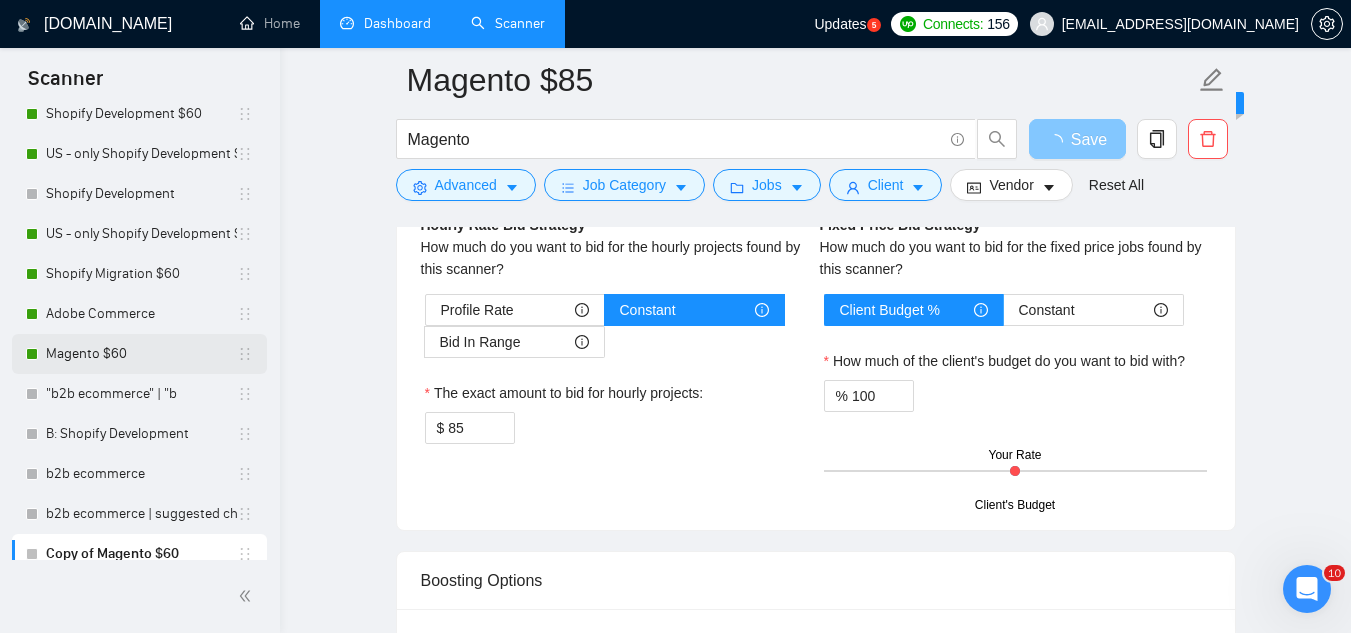 scroll, scrollTop: 242, scrollLeft: 0, axis: vertical 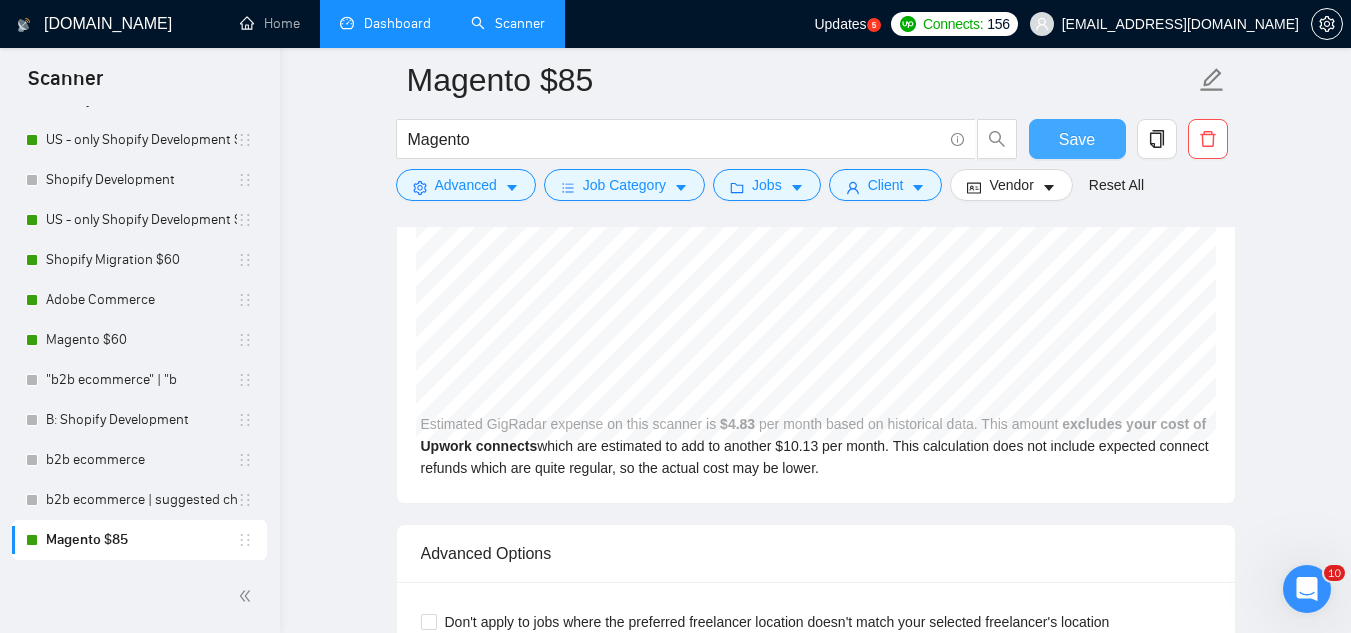 type 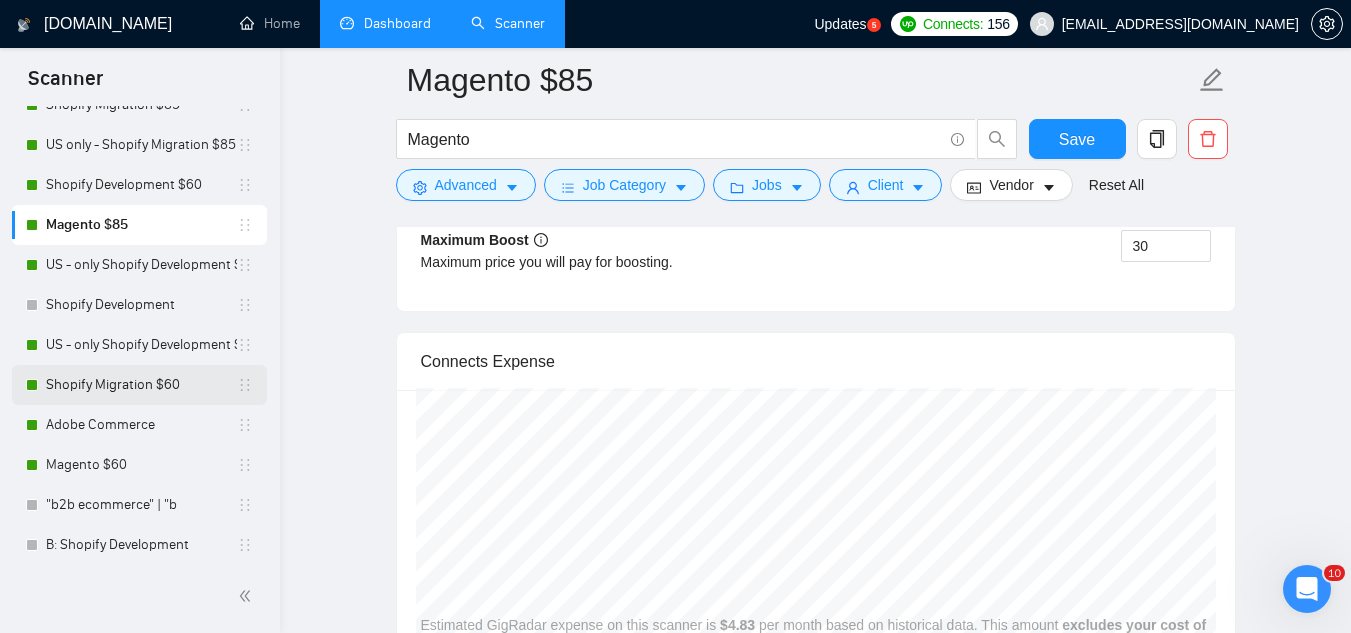 scroll, scrollTop: 0, scrollLeft: 0, axis: both 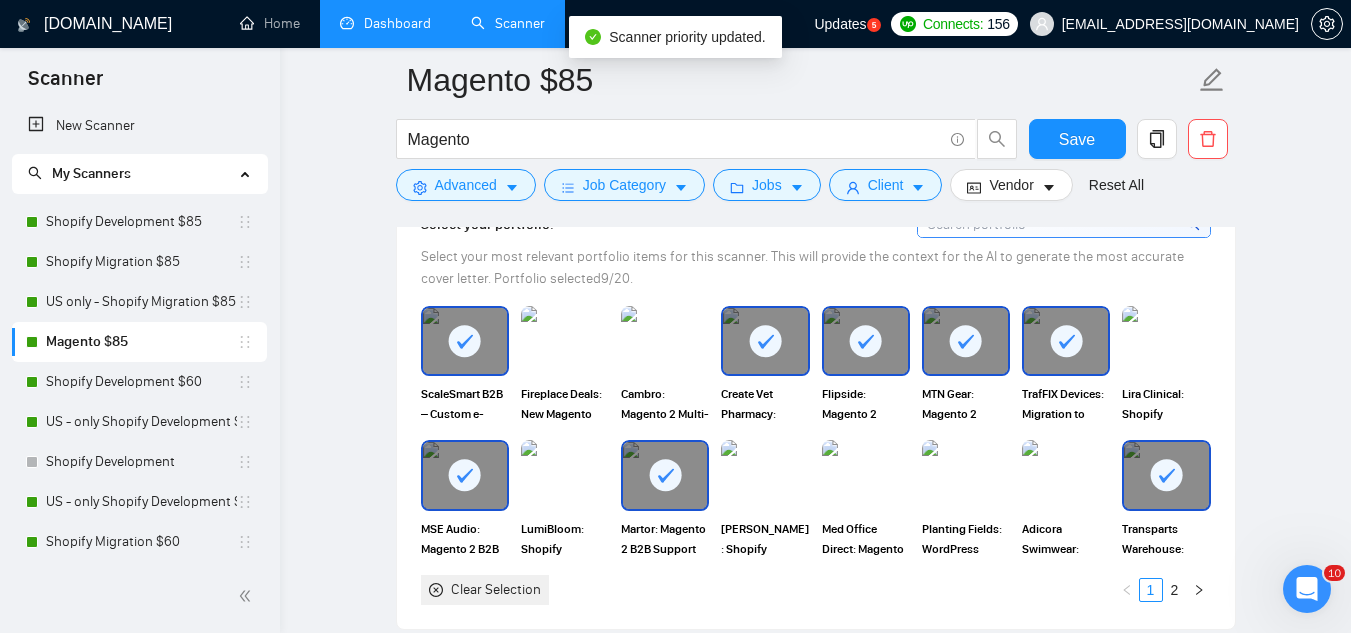 click on "Magento $85" at bounding box center [141, 342] 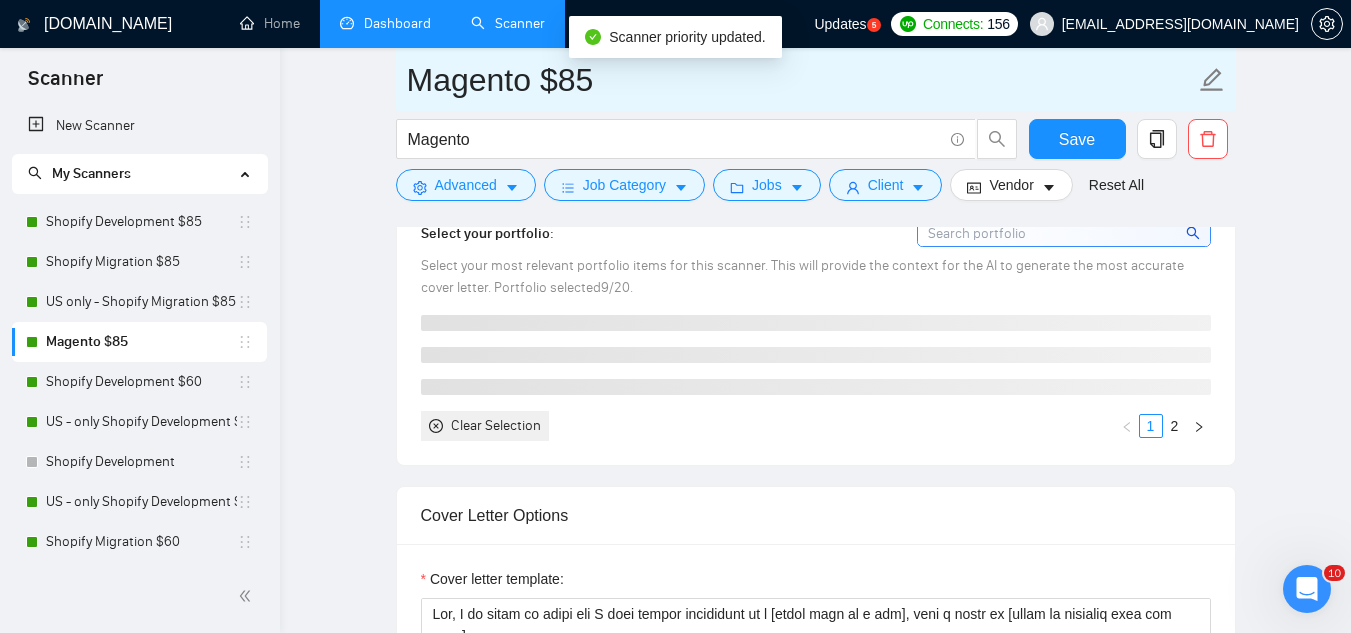 scroll, scrollTop: 800, scrollLeft: 0, axis: vertical 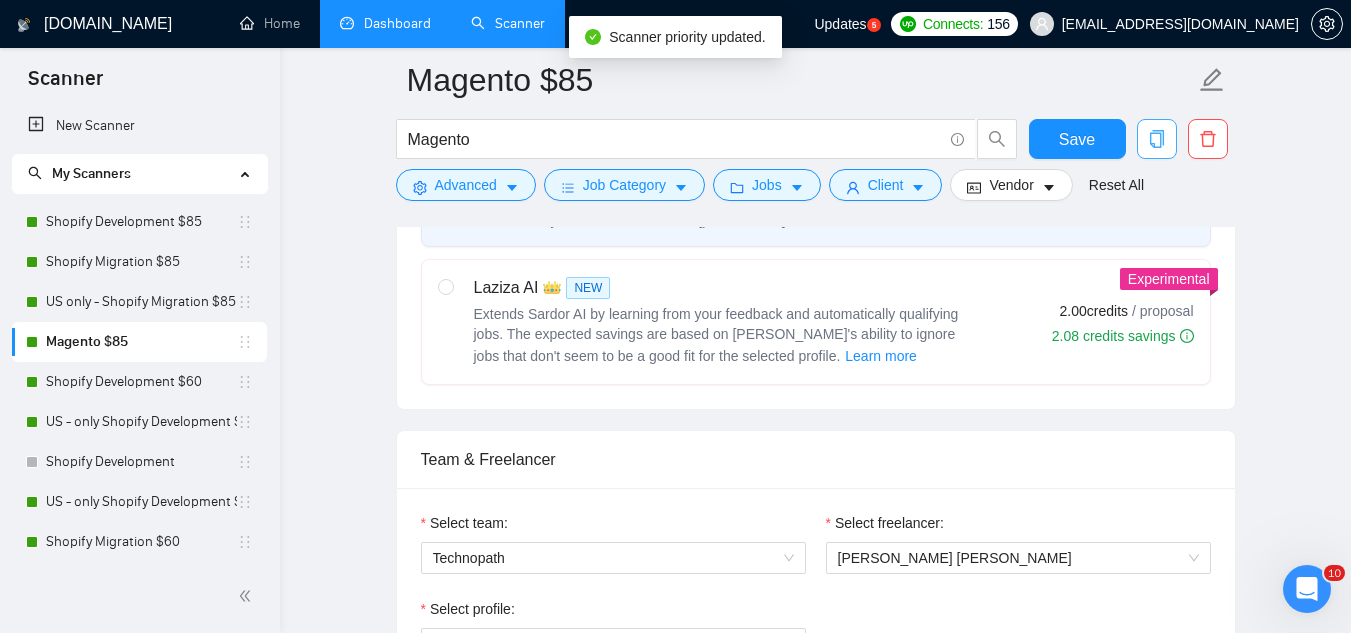click at bounding box center [1157, 139] 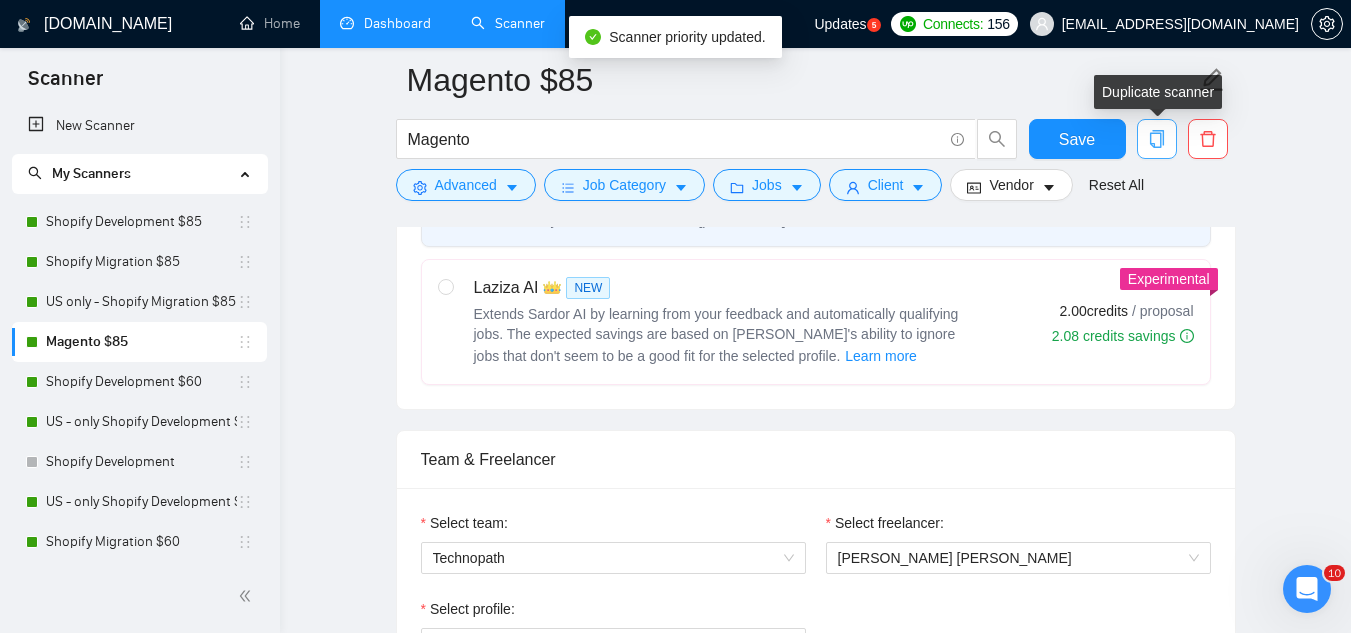 click at bounding box center [1157, 139] 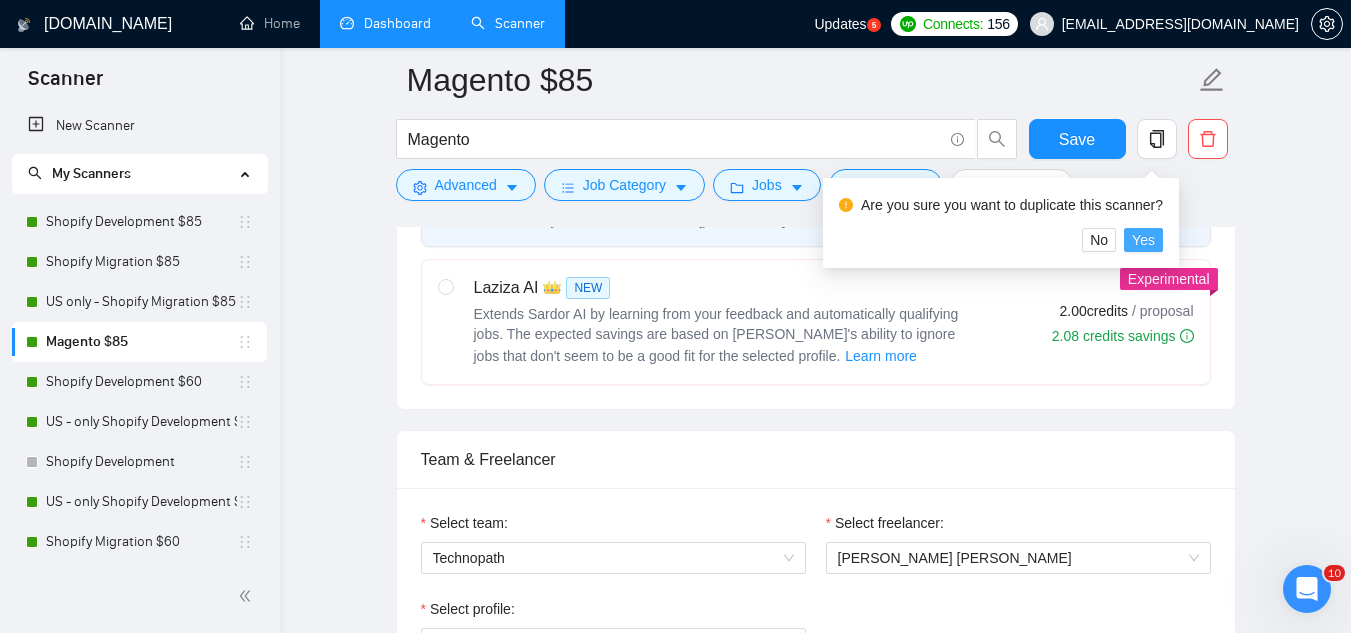 click on "Yes" at bounding box center [1143, 240] 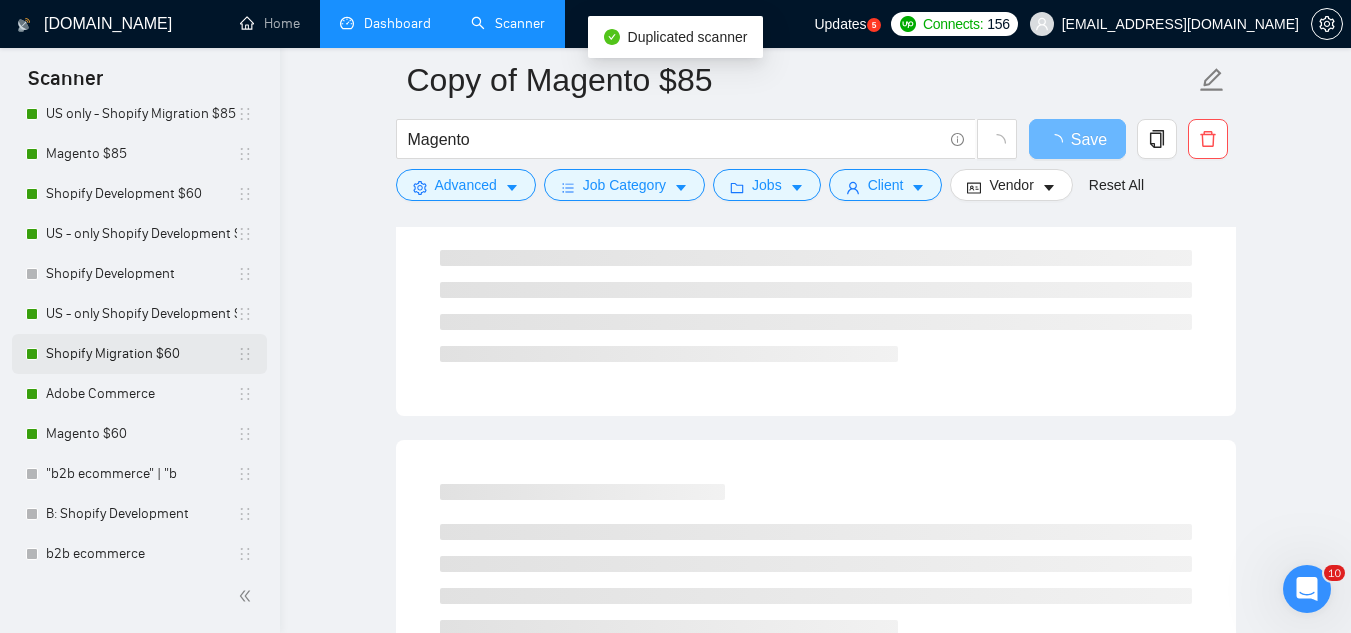 scroll, scrollTop: 282, scrollLeft: 0, axis: vertical 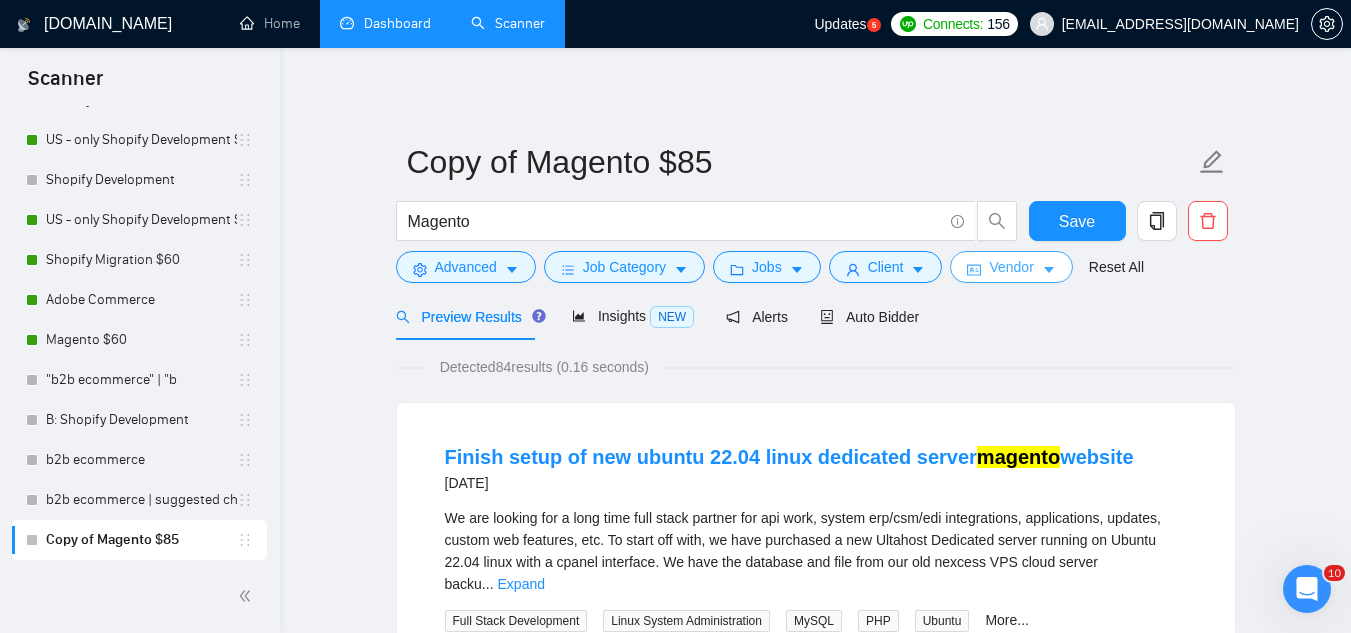 click on "Vendor" at bounding box center (1011, 267) 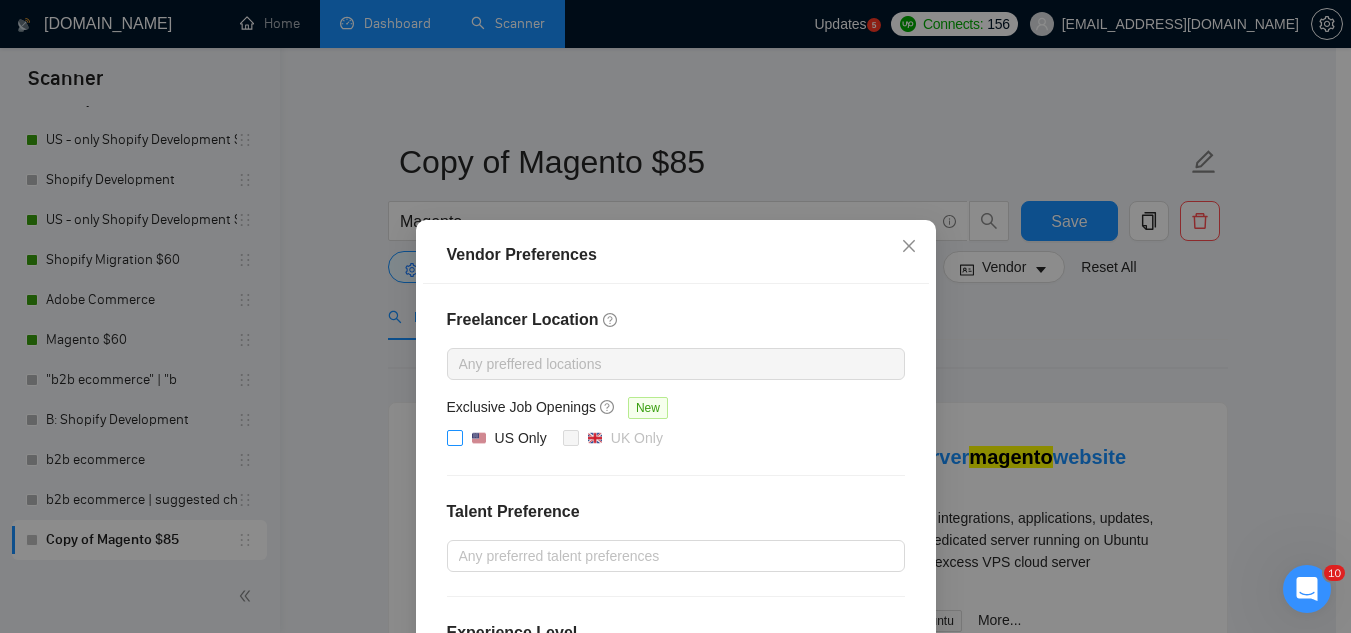 click on "US Only" at bounding box center (454, 437) 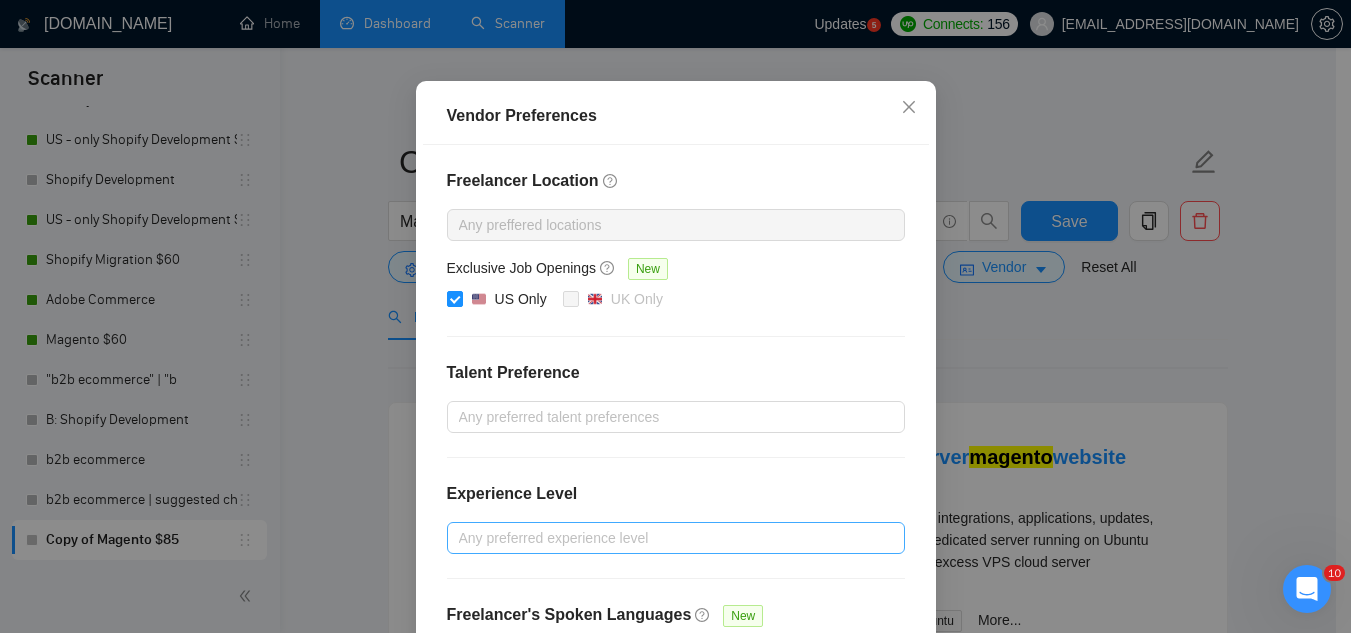 scroll, scrollTop: 292, scrollLeft: 0, axis: vertical 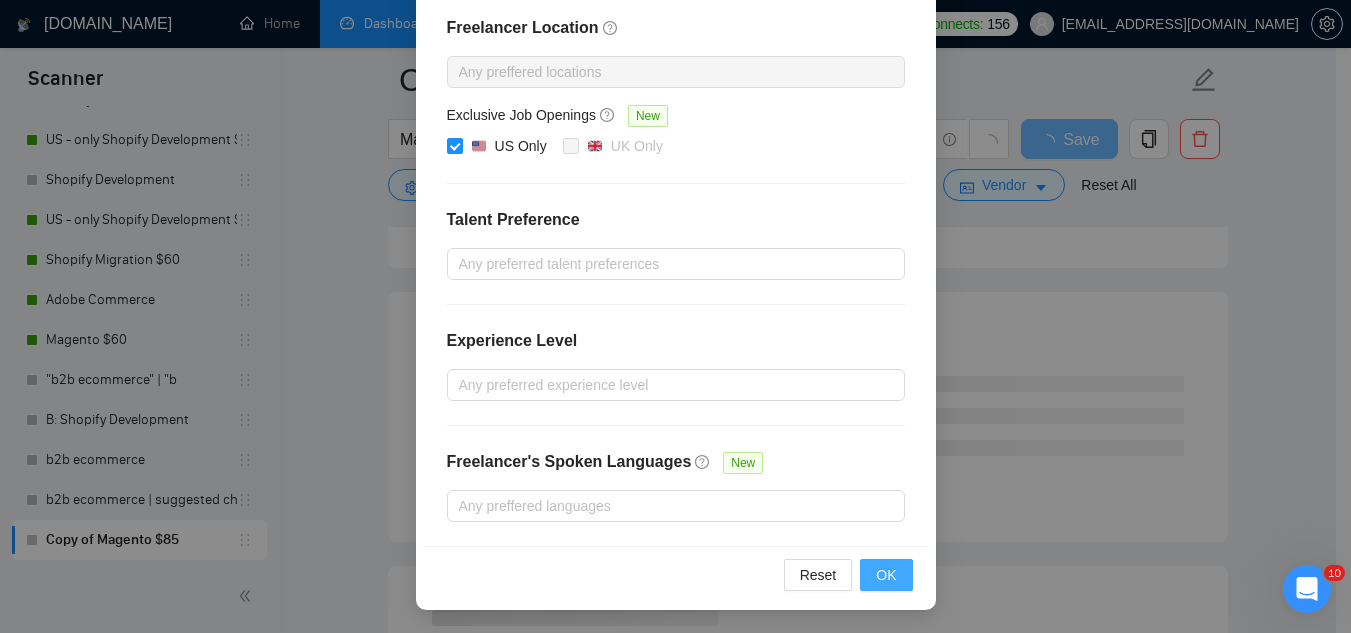 click on "OK" at bounding box center [886, 575] 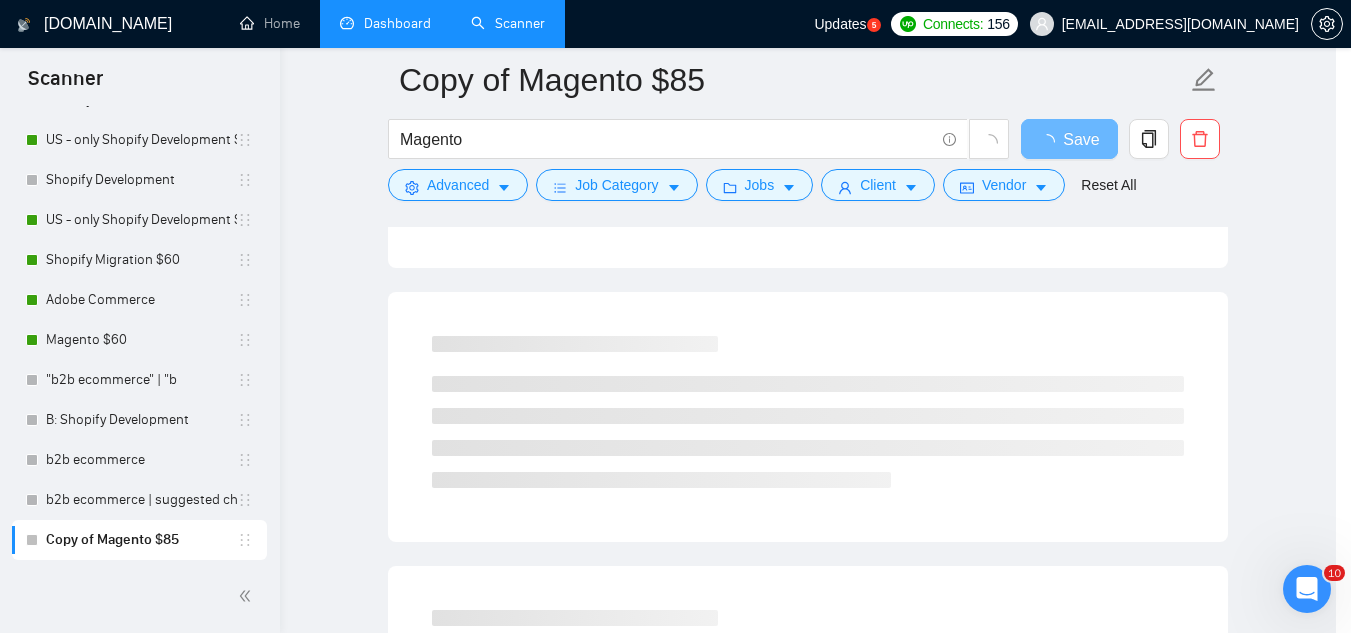 scroll, scrollTop: 192, scrollLeft: 0, axis: vertical 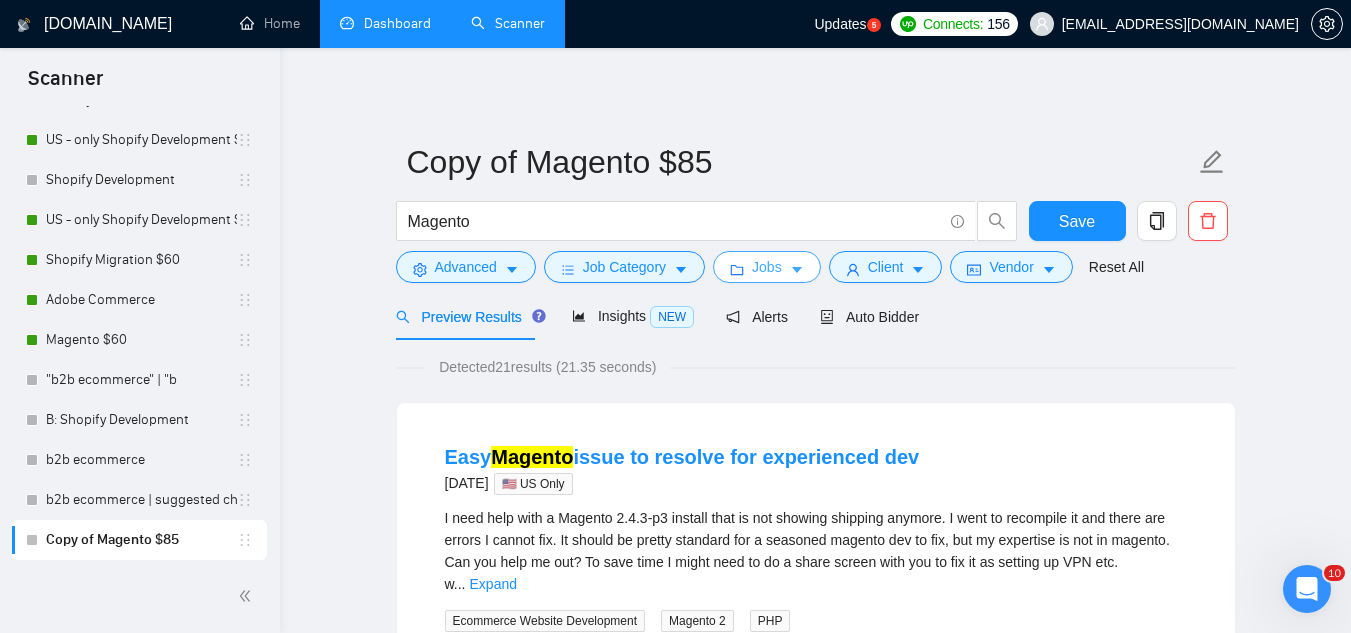 click on "Jobs" at bounding box center (767, 267) 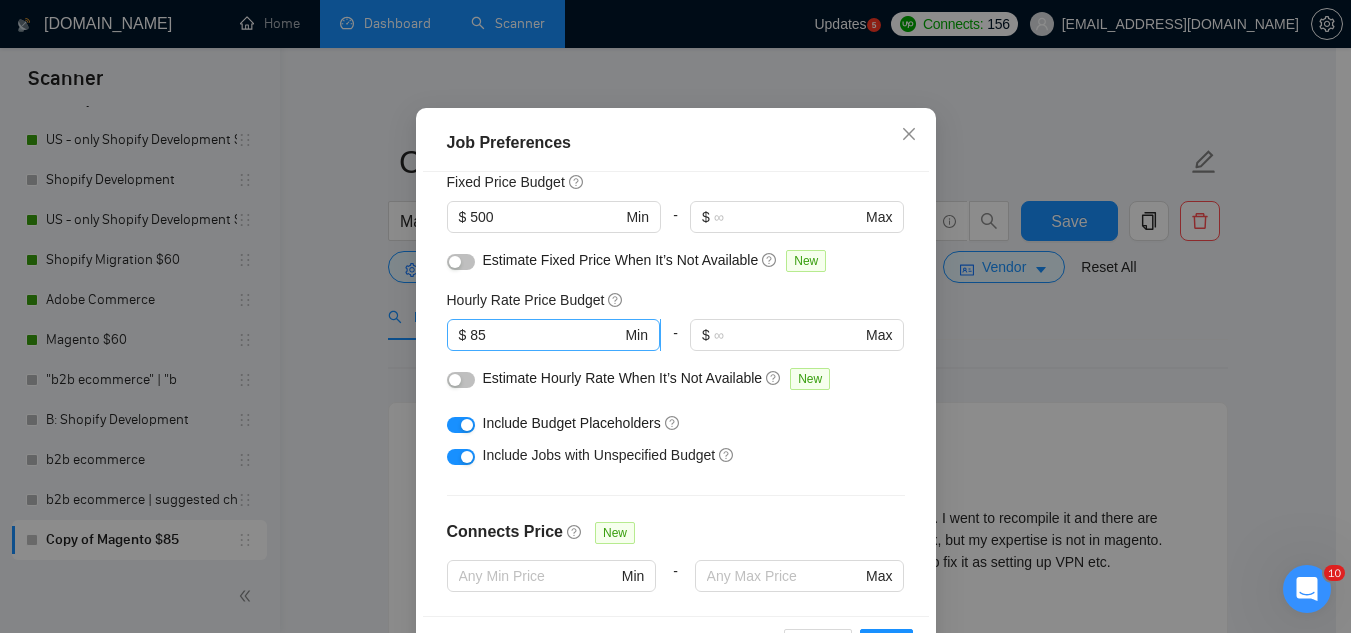 scroll, scrollTop: 83, scrollLeft: 0, axis: vertical 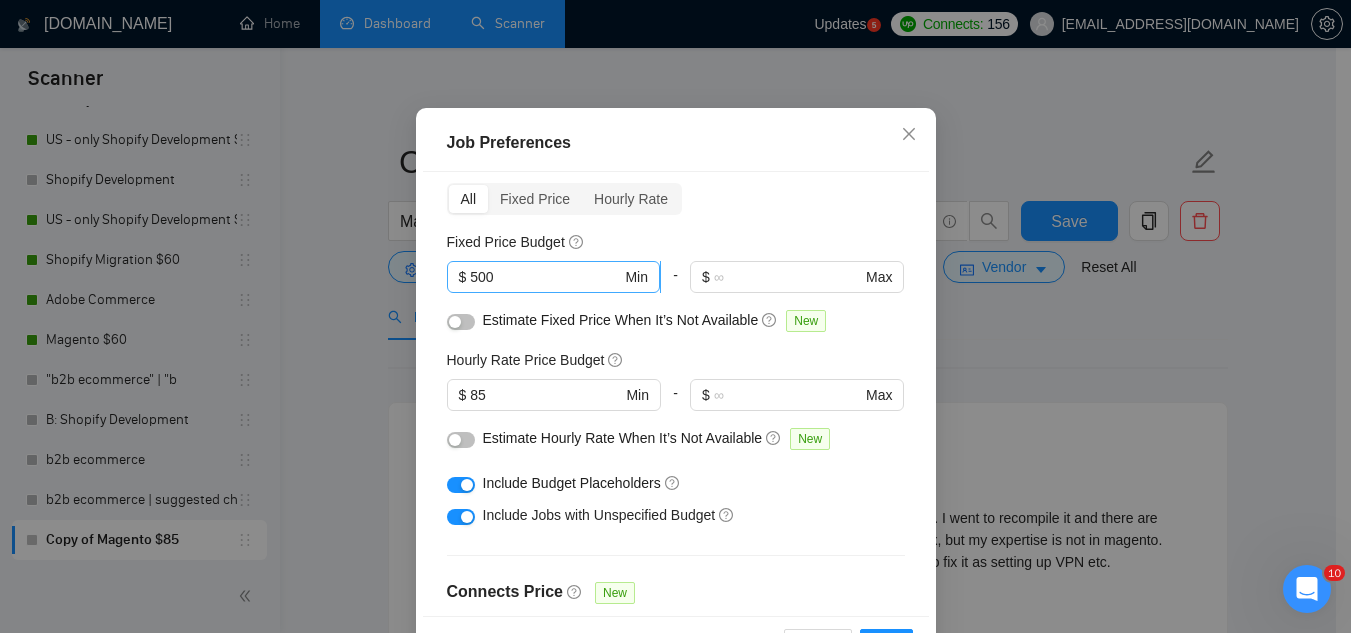 click on "500" at bounding box center [545, 277] 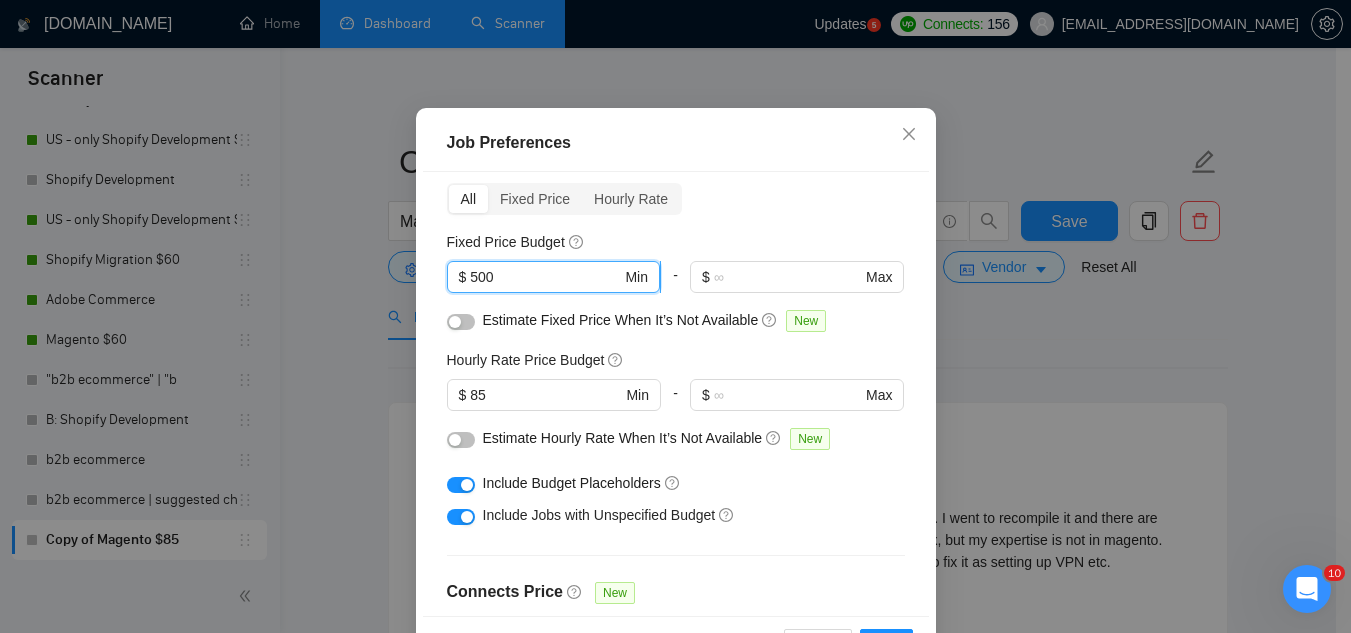 click on "500" at bounding box center [545, 277] 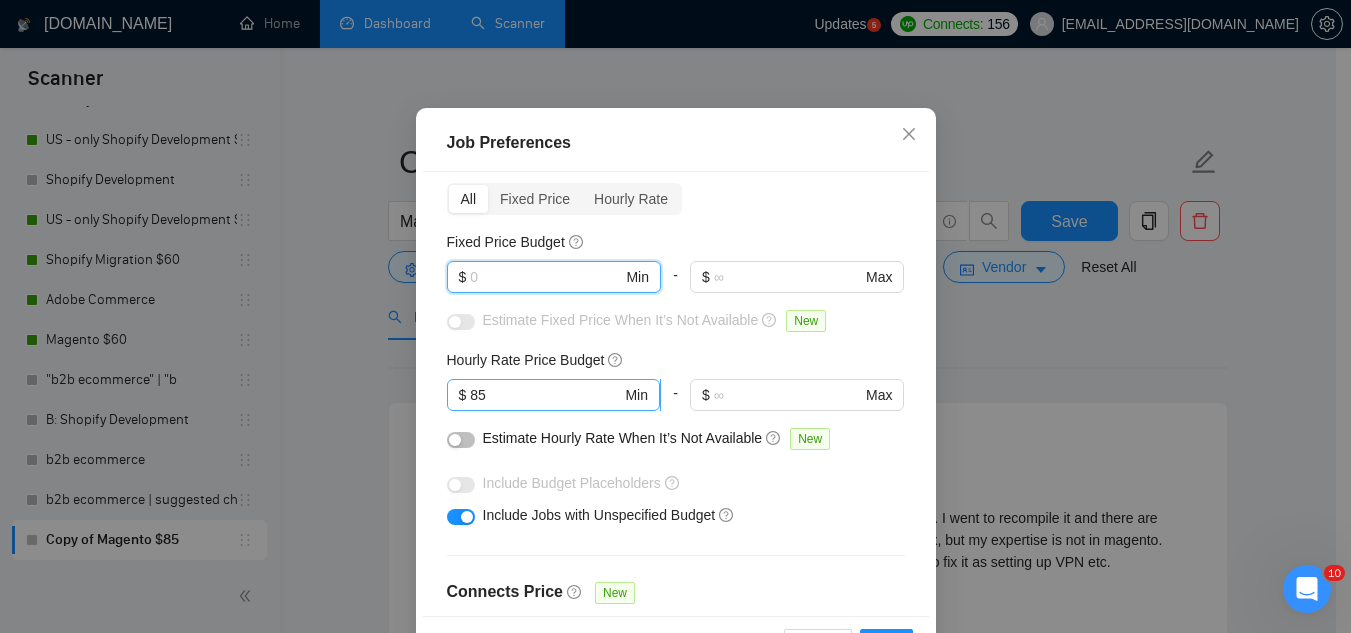 type 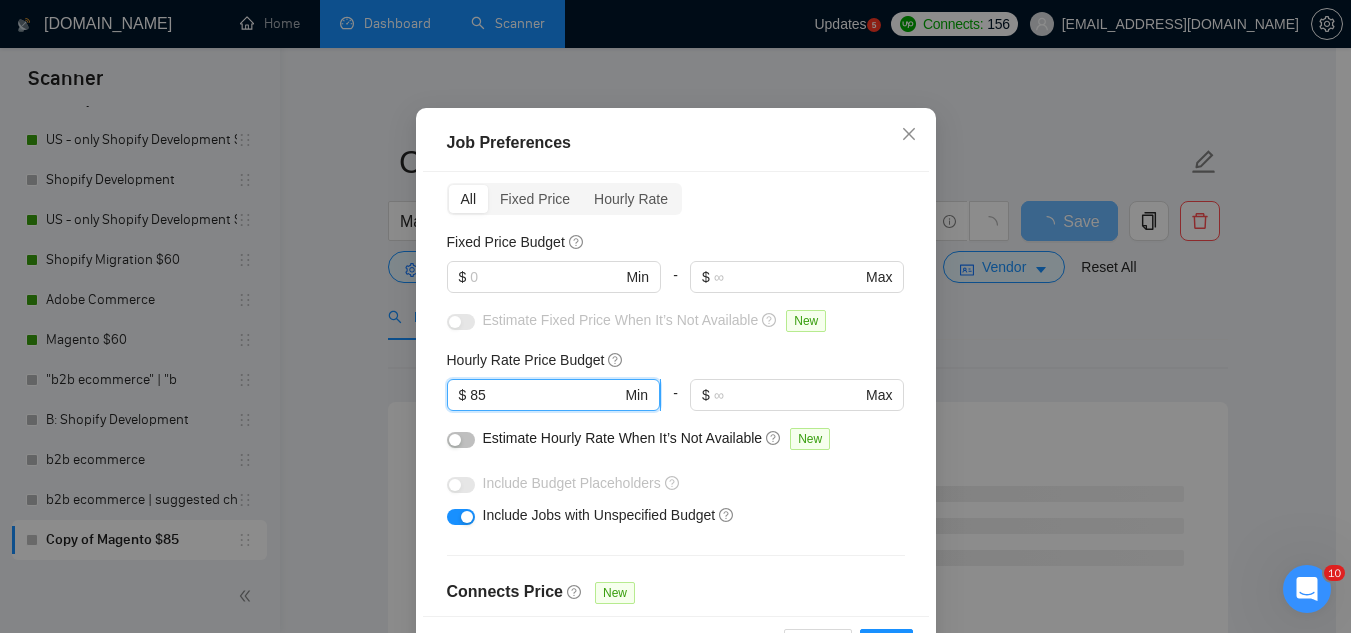 click on "85" at bounding box center [545, 395] 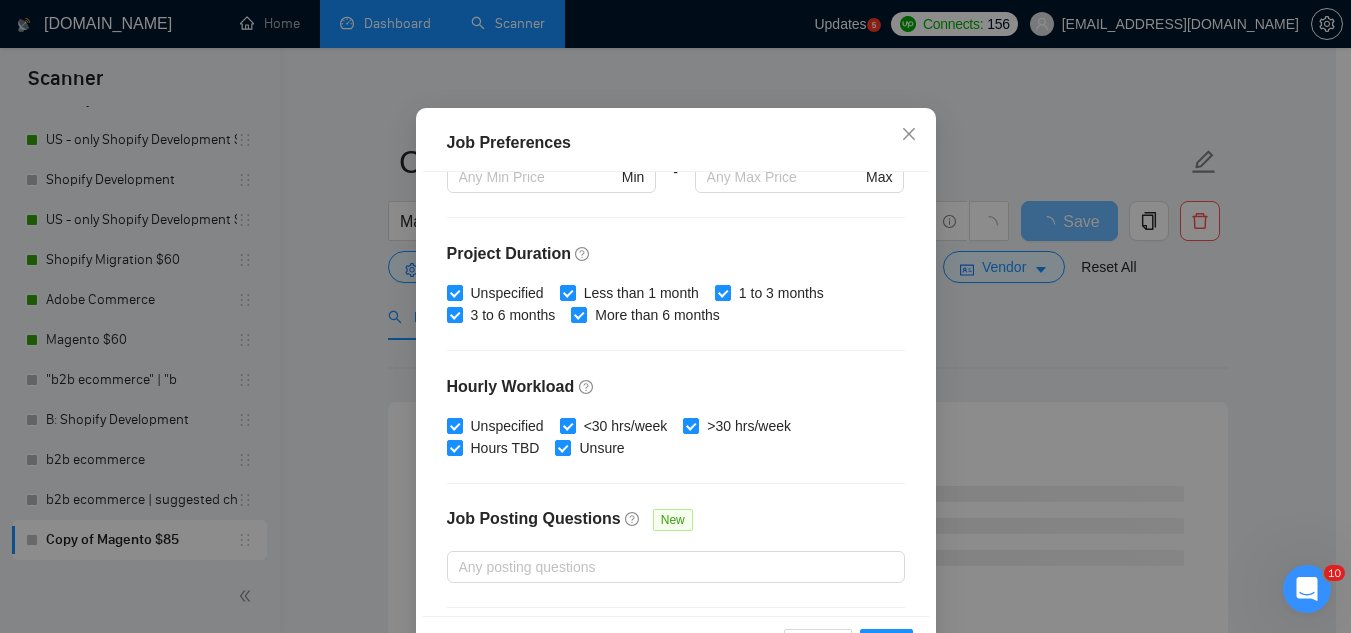 scroll, scrollTop: 683, scrollLeft: 0, axis: vertical 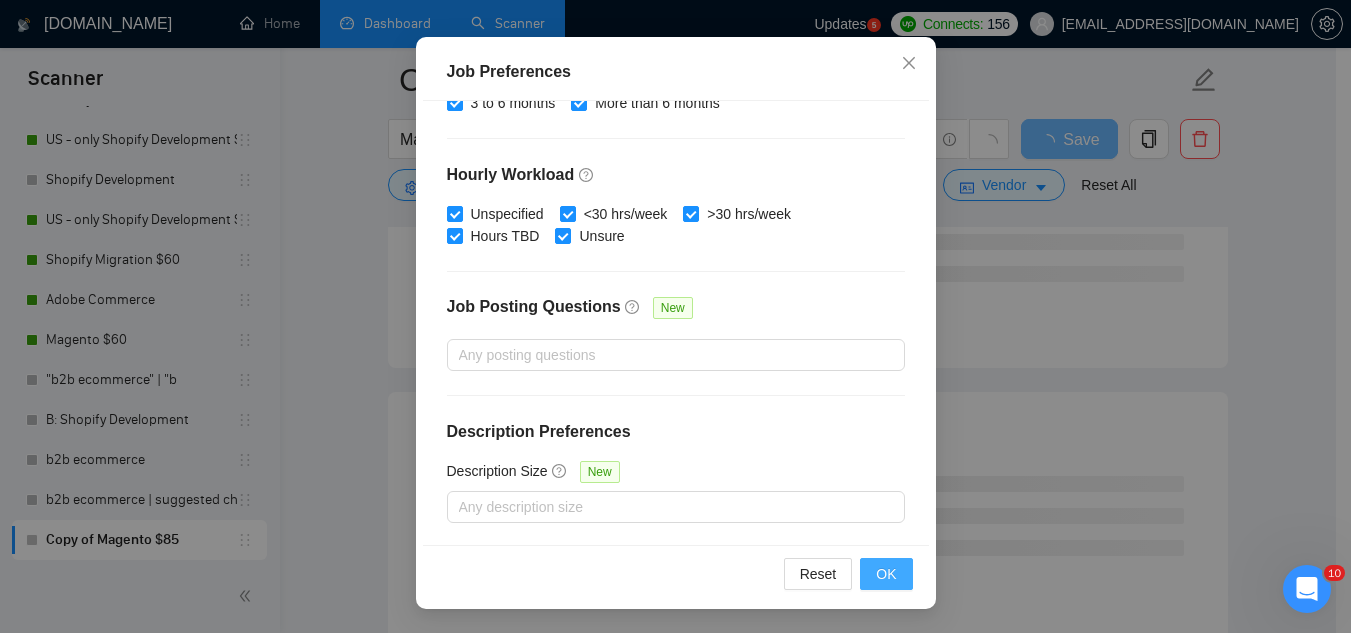 type 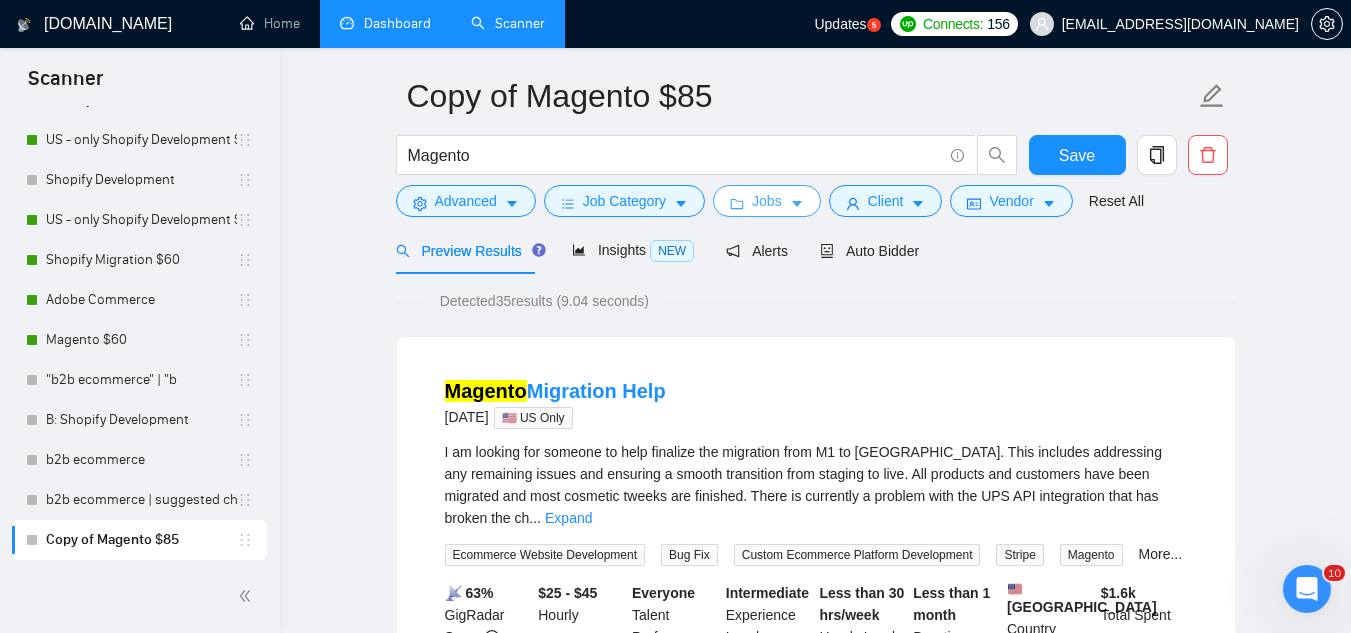 scroll, scrollTop: 0, scrollLeft: 0, axis: both 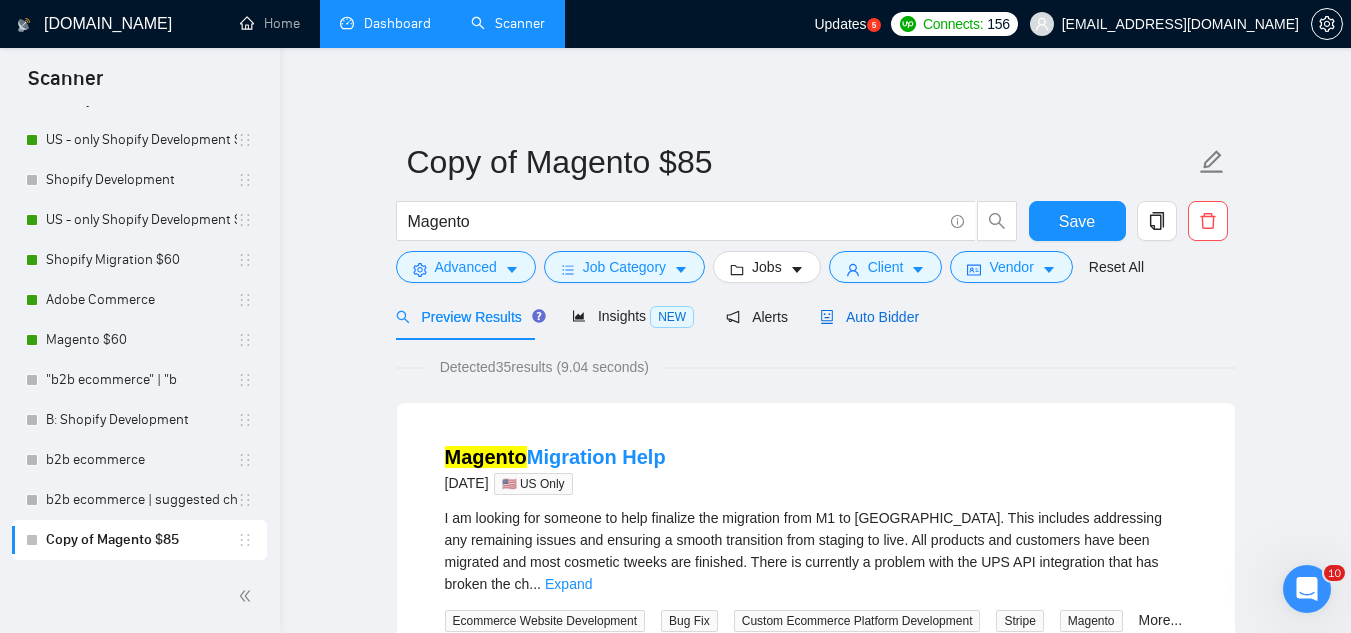 click on "Auto Bidder" at bounding box center (869, 317) 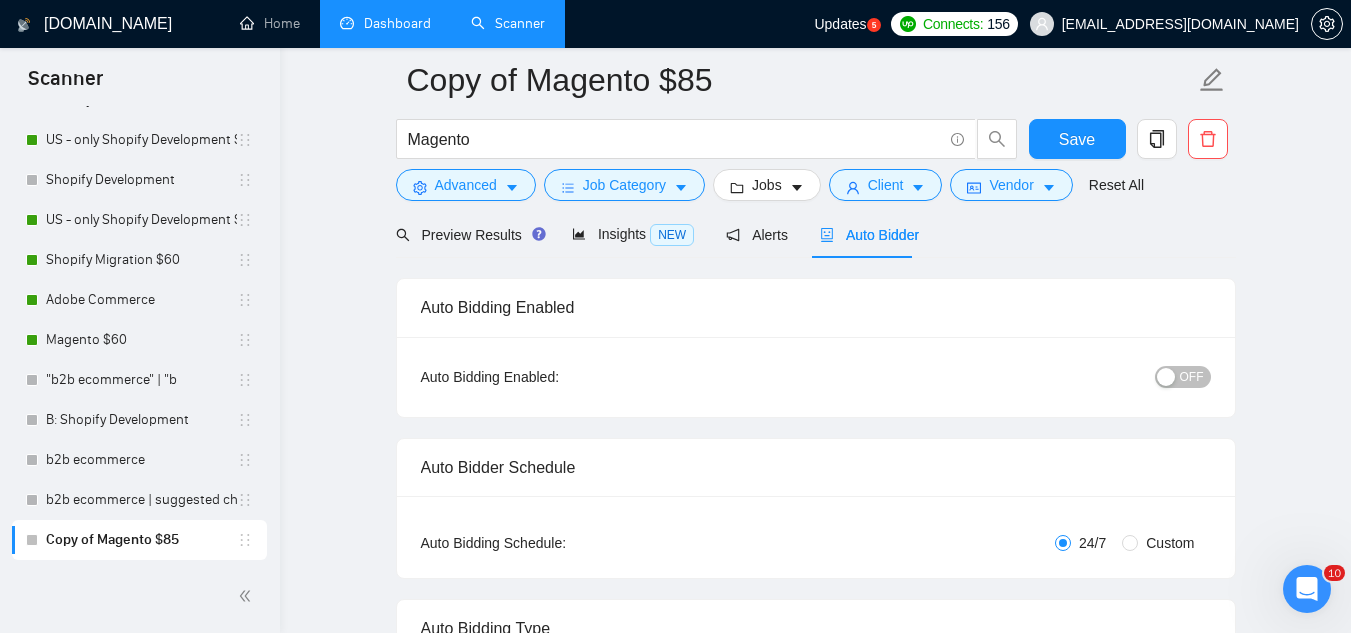 type 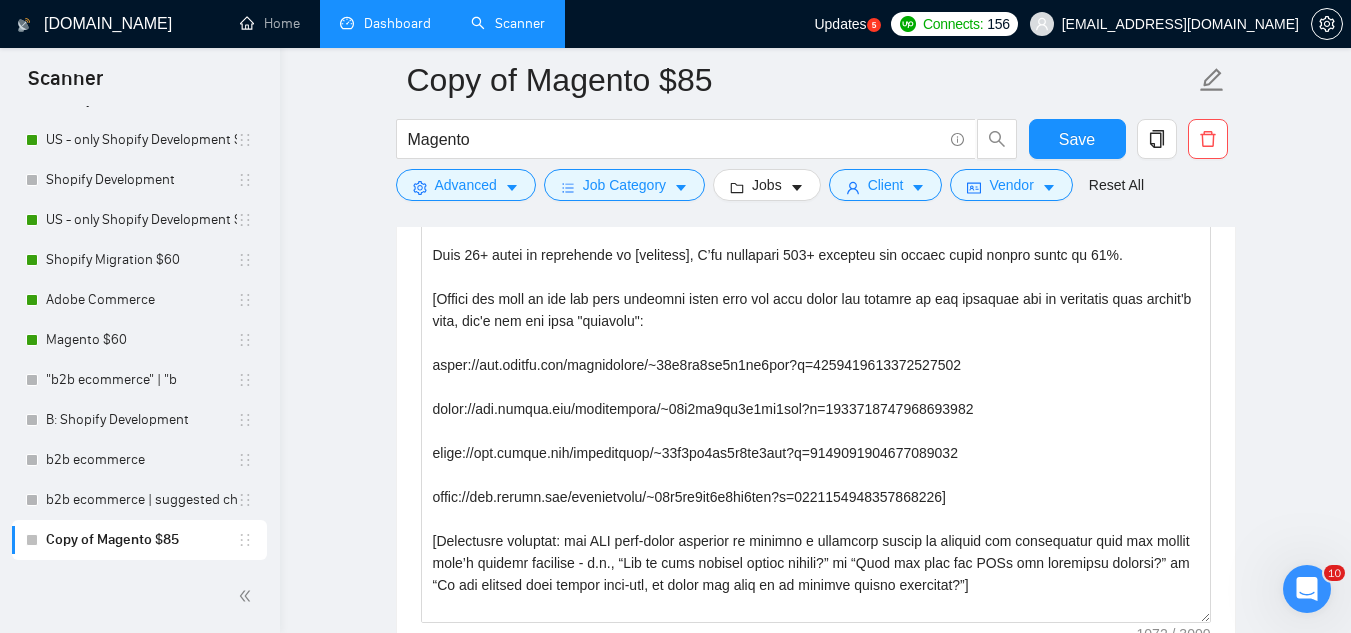 scroll, scrollTop: 2000, scrollLeft: 0, axis: vertical 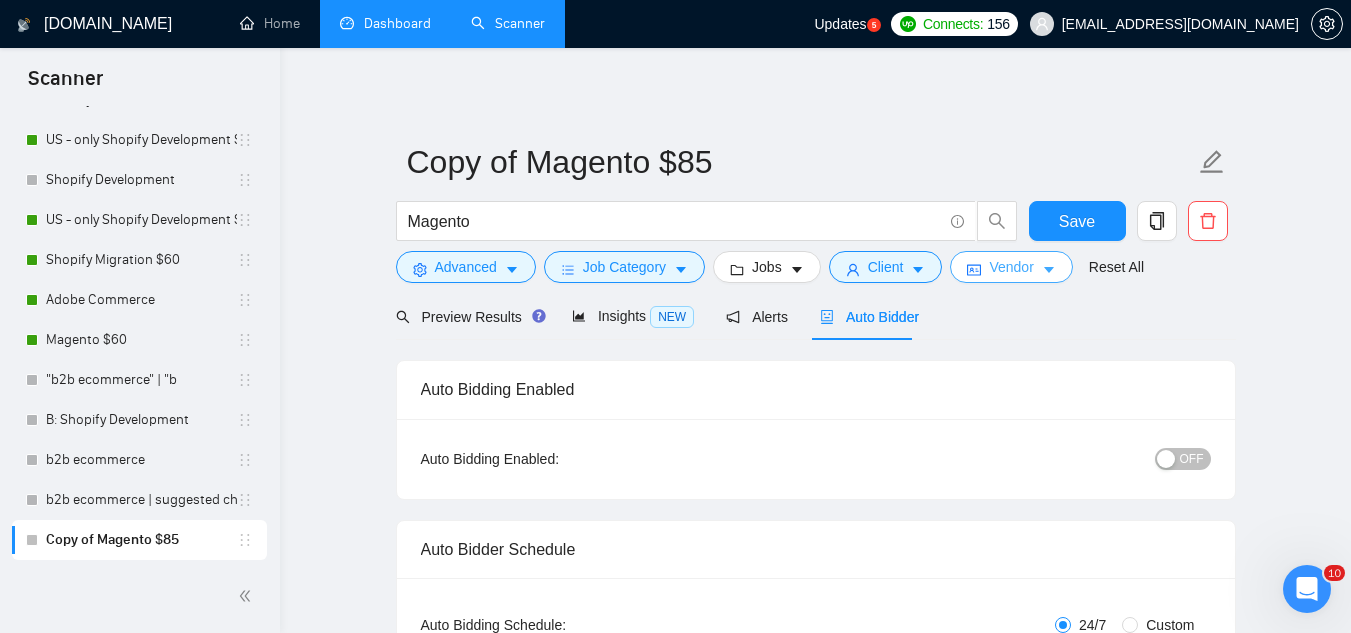 click on "Vendor" at bounding box center [1011, 267] 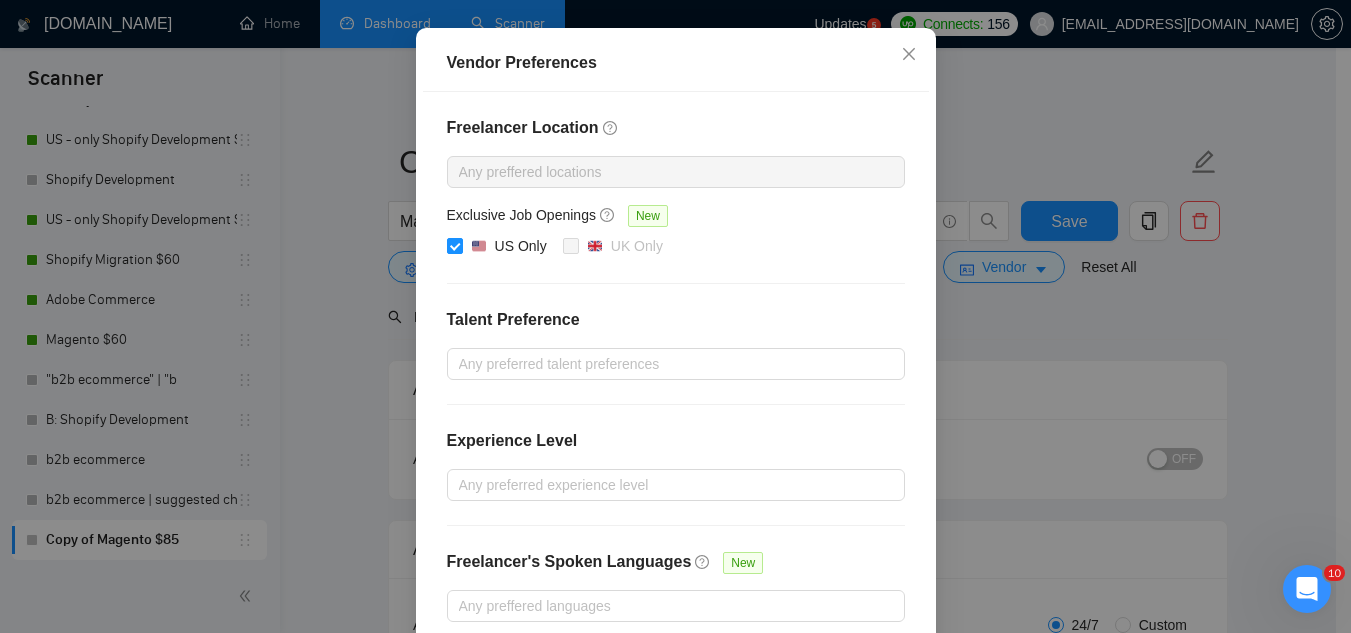 click on "Vendor Preferences Freelancer Location     Any preffered locations Exclusive Job Openings [GEOGRAPHIC_DATA] Only UK Only Talent Preference   Any preferred talent preferences Experience Level   Any preferred experience level Freelancer's Spoken Languages New   Any preffered languages Reset OK" at bounding box center [675, 316] 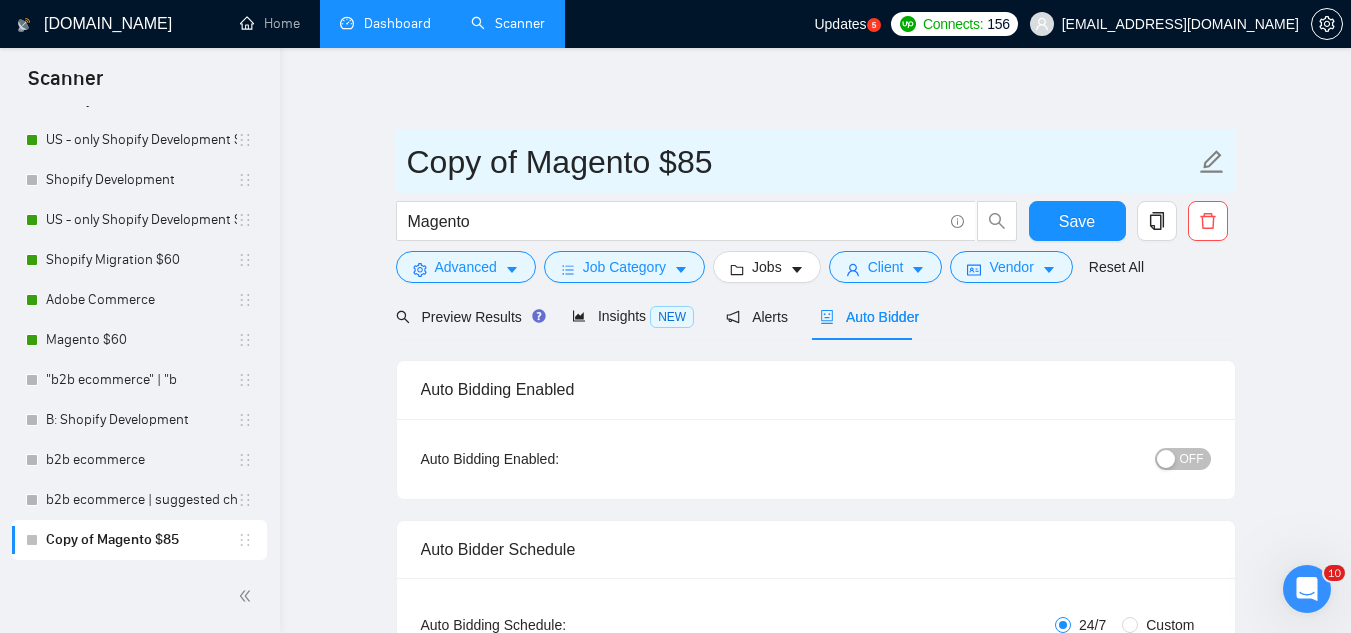 click on "Copy of Magento $85" at bounding box center (801, 162) 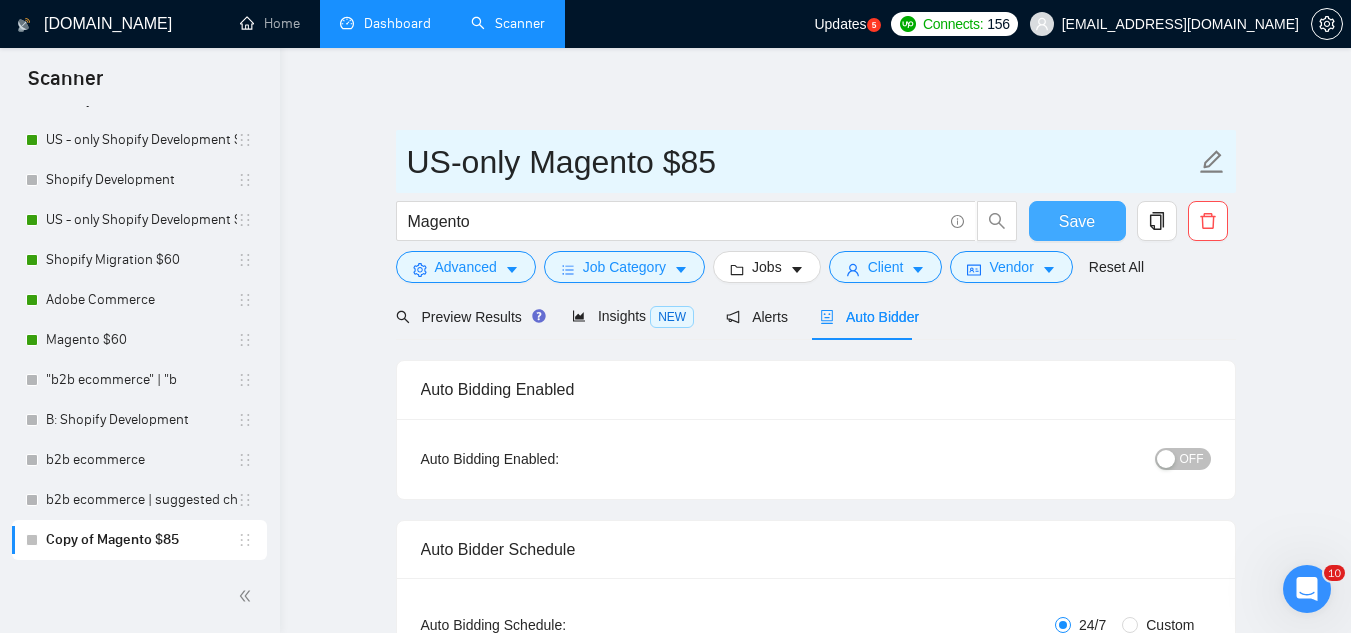 type on "US-only Magento $85" 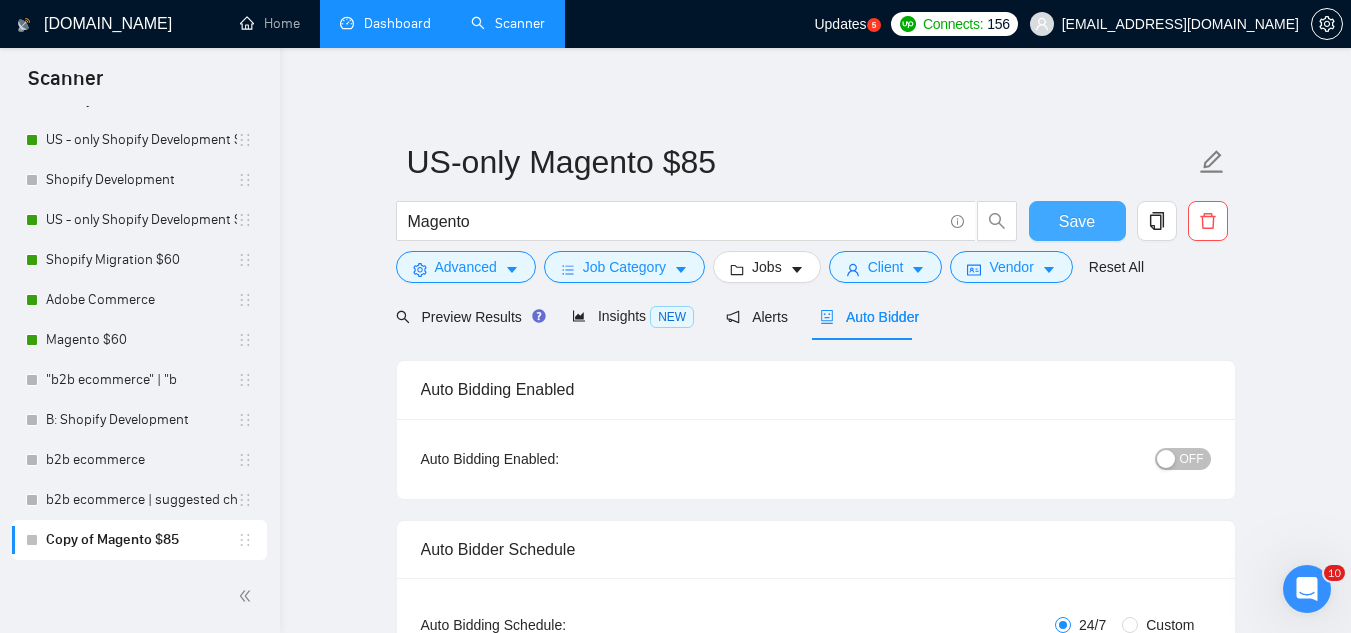 click on "Save" at bounding box center [1077, 221] 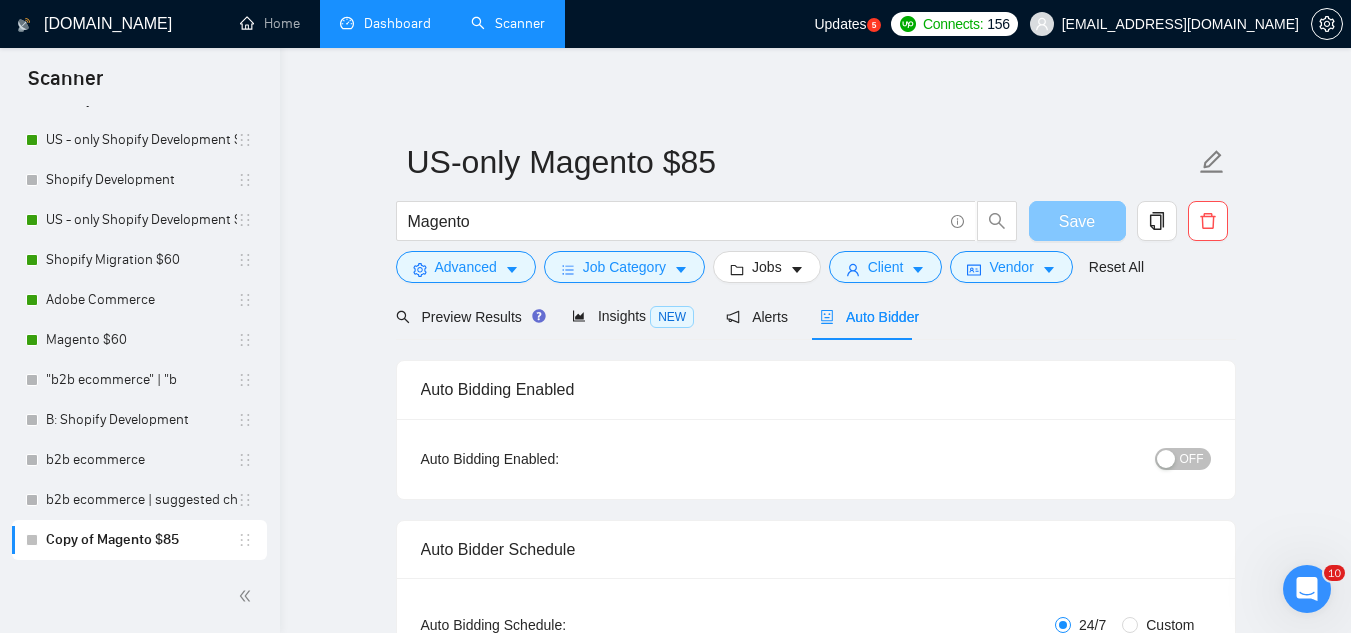 click on "Save" at bounding box center [1077, 221] 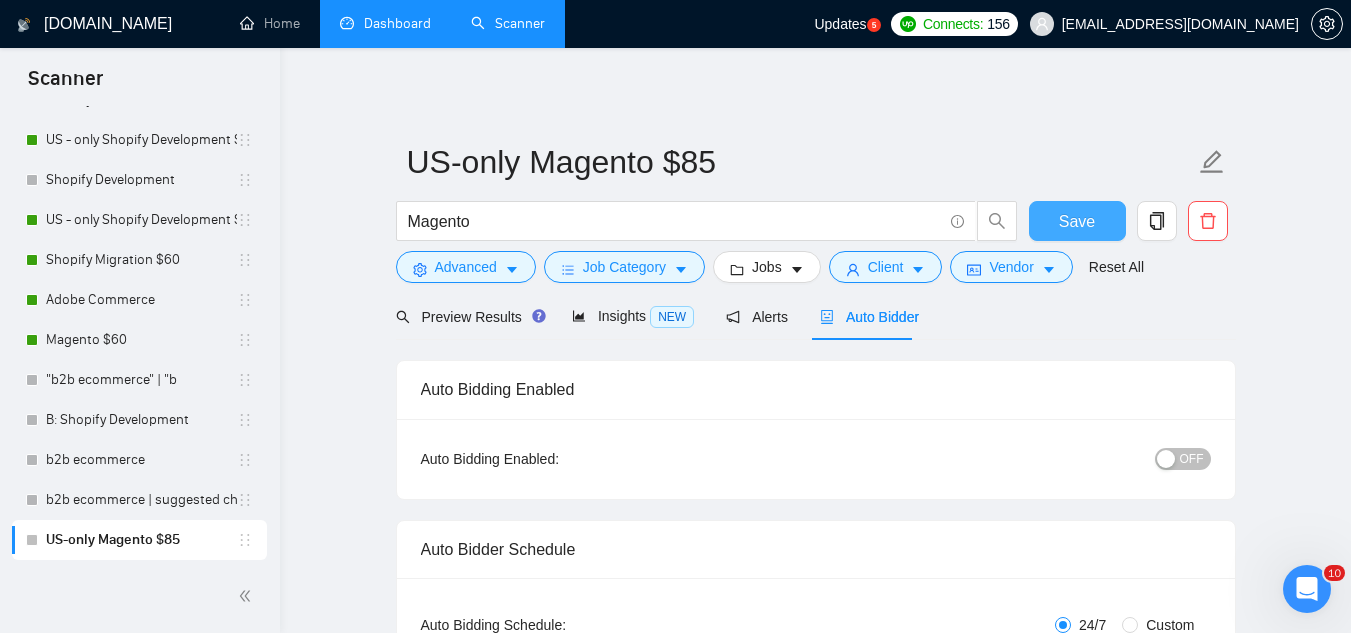 type 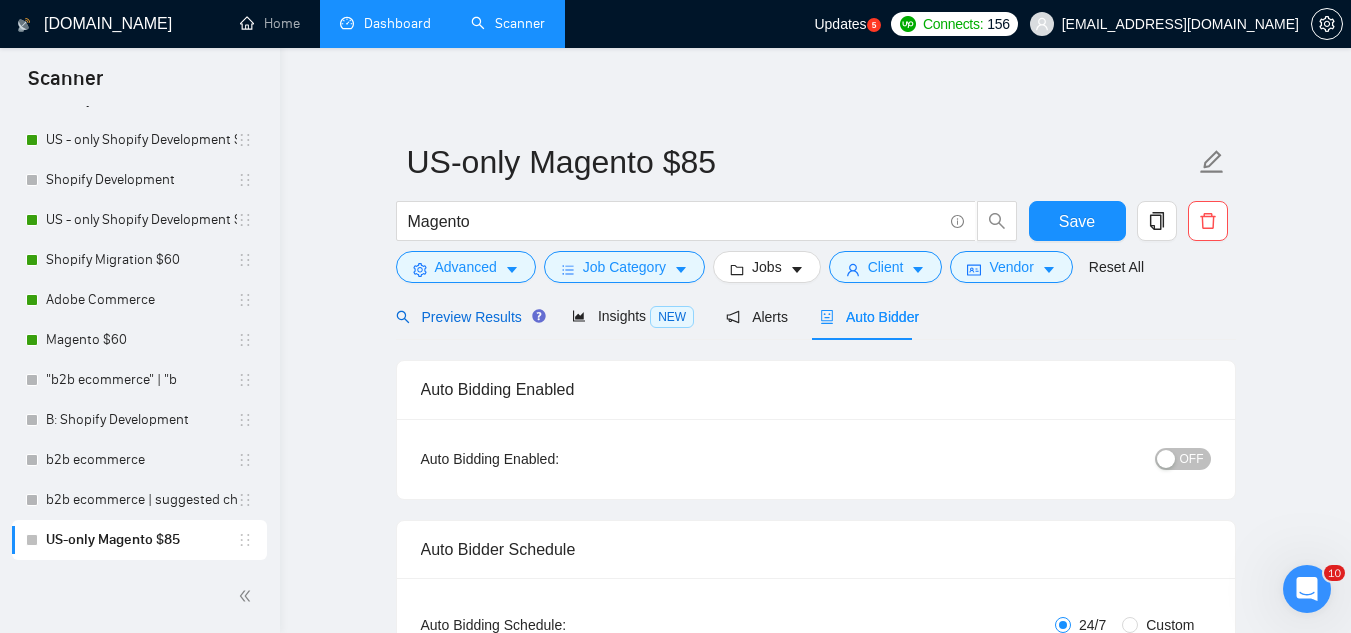 click on "Preview Results" at bounding box center [468, 317] 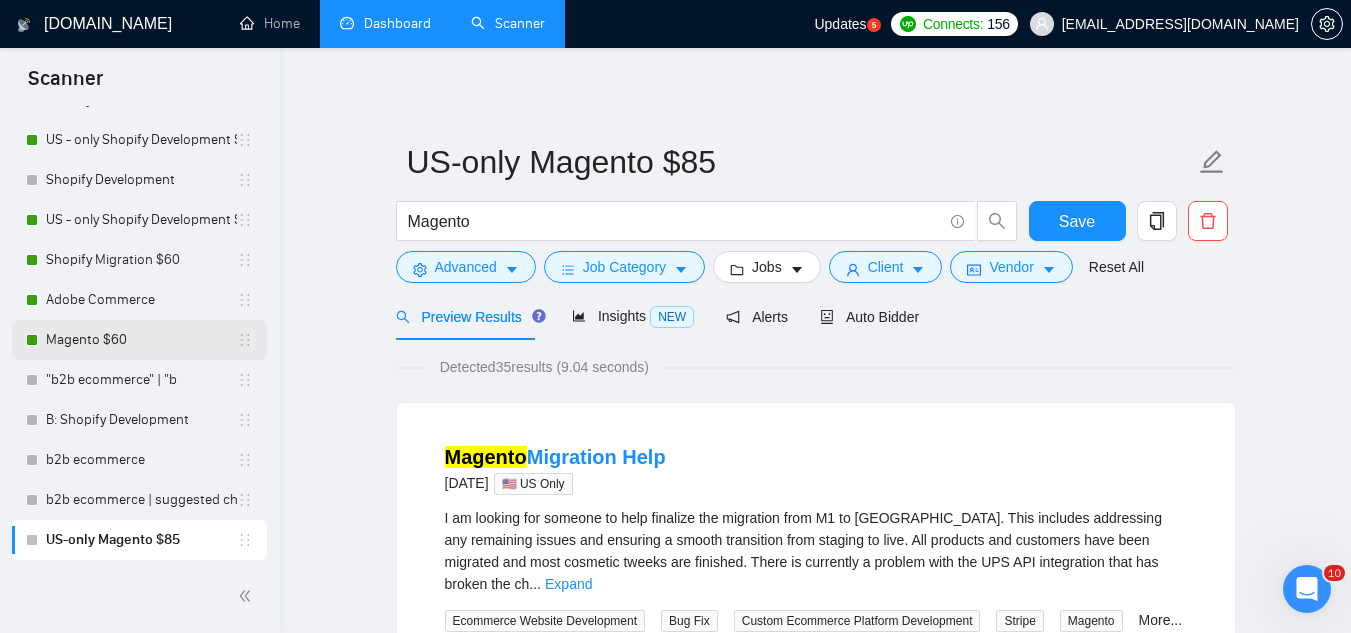 click on "Magento $60" at bounding box center (141, 340) 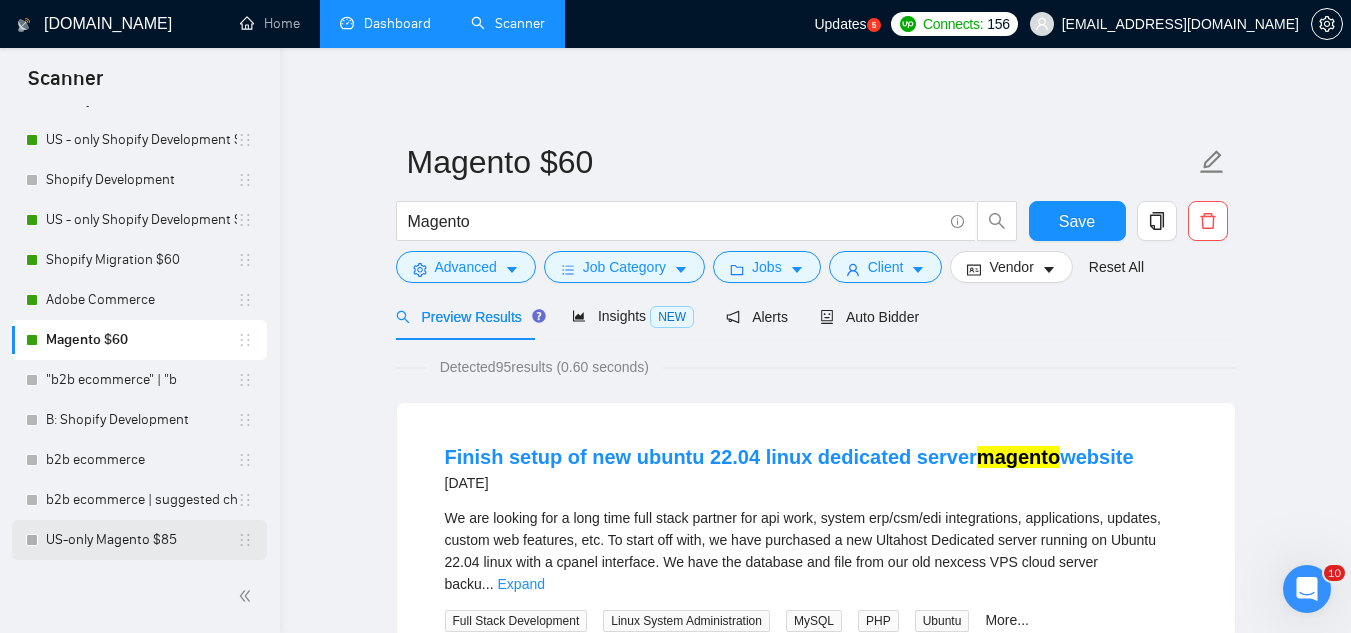 click on "US-only Magento $85" at bounding box center (141, 540) 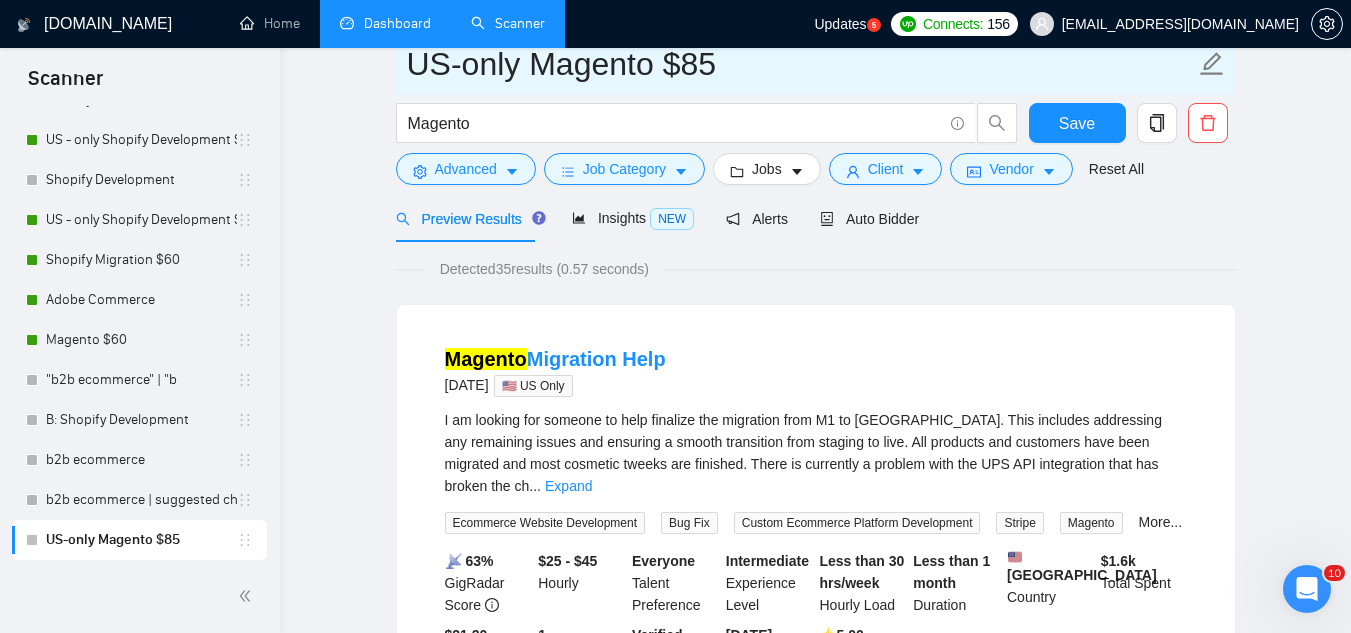 scroll, scrollTop: 0, scrollLeft: 0, axis: both 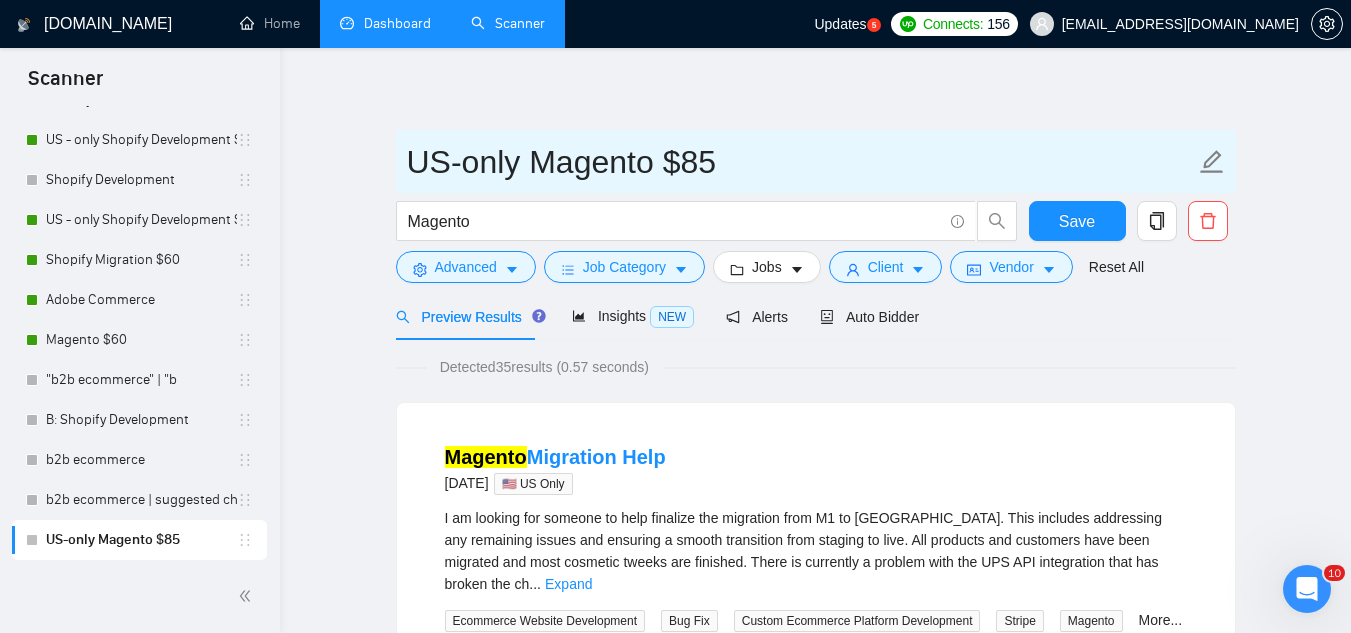 click on "US-only Magento $85" at bounding box center [801, 162] 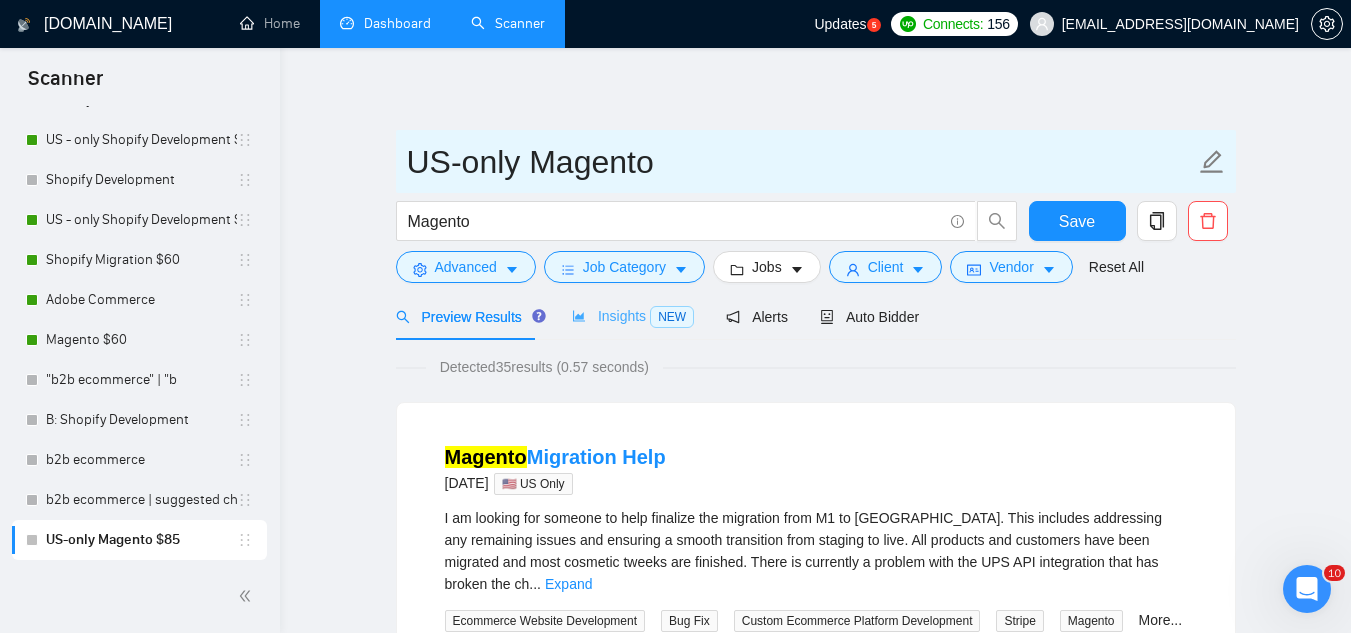type on "US-only Magento" 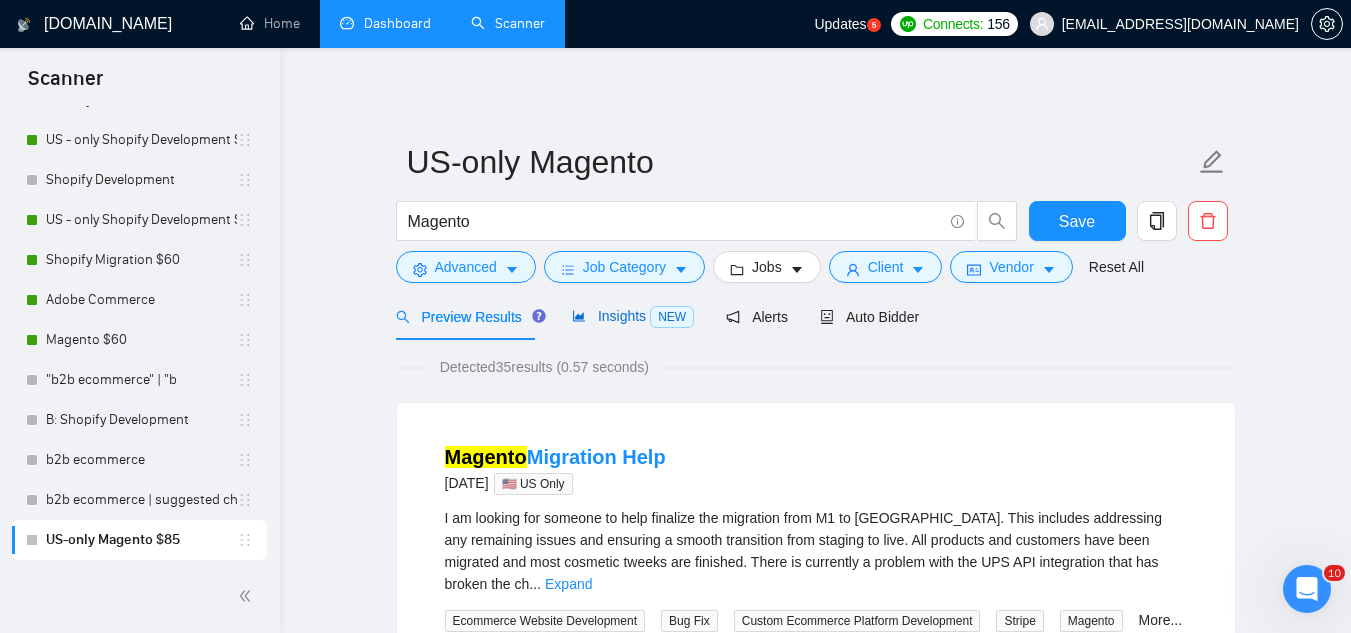 click on "Insights NEW" at bounding box center [633, 316] 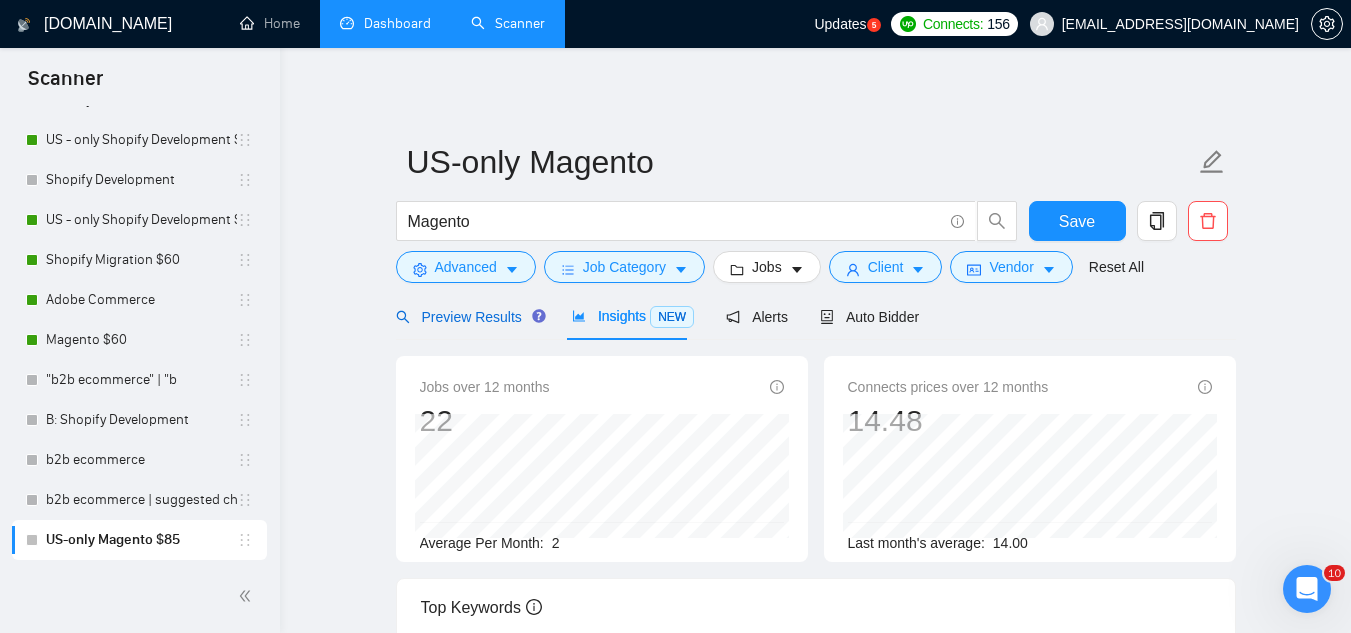 click on "Preview Results" at bounding box center (468, 317) 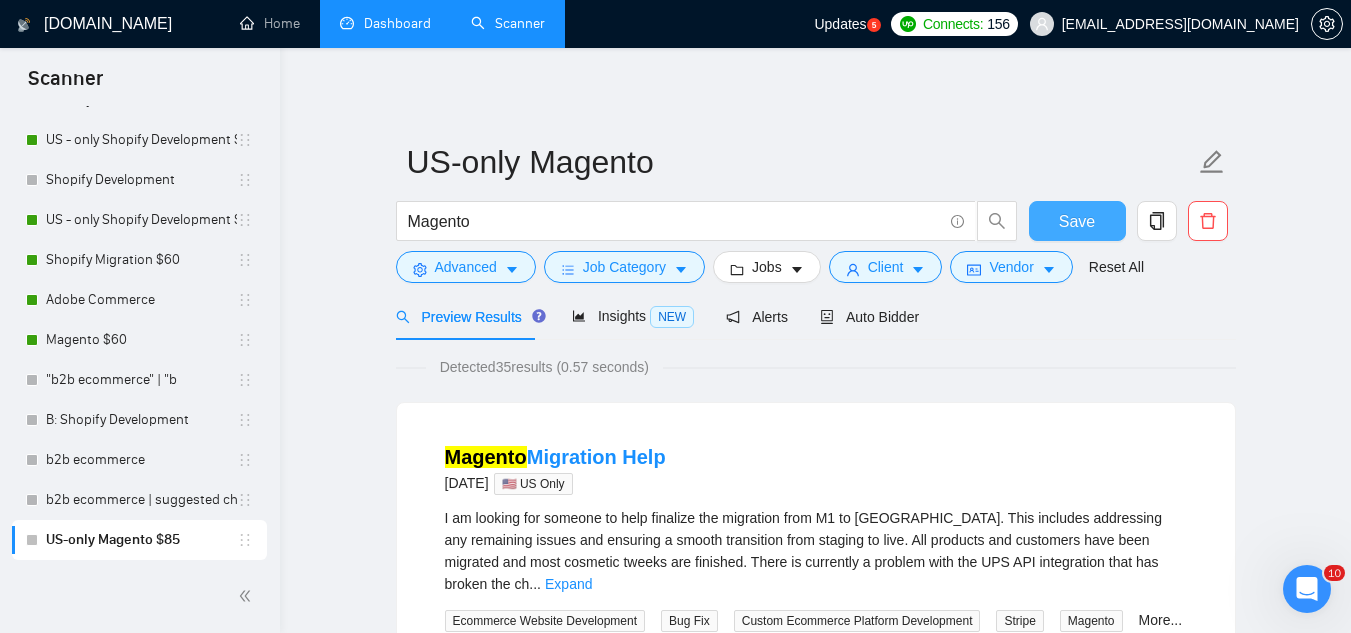click on "Save" at bounding box center (1077, 221) 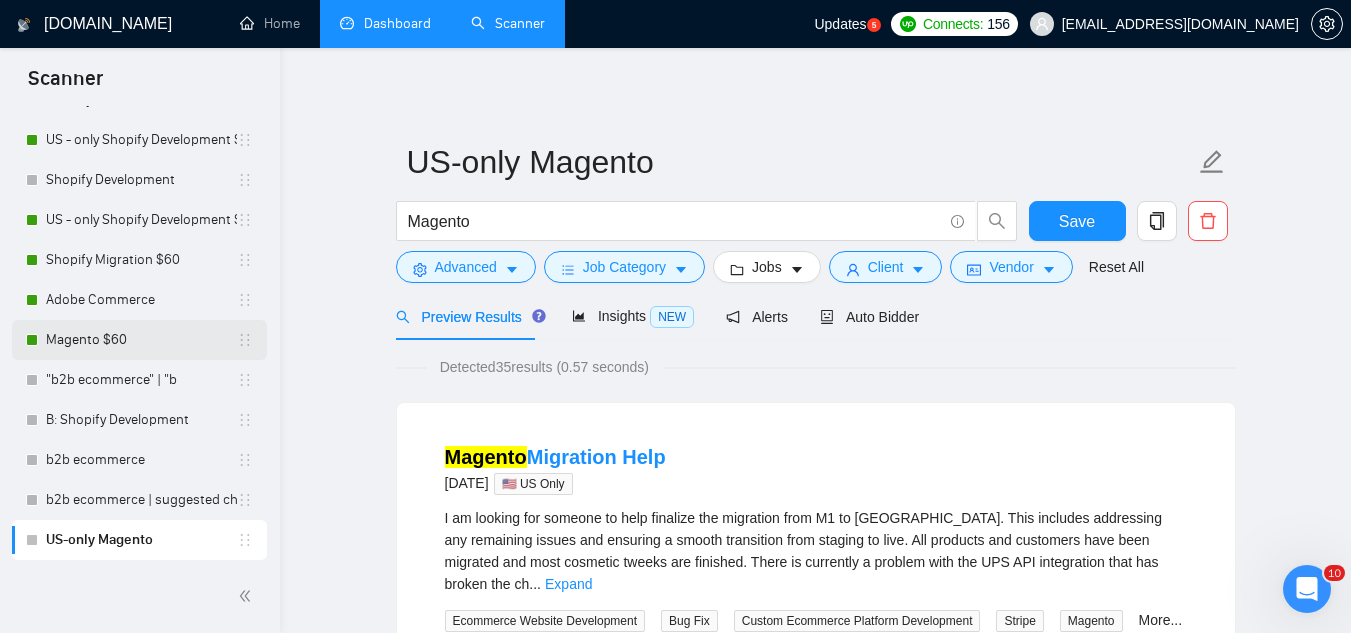 click on "Magento $60" at bounding box center (141, 340) 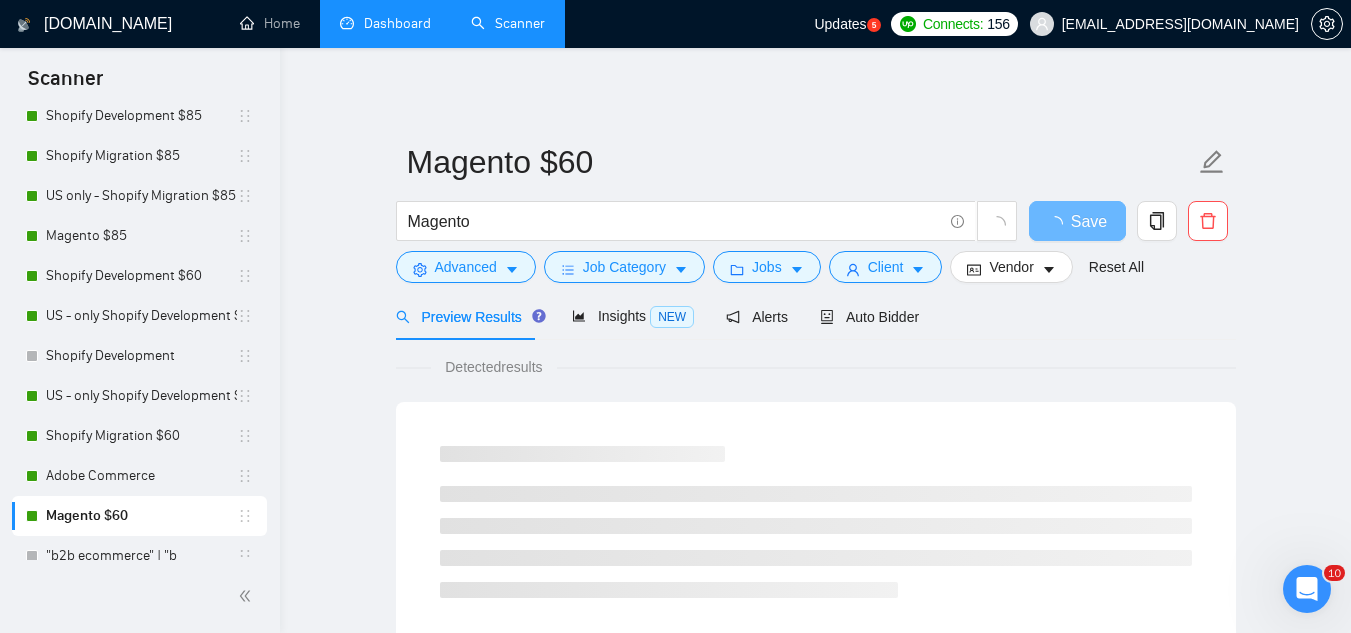 scroll, scrollTop: 0, scrollLeft: 0, axis: both 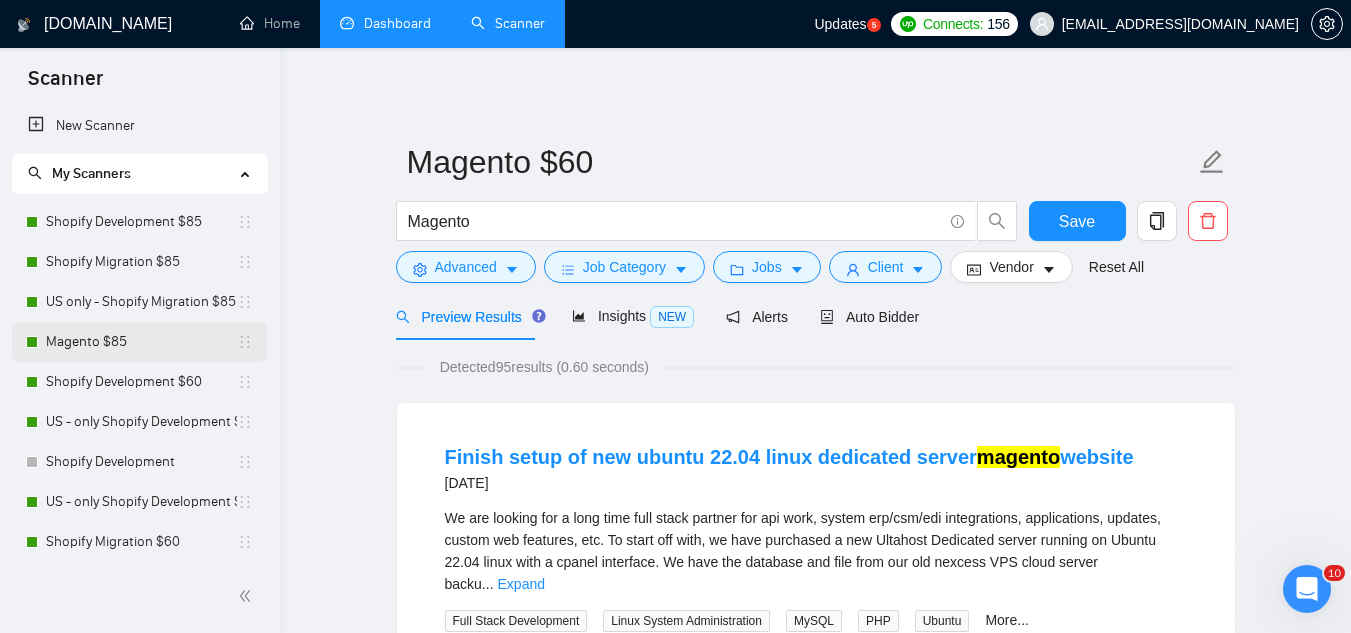 click on "Magento $85" at bounding box center (141, 342) 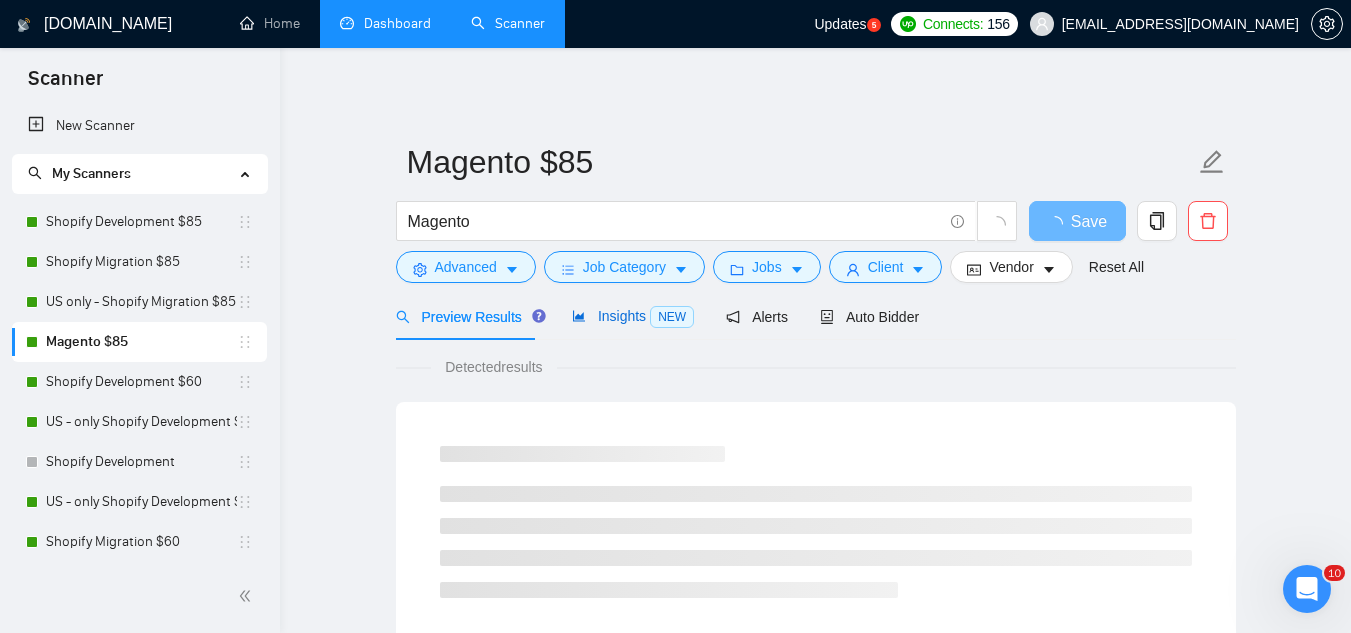 click on "Insights NEW" at bounding box center (633, 316) 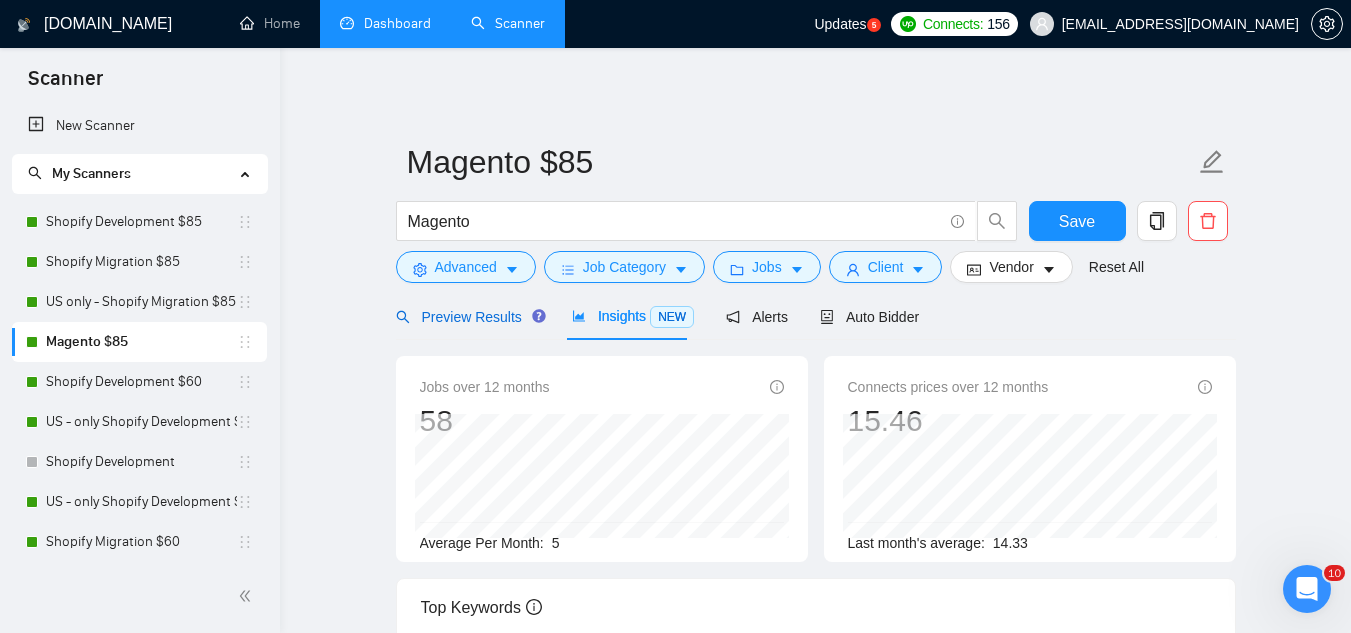 click on "Preview Results" at bounding box center [468, 317] 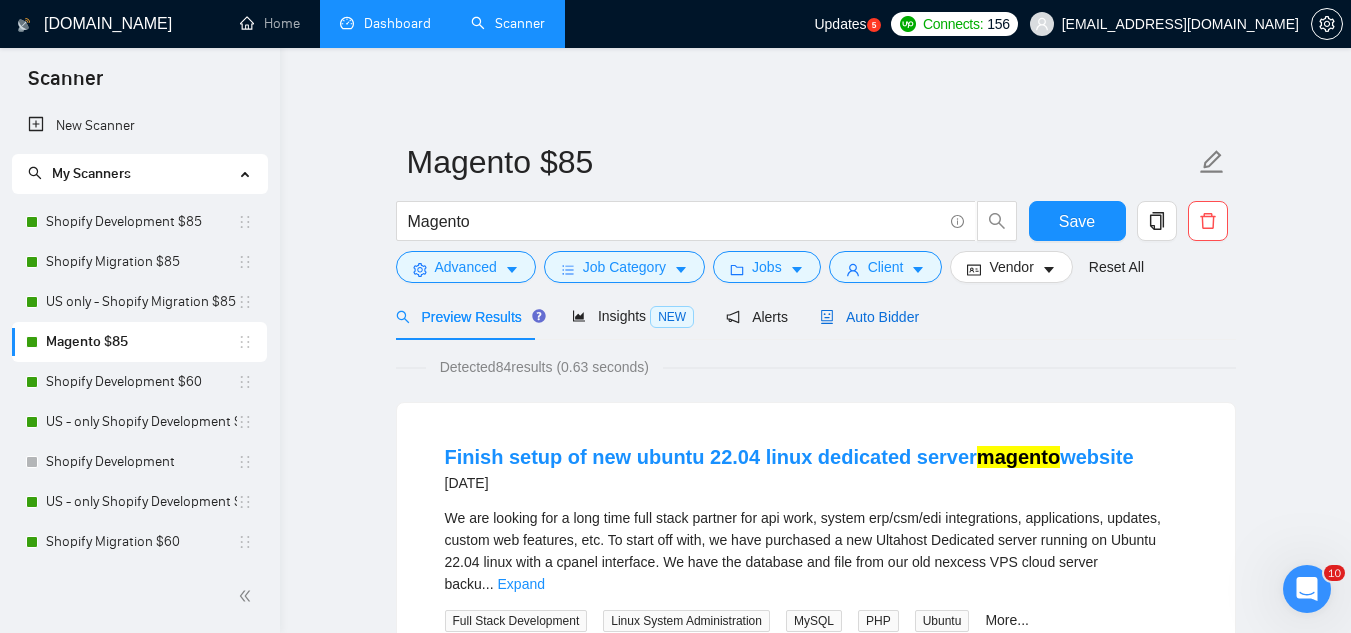 click on "Auto Bidder" at bounding box center (869, 317) 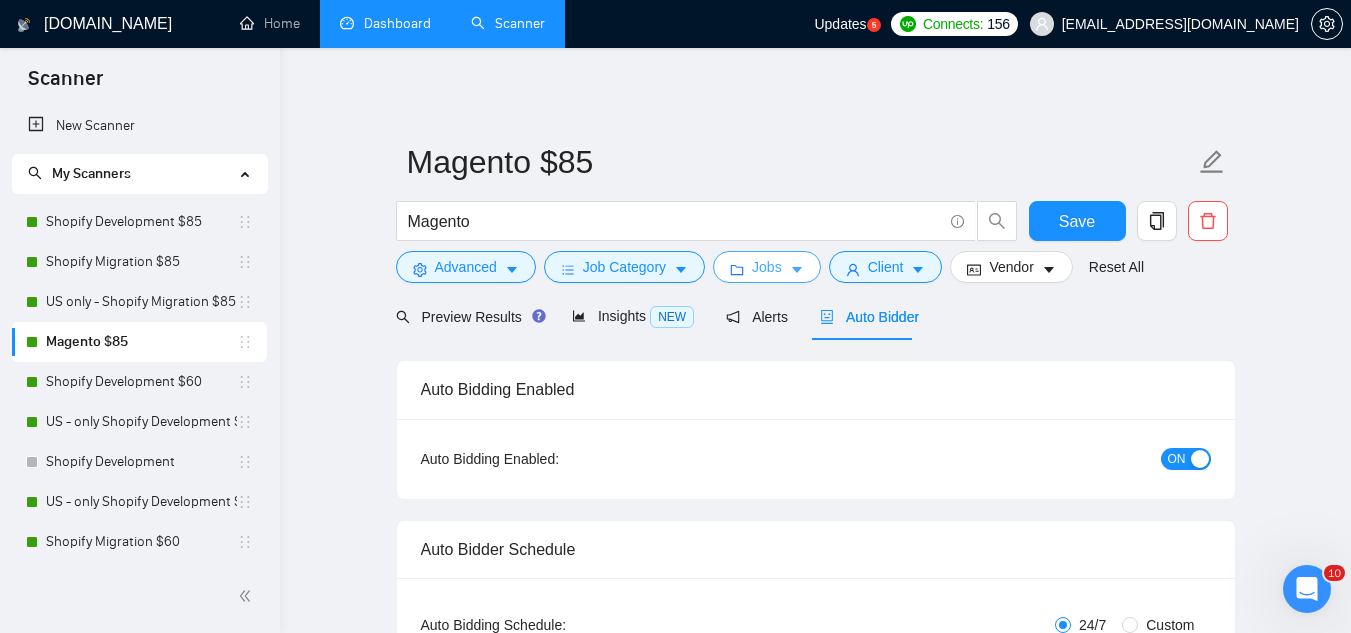 type 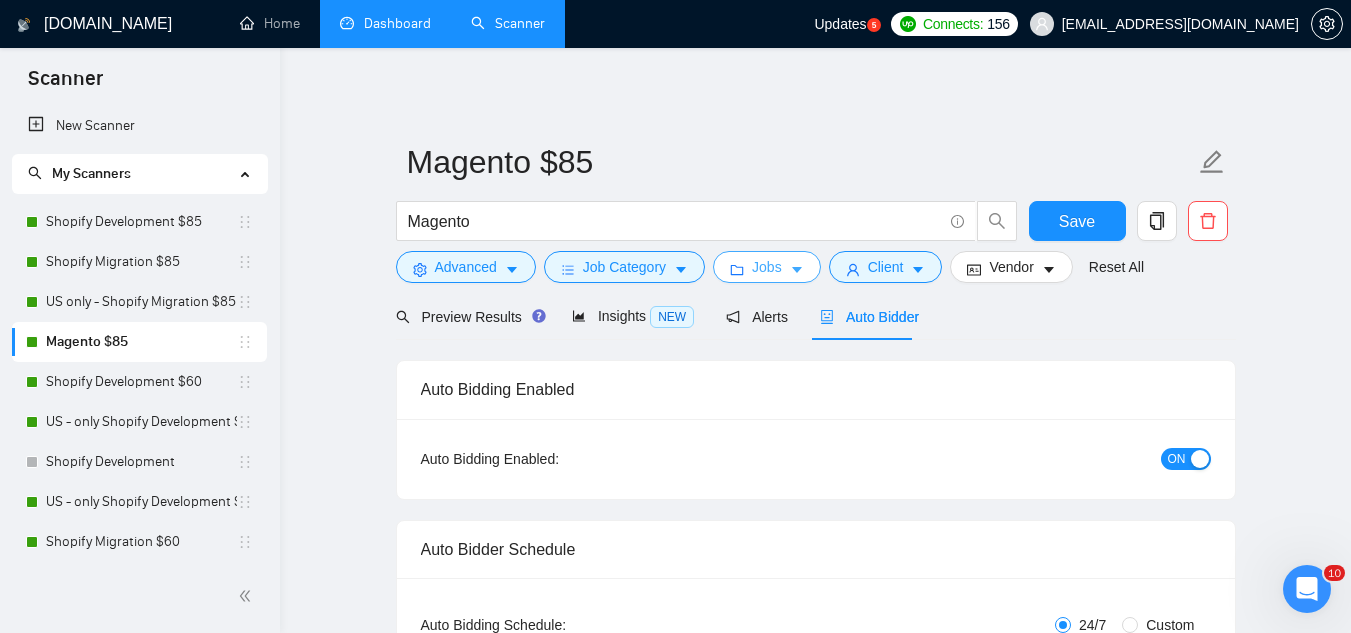 click on "Jobs" at bounding box center [767, 267] 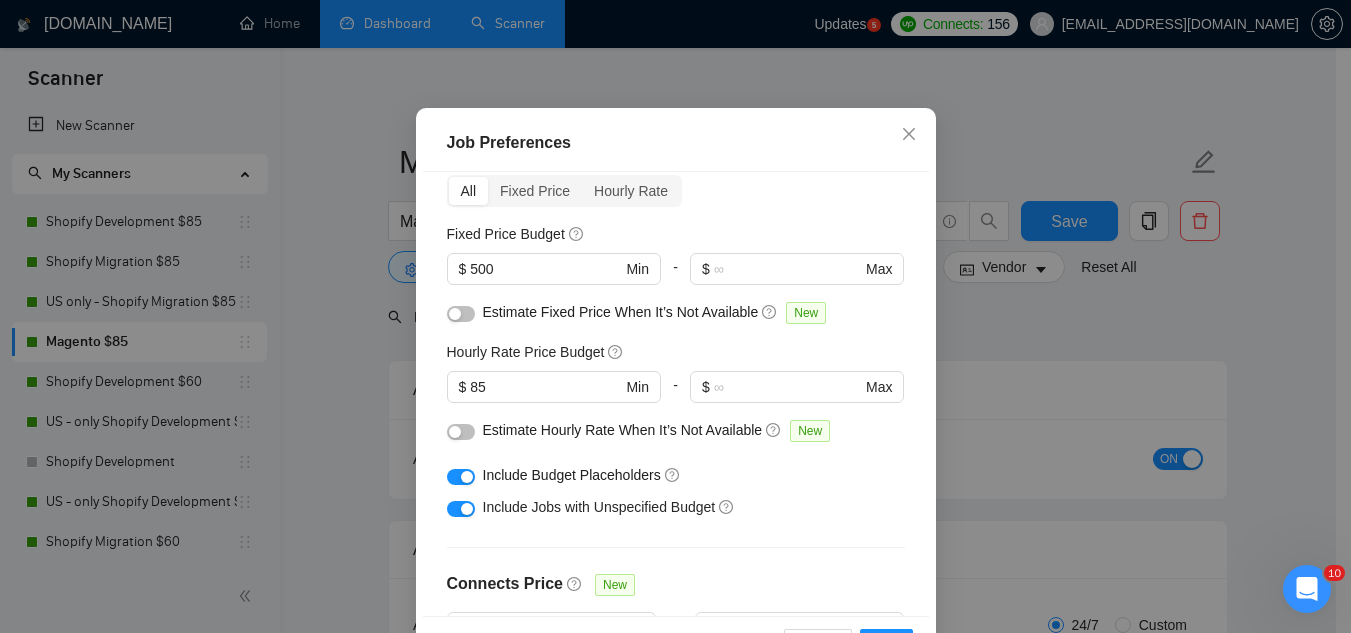 scroll, scrollTop: 83, scrollLeft: 0, axis: vertical 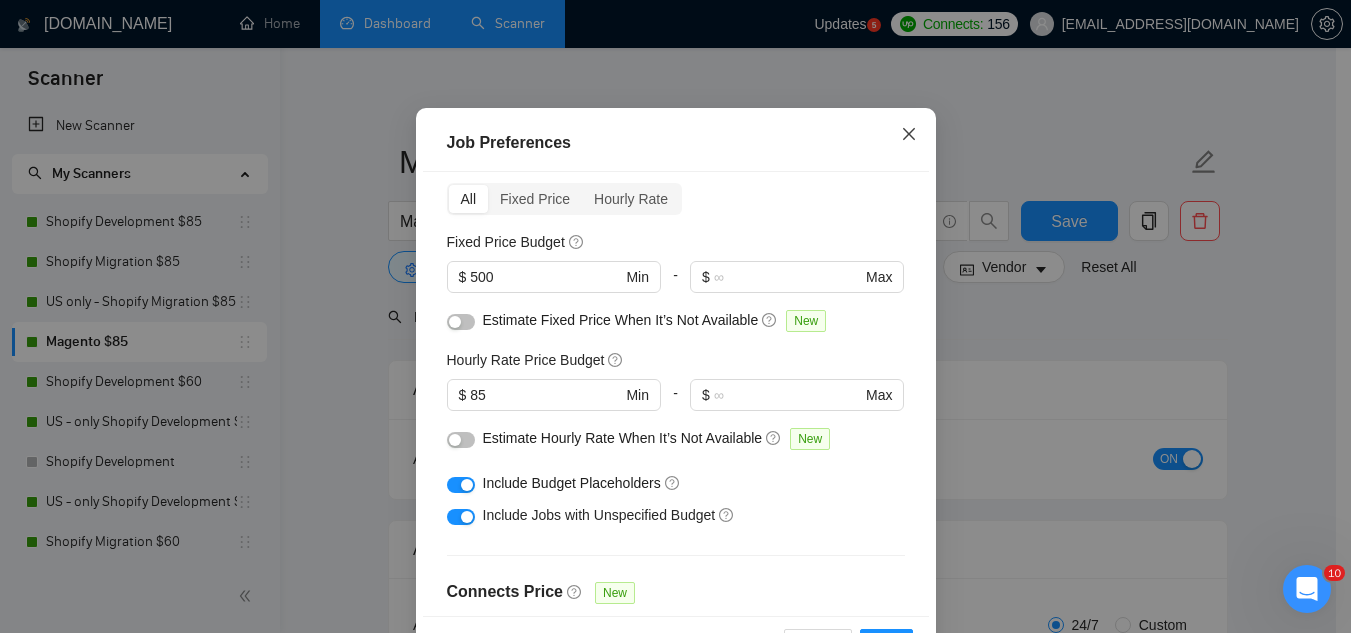 click 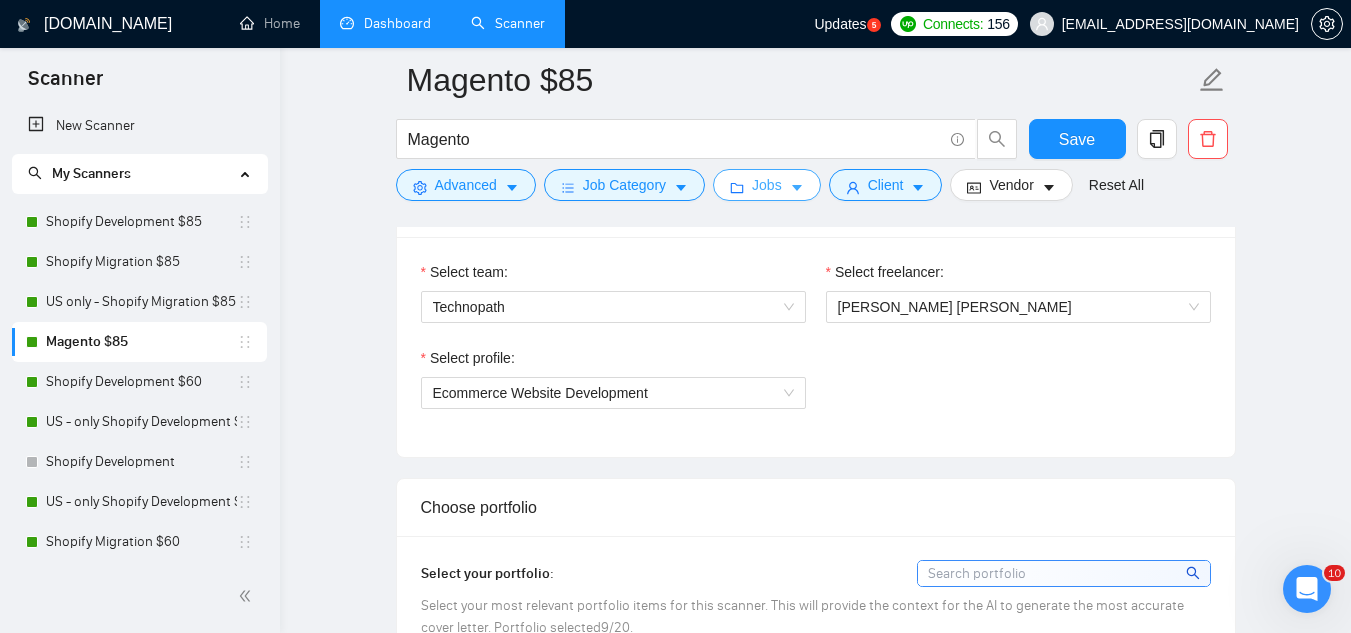 scroll, scrollTop: 1300, scrollLeft: 0, axis: vertical 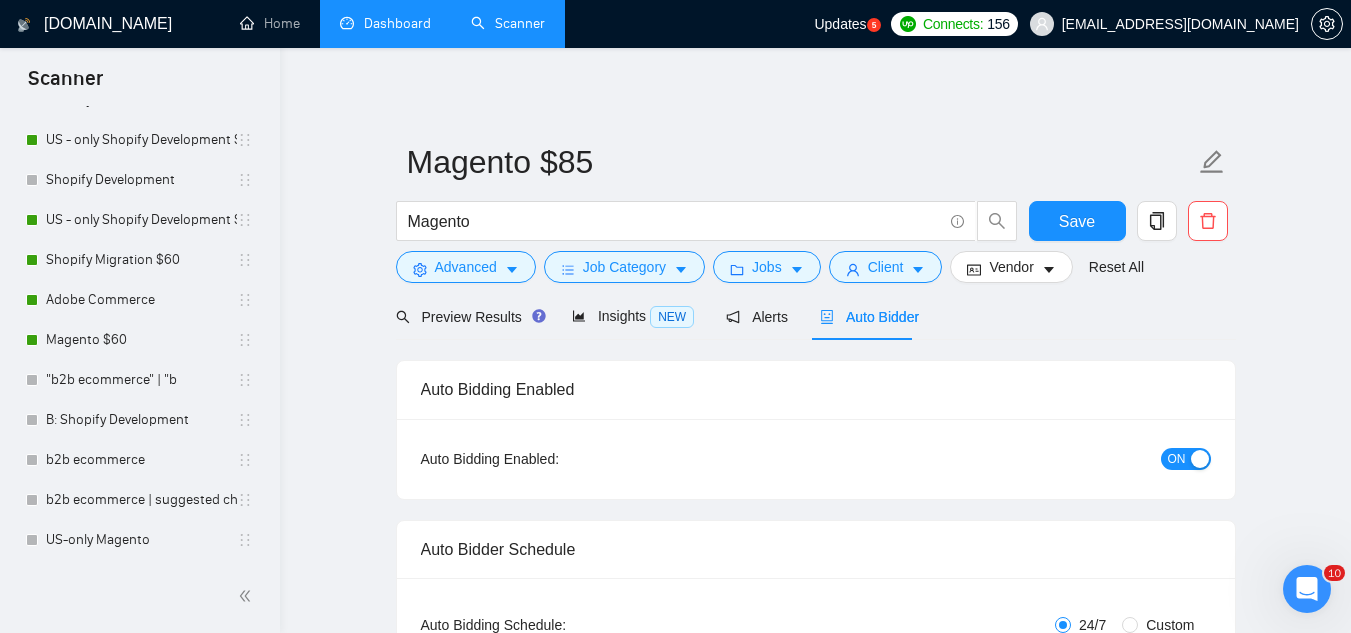 click on "Dashboard" at bounding box center (385, 23) 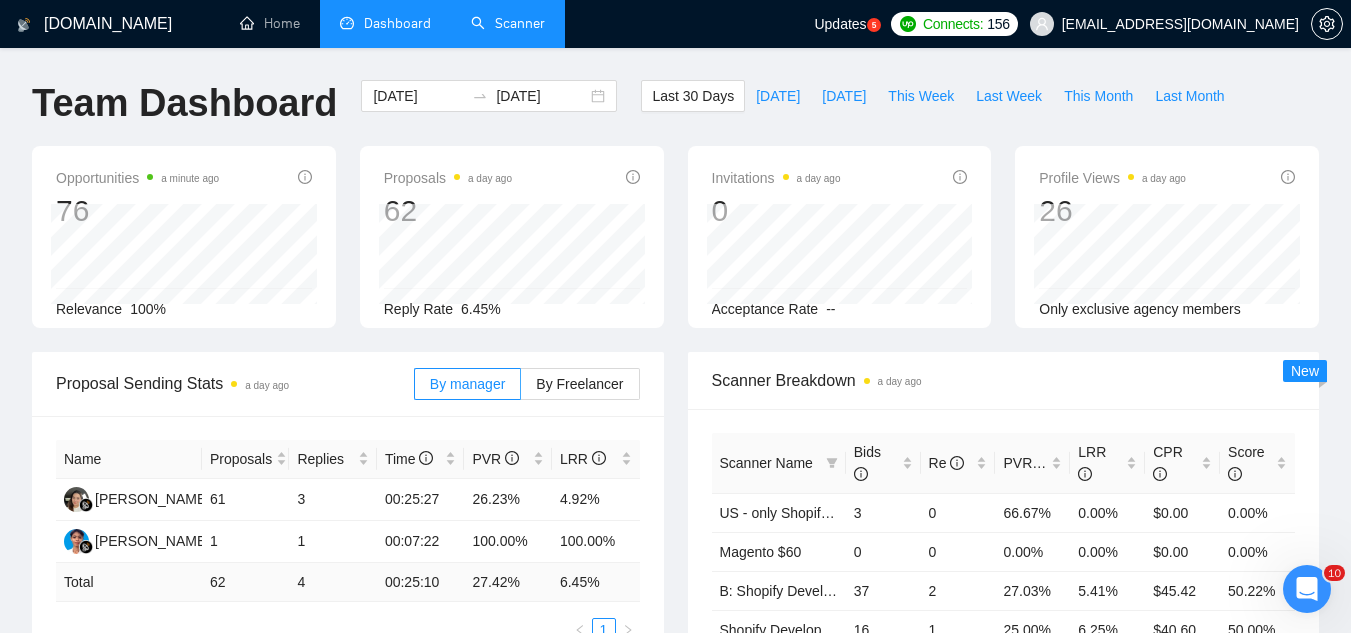 click on "Scanner" at bounding box center (508, 23) 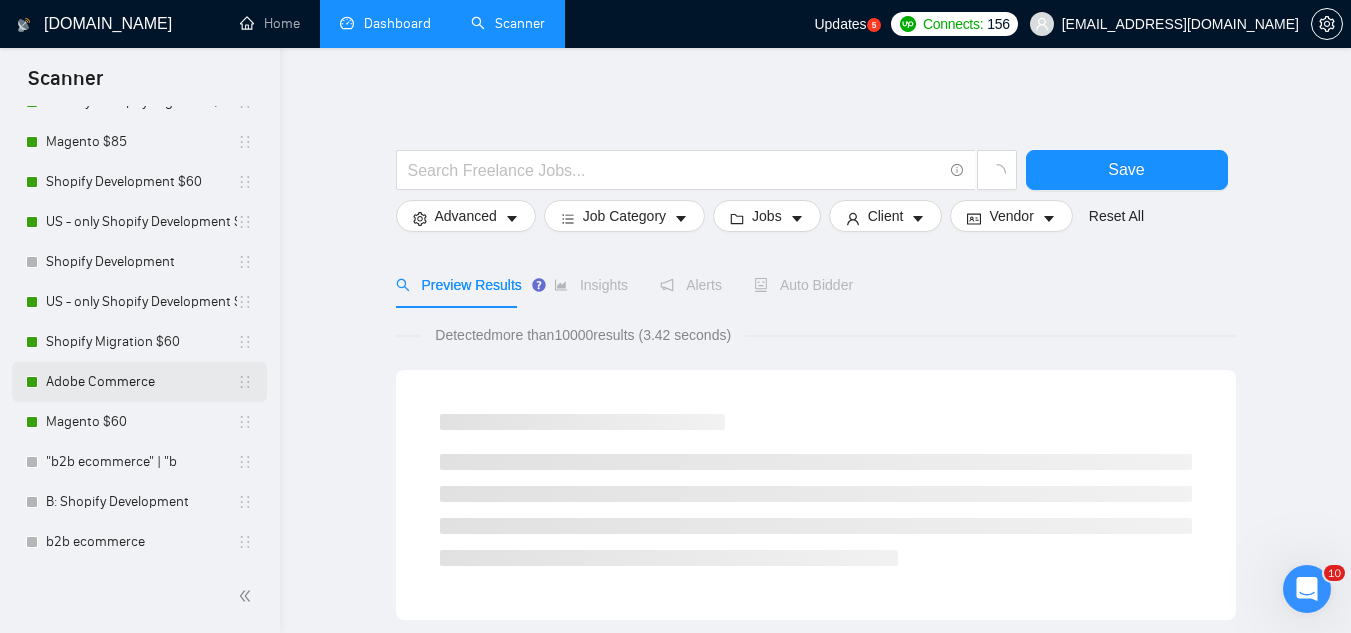 scroll, scrollTop: 282, scrollLeft: 0, axis: vertical 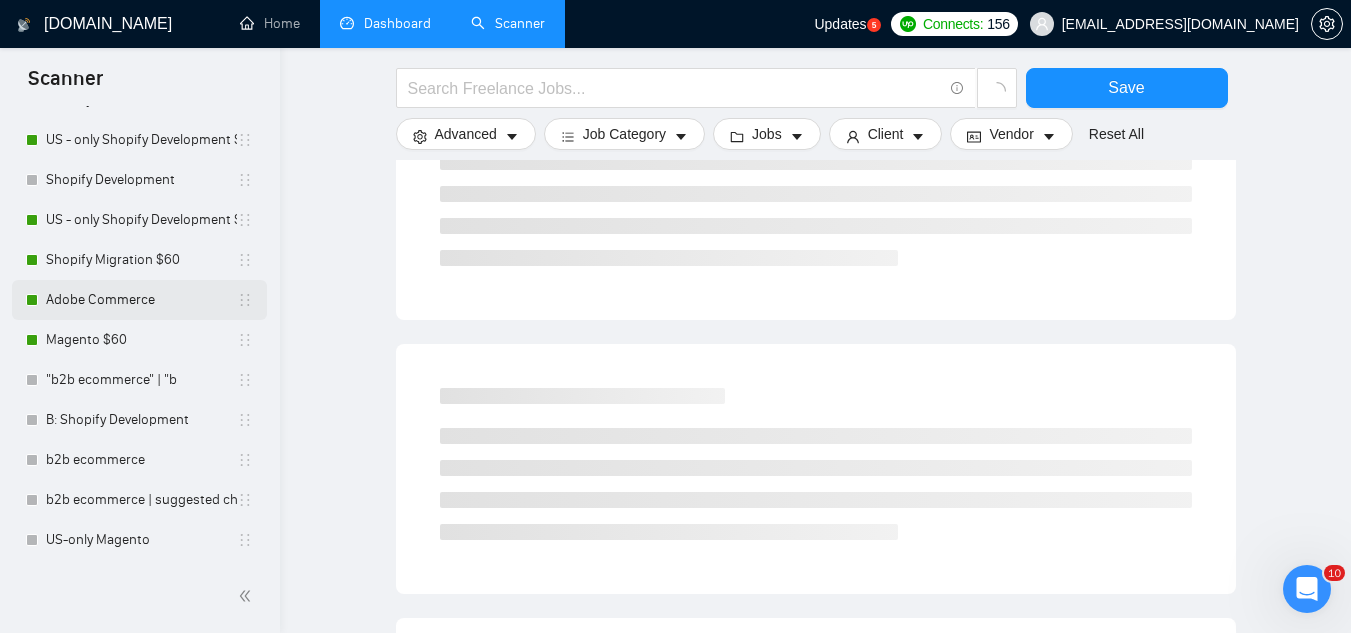 click on "Adobe Commerce" at bounding box center [141, 300] 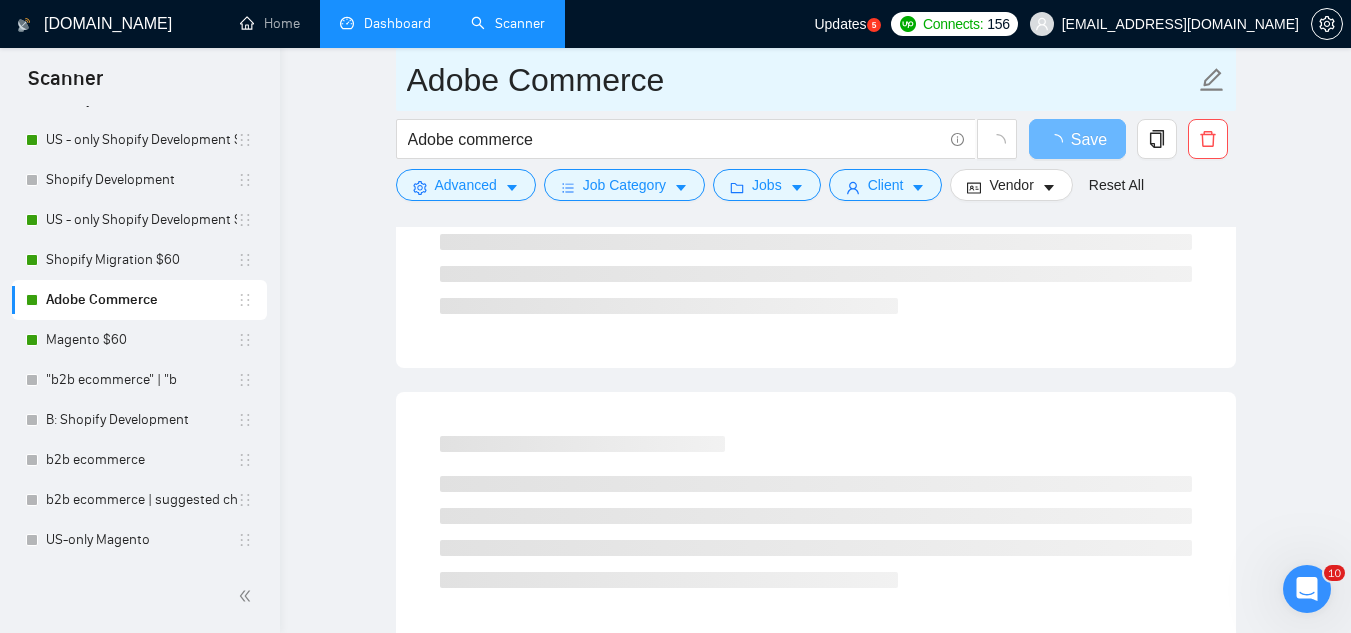 click on "Adobe Commerce" at bounding box center (801, 80) 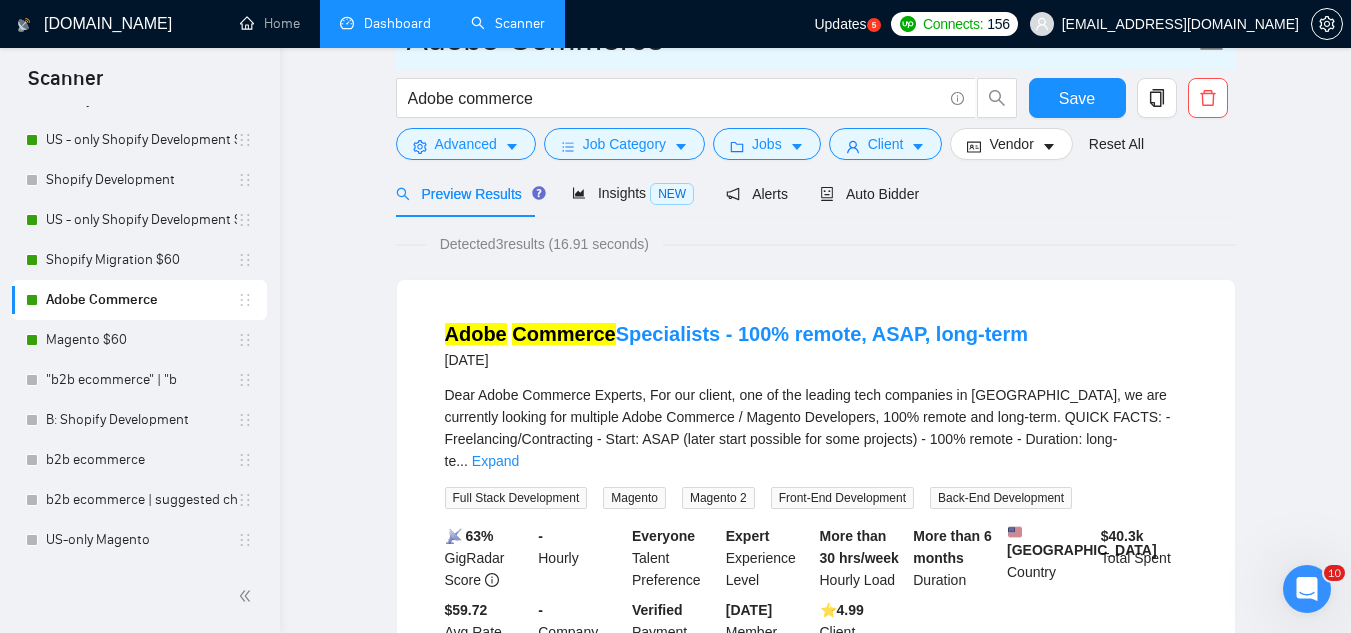 scroll, scrollTop: 0, scrollLeft: 0, axis: both 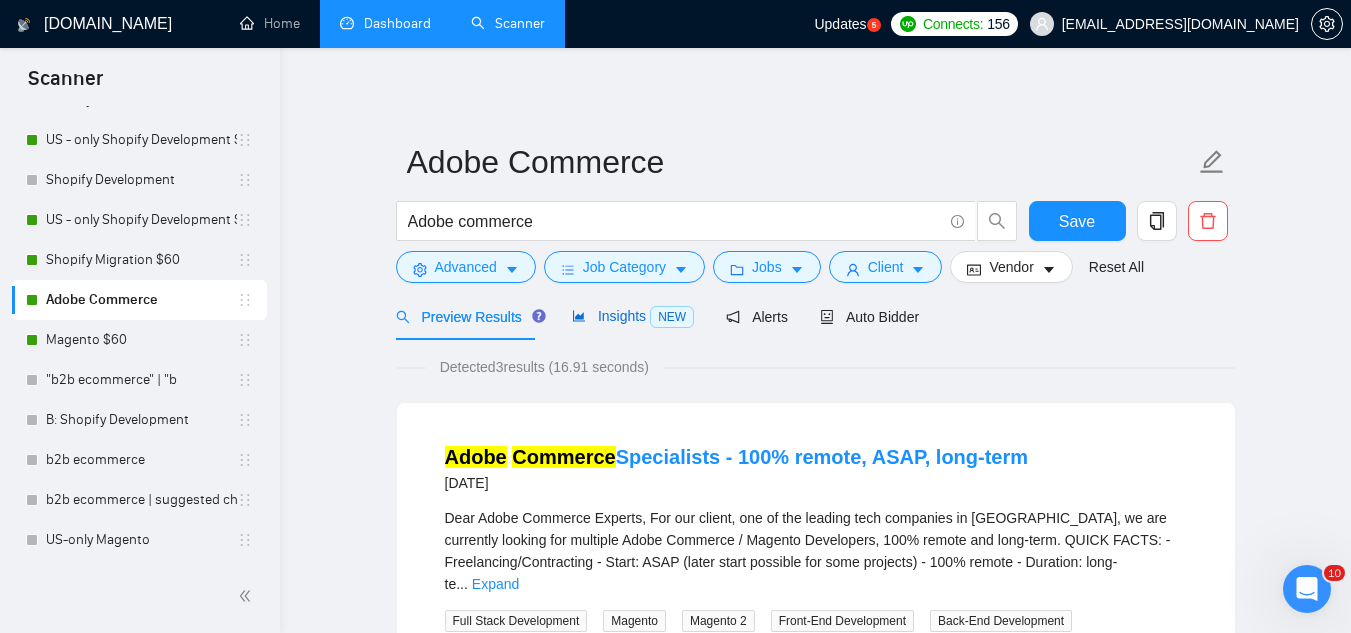 click on "Insights NEW" at bounding box center (633, 316) 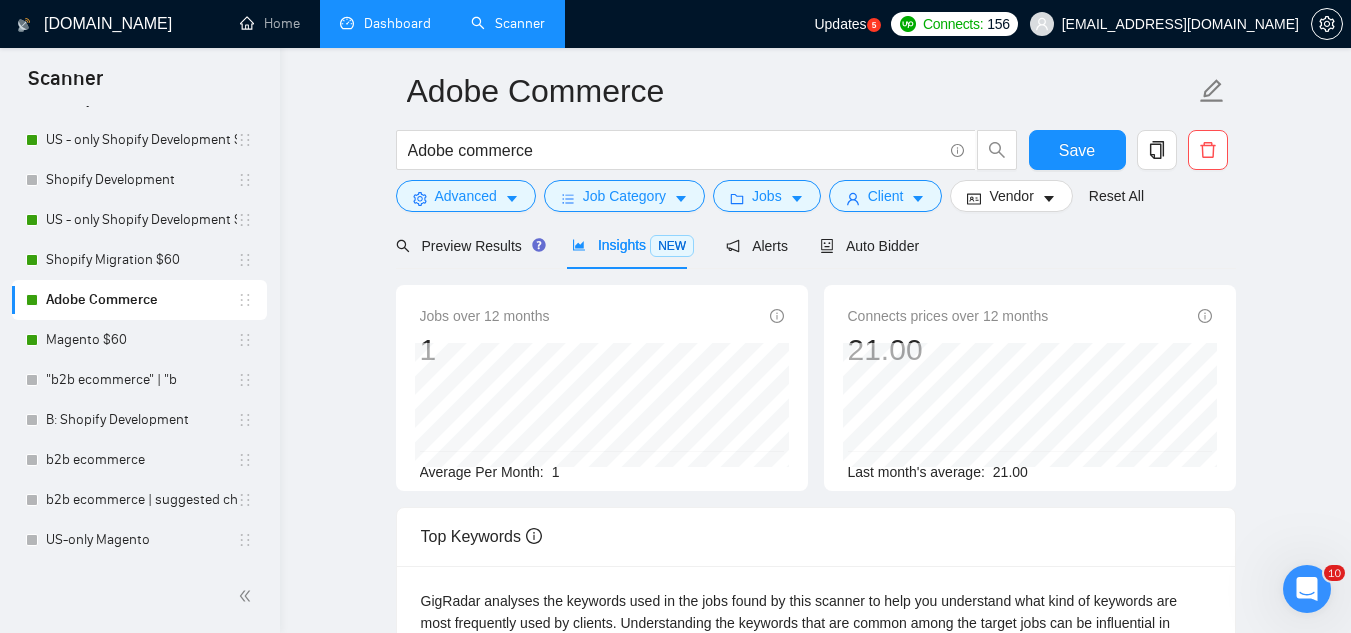 scroll, scrollTop: 0, scrollLeft: 0, axis: both 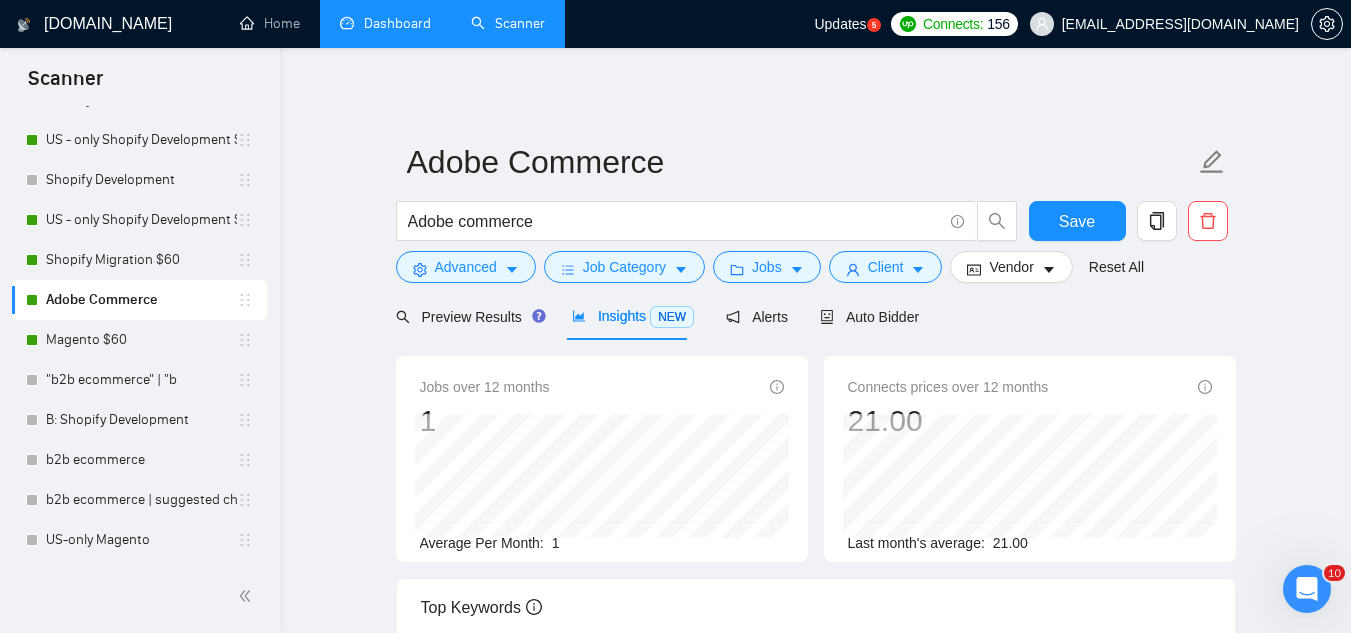click on "Dashboard" at bounding box center [385, 23] 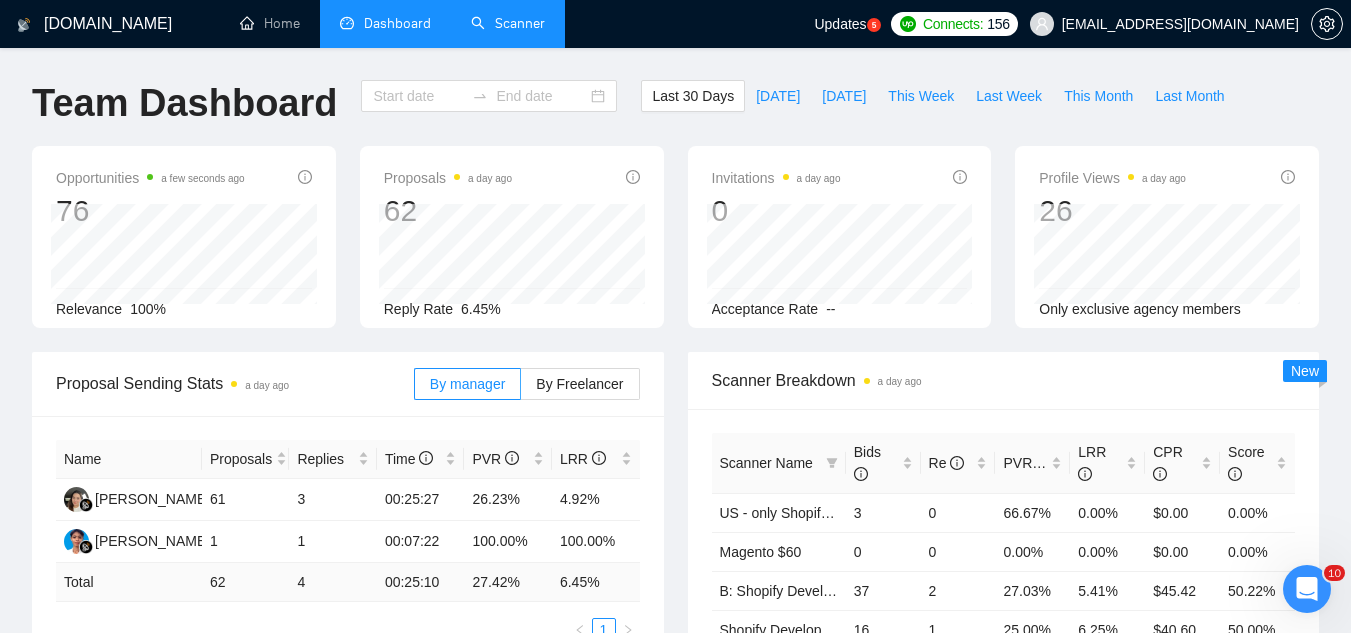 type on "[DATE]" 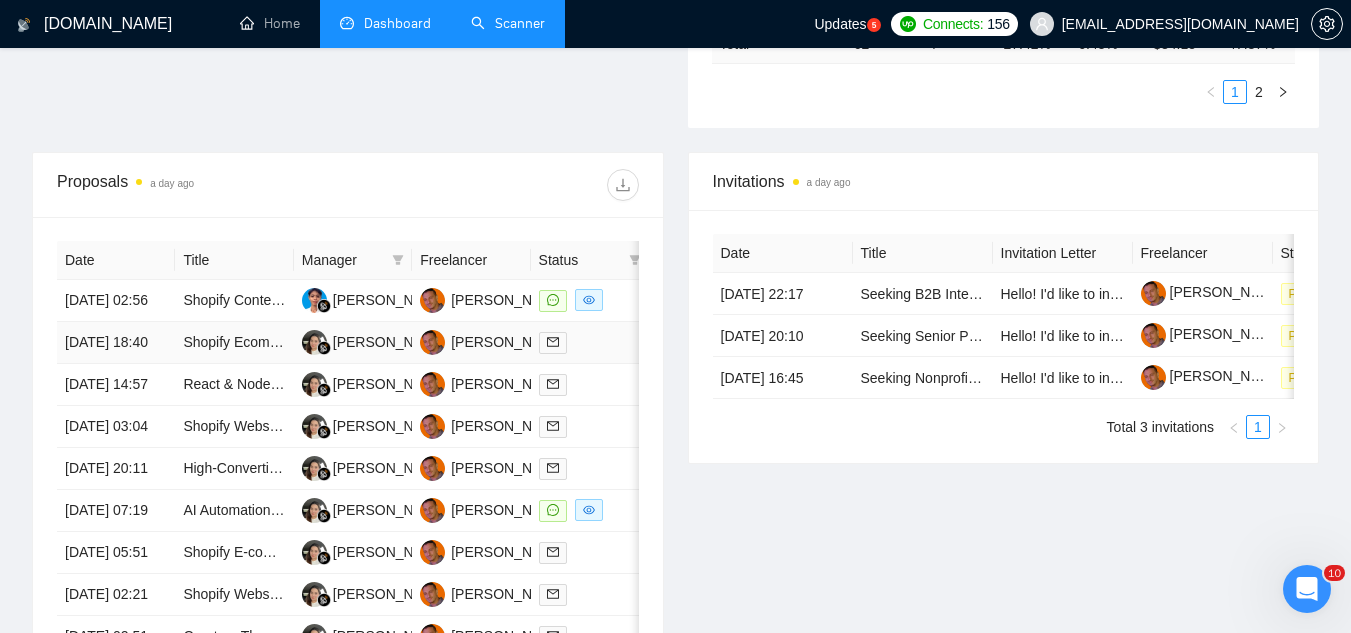 scroll, scrollTop: 700, scrollLeft: 0, axis: vertical 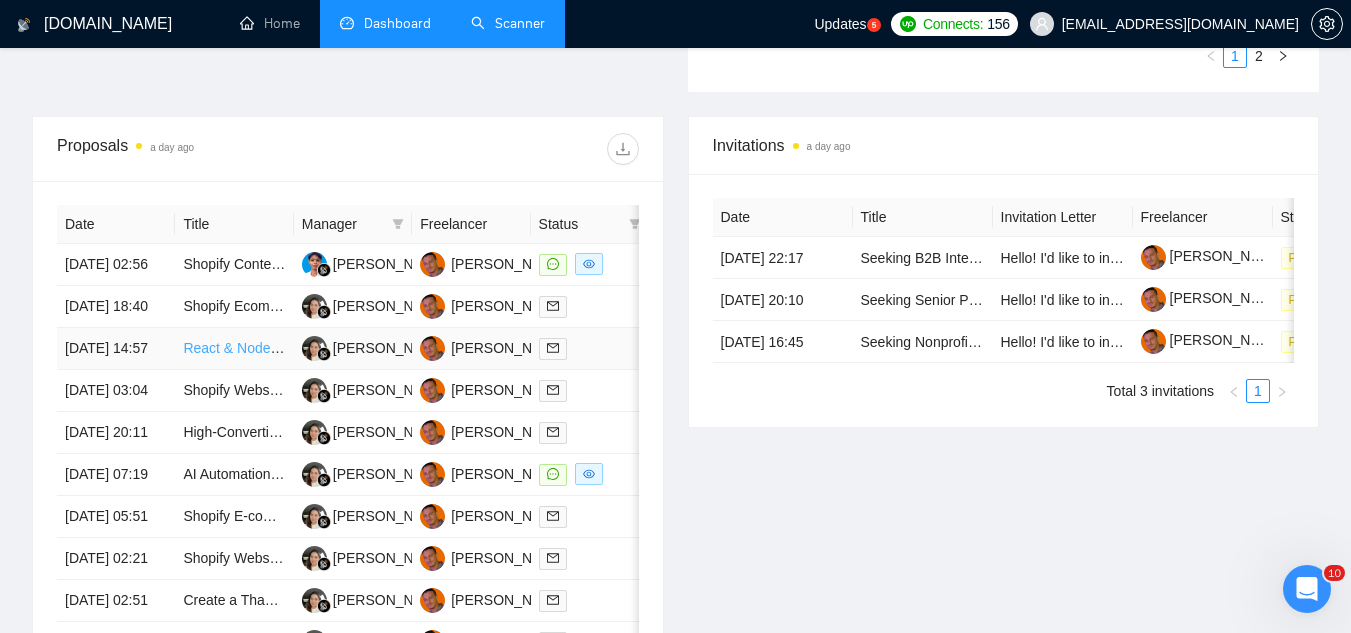 click on "React & Node Developer Needed for Mural Builder Finalization" at bounding box center [377, 348] 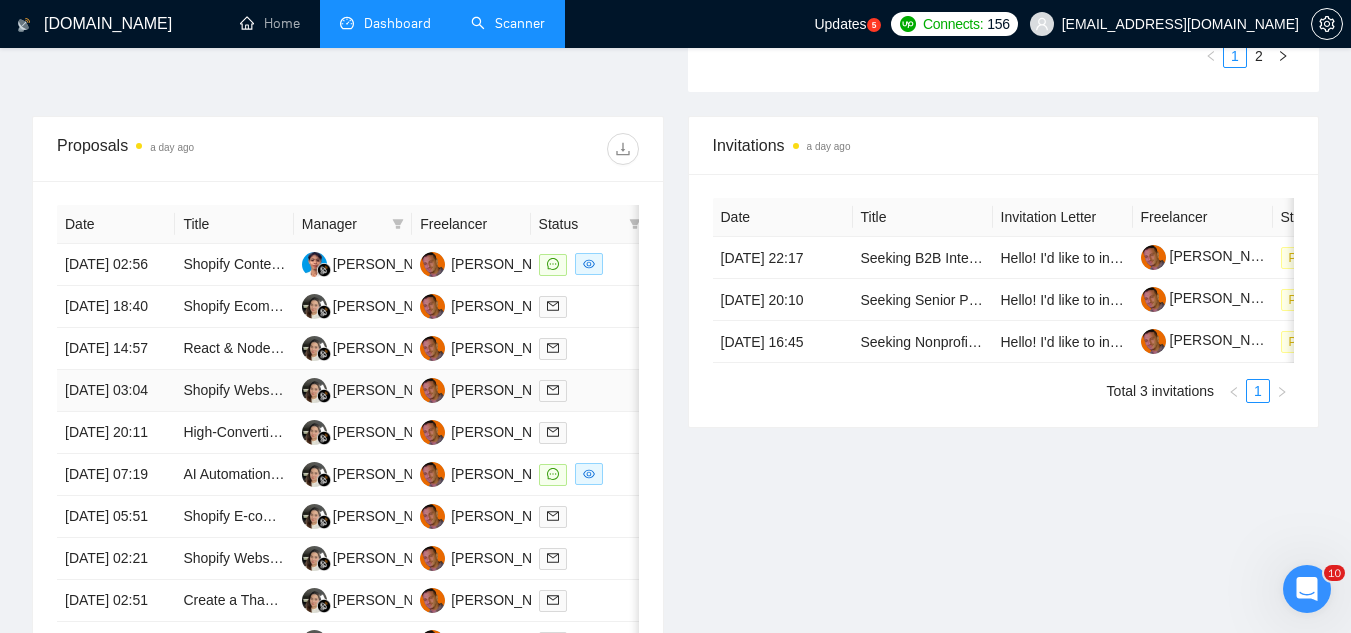 click on "Shopify Website Creation, Optimization, and Configuration" at bounding box center [234, 391] 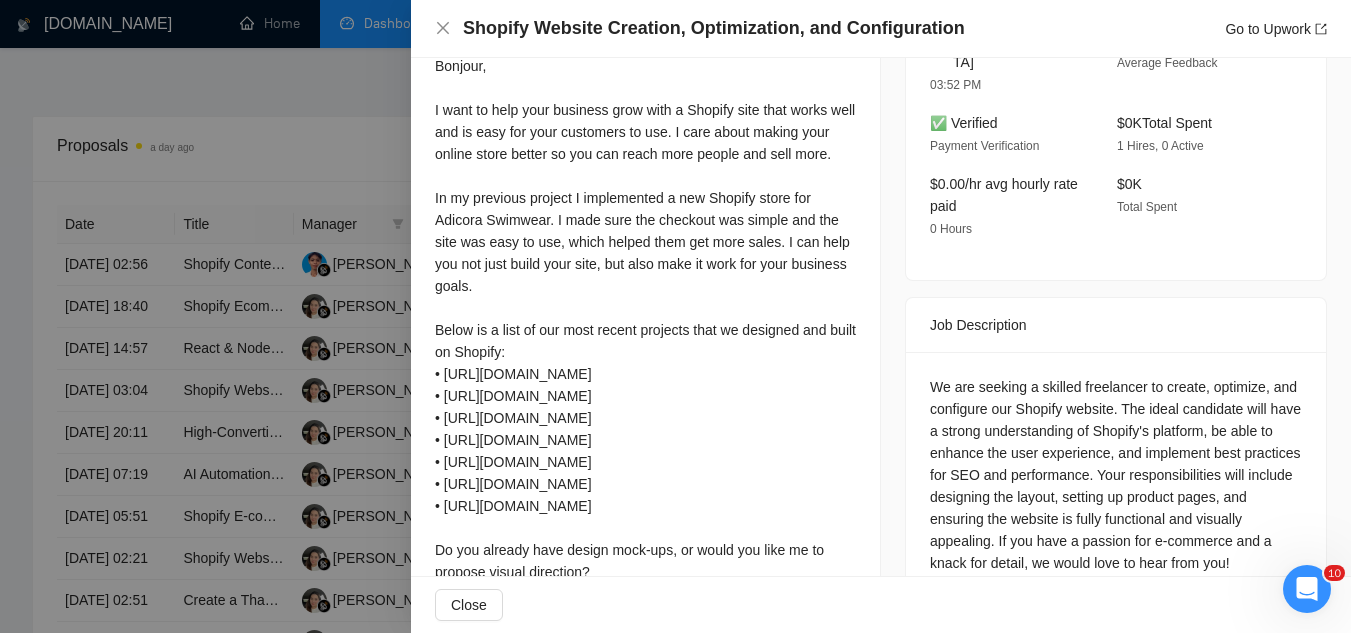 scroll, scrollTop: 600, scrollLeft: 0, axis: vertical 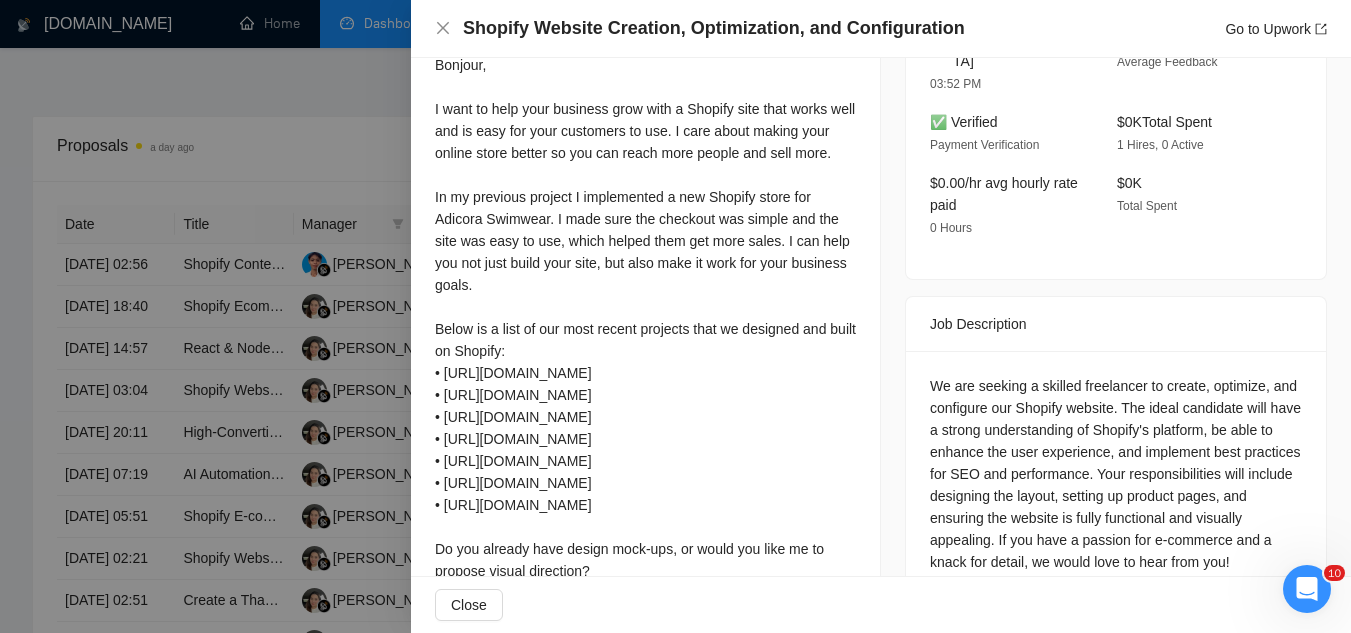 click at bounding box center [675, 316] 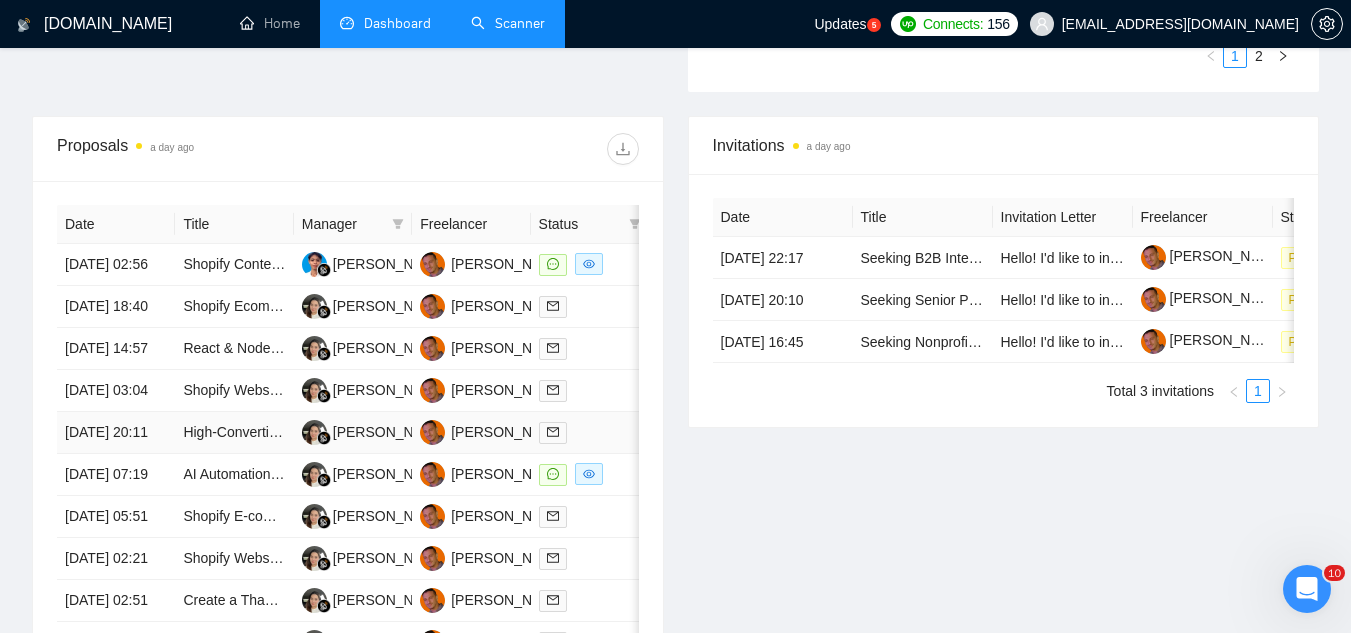 click on "High-Converting Ecommerce Website Expert for Premium Home Brand Launch" at bounding box center (234, 433) 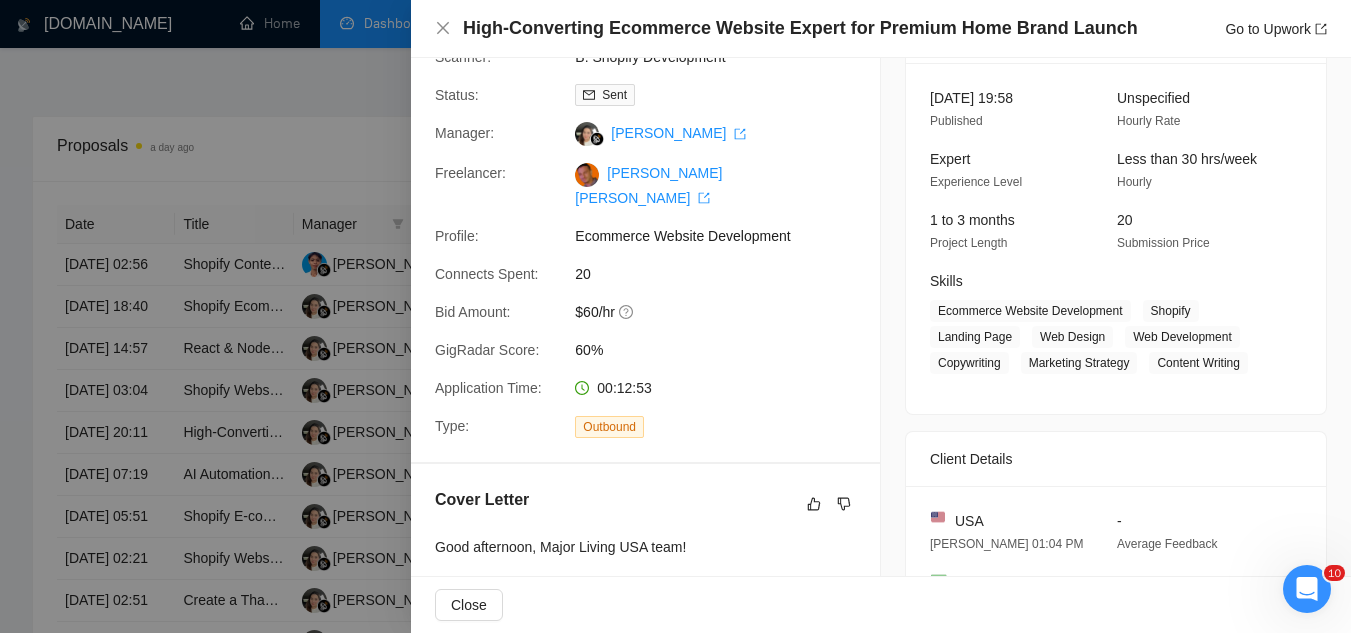 scroll, scrollTop: 0, scrollLeft: 0, axis: both 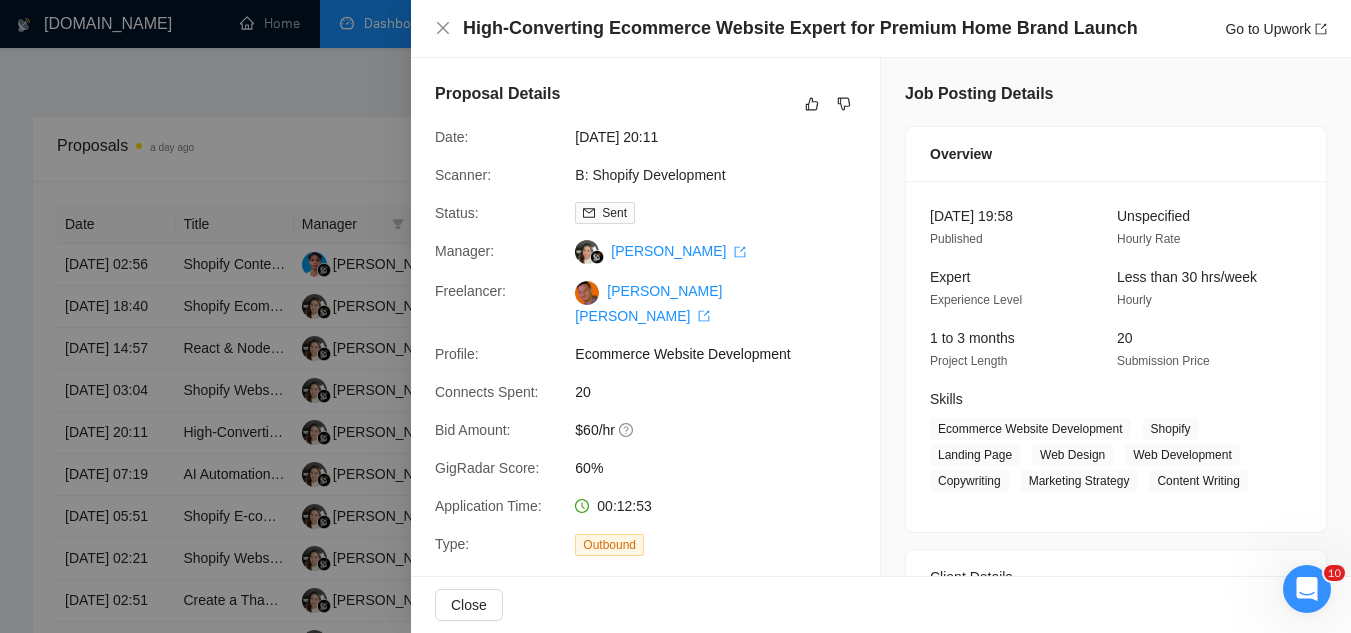 click at bounding box center (675, 316) 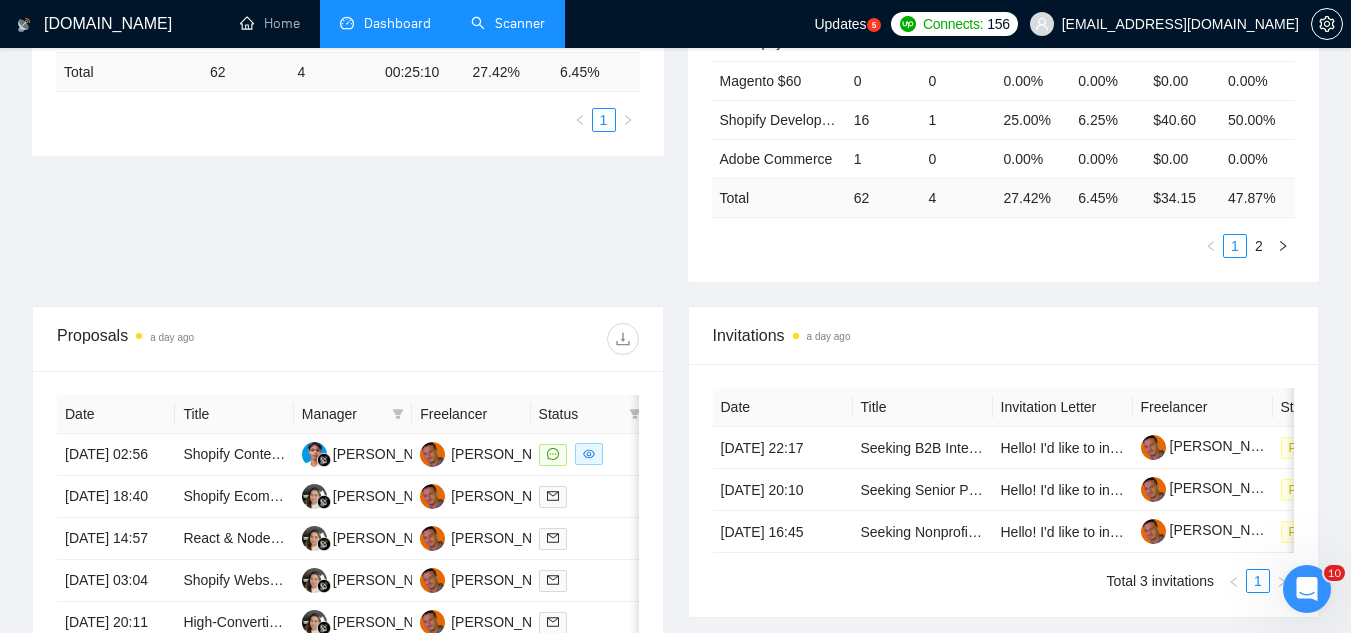 scroll, scrollTop: 800, scrollLeft: 0, axis: vertical 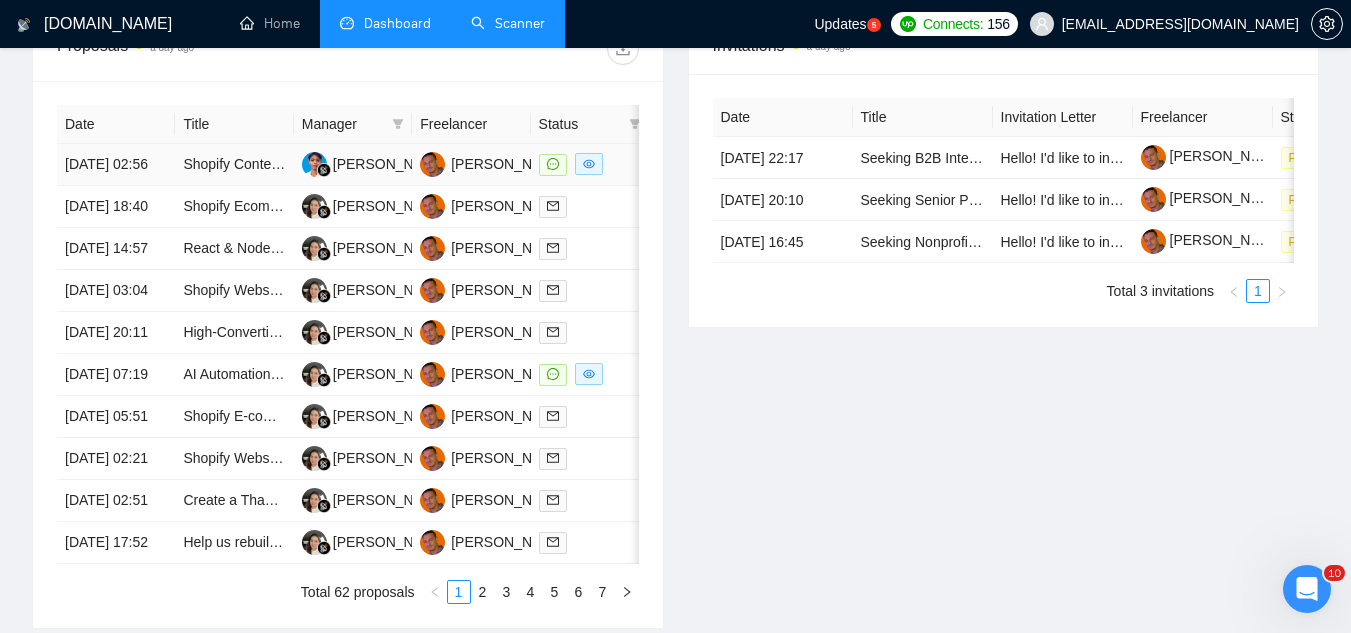 click on "Shopify Content & UX Specialist for Sports Apparel Brand" at bounding box center (234, 165) 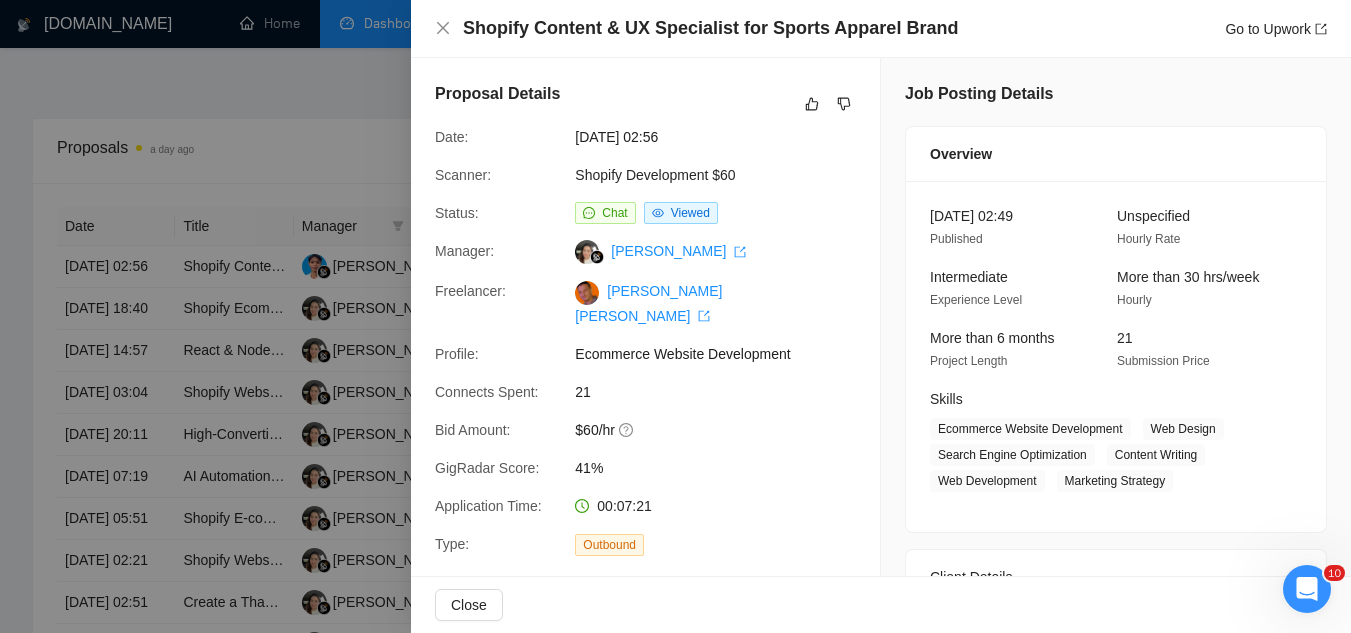 scroll, scrollTop: 600, scrollLeft: 0, axis: vertical 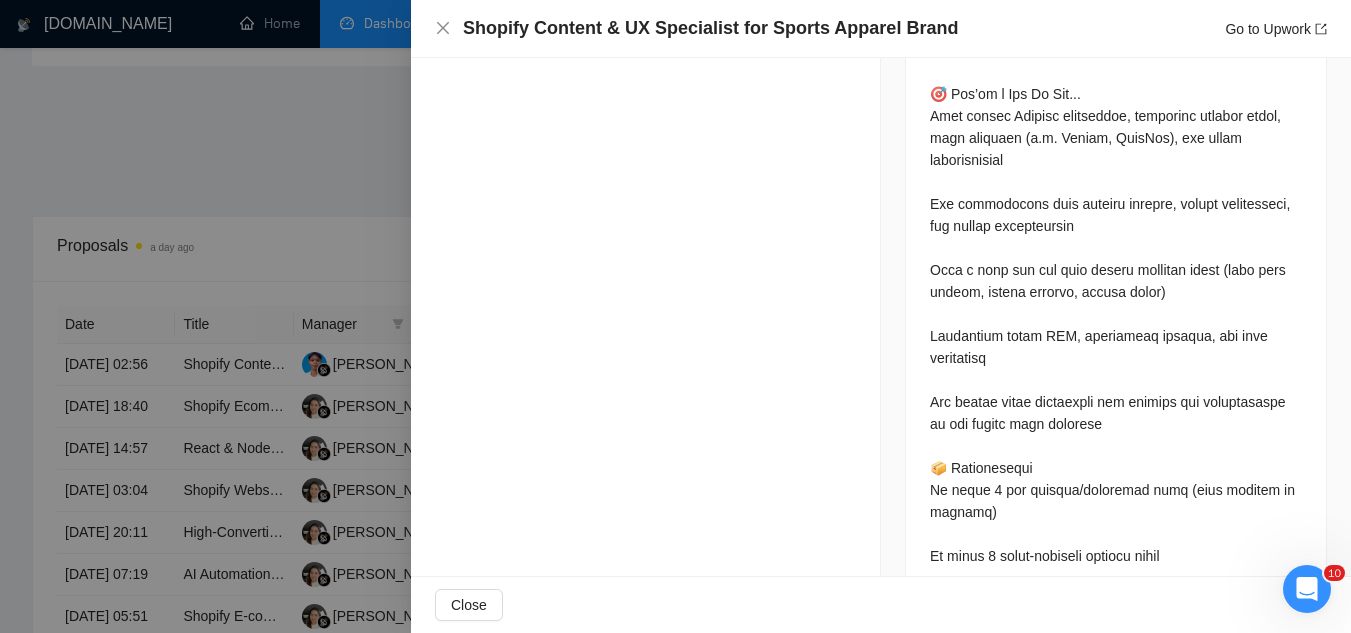 click at bounding box center (675, 316) 